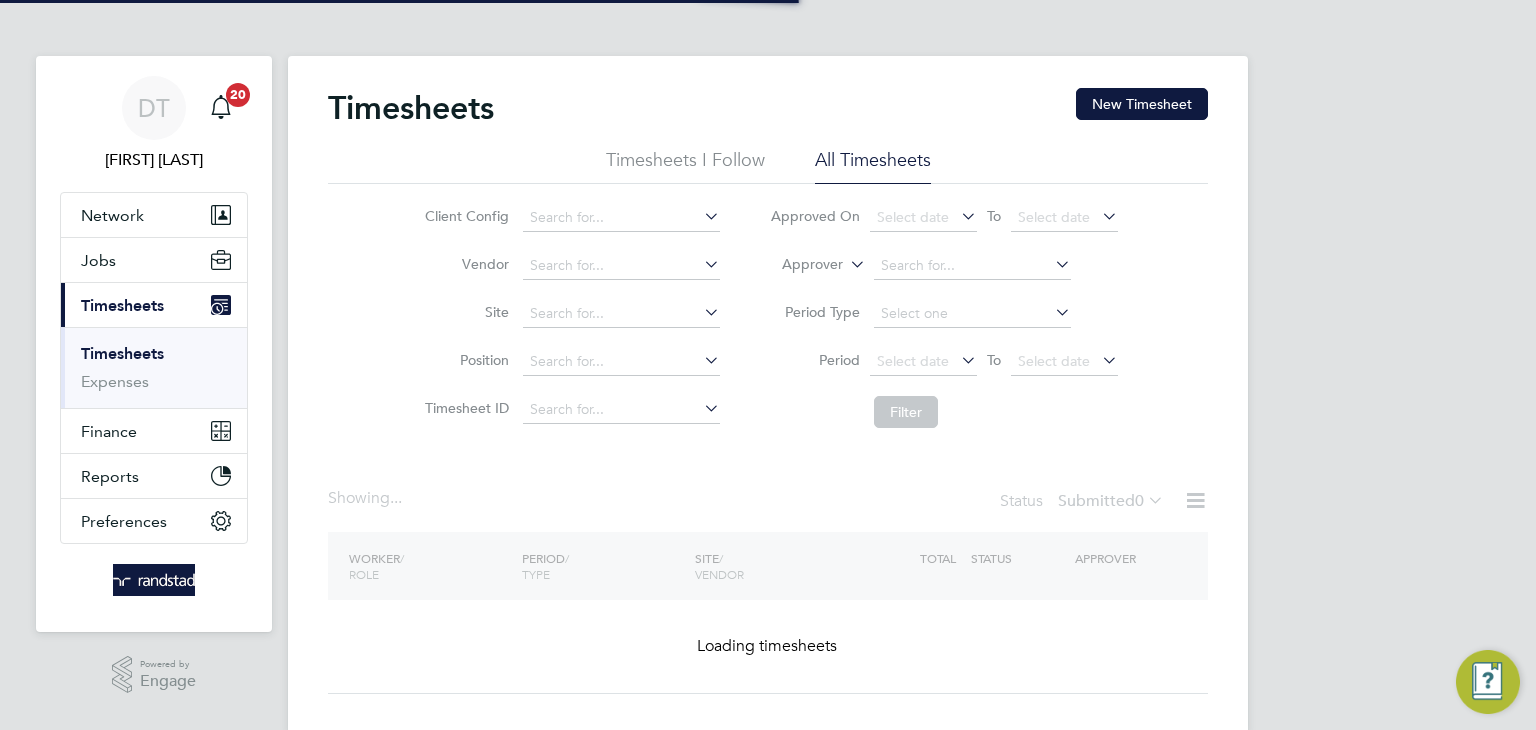 scroll, scrollTop: 0, scrollLeft: 0, axis: both 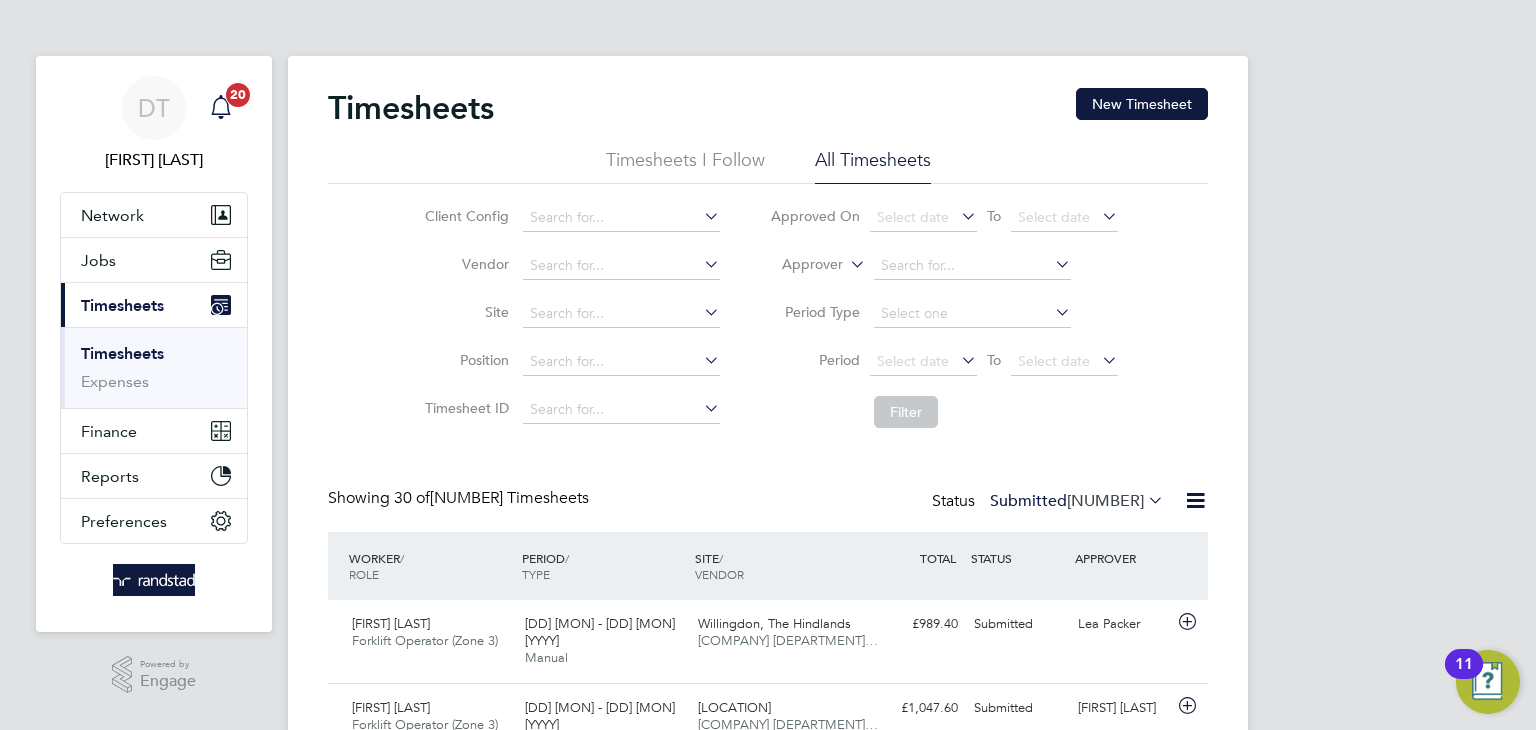 click 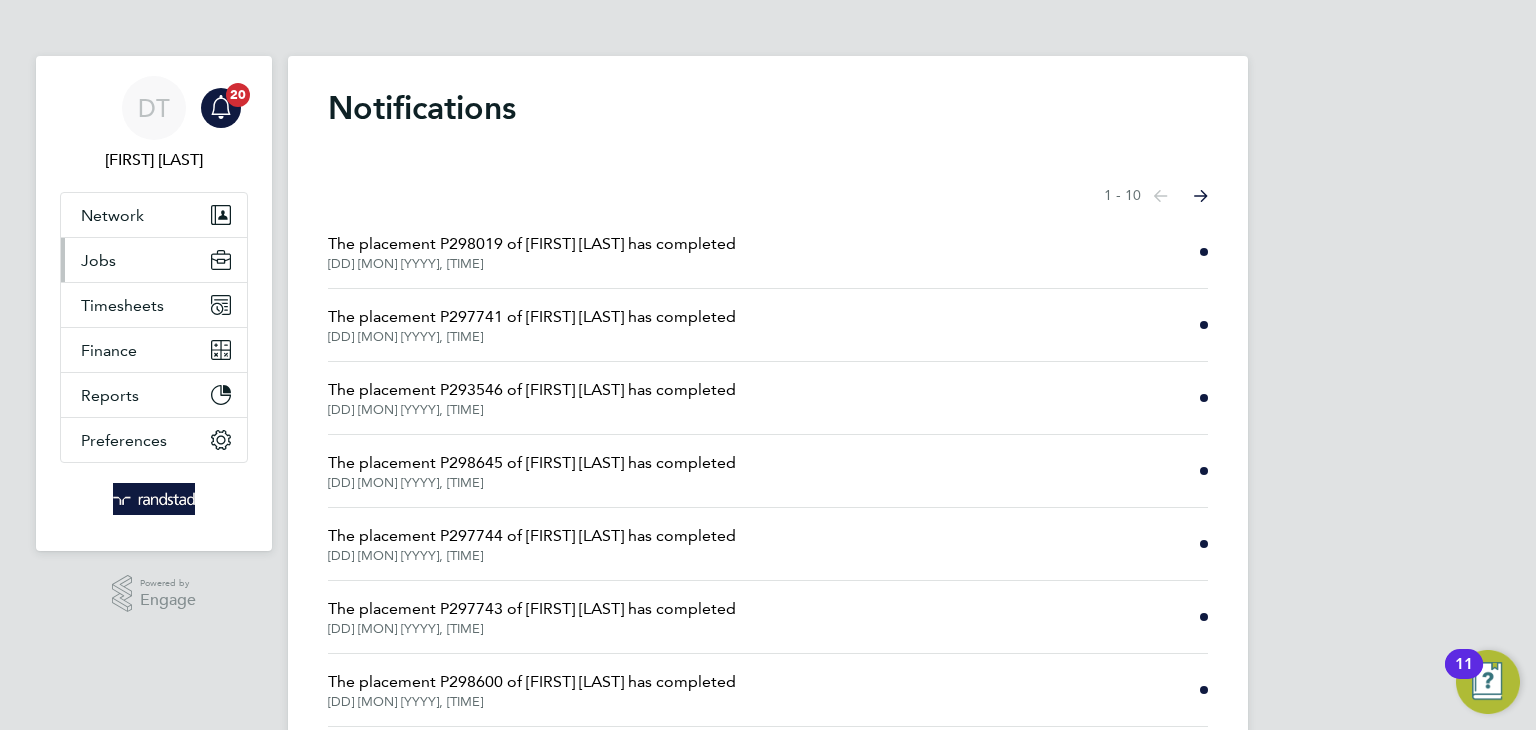 click on "Jobs" at bounding box center (154, 260) 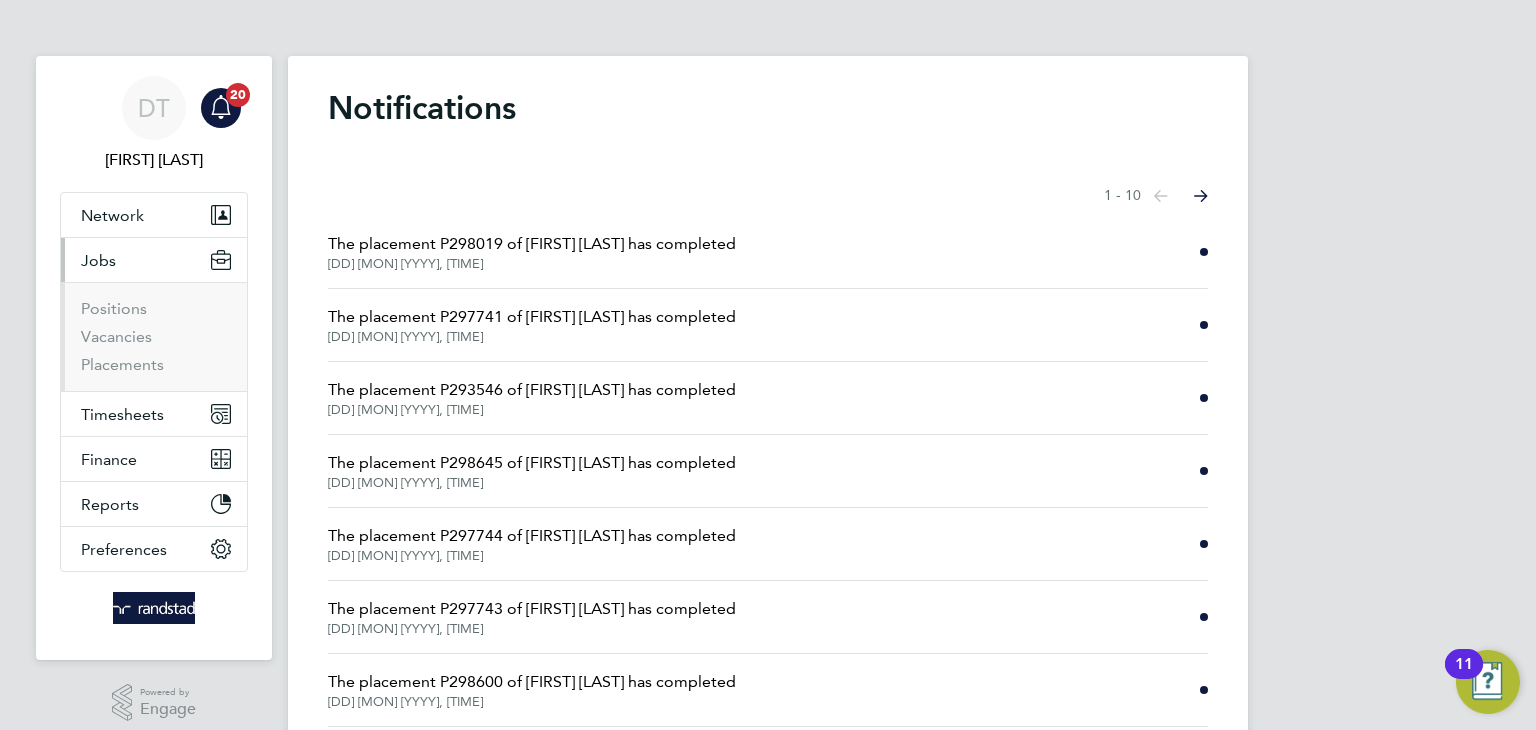 click on "Vacancies" at bounding box center [156, 341] 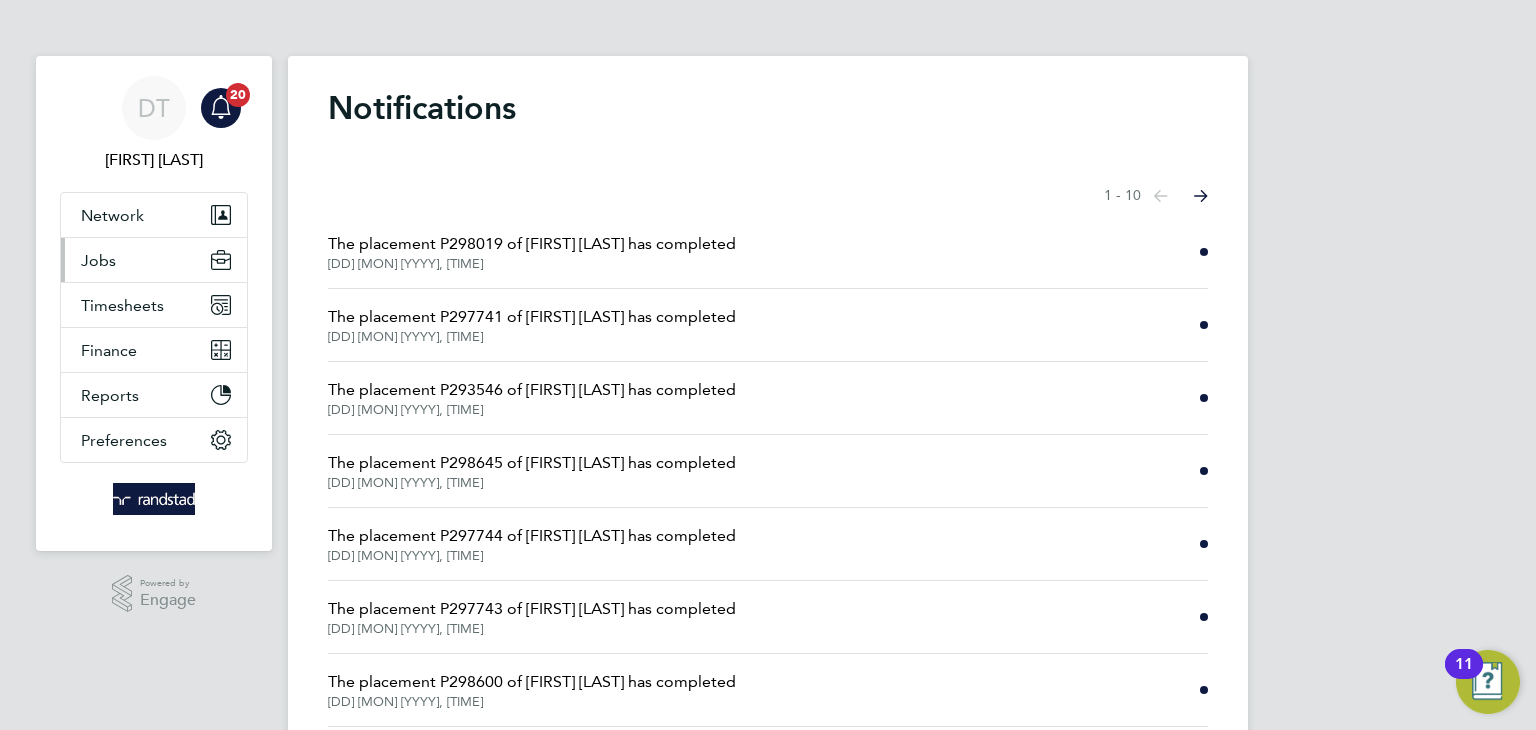 click on "Jobs" at bounding box center (154, 260) 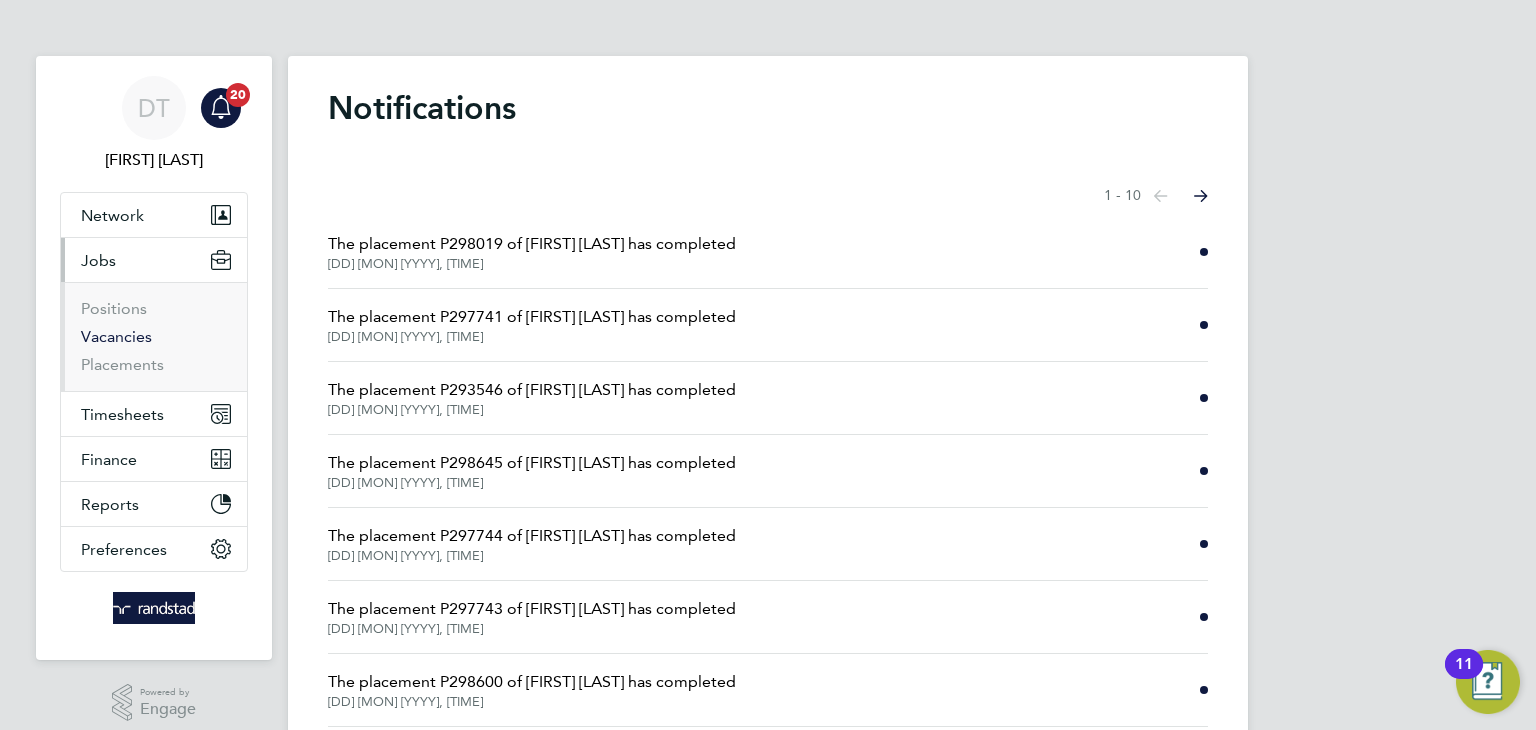 click on "Vacancies" at bounding box center [116, 336] 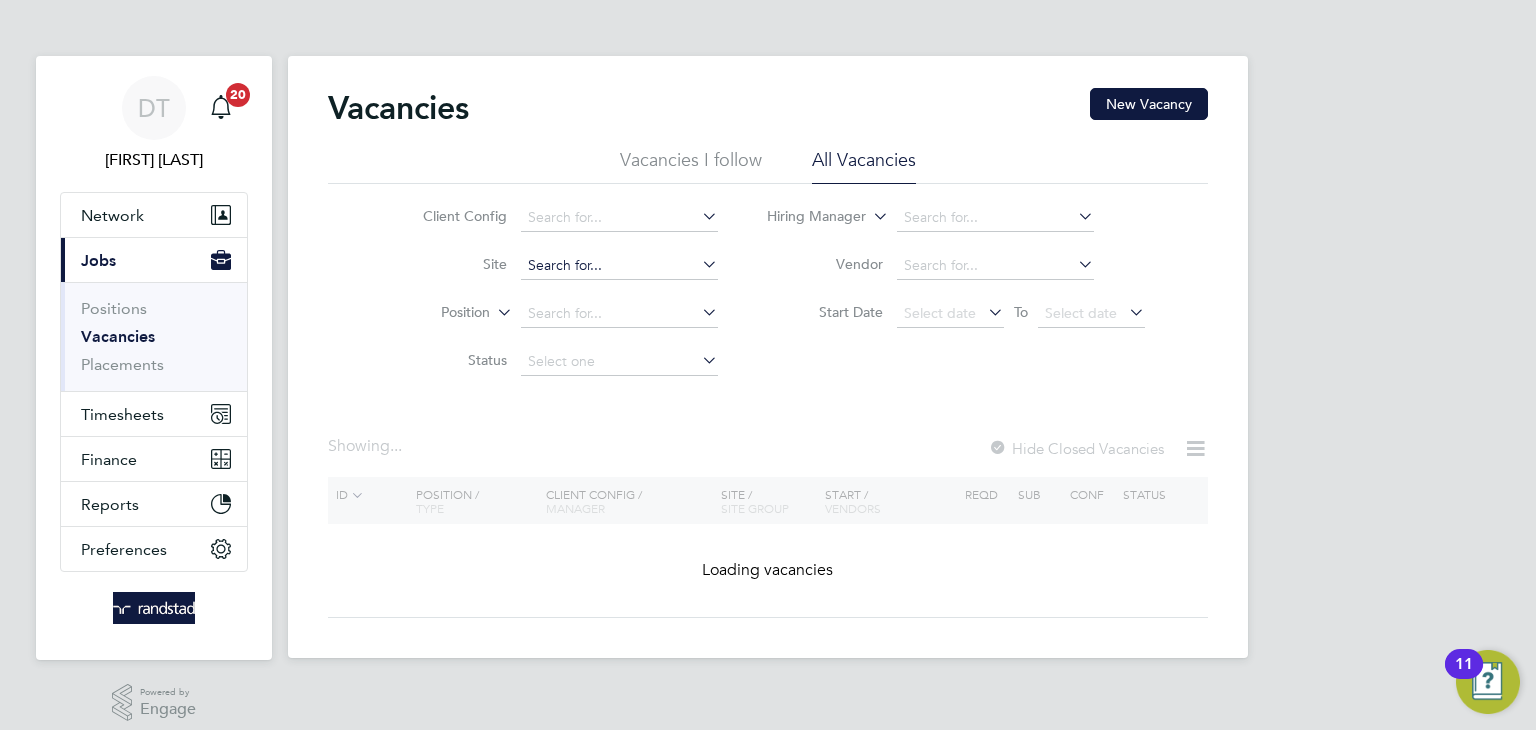 click 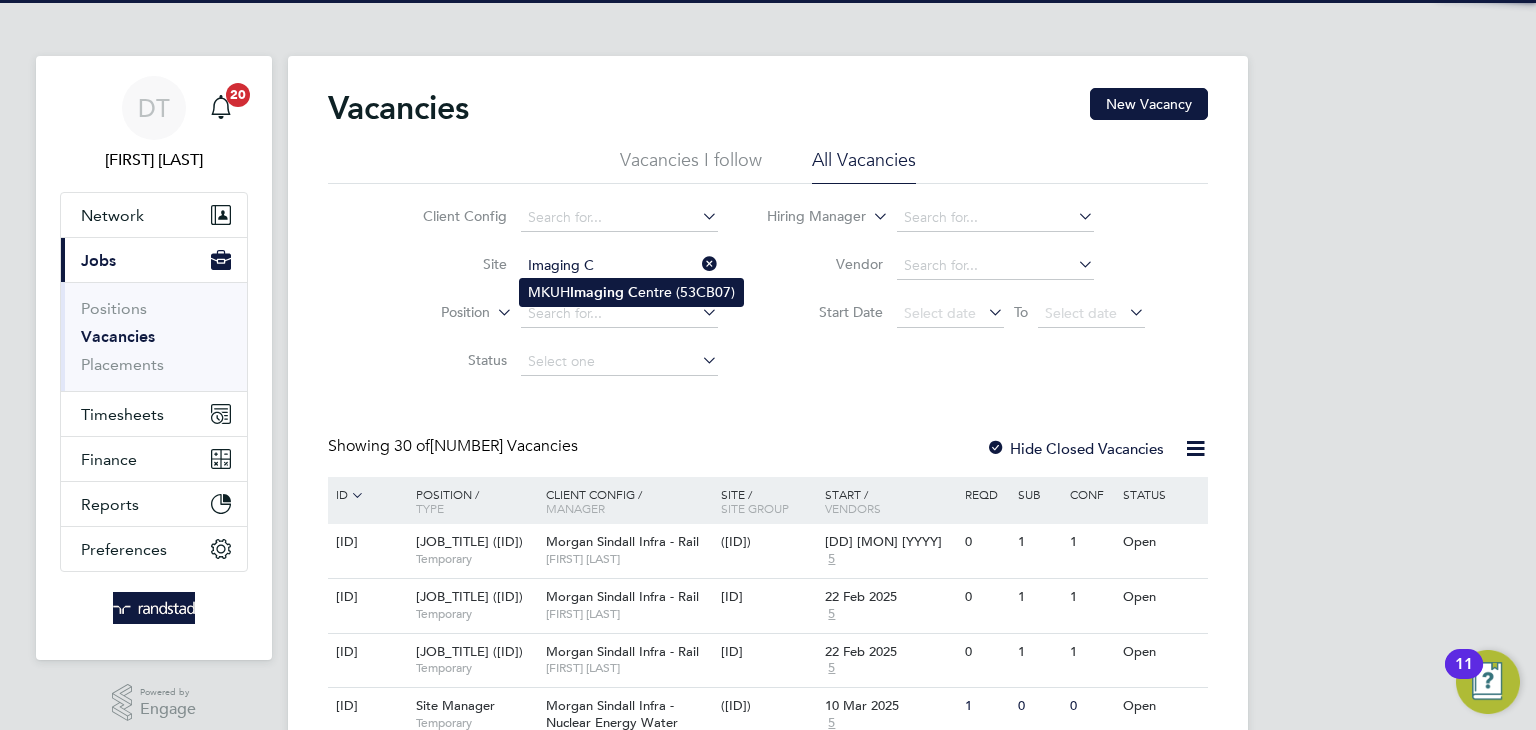 click on "MKUH  Imaging   C entre (53CB07)" 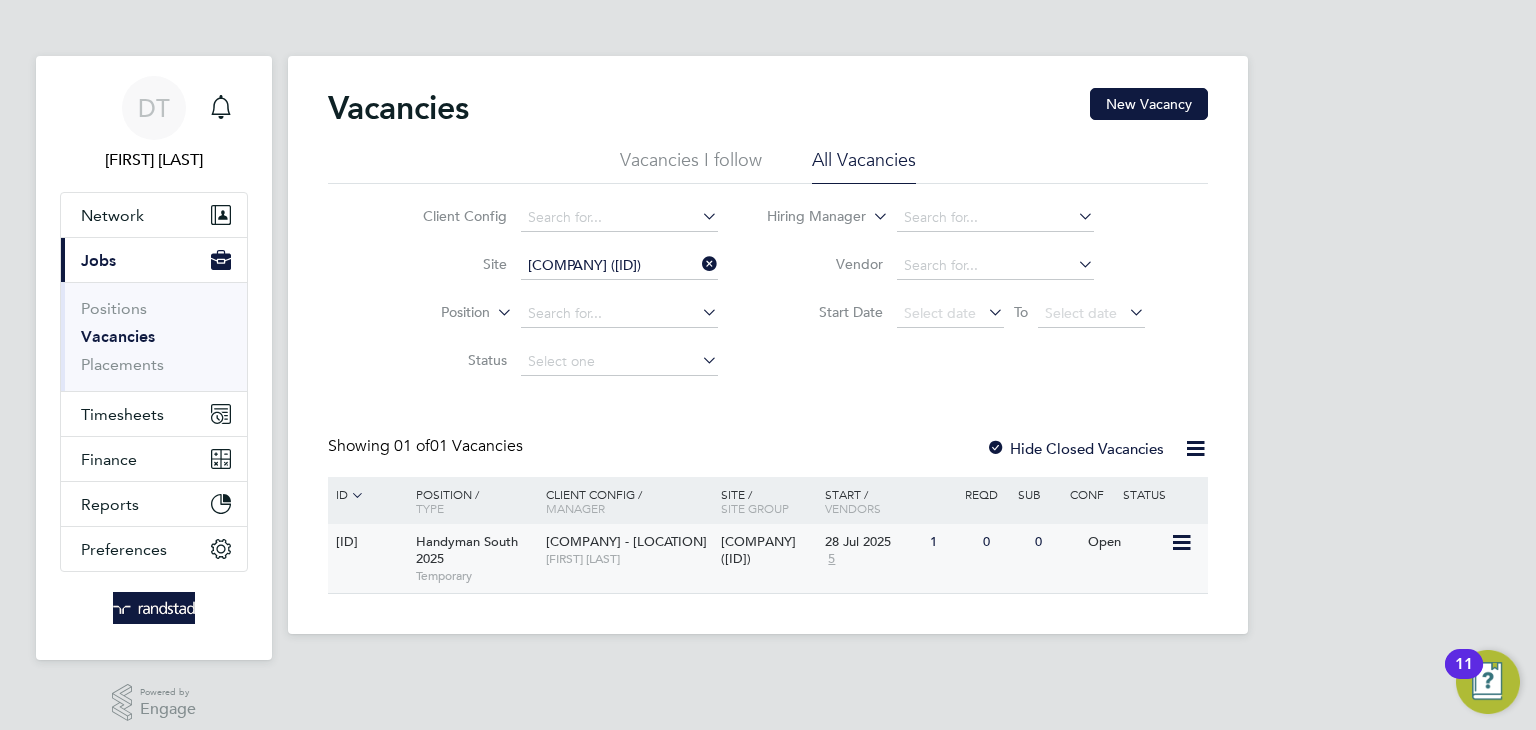 click on "Morgan Sindall Construction - London Home Counties" 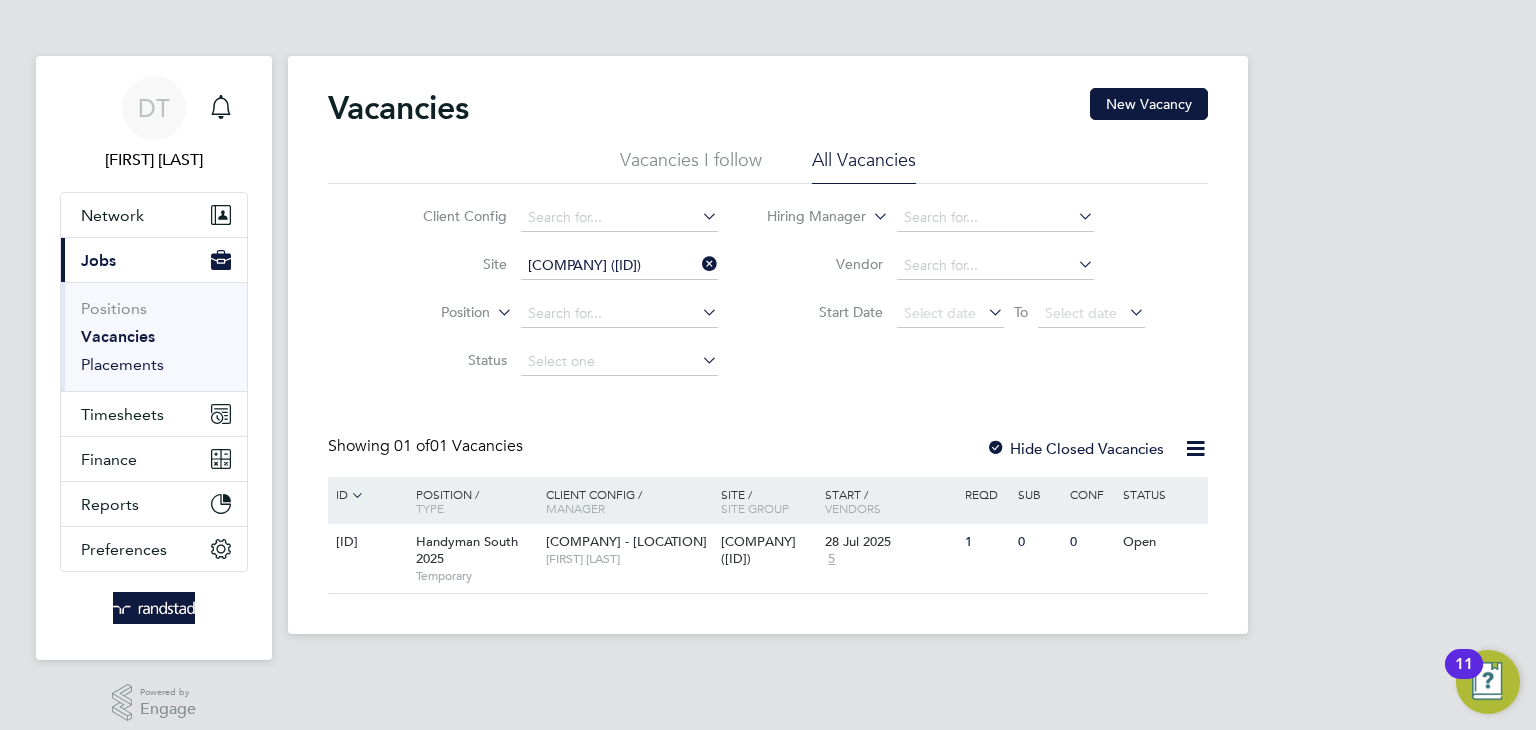 click on "Placements" at bounding box center [122, 364] 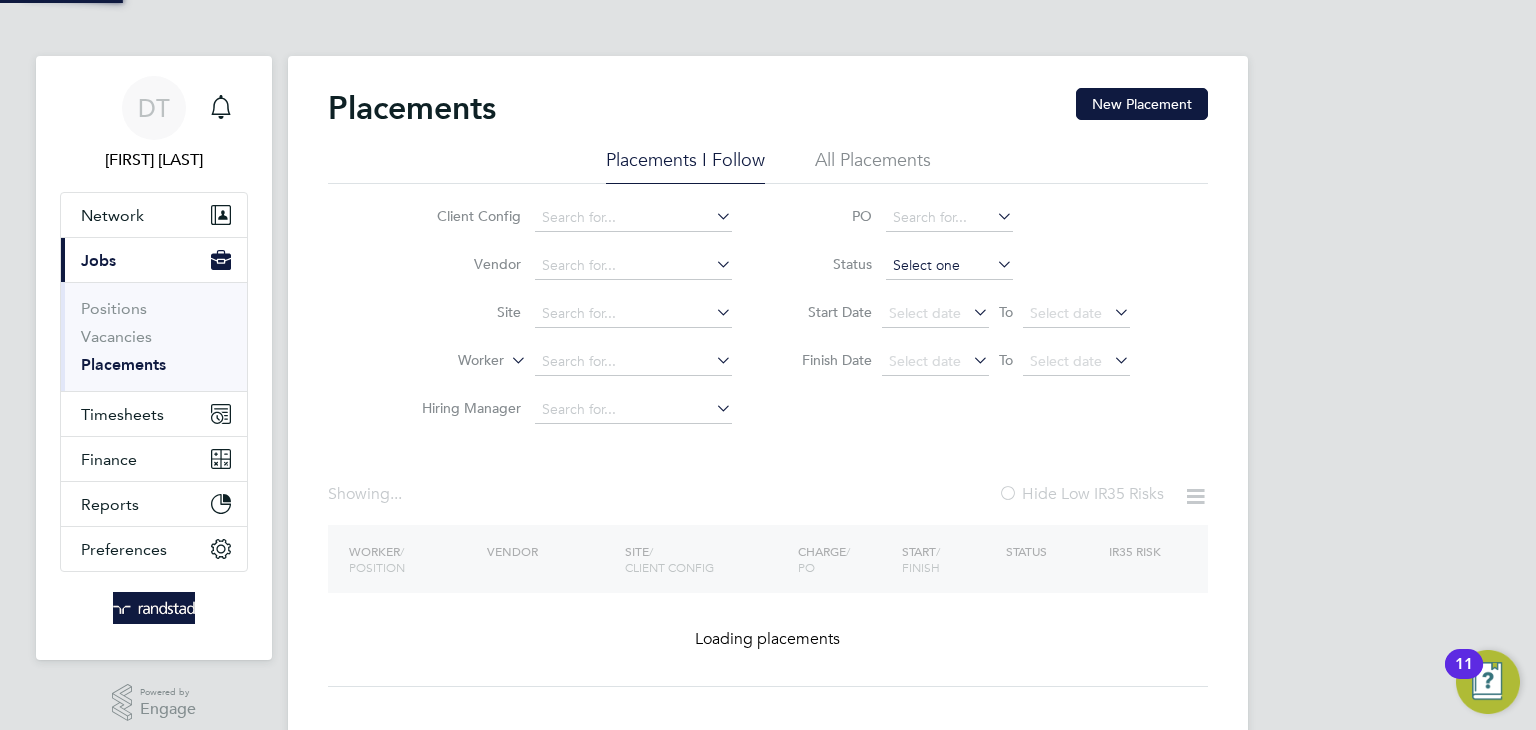 click 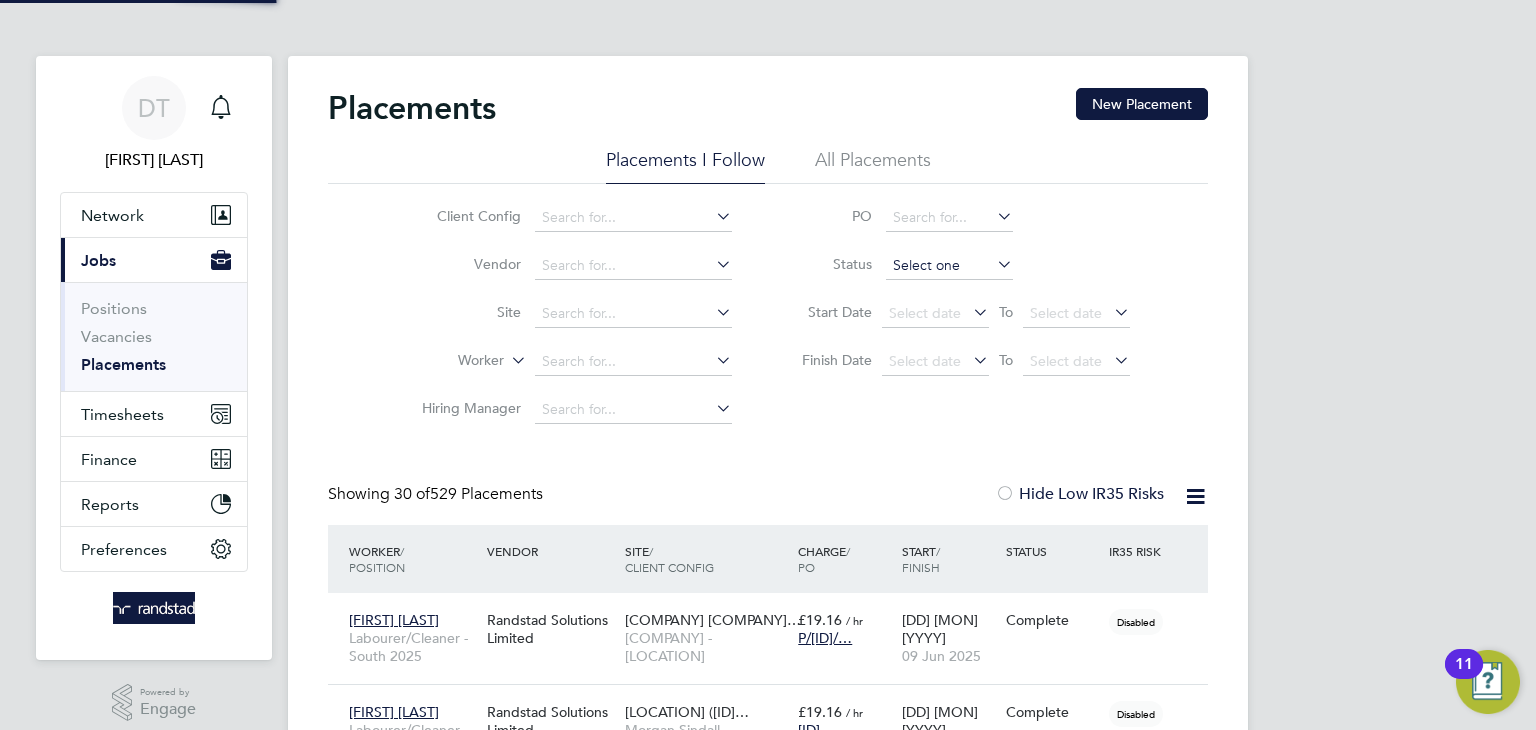 scroll, scrollTop: 10, scrollLeft: 9, axis: both 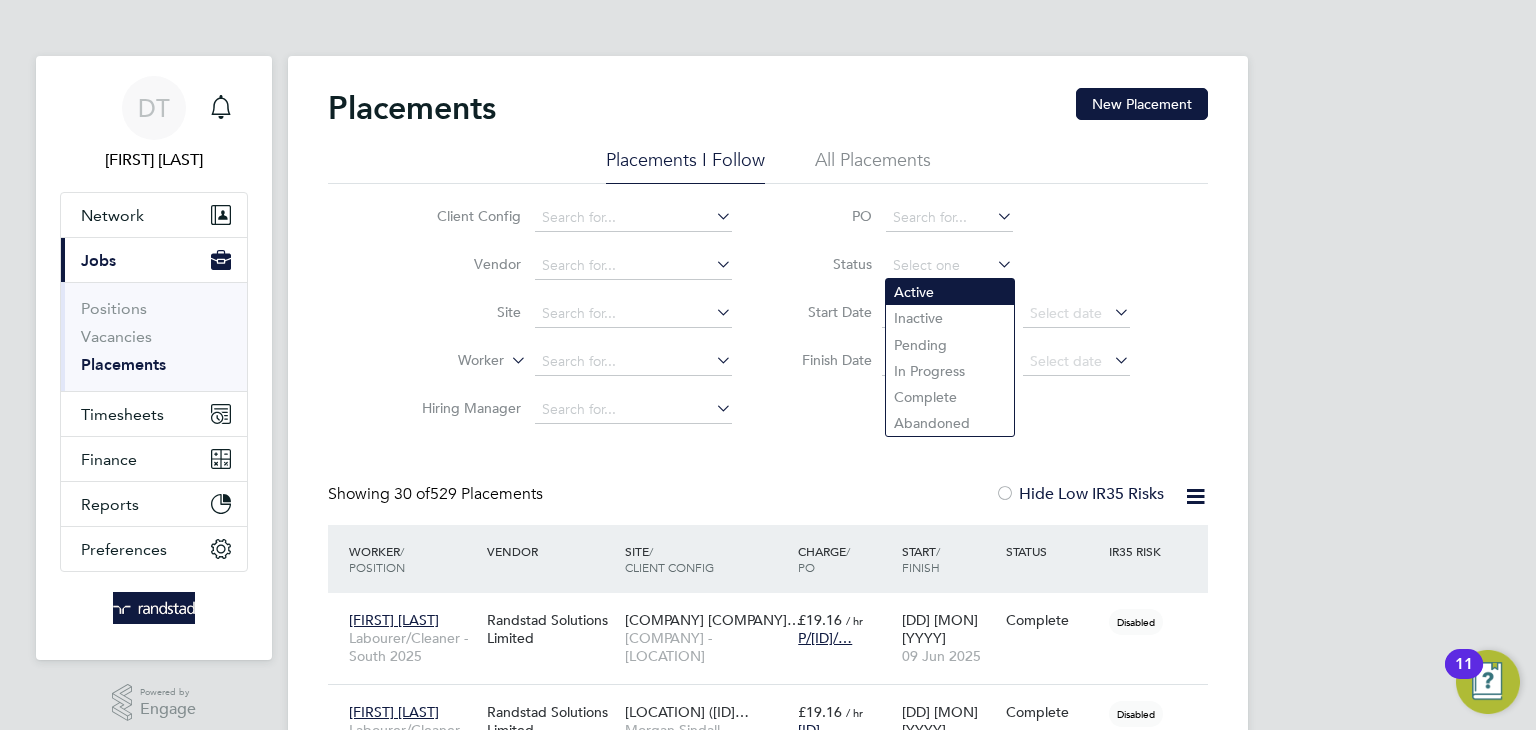 click on "Active" 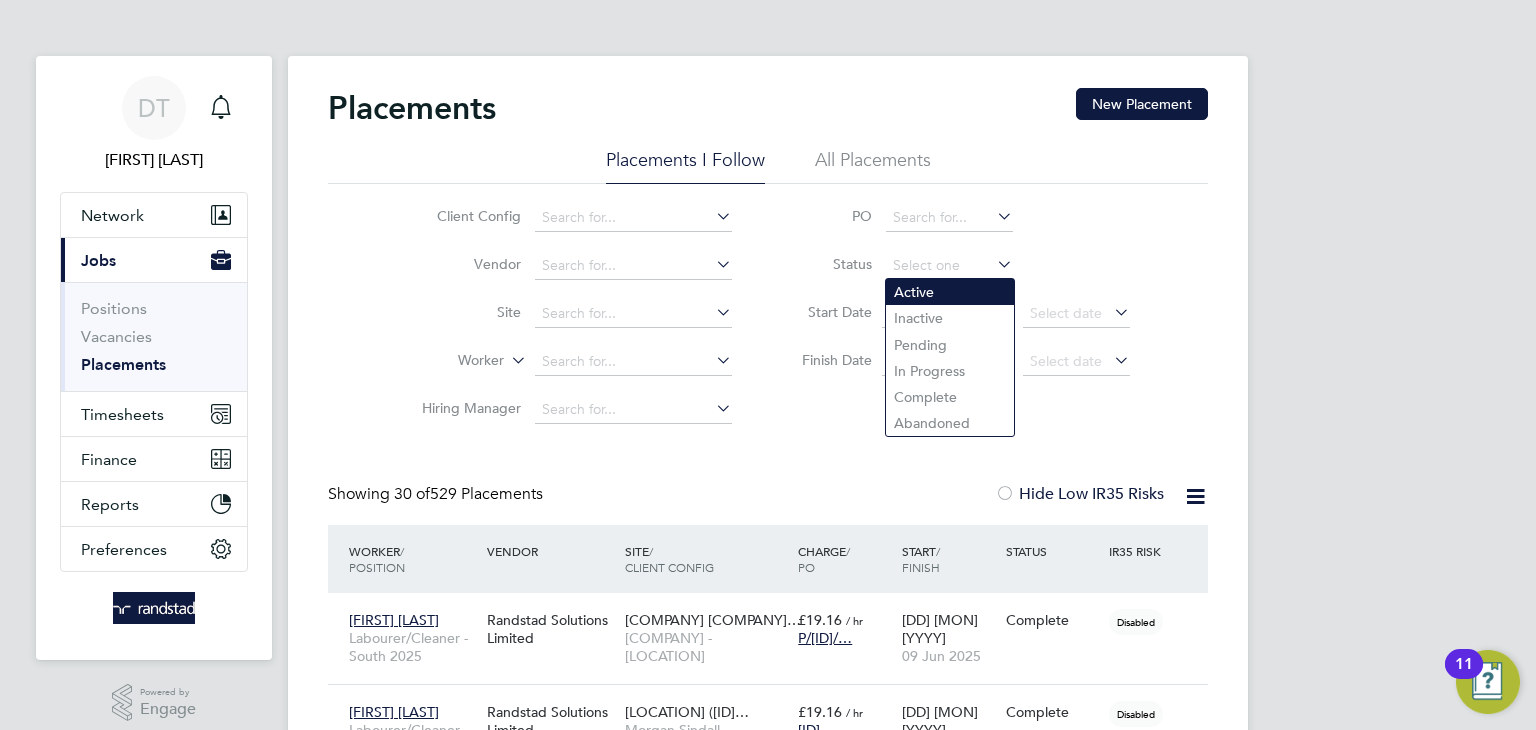 type on "Active" 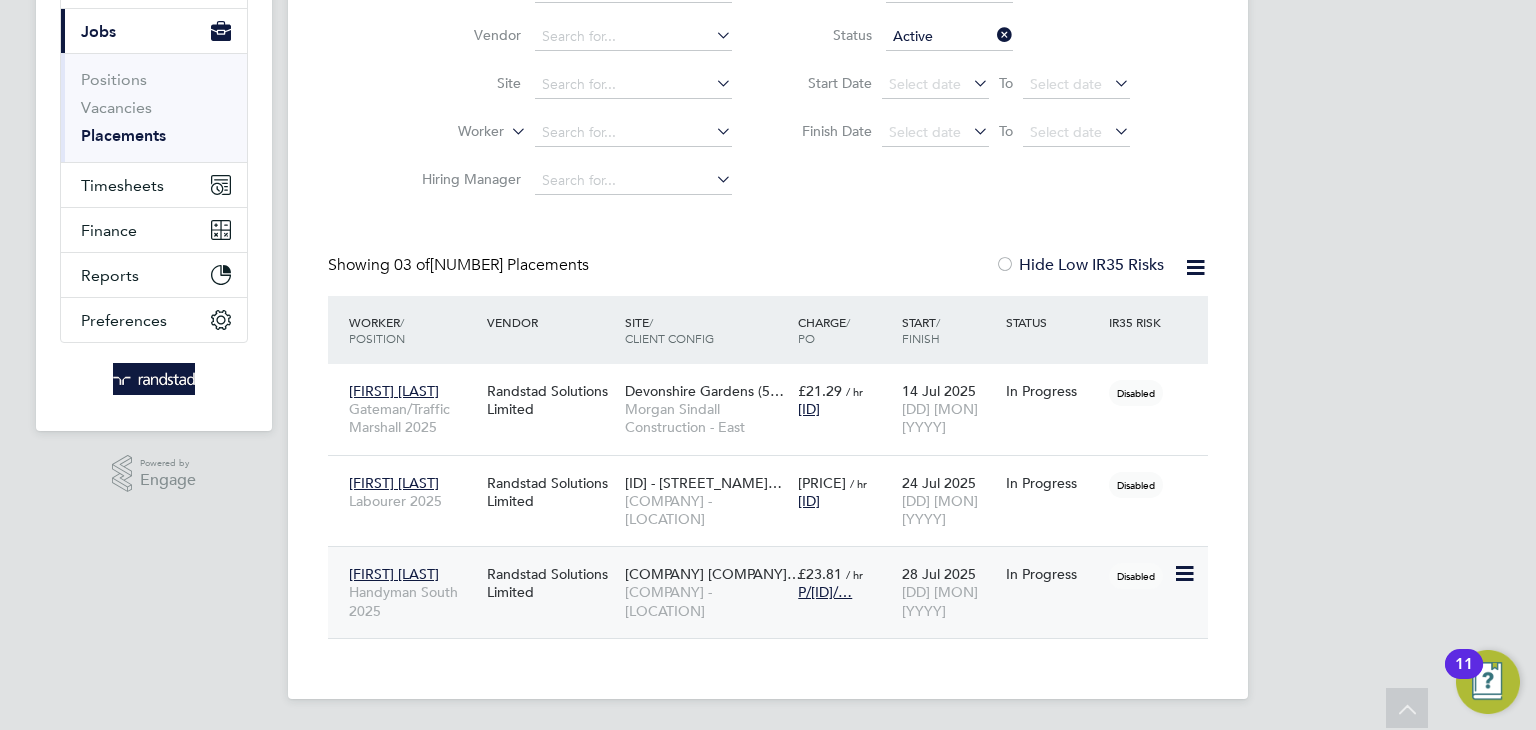 click on "Randstad Solutions Limited" 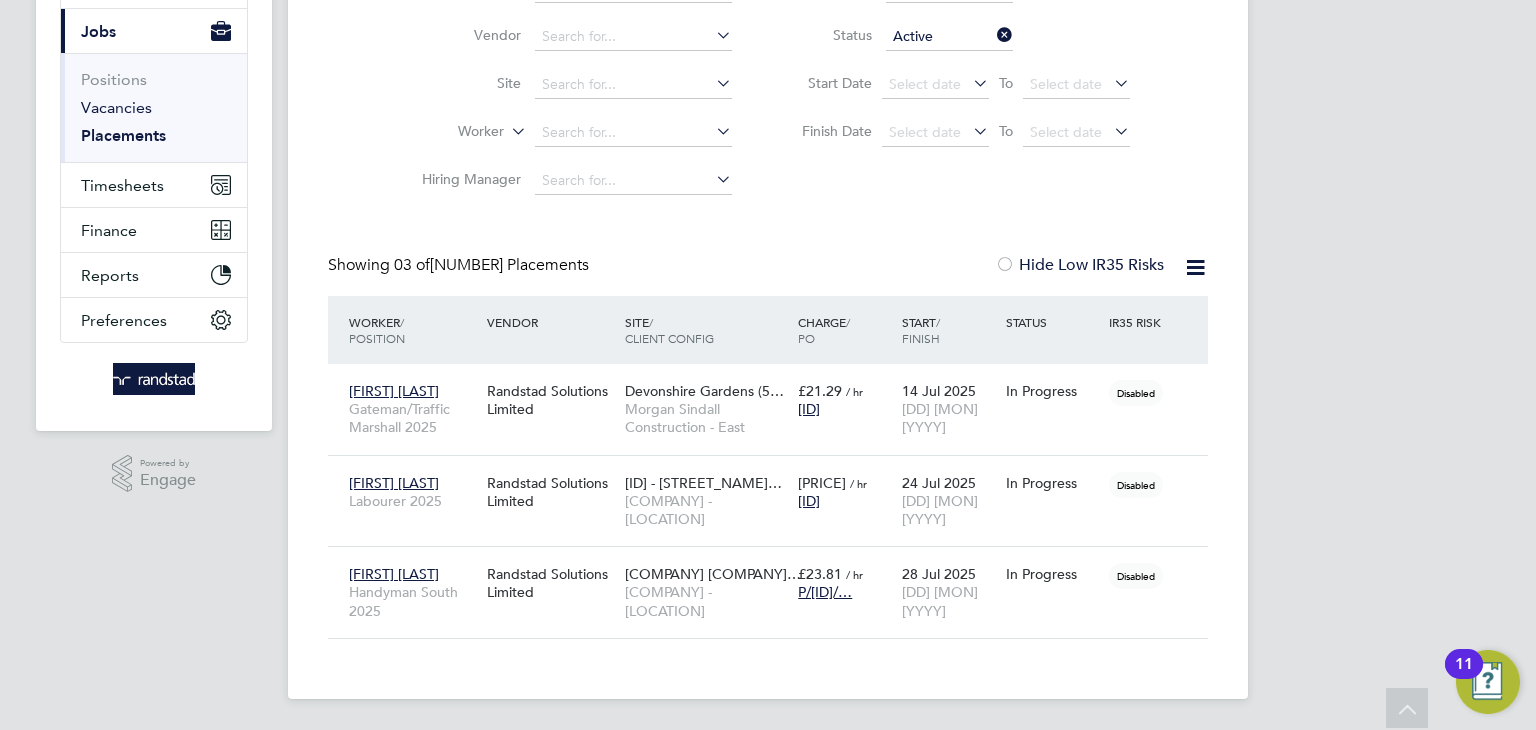 click on "Vacancies" at bounding box center (116, 107) 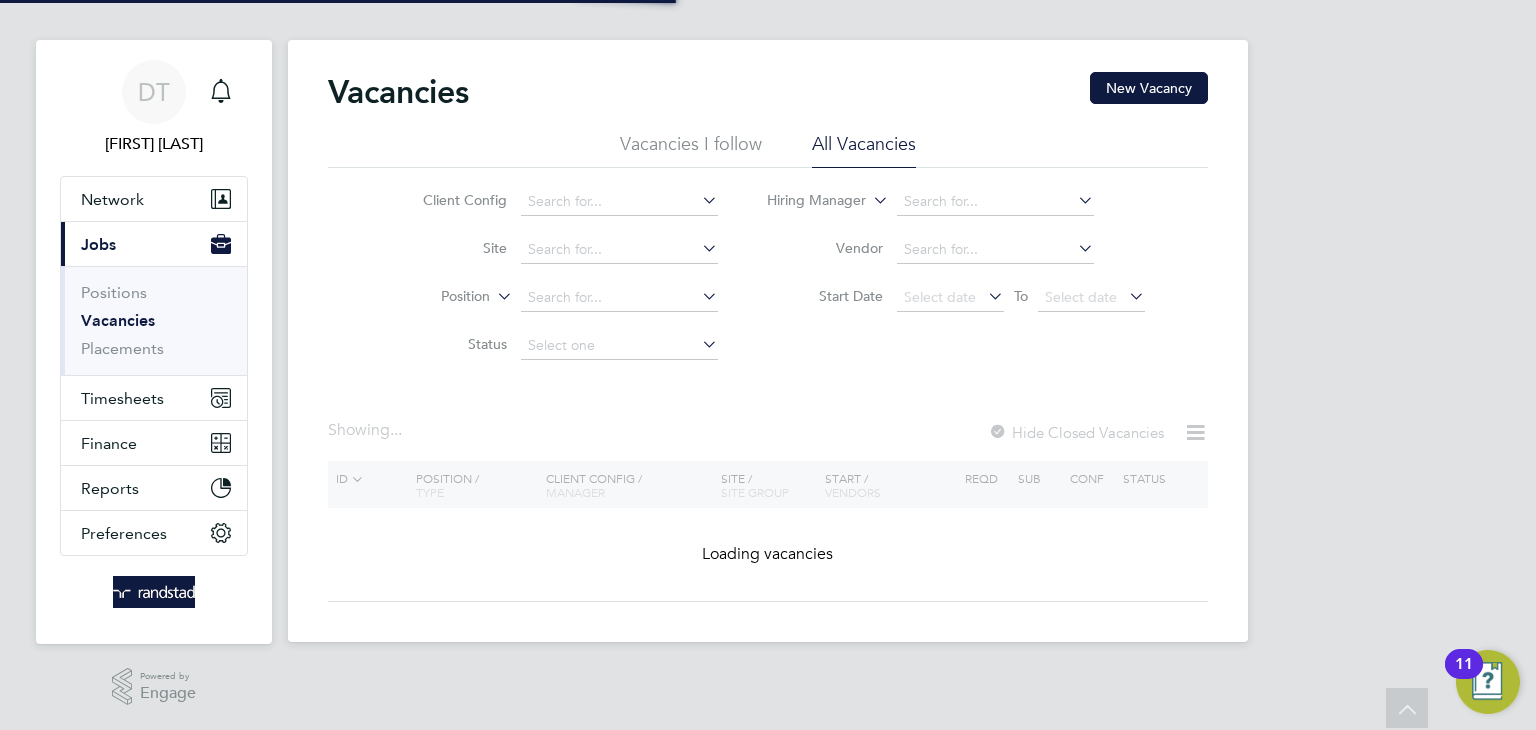 scroll, scrollTop: 0, scrollLeft: 0, axis: both 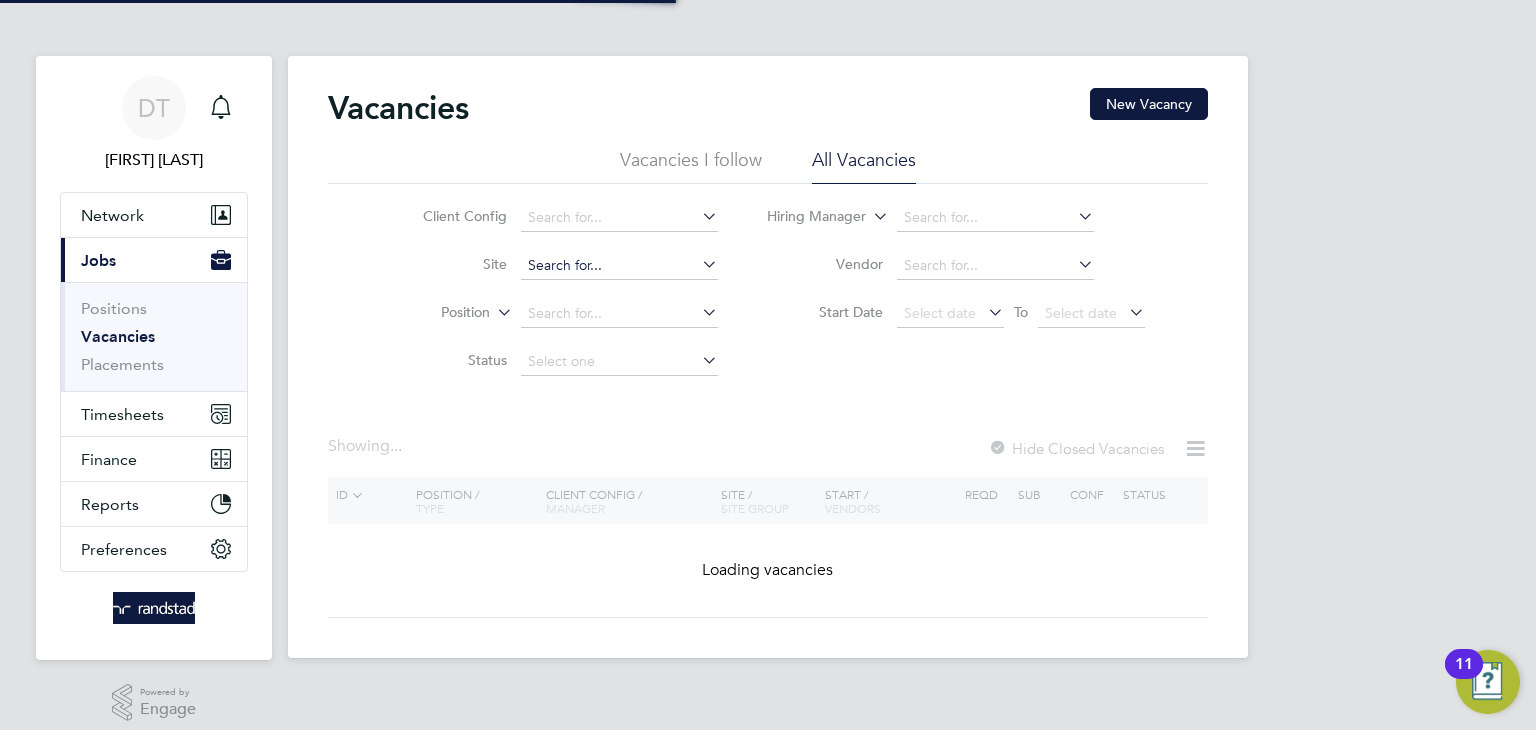 click 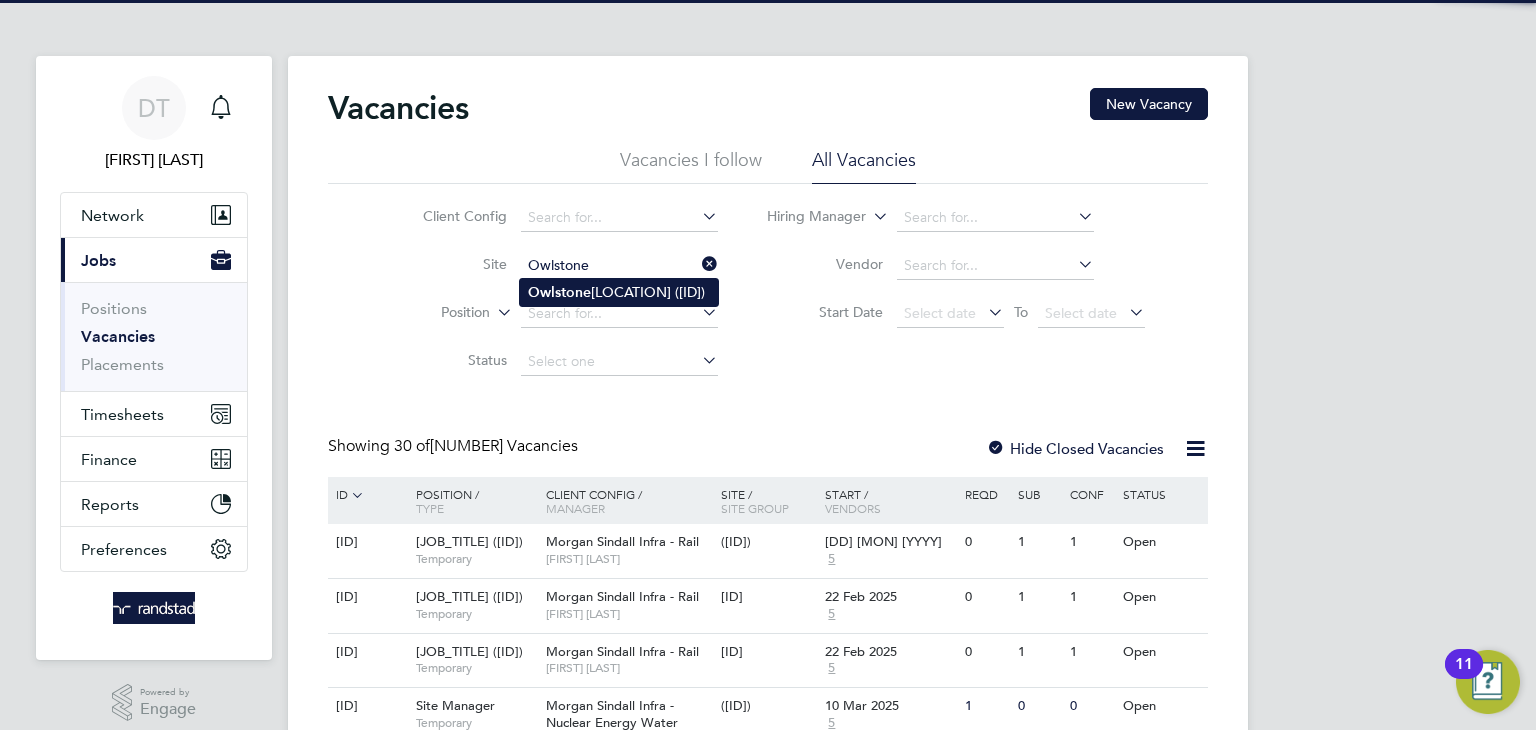click on "Owlstone" 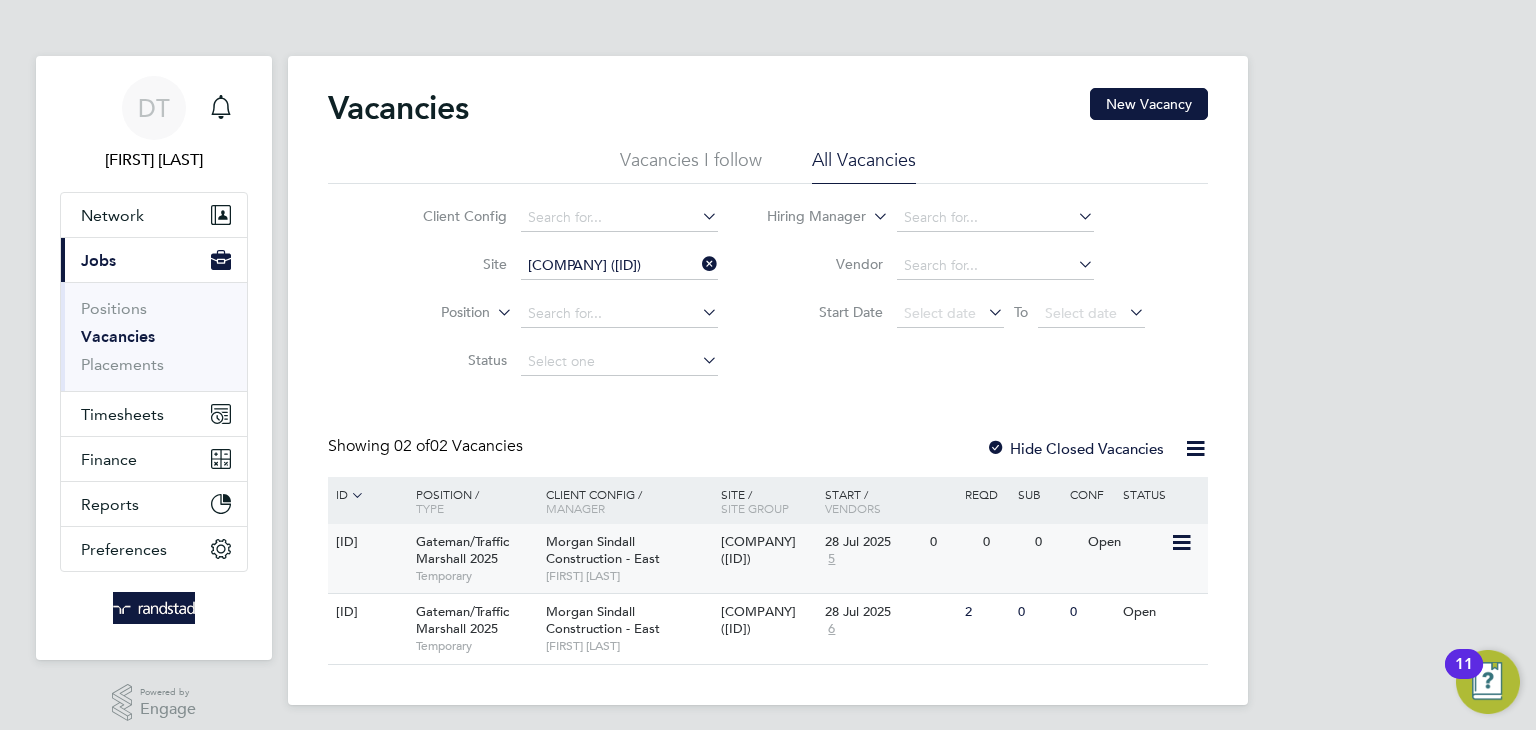click on "Morgan Sindall Construction - East" 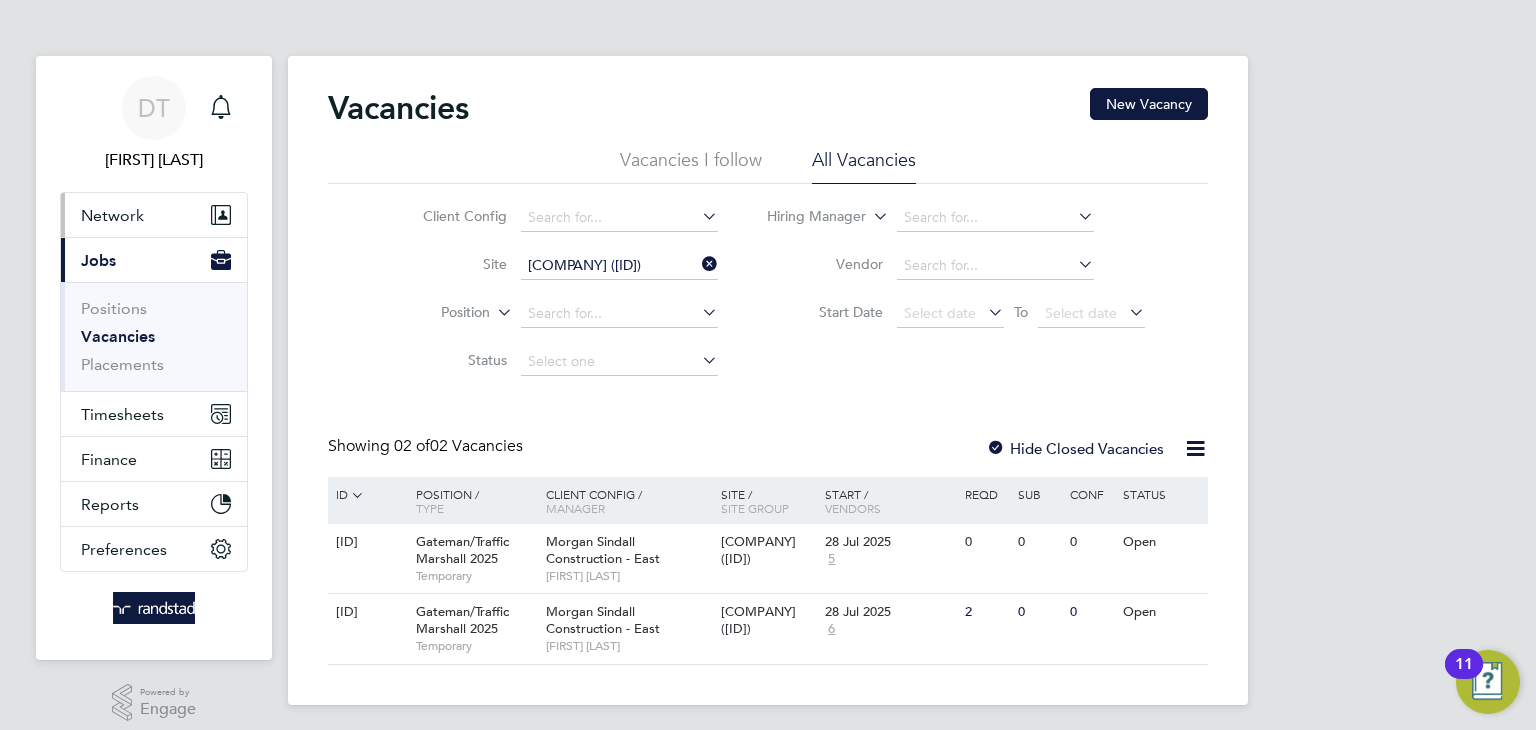 click on "Network" at bounding box center (154, 215) 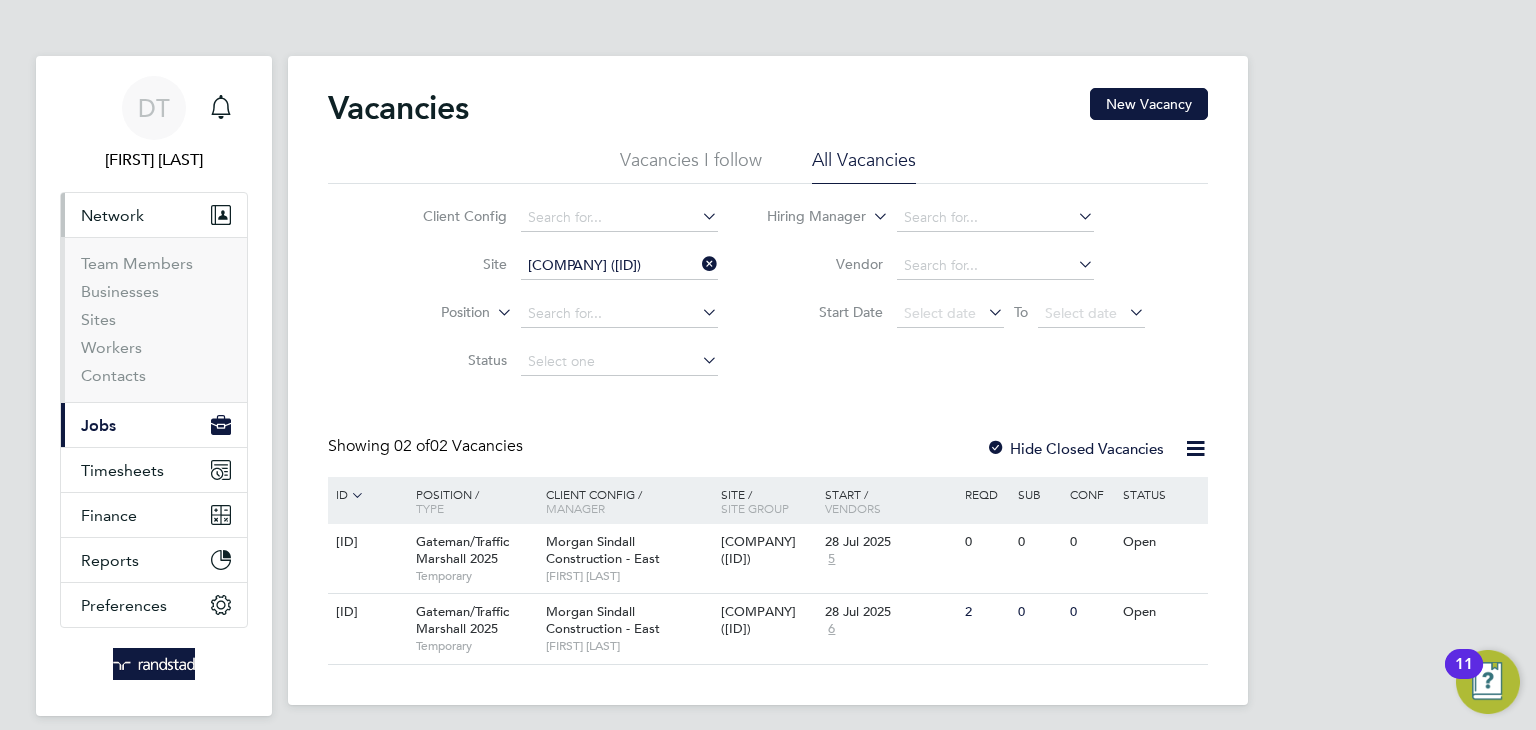 click on "Sites" at bounding box center [156, 324] 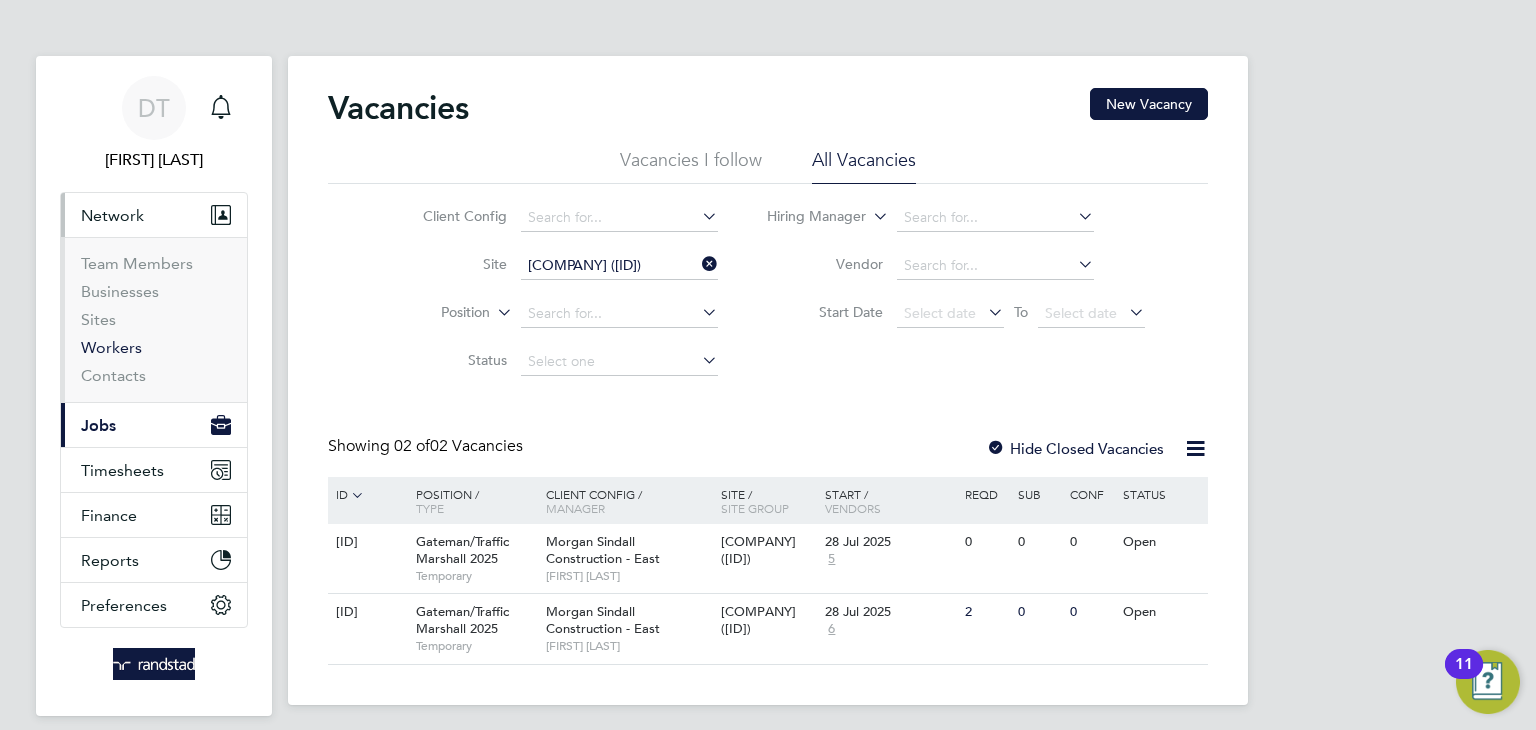 click on "Workers" at bounding box center (111, 347) 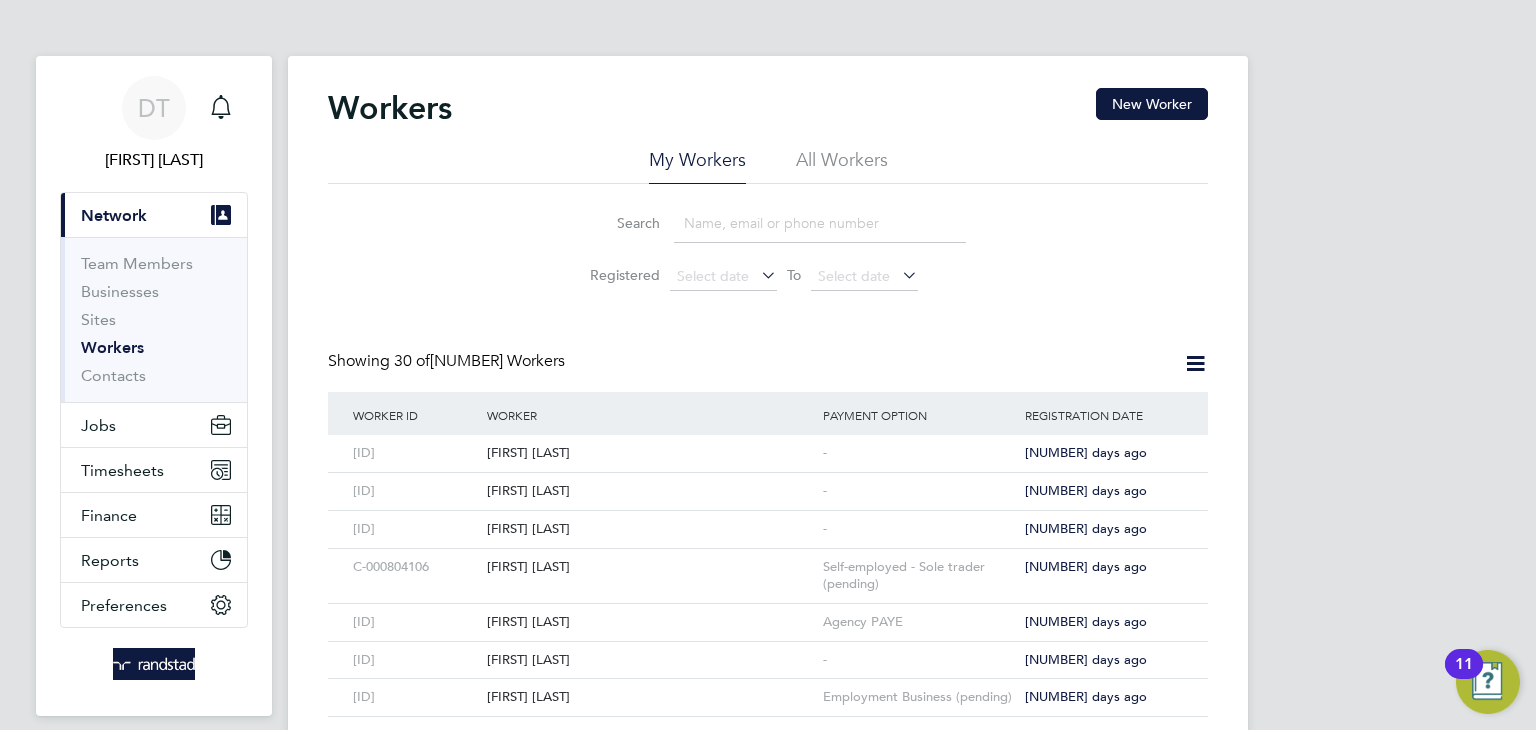 click on "All Workers" 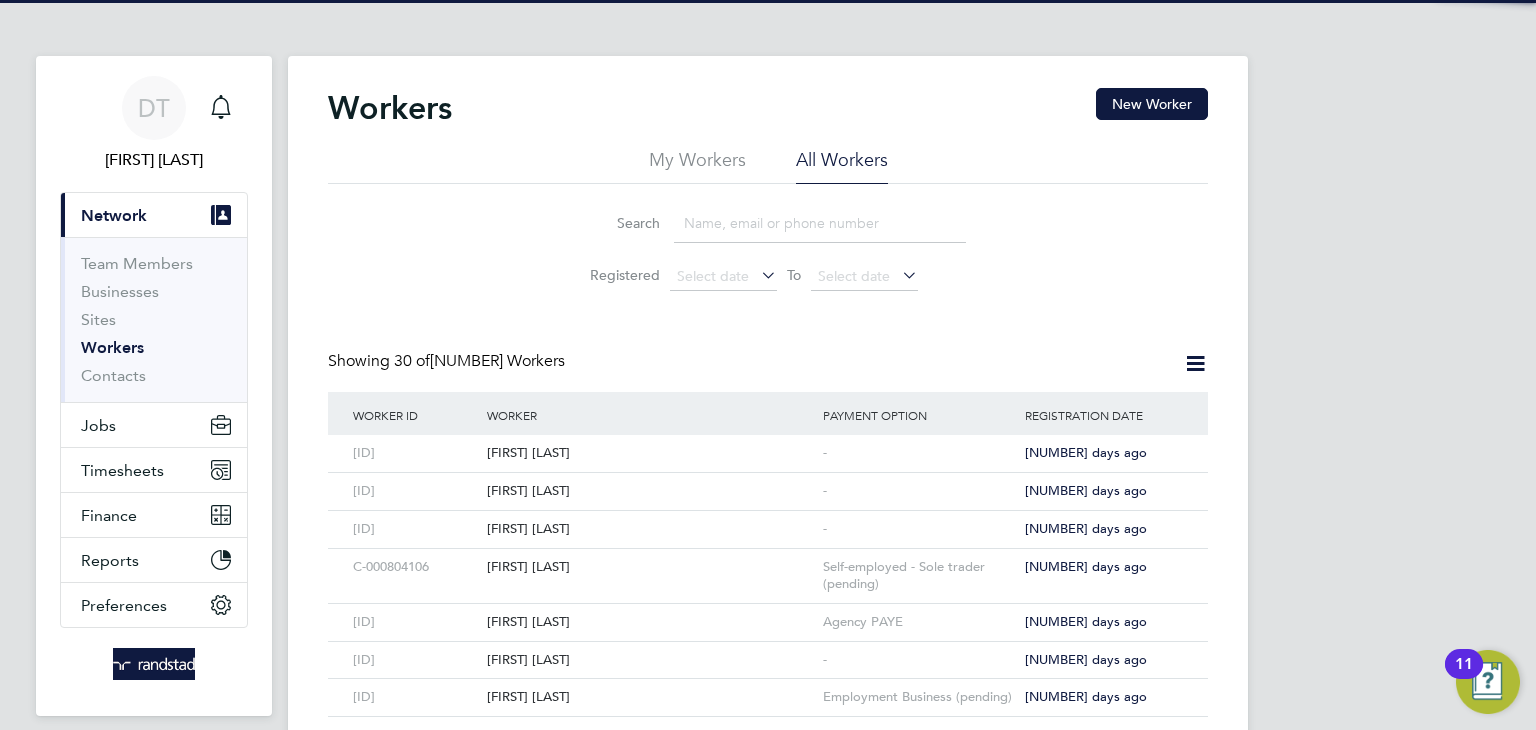 click 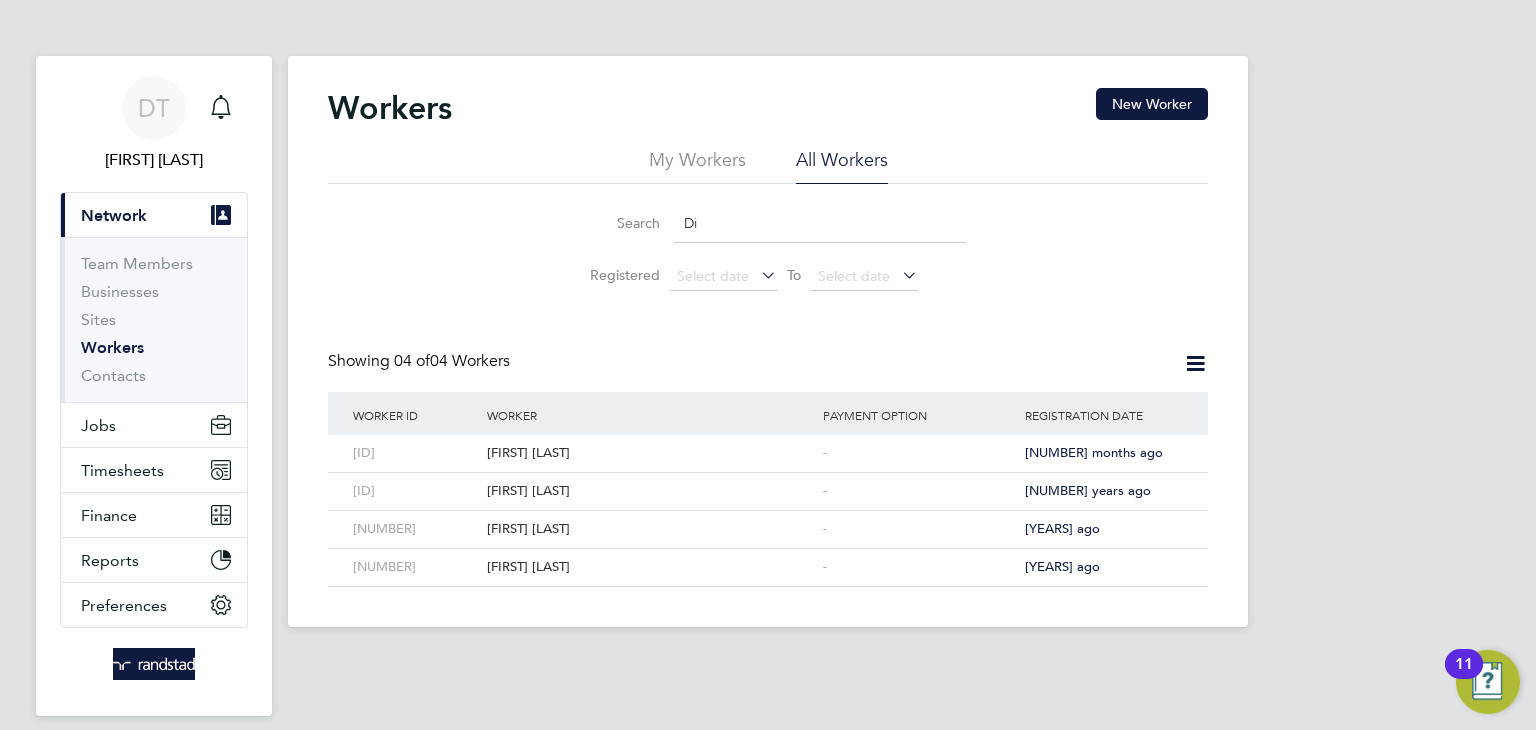 type on "D" 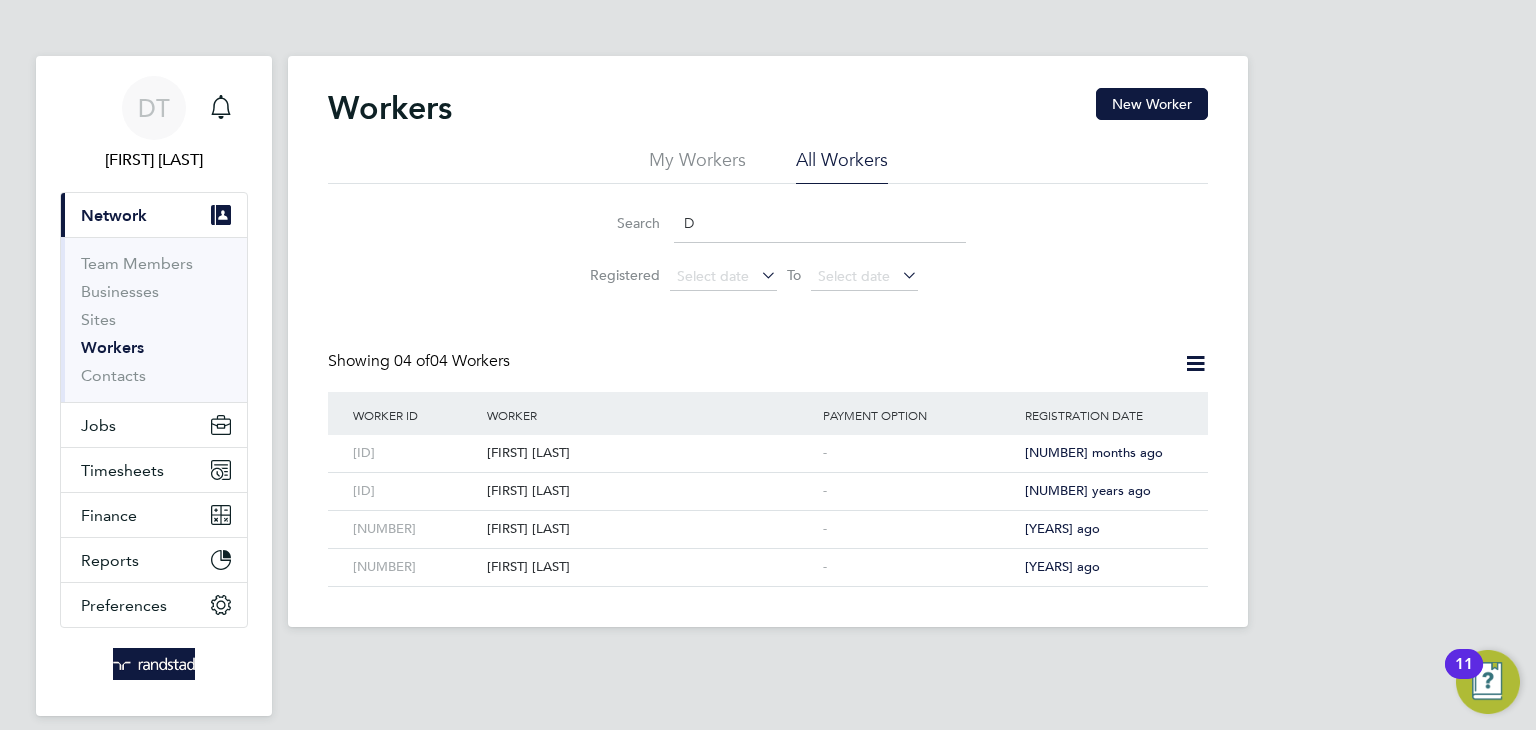 type 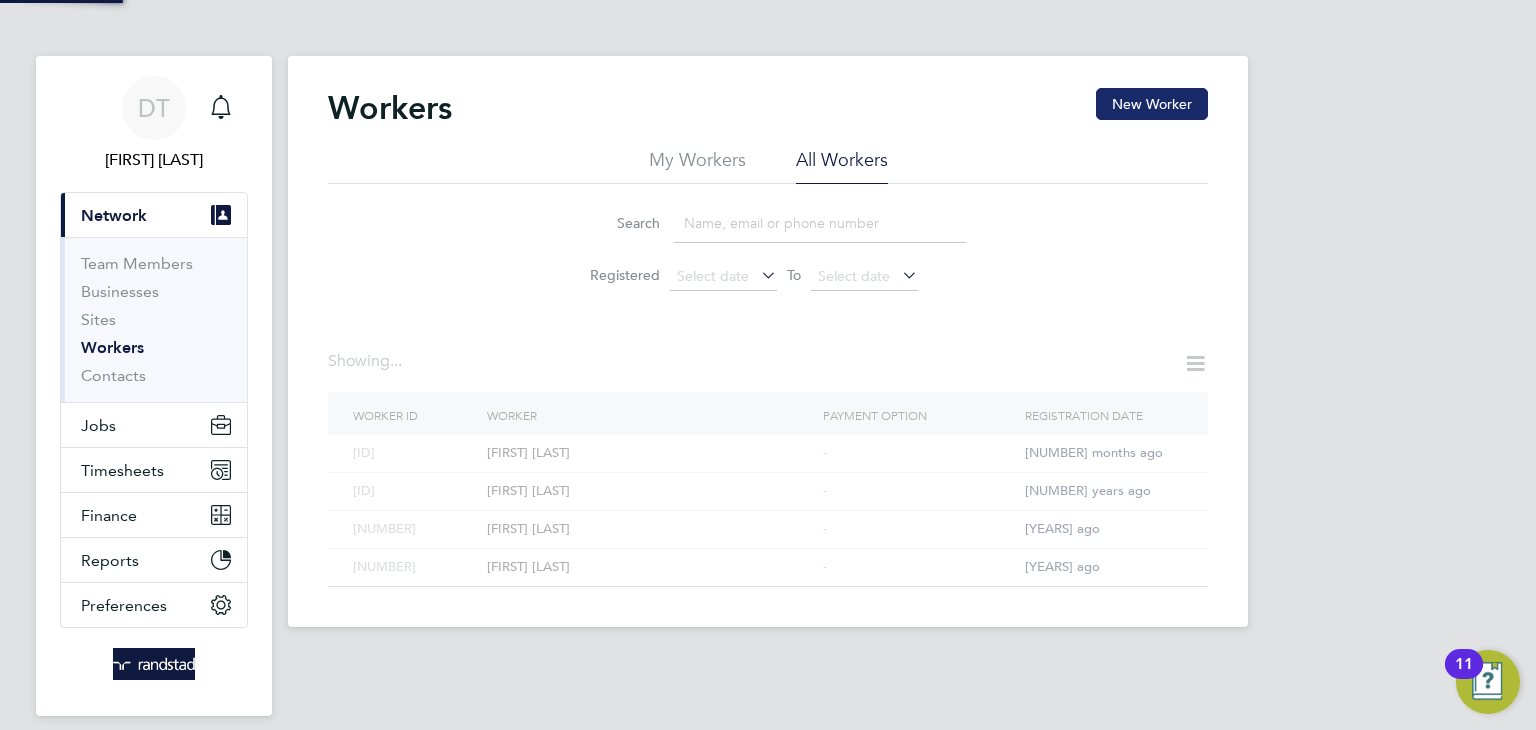 click on "New Worker" 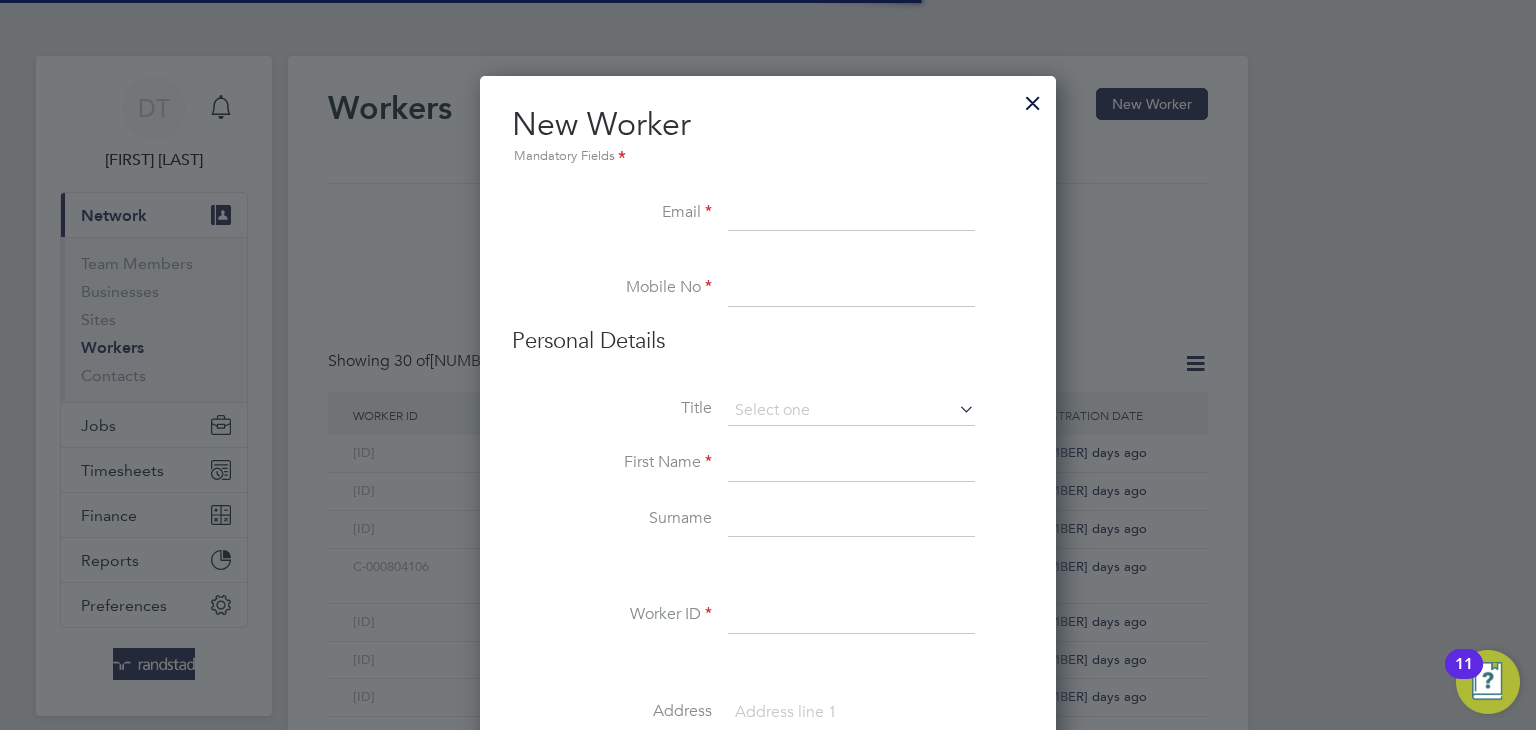 scroll, scrollTop: 10, scrollLeft: 10, axis: both 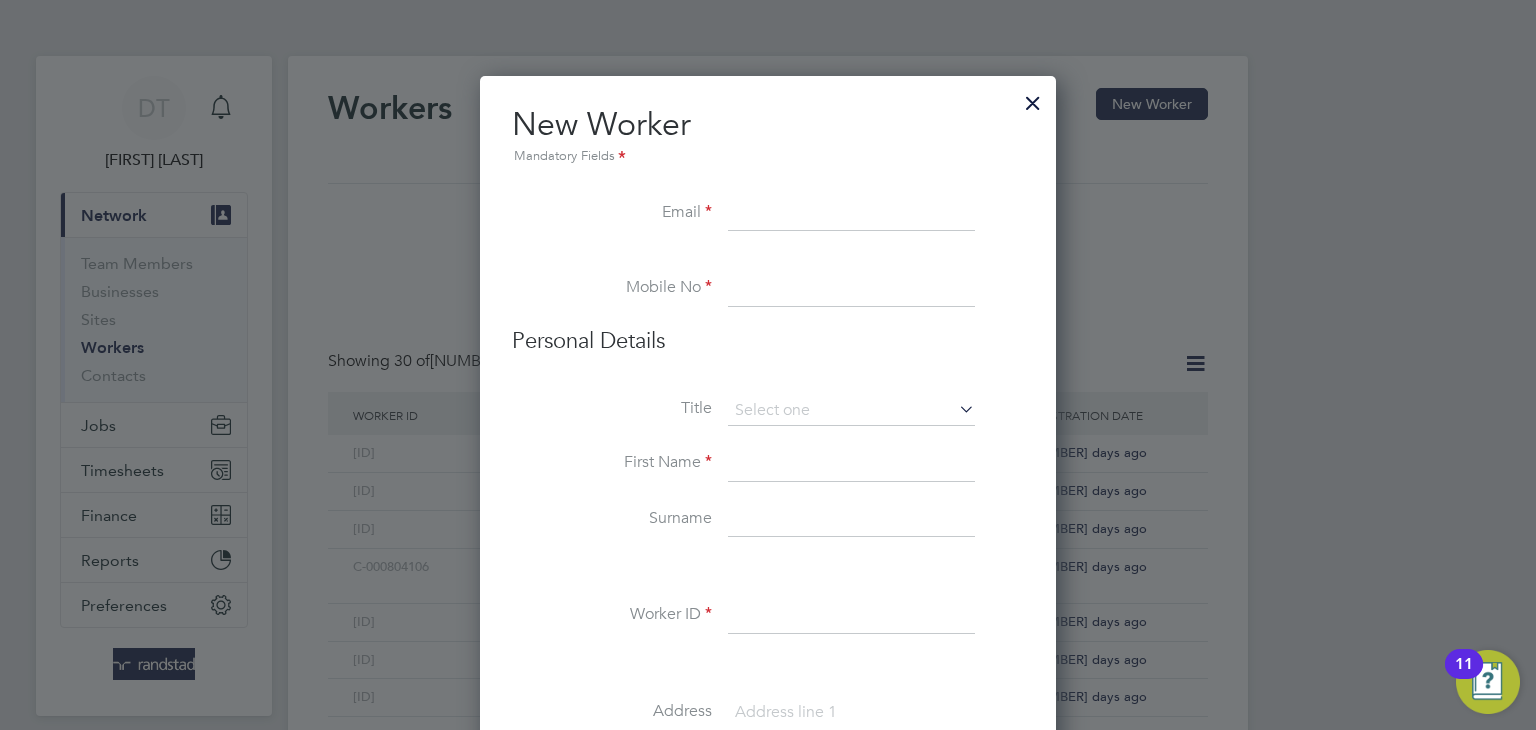 paste on "spanellis@hotmail.com" 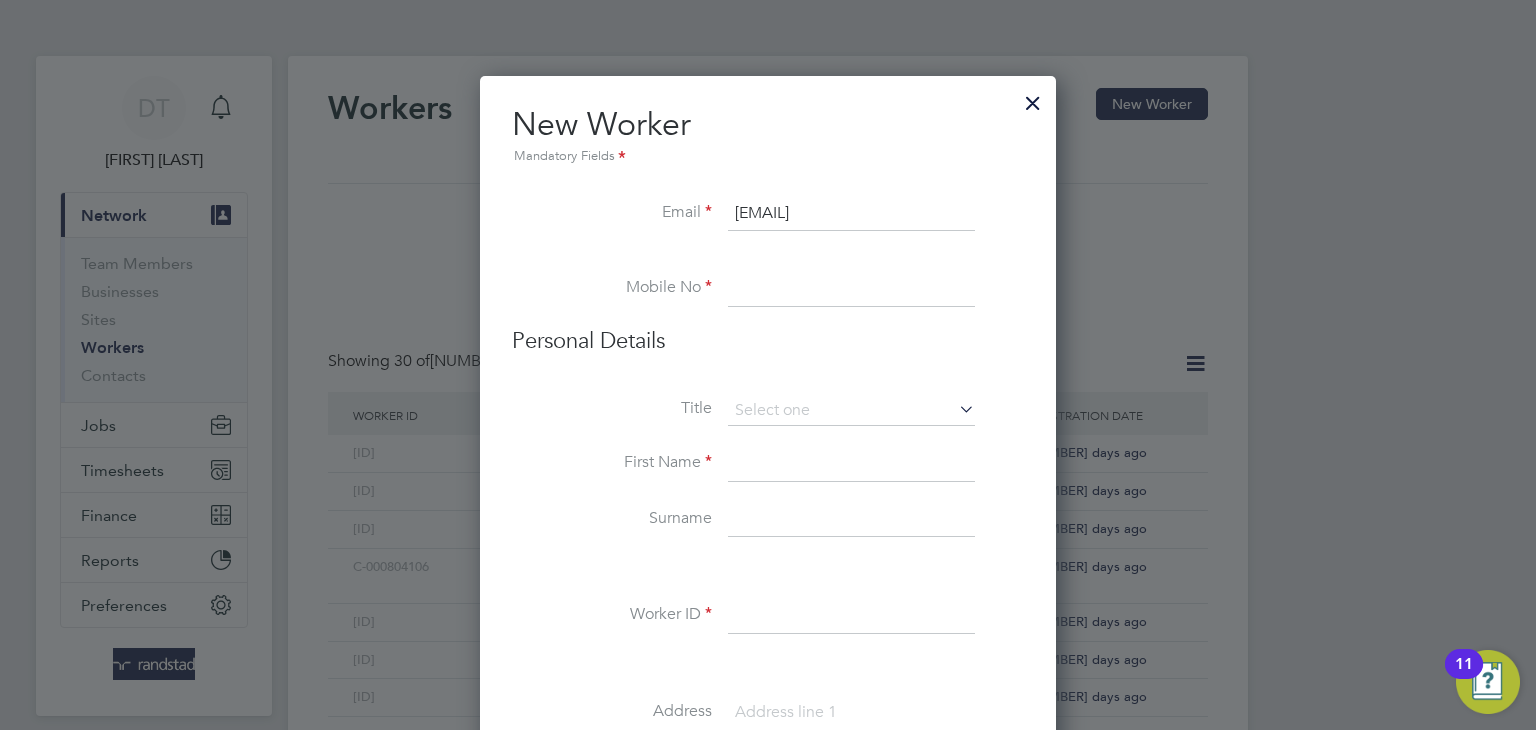 type on "spanellis@hotmail.com" 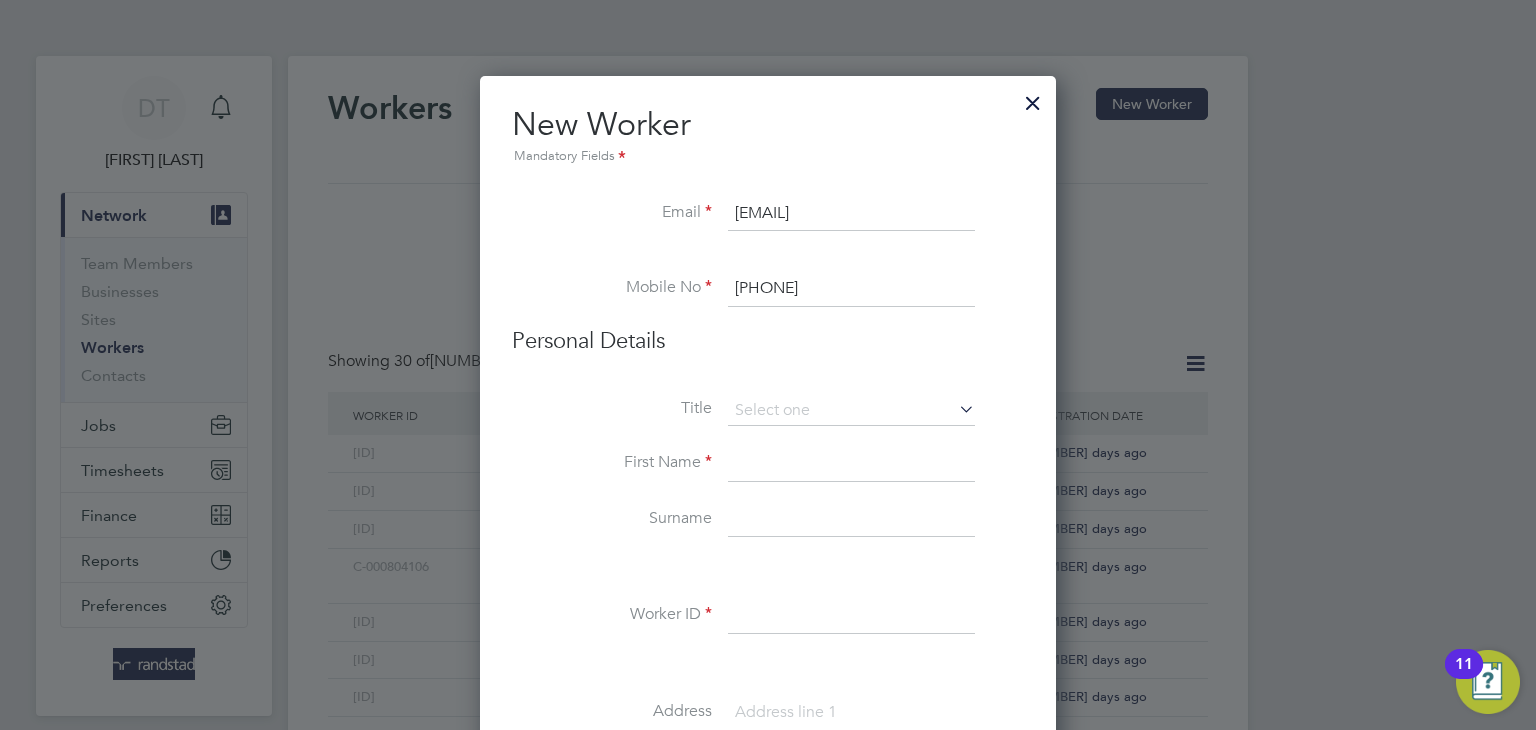 type on "07960833414" 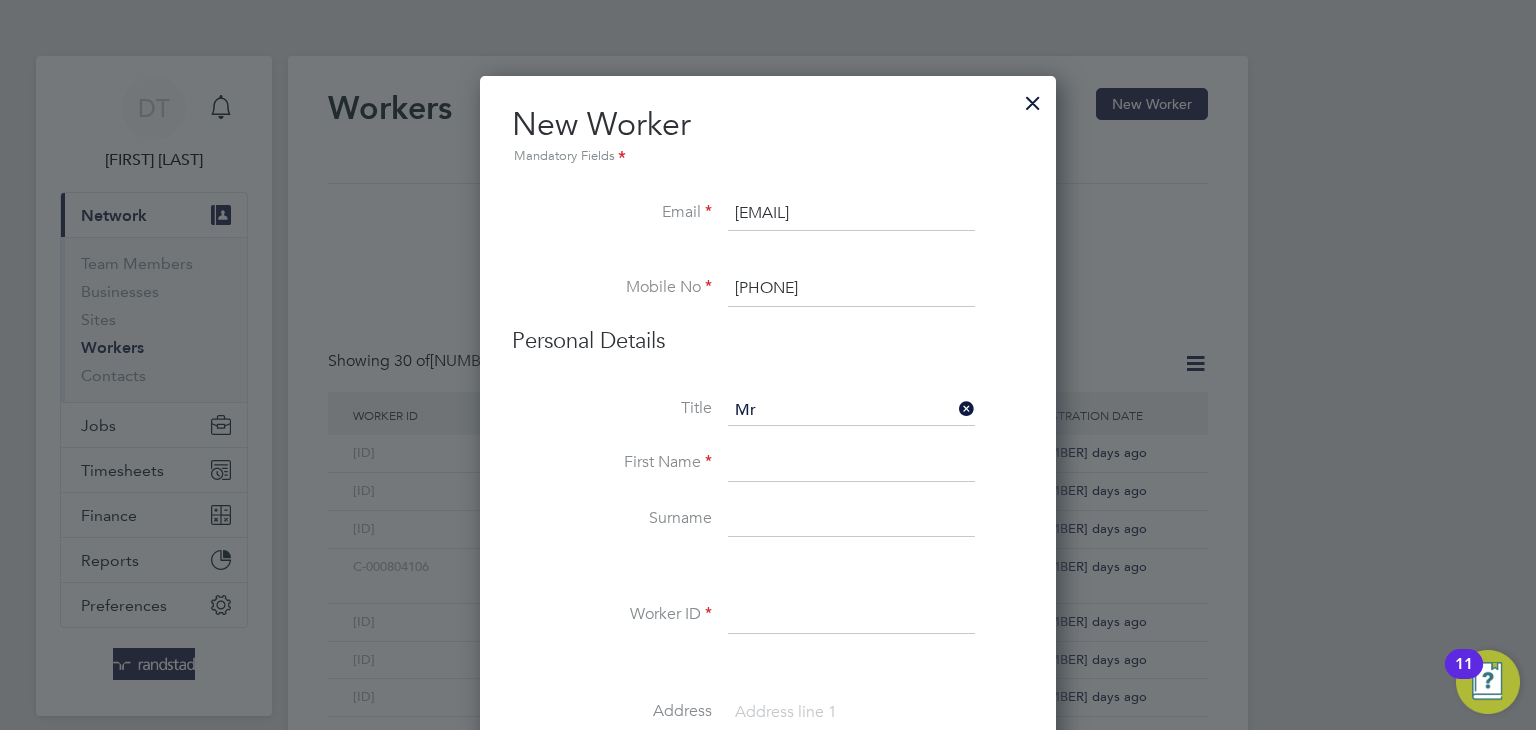 click at bounding box center (851, 464) 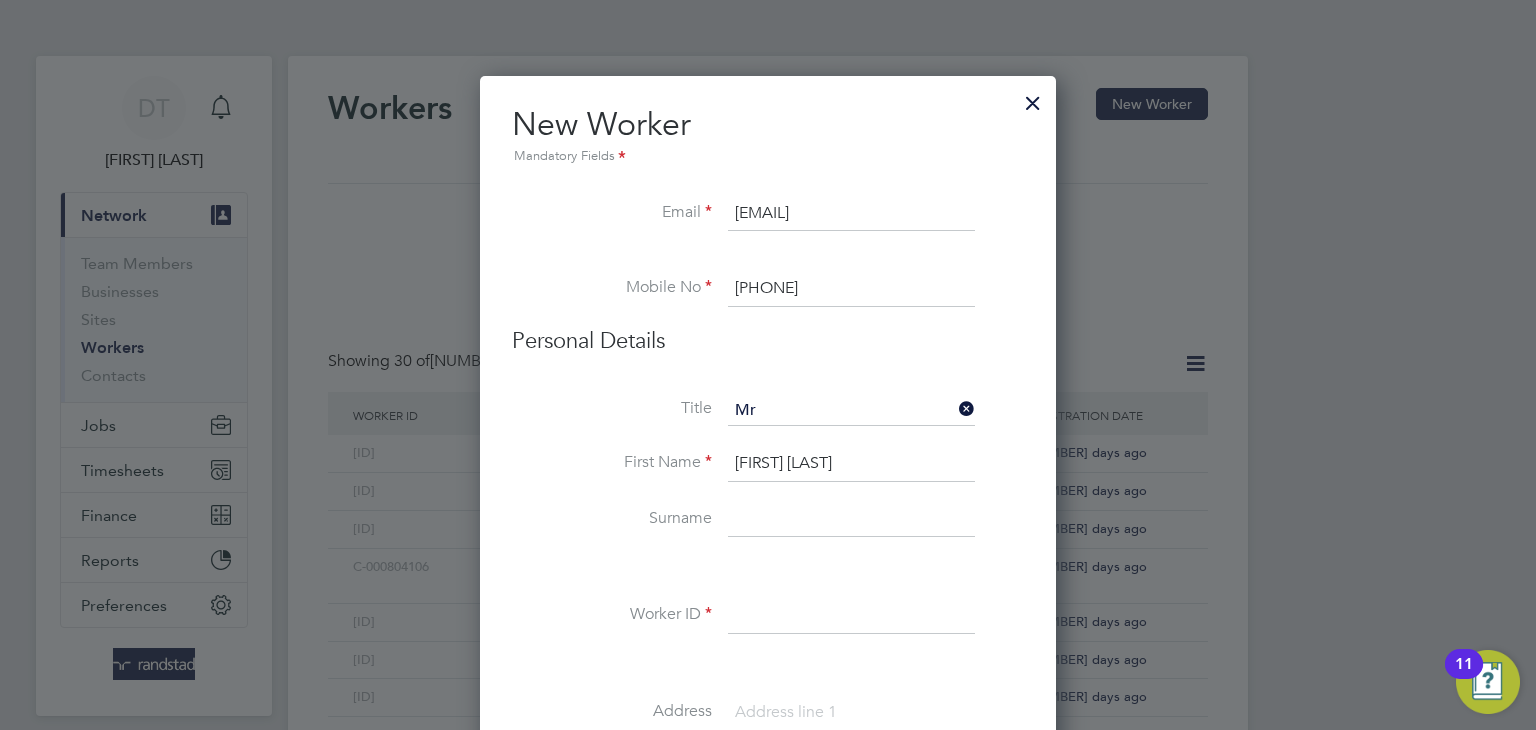type on "Dimitri Spanos" 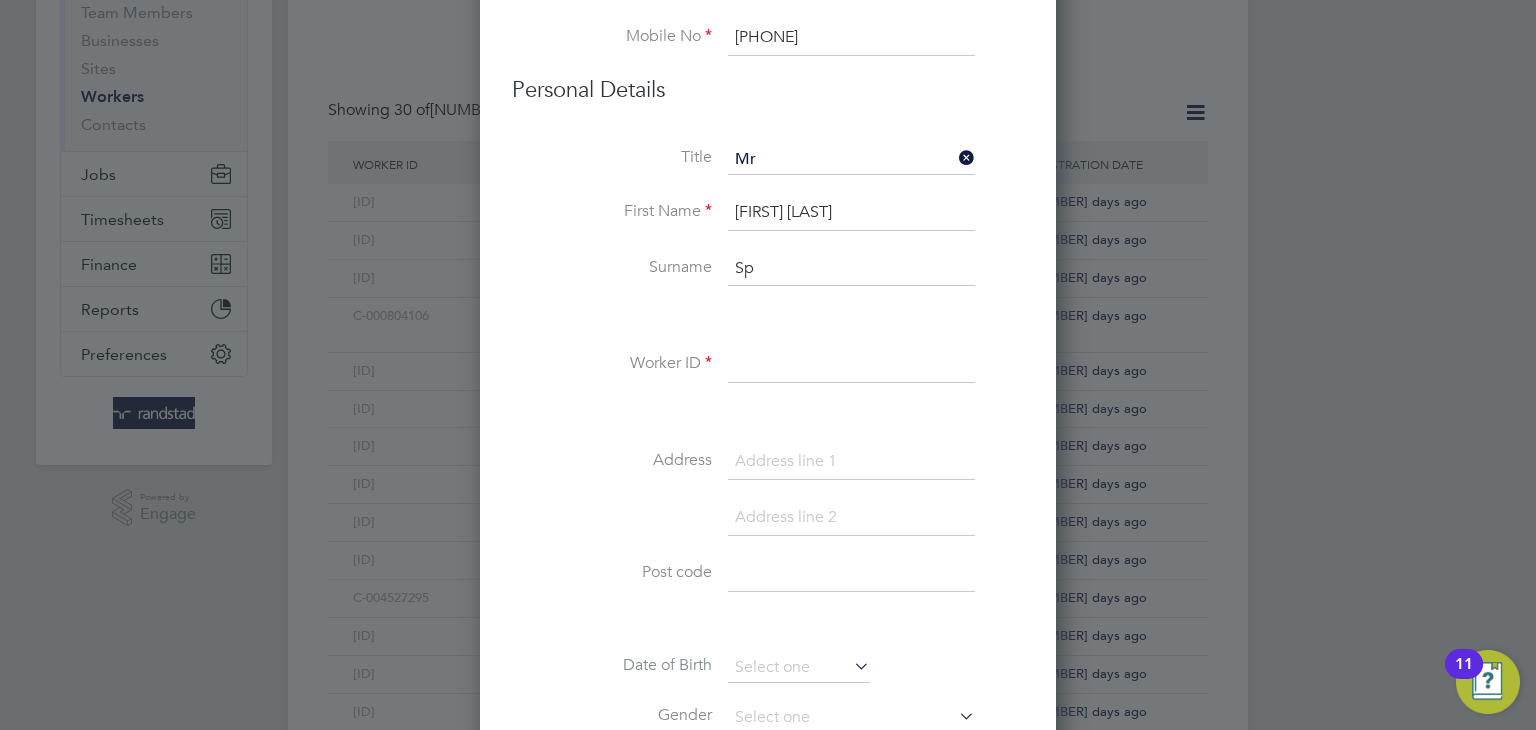scroll, scrollTop: 256, scrollLeft: 0, axis: vertical 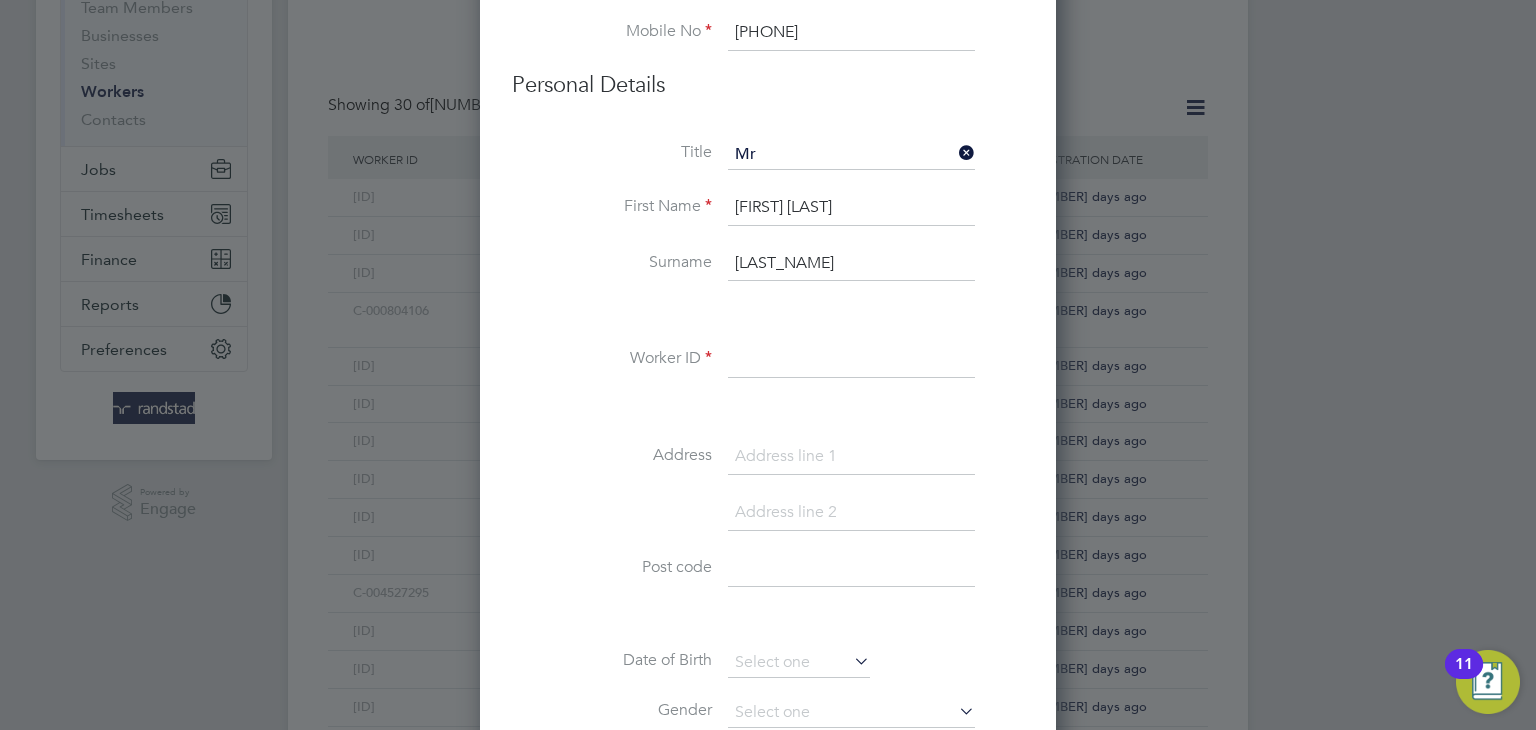 type on "Spanelis" 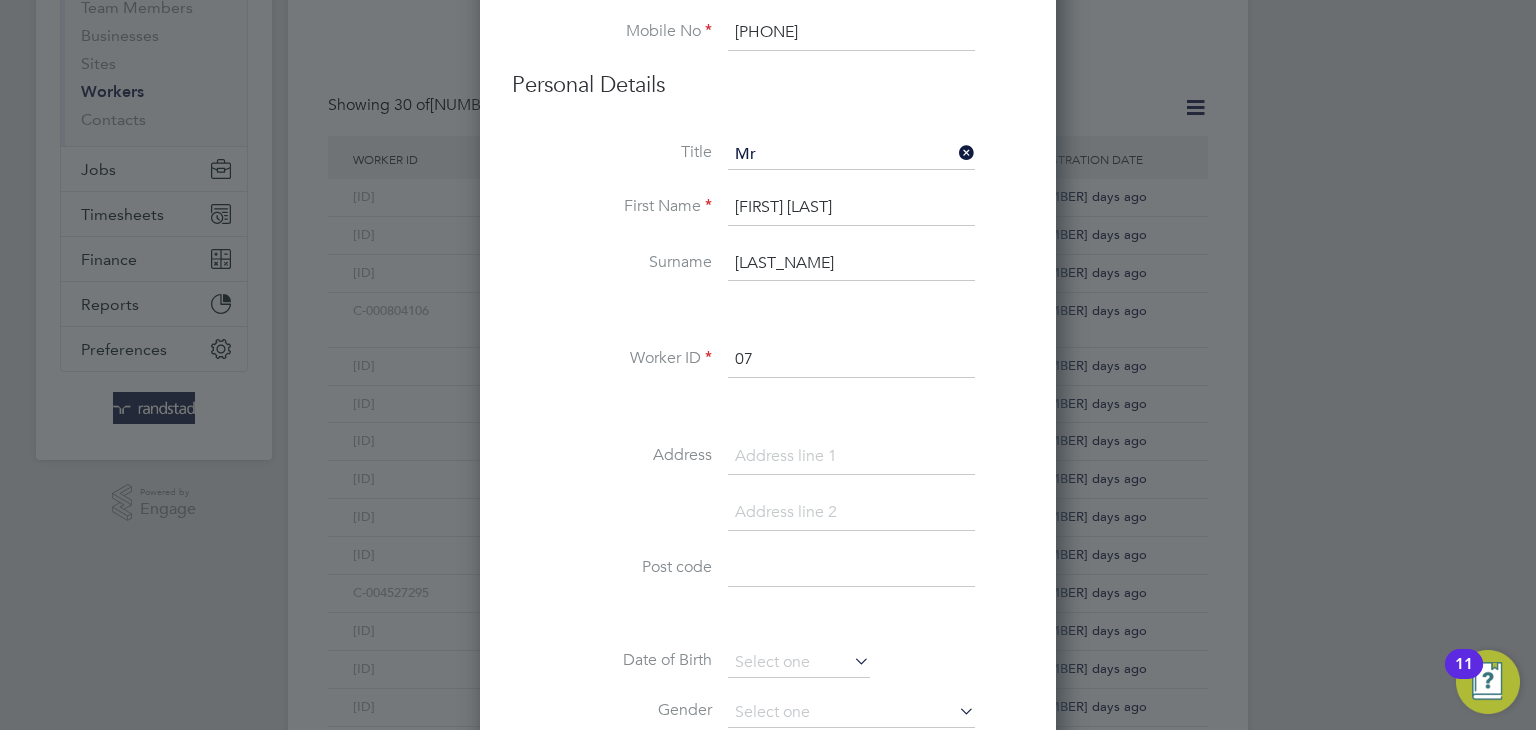 type on "0" 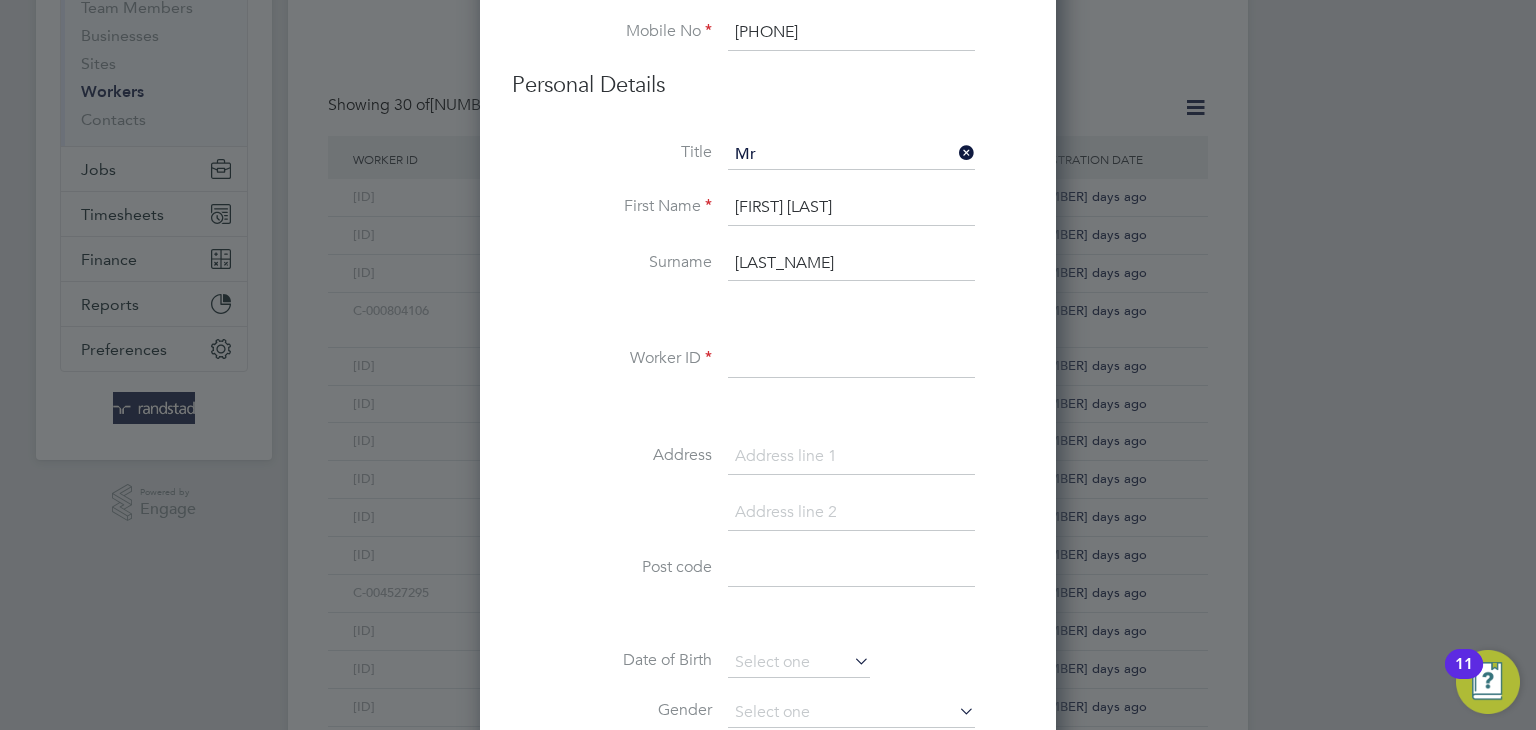 paste on "C-000680973" 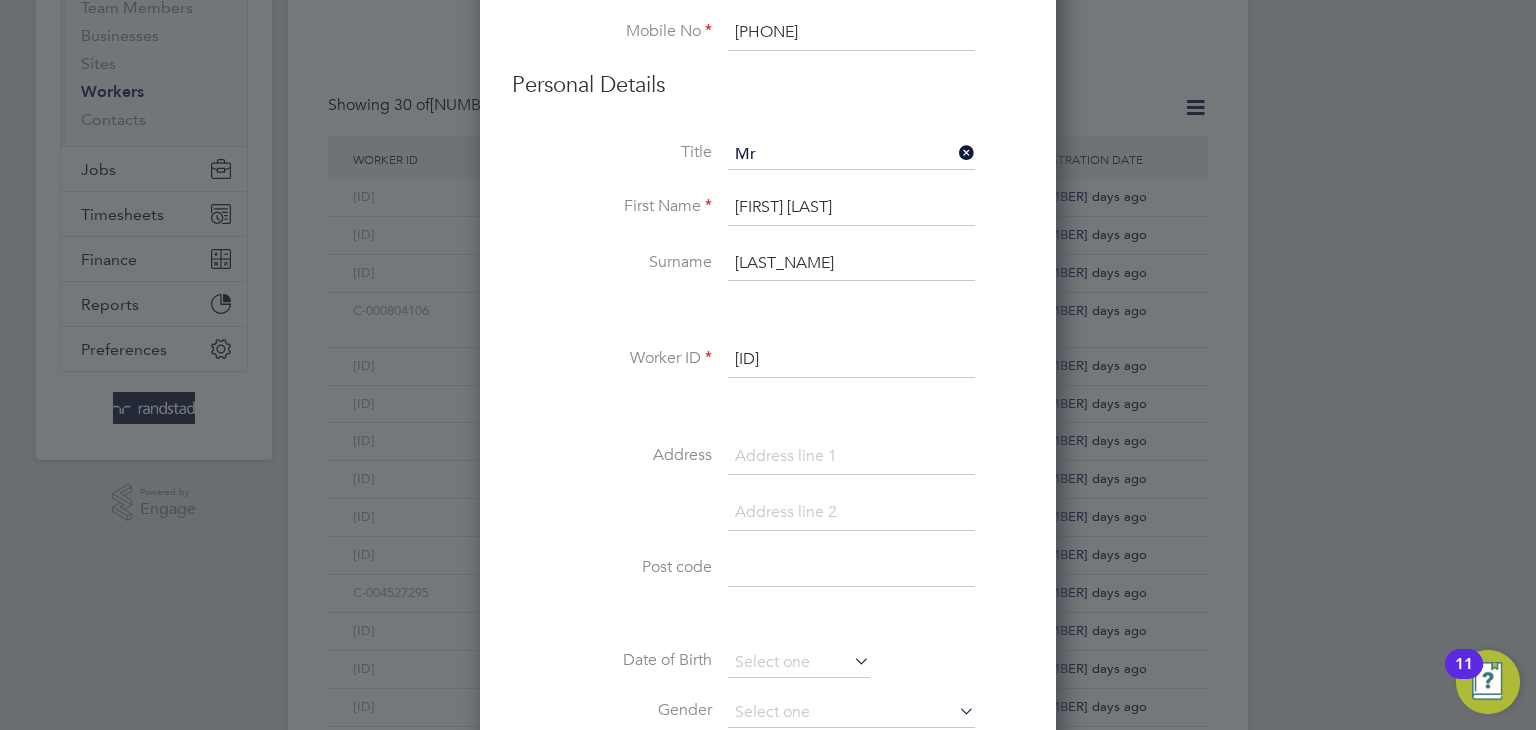 type on "C-000680973" 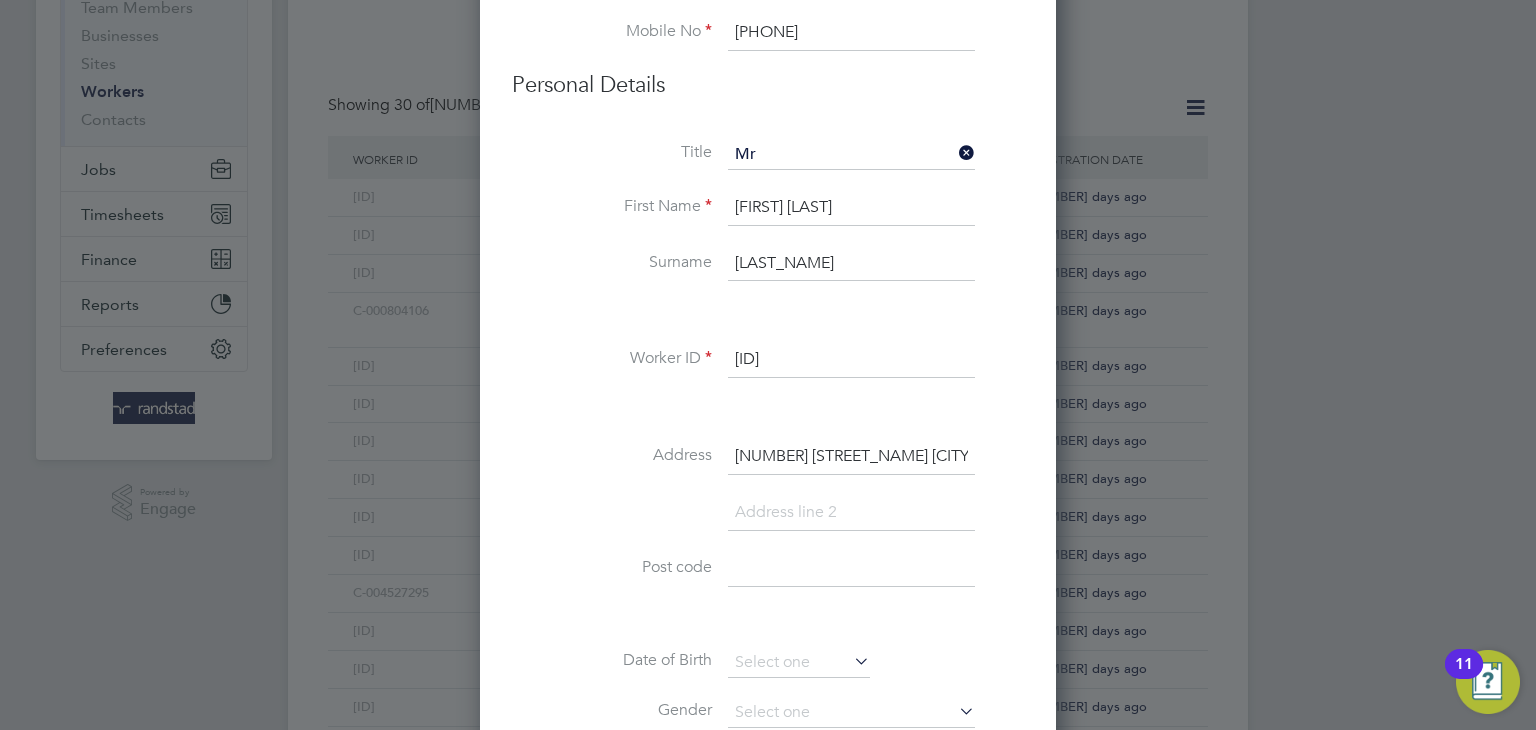 scroll, scrollTop: 0, scrollLeft: 28, axis: horizontal 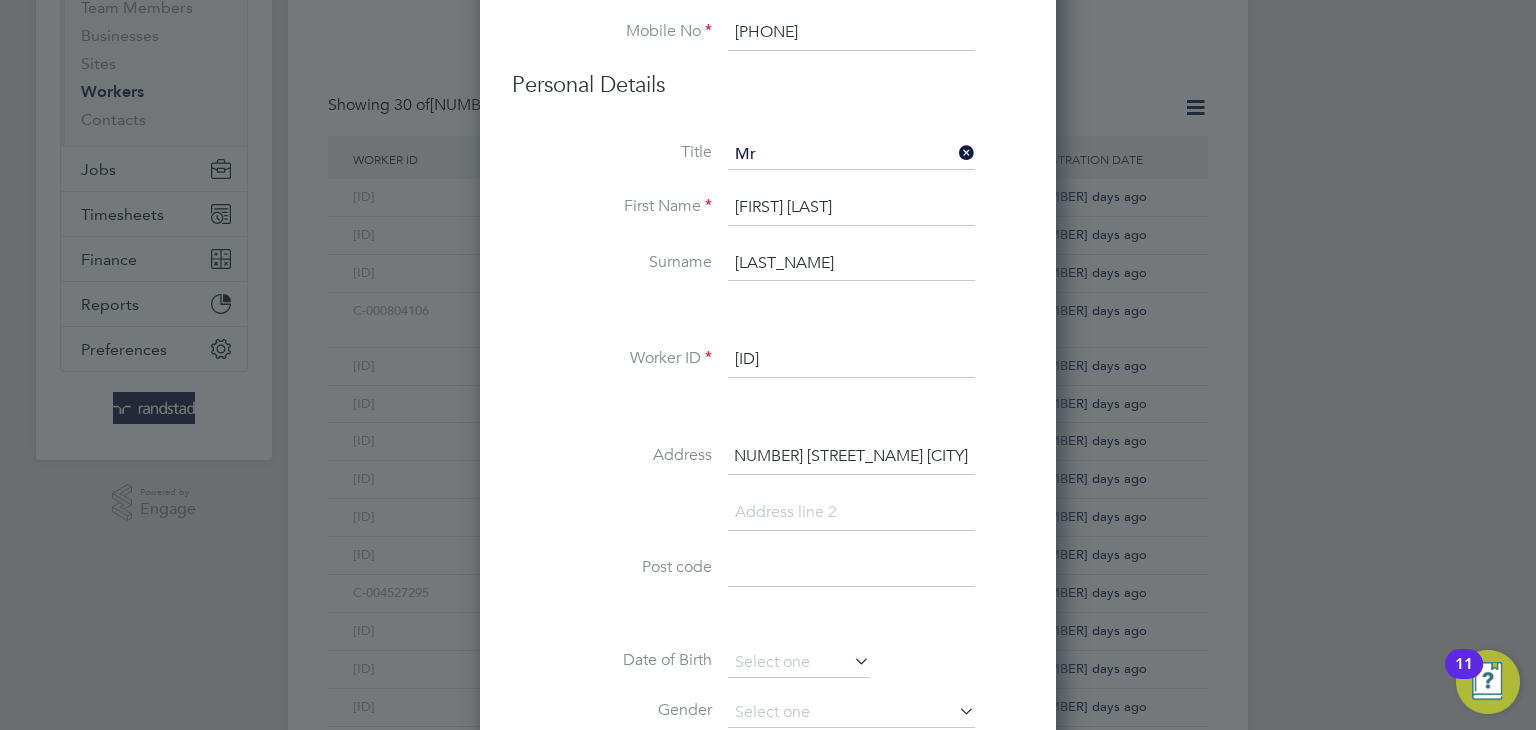 type on "128 Macaulay Square Great Shelford" 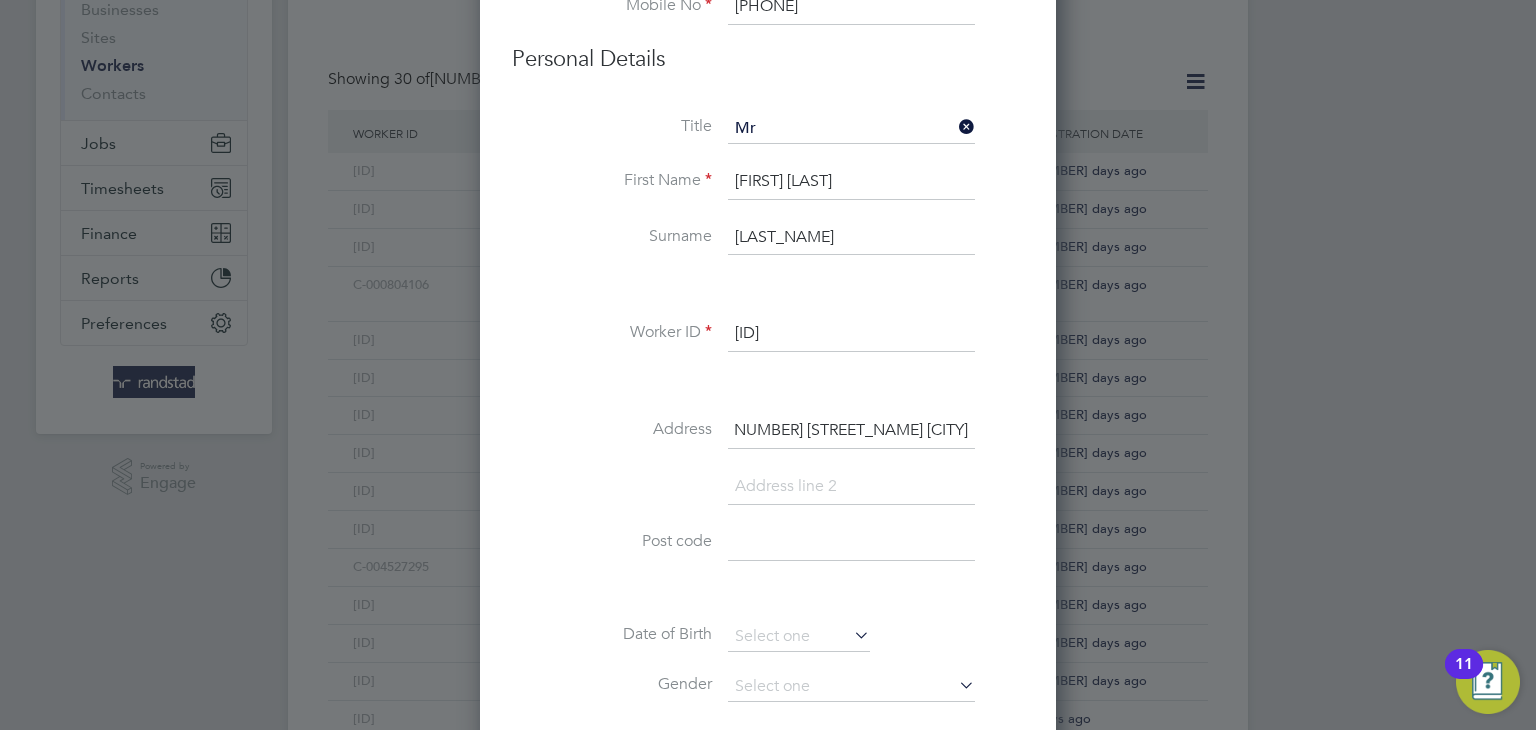 scroll, scrollTop: 0, scrollLeft: 0, axis: both 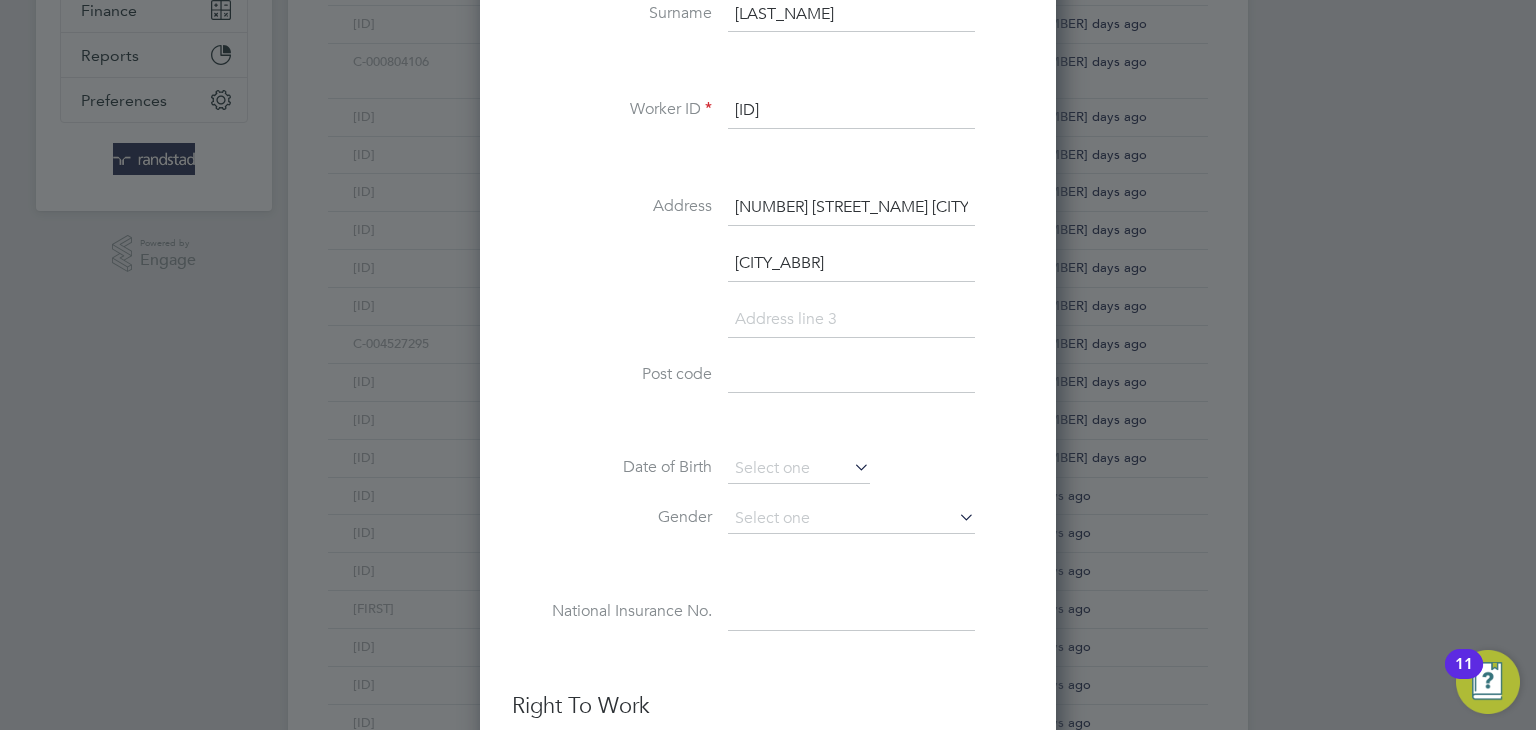 type on "Cambridge" 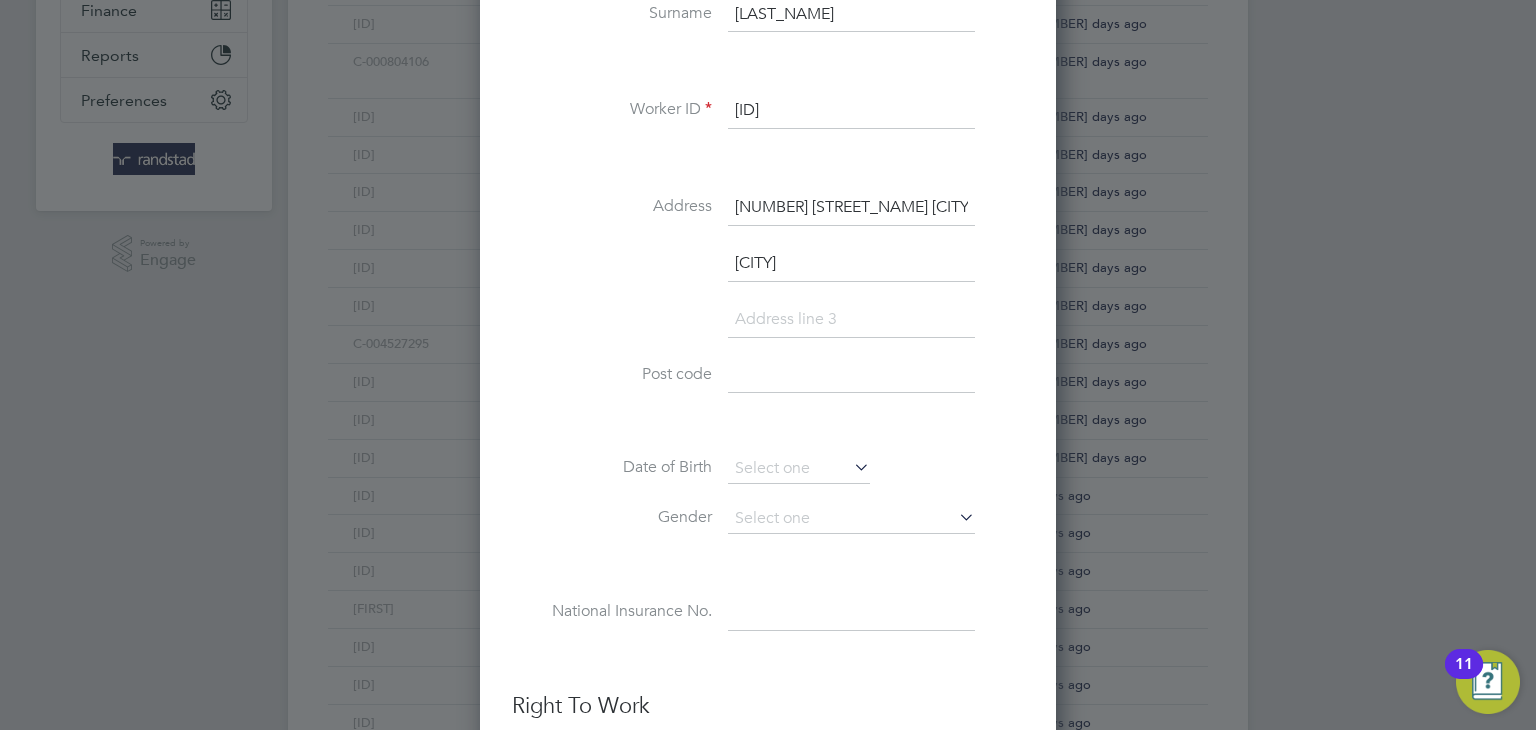 click at bounding box center [851, 320] 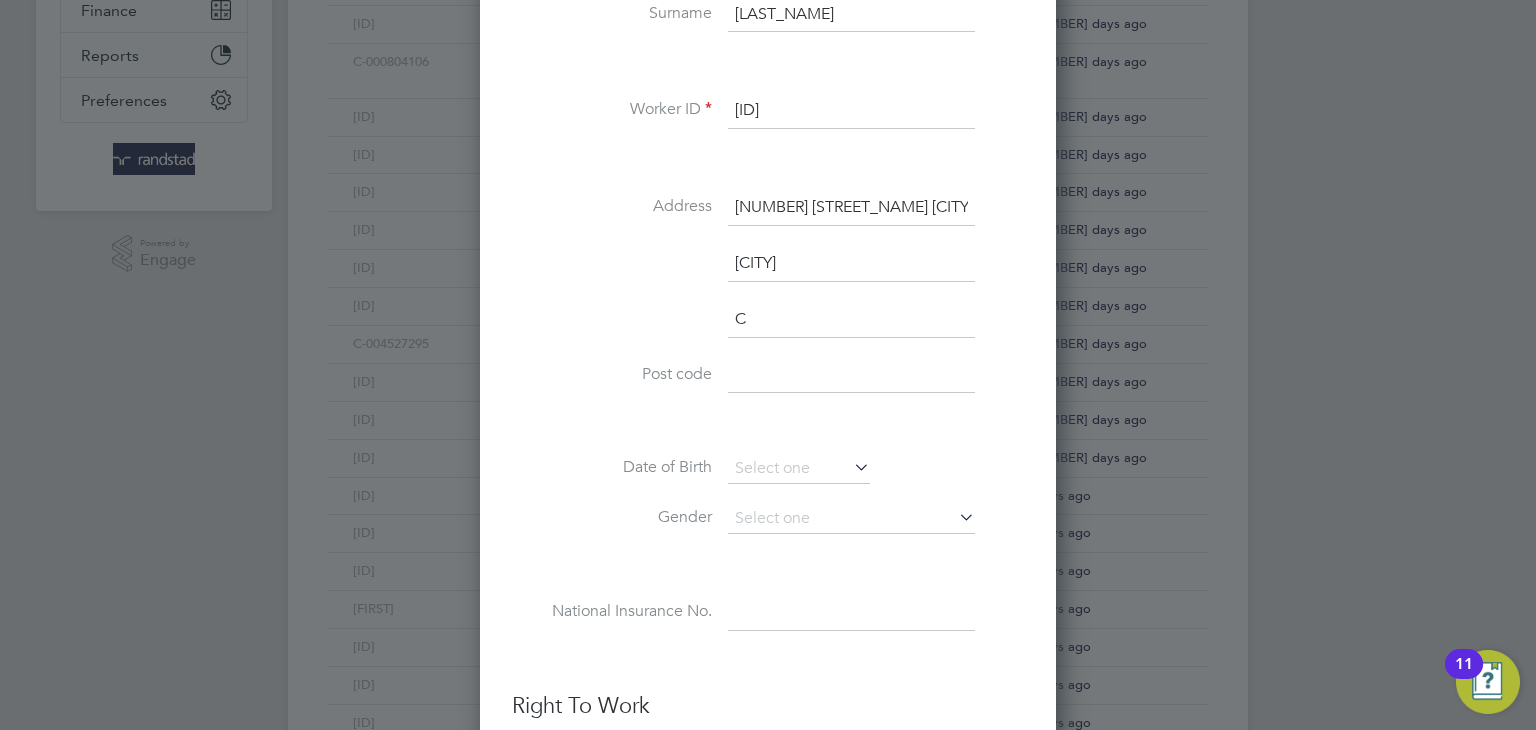 type on "Cambridgeshire" 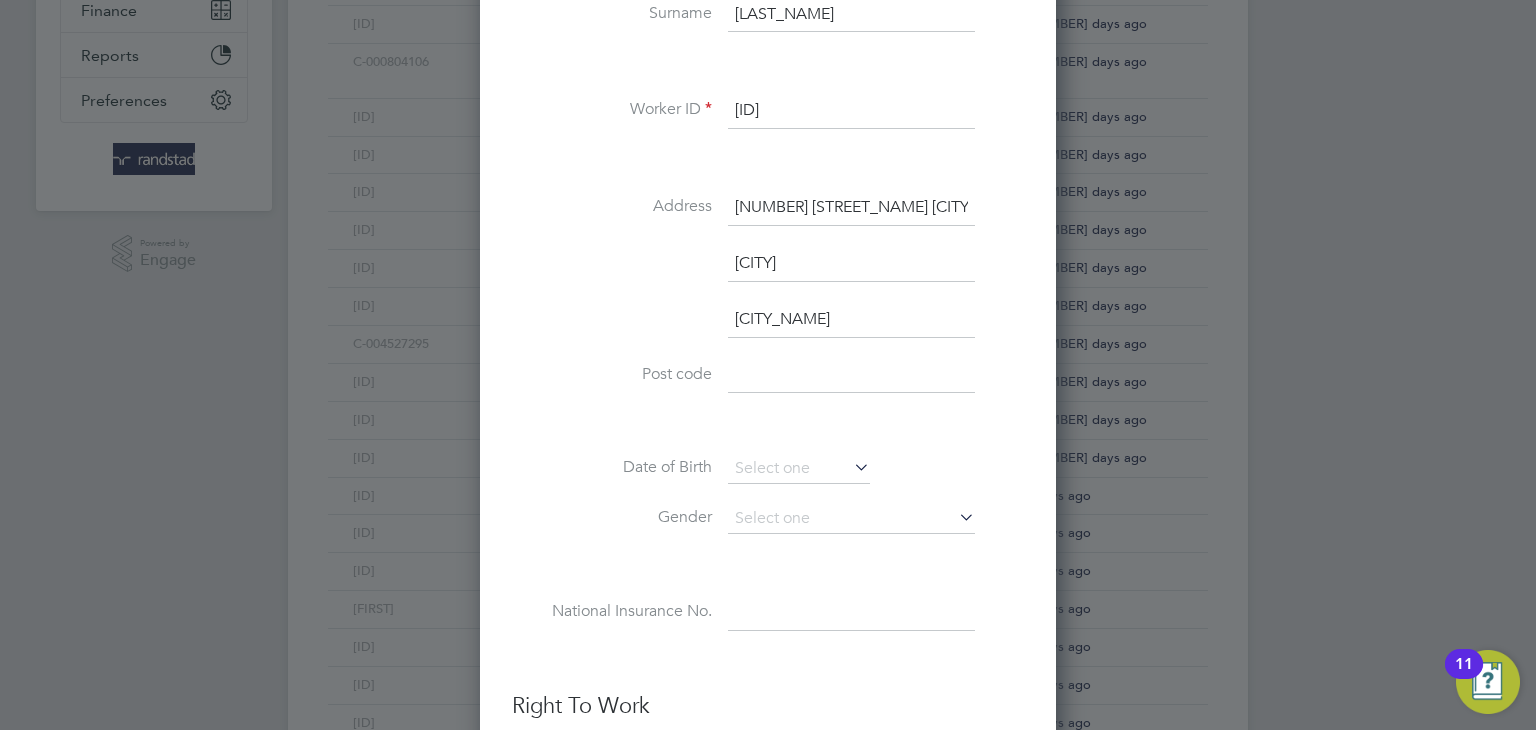 click at bounding box center [851, 376] 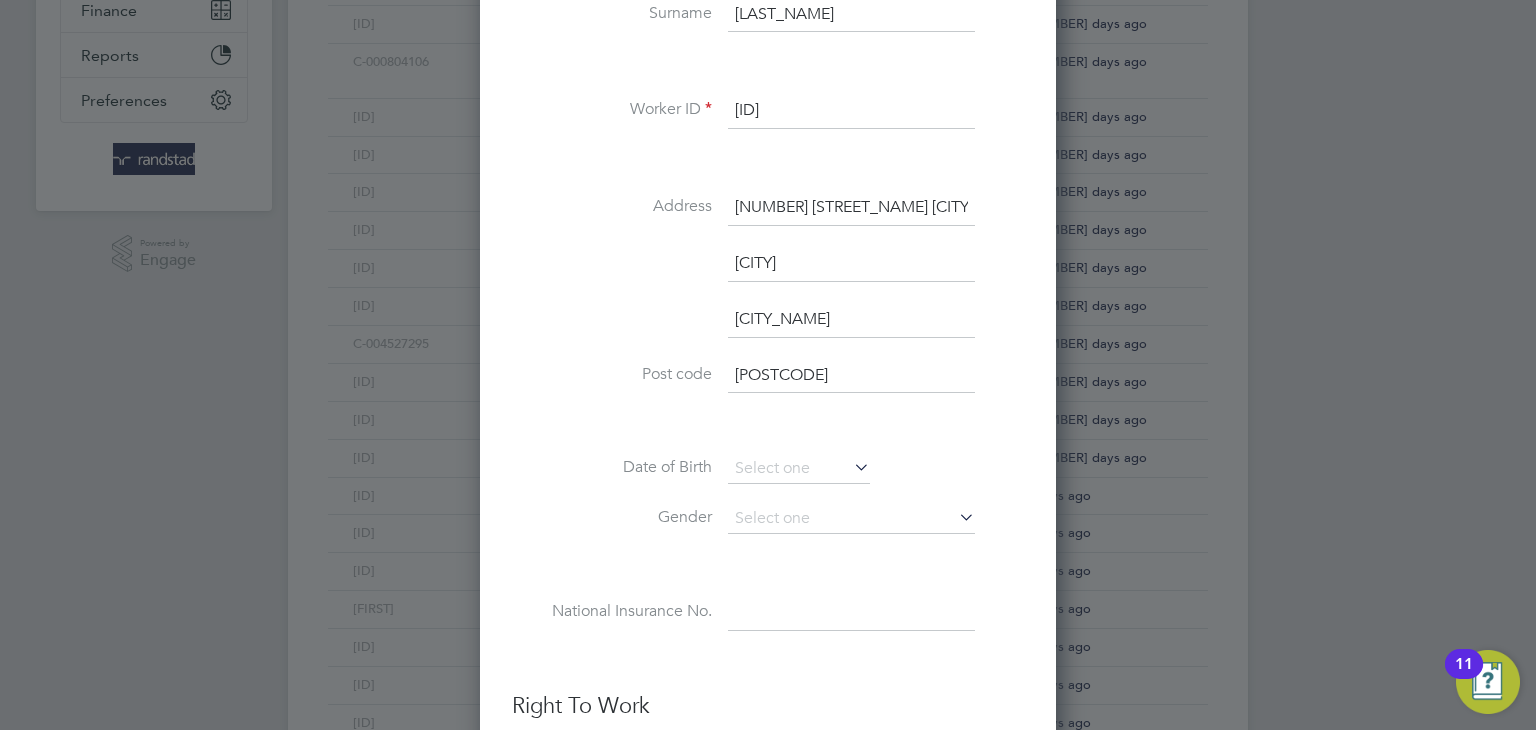 type on "CB22 5AG" 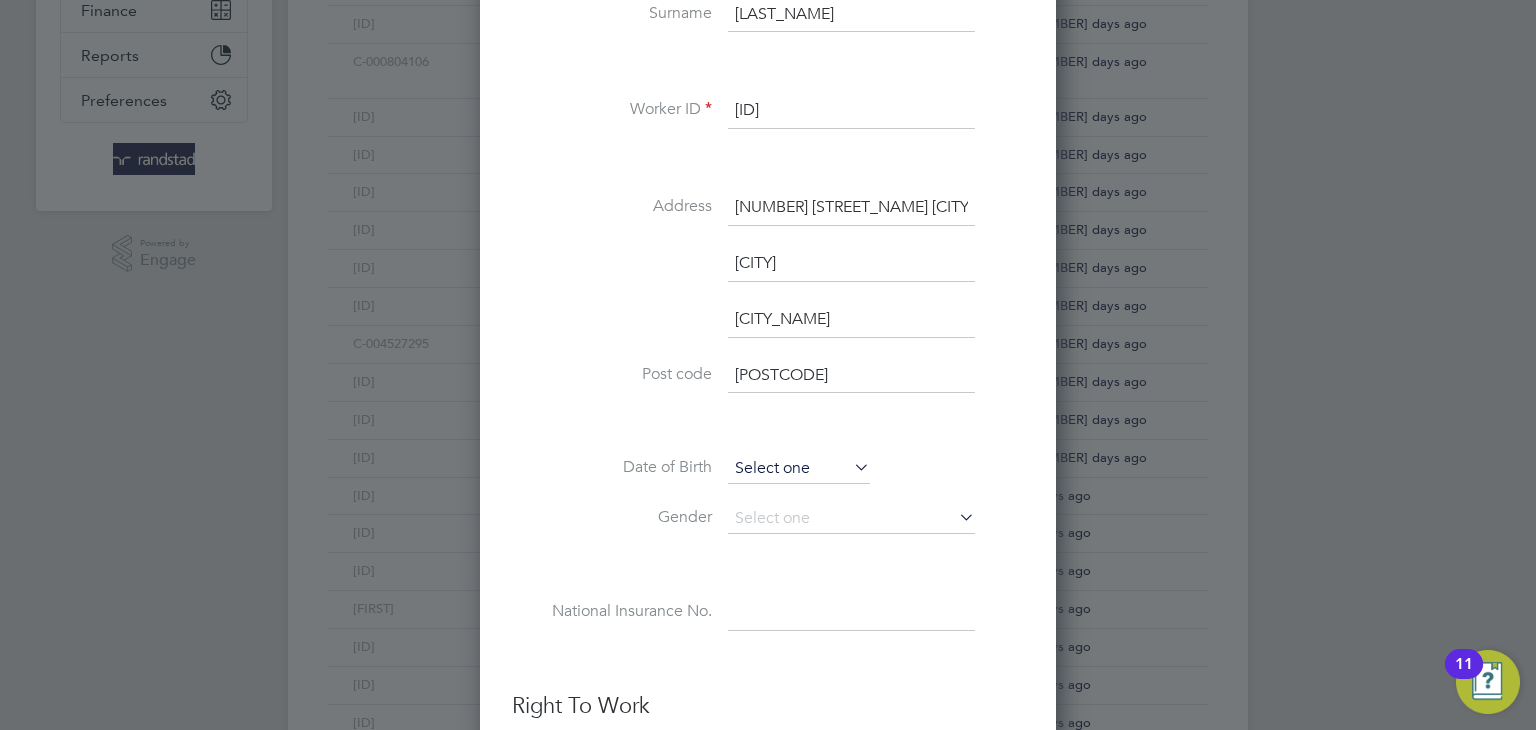 click at bounding box center (799, 469) 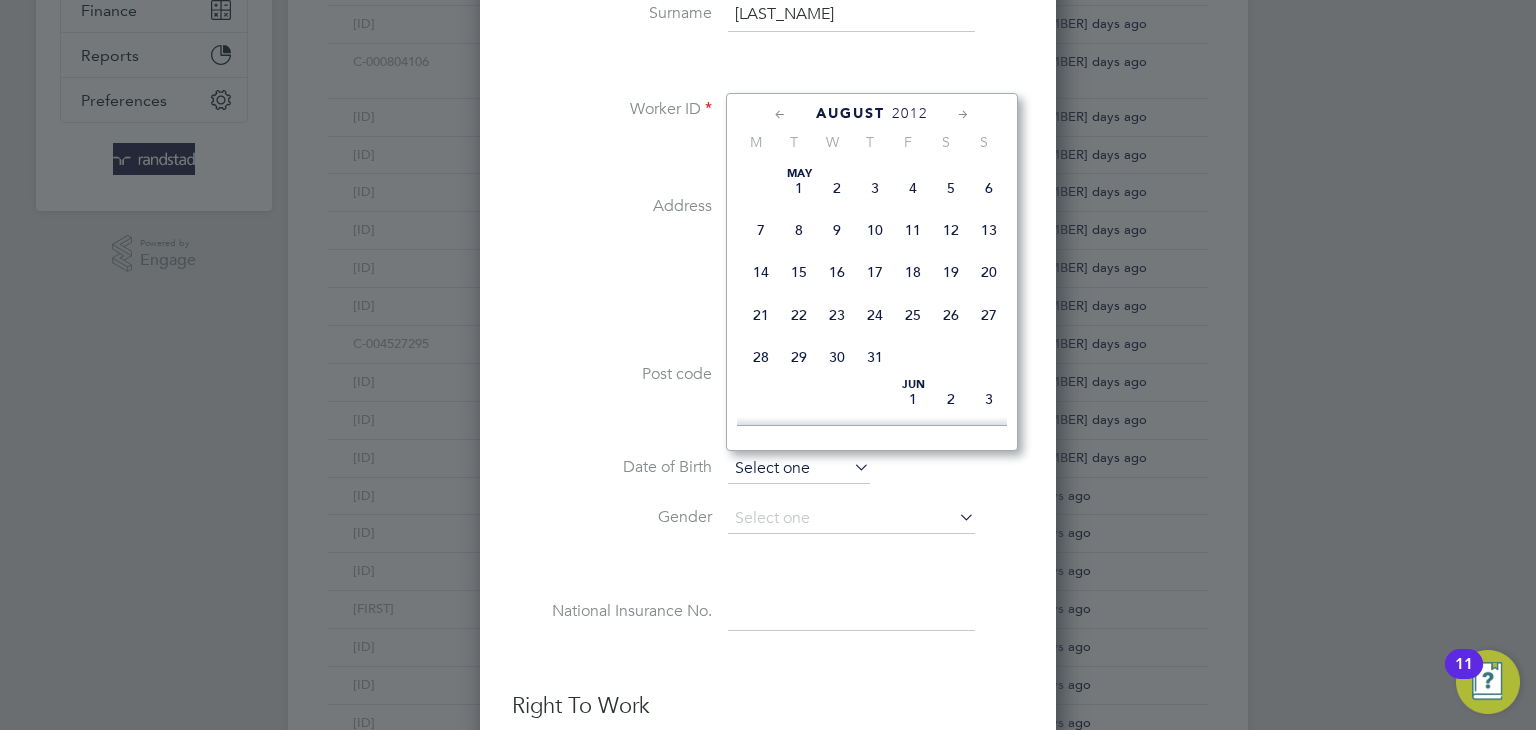 scroll, scrollTop: 622, scrollLeft: 0, axis: vertical 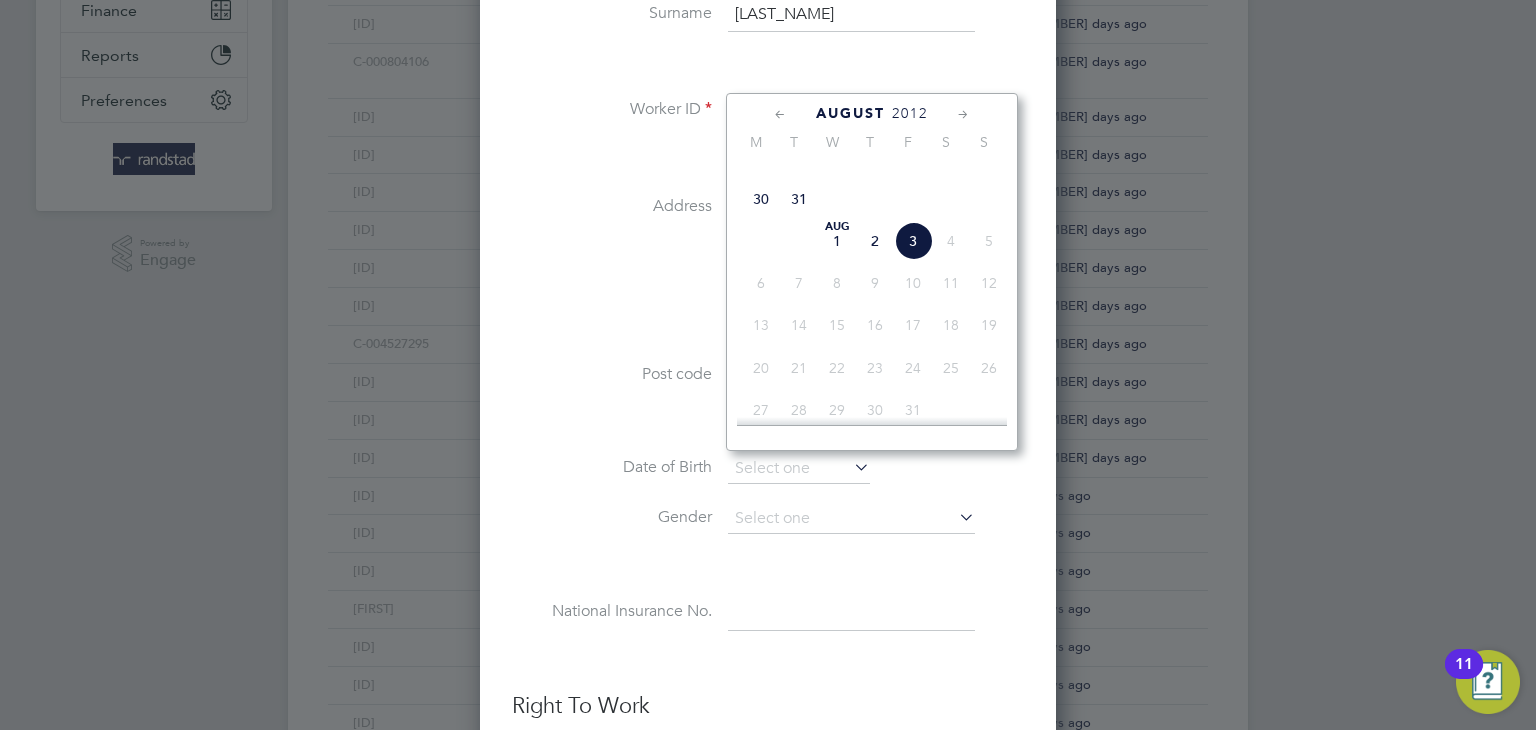 click on "2012" 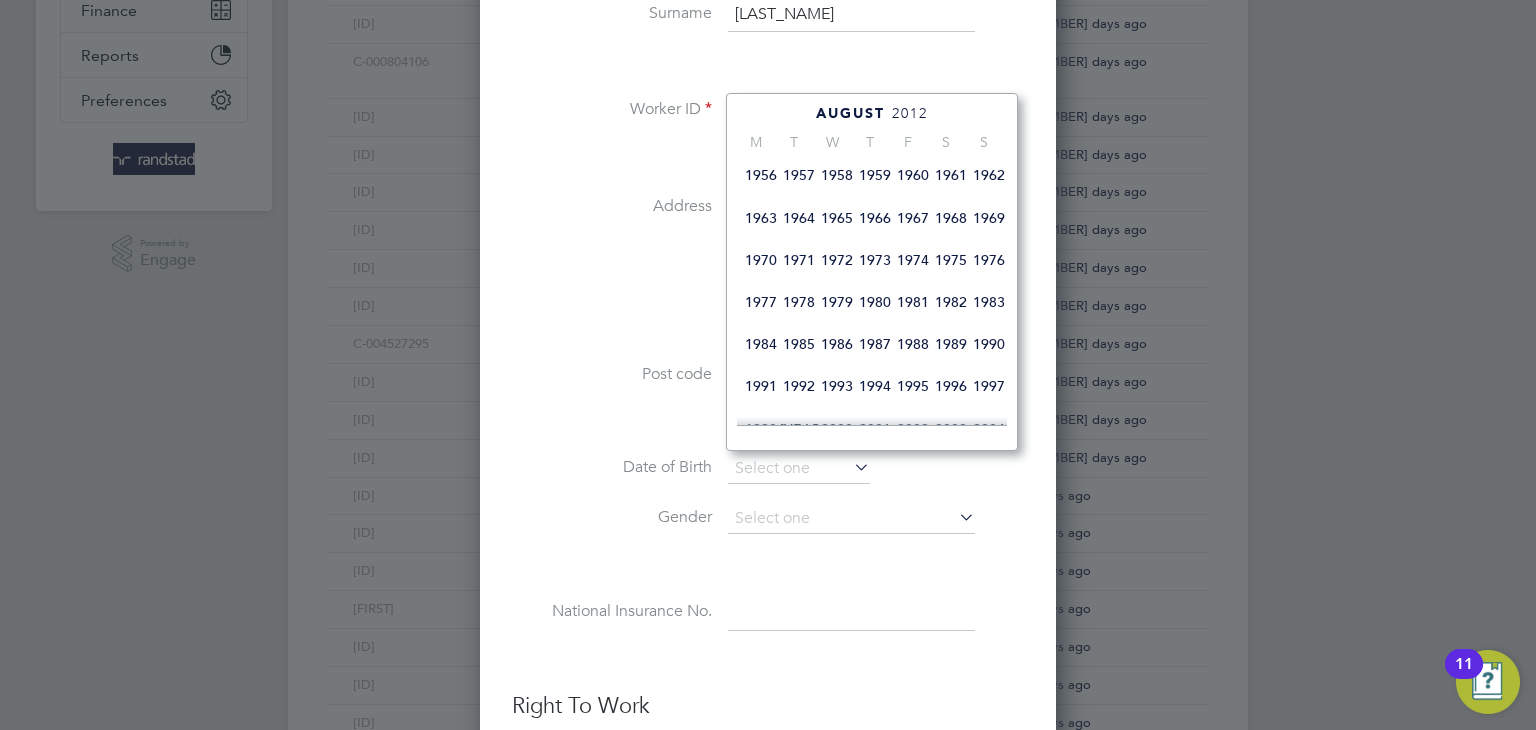 scroll, scrollTop: 302, scrollLeft: 0, axis: vertical 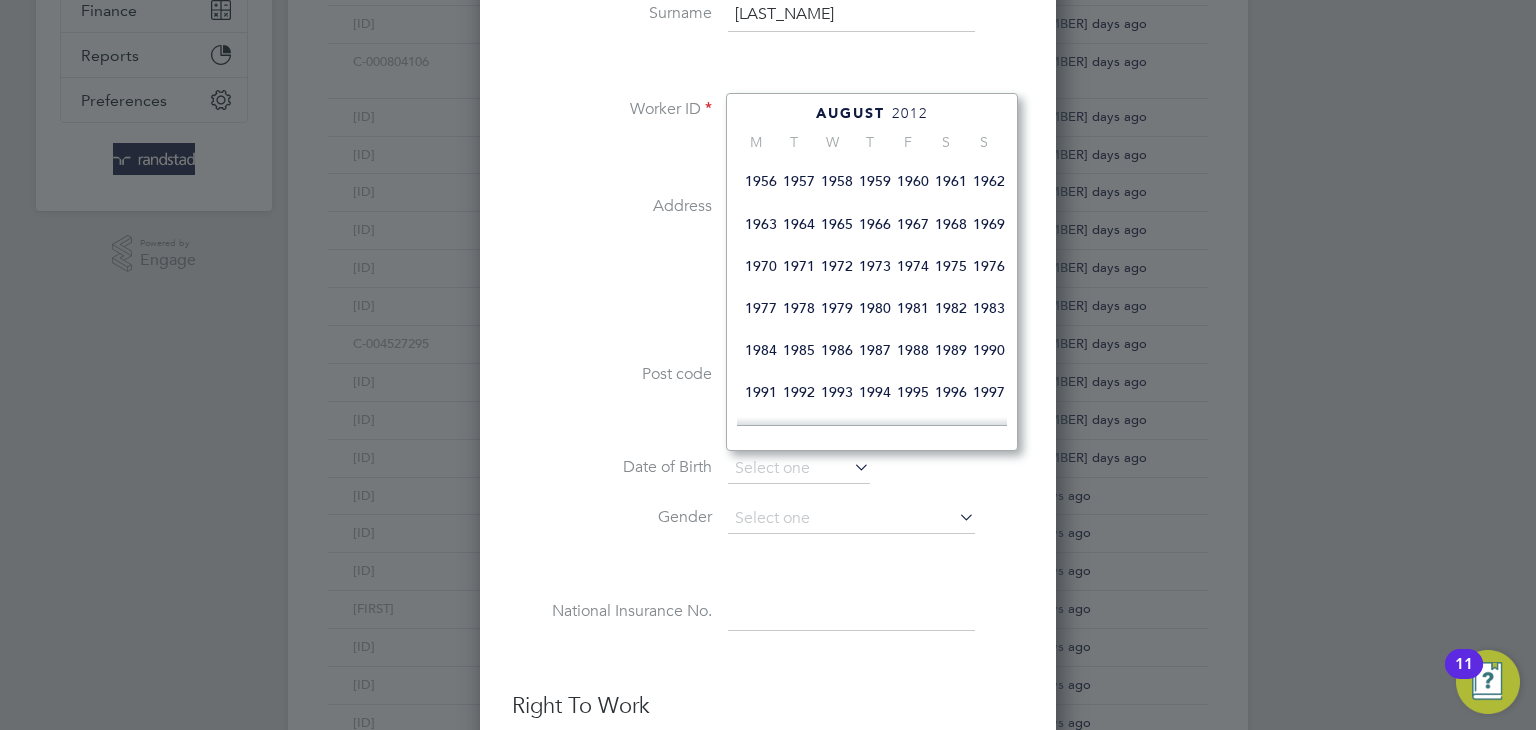 click on "1960" 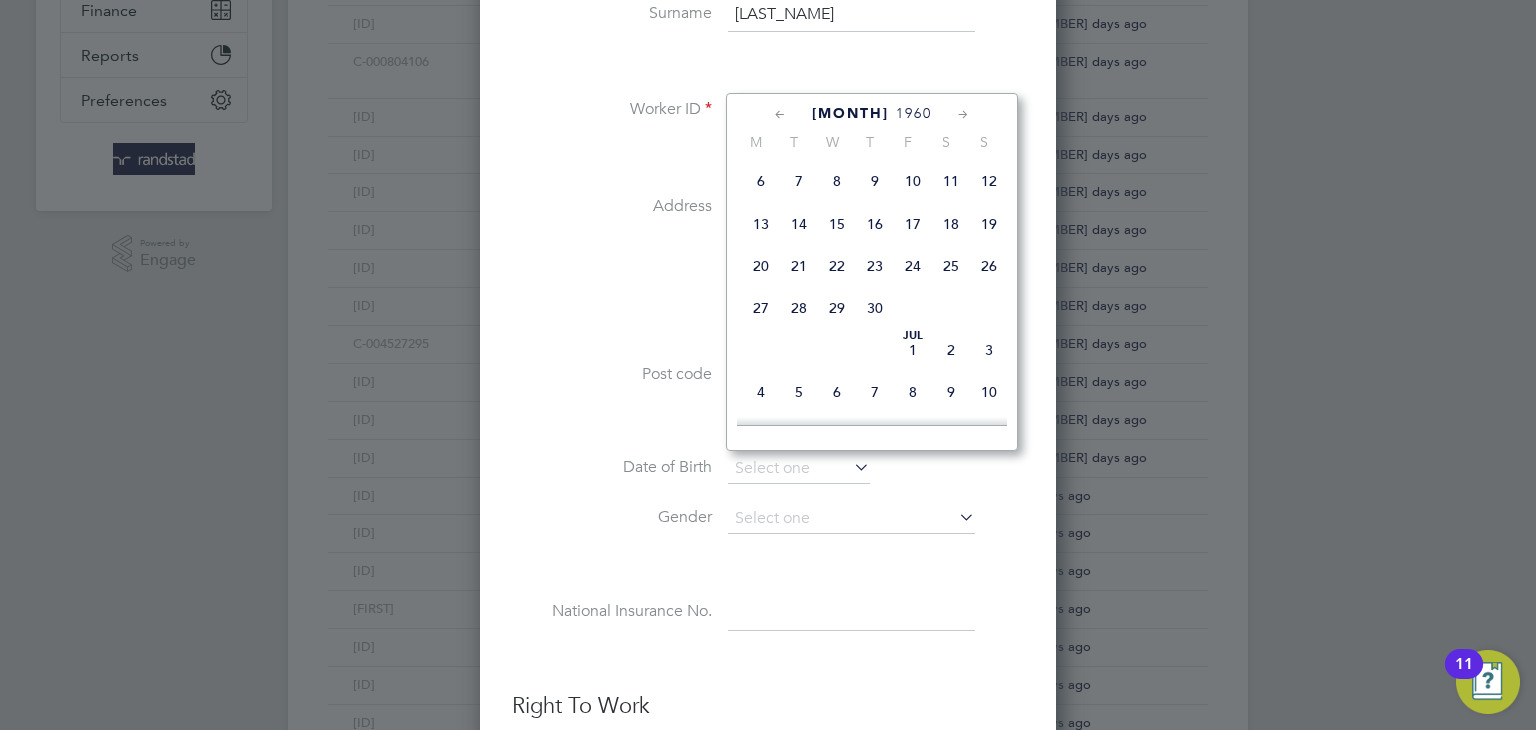 click 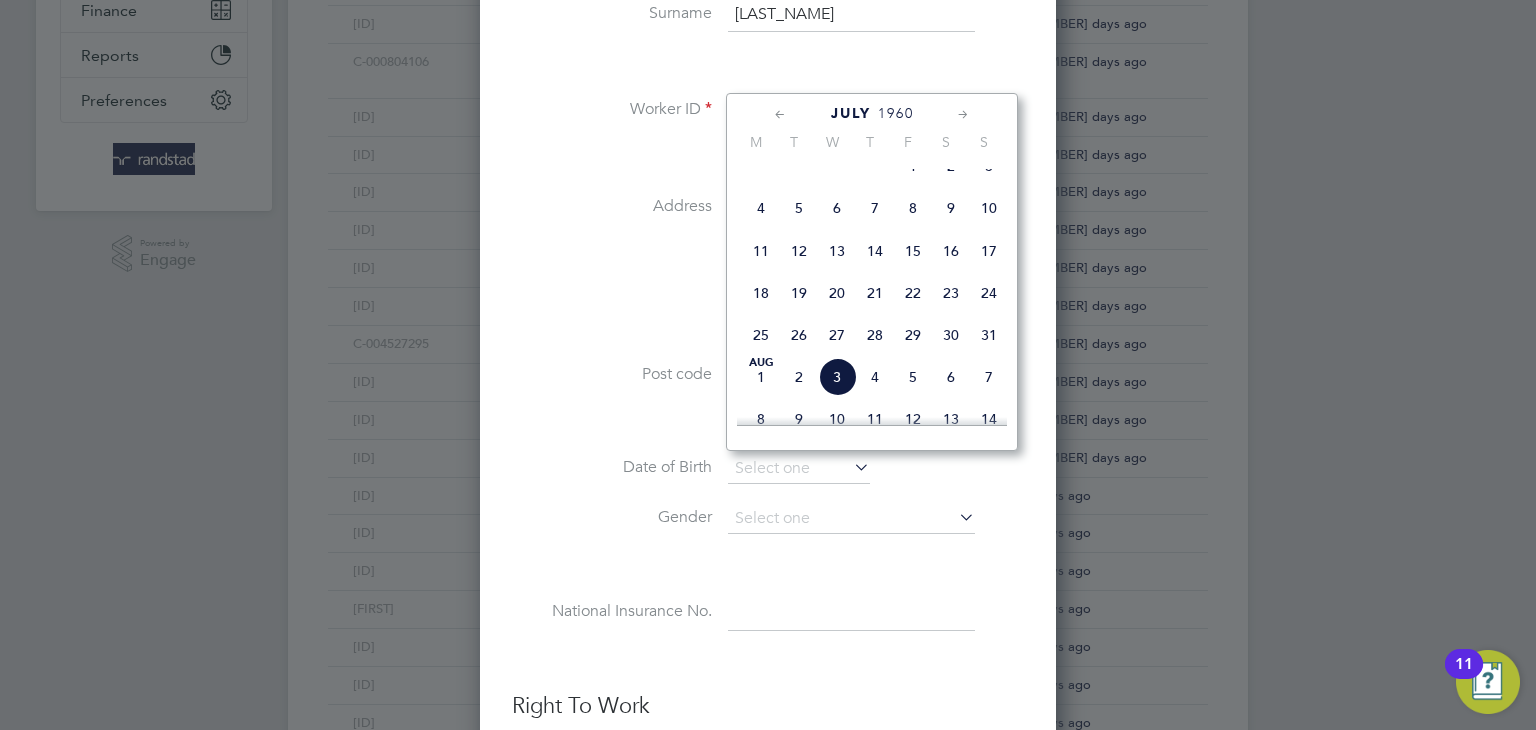 click 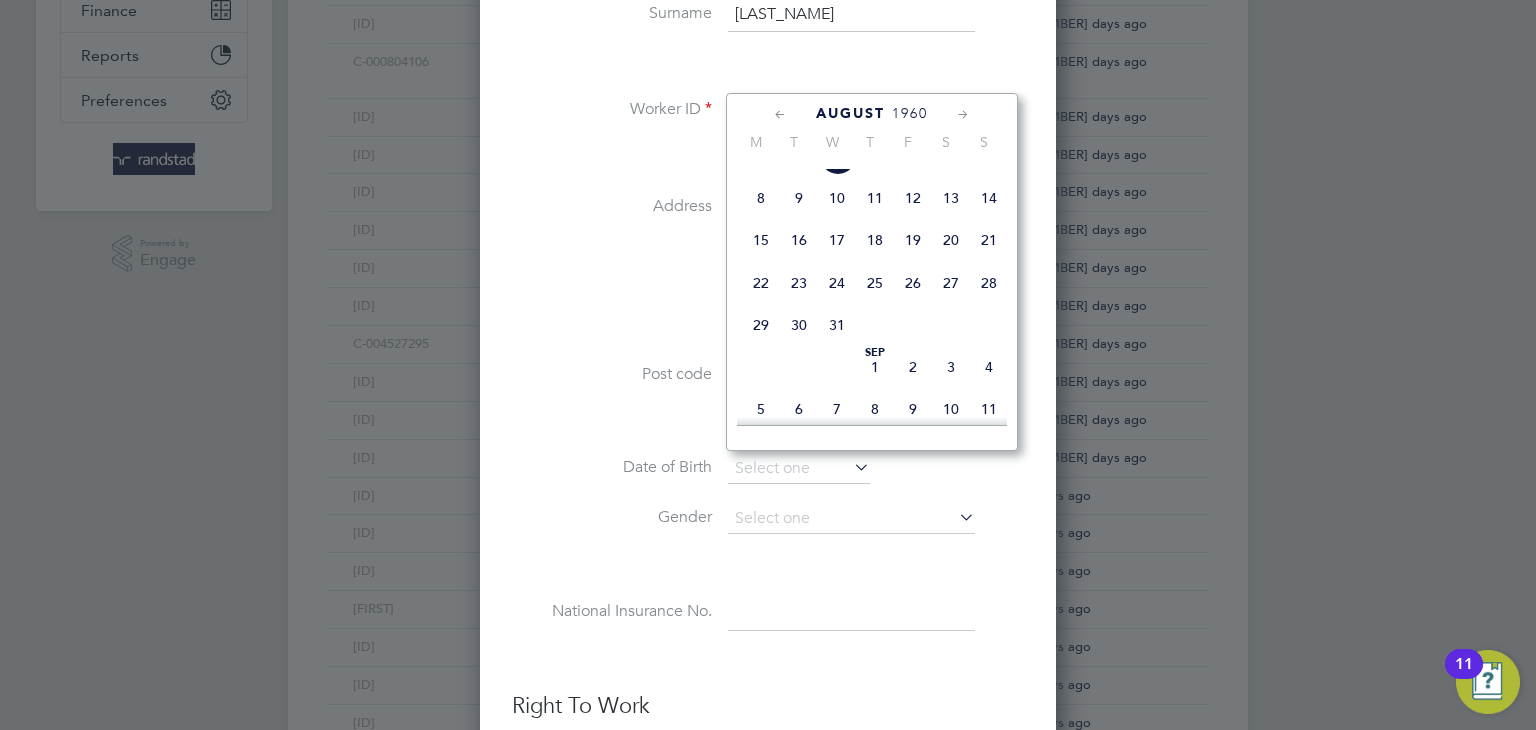 click 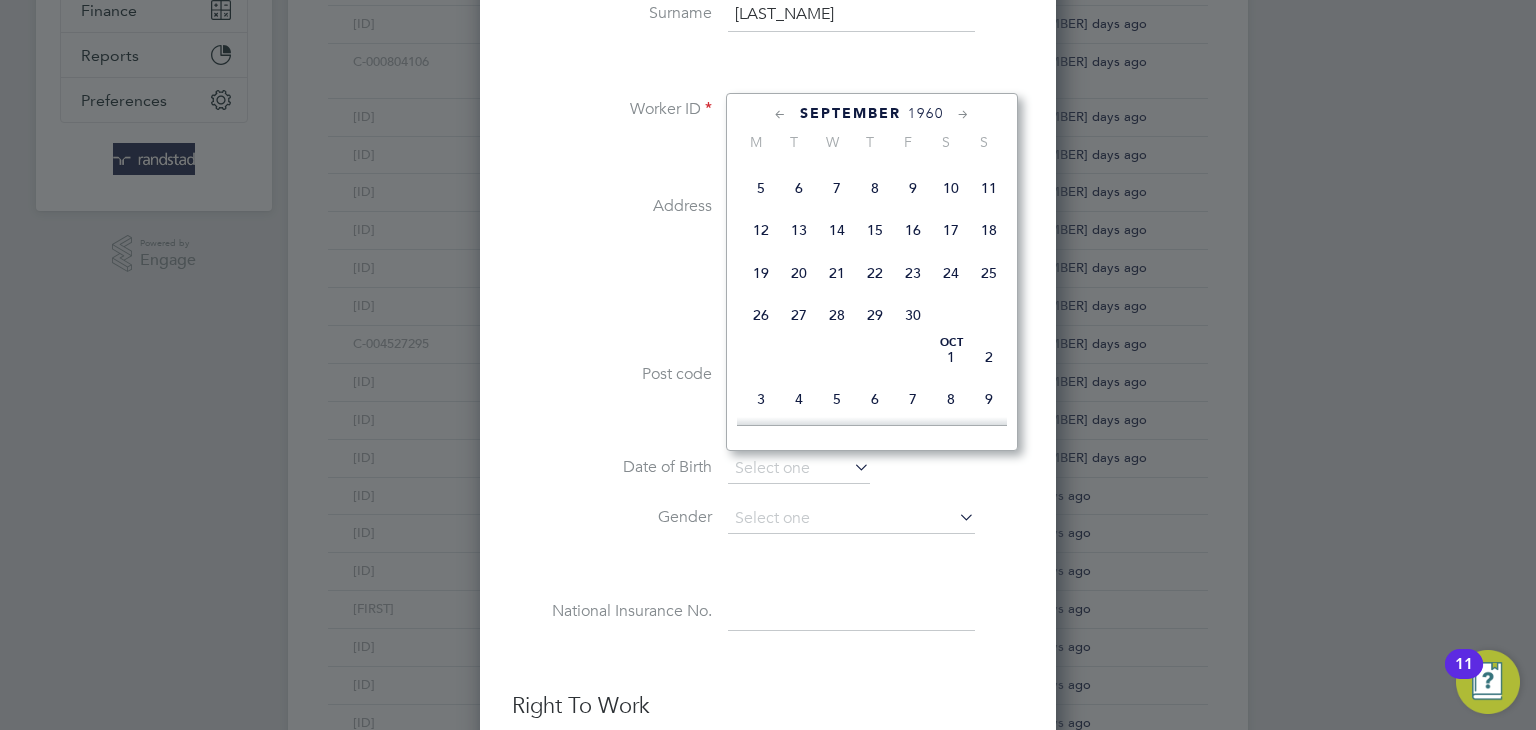 click 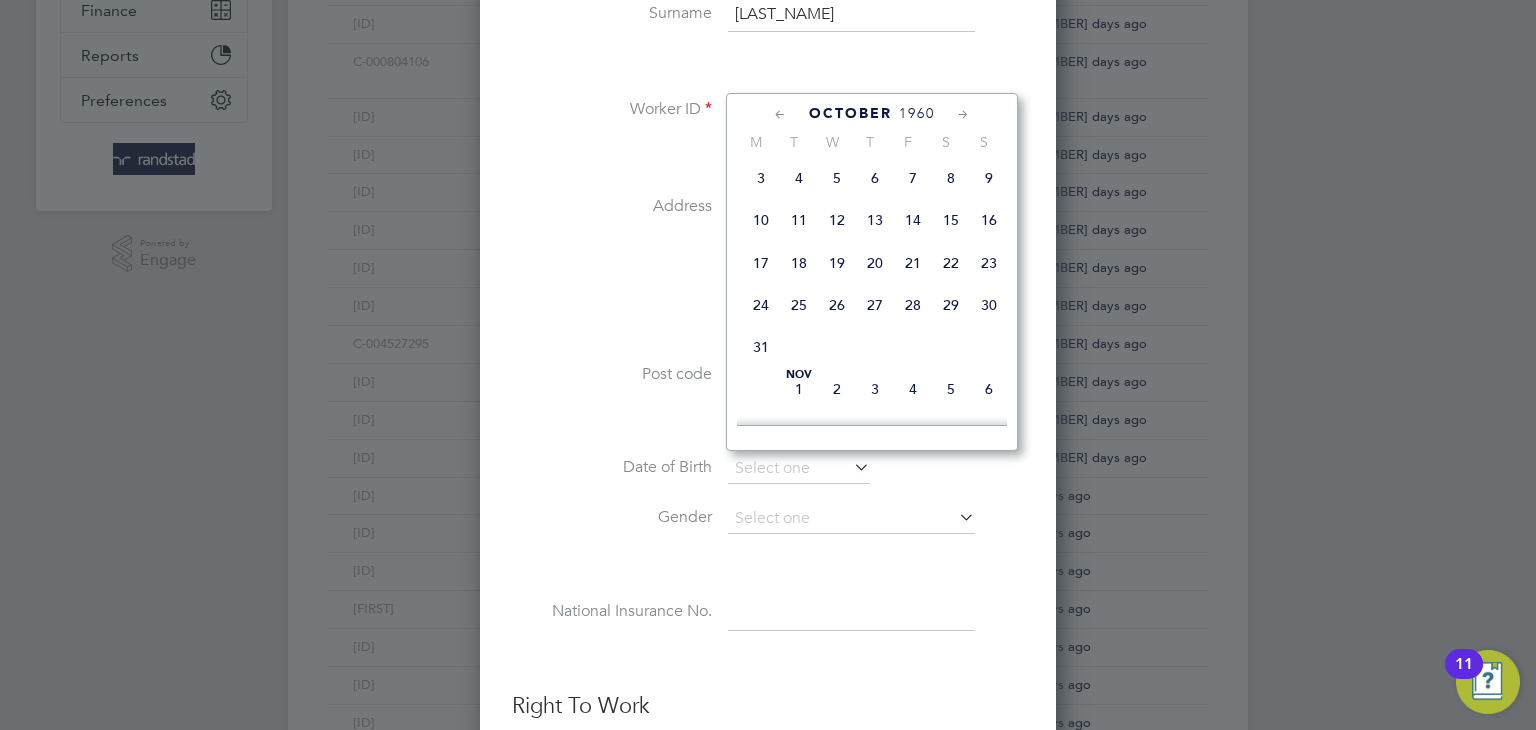 click on "28" 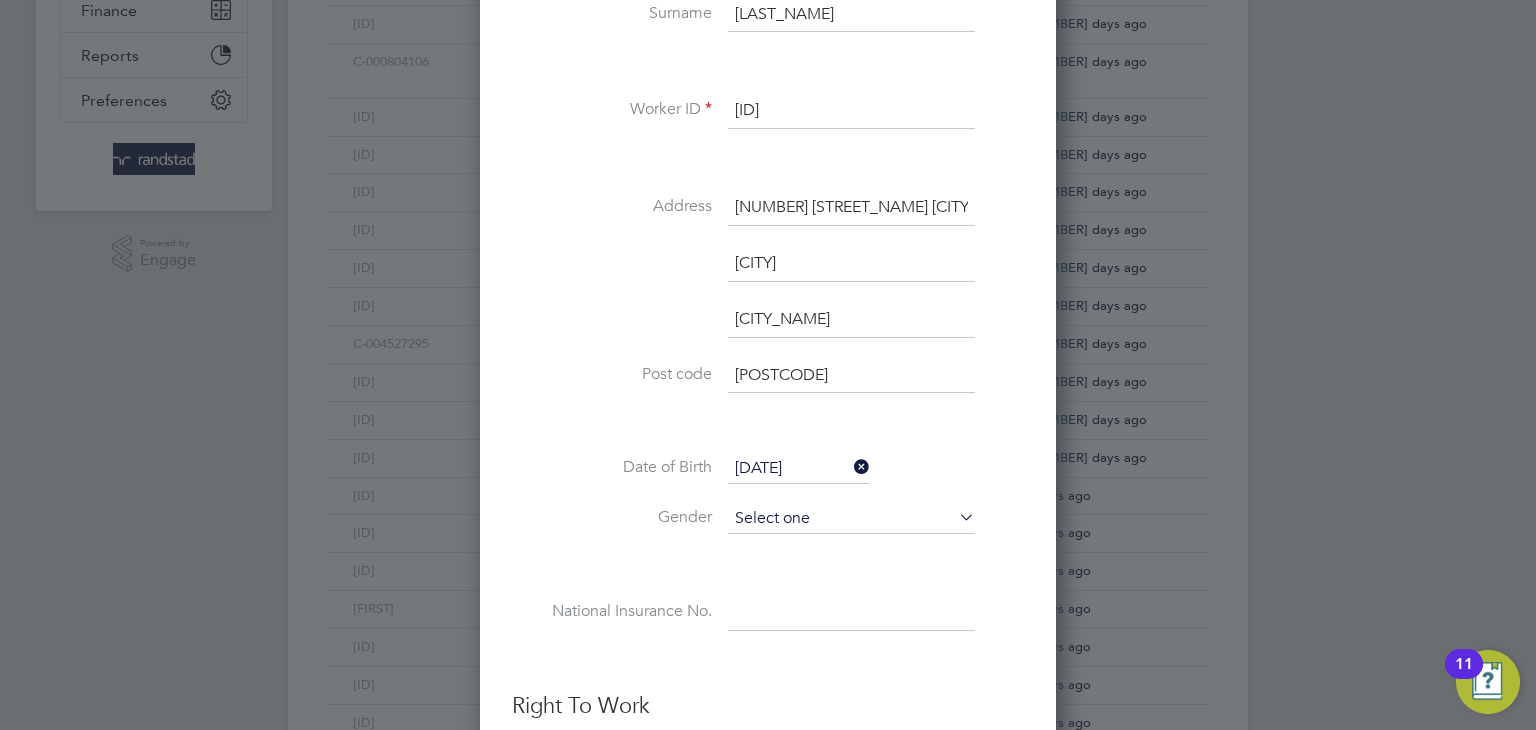 click at bounding box center [851, 519] 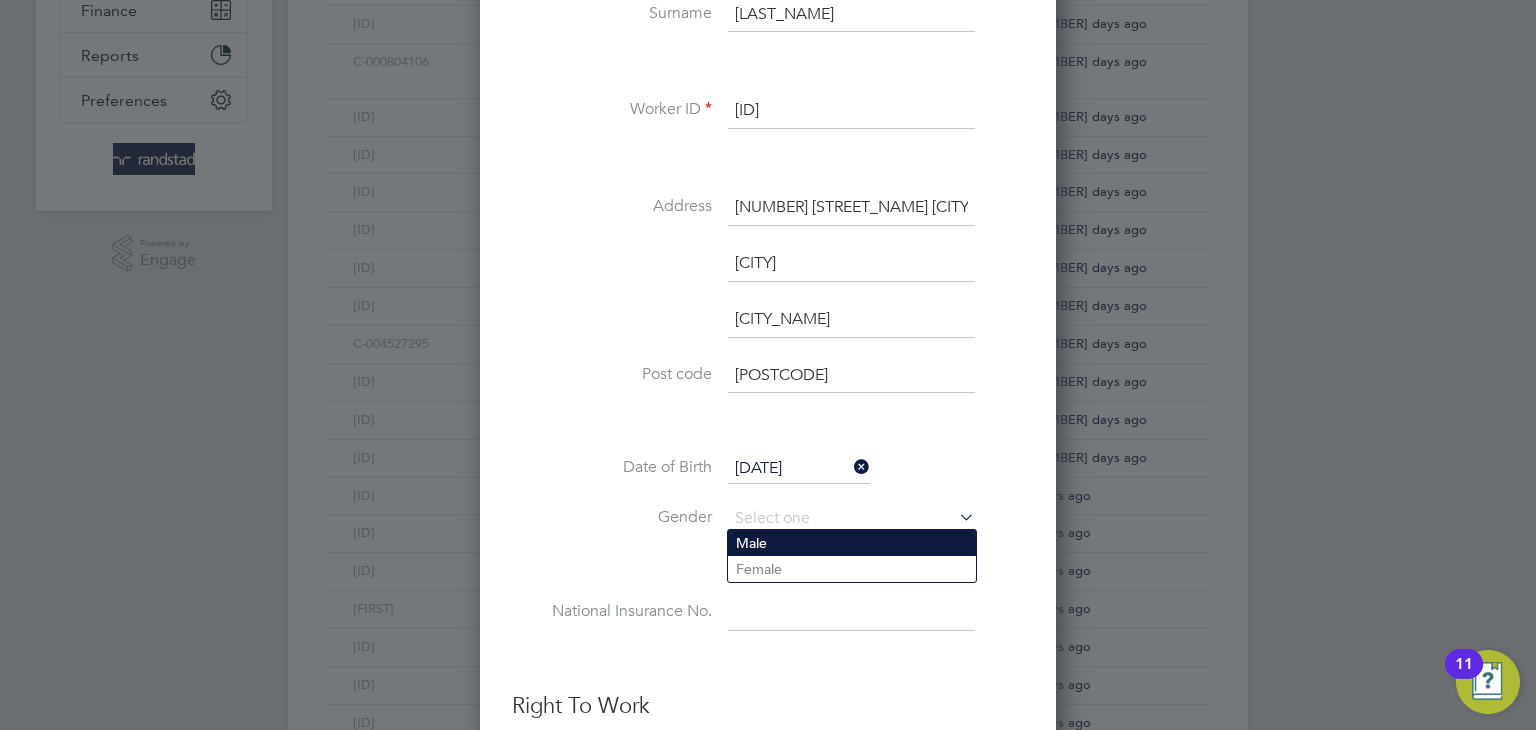 click on "Male" 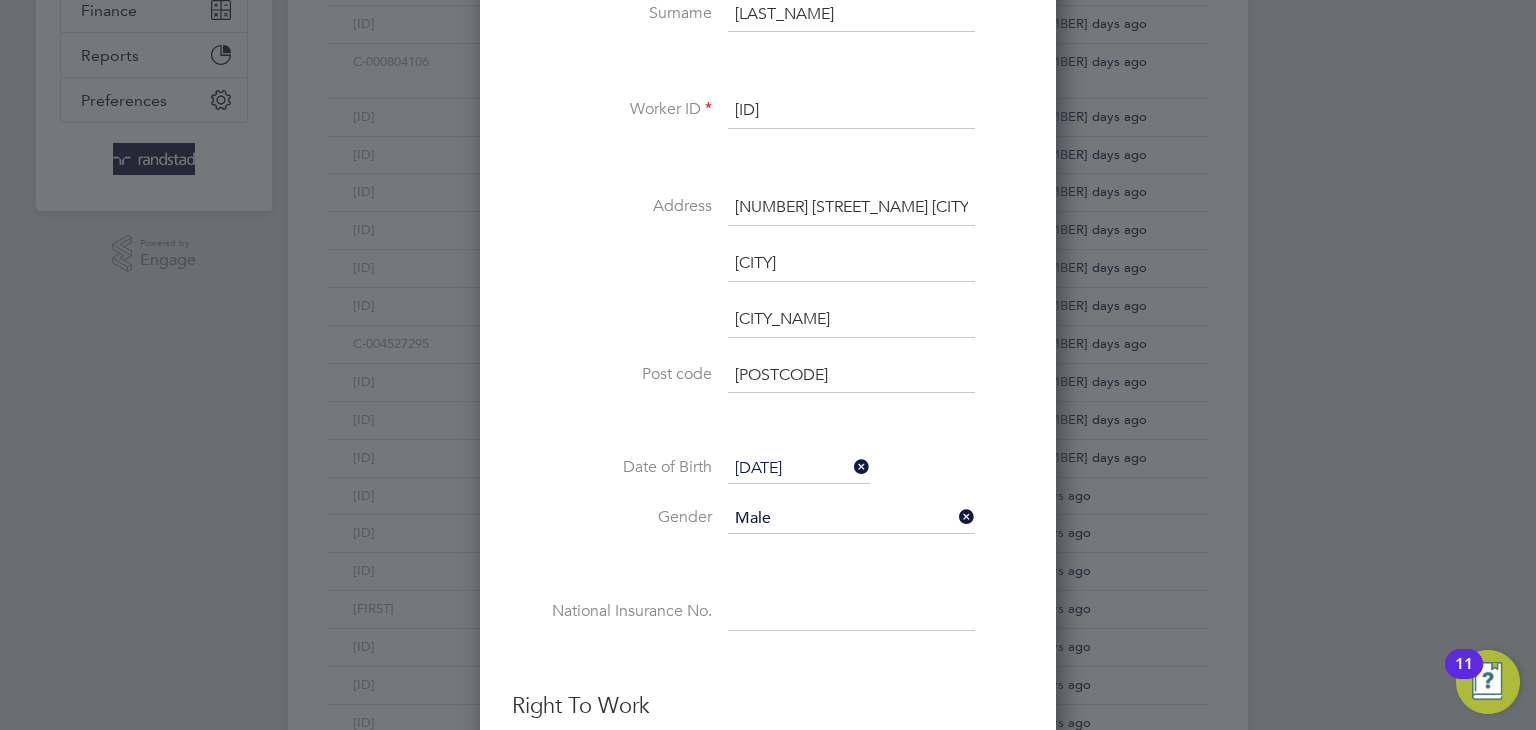 click at bounding box center (851, 613) 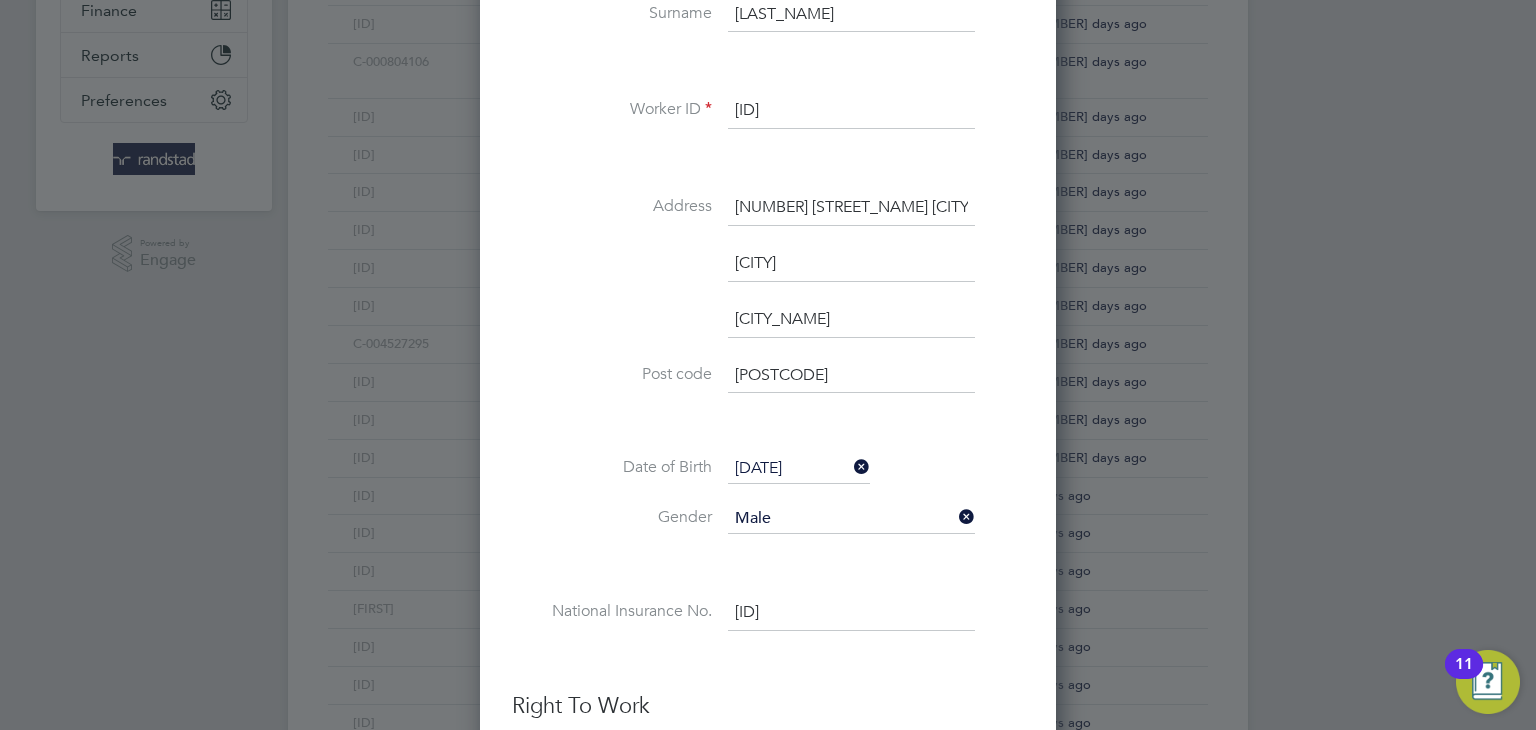 type on "SC 05 51 58 C" 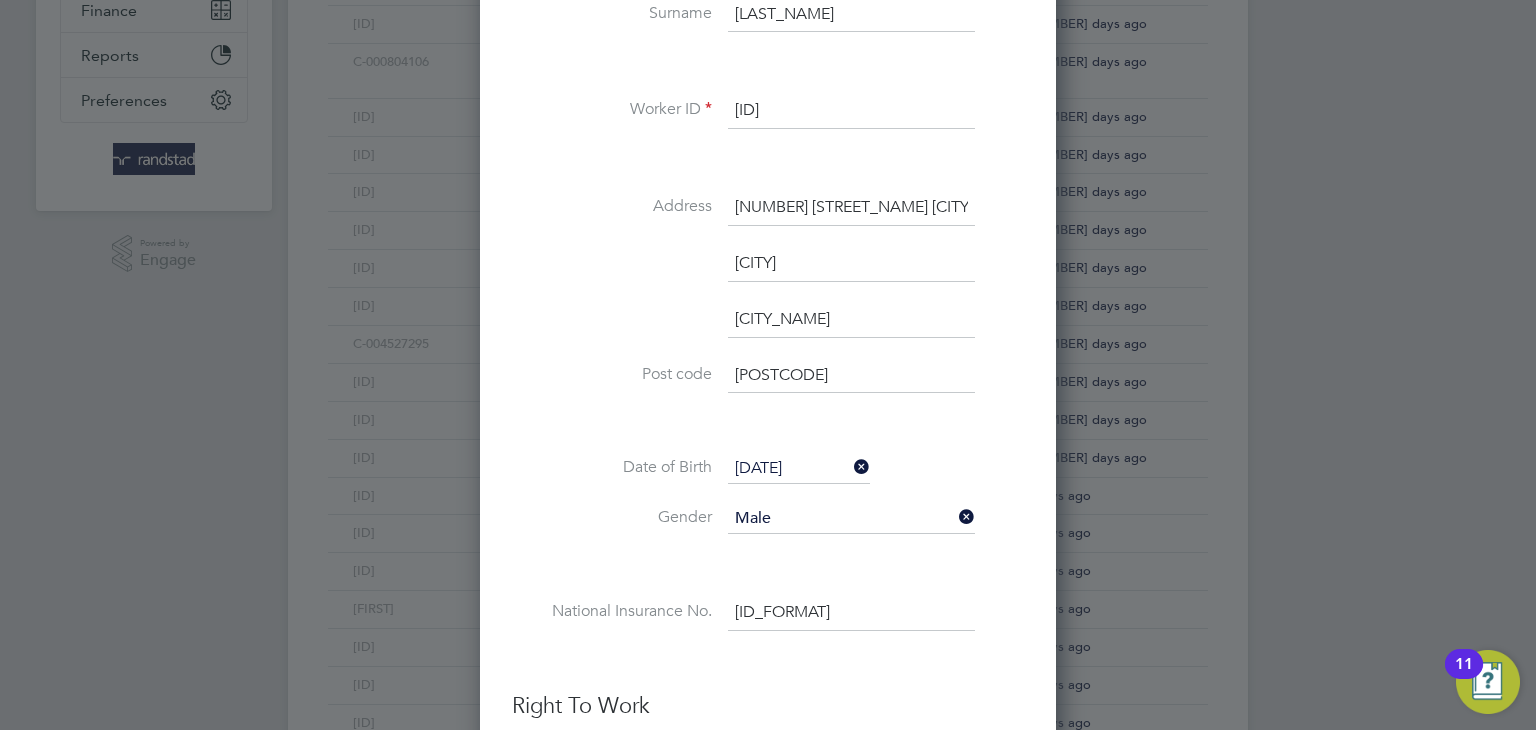 click on "Cambridge" at bounding box center (768, 274) 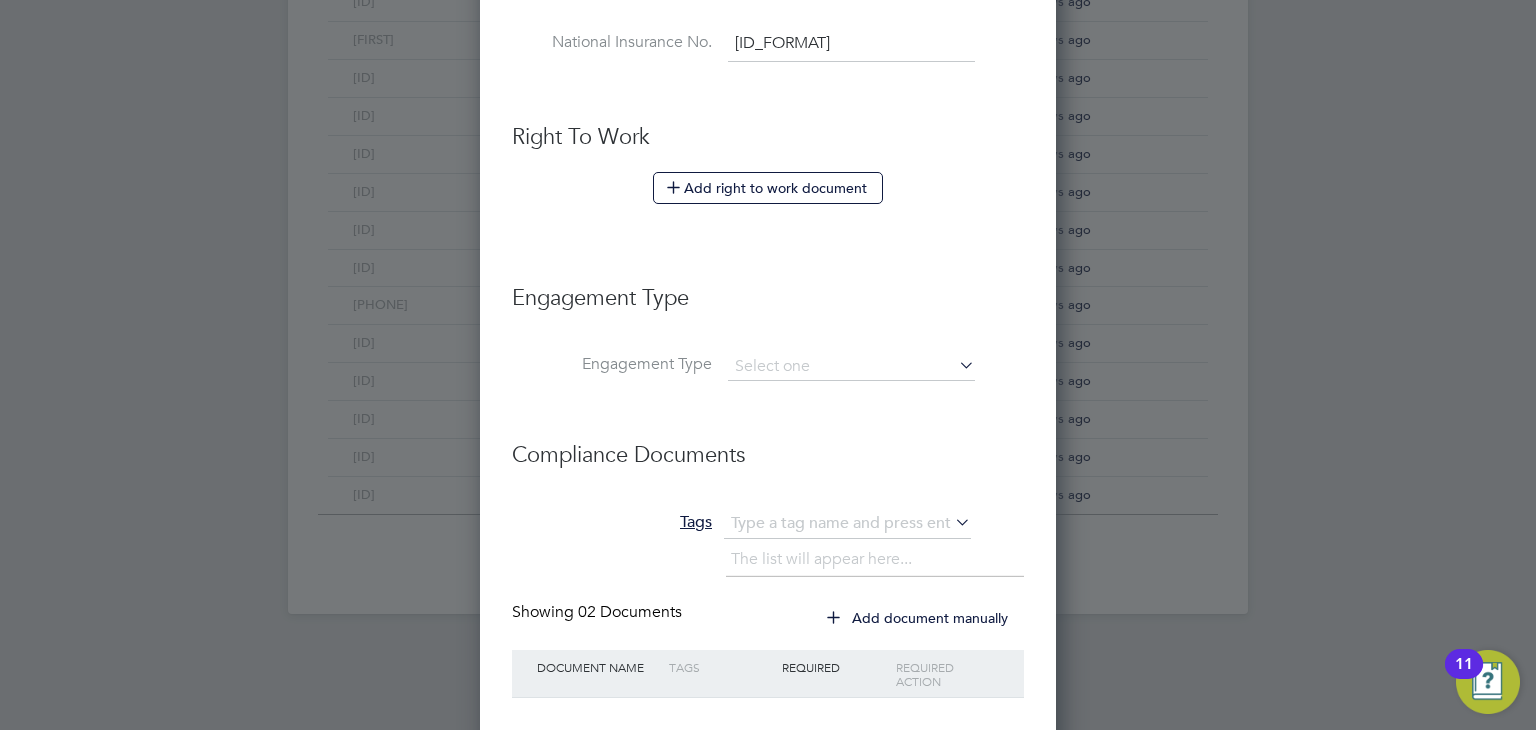 scroll, scrollTop: 1104, scrollLeft: 0, axis: vertical 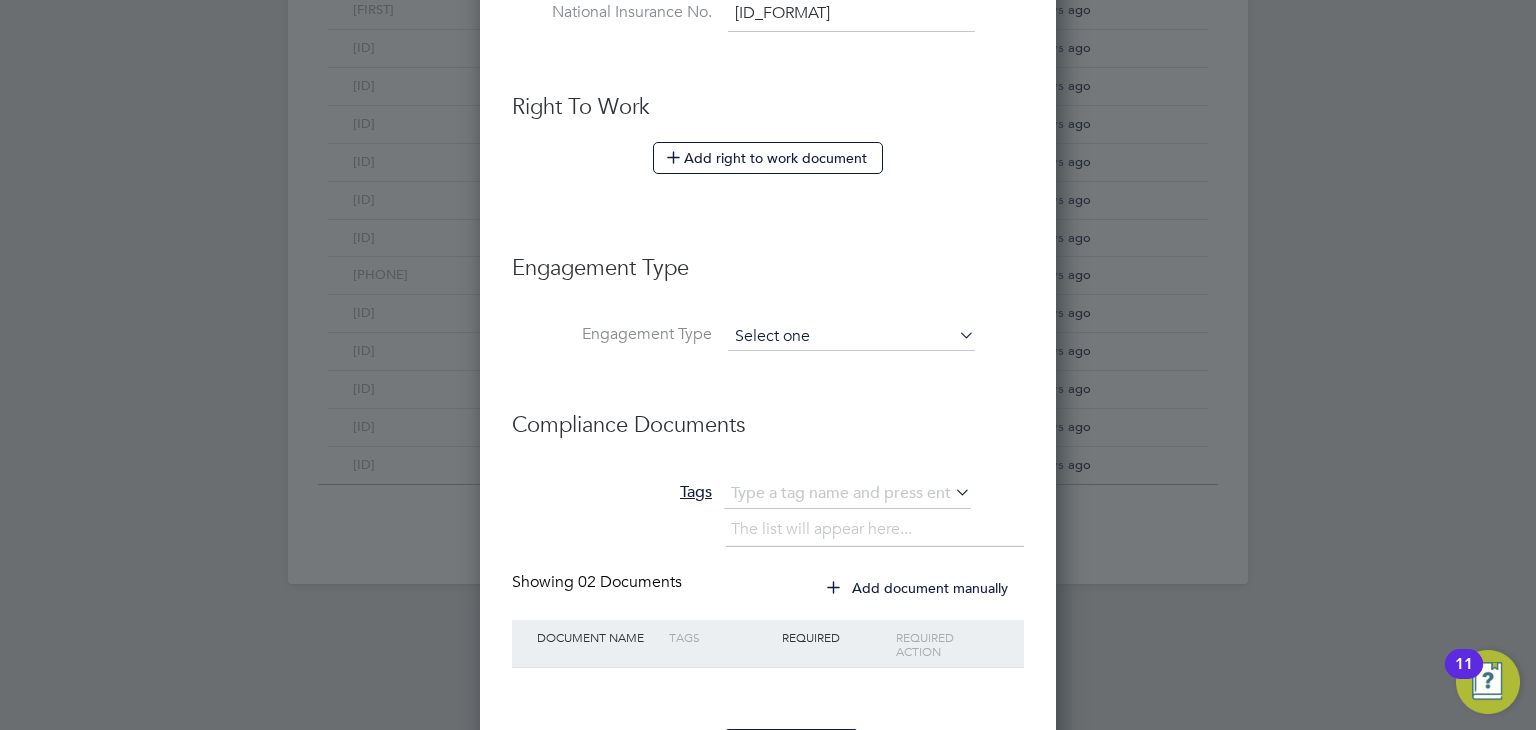 click at bounding box center [851, 337] 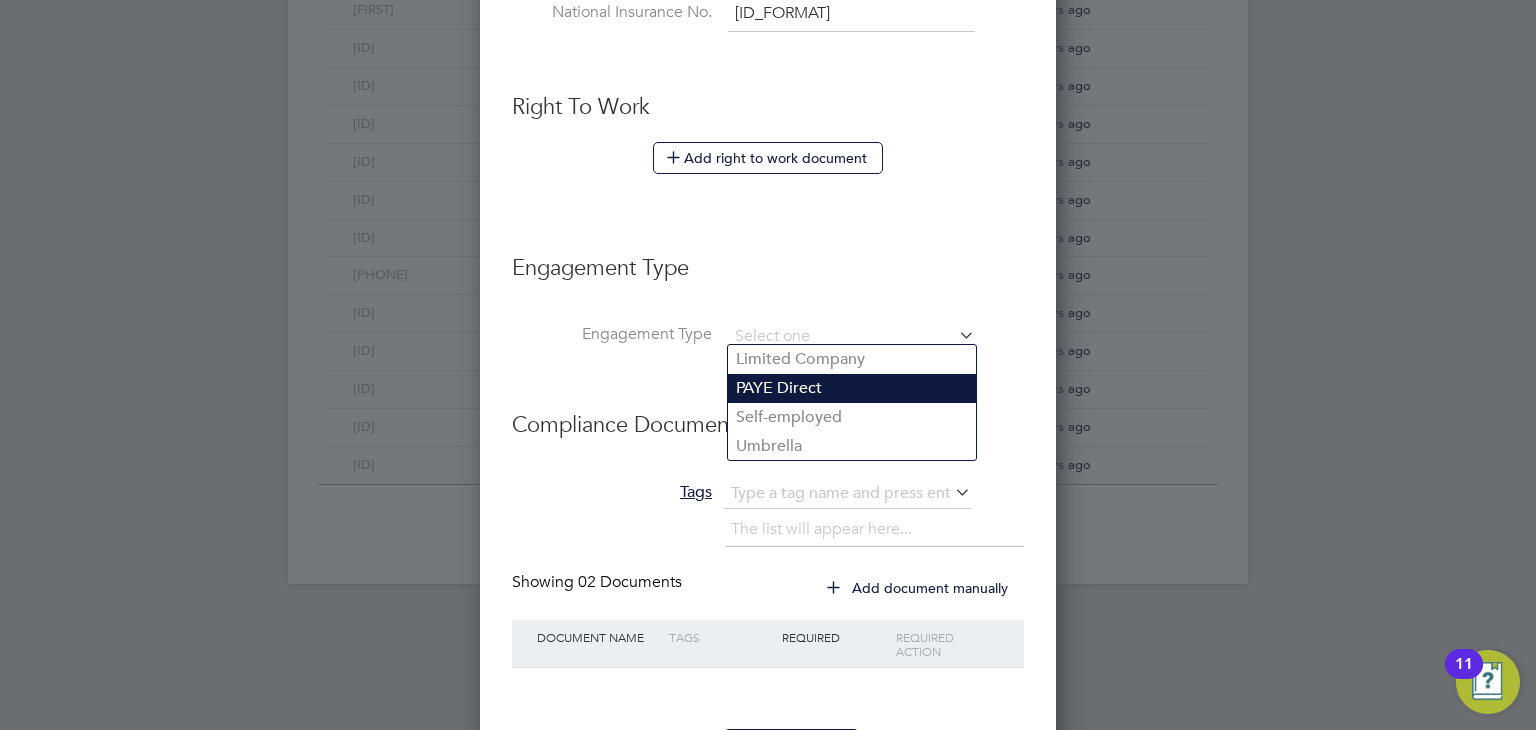 click on "PAYE Direct" 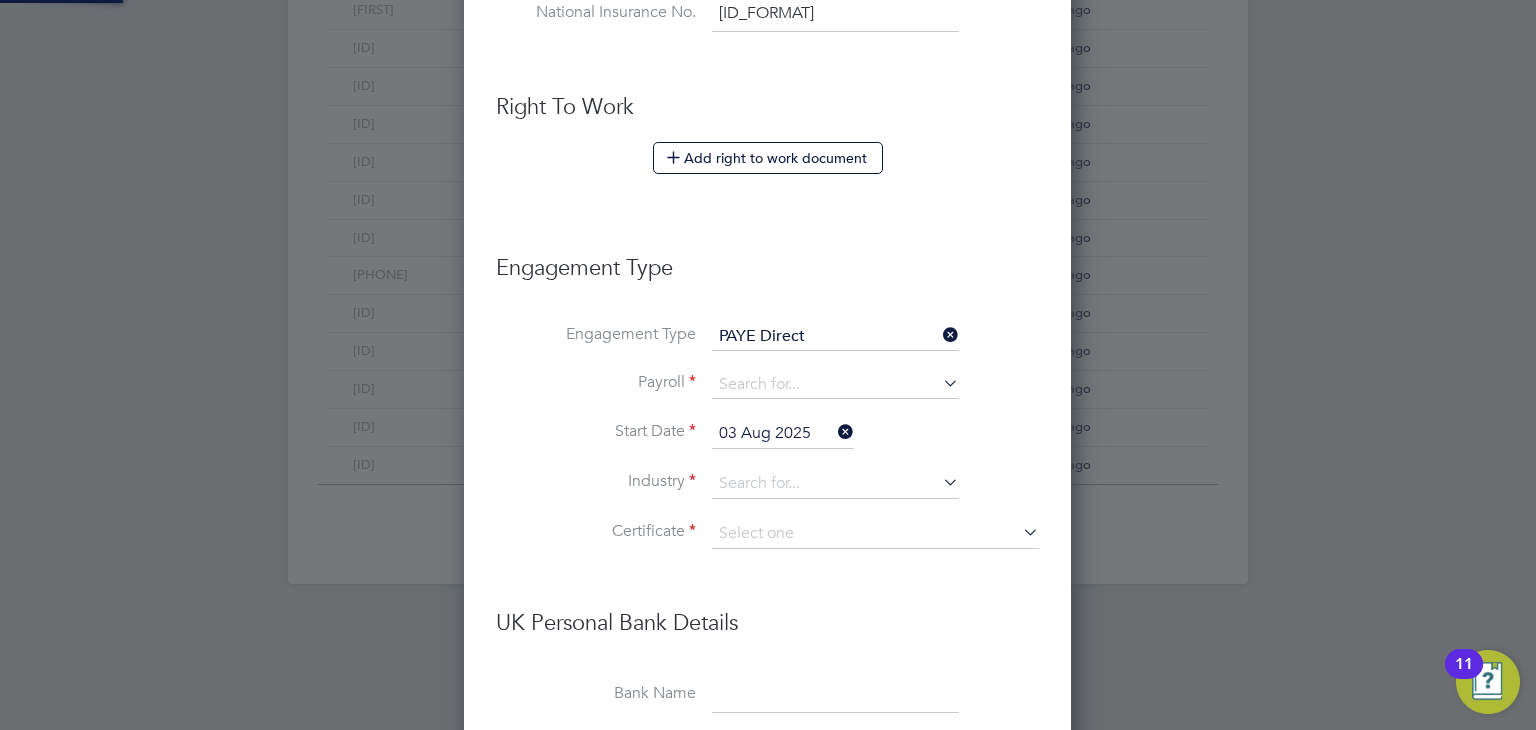 scroll, scrollTop: 10, scrollLeft: 9, axis: both 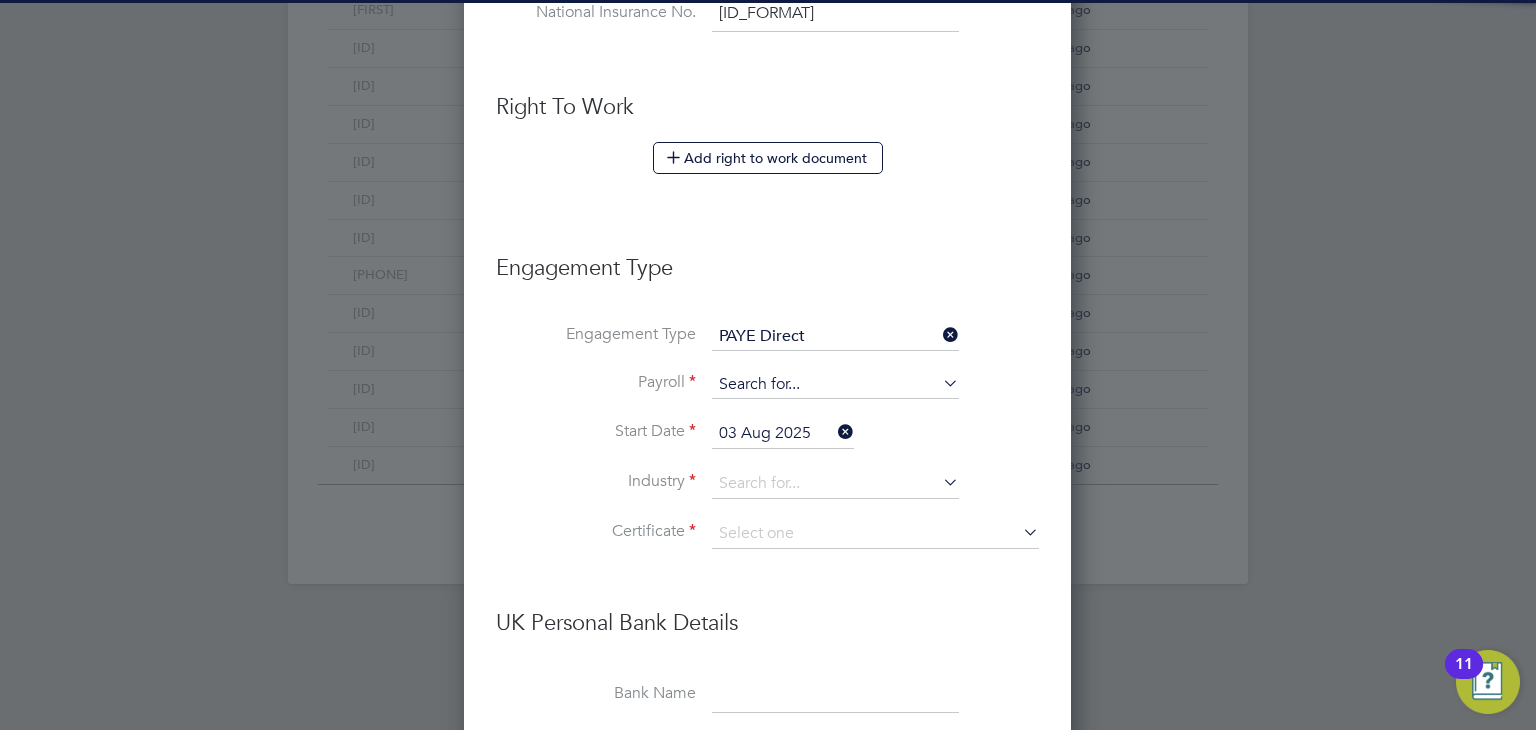 click at bounding box center [835, 385] 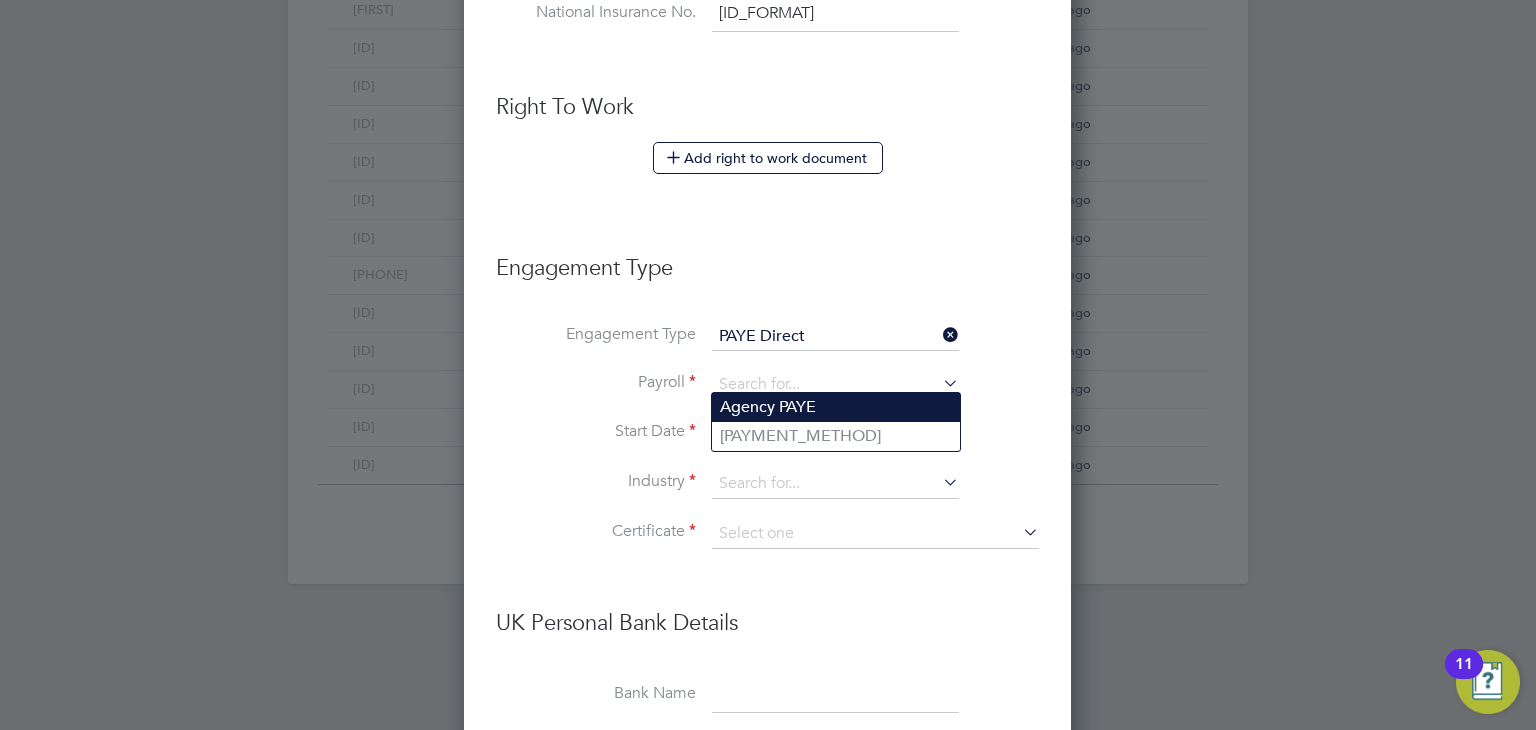 click on "Agency PAYE" 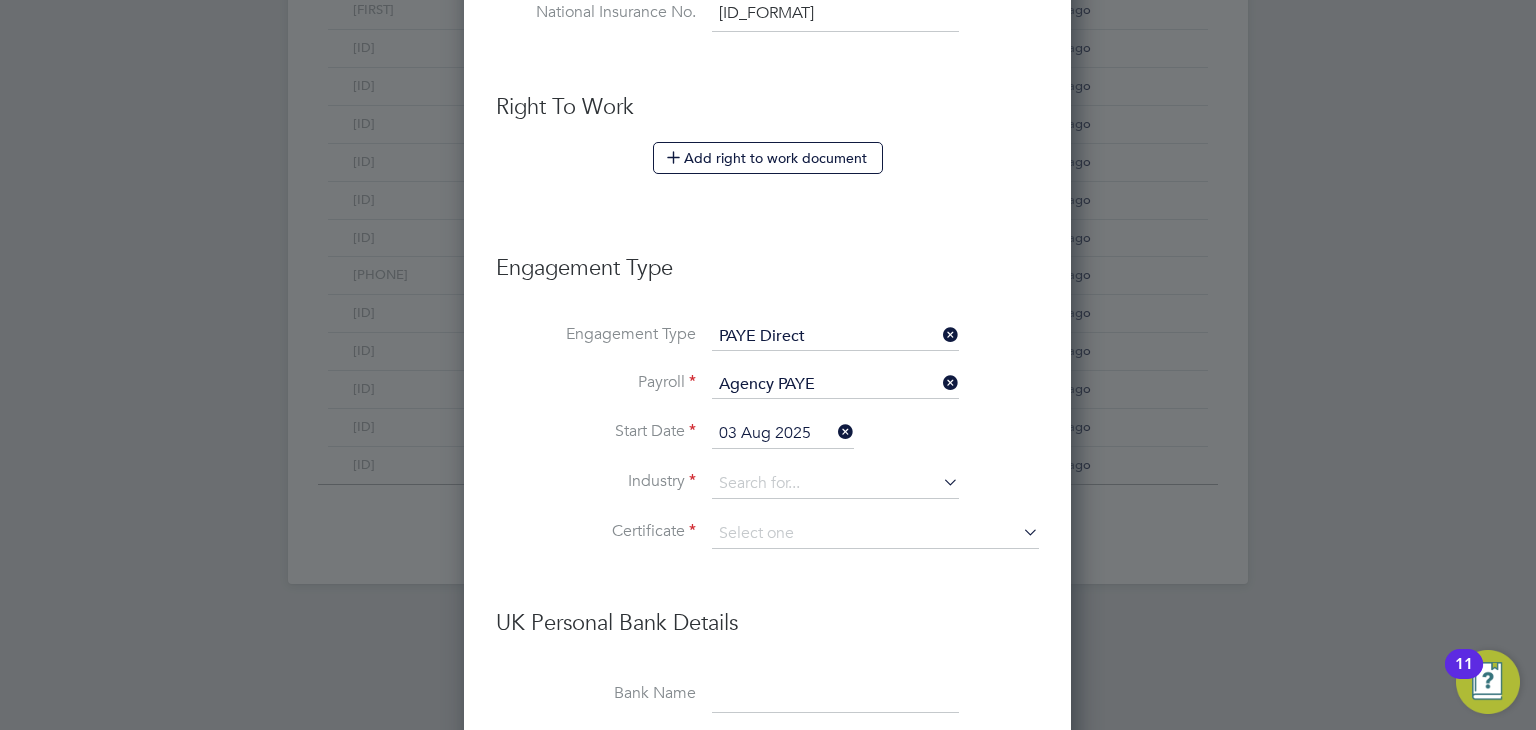 click on "03 Aug 2025" at bounding box center (783, 434) 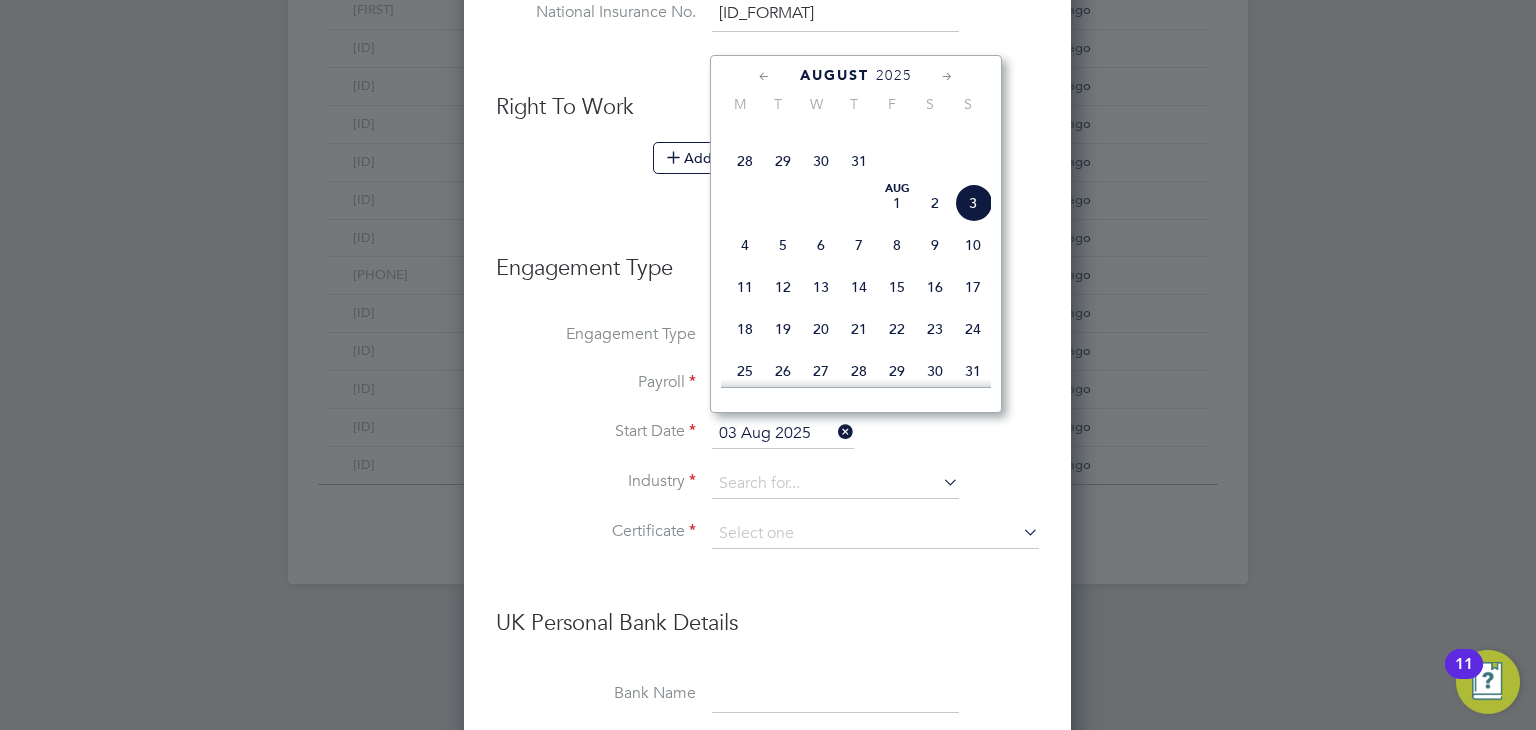 click on "28" 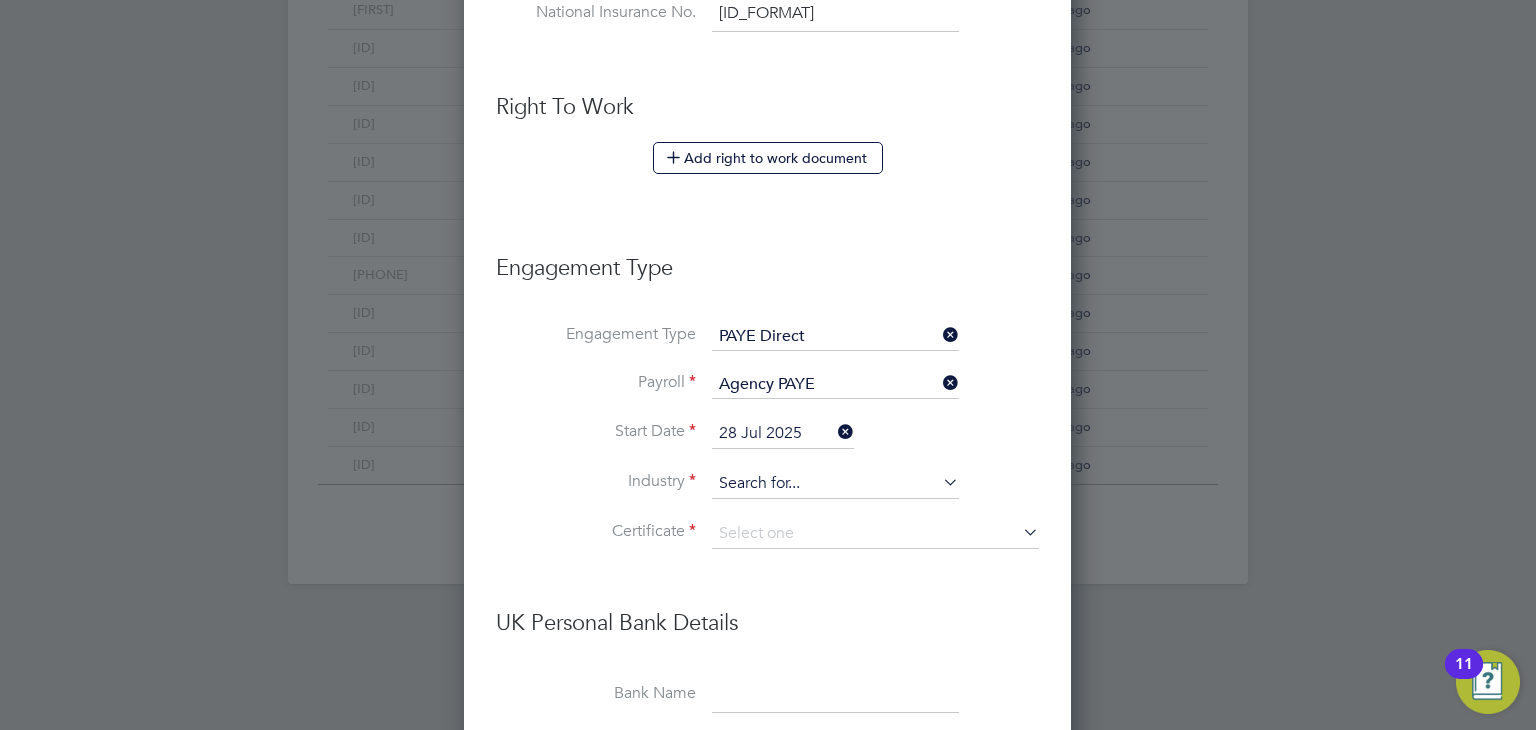 click at bounding box center (835, 484) 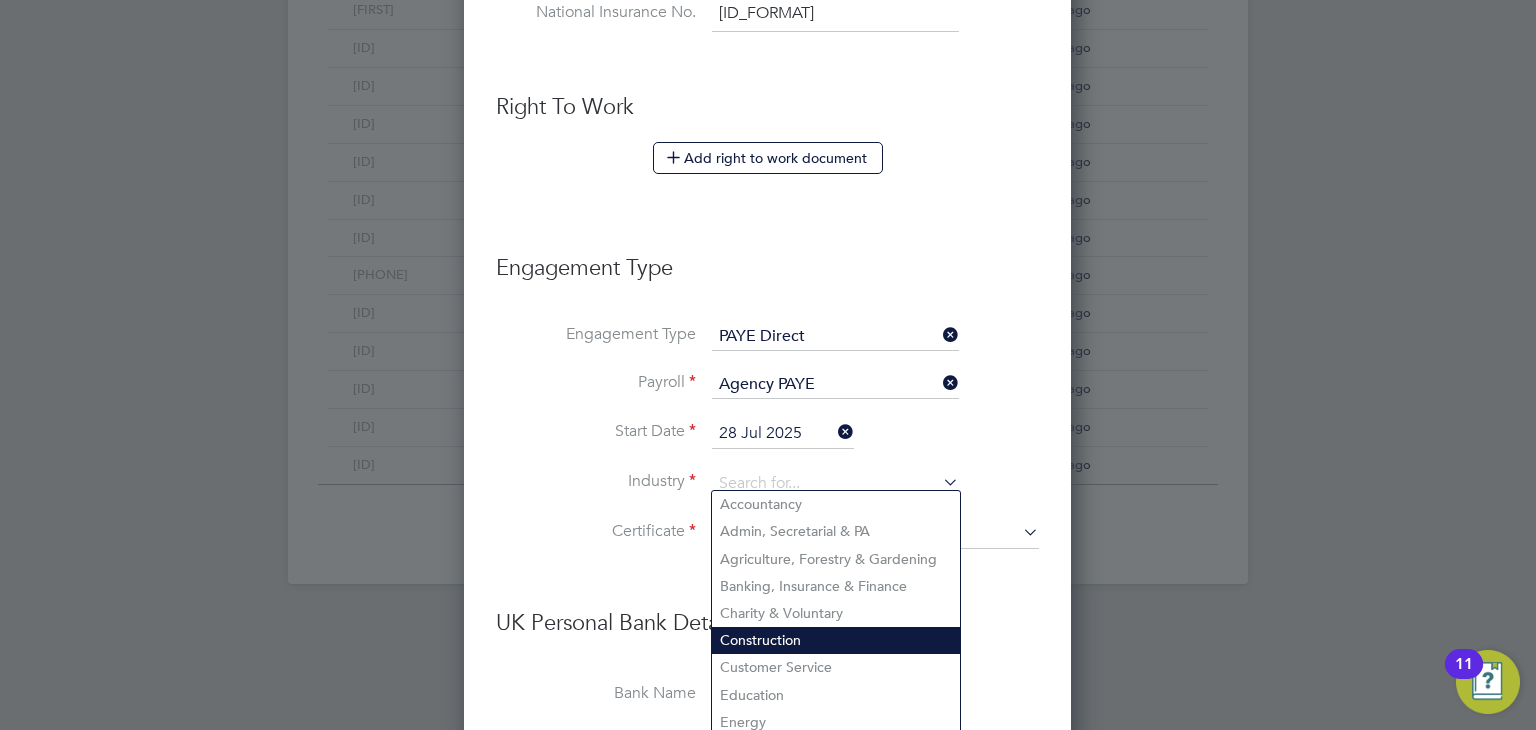 click on "Construction" 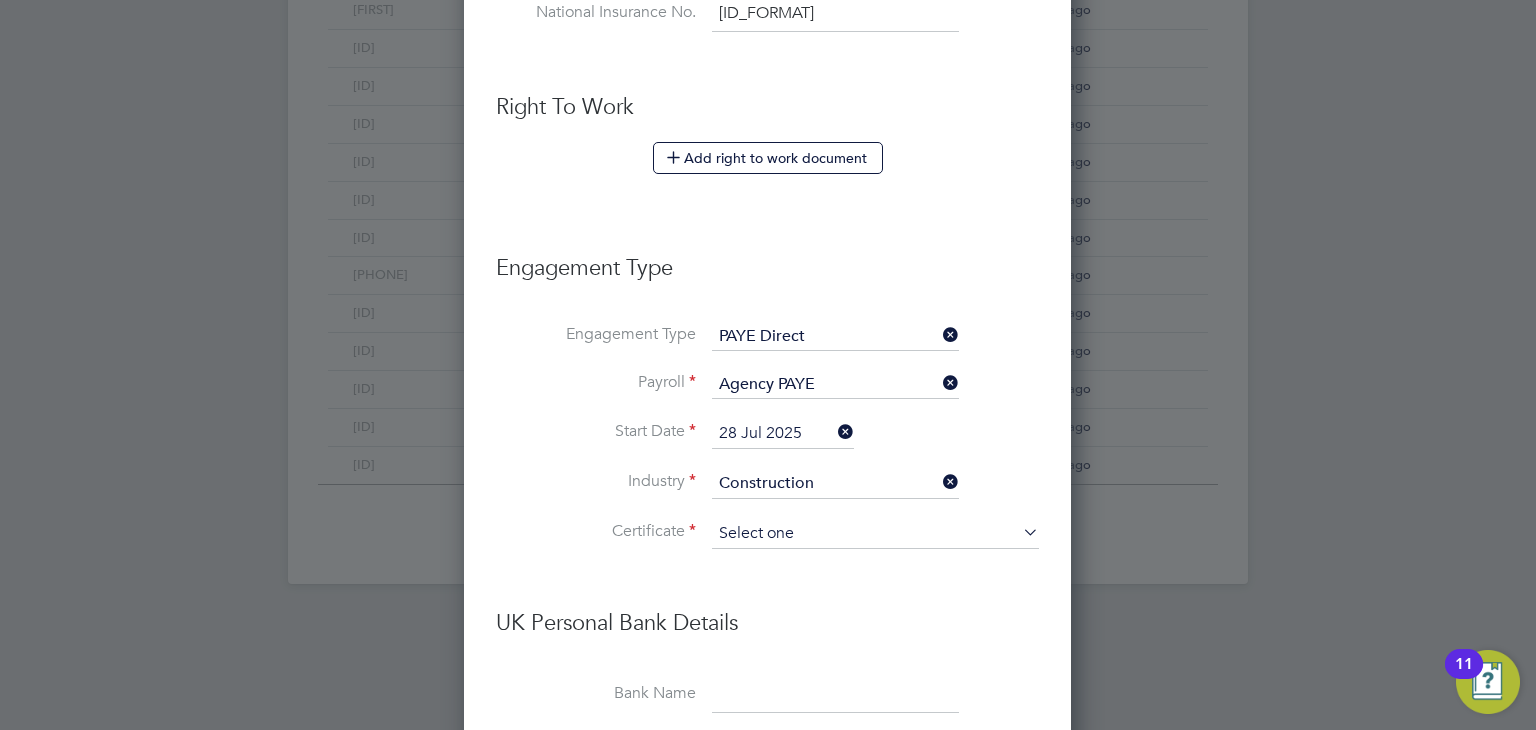click at bounding box center [875, 534] 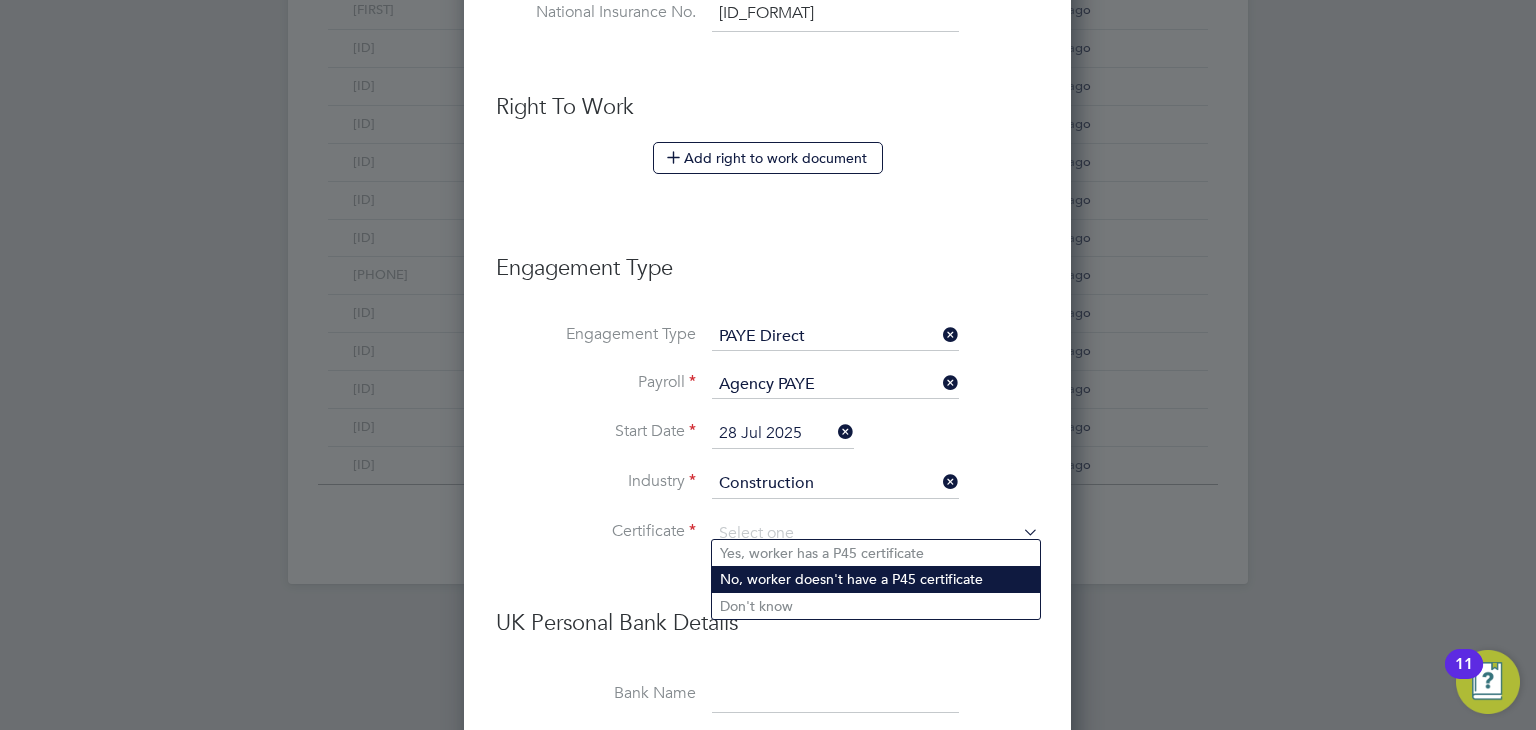 click on "No, worker doesn't have a P45 certificate" 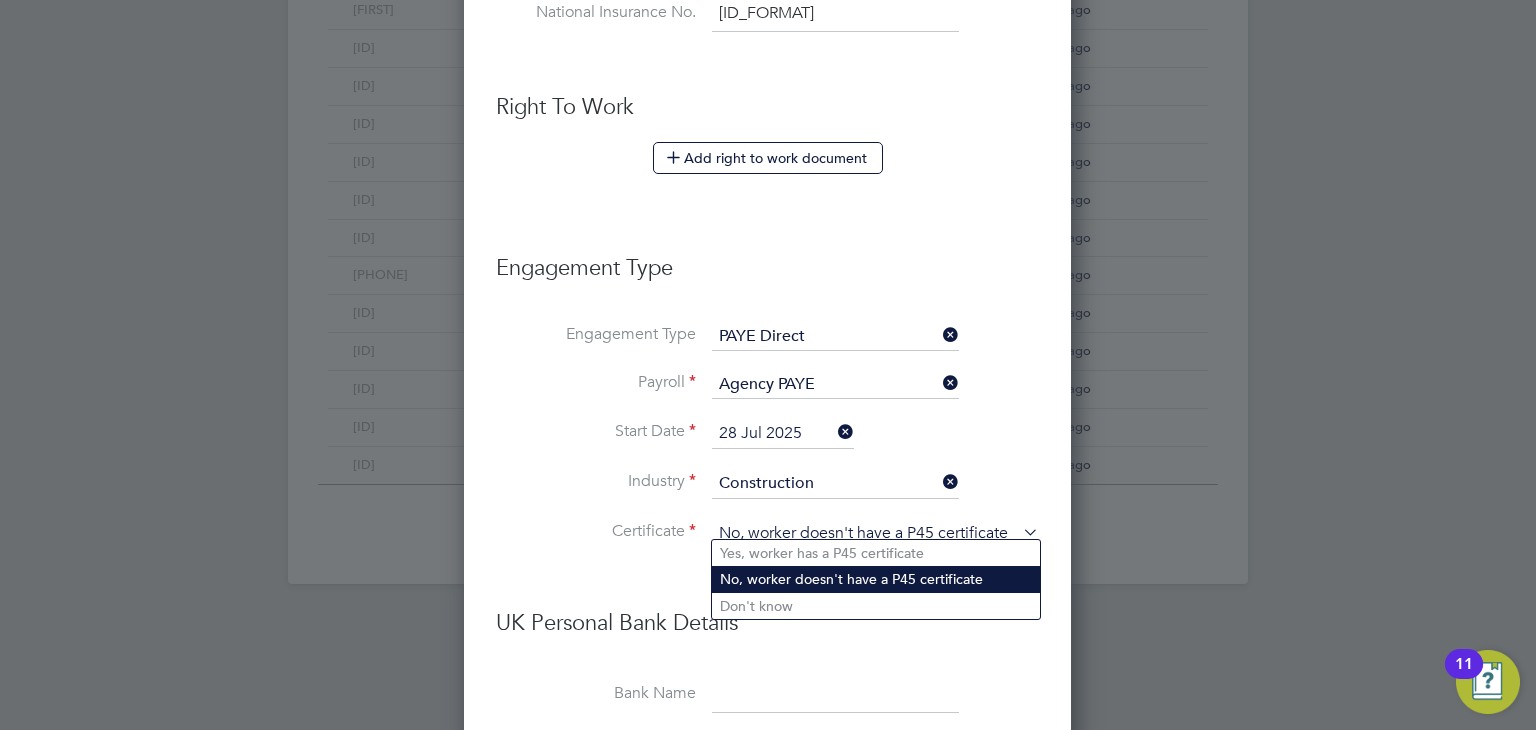 scroll, scrollTop: 9, scrollLeft: 9, axis: both 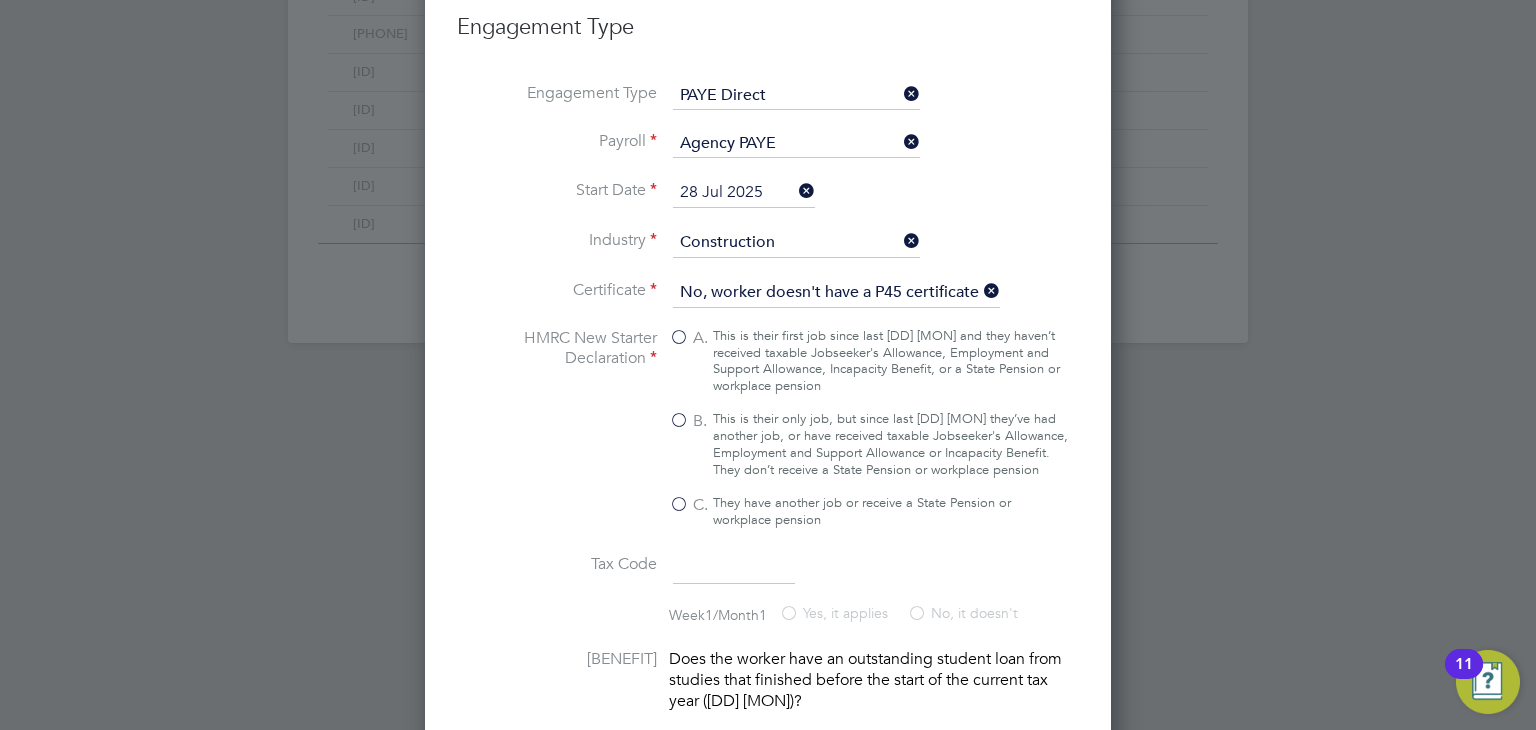 click on "This is their only job, but since last 6 April they’ve had another job, or have received taxable Jobseeker's Allowance, Employment and Support Allowance or Incapacity Benefit. They don’t receive a State Pension or workplace pension" at bounding box center (890, 445) 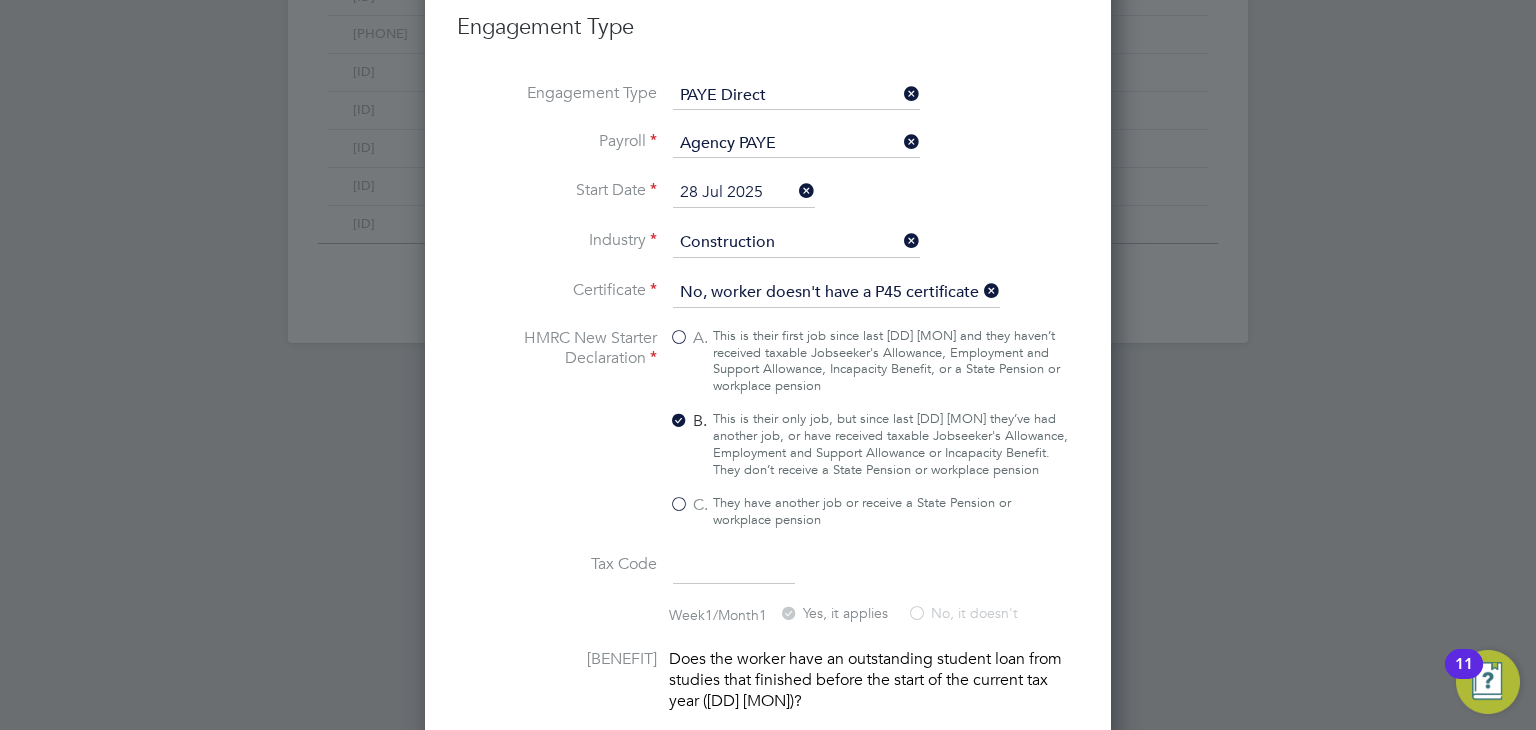 type on "1257L" 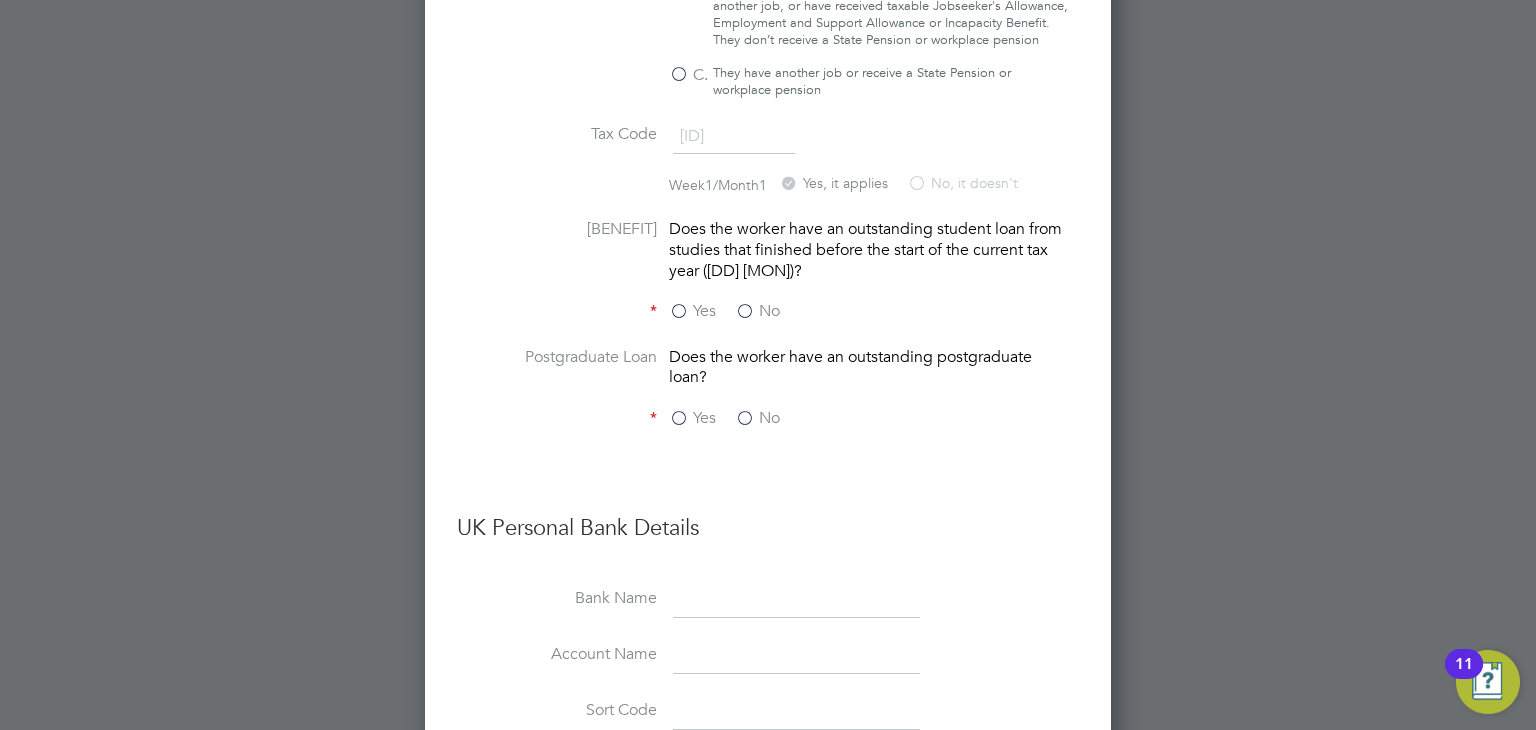 scroll, scrollTop: 1790, scrollLeft: 0, axis: vertical 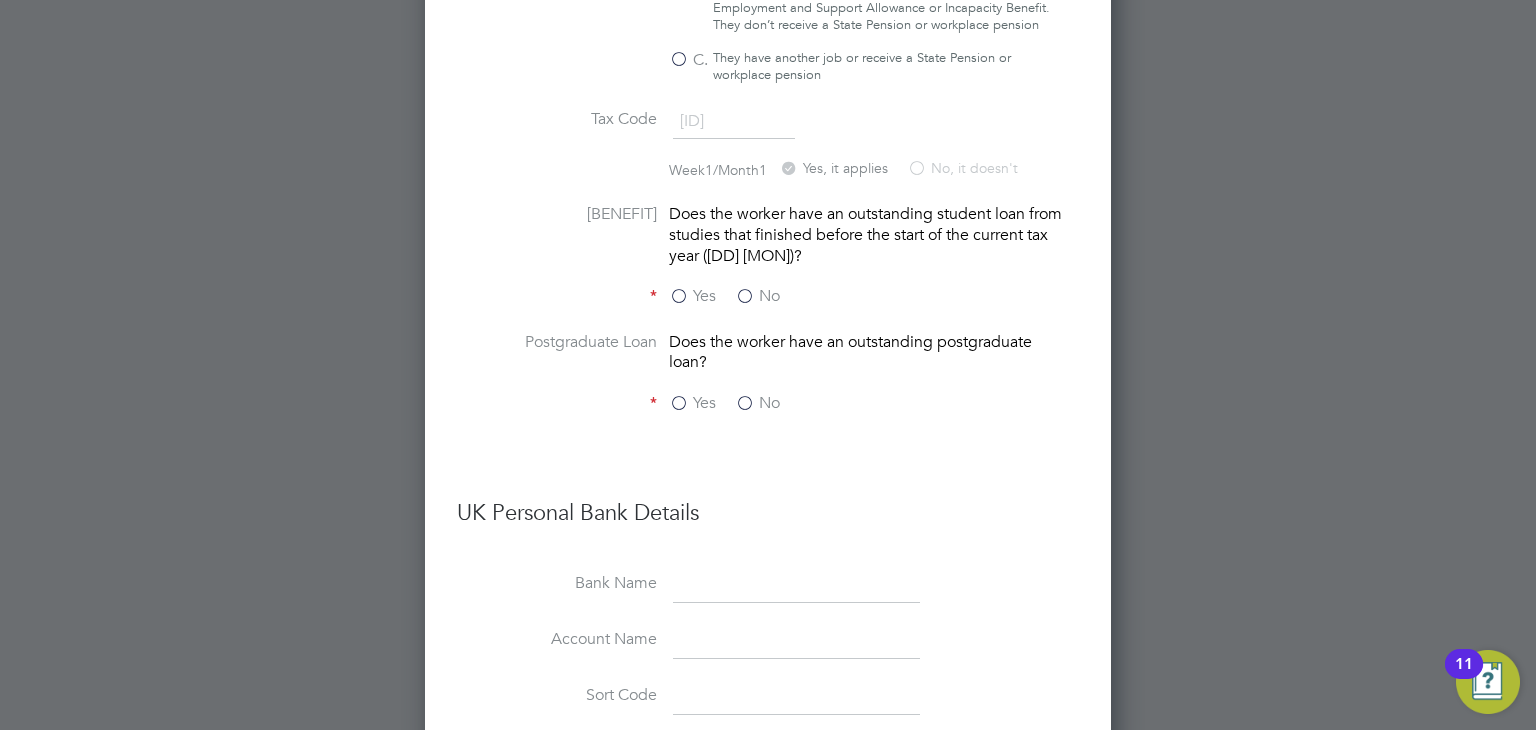 click on "No" at bounding box center (757, 296) 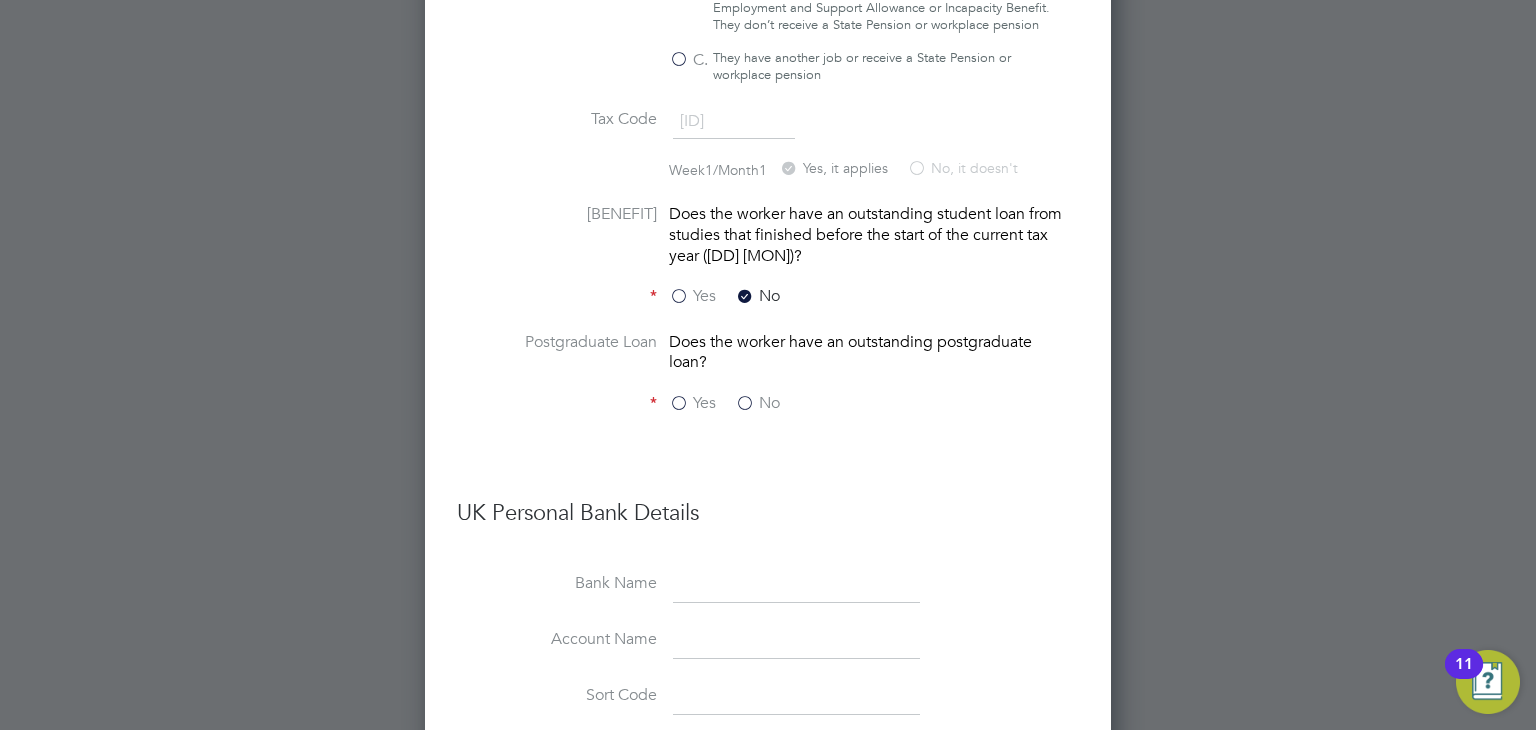 click on "No" at bounding box center (757, 403) 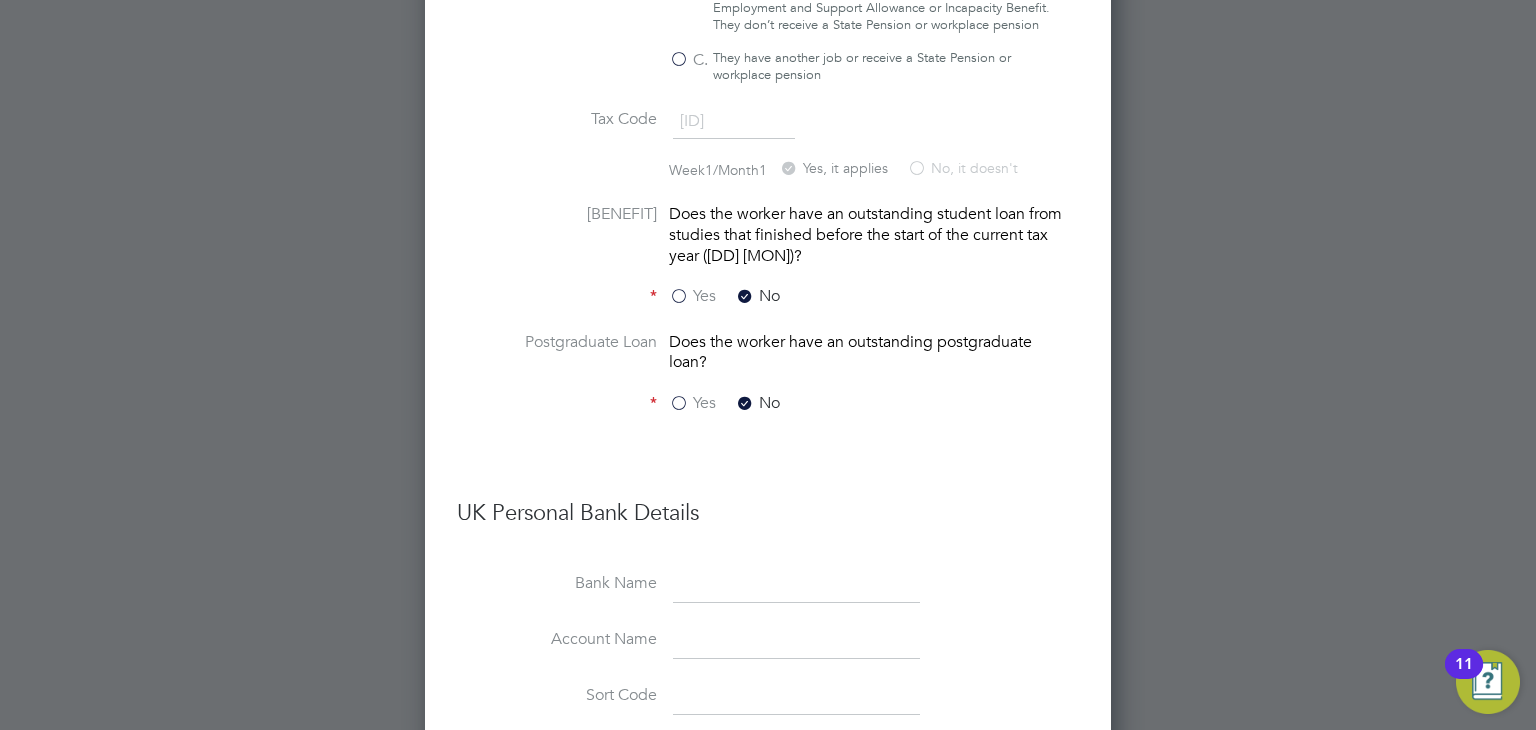 click at bounding box center (796, 585) 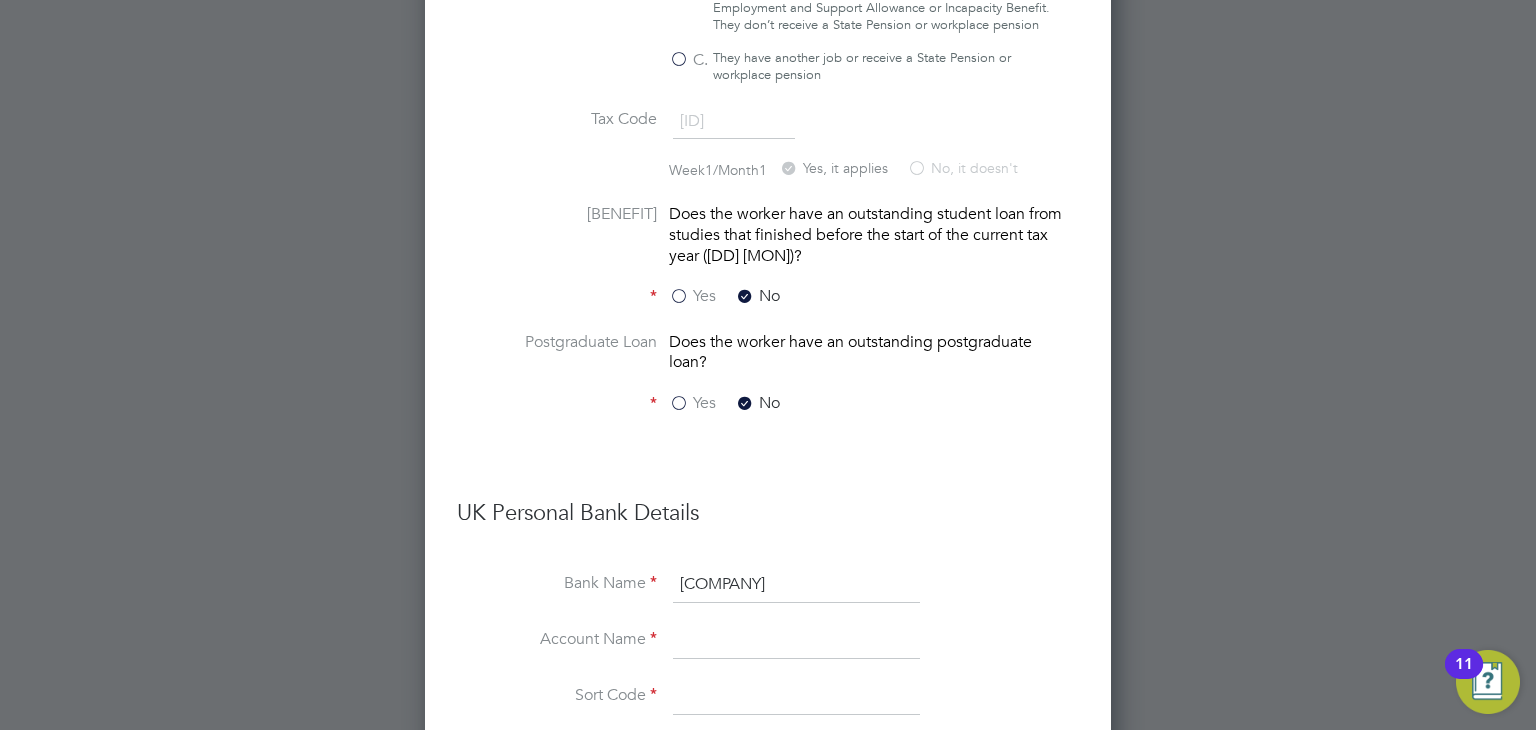 type on "Nationwide" 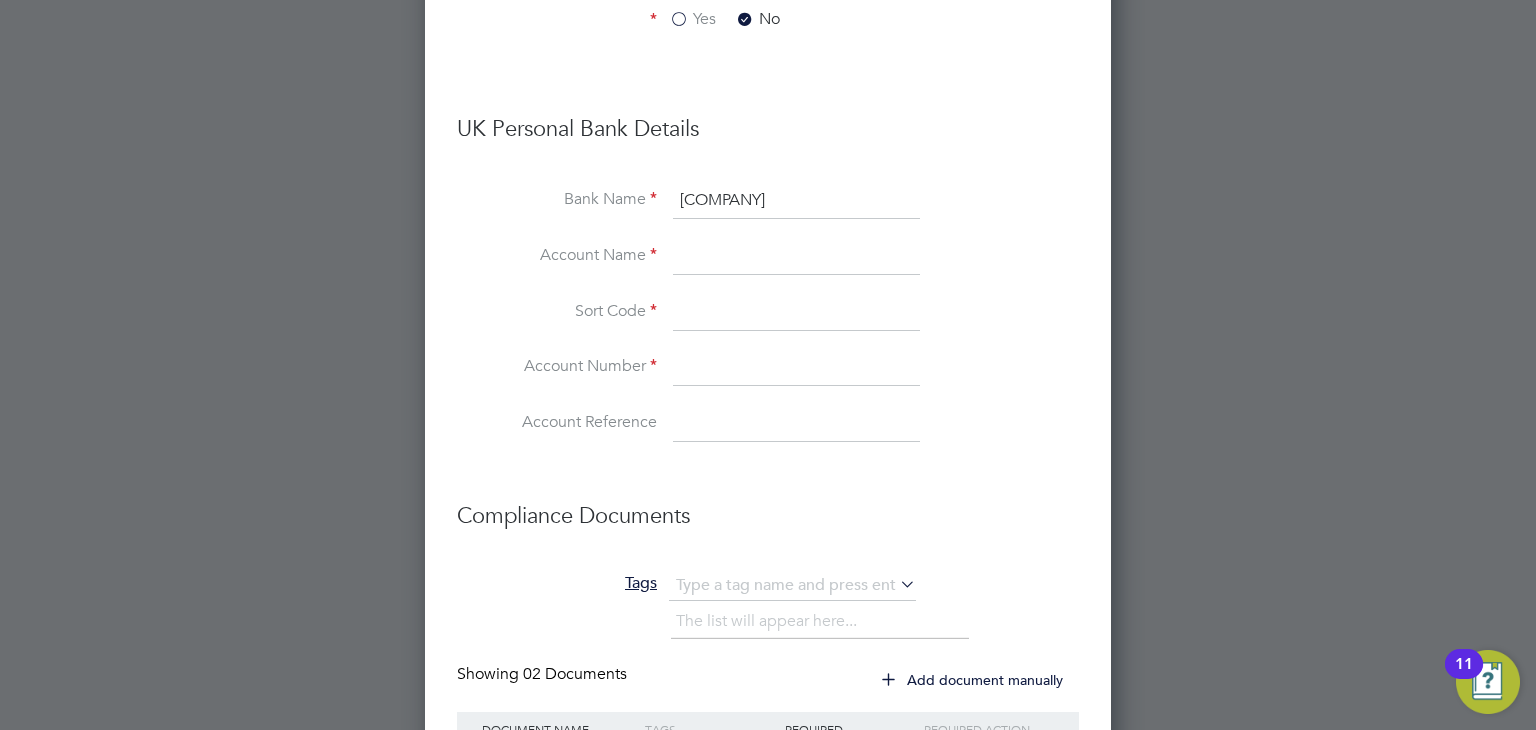 scroll, scrollTop: 2177, scrollLeft: 0, axis: vertical 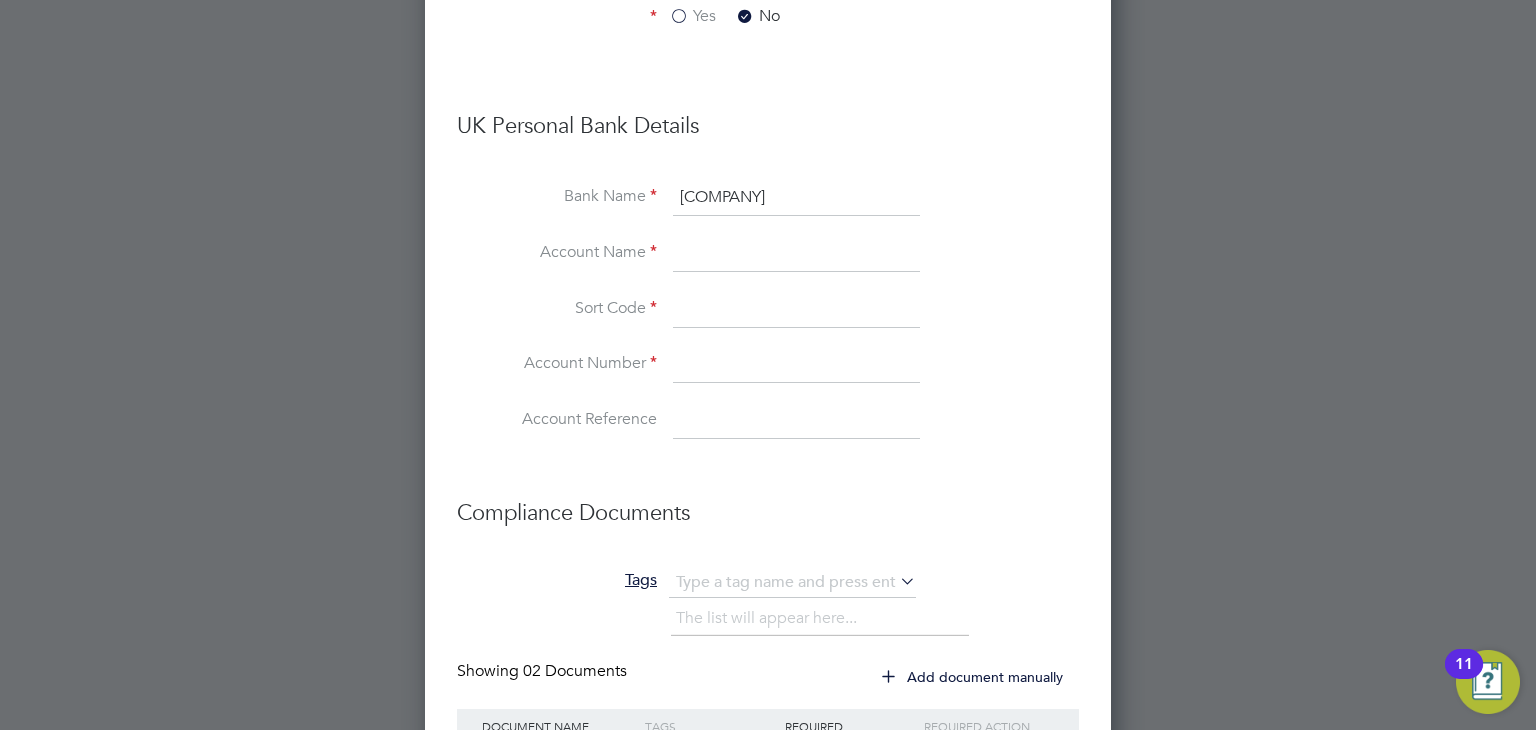 paste on "Mr D S Spanelis" 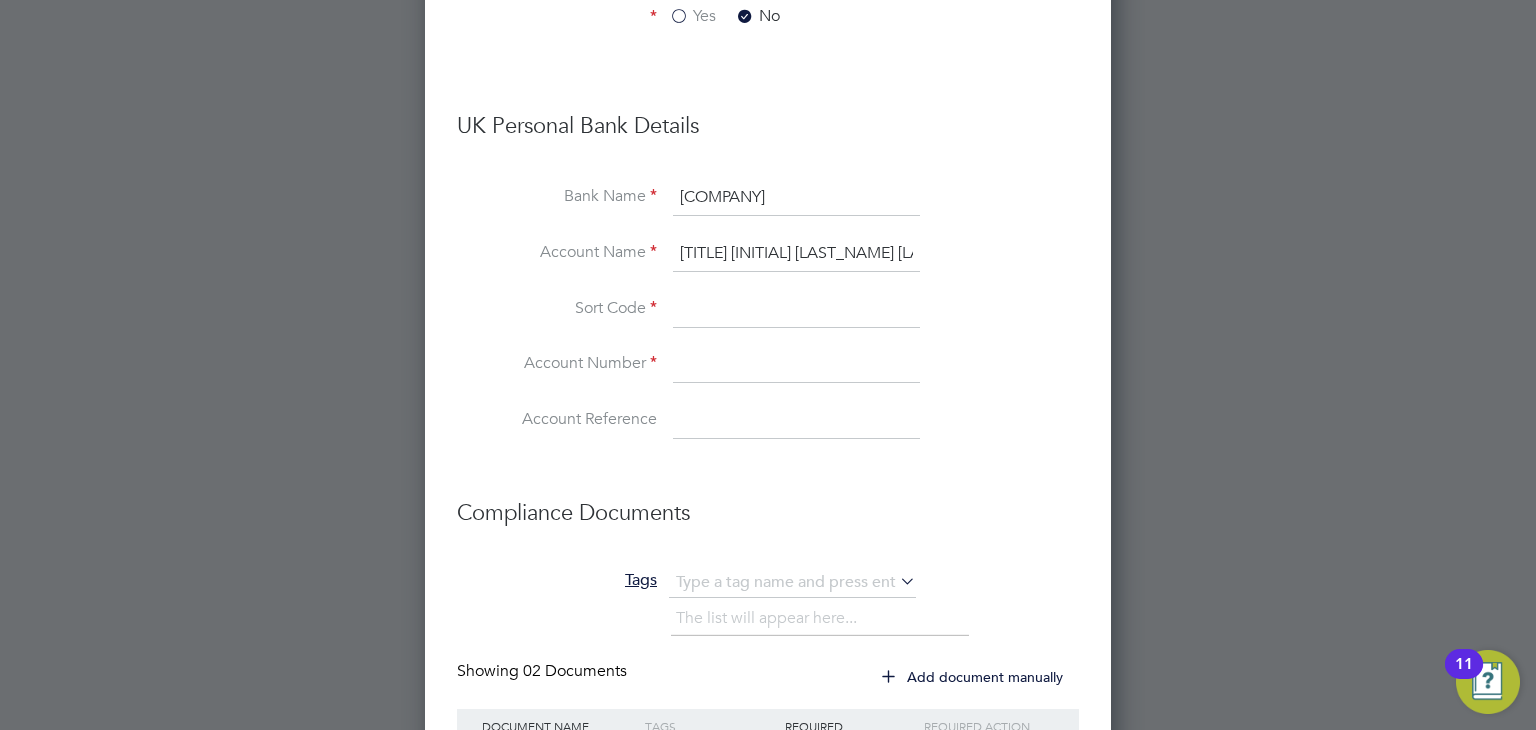 type on "Mr D S Spanelis" 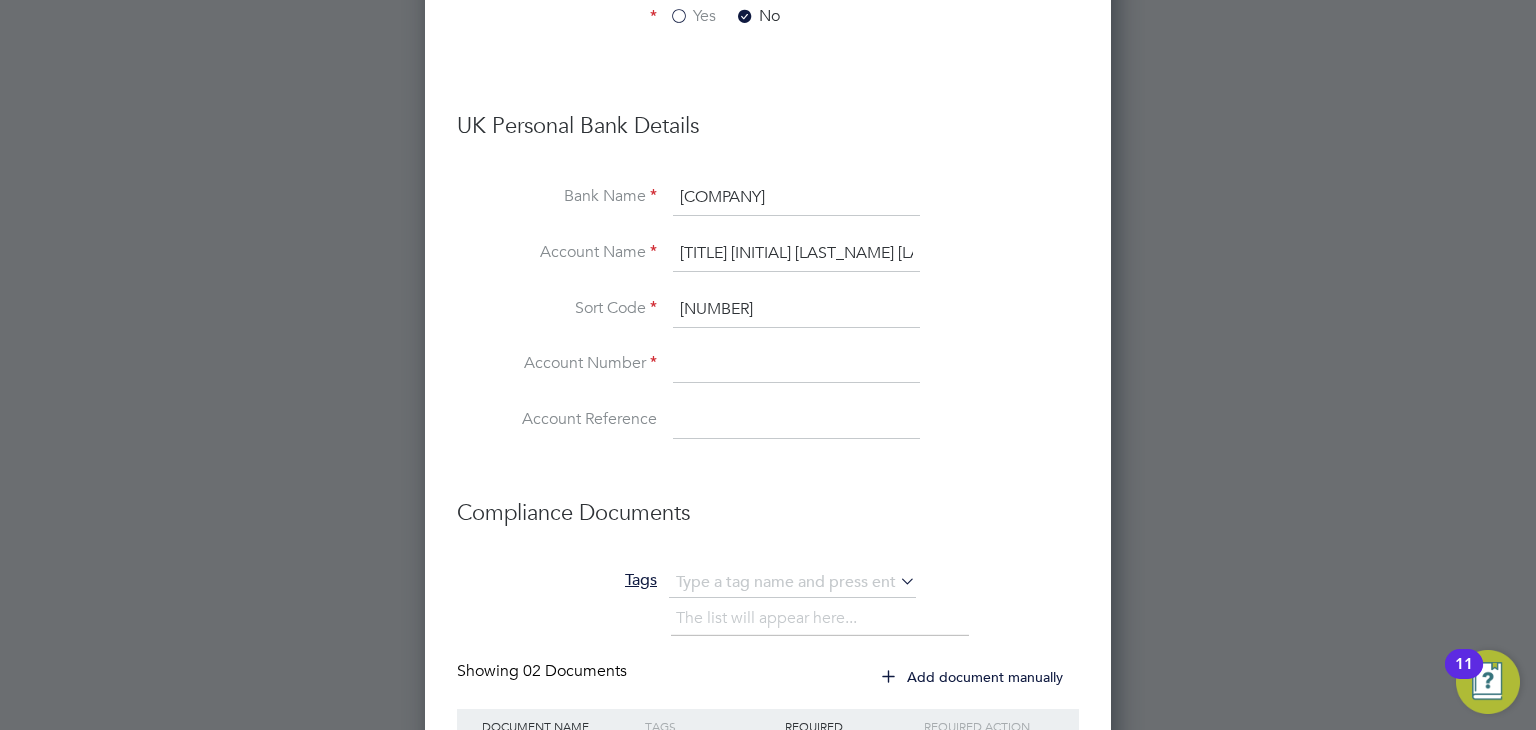 type on "07-02-46" 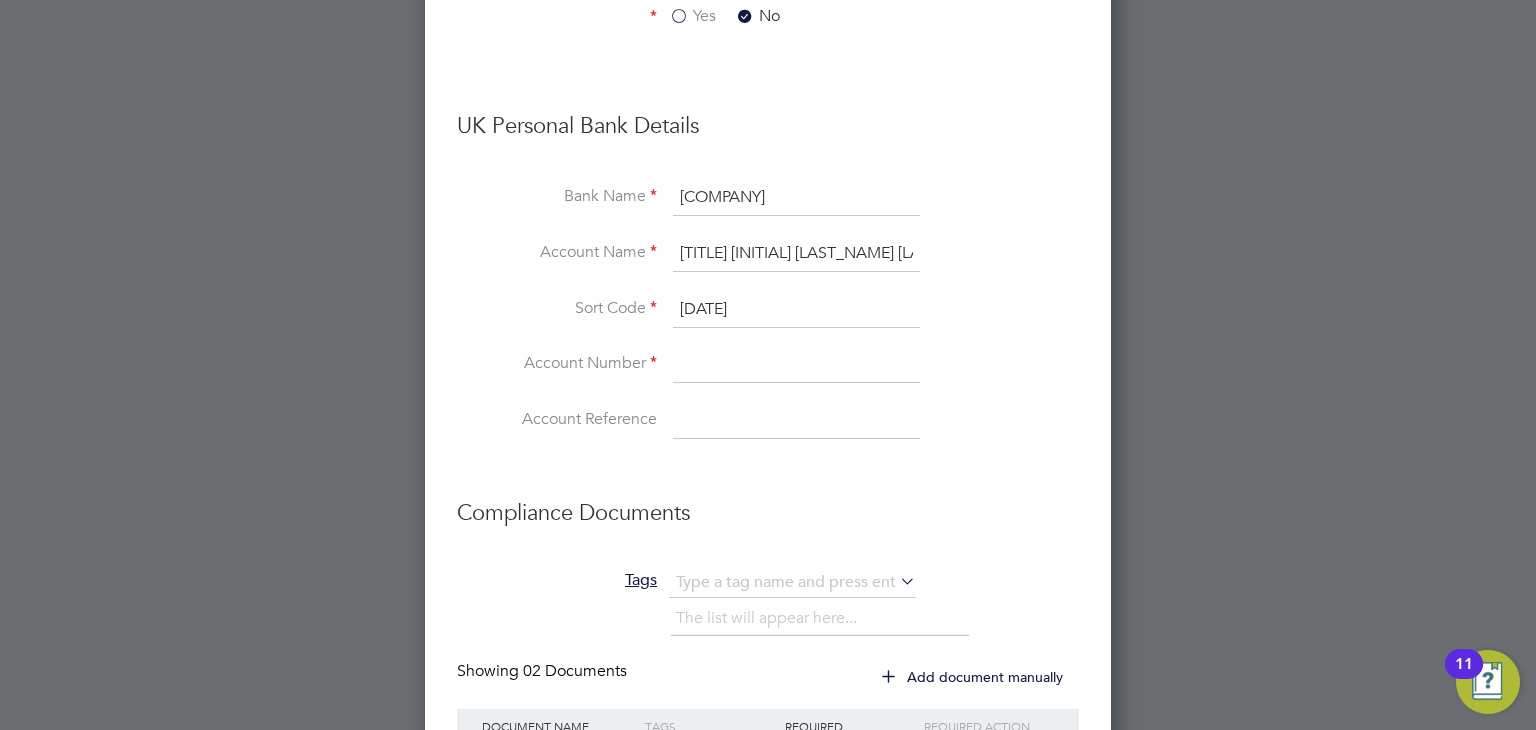 paste on "27332253" 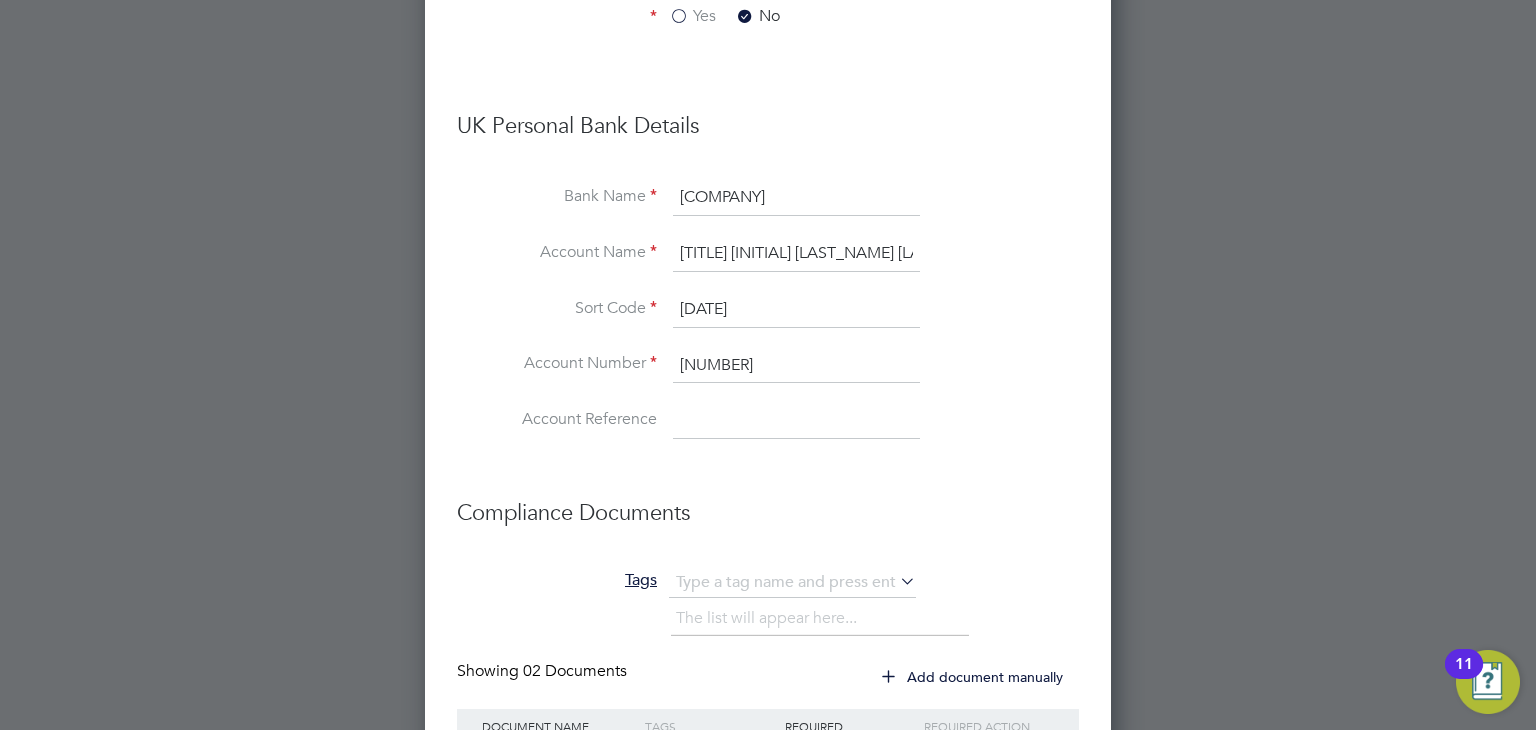 type on "27332253" 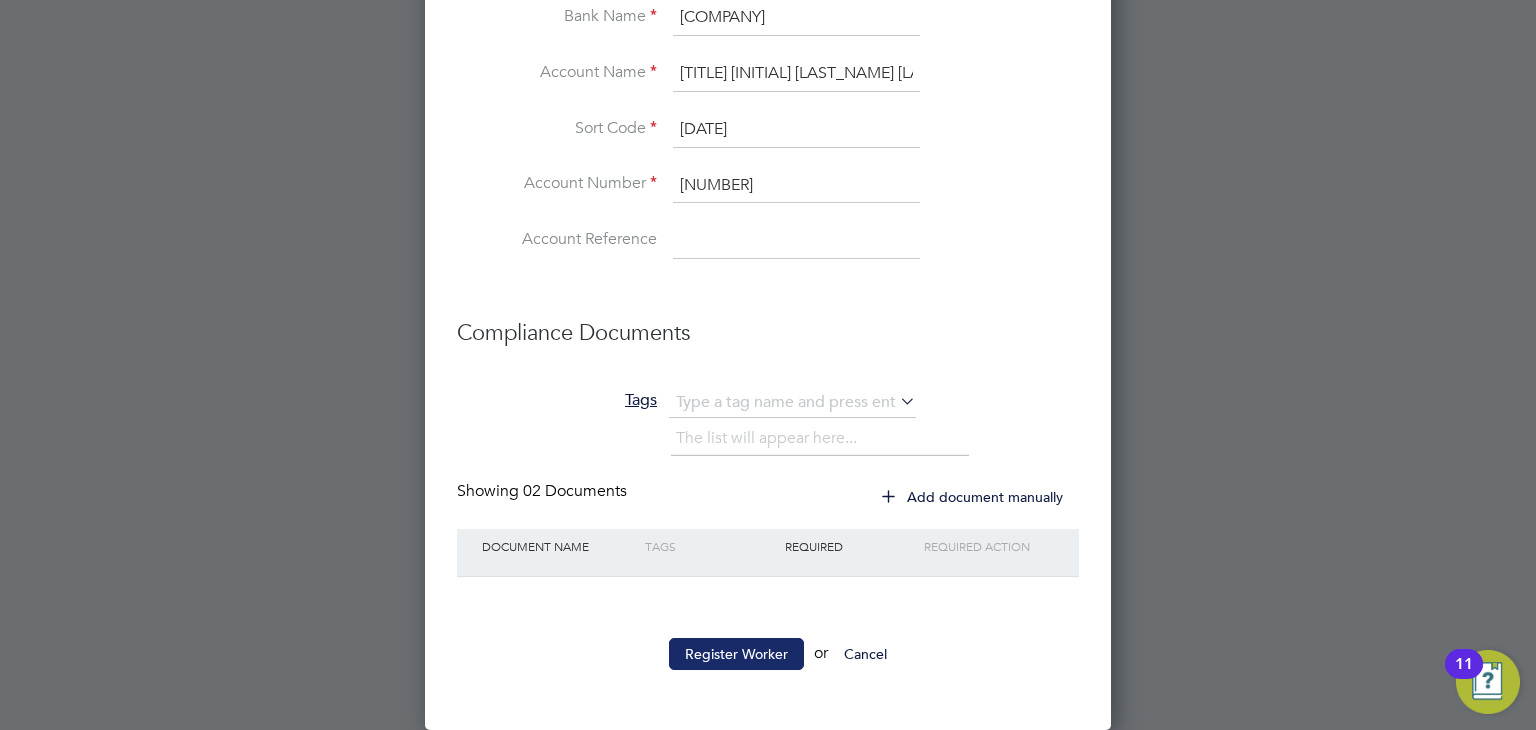 click on "Register Worker" at bounding box center (736, 654) 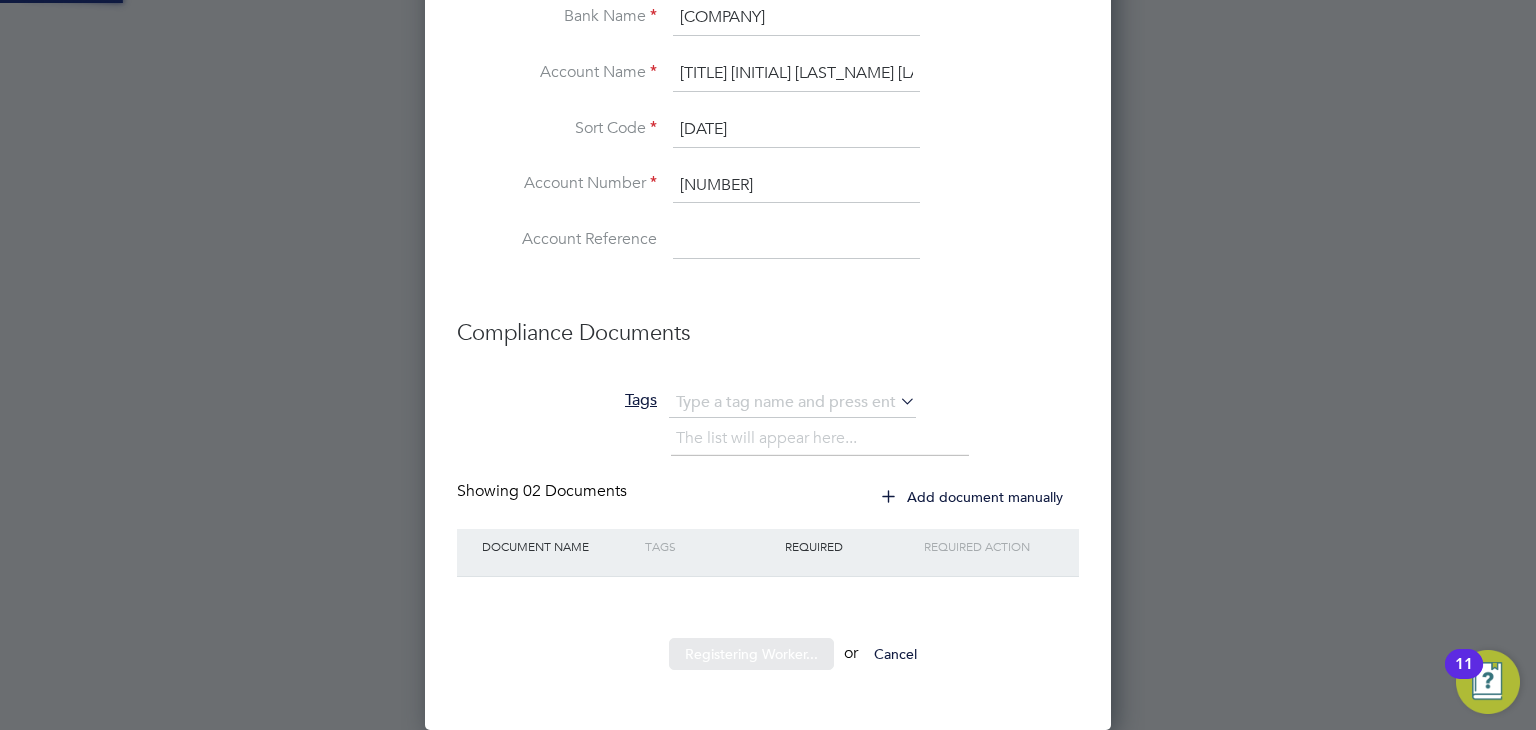 scroll, scrollTop: 0, scrollLeft: 0, axis: both 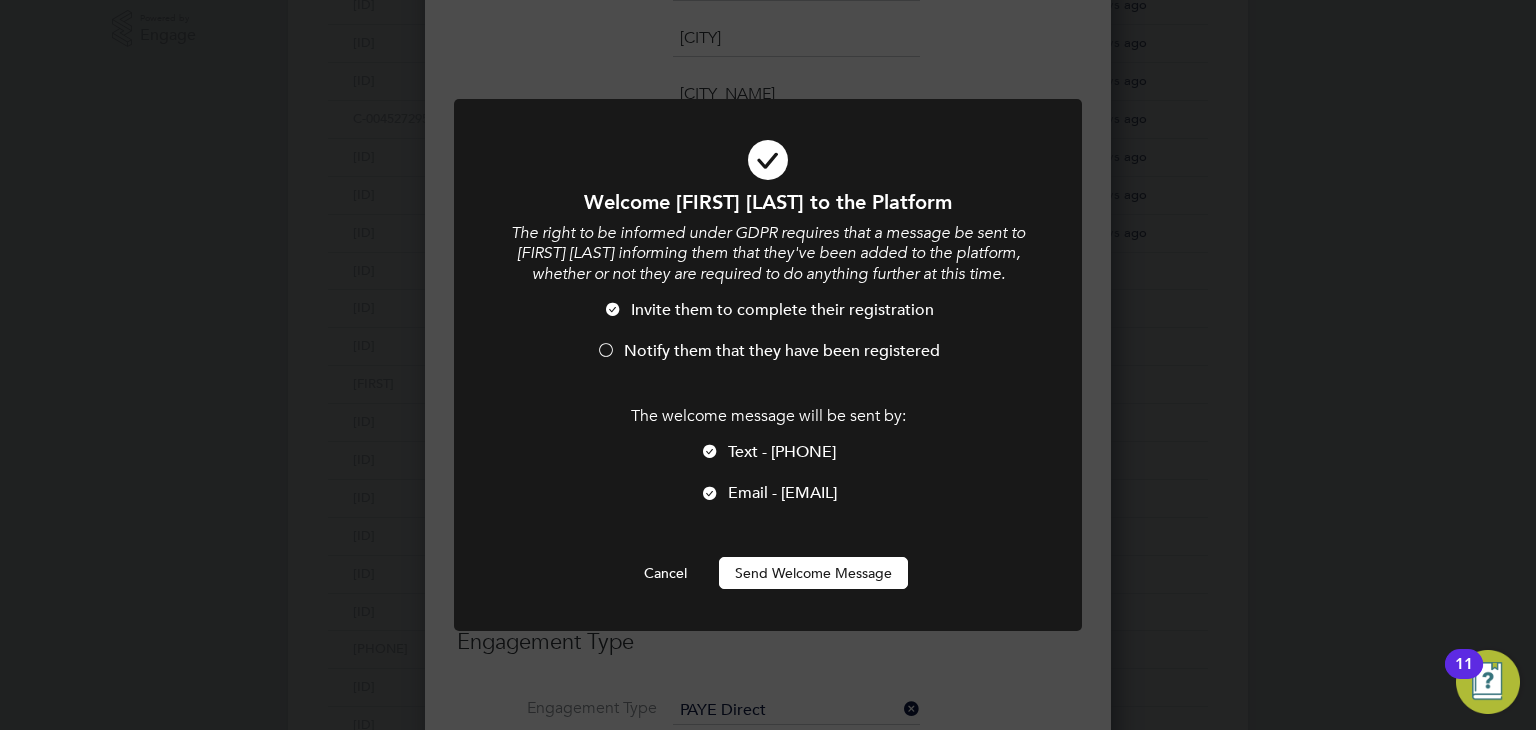 click on "Notify them that they have been registered" at bounding box center [782, 351] 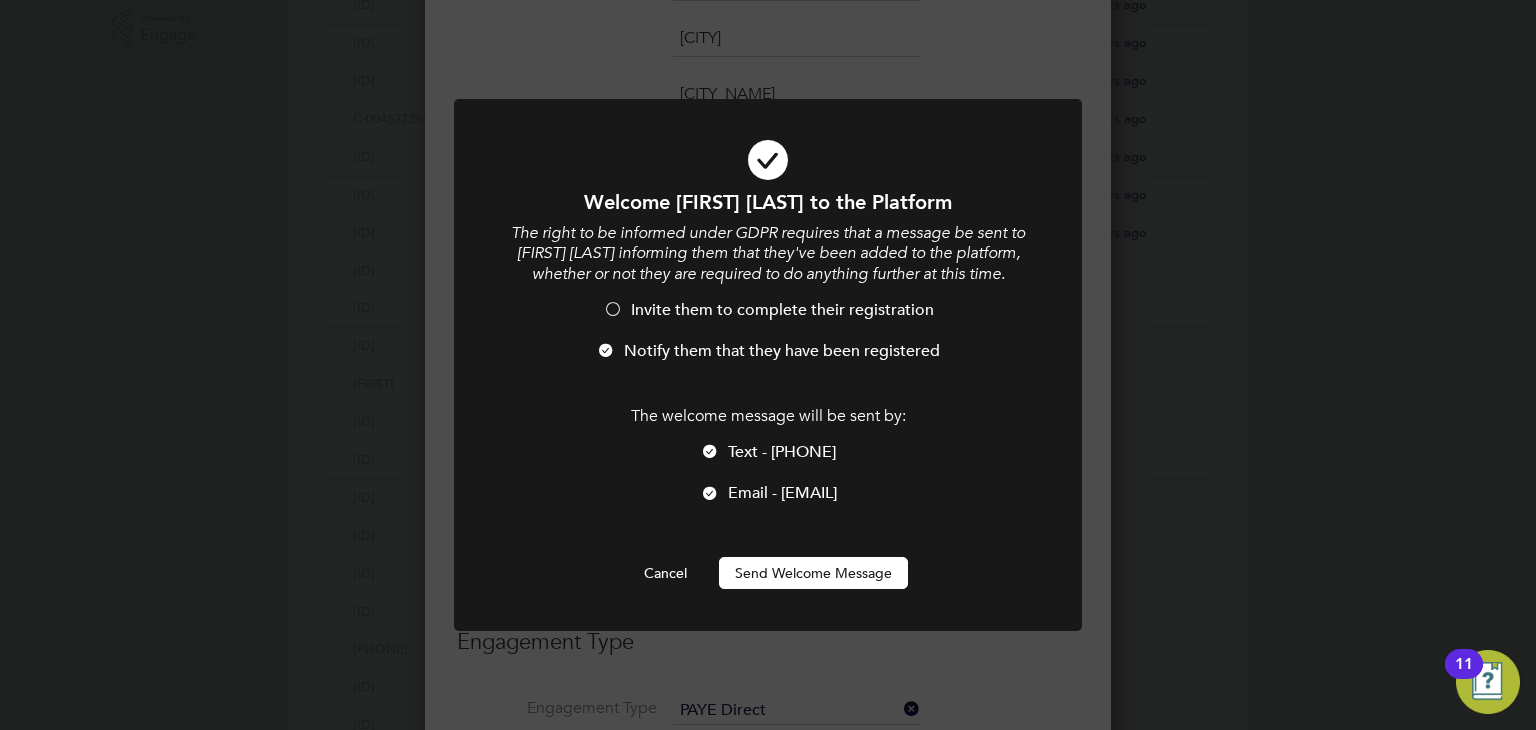click on "Send Welcome Message" at bounding box center (813, 573) 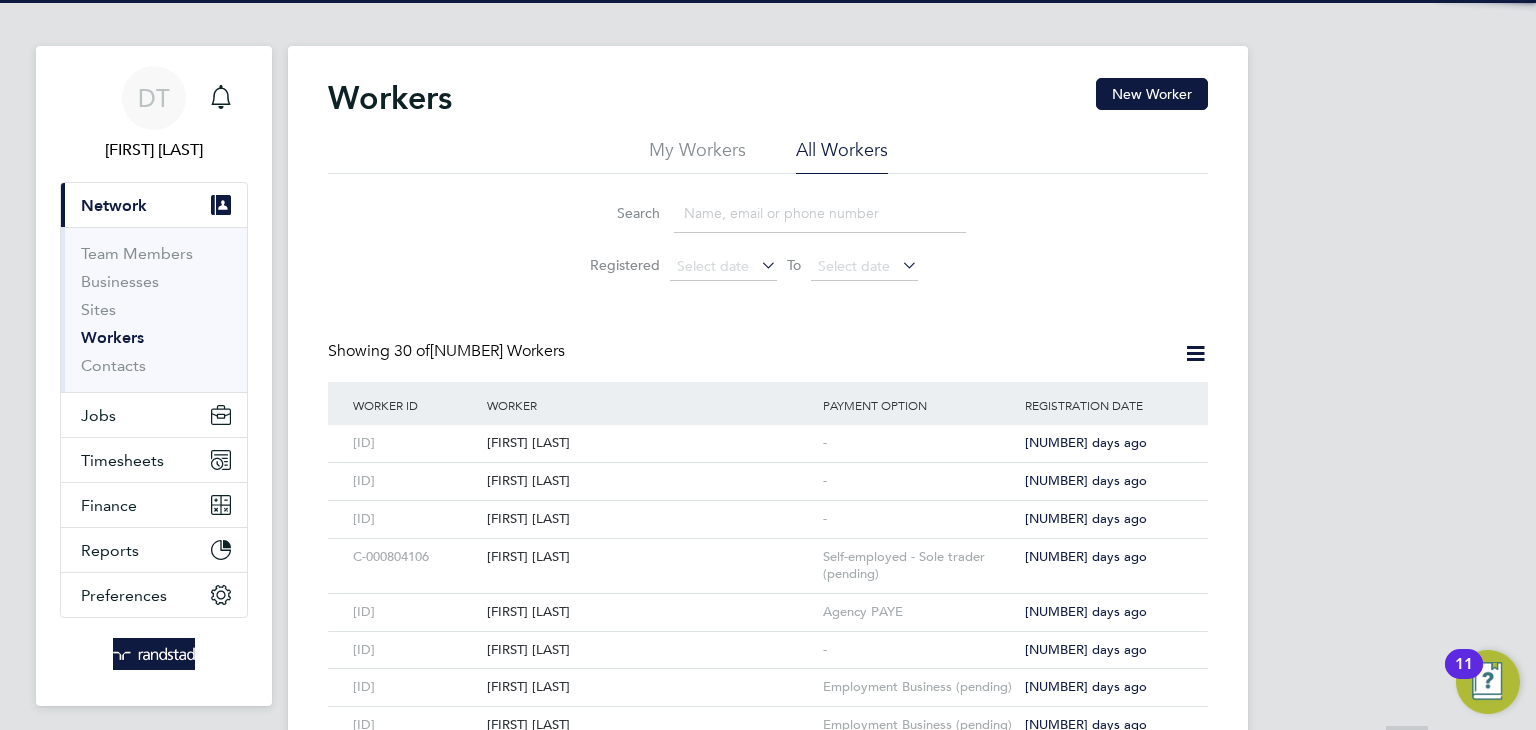 scroll, scrollTop: 0, scrollLeft: 0, axis: both 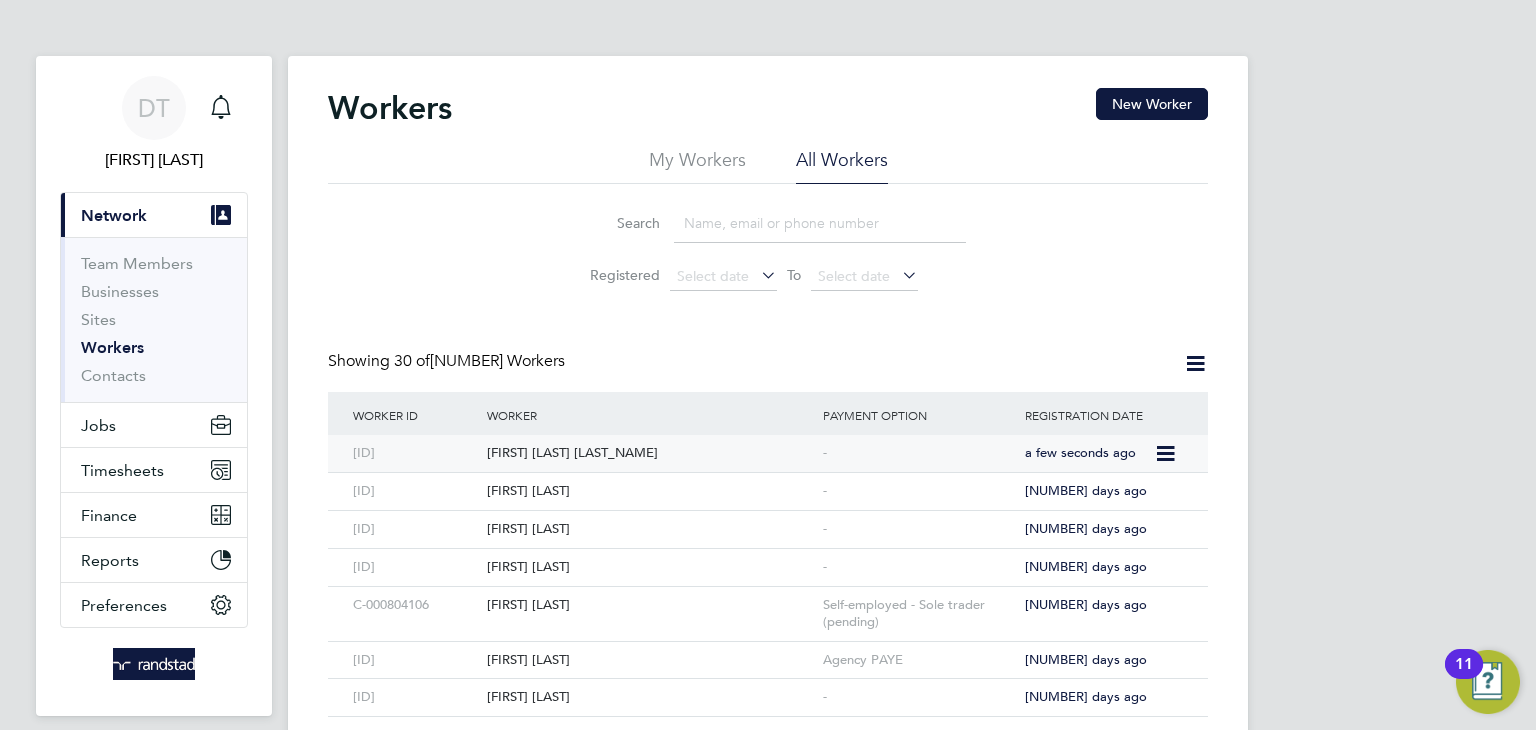 click on "Dimitri Spanos Spanelis" 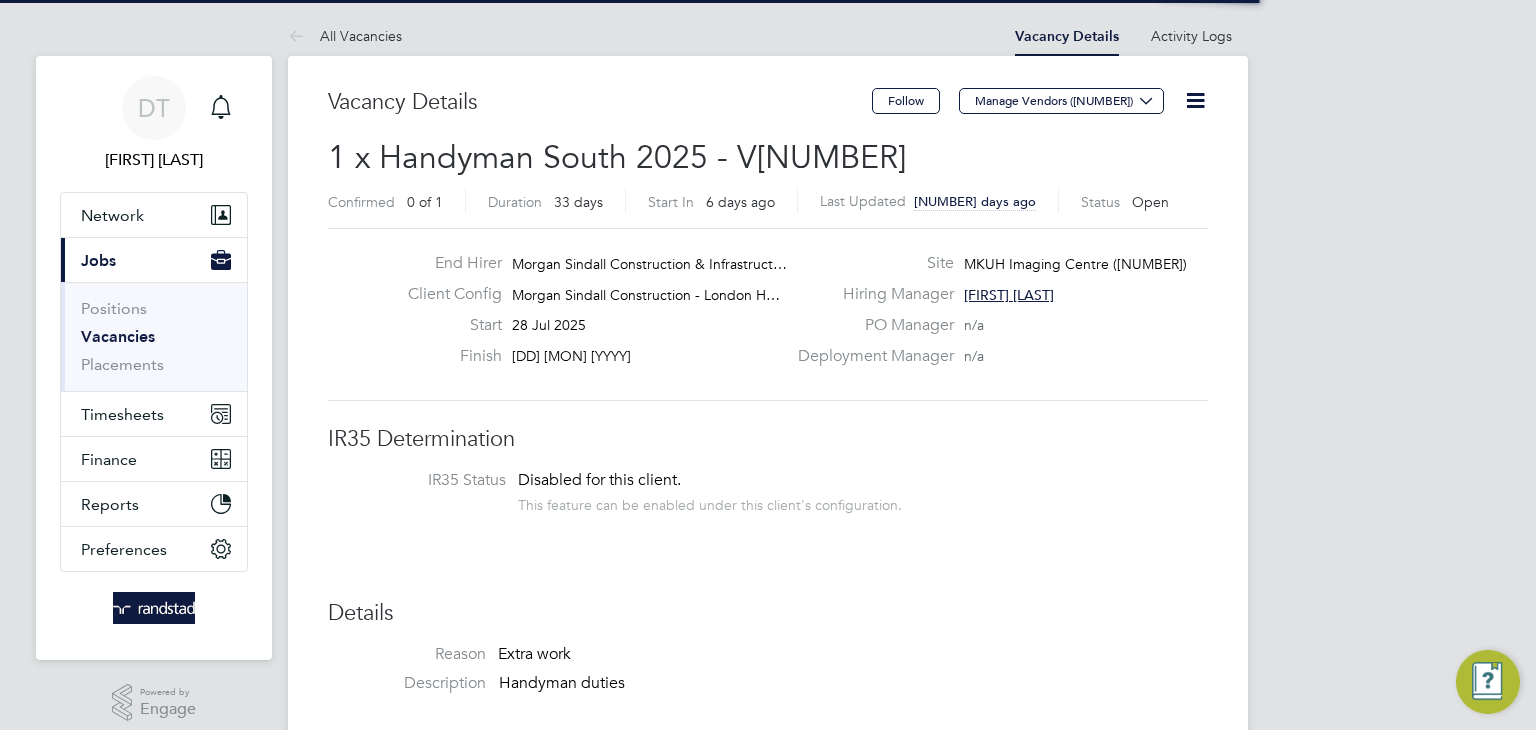 scroll, scrollTop: 0, scrollLeft: 0, axis: both 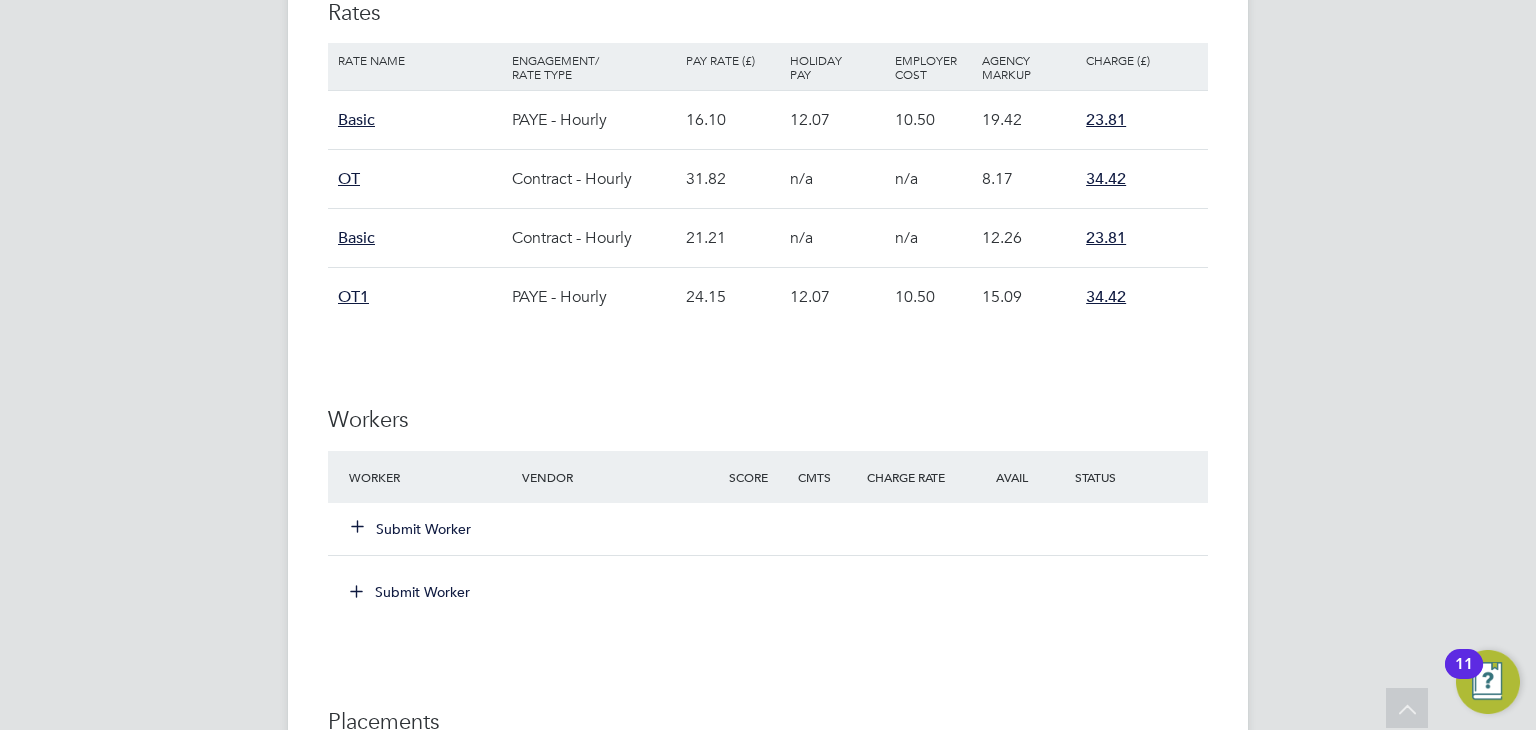 click on "Submit Worker" 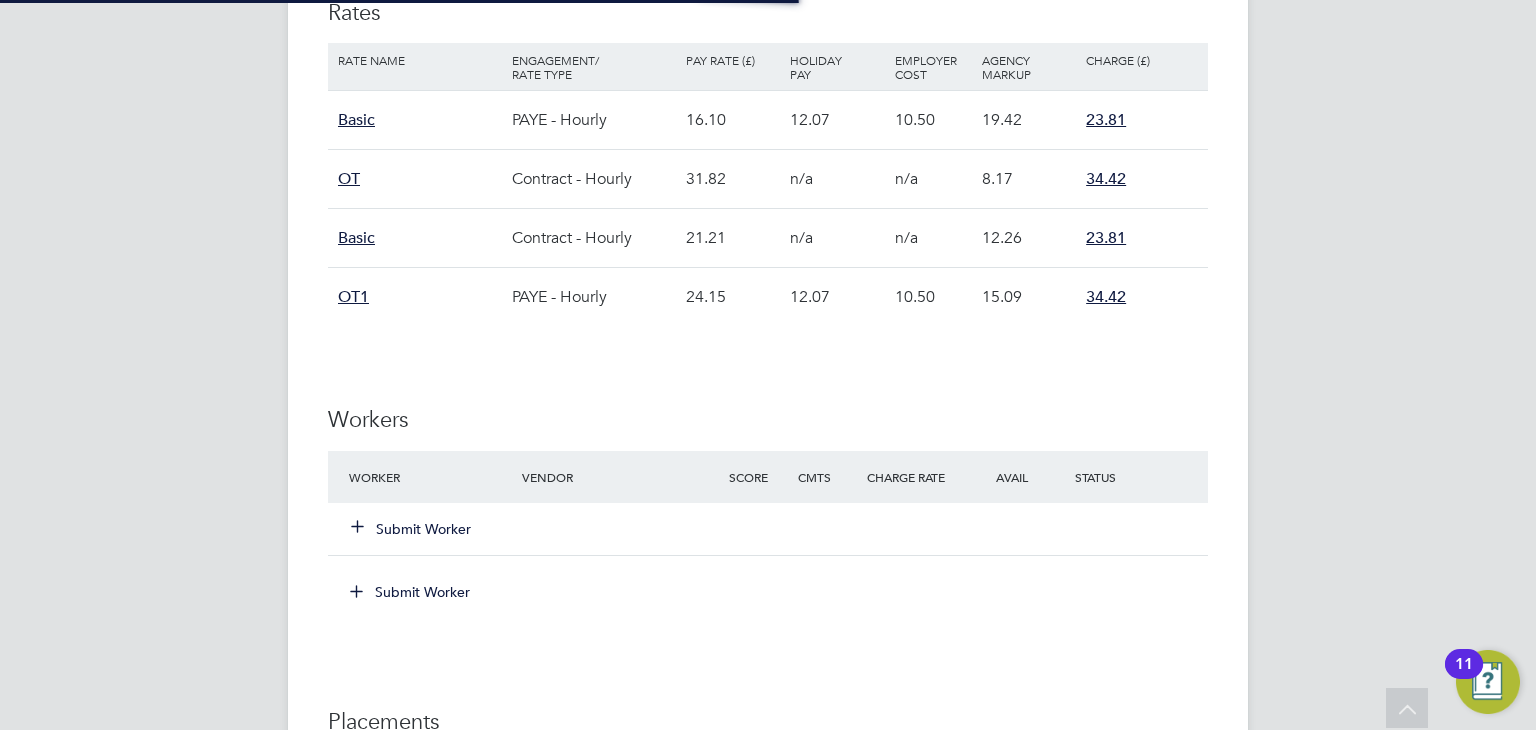 scroll, scrollTop: 9, scrollLeft: 10, axis: both 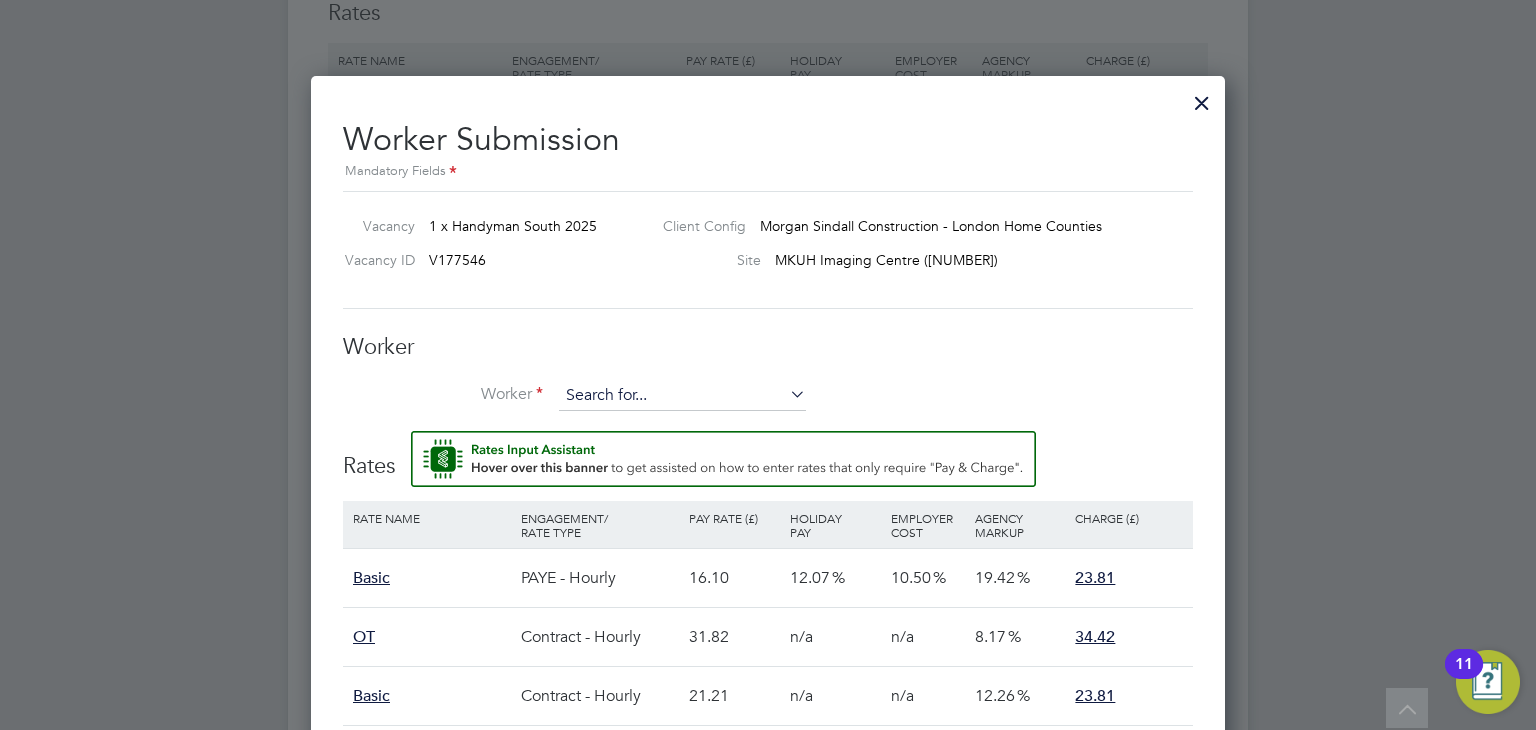click at bounding box center [682, 396] 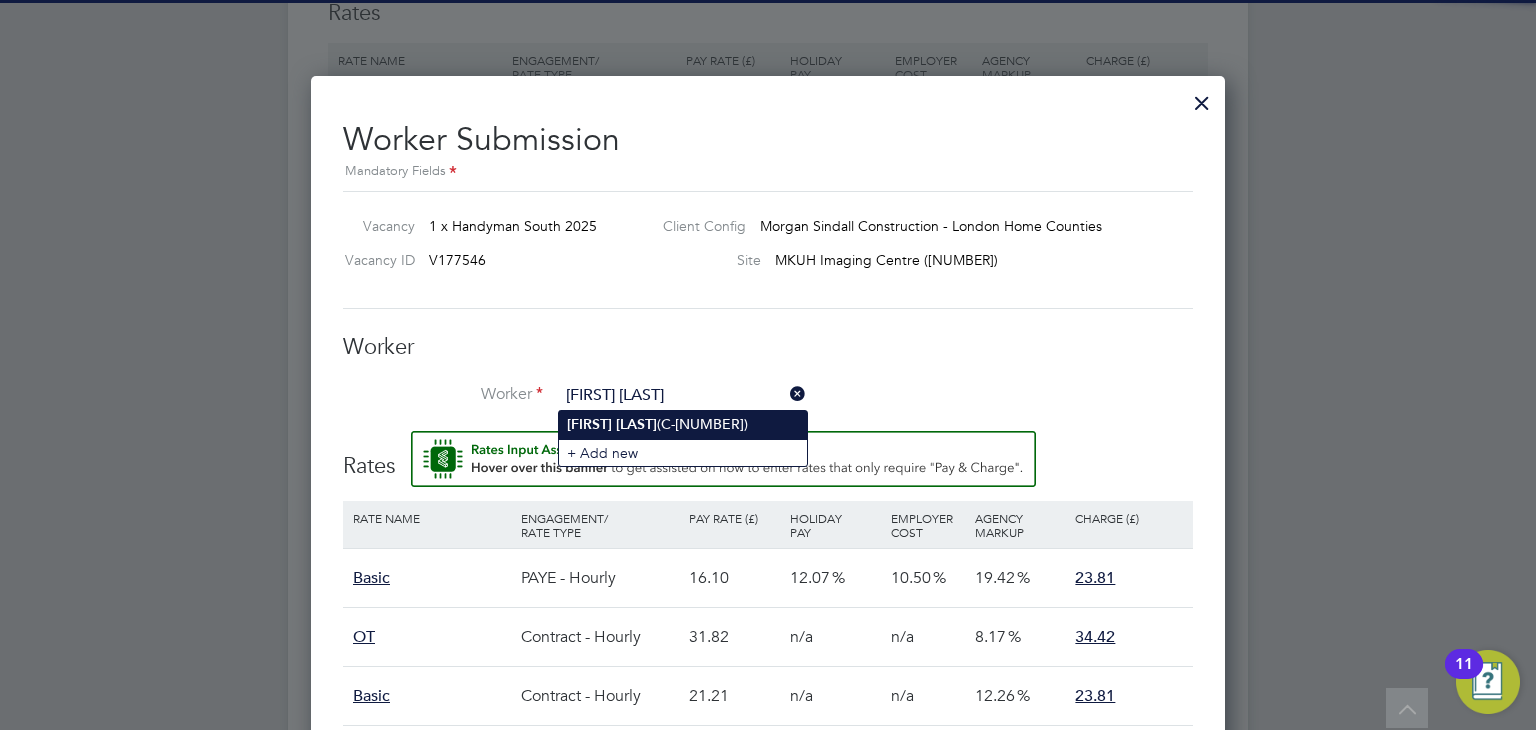 click on "Spyridon" 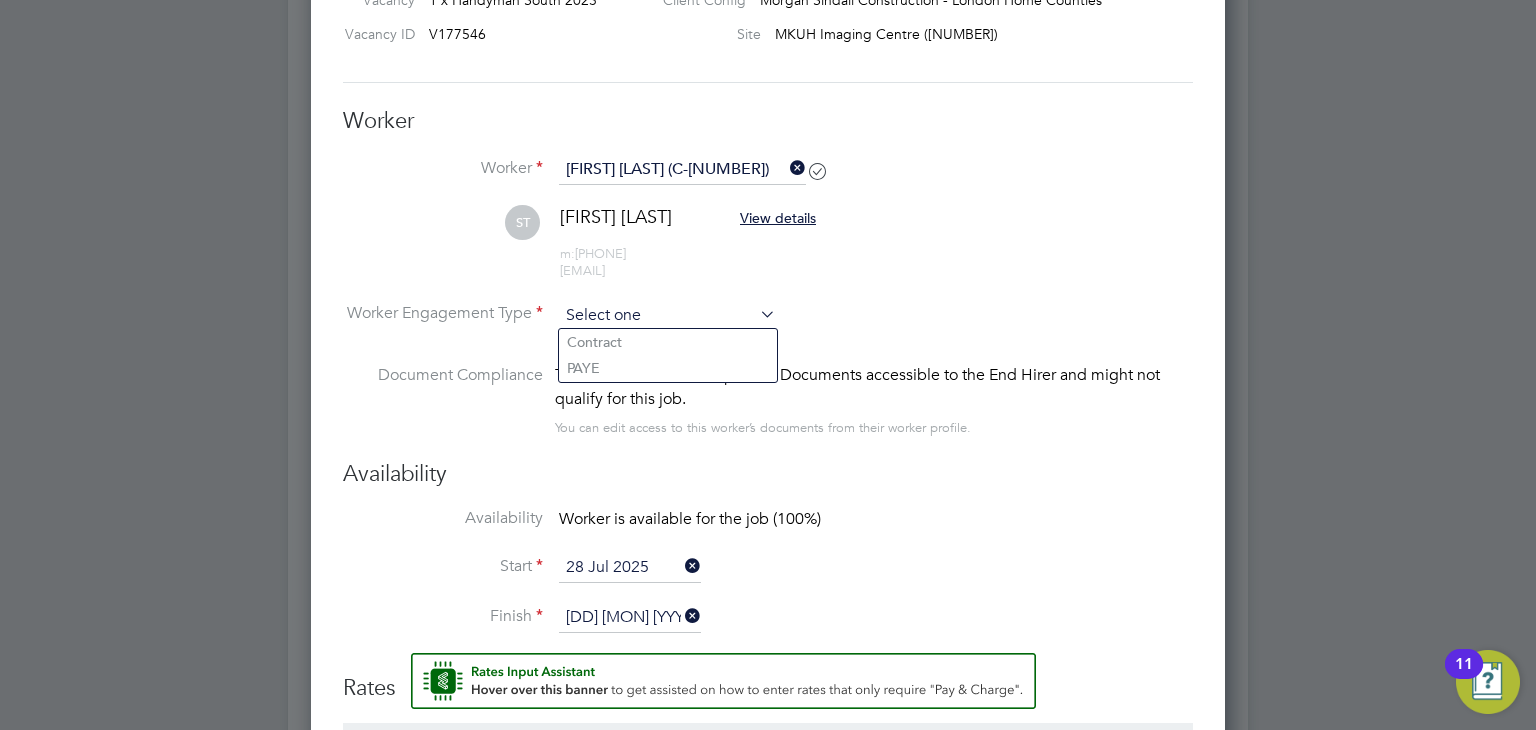 click at bounding box center [667, 316] 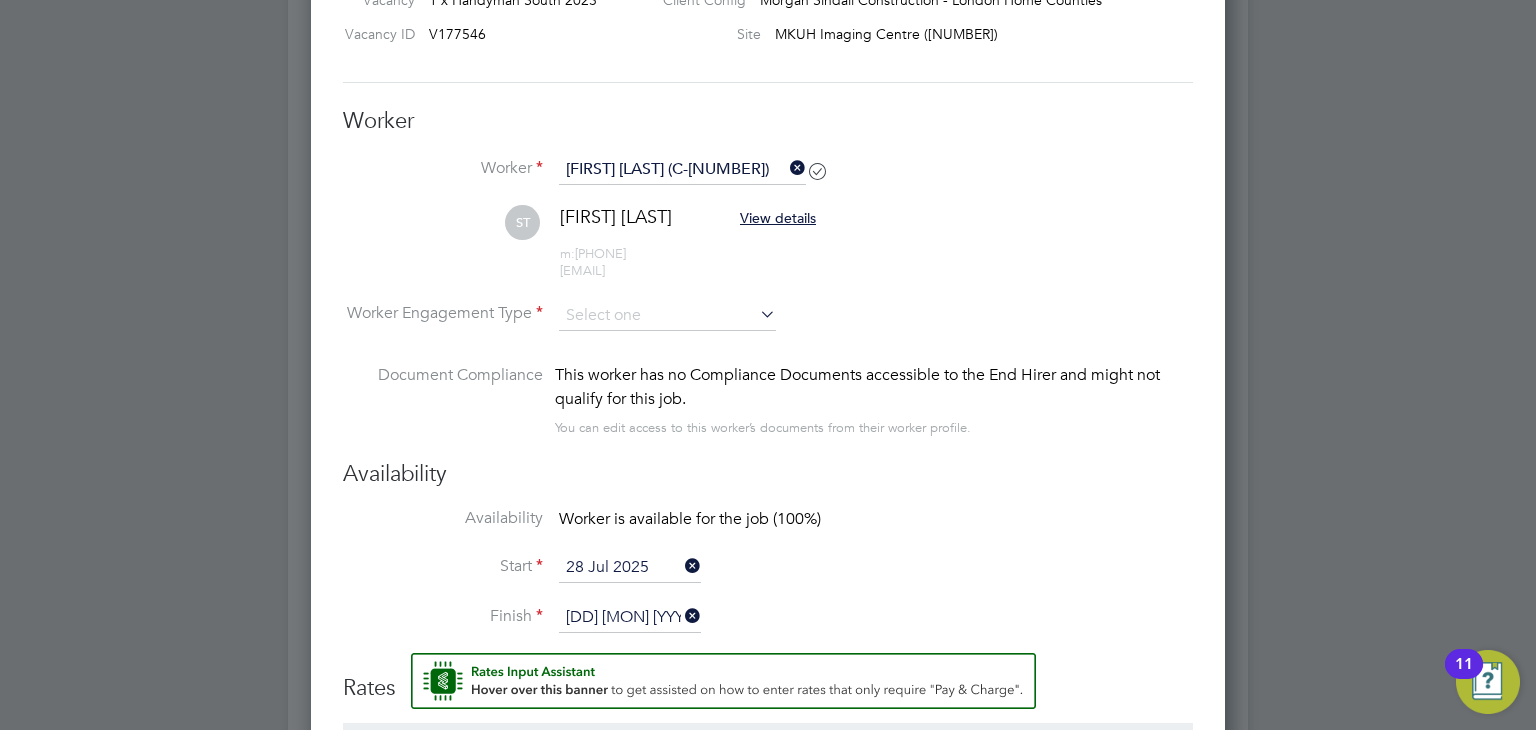 click on "PAYE" 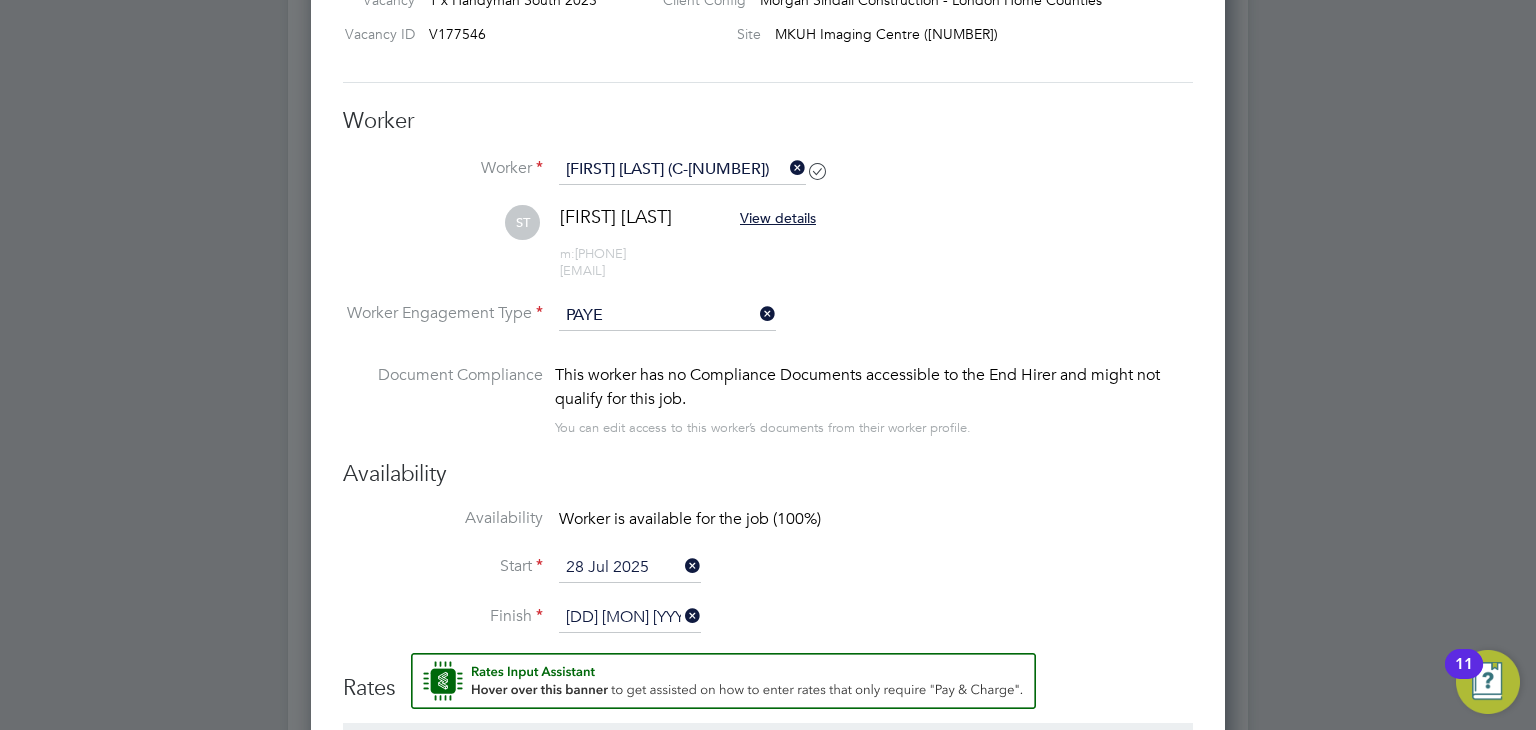 click on "ST Spyridon Tsioumis   View details m:  07423404225   spirostsioumis@gmail.com" at bounding box center [768, 252] 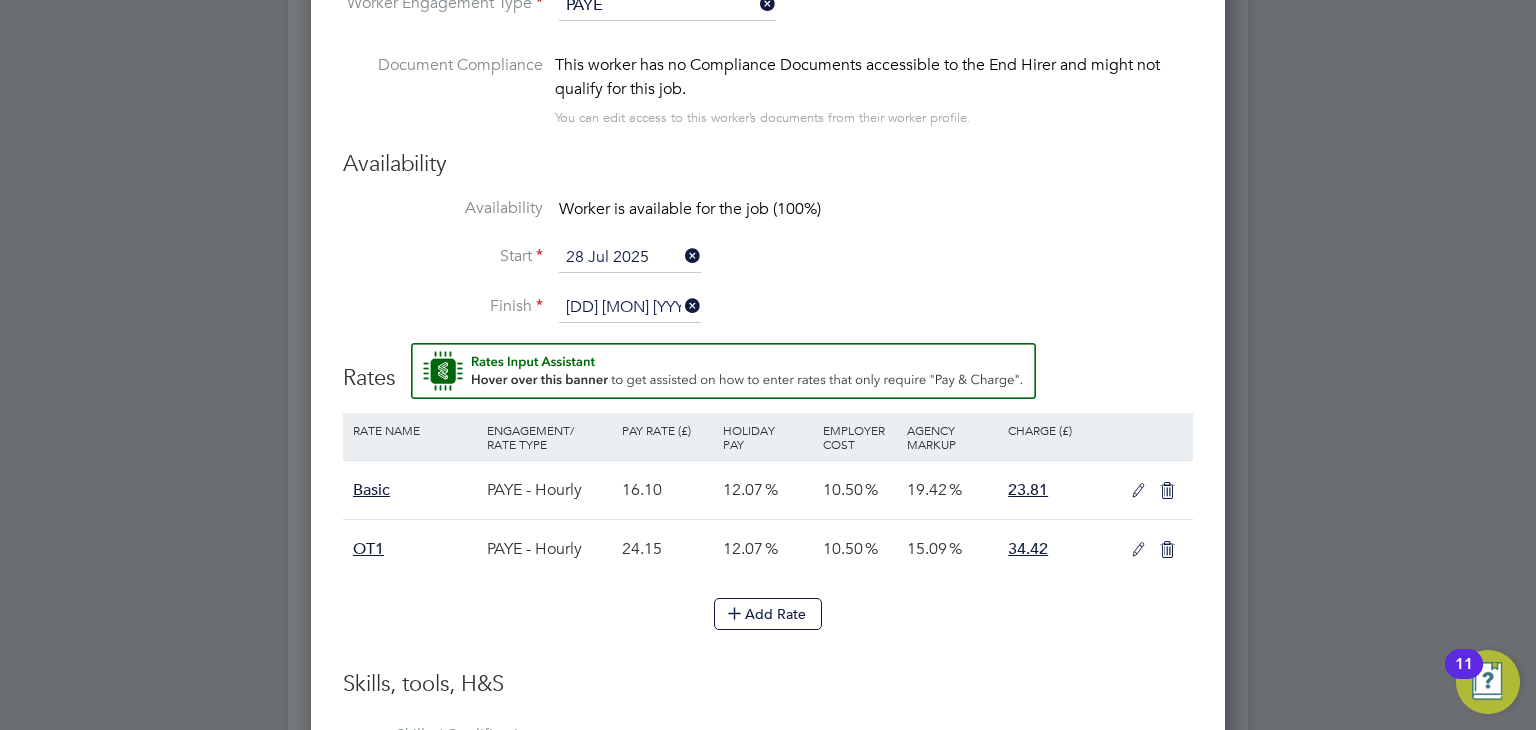 click at bounding box center [1138, 491] 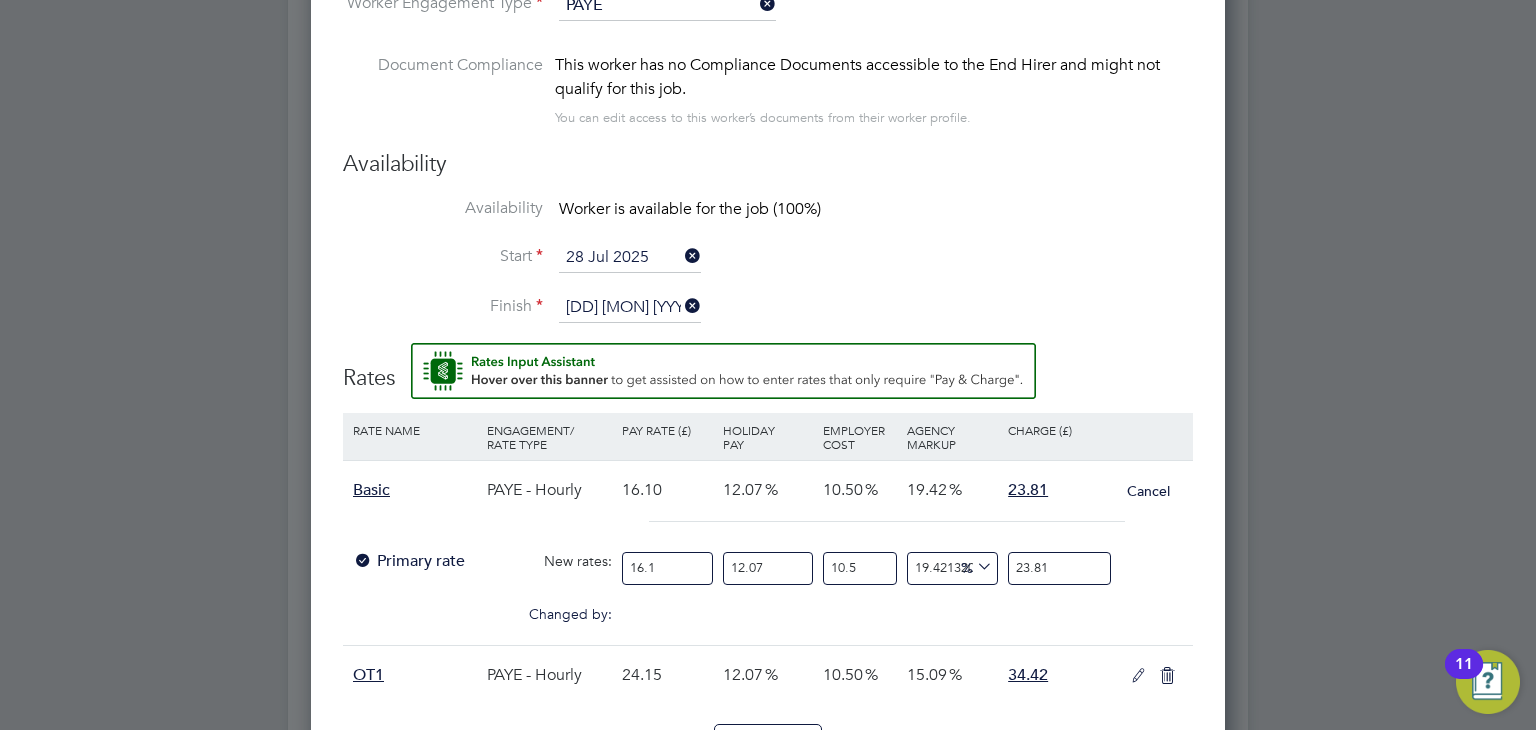 drag, startPoint x: 684, startPoint y: 562, endPoint x: 453, endPoint y: 518, distance: 235.15314 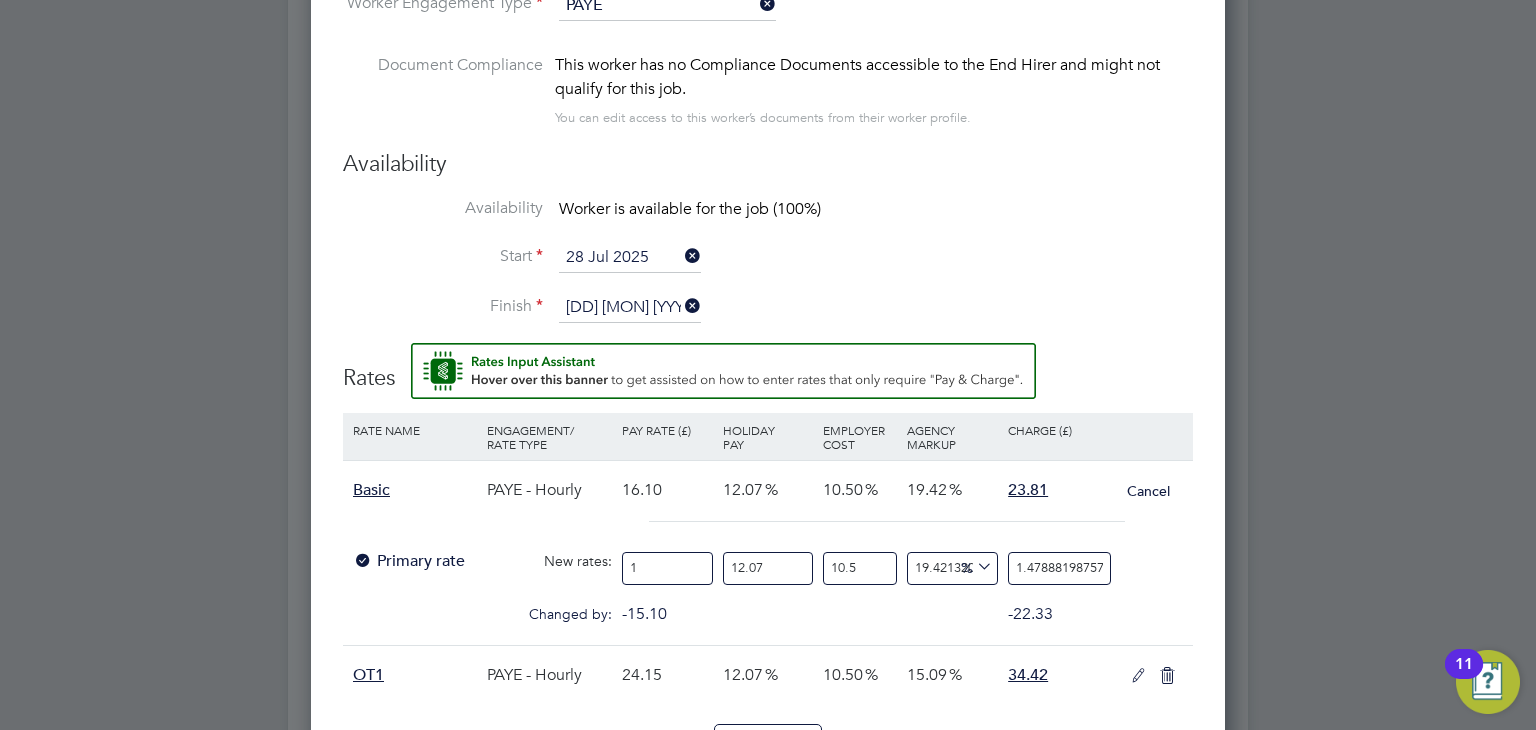 type on "18" 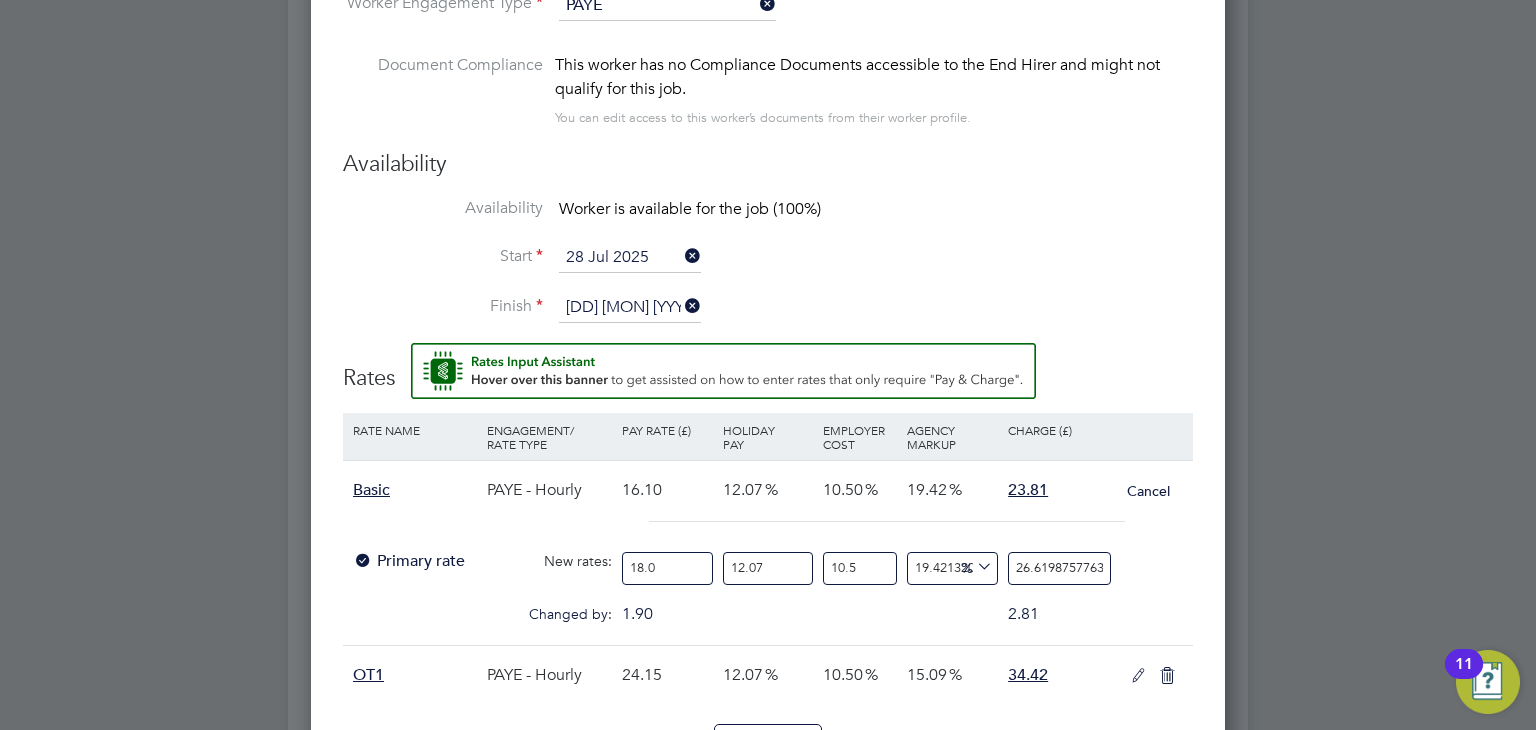 type on "18.04" 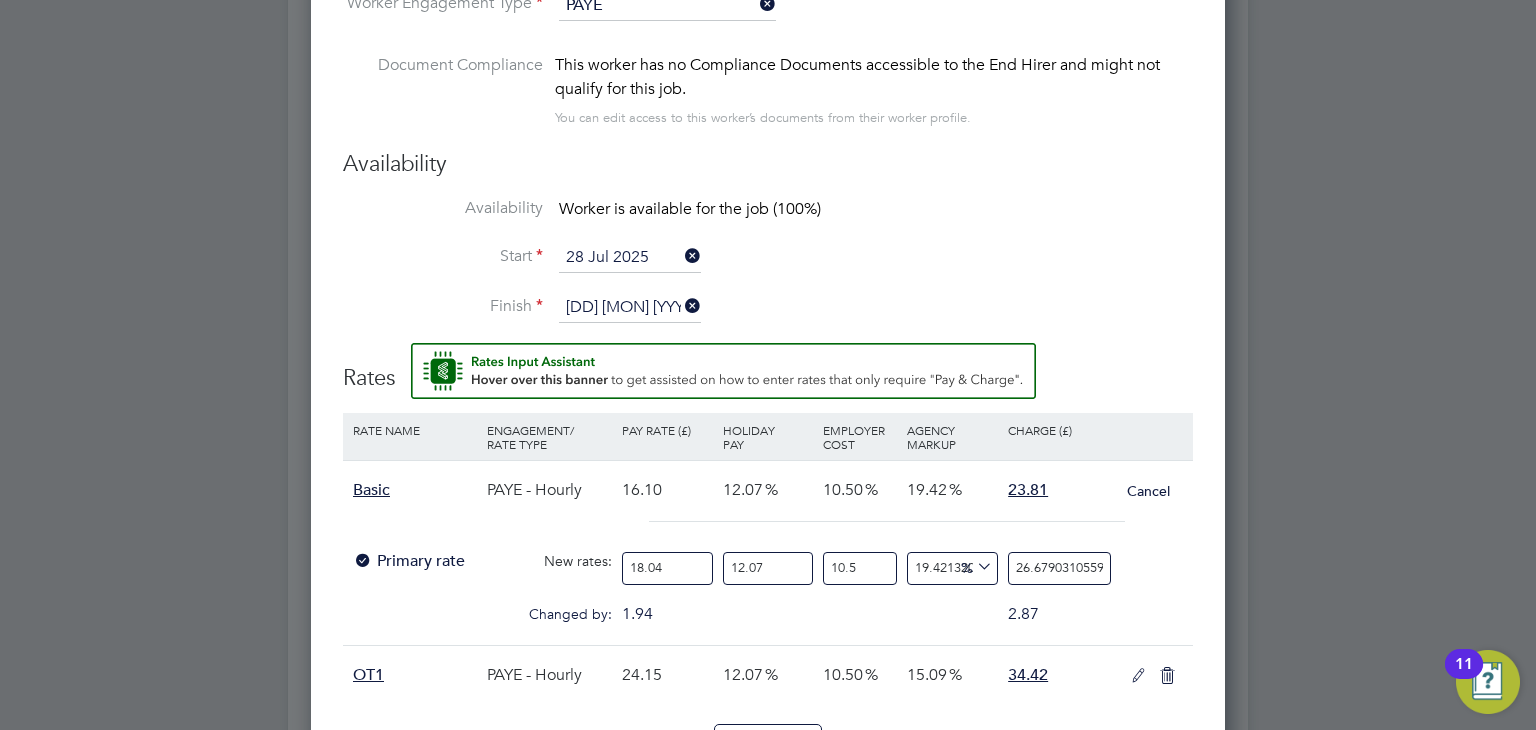 type on "18.04" 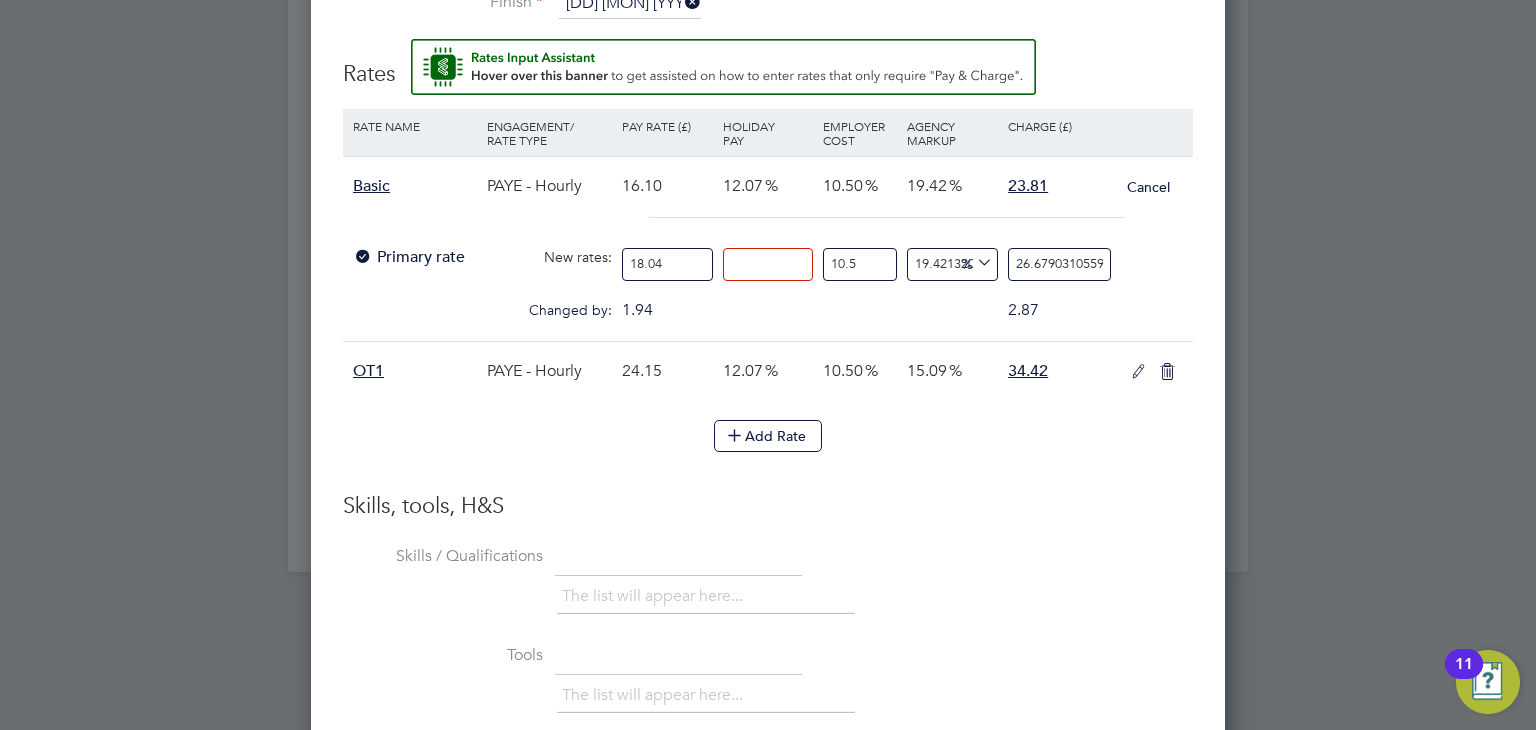 type on "0" 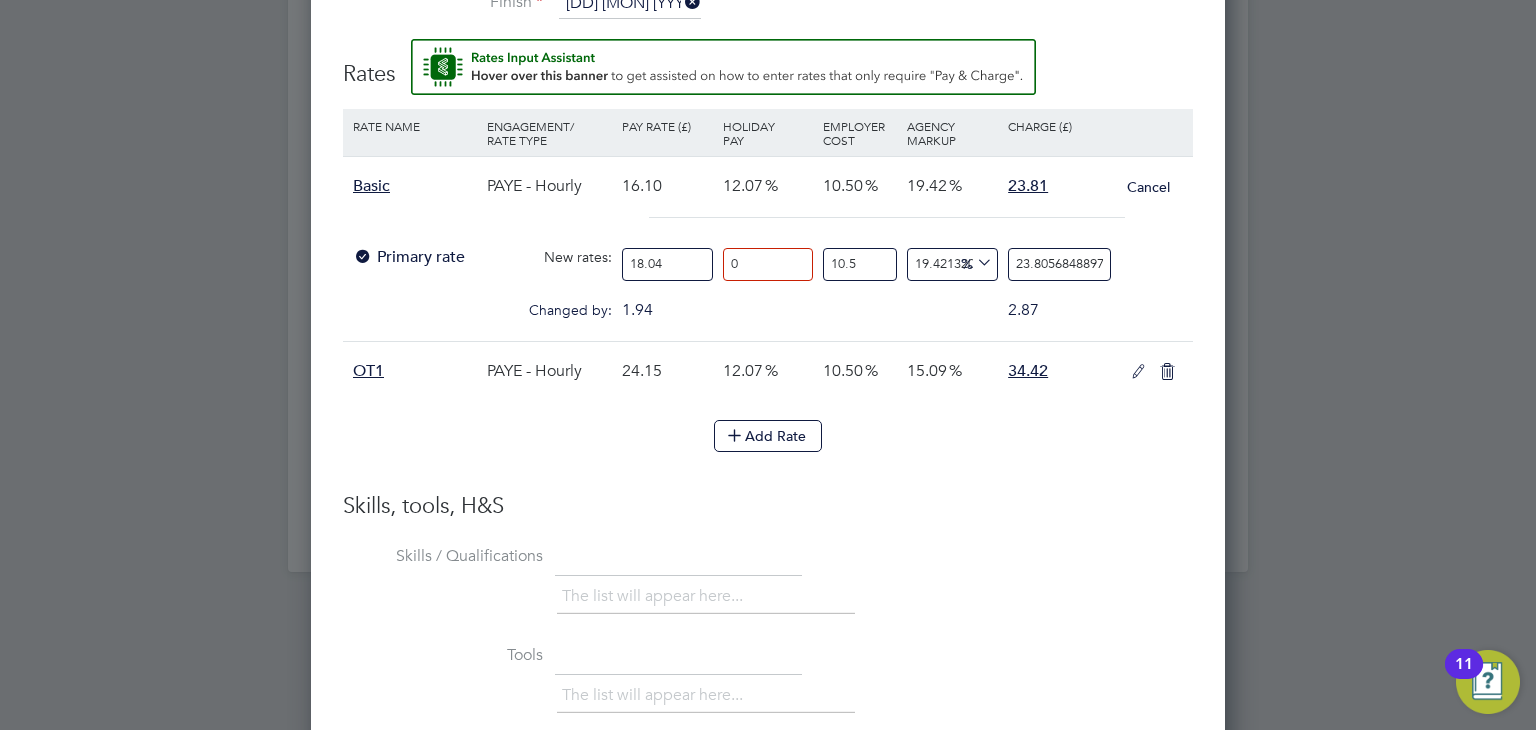 click on "10.5   n/a" at bounding box center (860, 264) 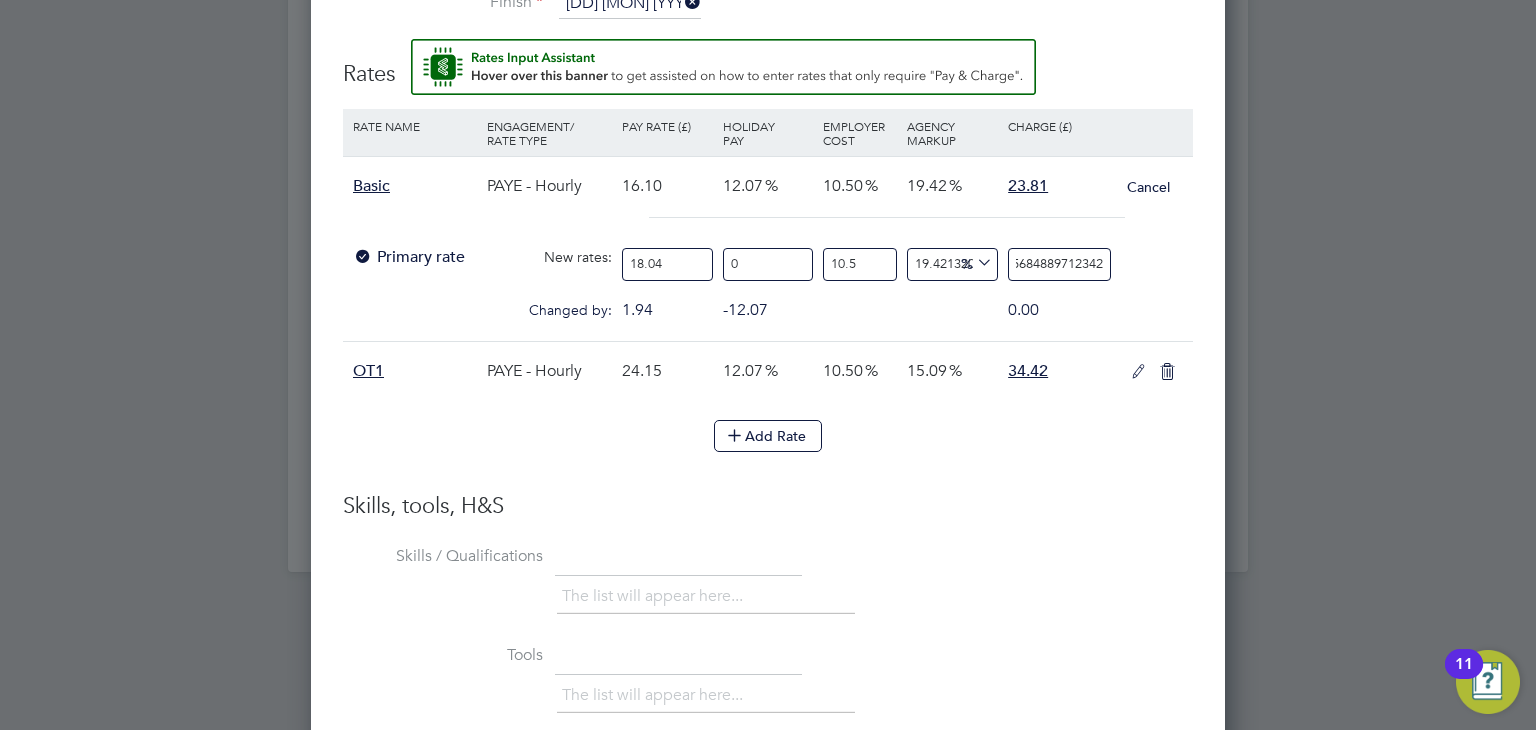 drag, startPoint x: 1011, startPoint y: 262, endPoint x: 1340, endPoint y: 268, distance: 329.05472 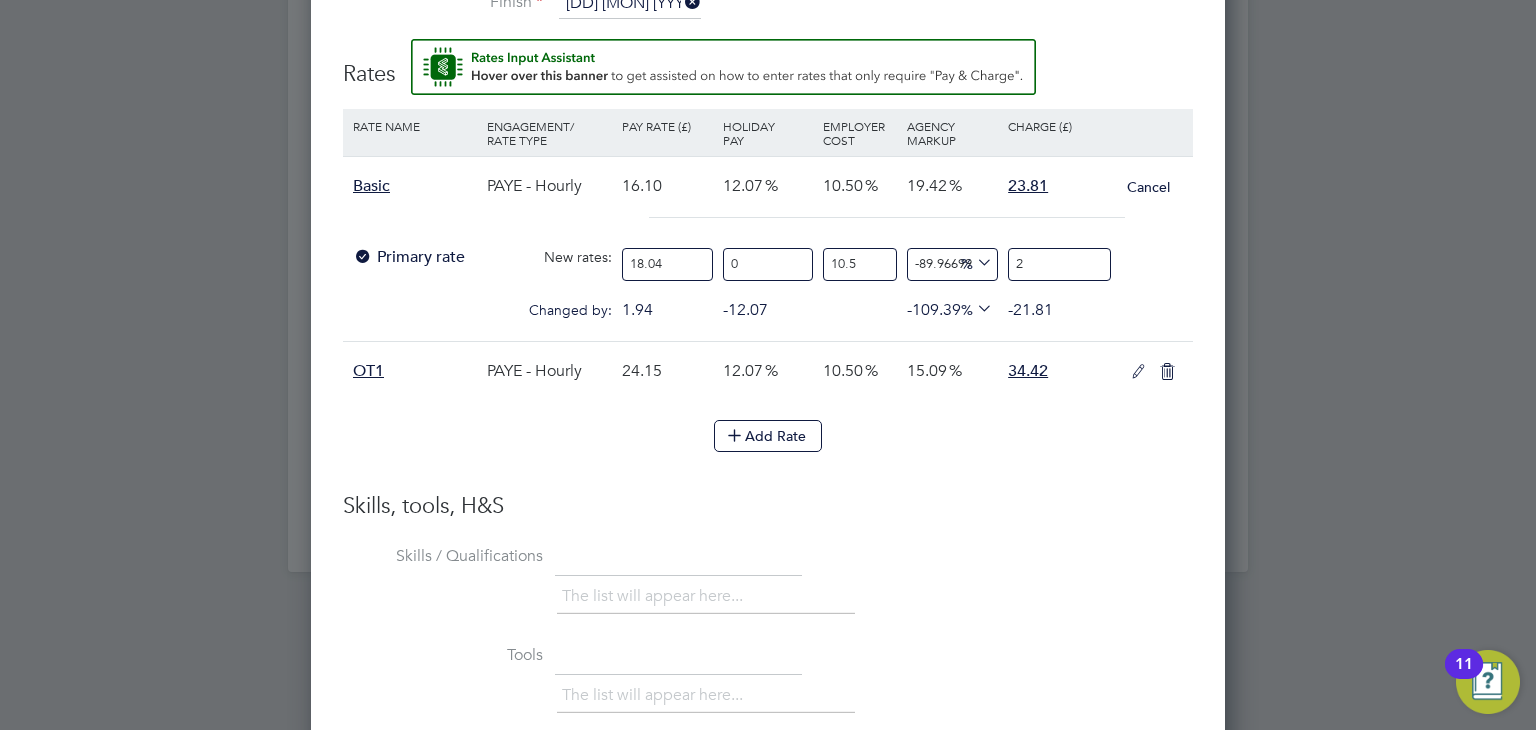 type on "15.379598880316241" 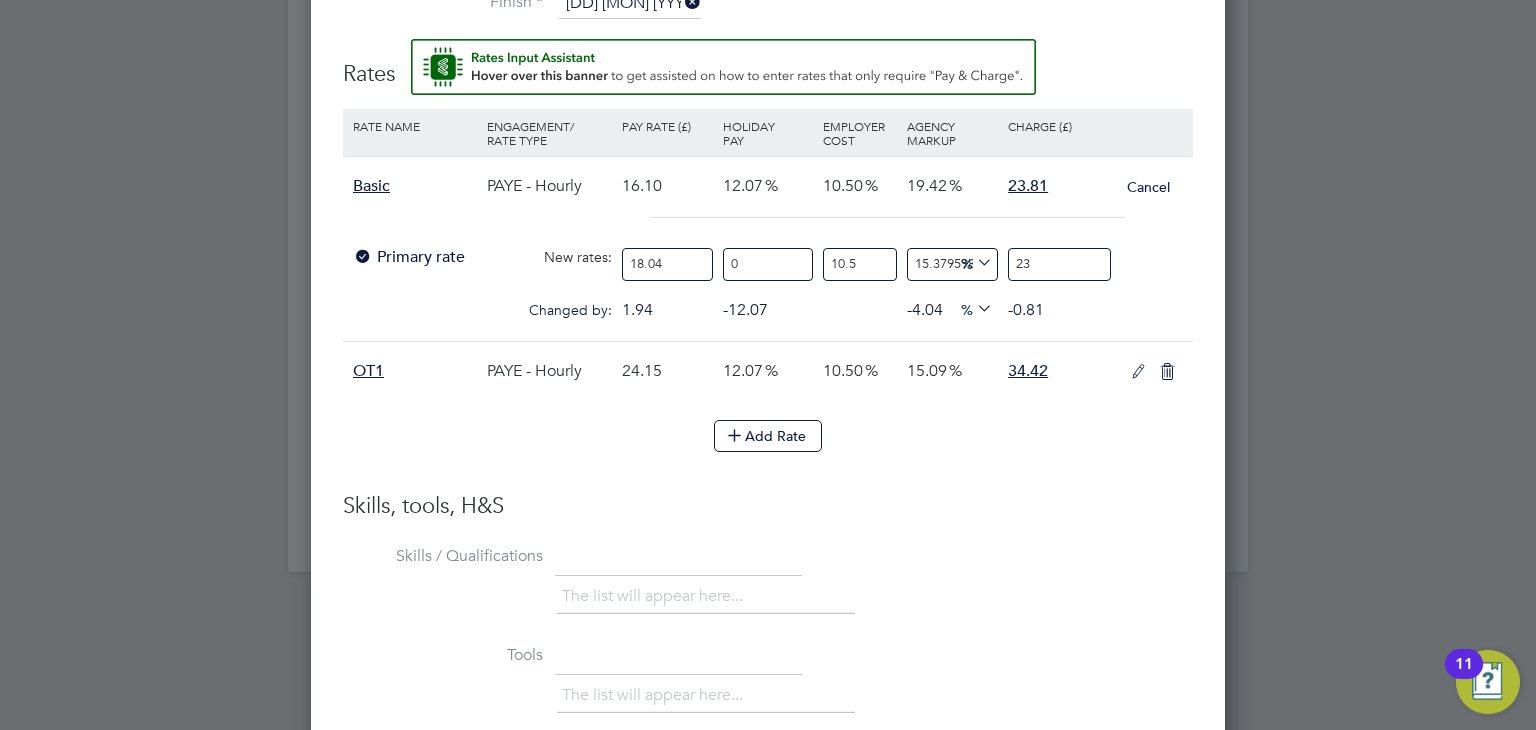 type on "19.39280231963159" 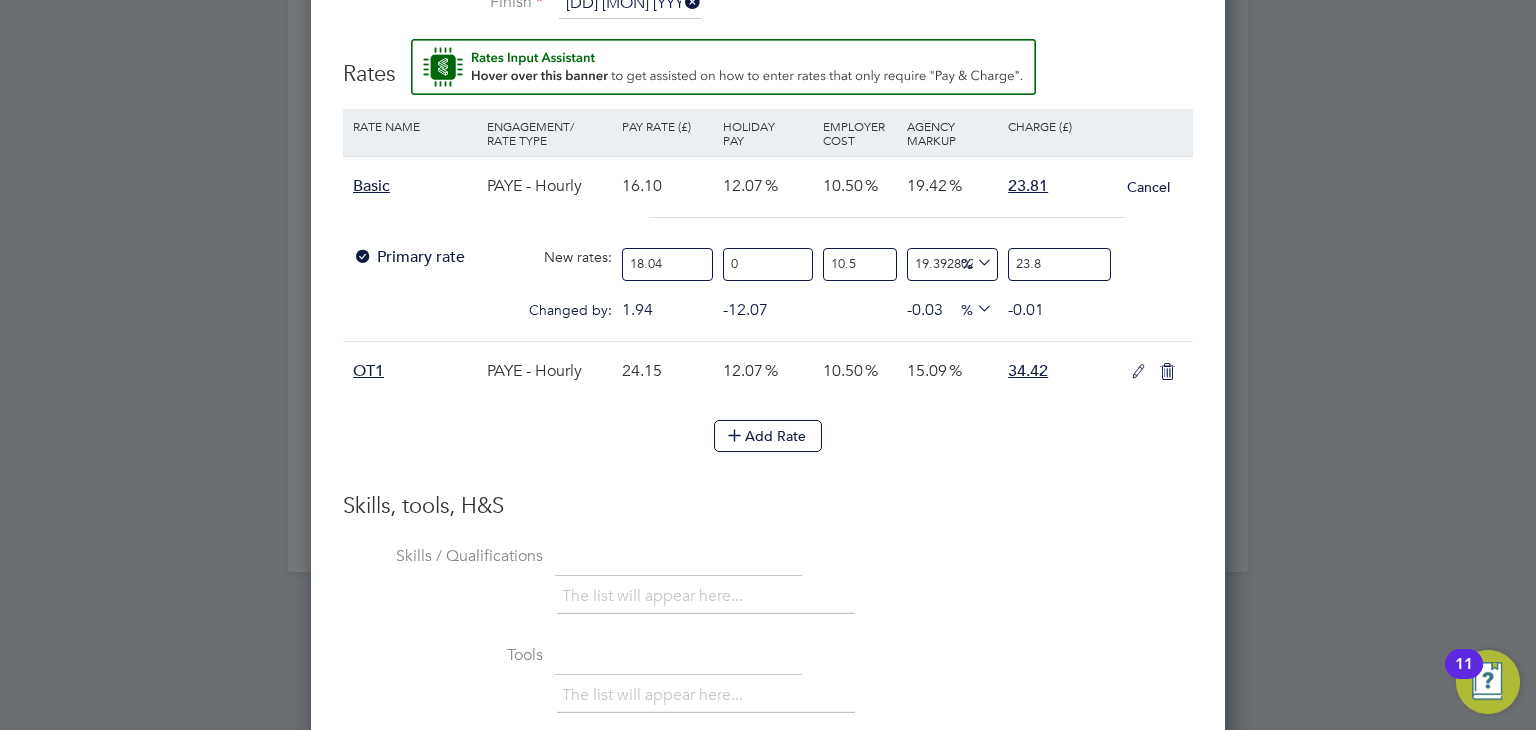 type on "19.44296736262303" 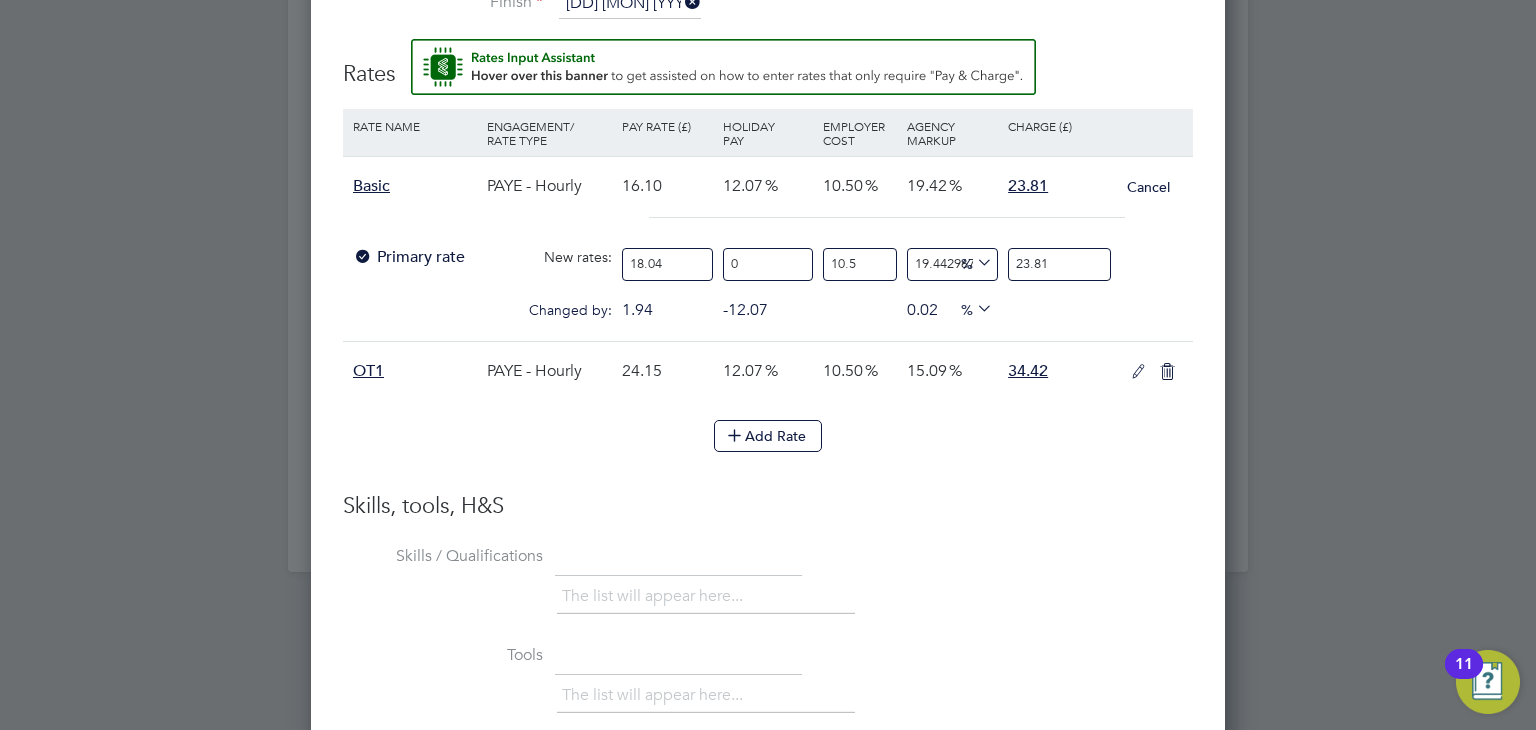 type on "23.81" 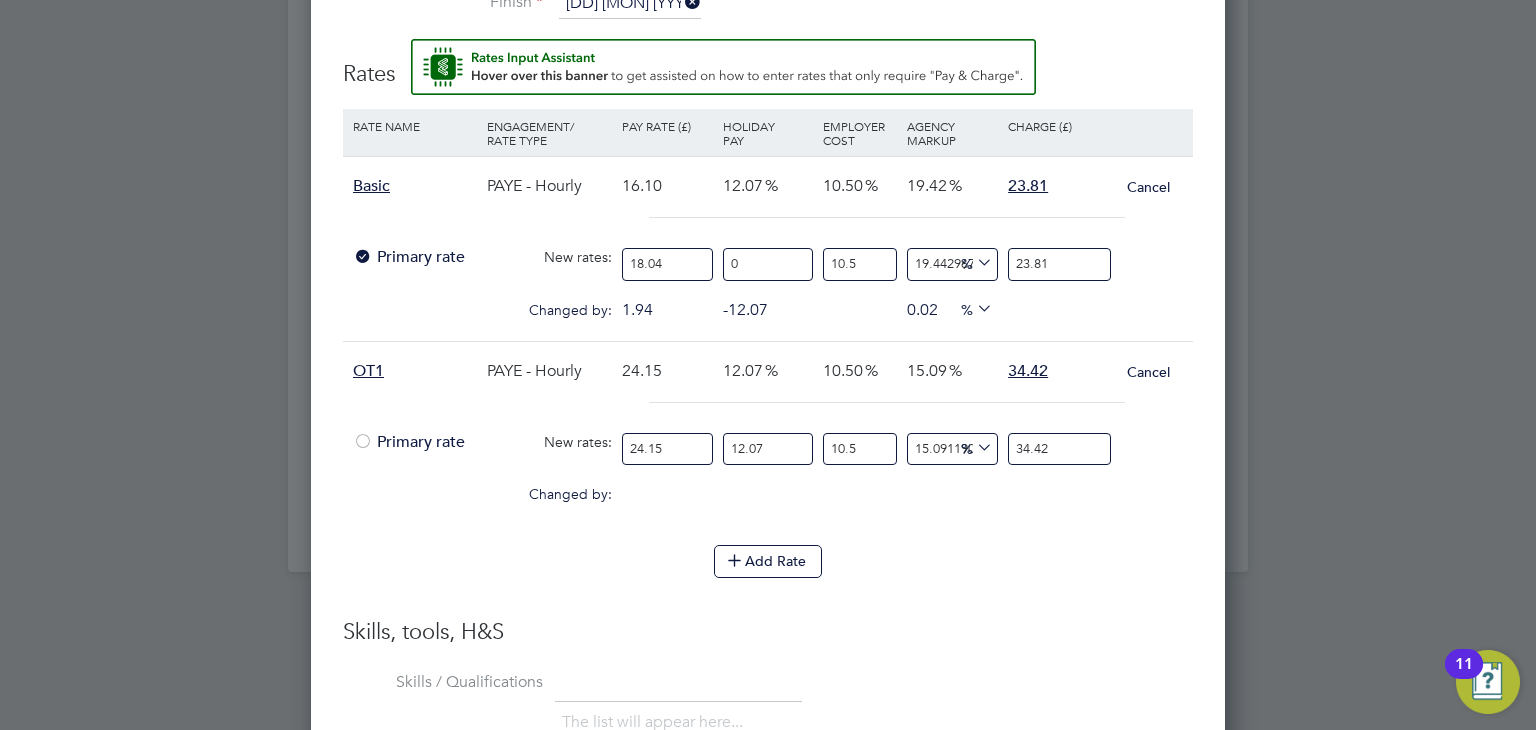drag, startPoint x: 677, startPoint y: 444, endPoint x: 550, endPoint y: 434, distance: 127.39309 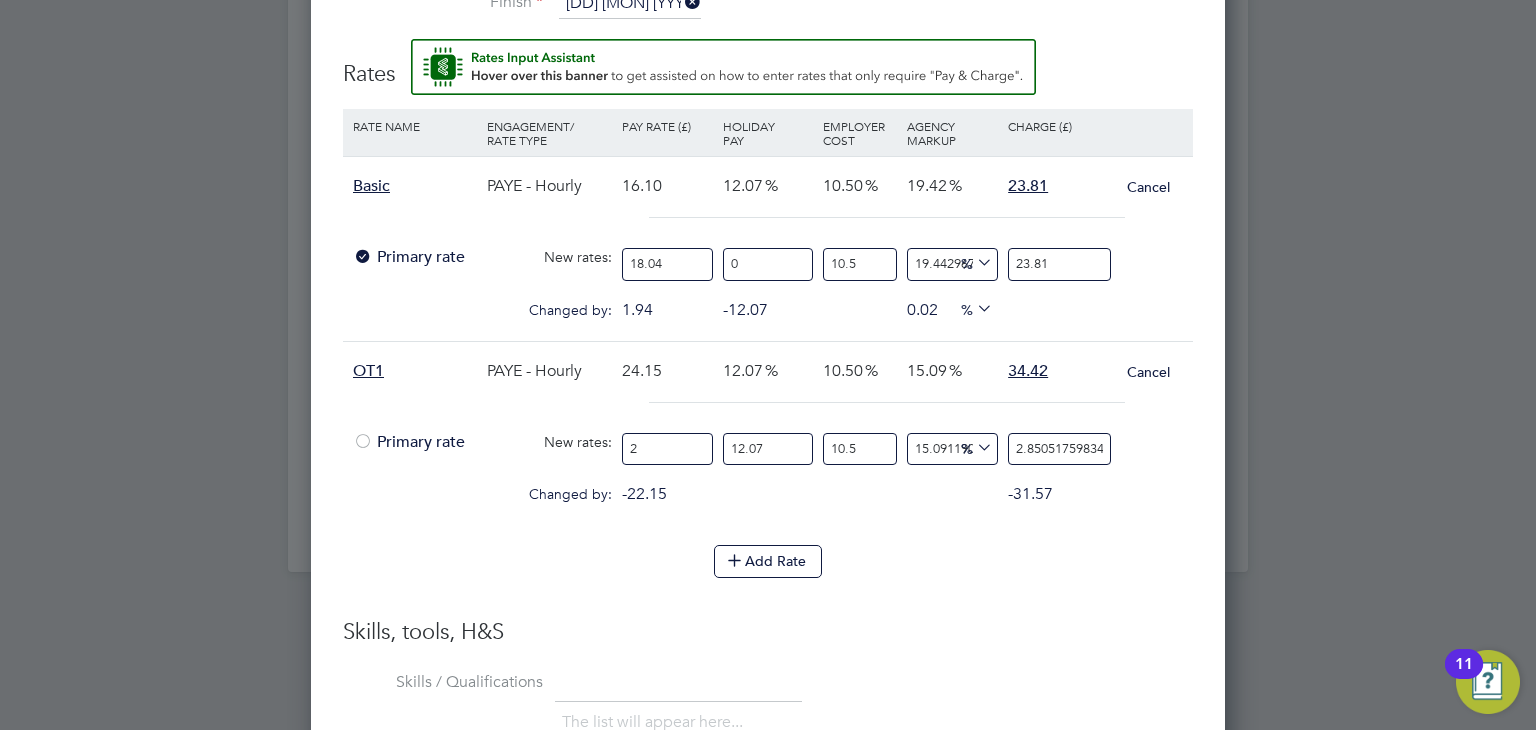 type on "27" 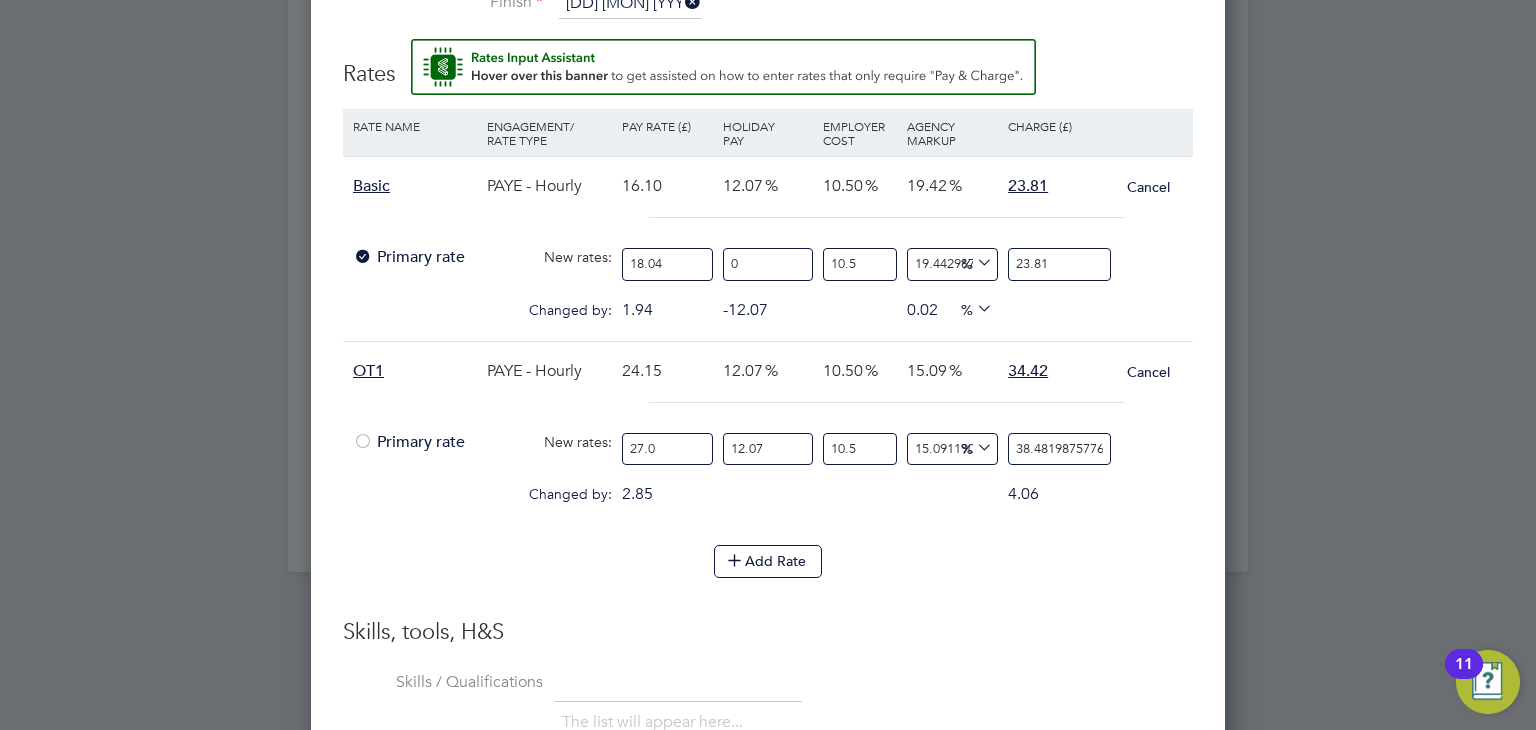 type on "27.04" 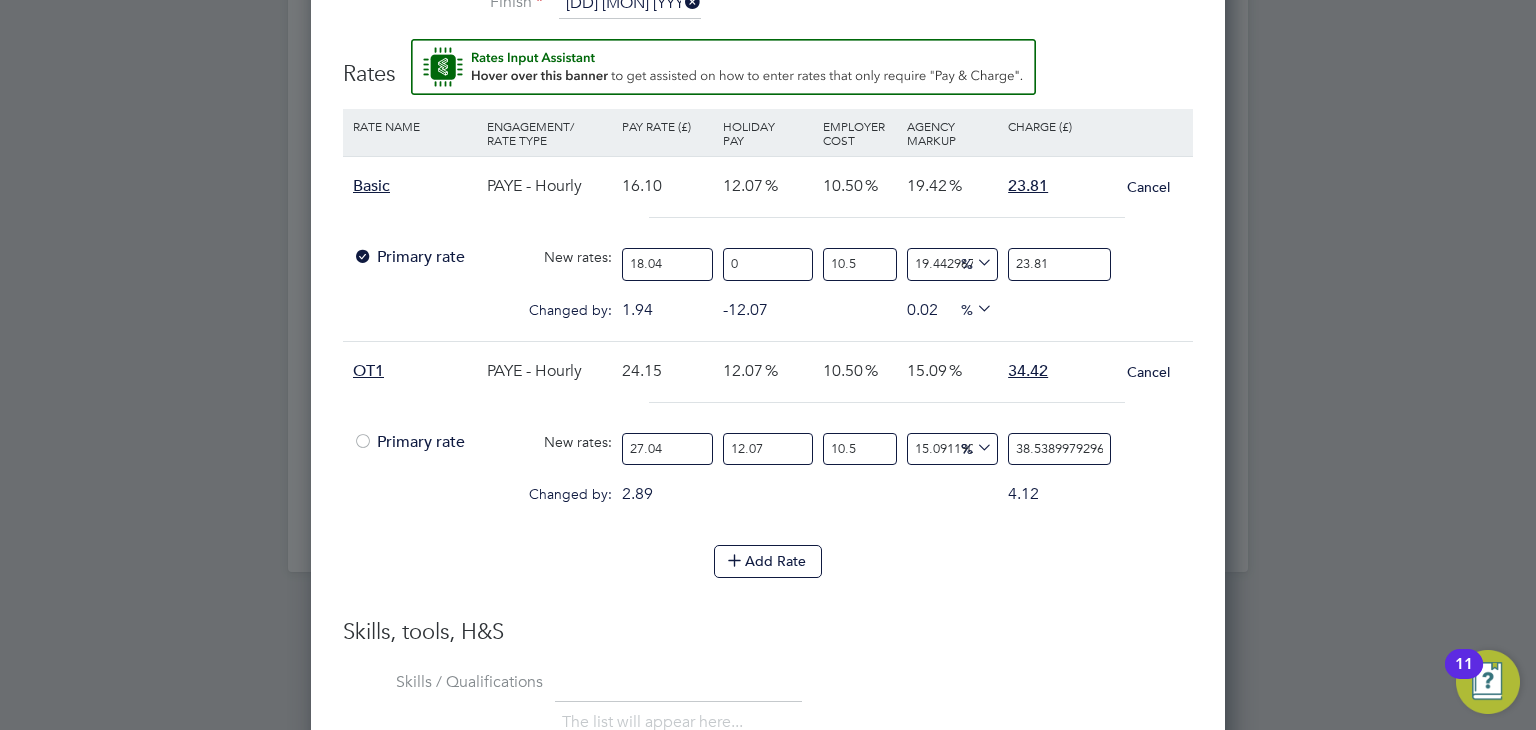 type on "27.0" 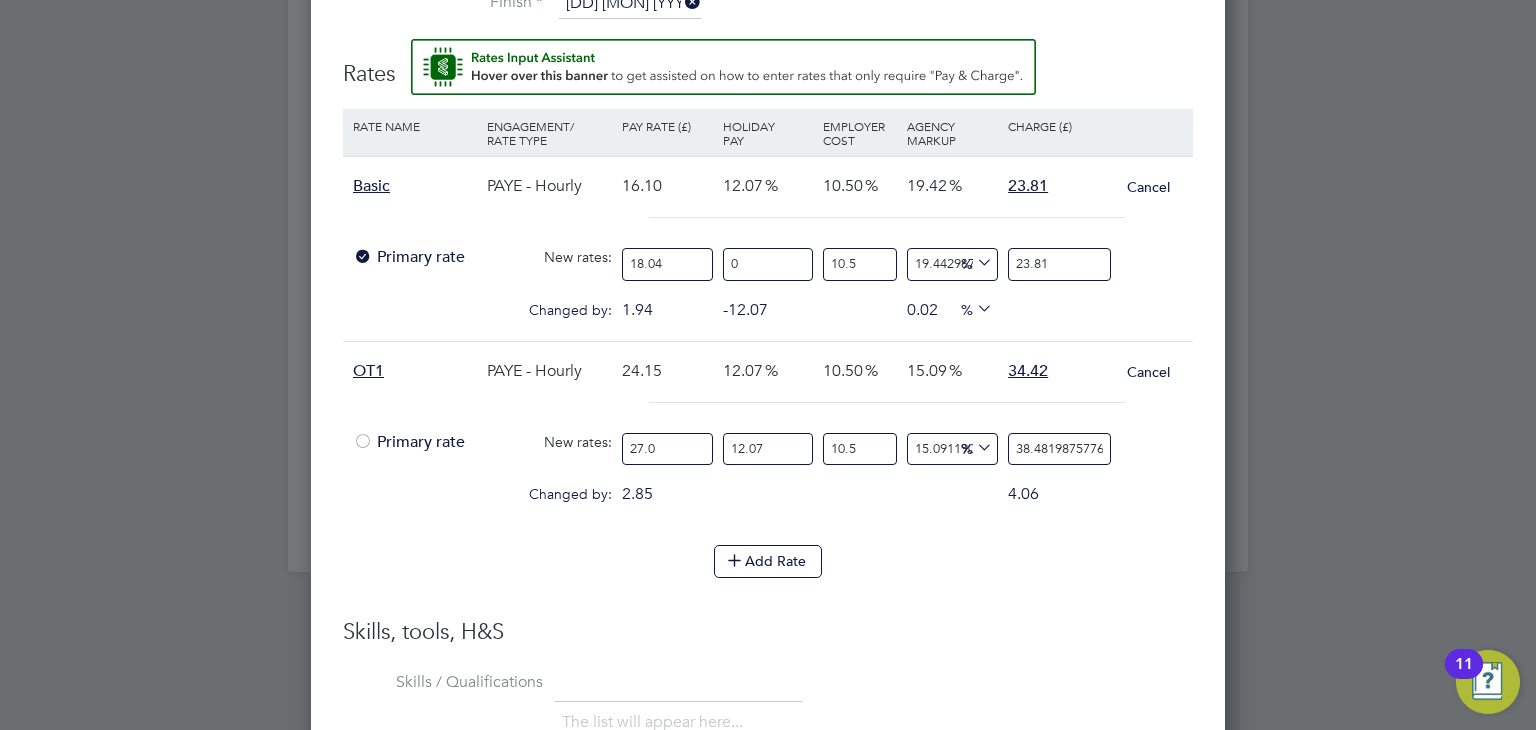 type on "27.06" 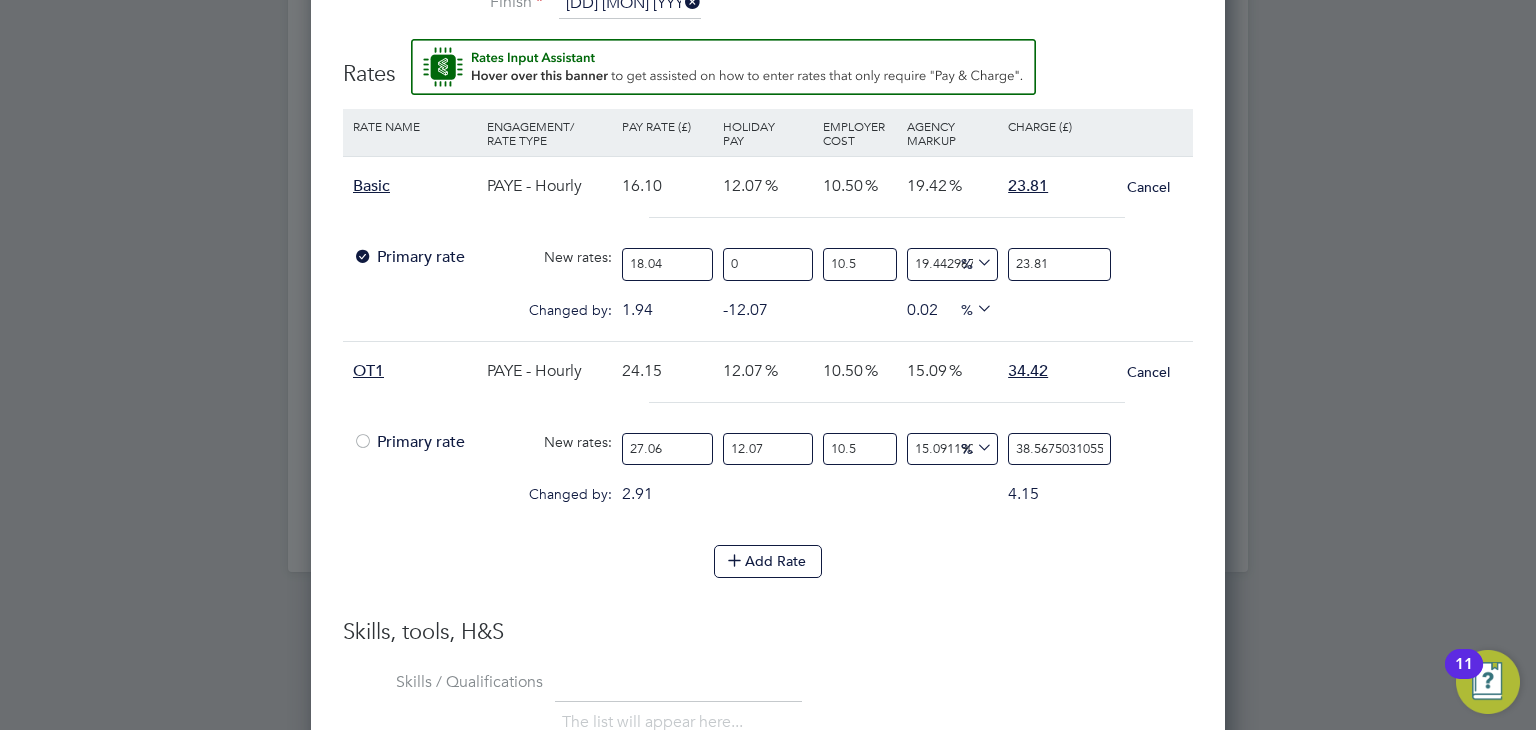 type on "27.06" 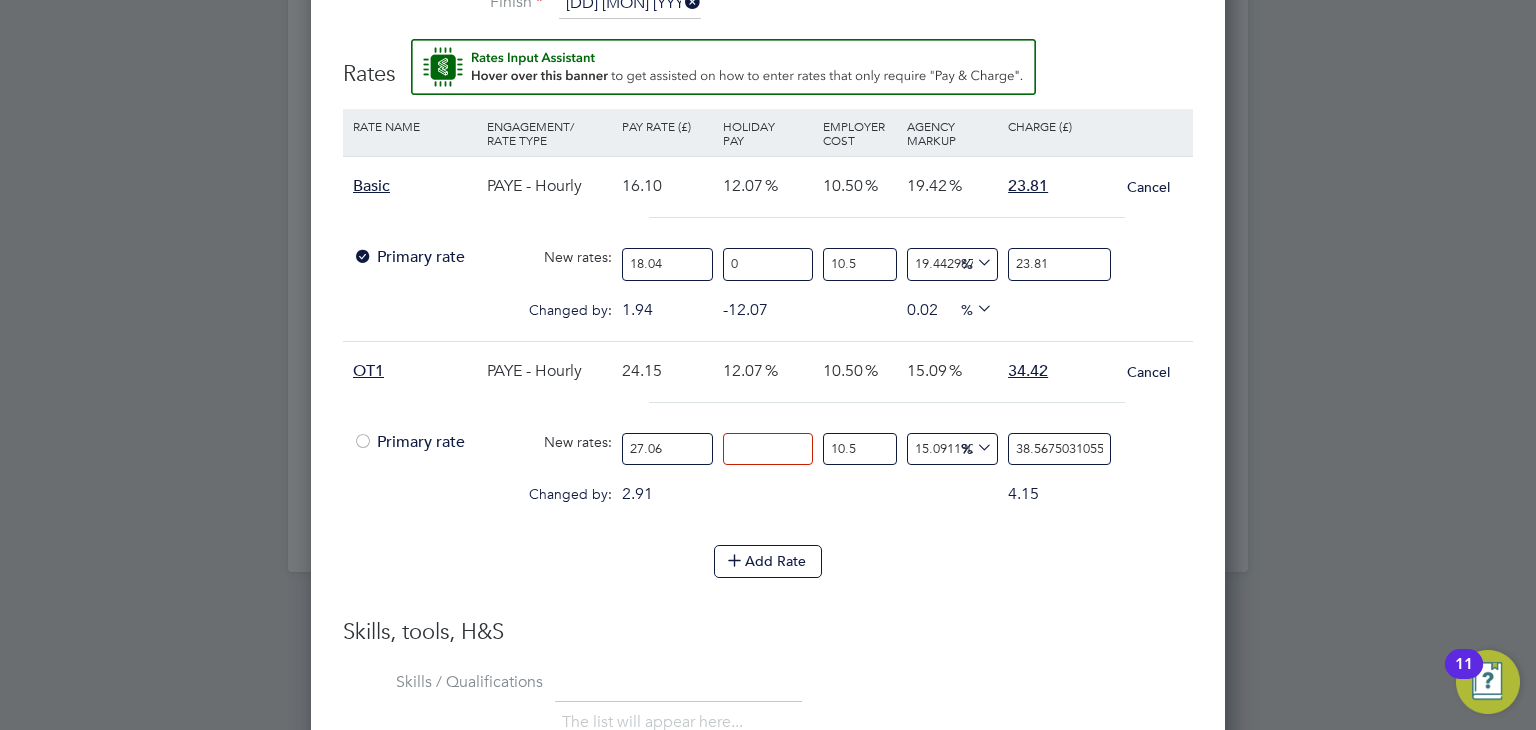 type on "0" 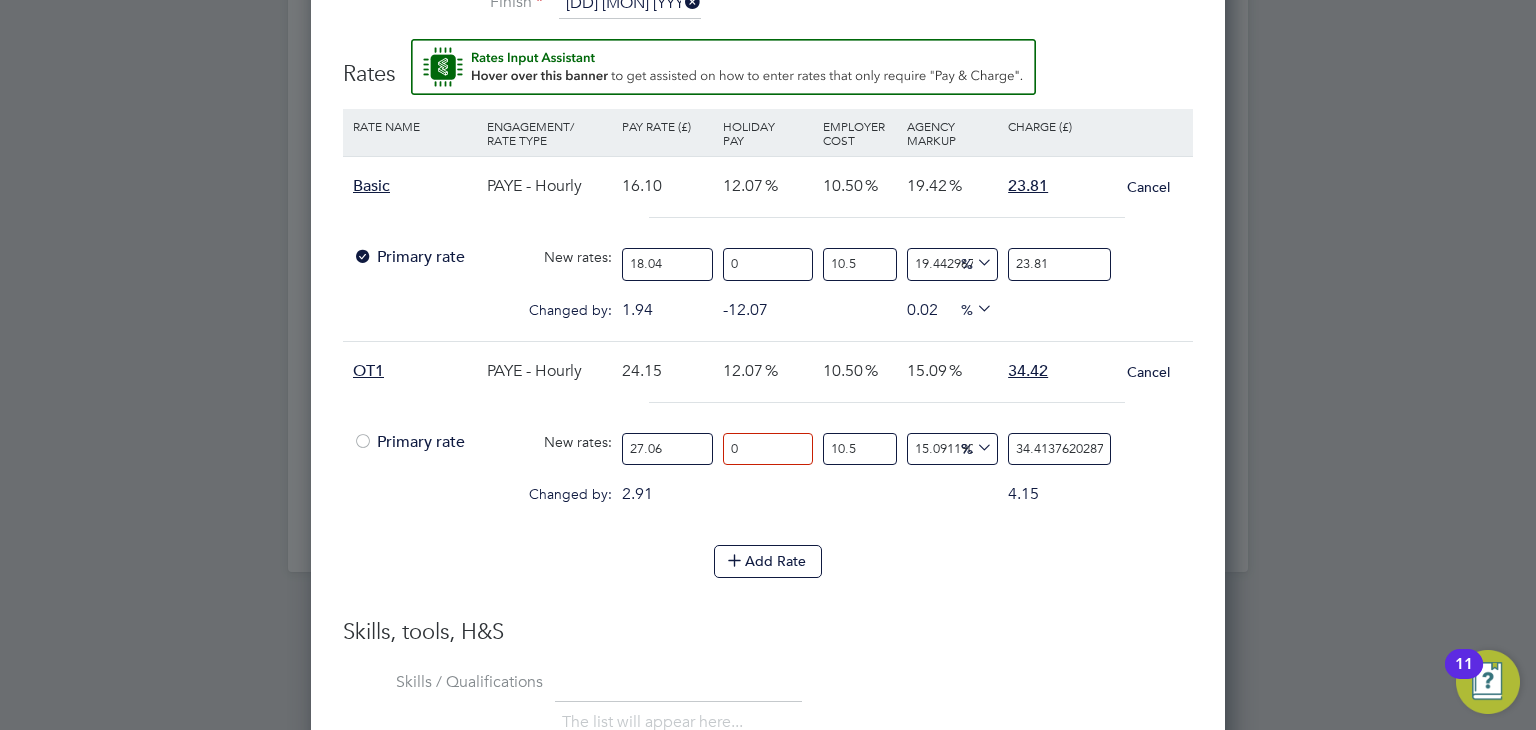 click at bounding box center (768, 412) 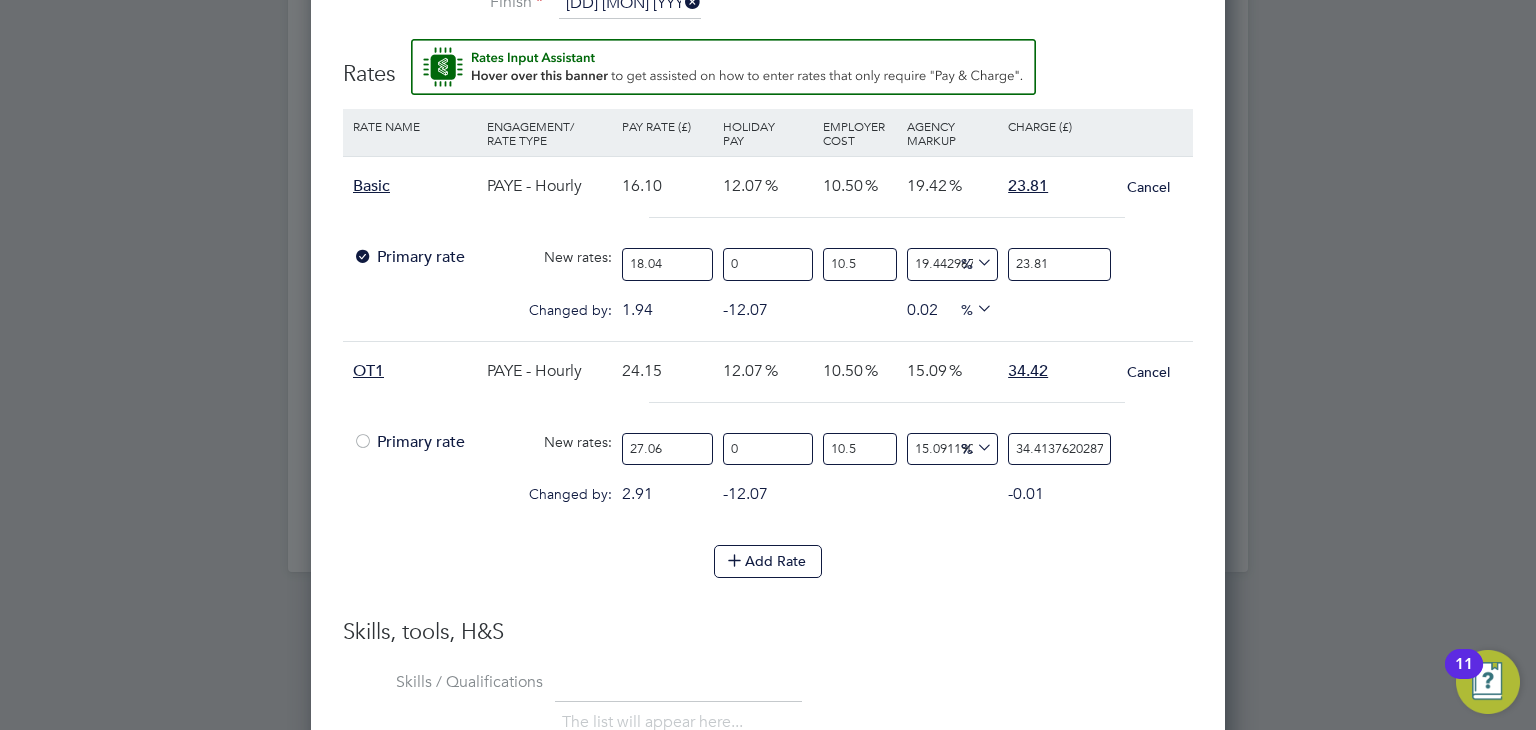 scroll, scrollTop: 0, scrollLeft: 32, axis: horizontal 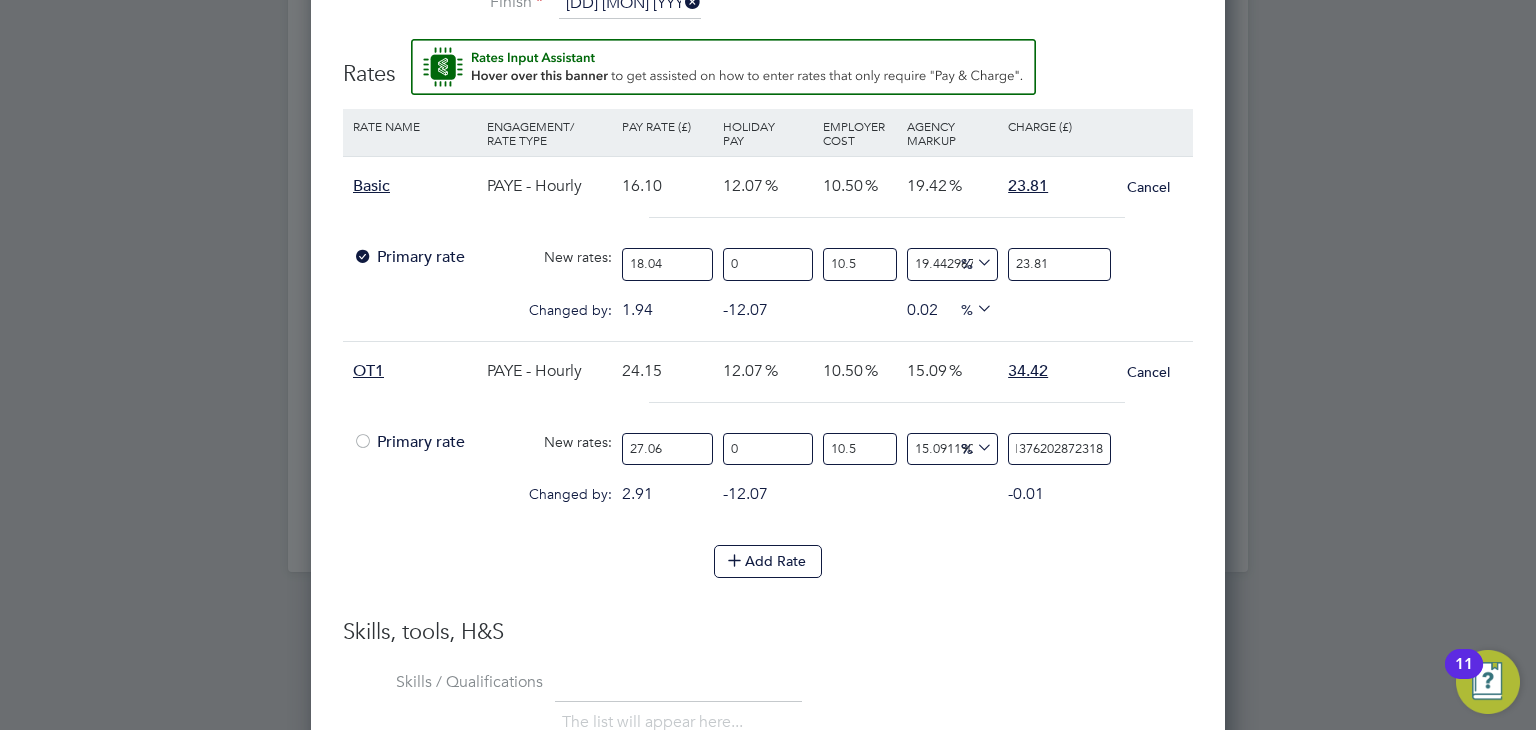 drag, startPoint x: 1012, startPoint y: 438, endPoint x: 1206, endPoint y: 437, distance: 194.00258 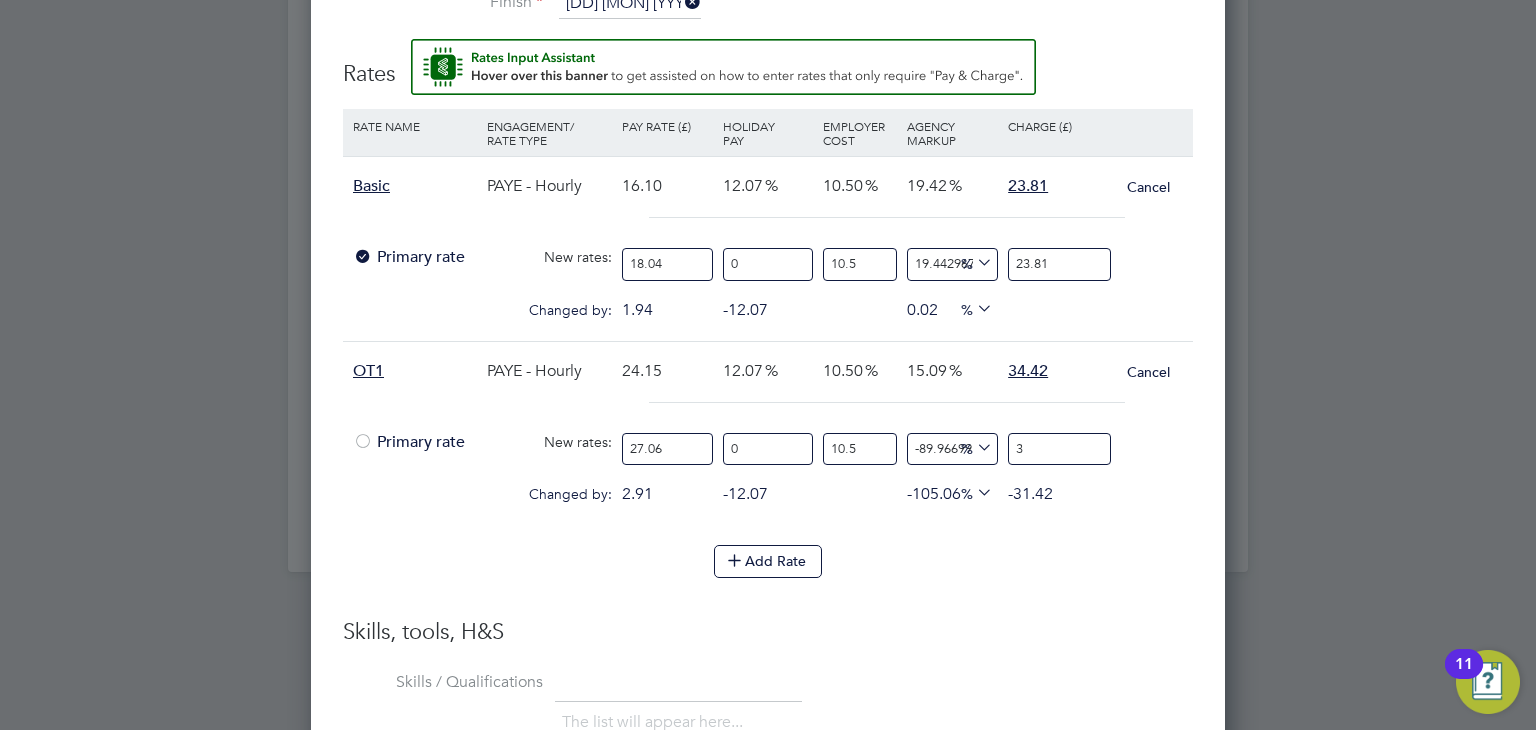 scroll, scrollTop: 0, scrollLeft: 0, axis: both 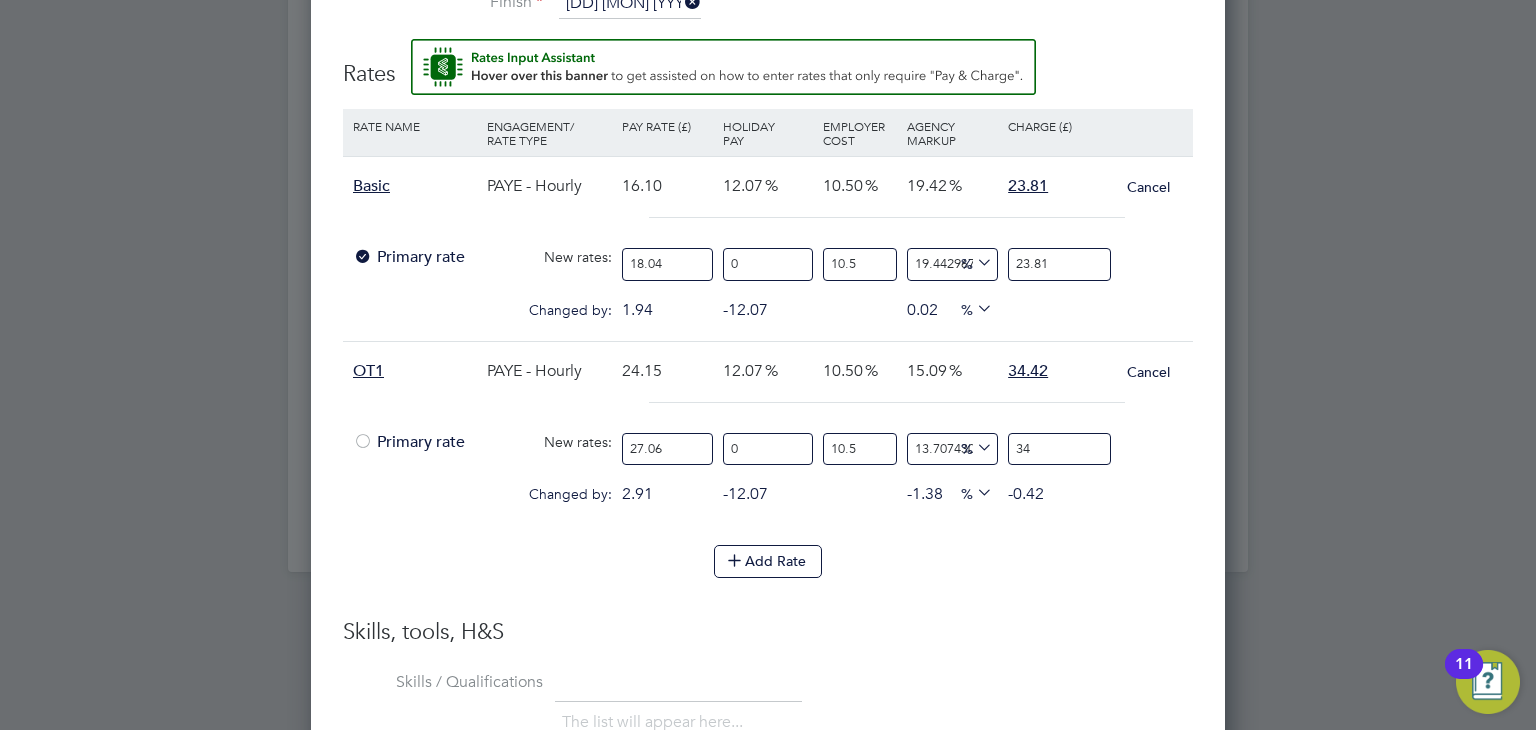 type on "15.045165260373295" 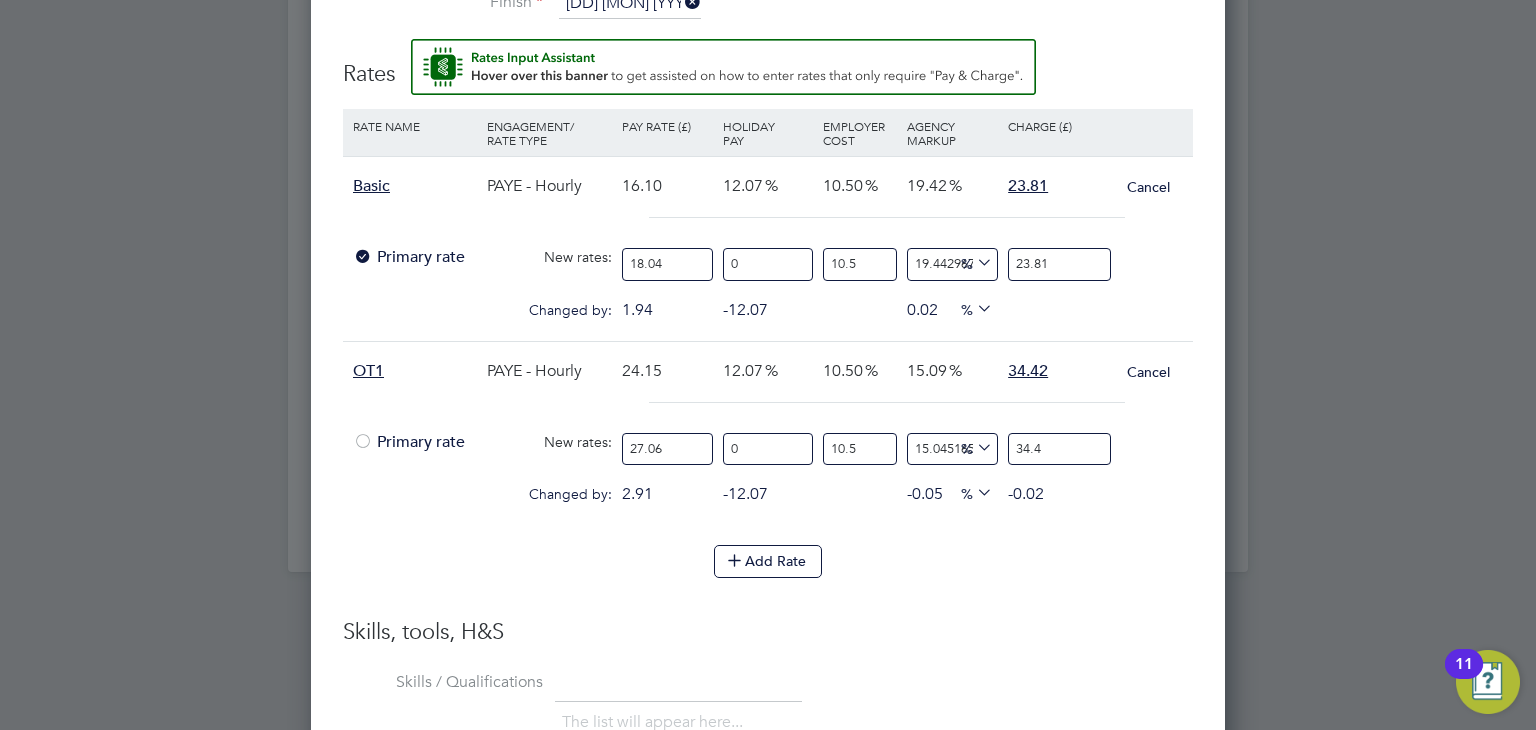 type on "15.112051984361884" 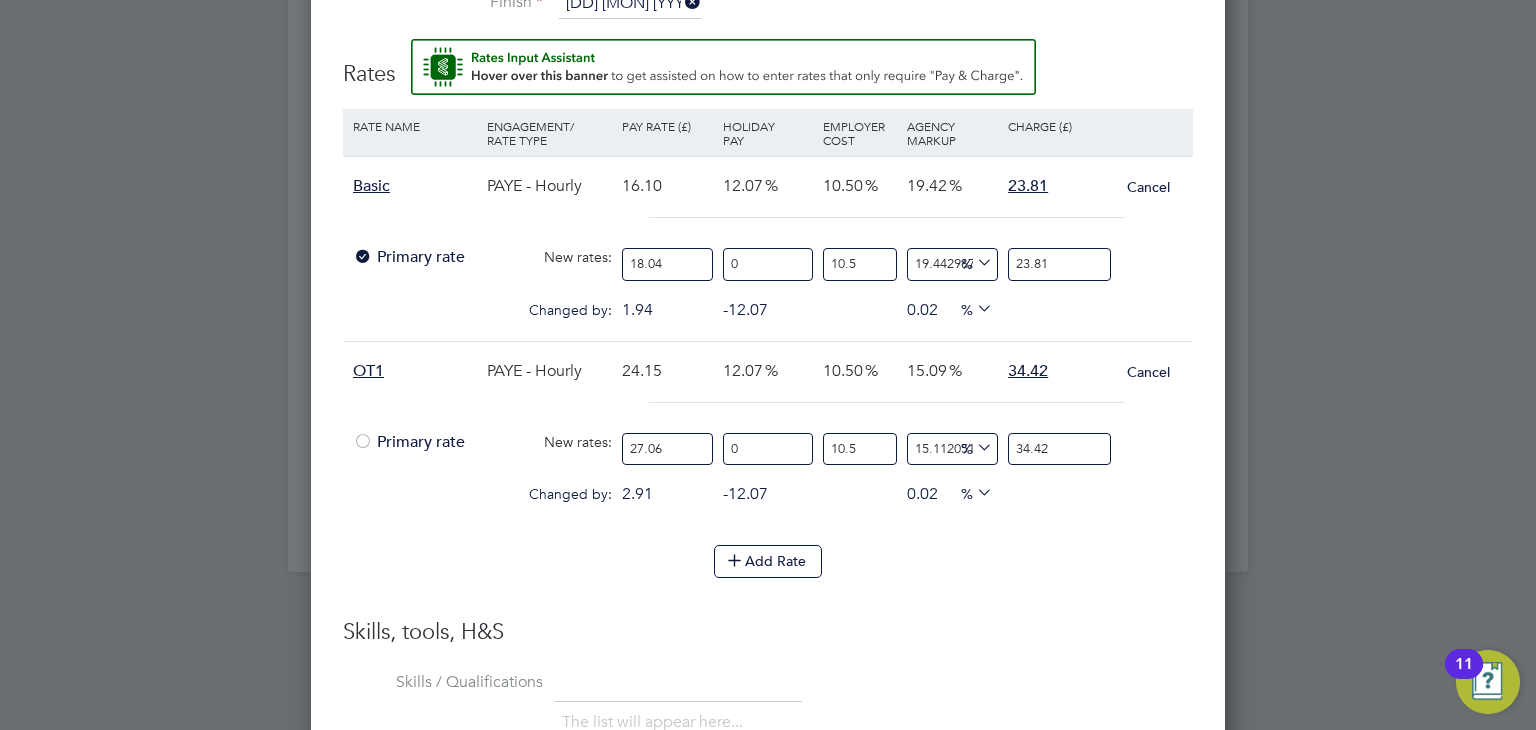 type on "34.42" 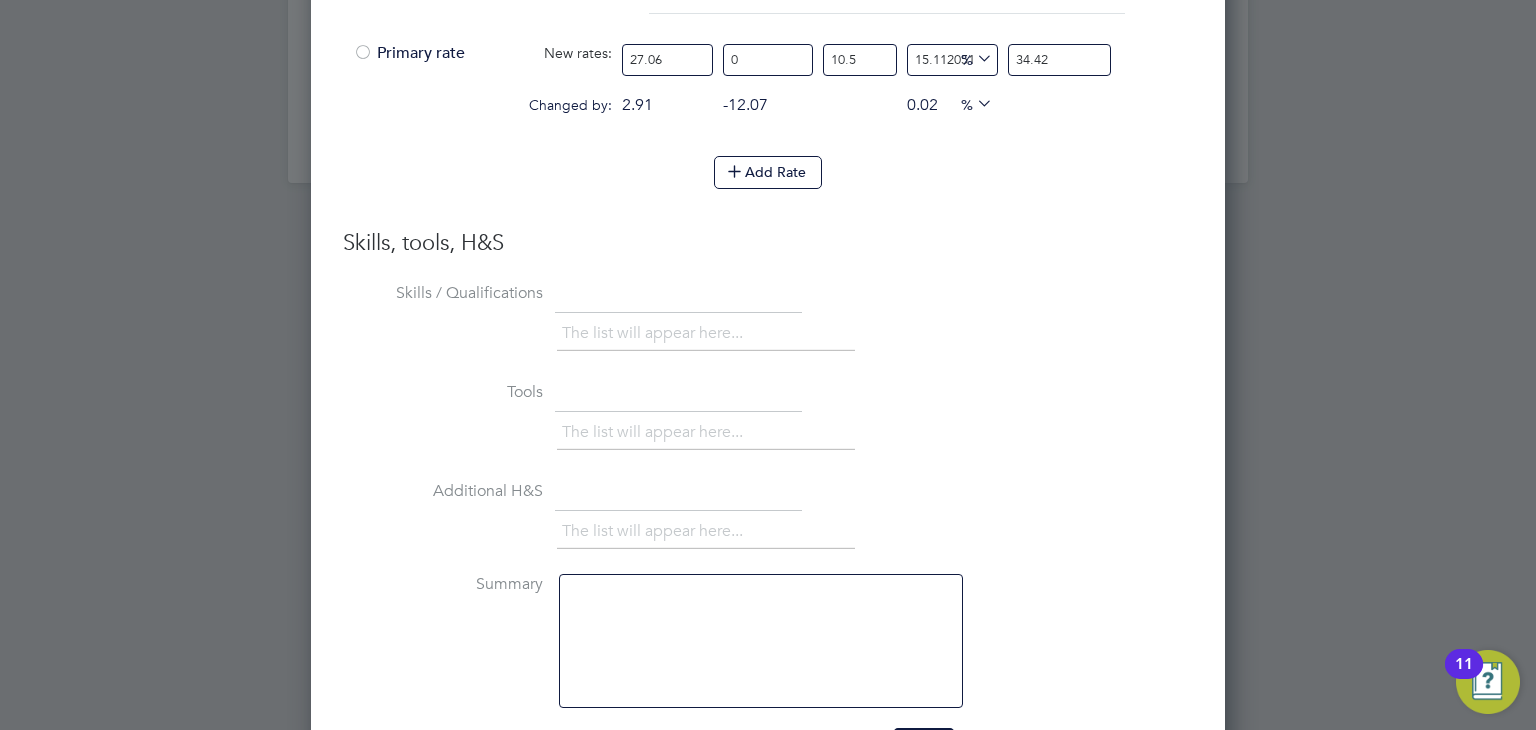 scroll, scrollTop: 2416, scrollLeft: 0, axis: vertical 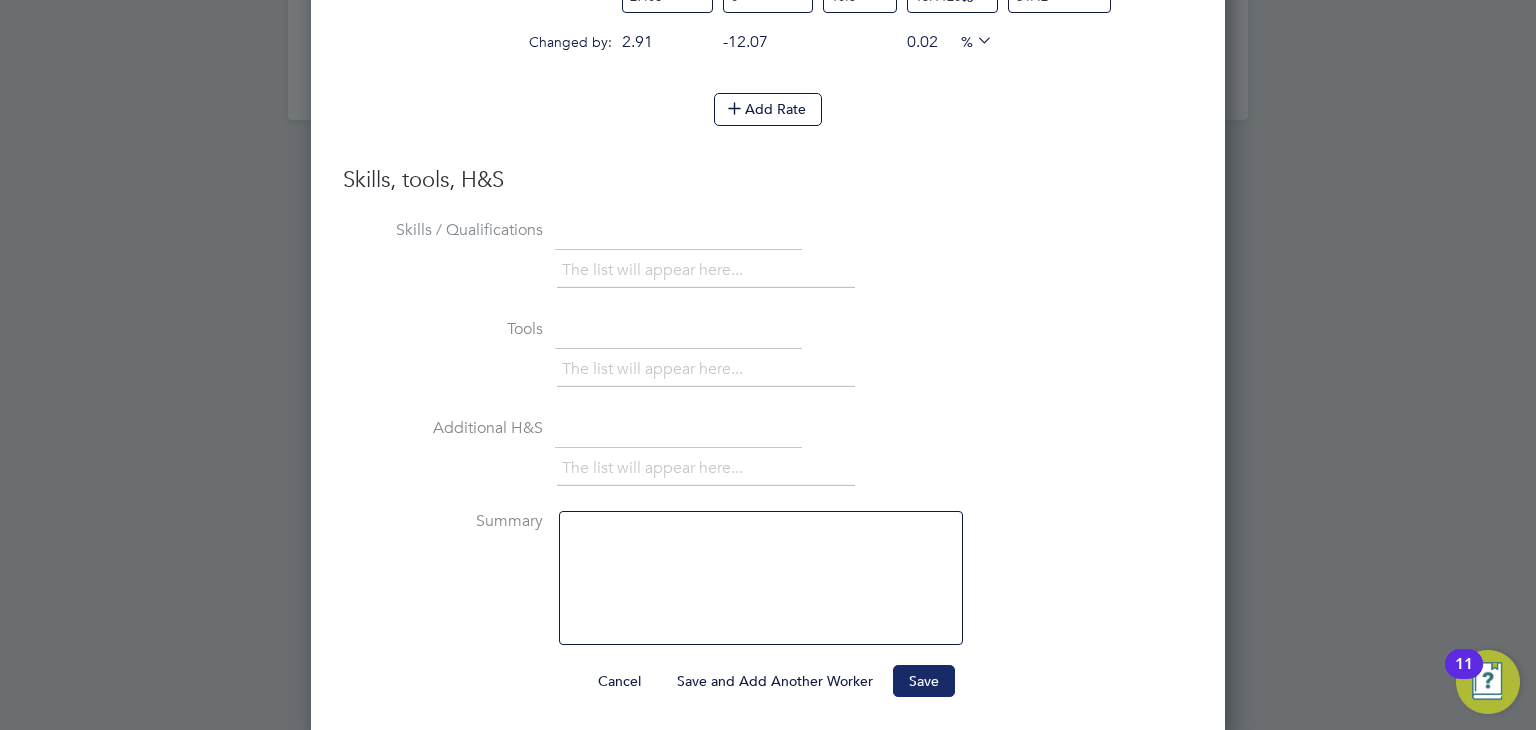 click on "Save" at bounding box center [924, 681] 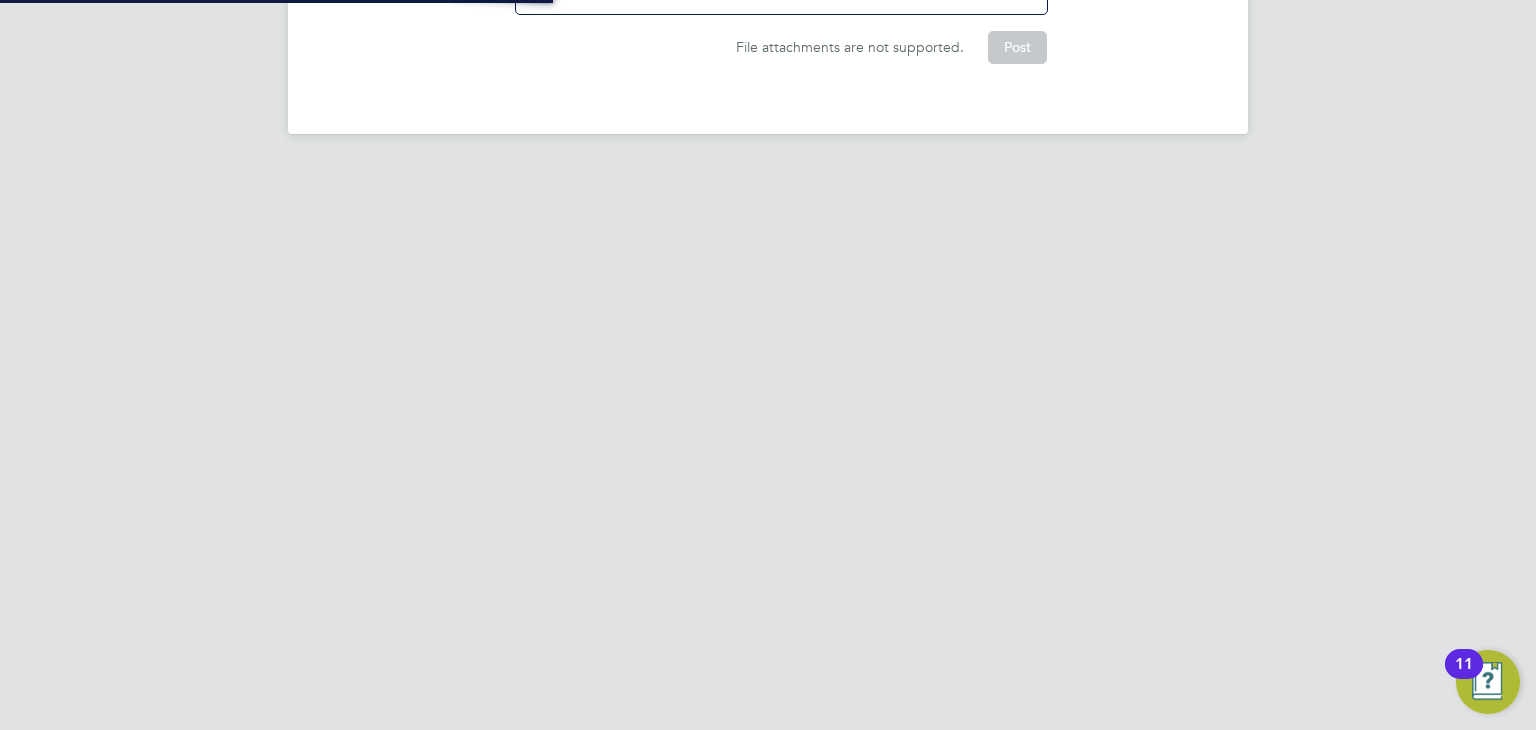 scroll, scrollTop: 1814, scrollLeft: 0, axis: vertical 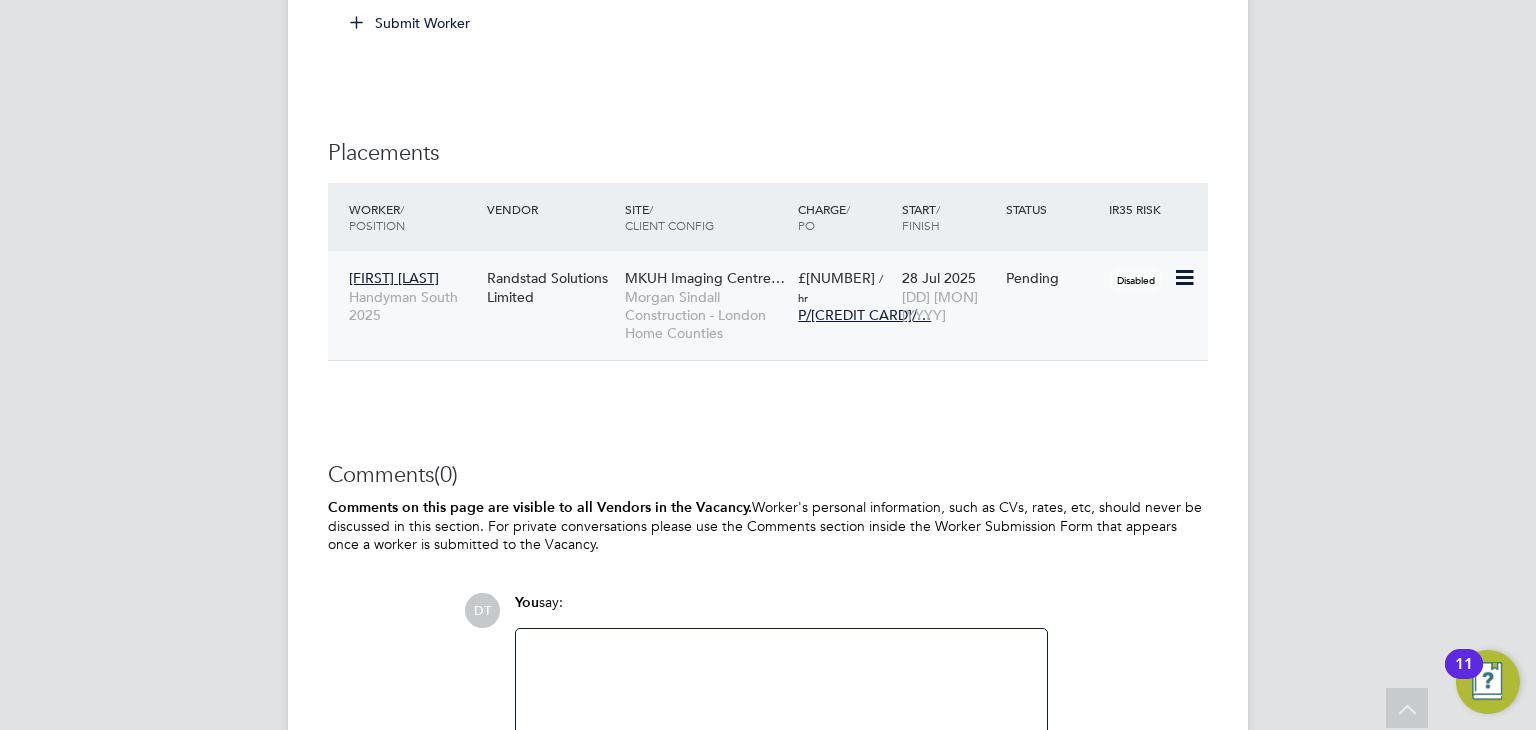 click 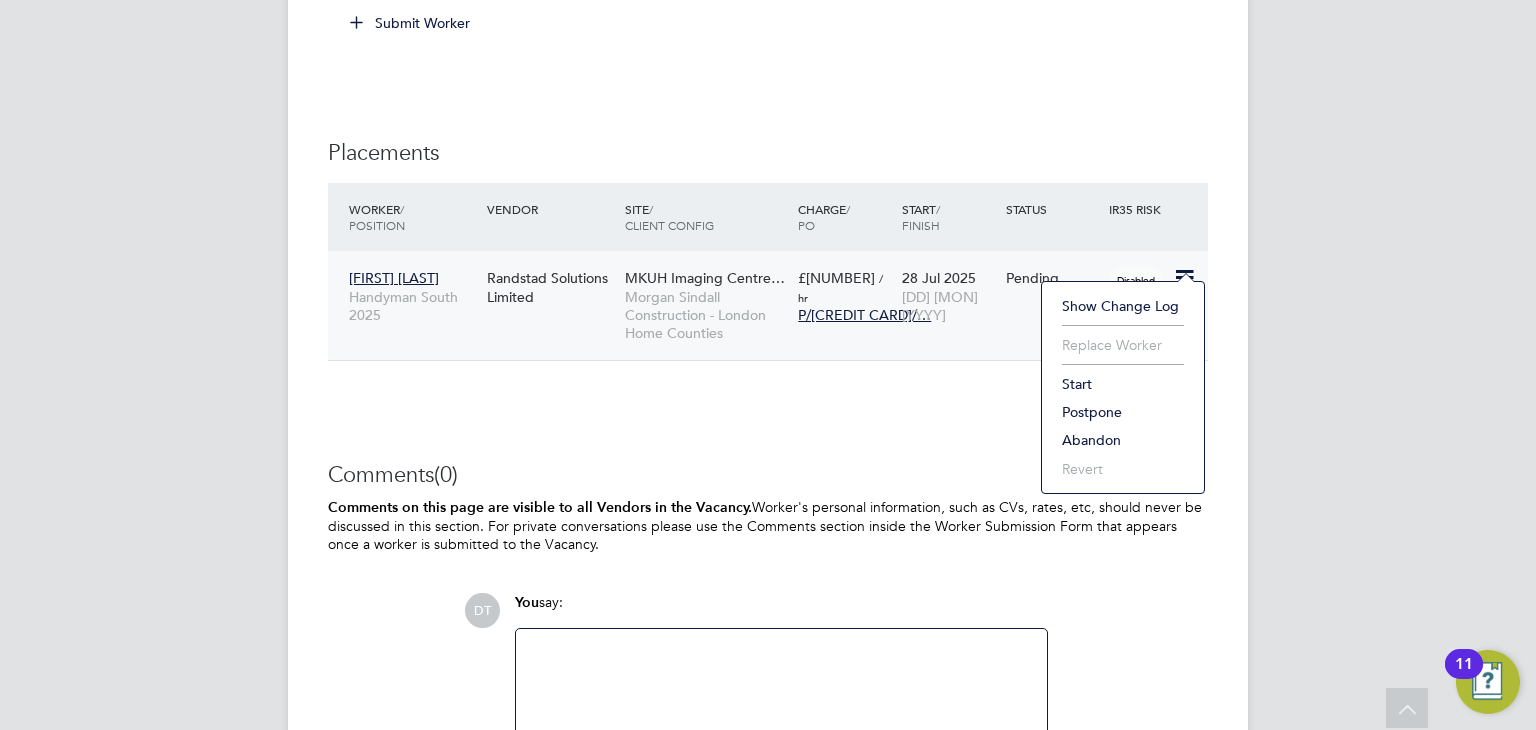 click on "Start" 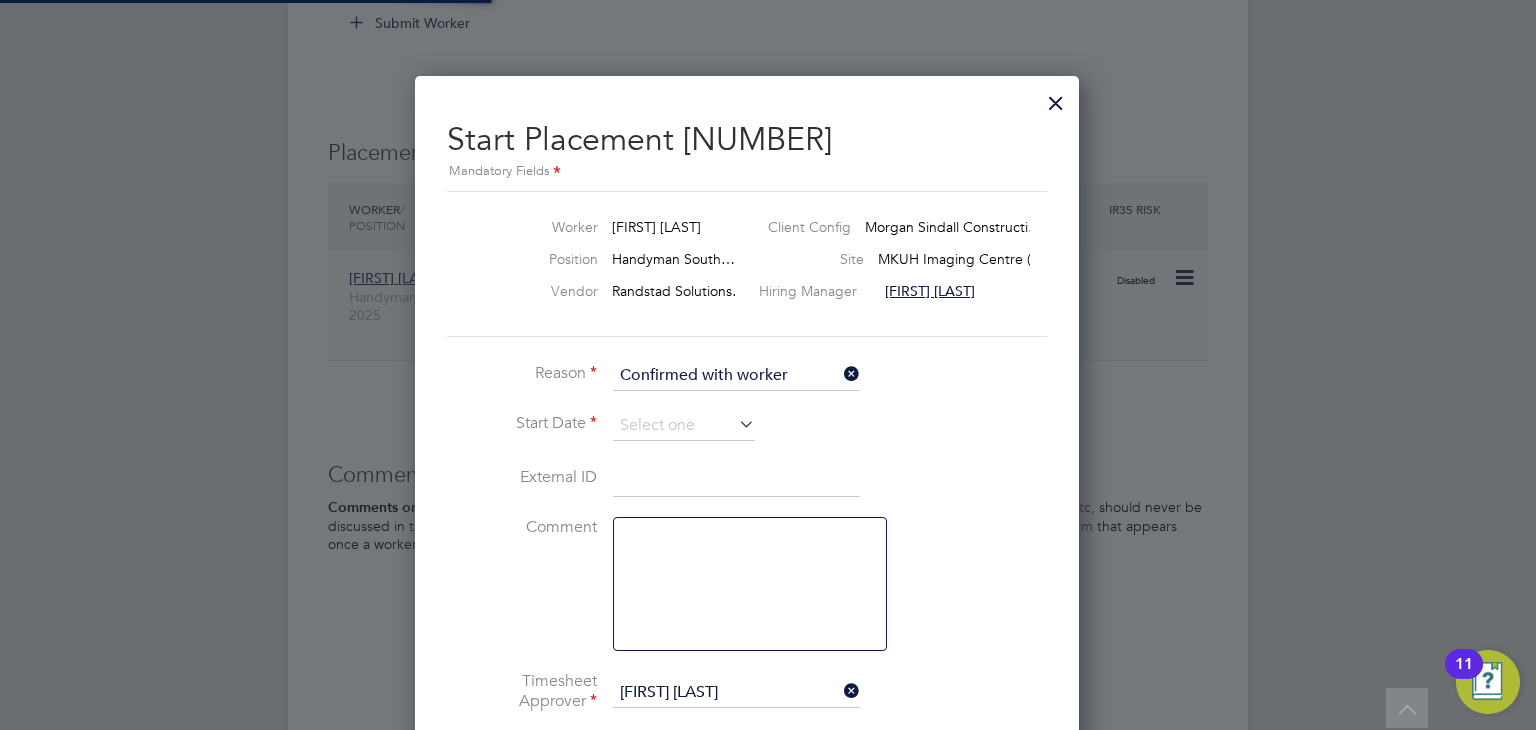 scroll, scrollTop: 11, scrollLeft: 9, axis: both 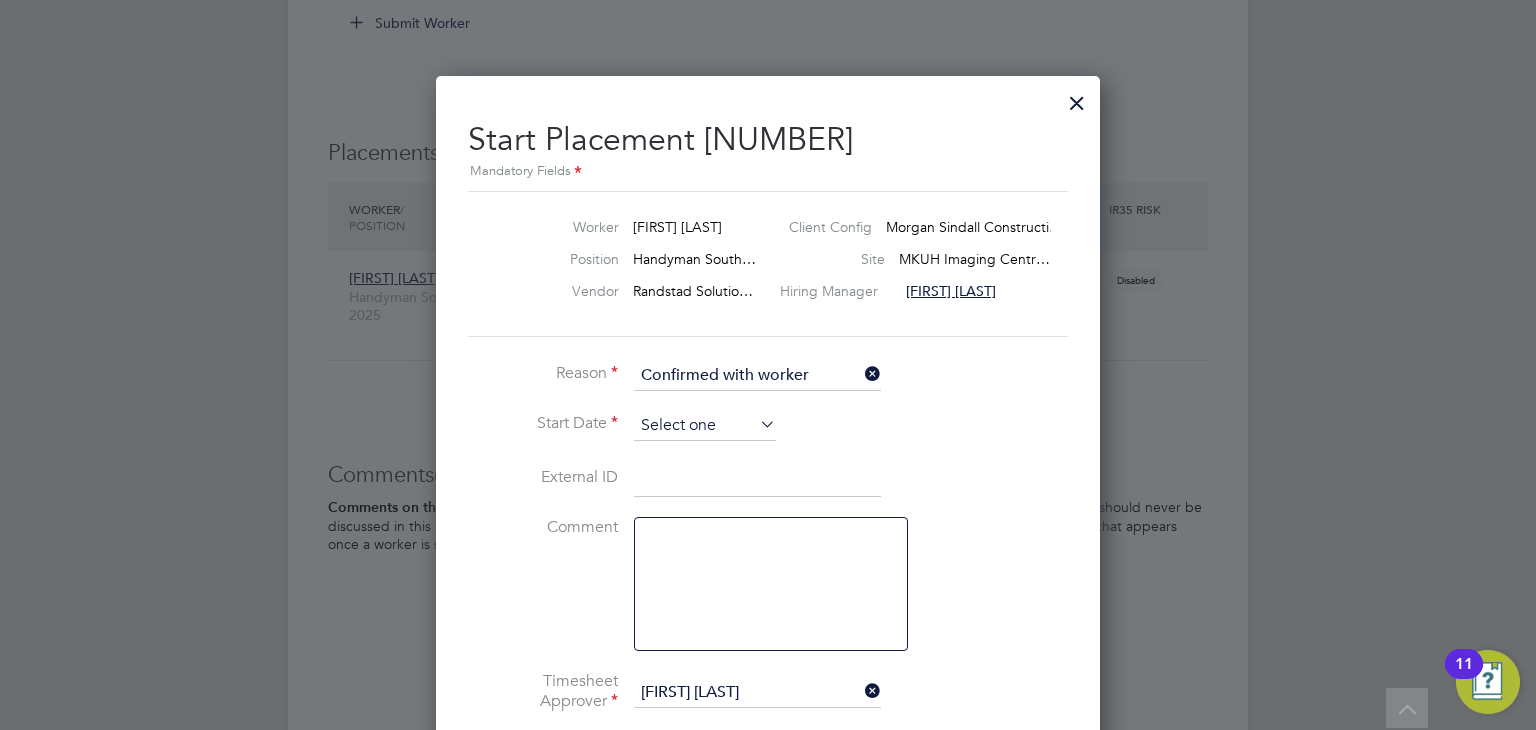 click 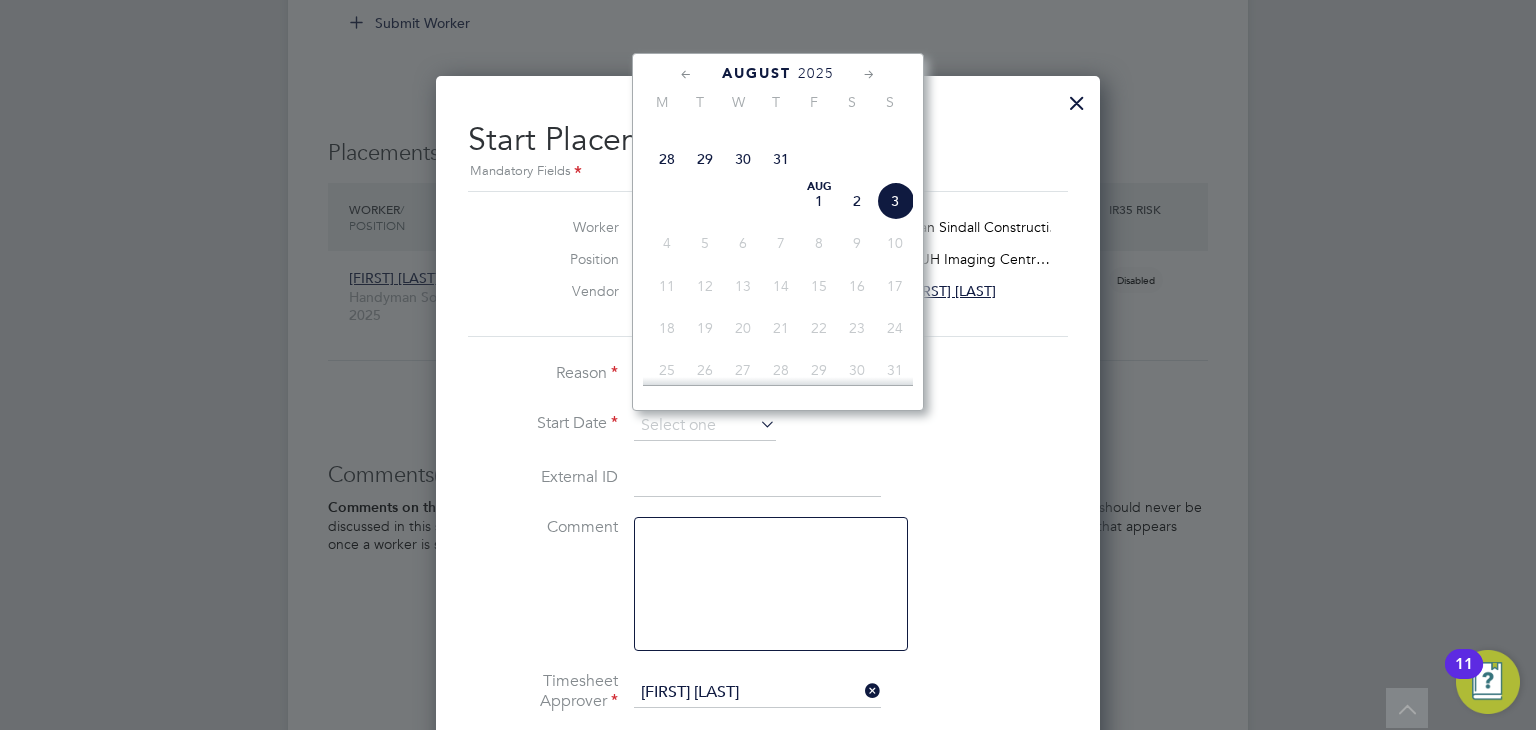 click on "28" 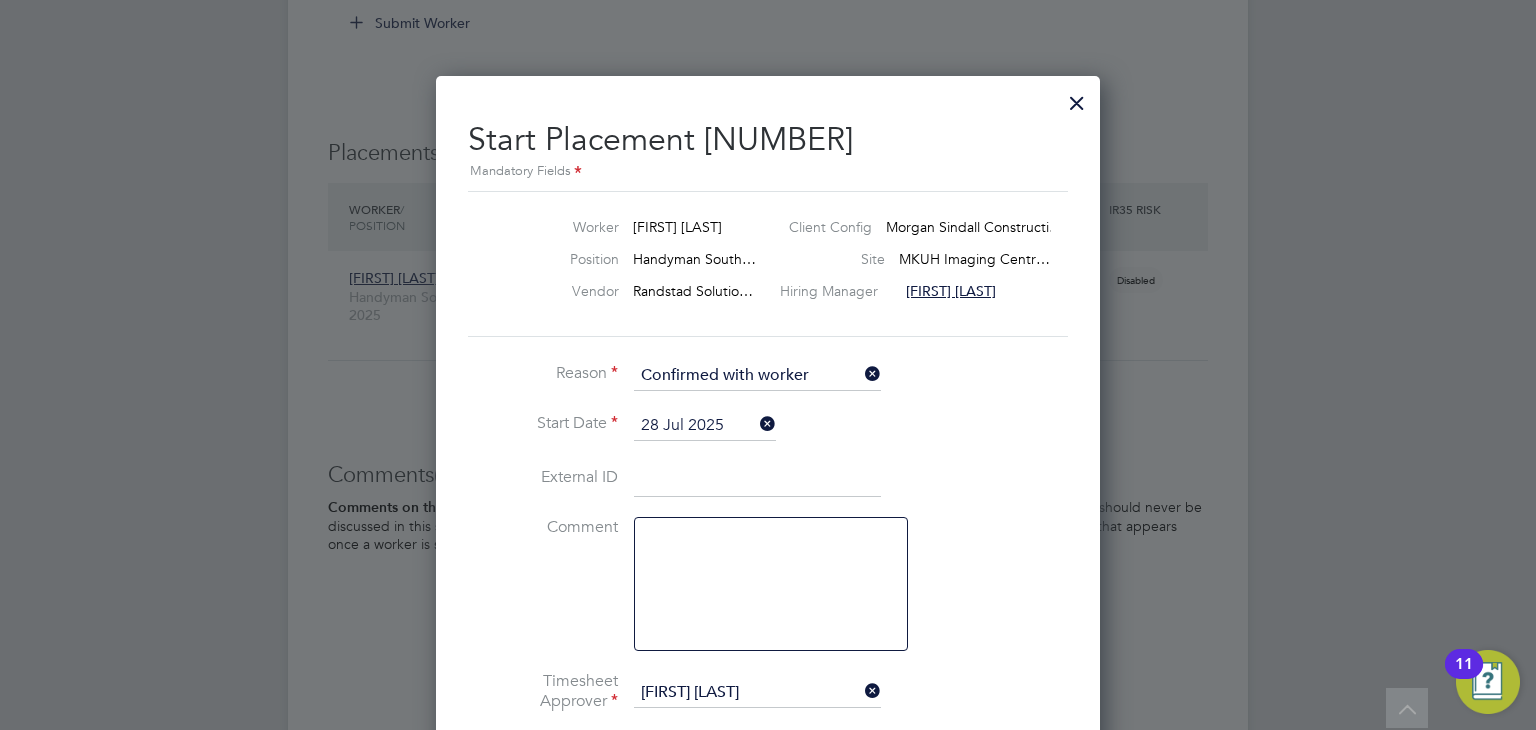click on "Worker   Spyridon Tsioumis Client Config   Morgan Sindall Constructi… Position   Handyman South… Site   MKUH Imaging Centr… Vendor   Randstad Solutio… Hiring Manager   Samuel Green" at bounding box center (768, 264) 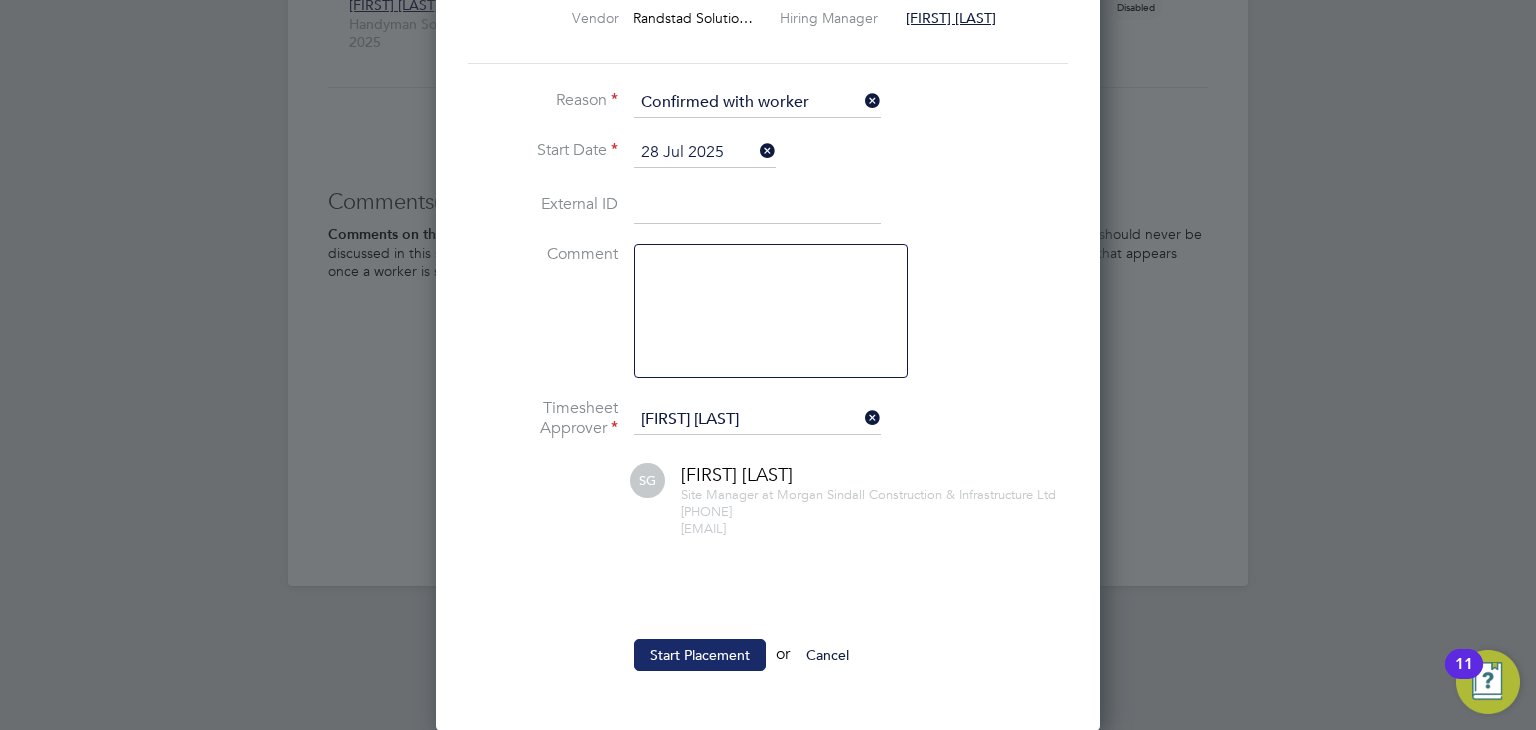 click on "Start Placement" 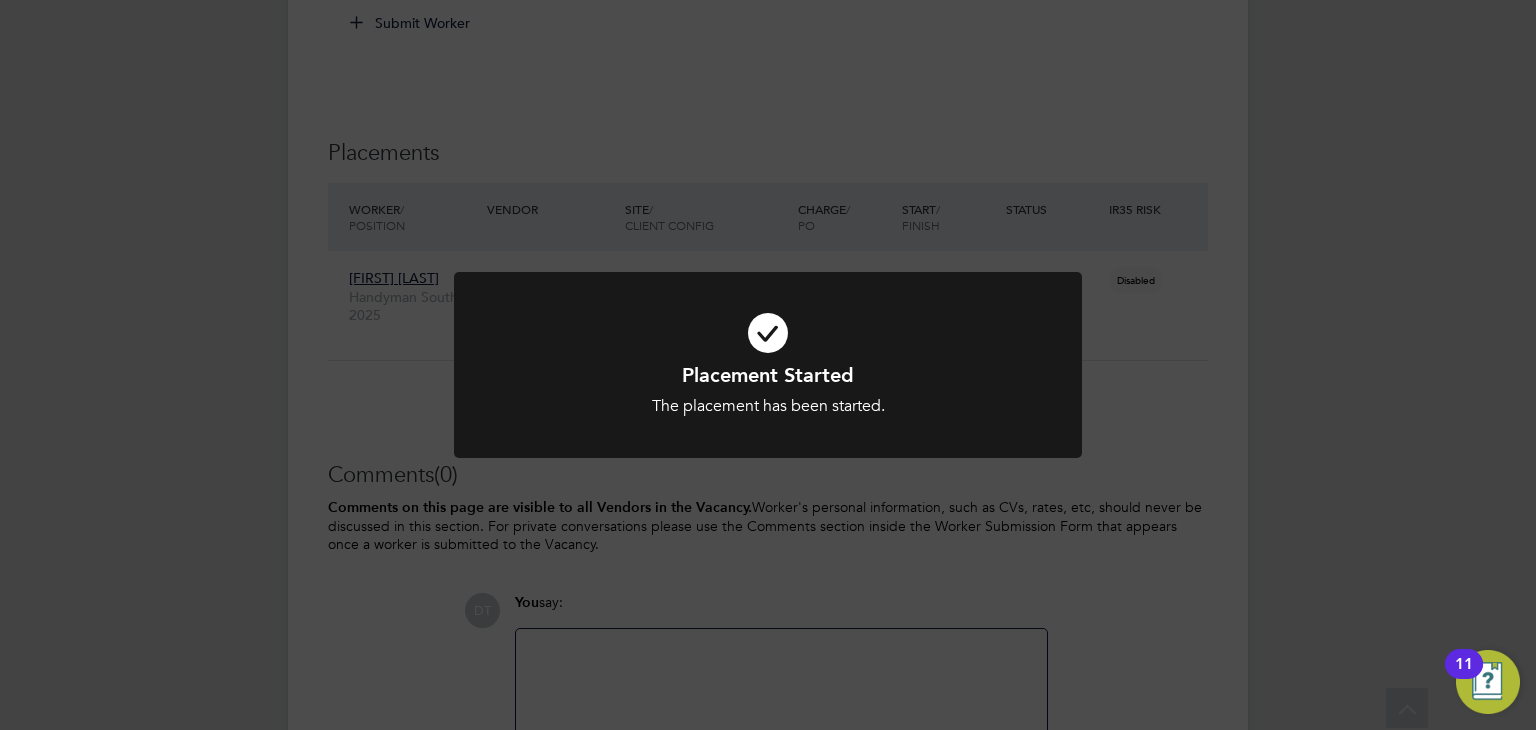click on "Placement Started The placement has been started. Cancel Okay" 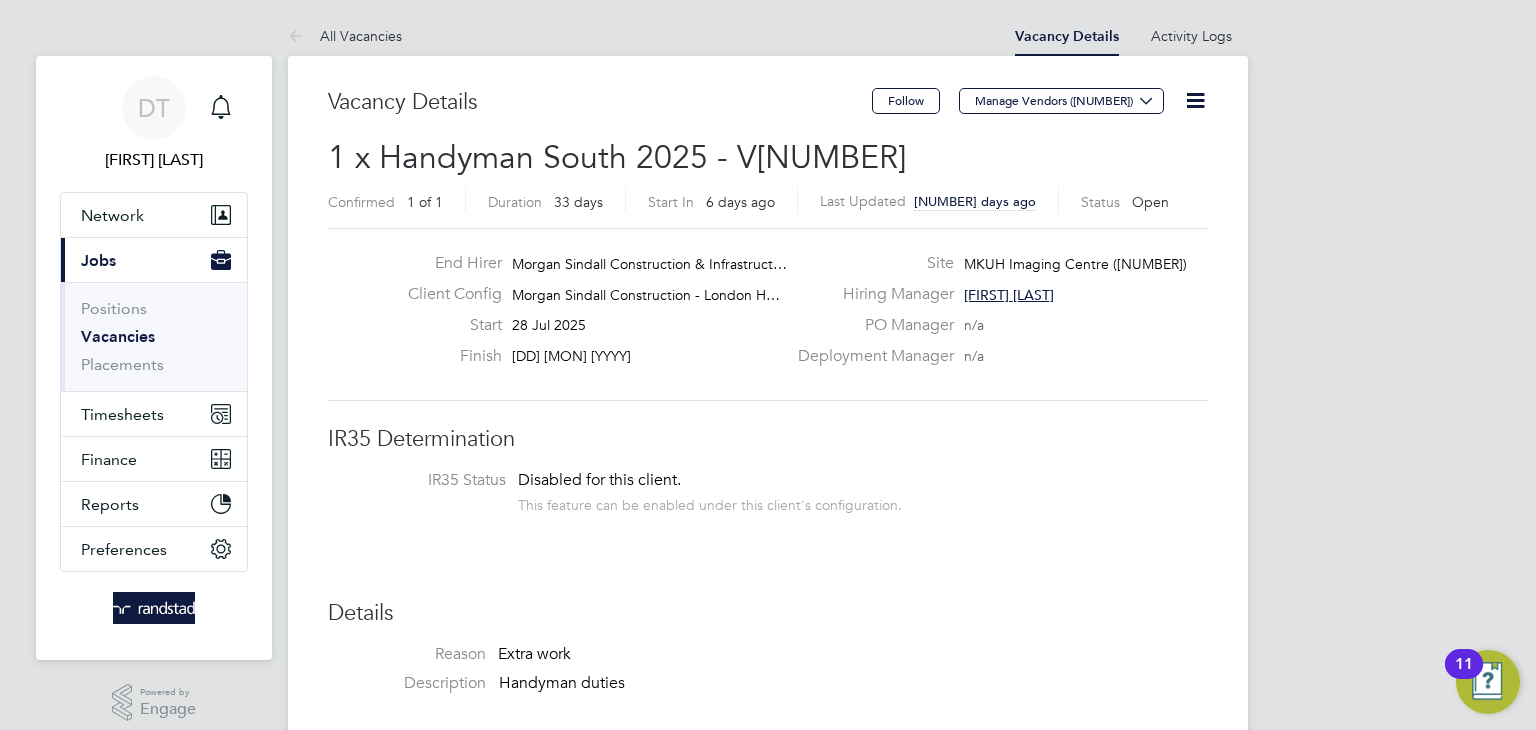 click on "Vacancies" at bounding box center [118, 336] 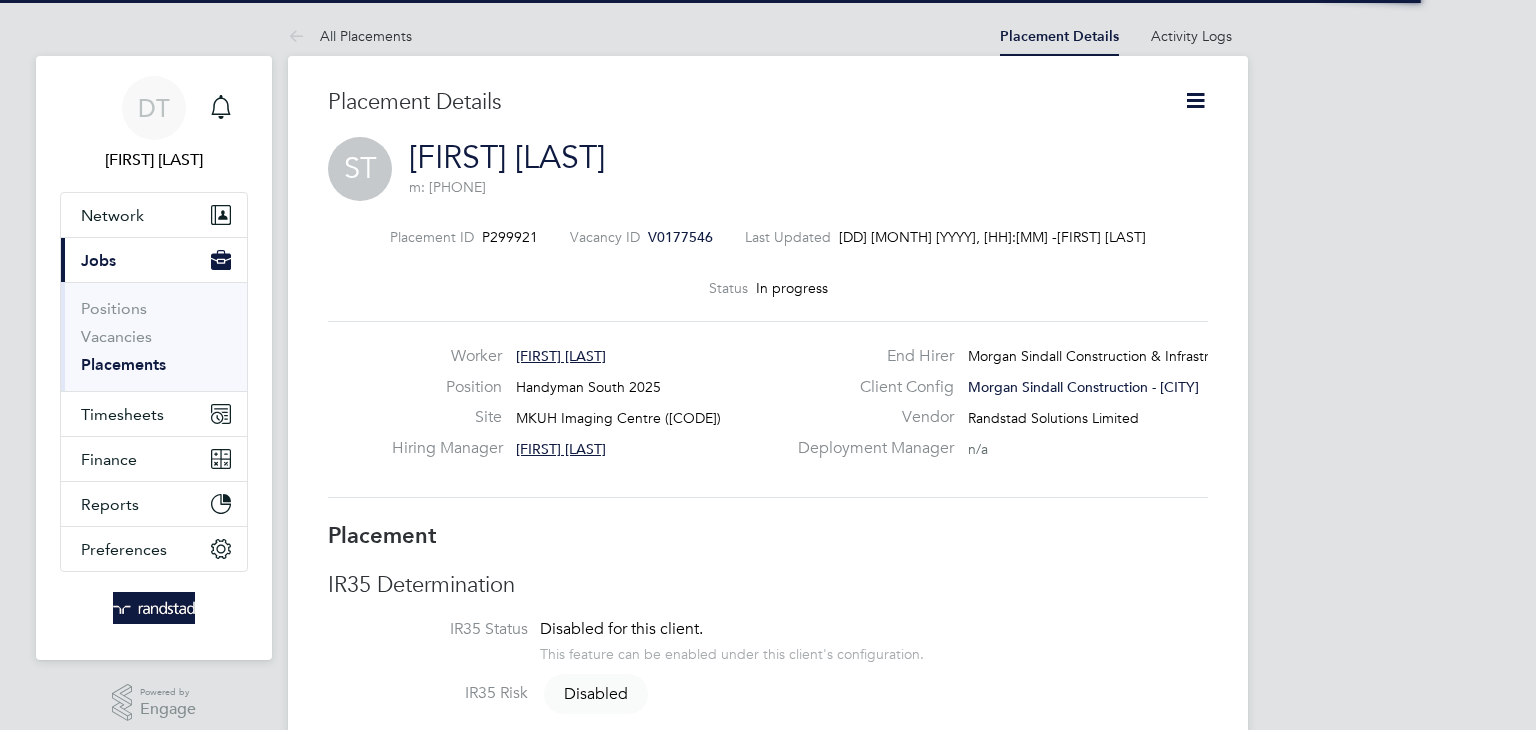 scroll, scrollTop: 0, scrollLeft: 0, axis: both 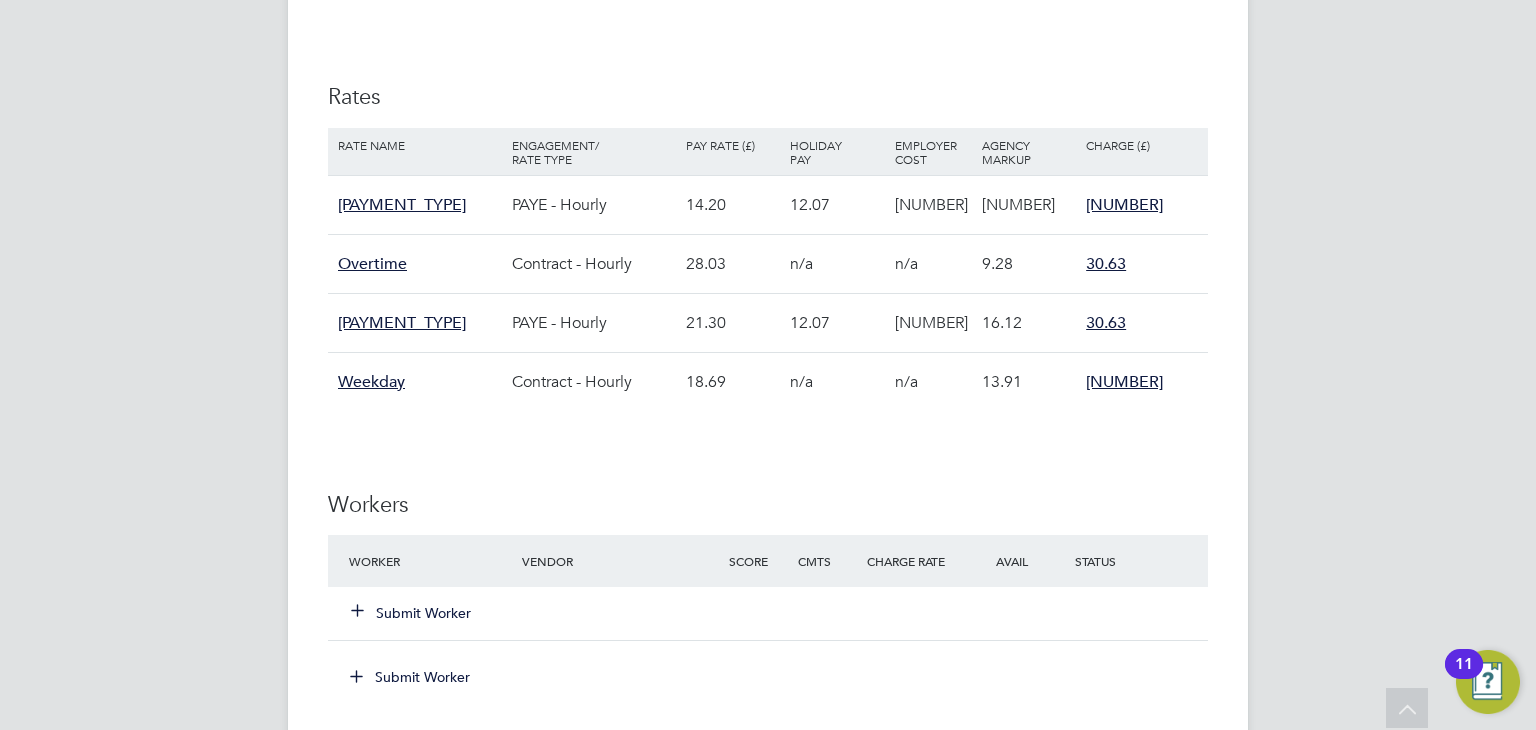 click on "Submit Worker" 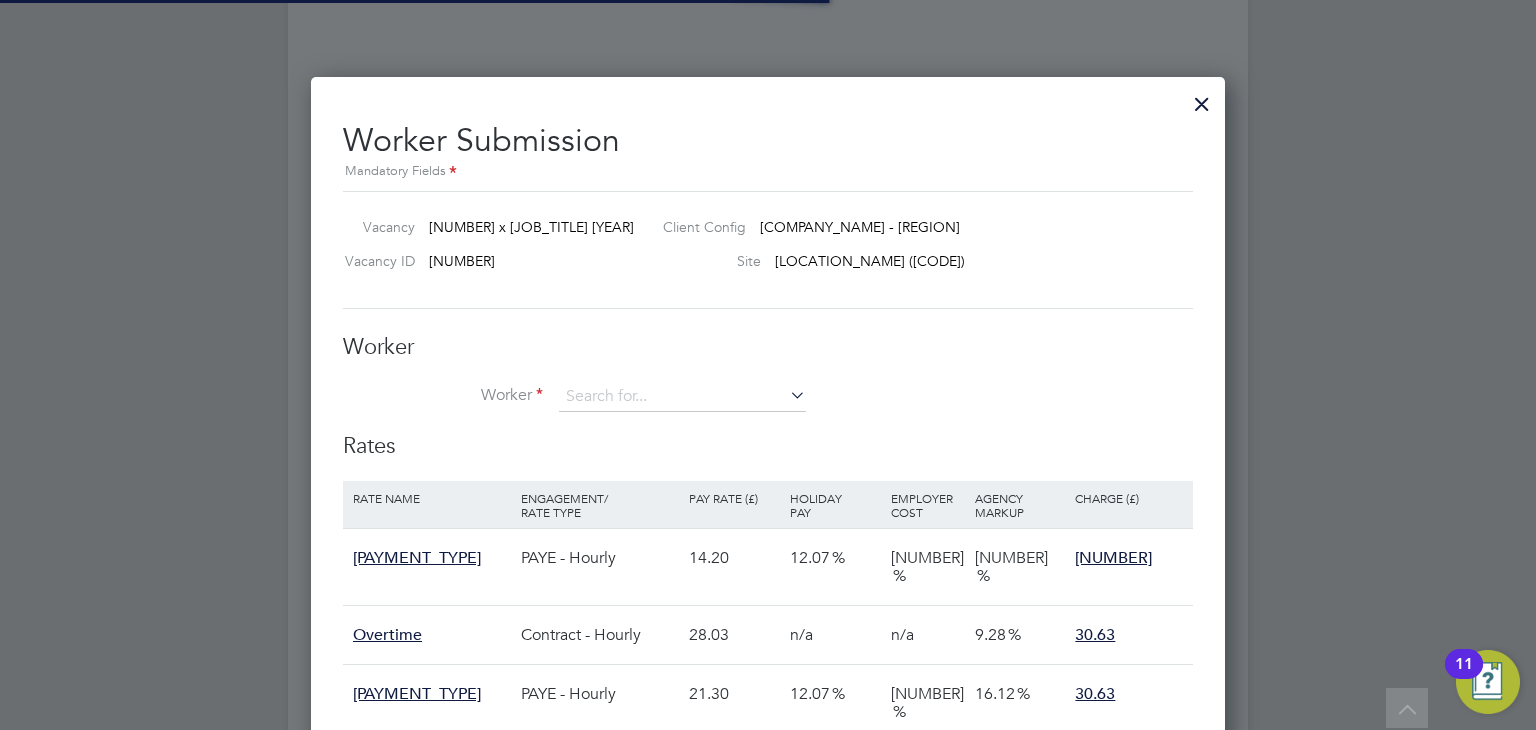 scroll, scrollTop: 10, scrollLeft: 10, axis: both 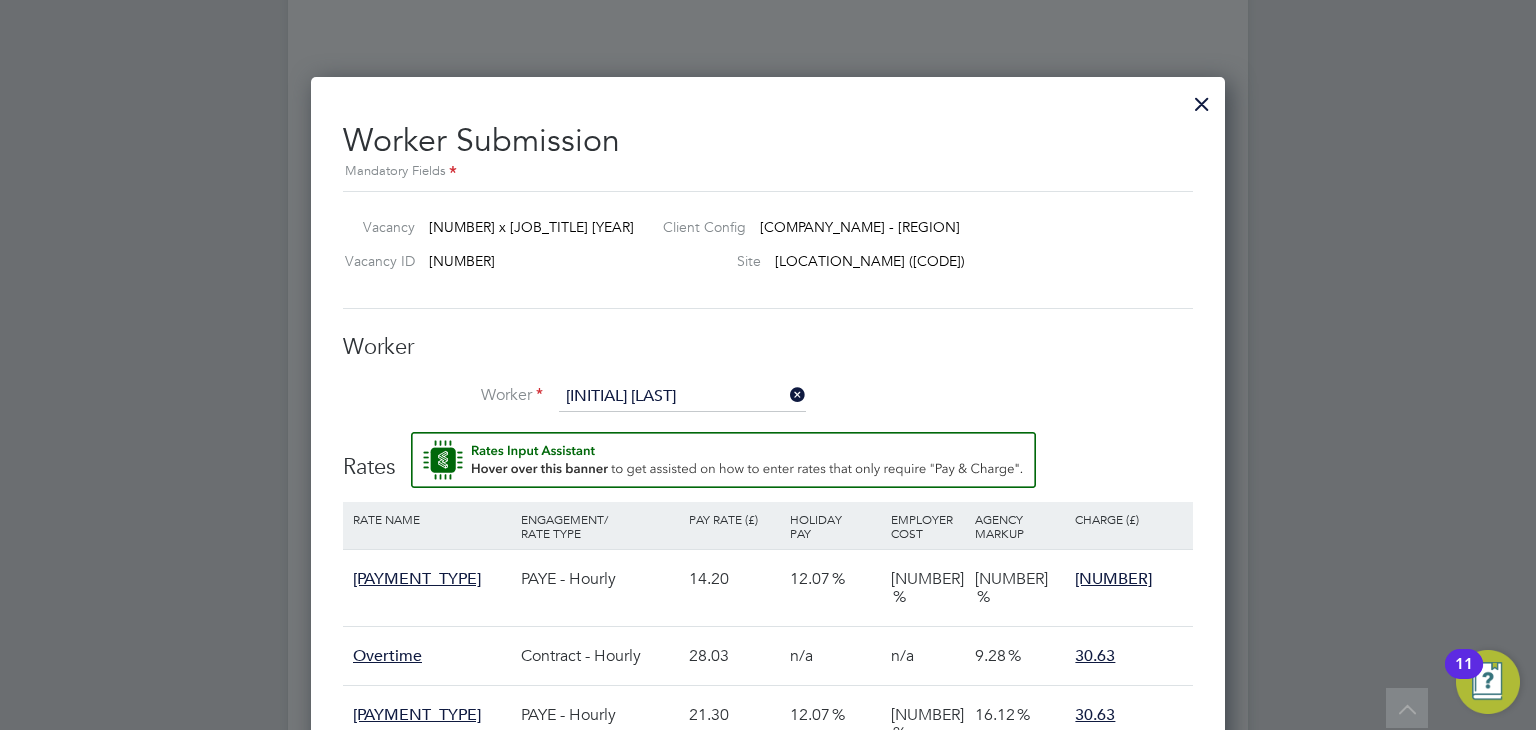 click on "Dimitri   S panos Spanelis (C-000680973)" 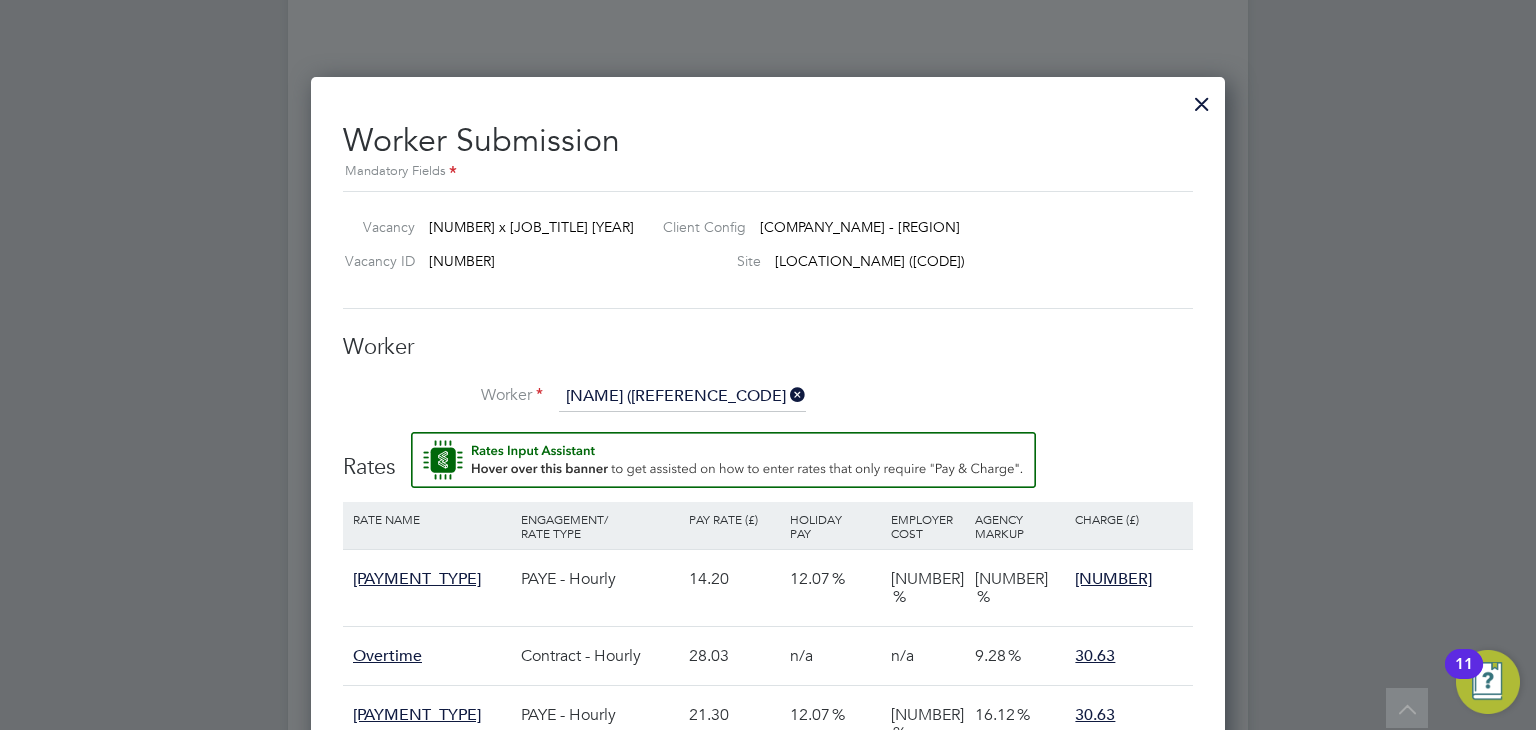 scroll, scrollTop: 10, scrollLeft: 9, axis: both 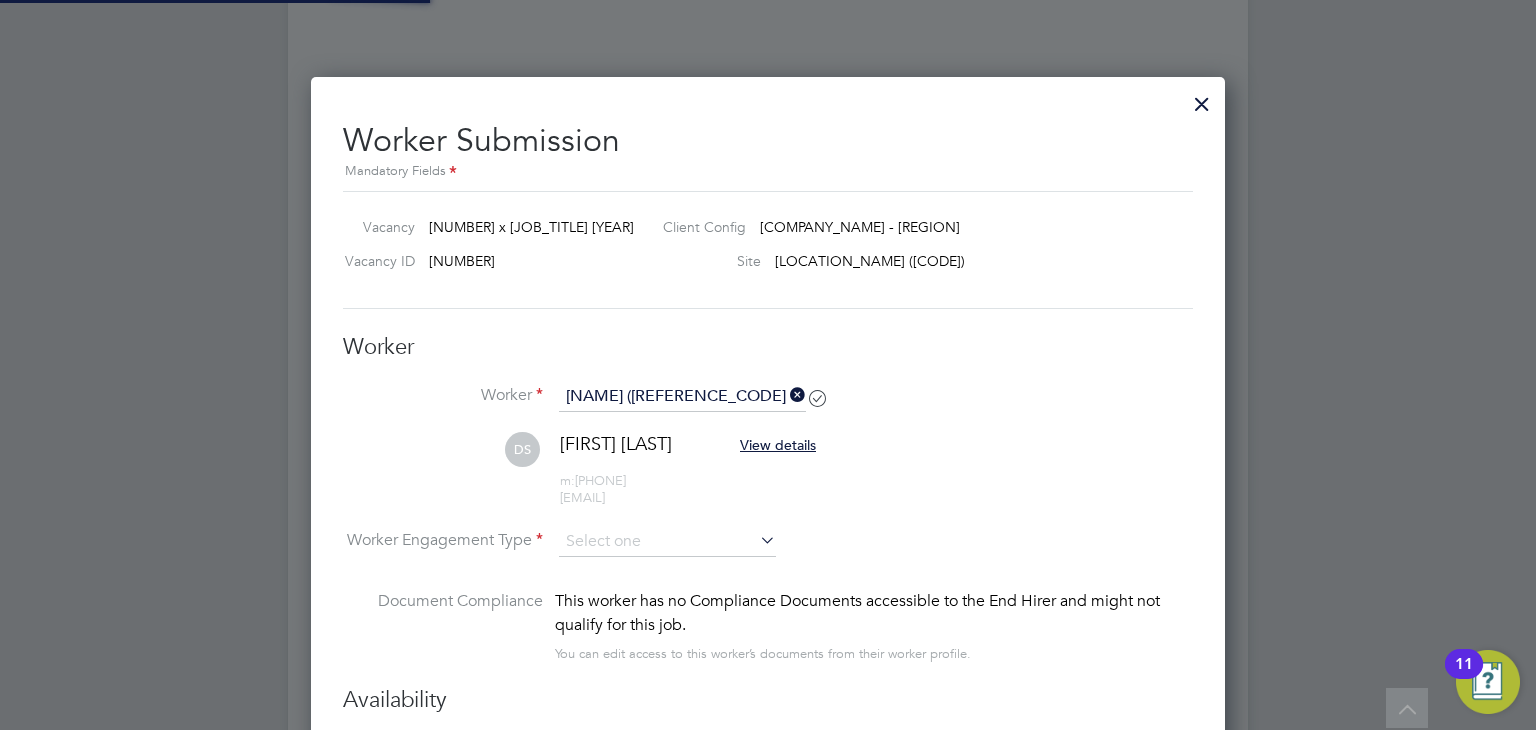 click on "Worker" at bounding box center [768, 347] 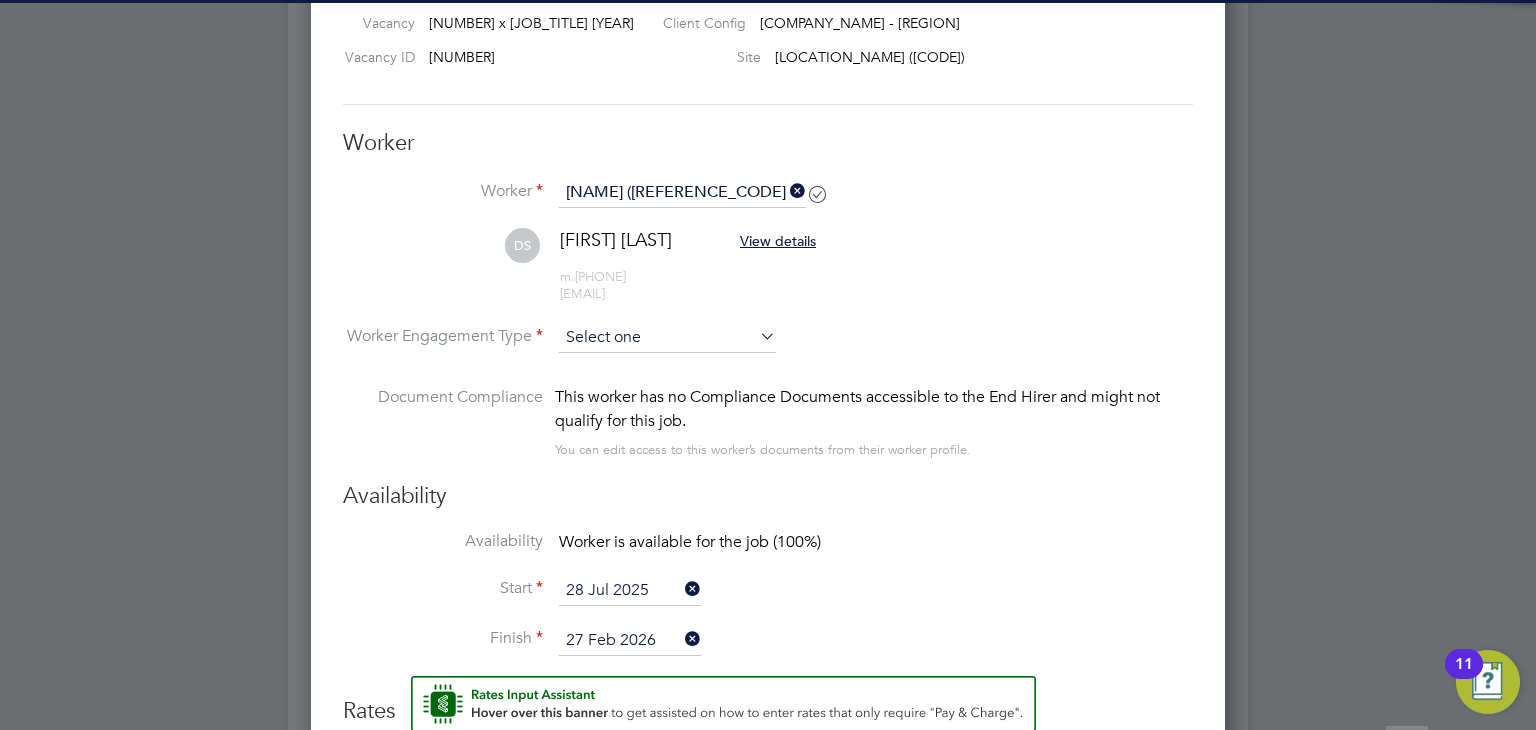 scroll, scrollTop: 1411, scrollLeft: 0, axis: vertical 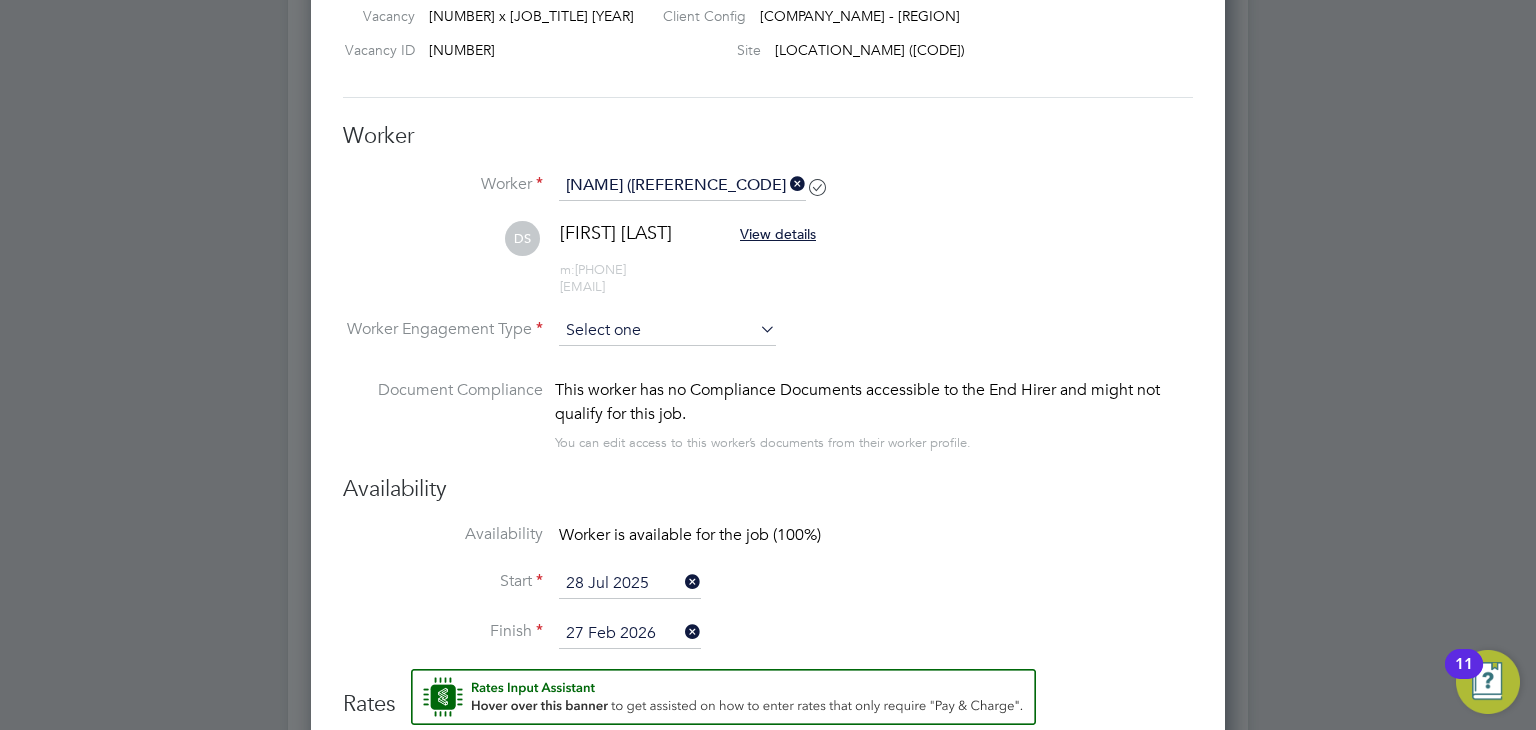 click at bounding box center (667, 331) 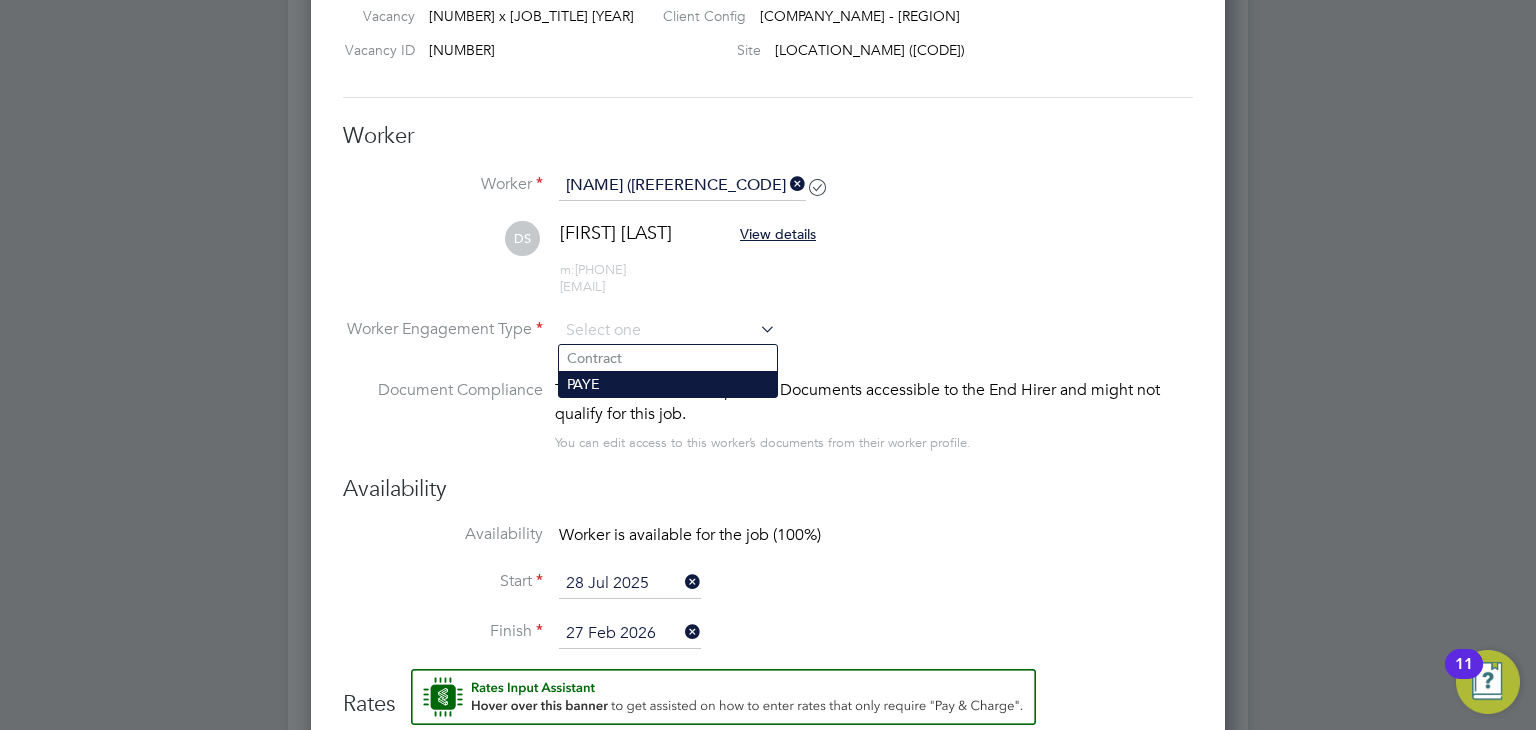 click on "PAYE" 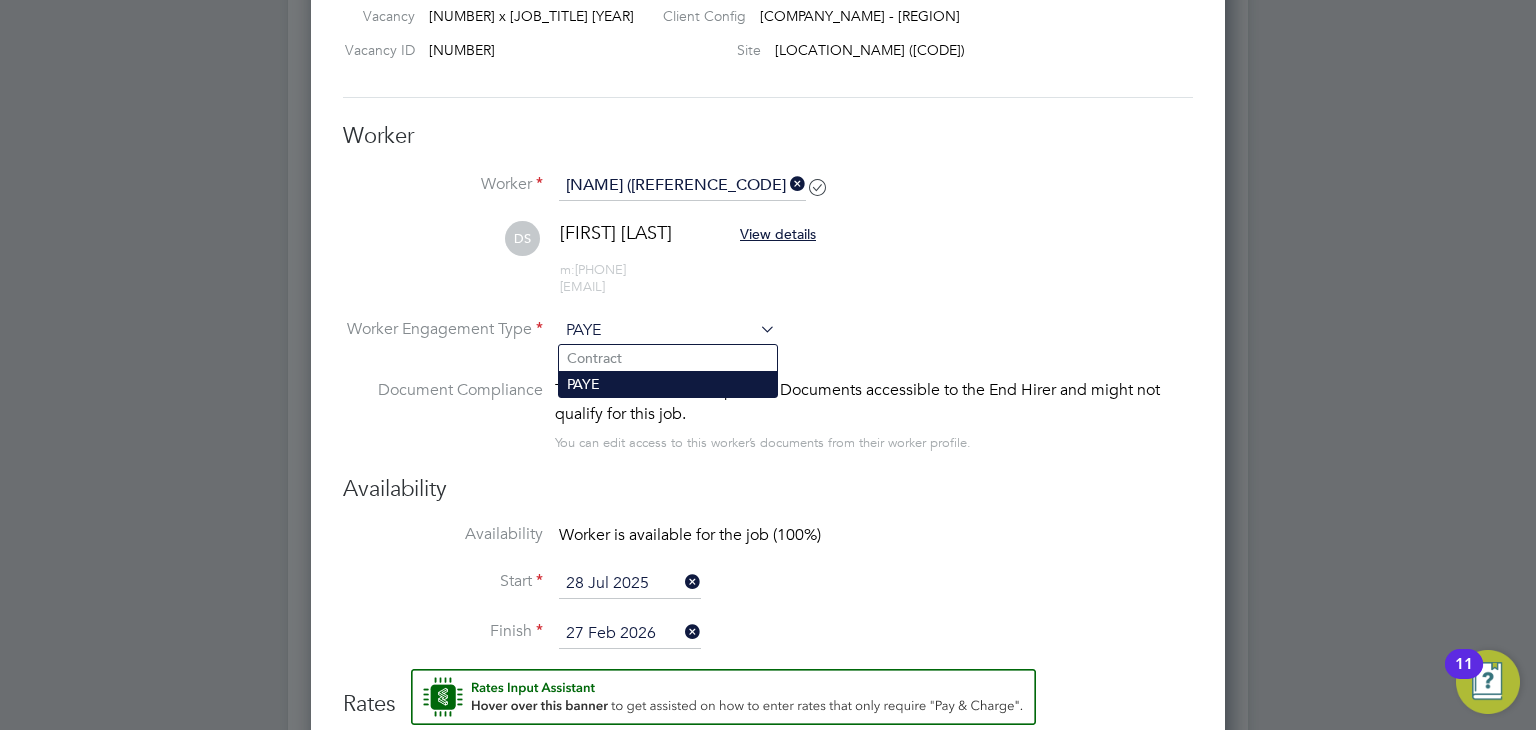 scroll, scrollTop: 9, scrollLeft: 9, axis: both 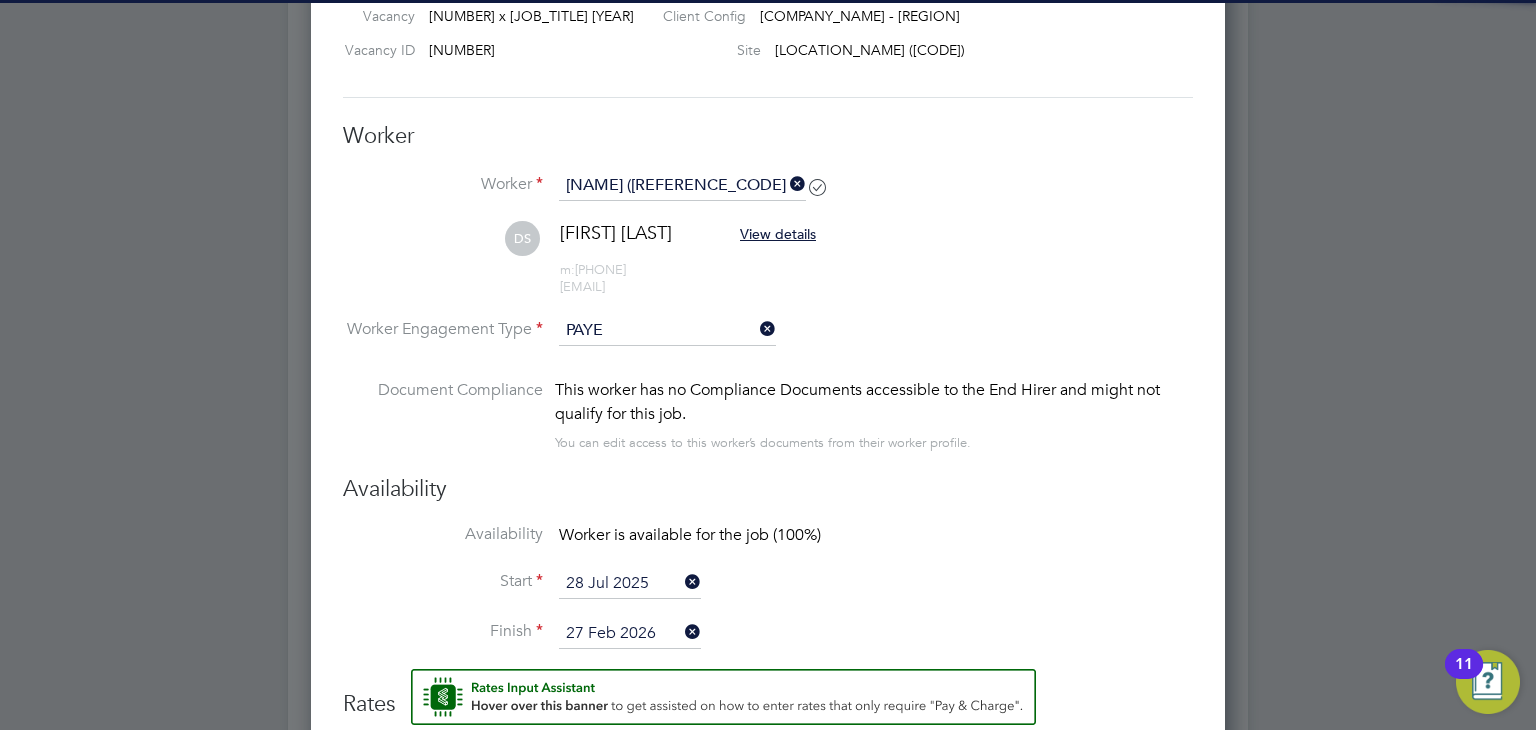 click on "Worker Engagement Type   PAYE" at bounding box center [768, 347] 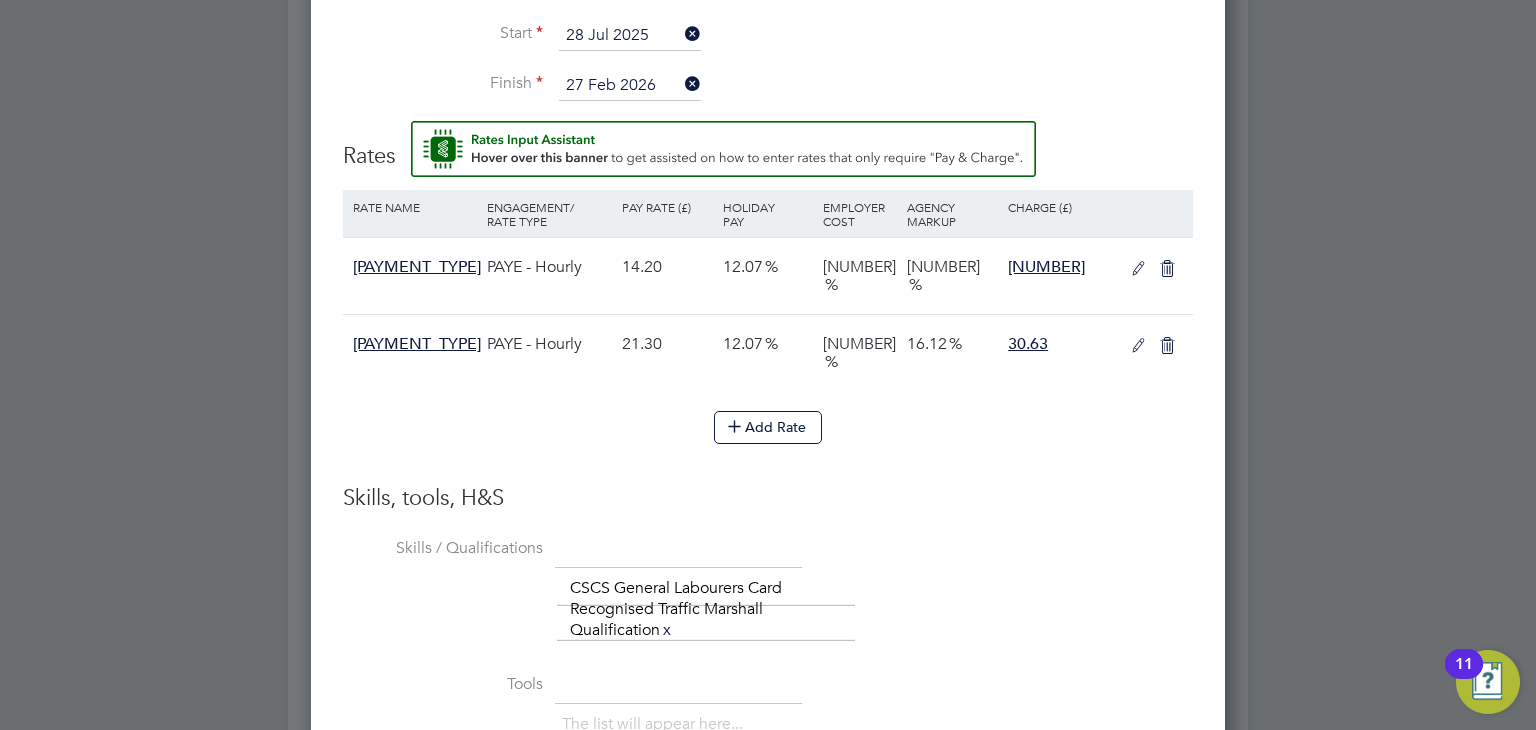 click at bounding box center [1138, 269] 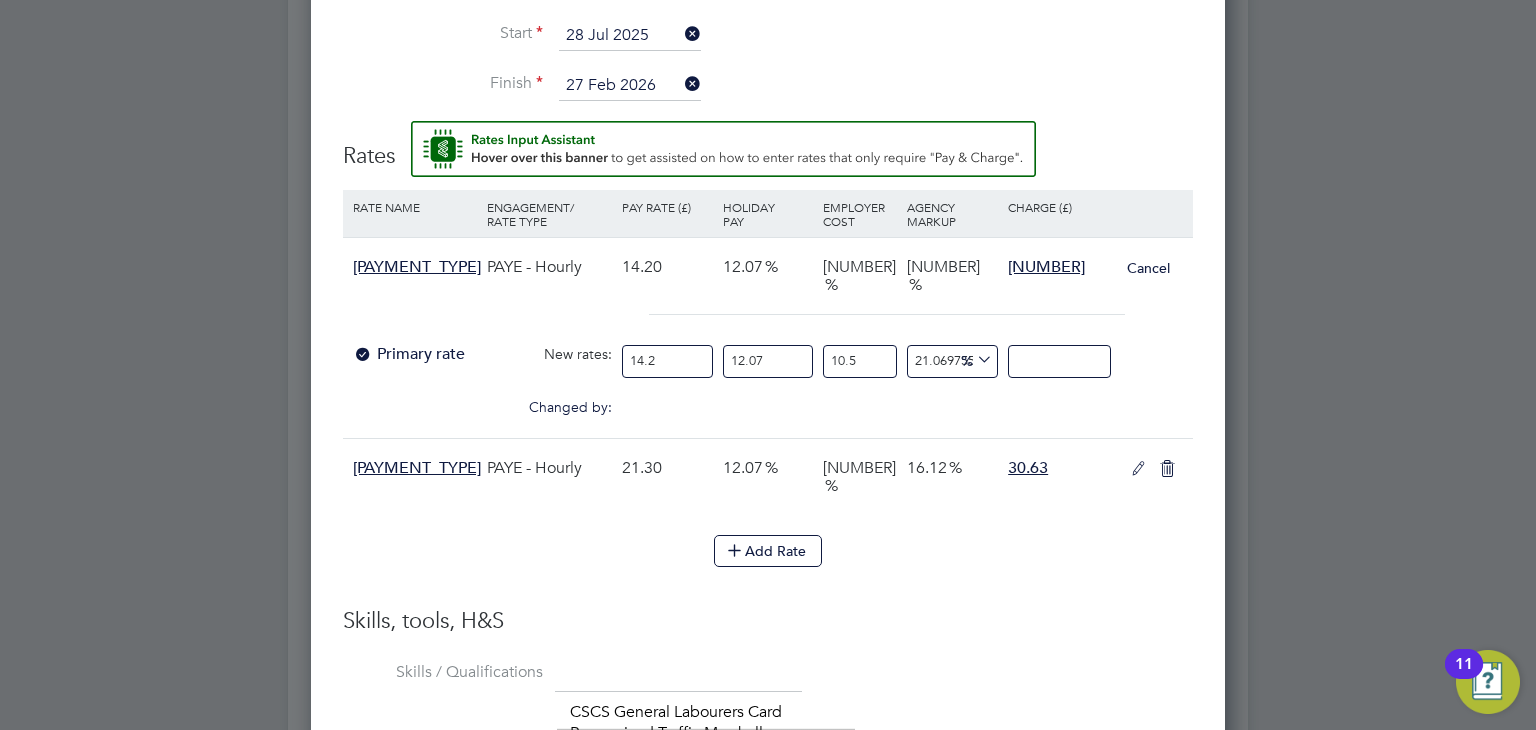 drag, startPoint x: 690, startPoint y: 340, endPoint x: 420, endPoint y: 306, distance: 272.13232 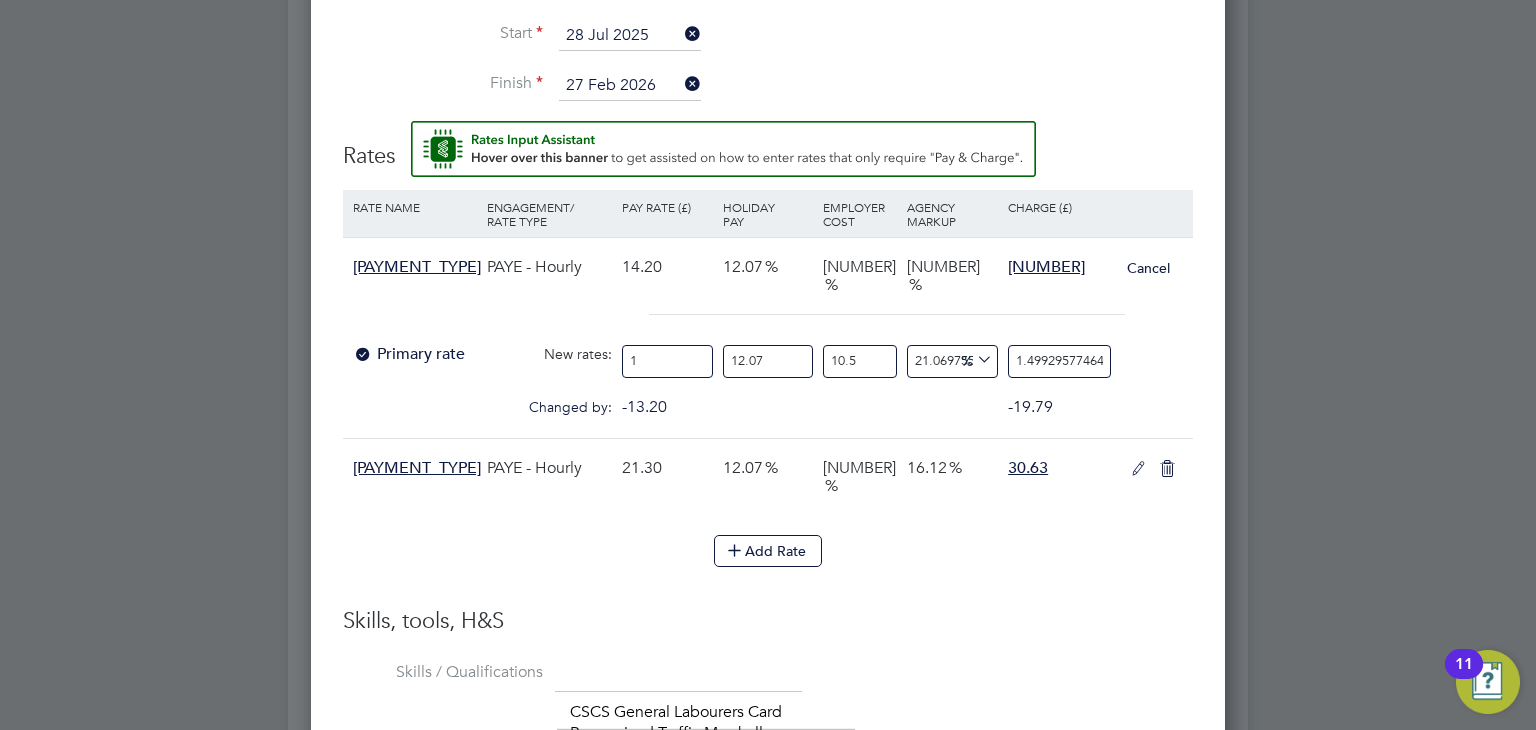 type on "15" 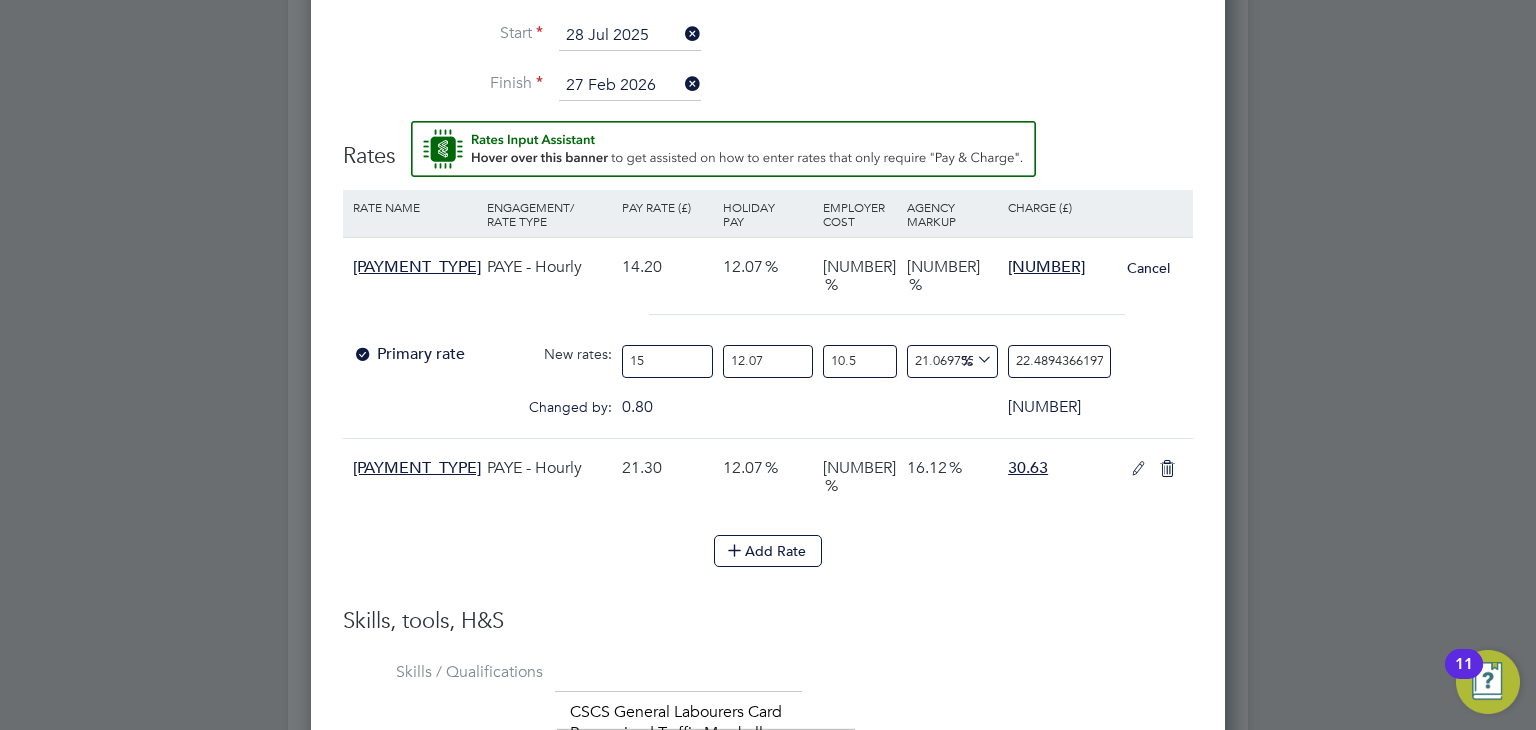 type on "15.9" 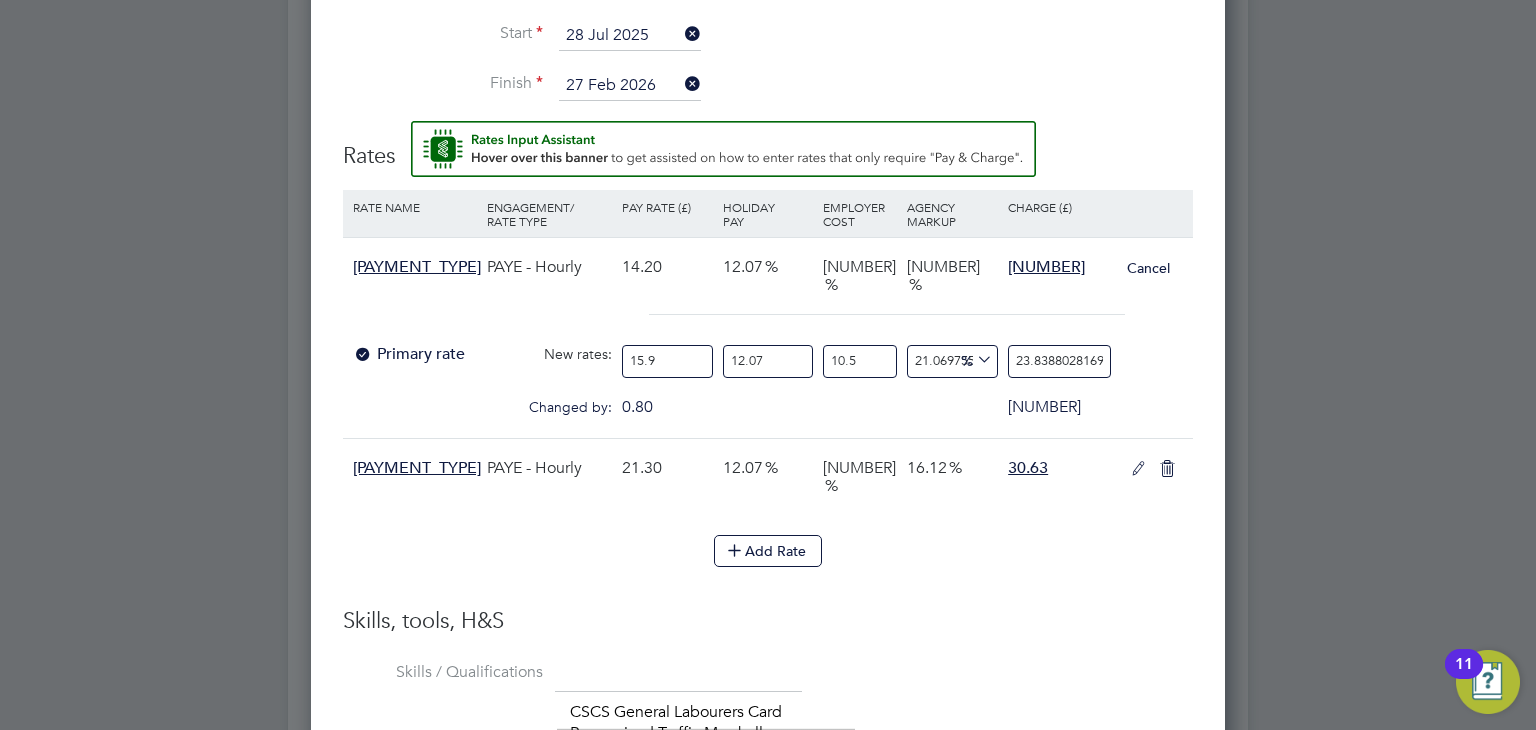 type on "15.91" 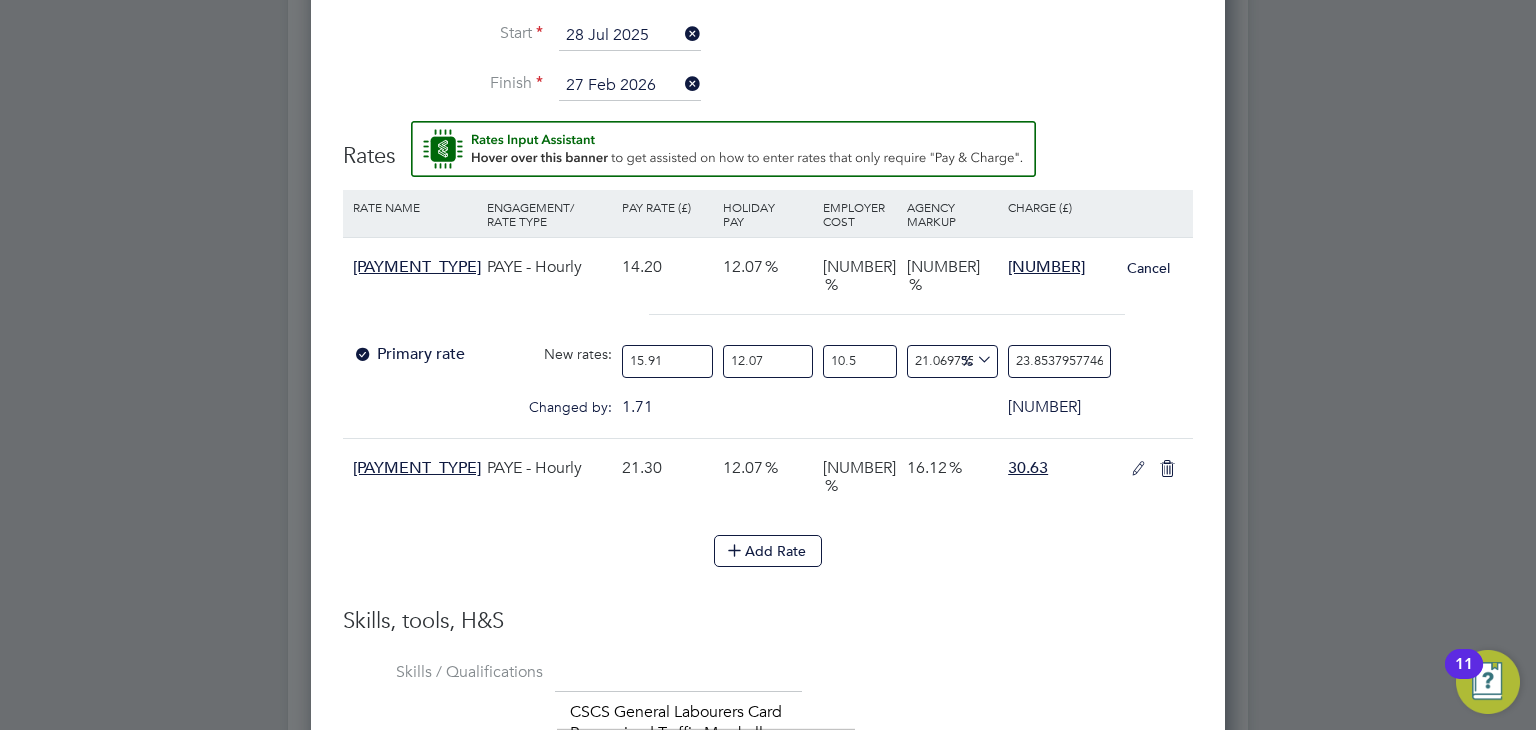 type on "15.91" 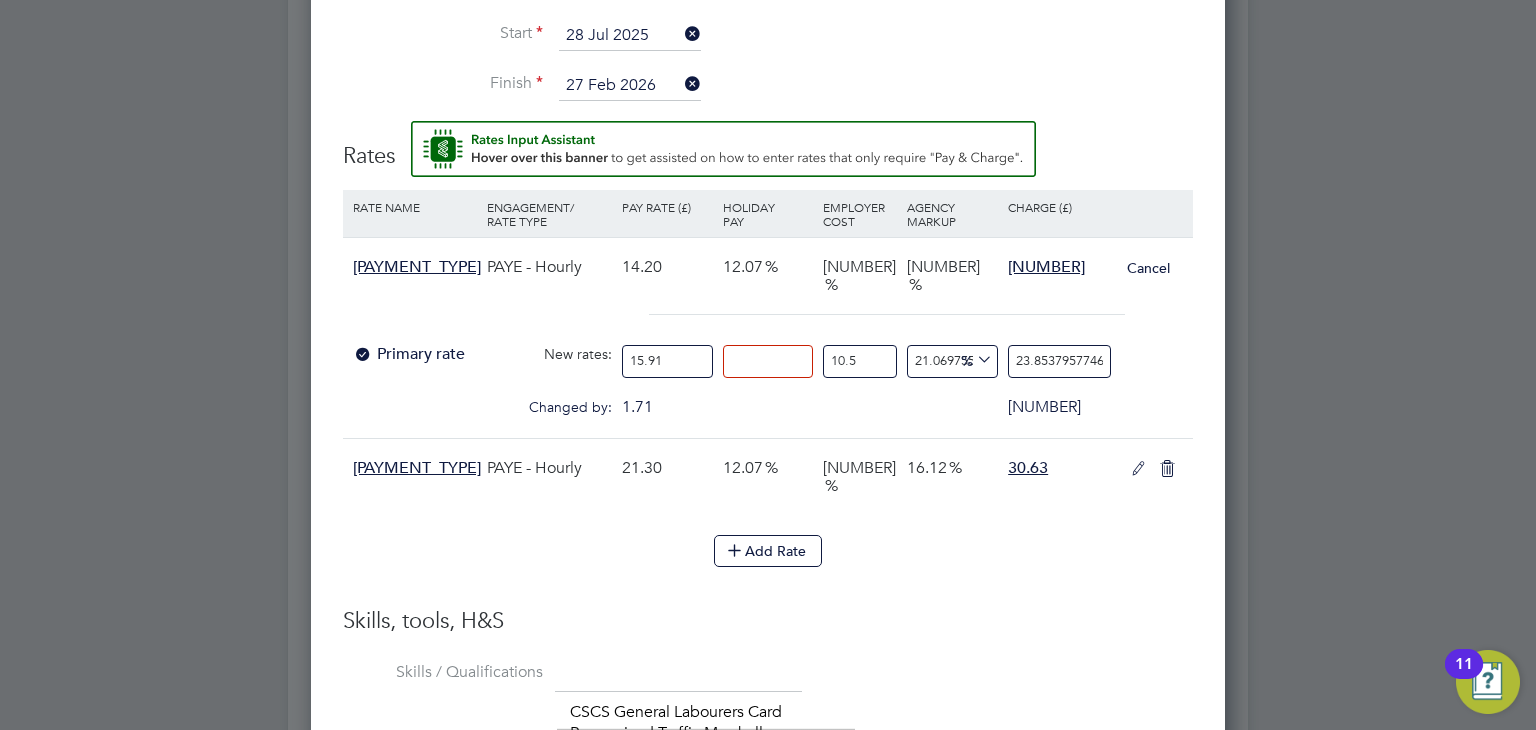 type on "0" 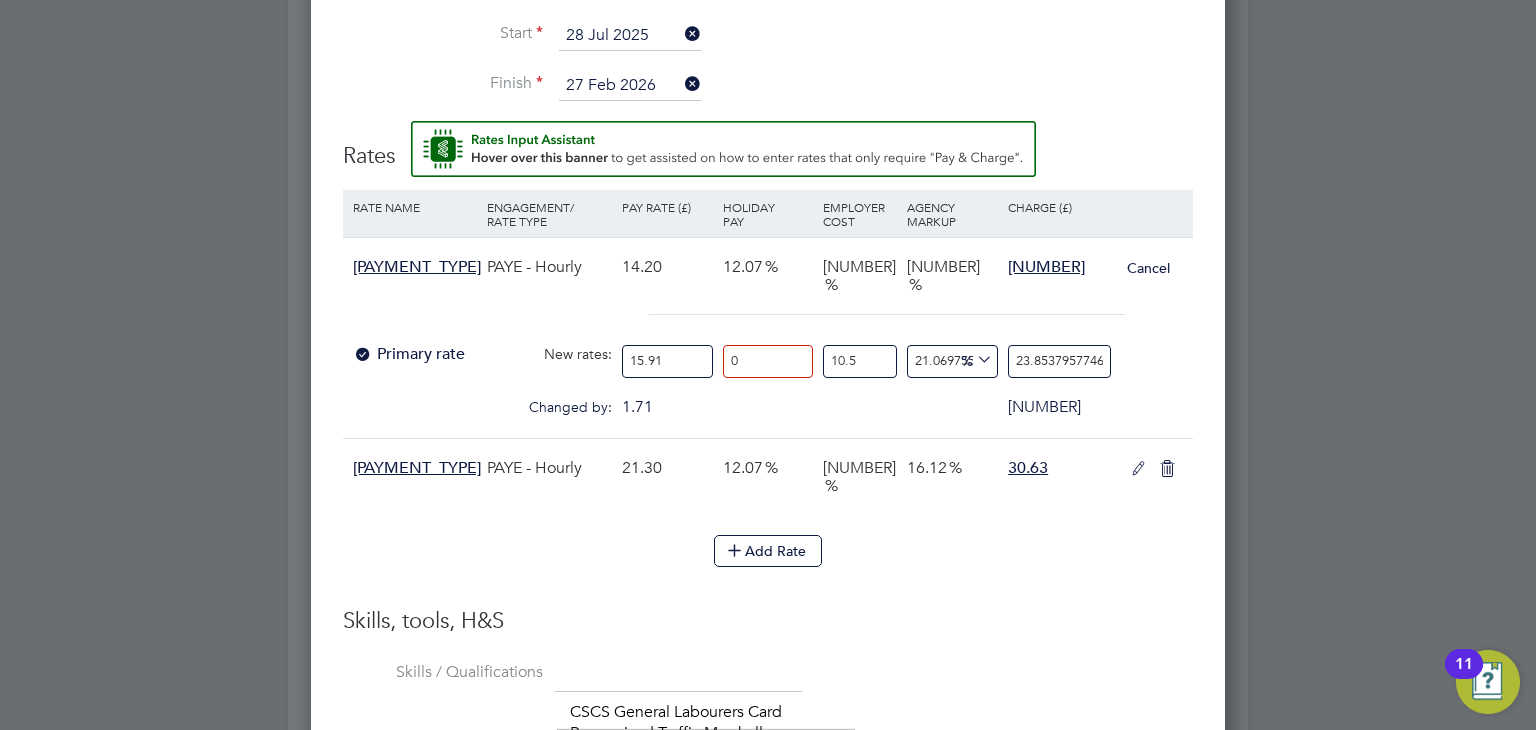 click at bounding box center [768, 324] 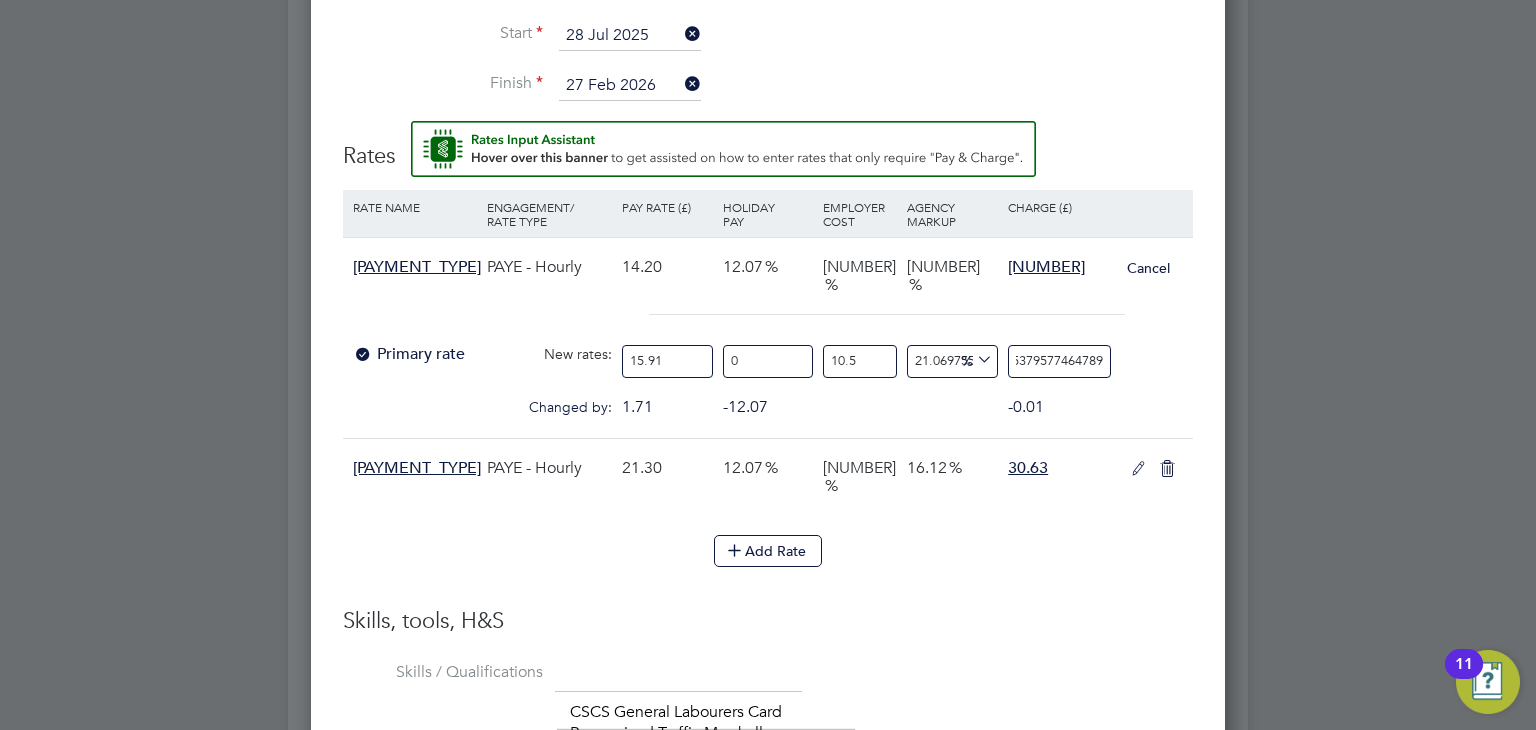 drag, startPoint x: 1013, startPoint y: 342, endPoint x: 1266, endPoint y: 348, distance: 253.07114 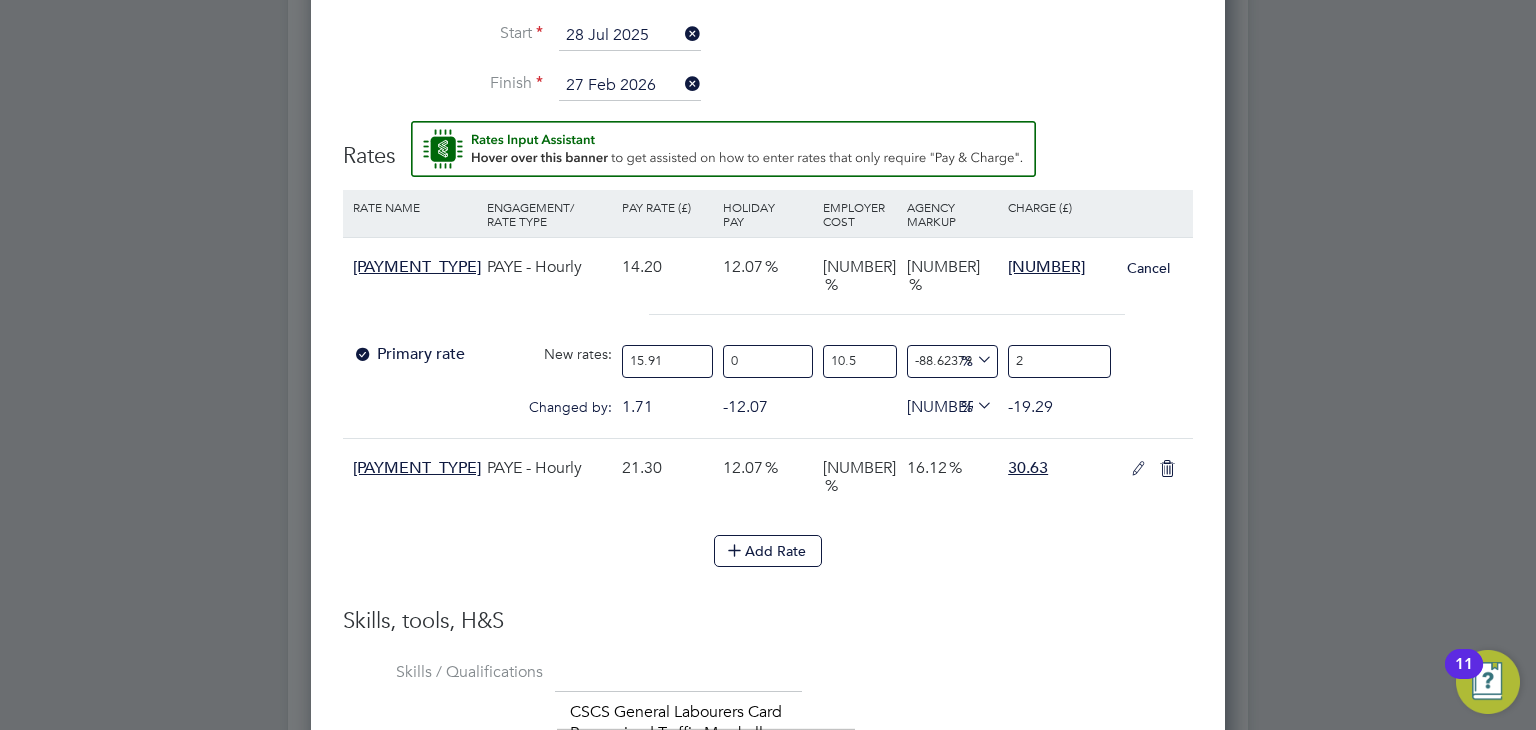 type on "19.450187849640653" 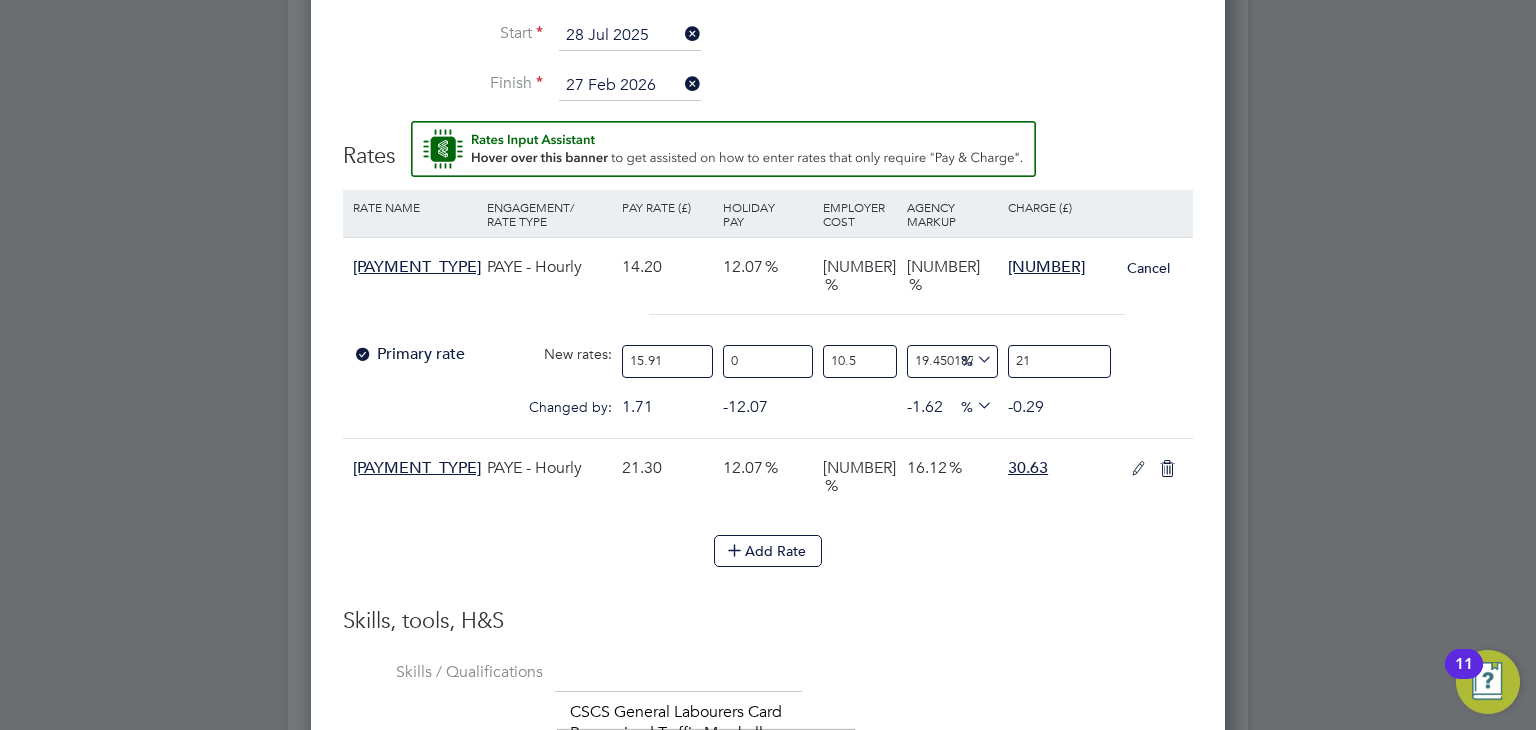 type on "20.587808686303898" 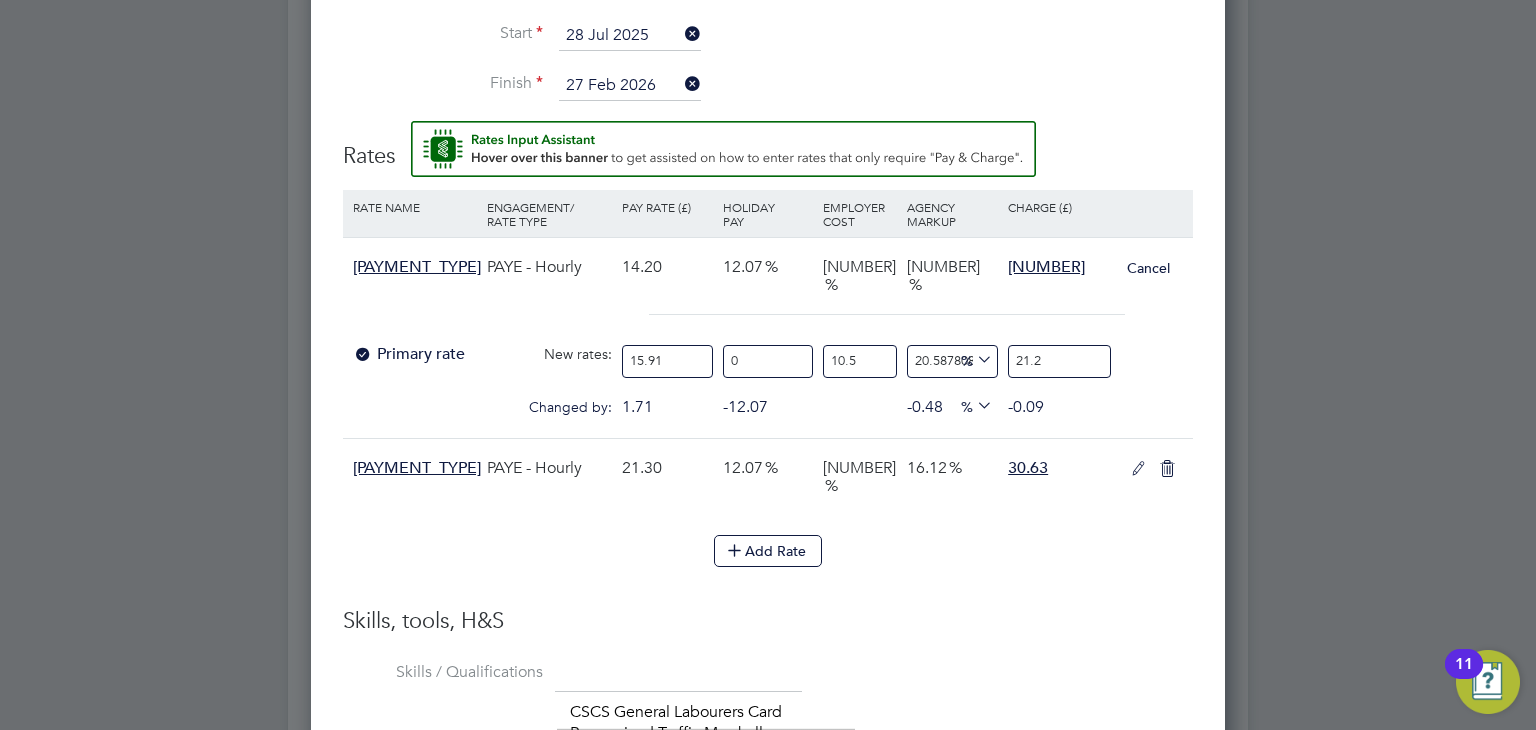 type on "21.09973806280236" 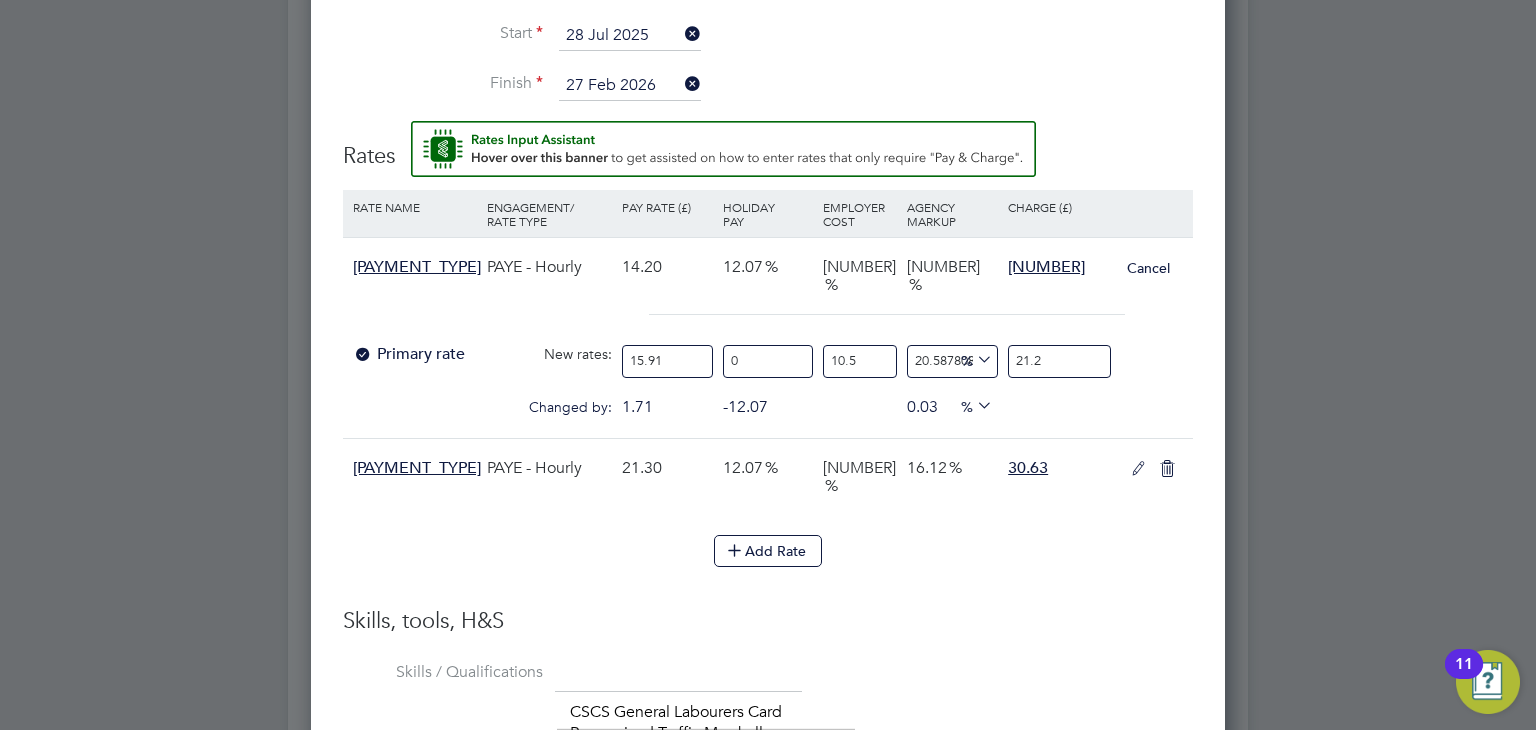 type on "21.29" 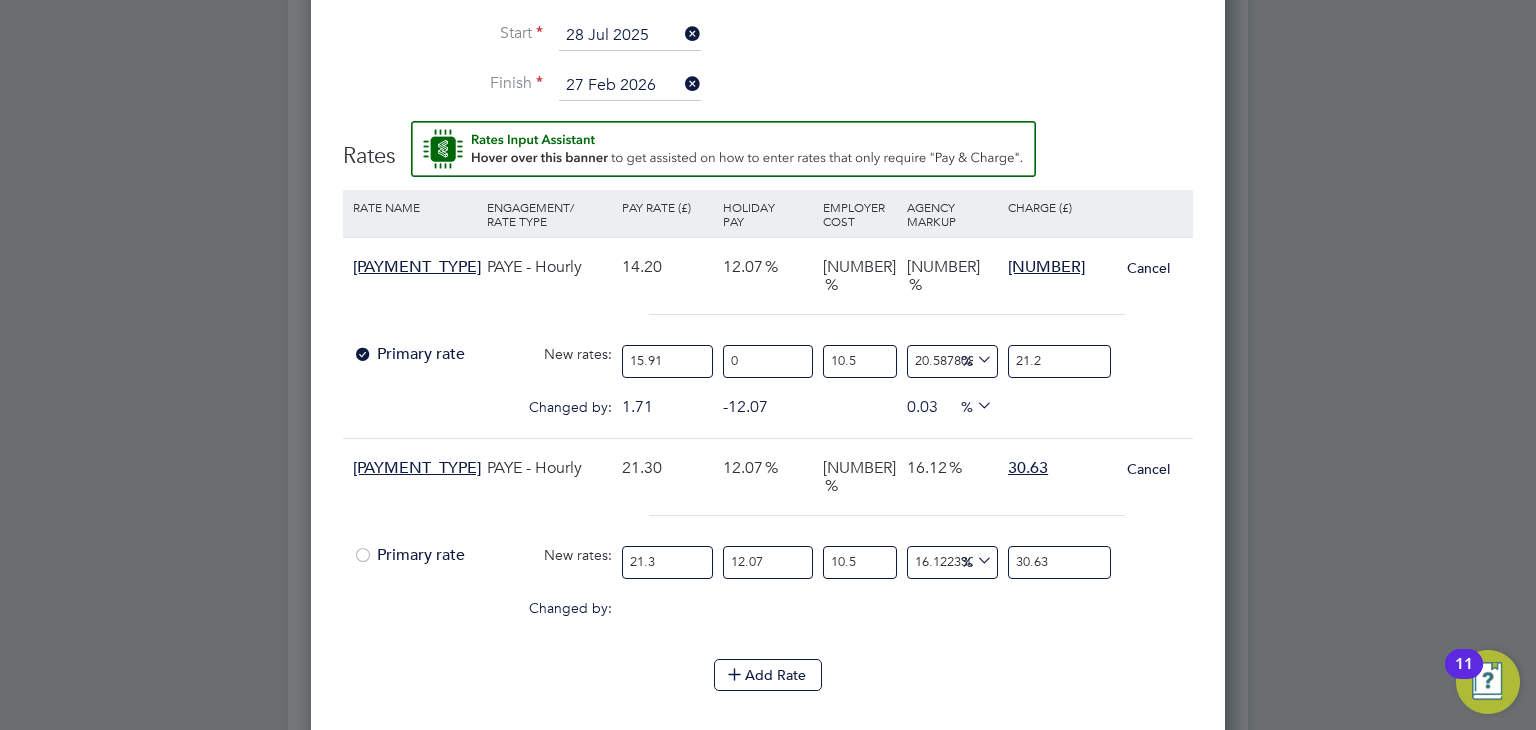 drag, startPoint x: 676, startPoint y: 517, endPoint x: 586, endPoint y: 503, distance: 91.08238 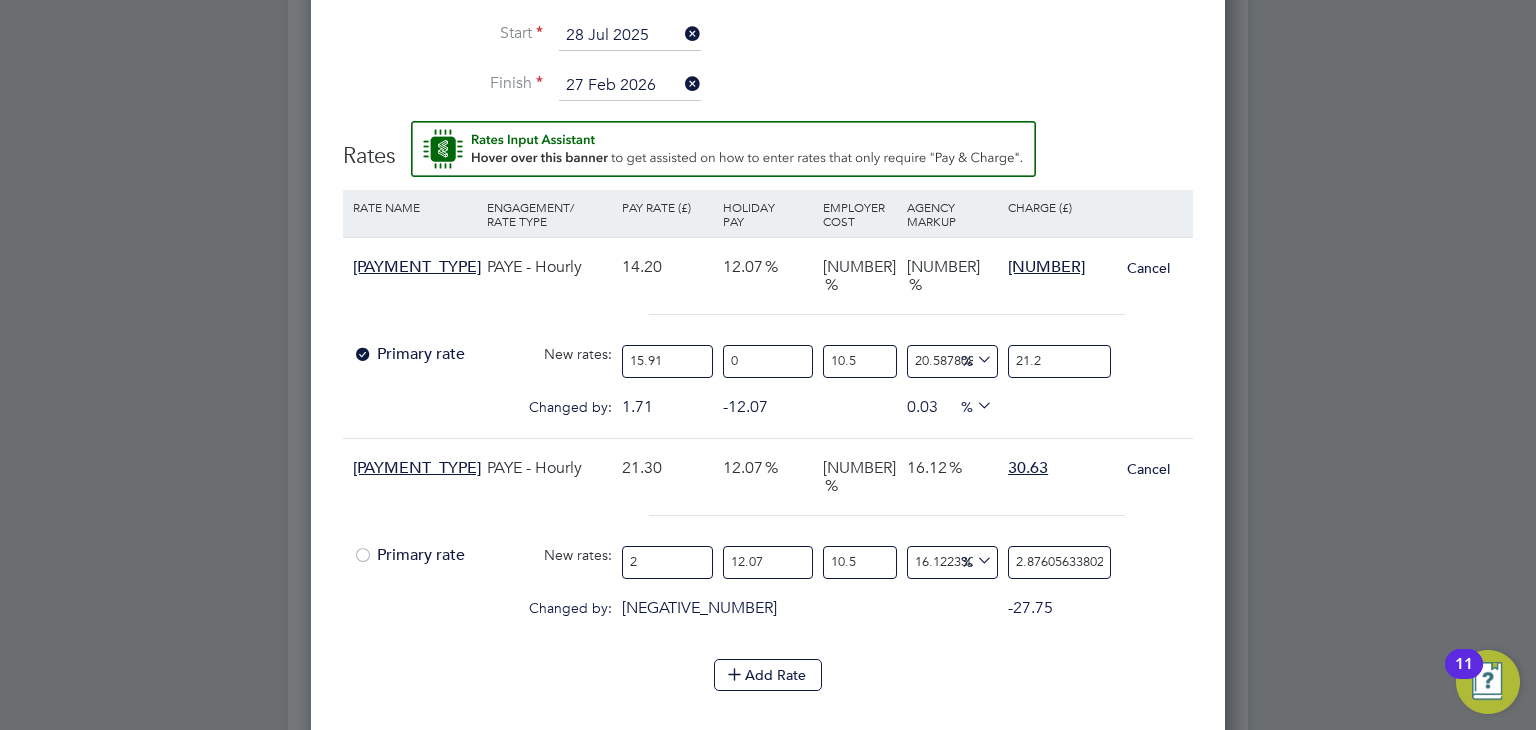 type on "23" 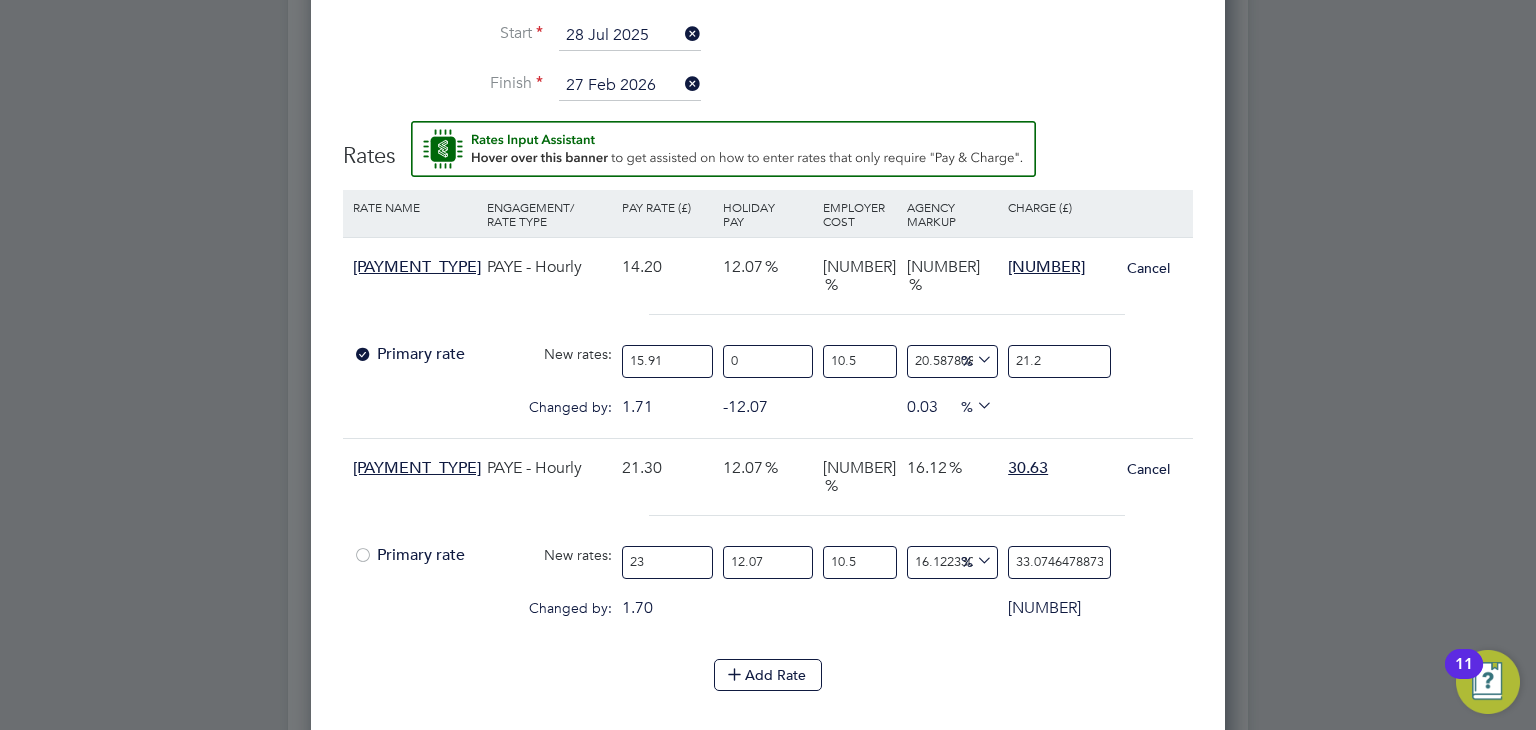 type on "23.8" 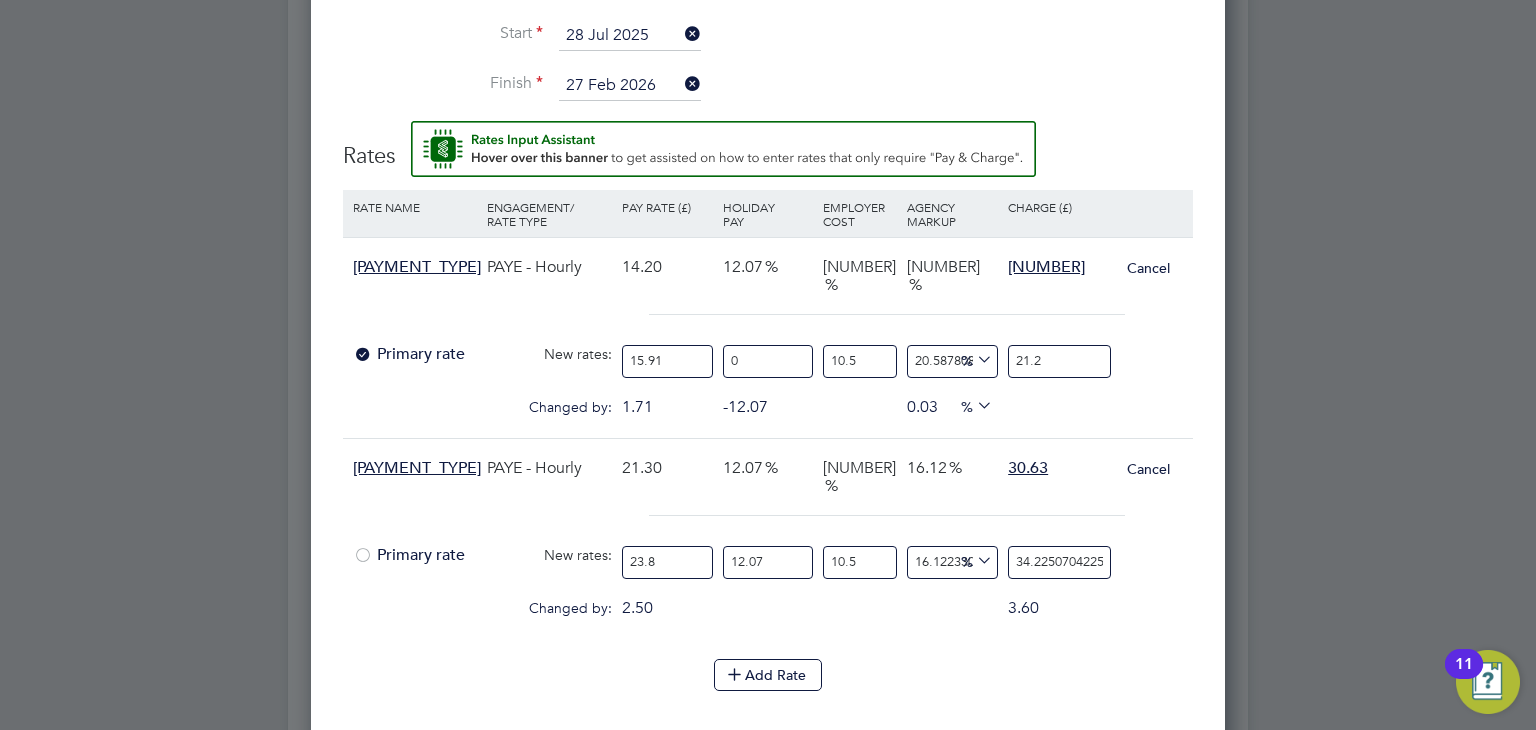 type on "23.87" 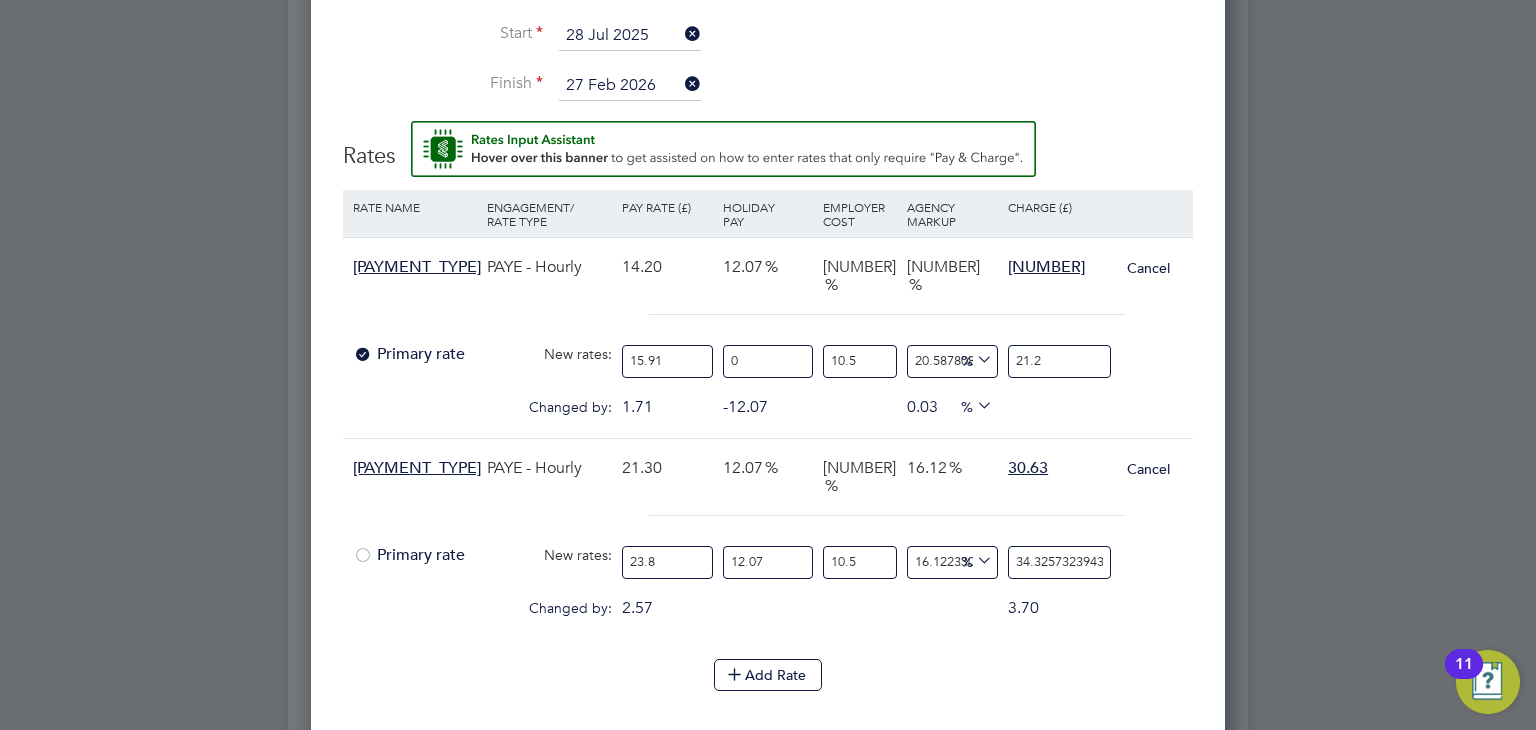 type on "23.87" 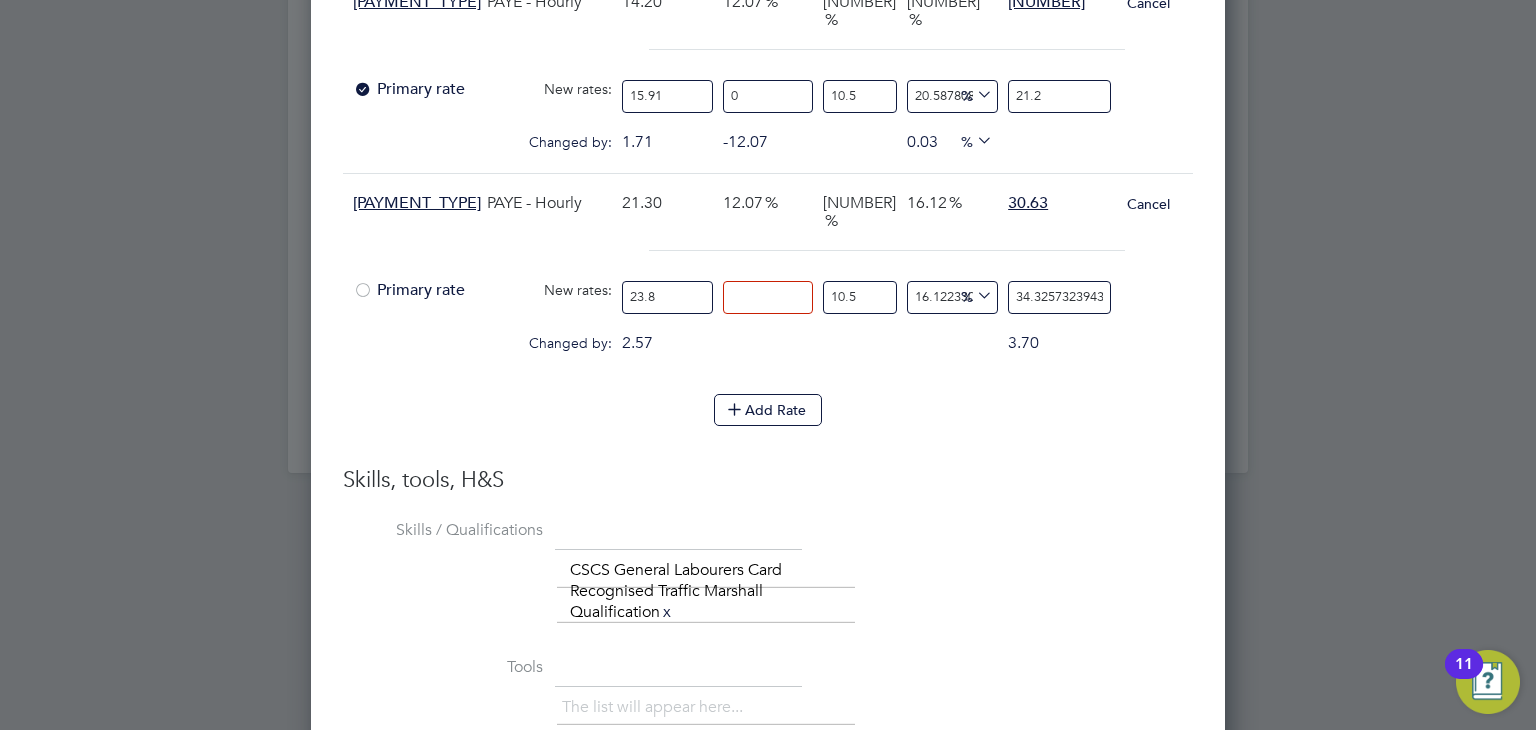 type on "0" 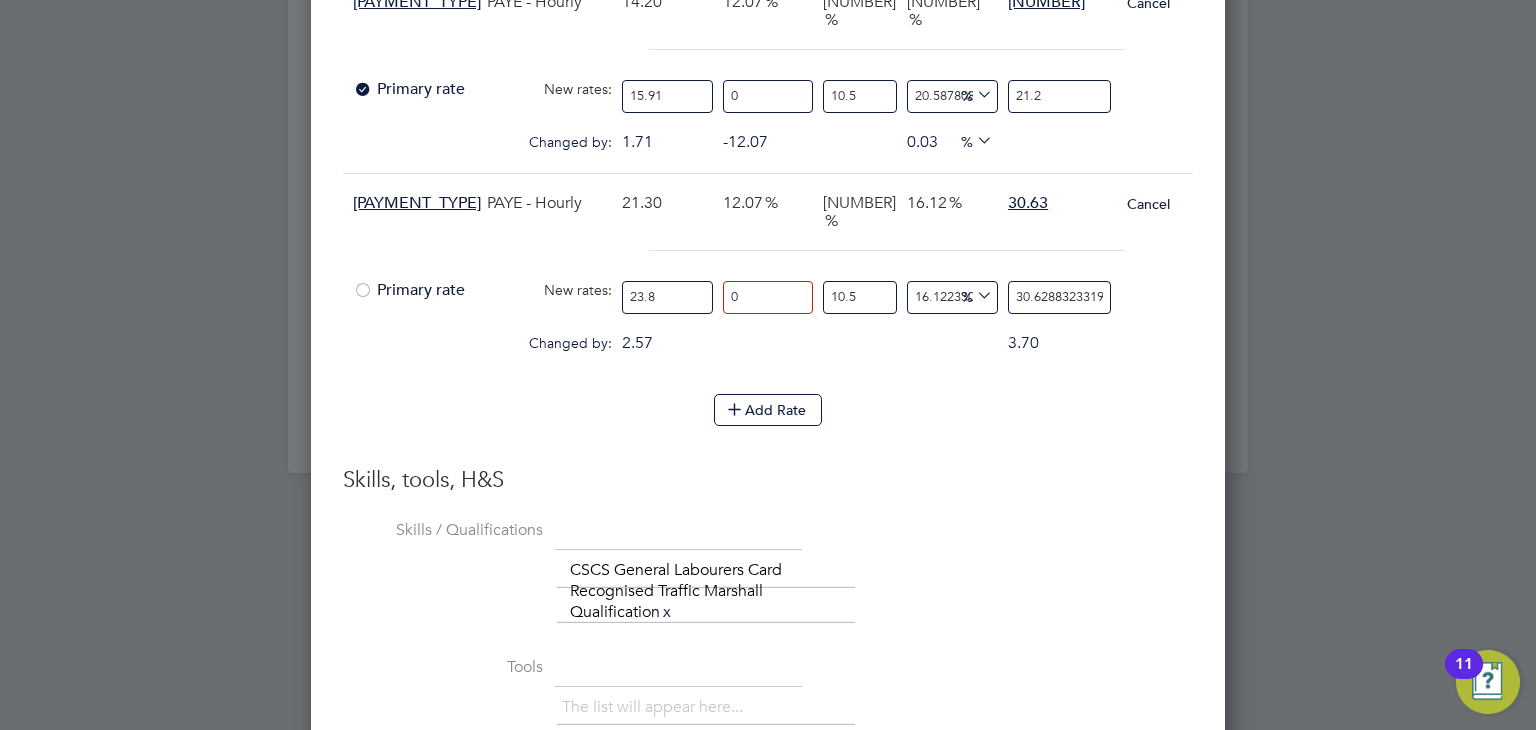 click on "Add Rate" at bounding box center [768, 410] 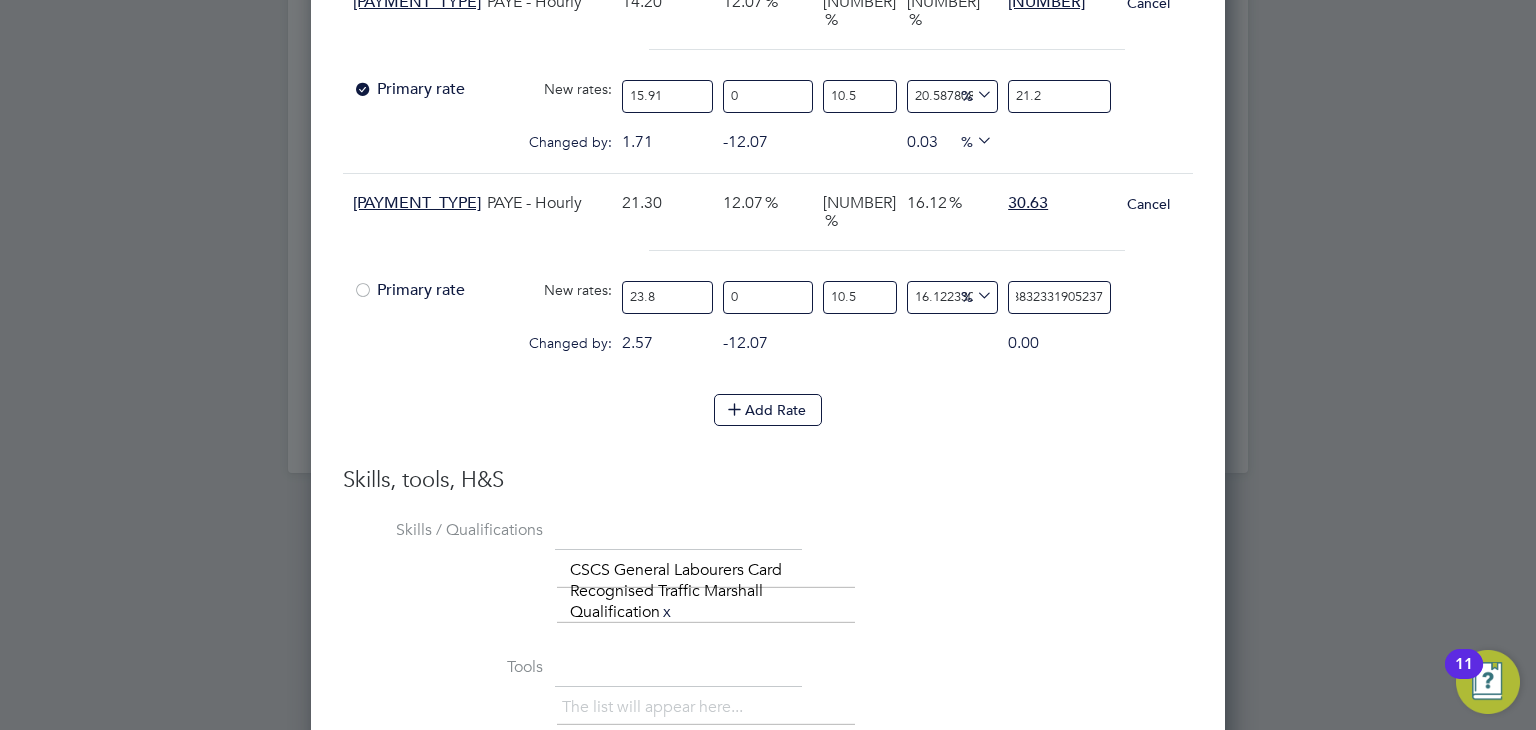 drag, startPoint x: 1017, startPoint y: 254, endPoint x: 1291, endPoint y: 273, distance: 274.65796 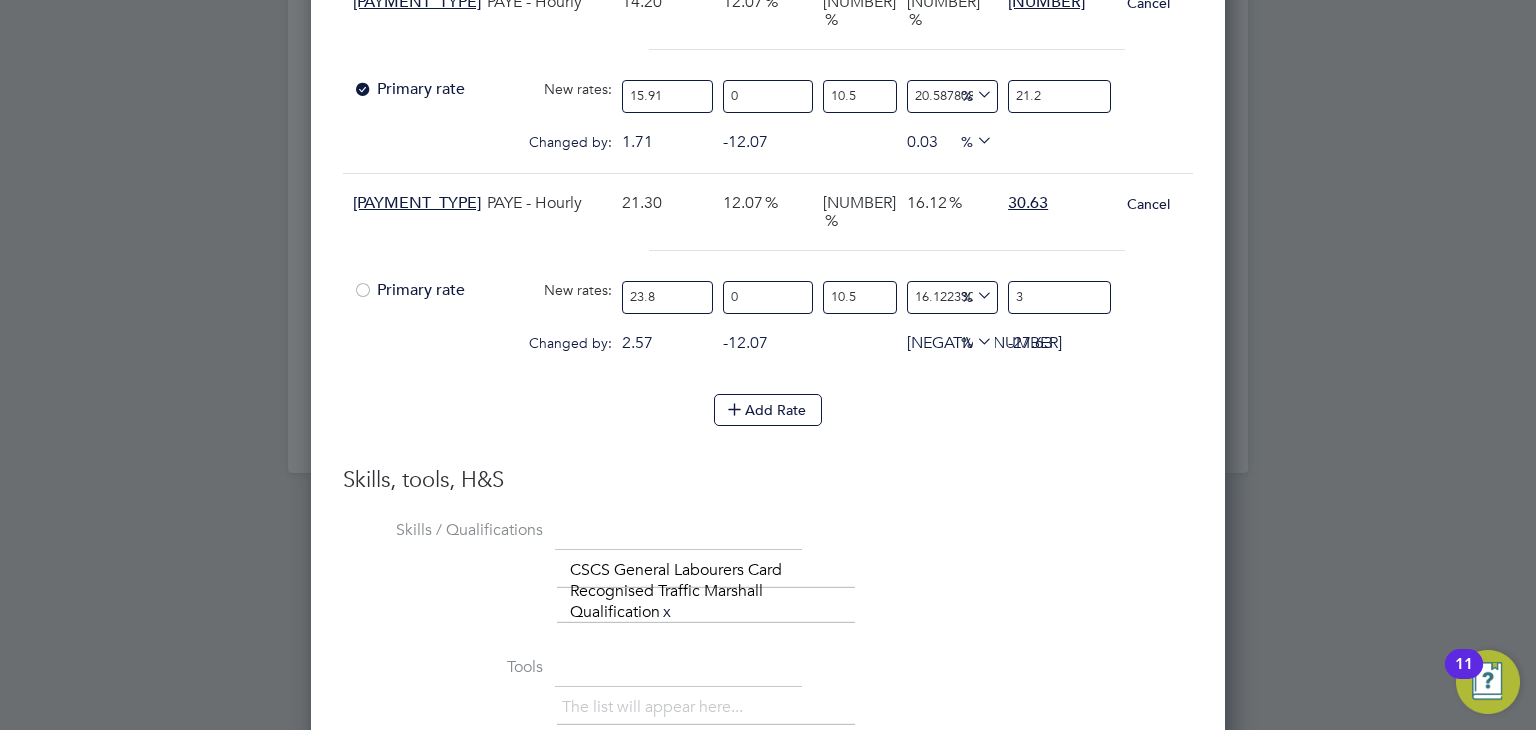 type on "13.738254155711461" 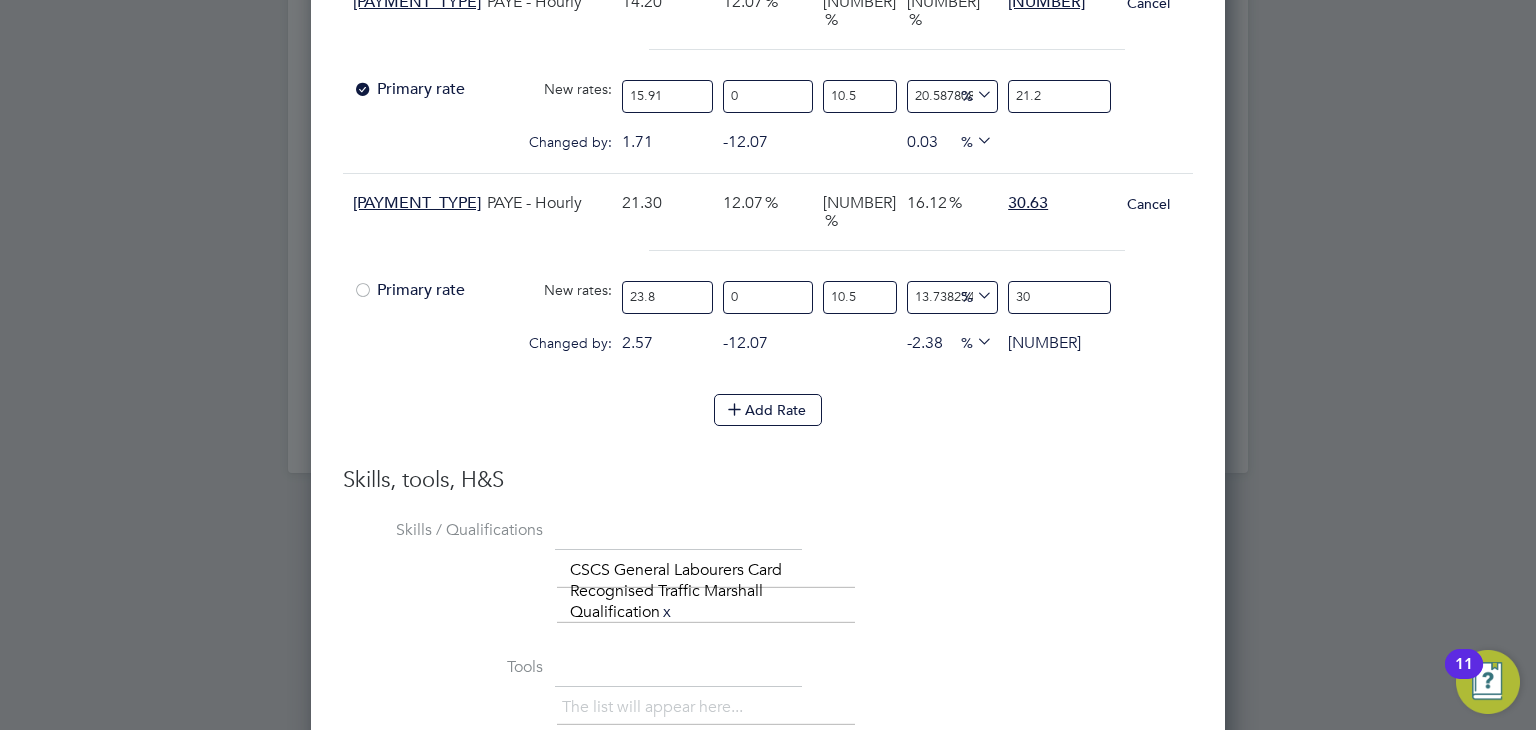 type on "16.01301923882569" 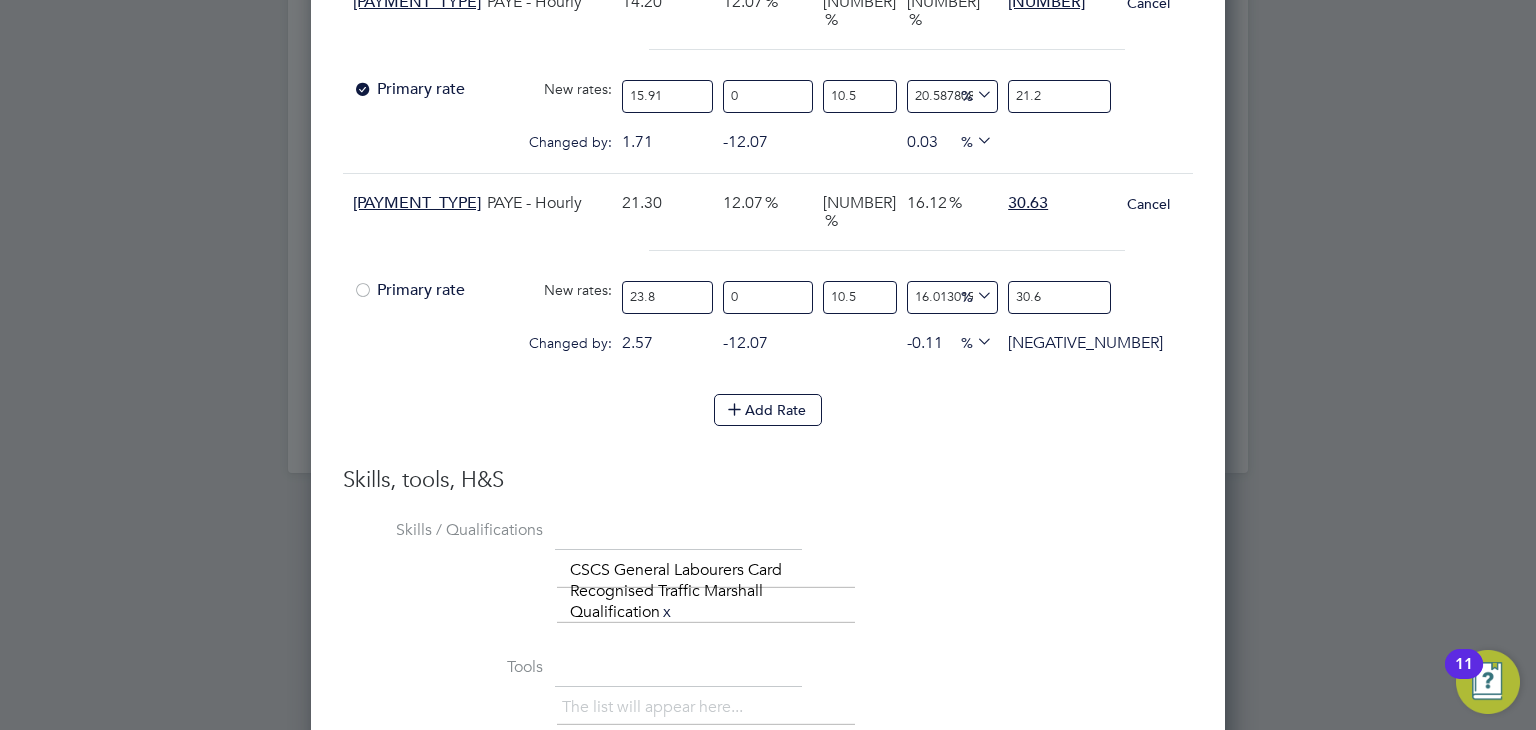 type on "16.1267574929814" 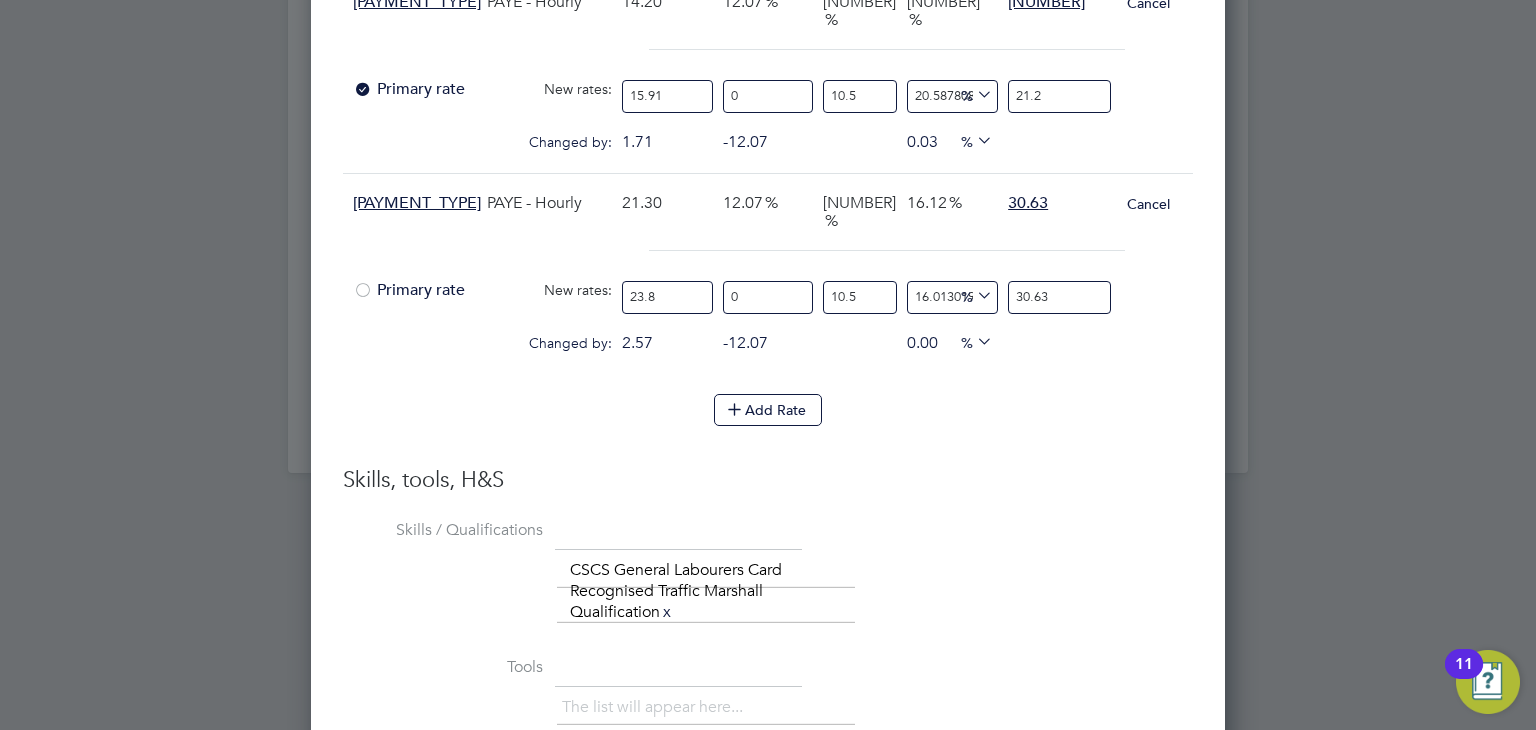type on "30.63" 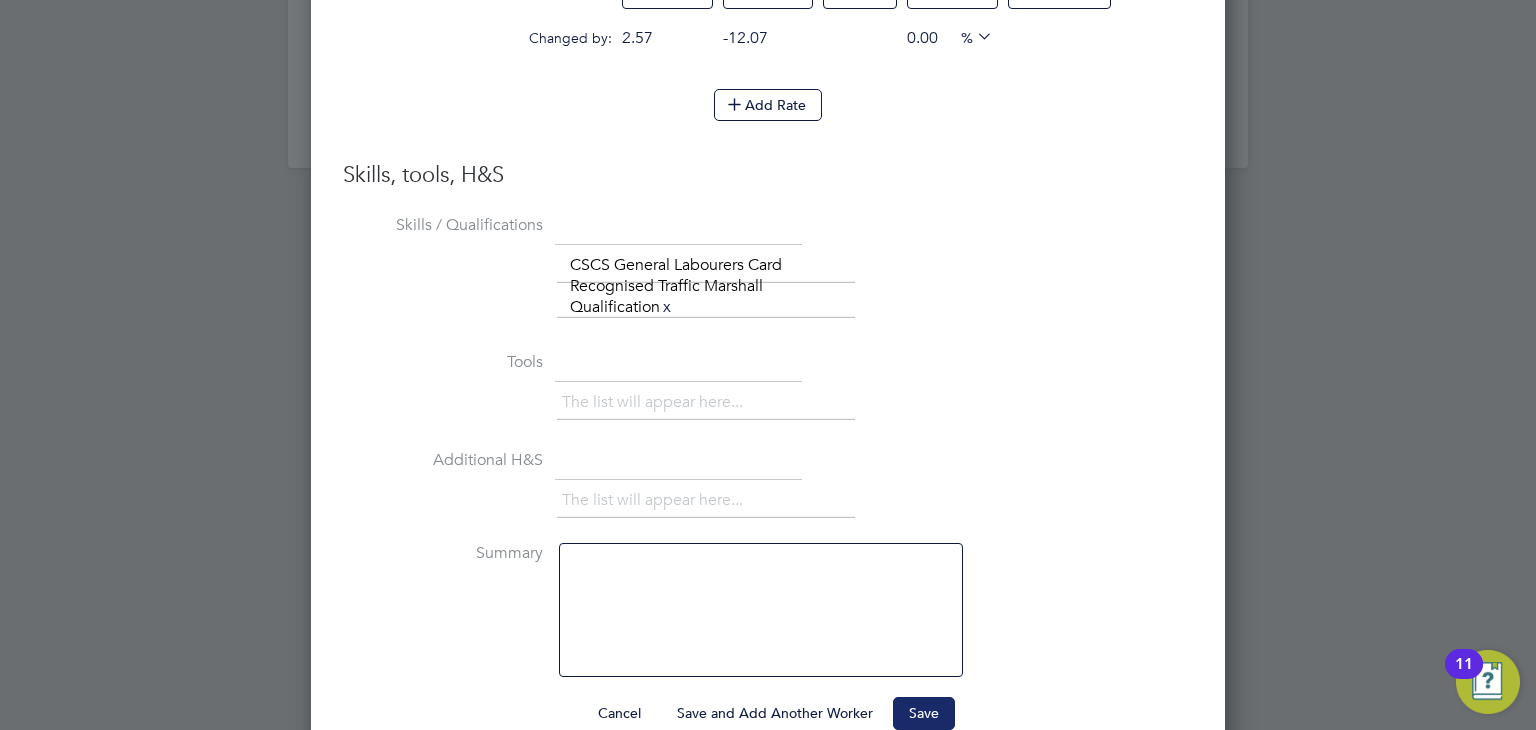 click on "Save" at bounding box center (924, 713) 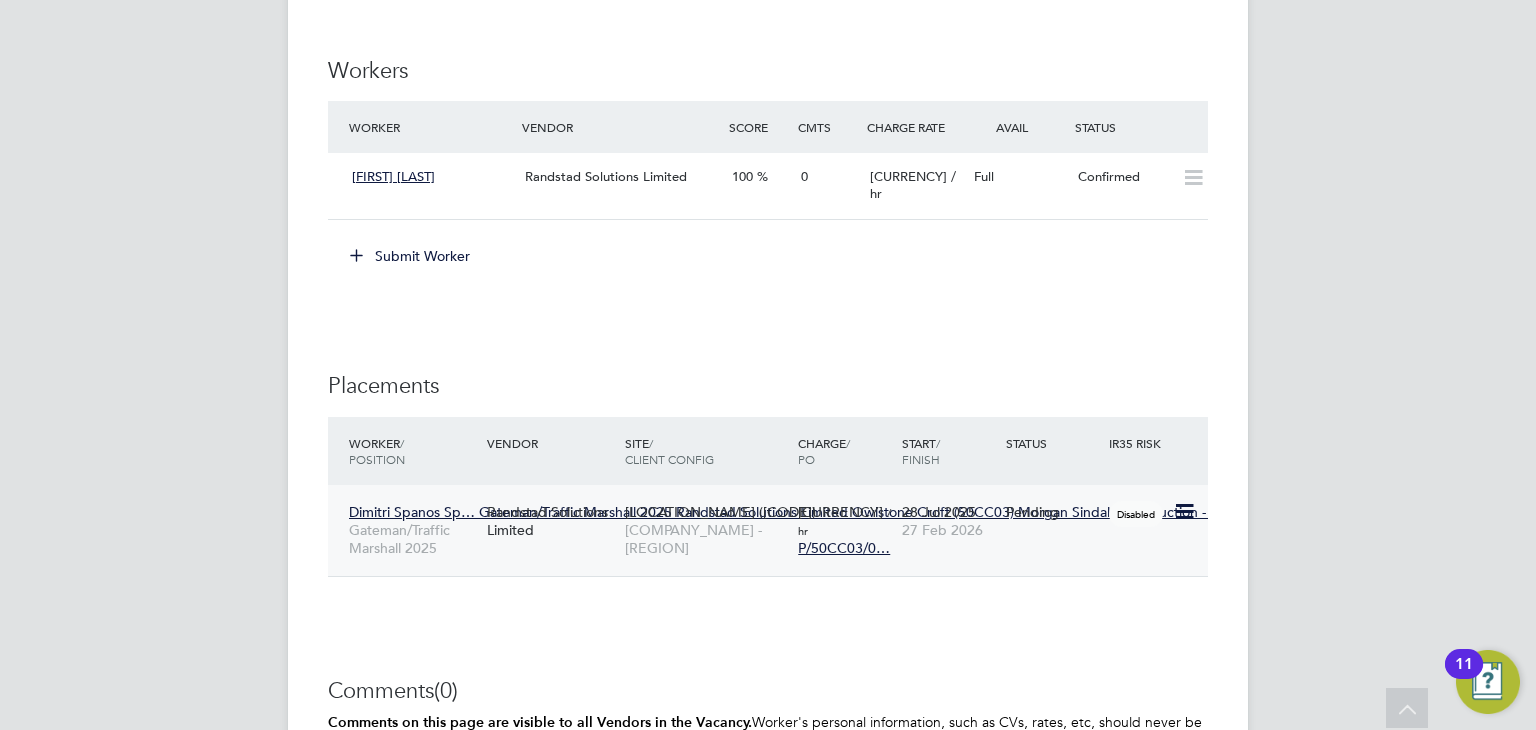 click 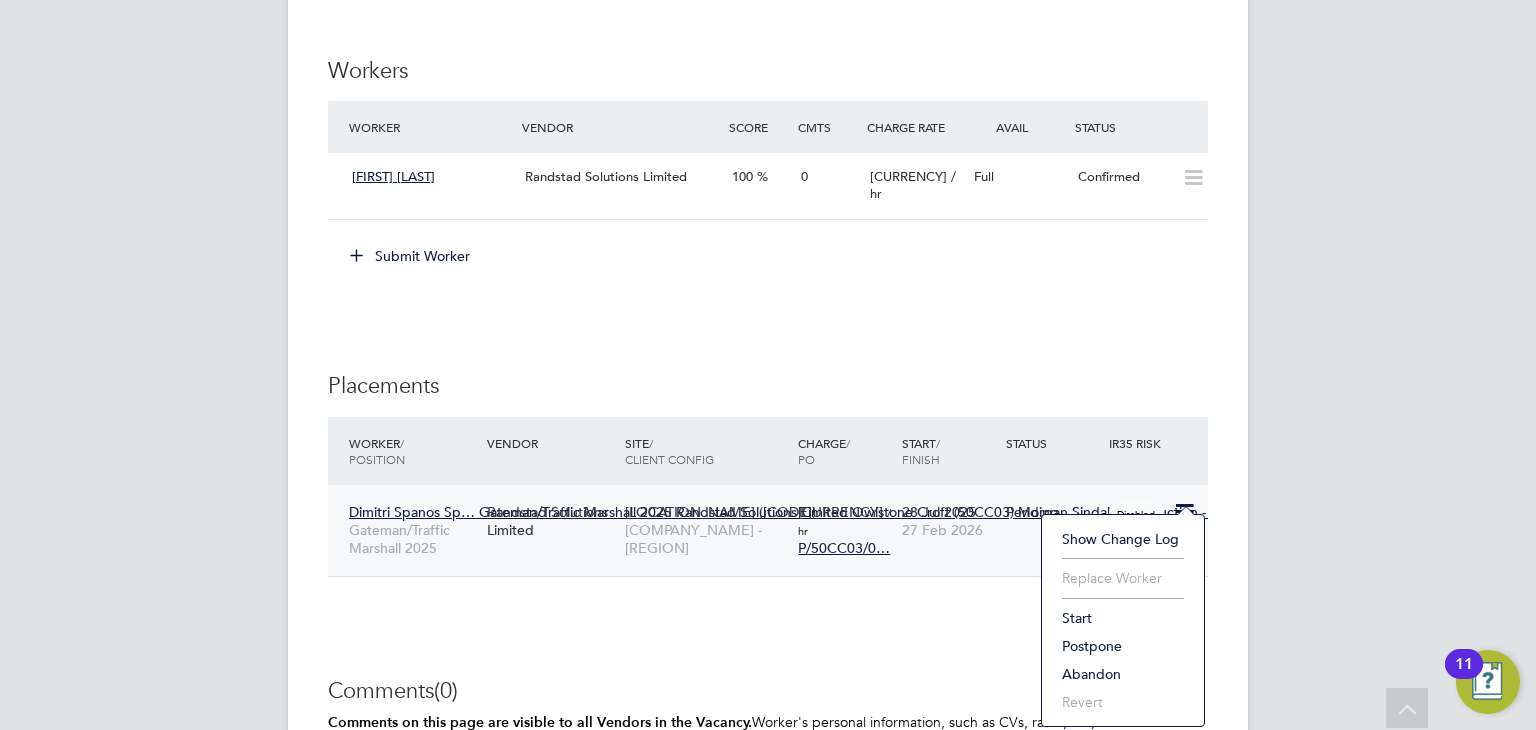 click on "Start" 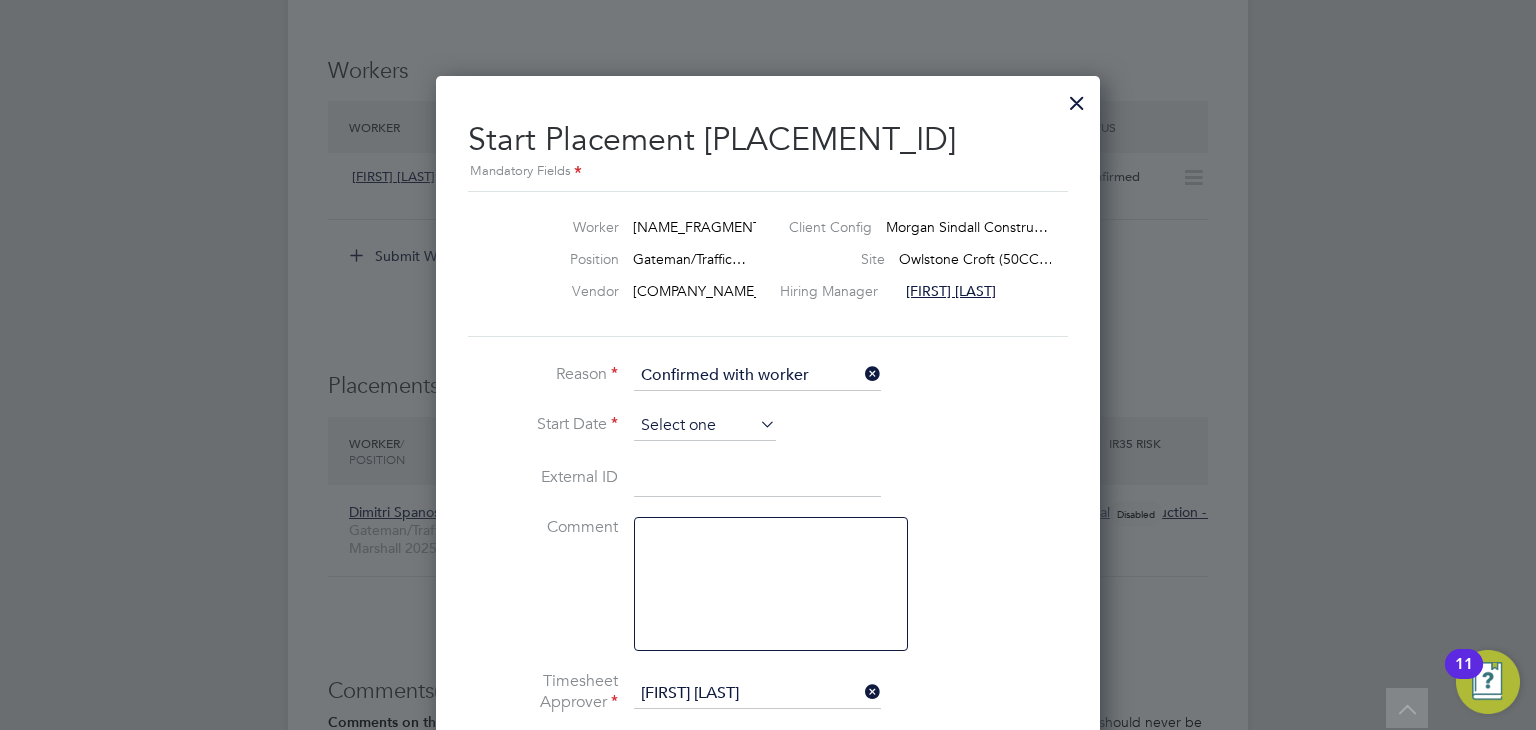 click 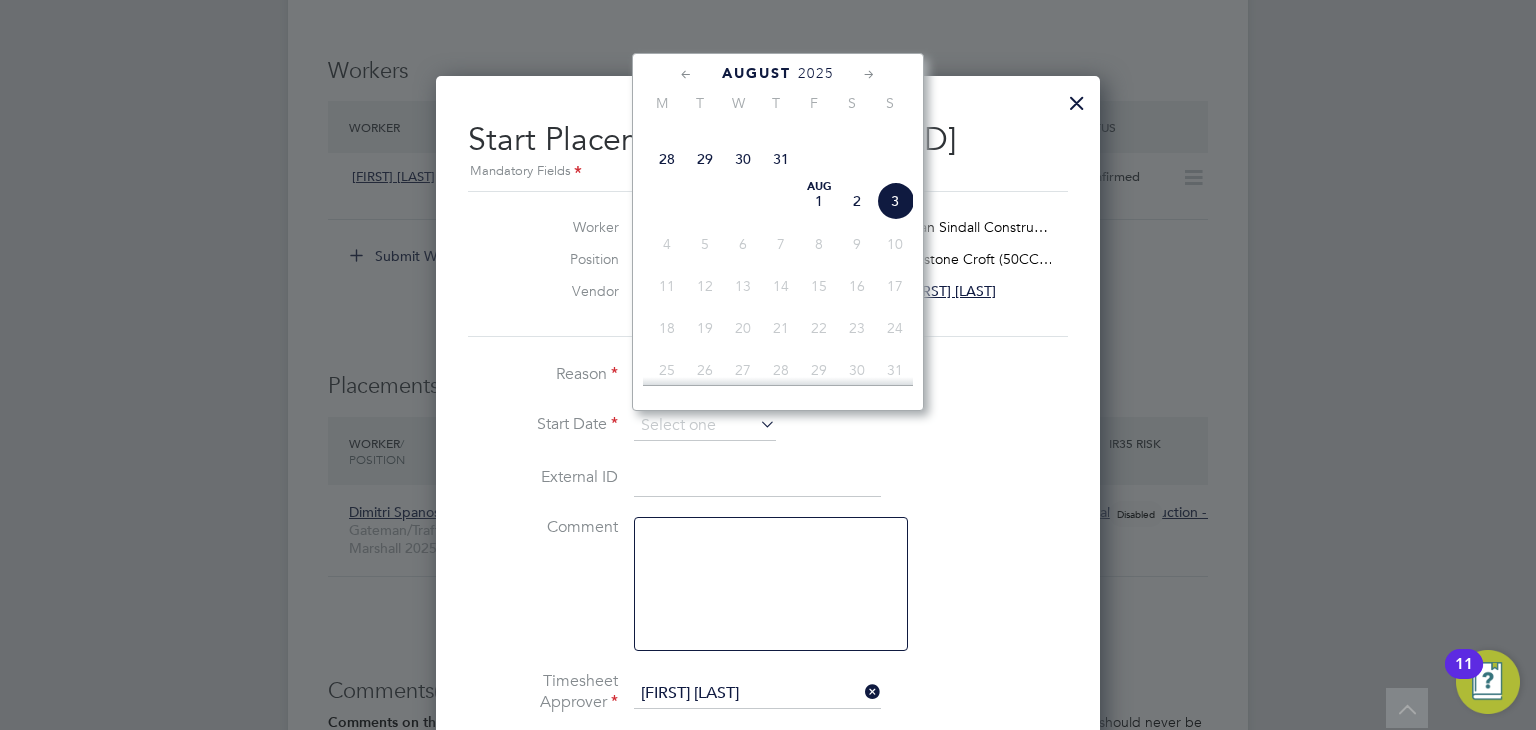 click on "28" 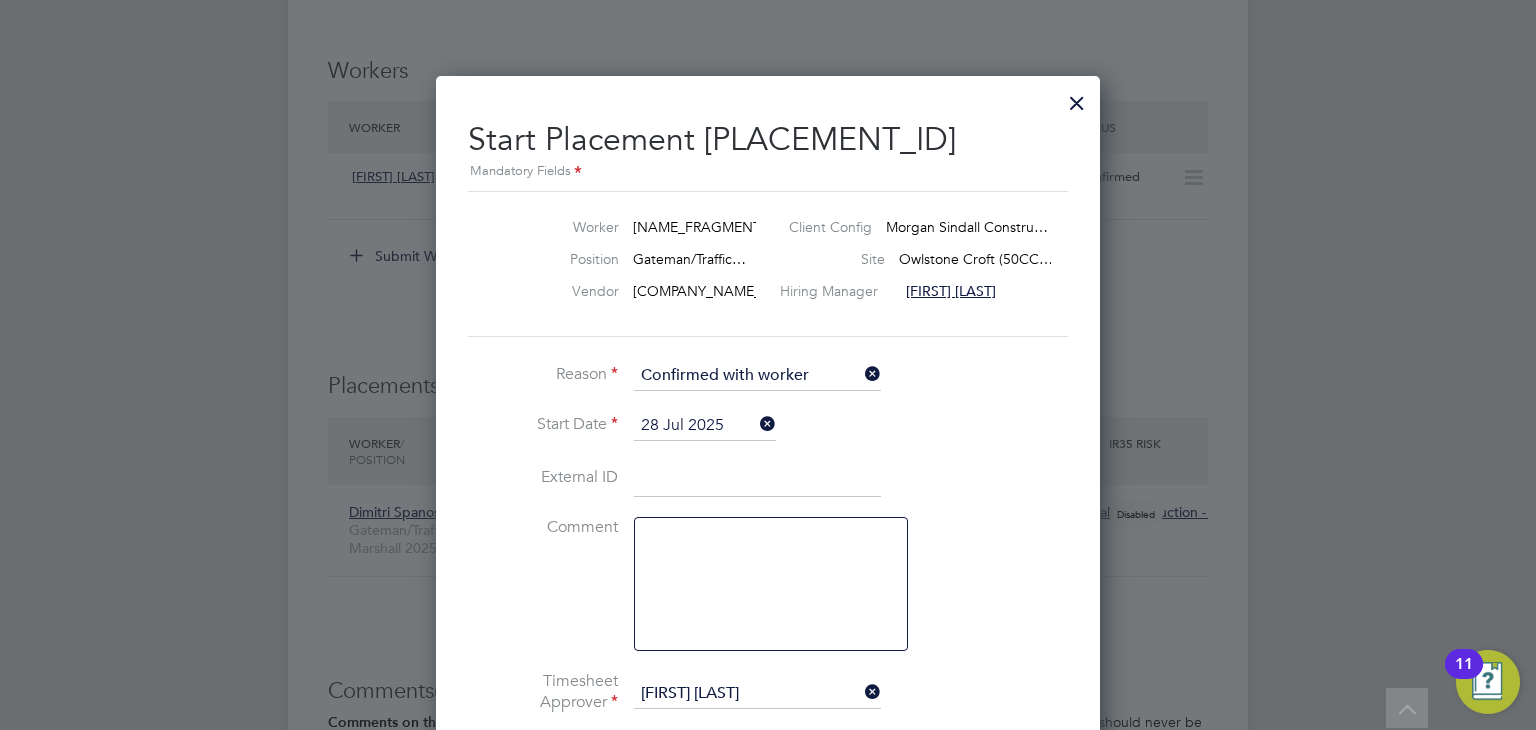 click on "Reason" 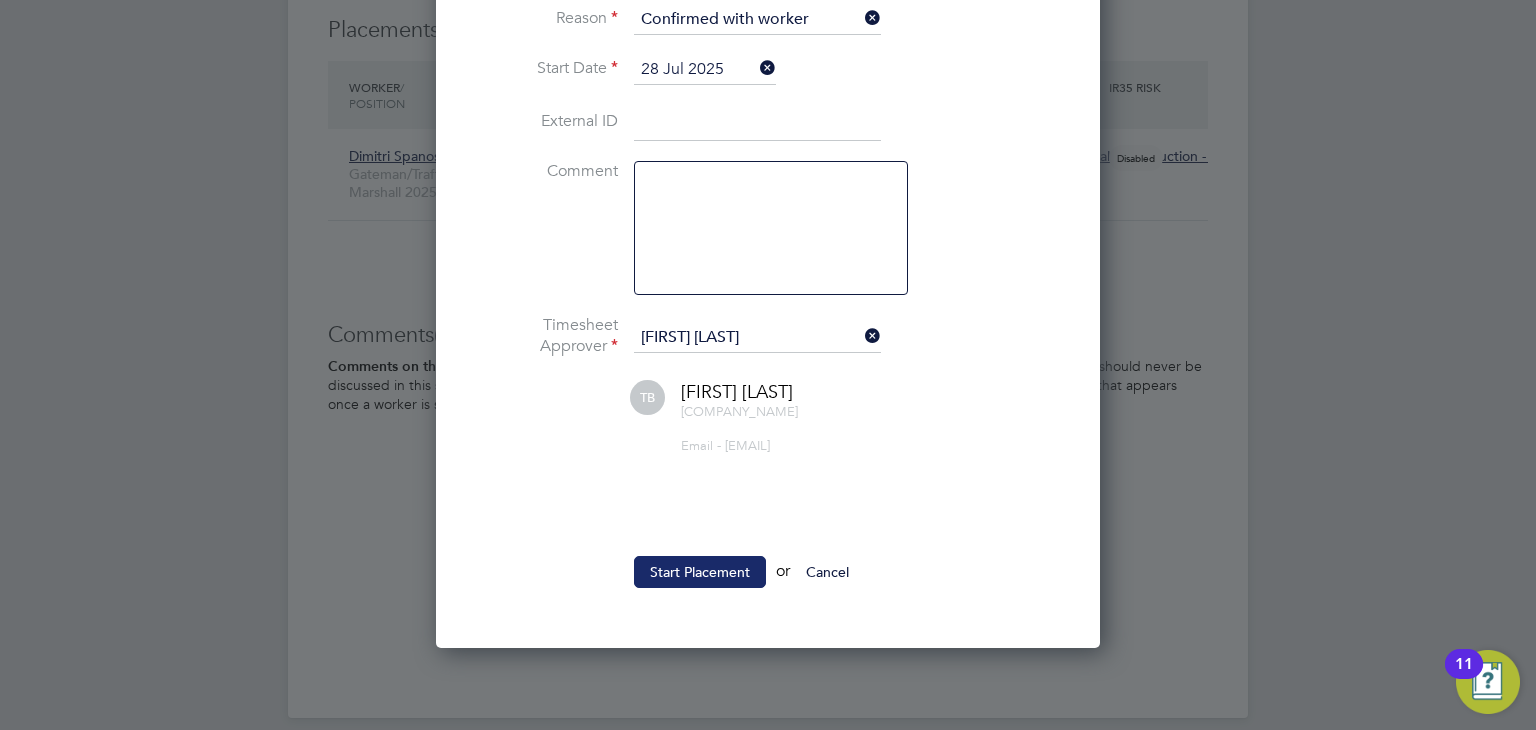 click on "Start Placement" 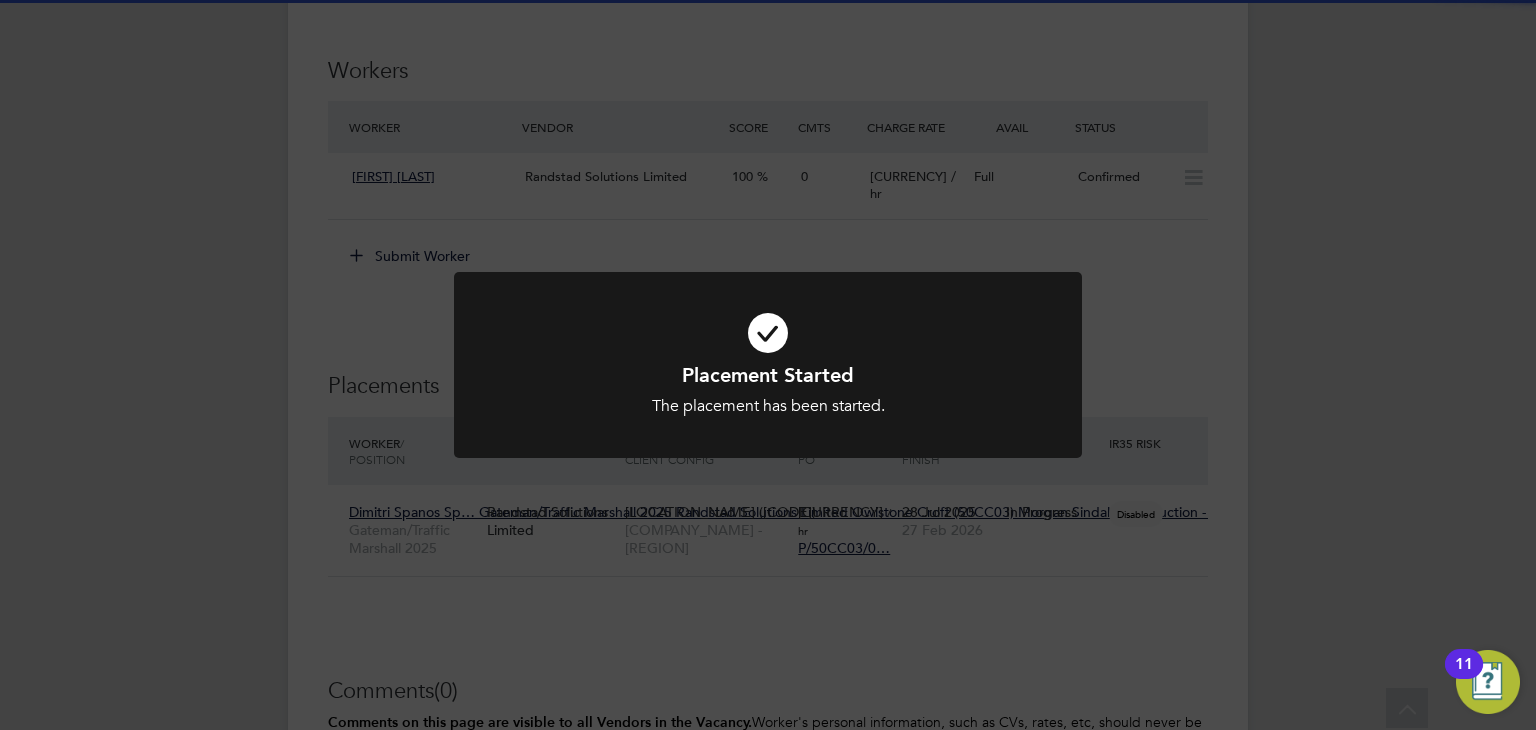 click on "Placement Started The placement has been started. Cancel Okay" 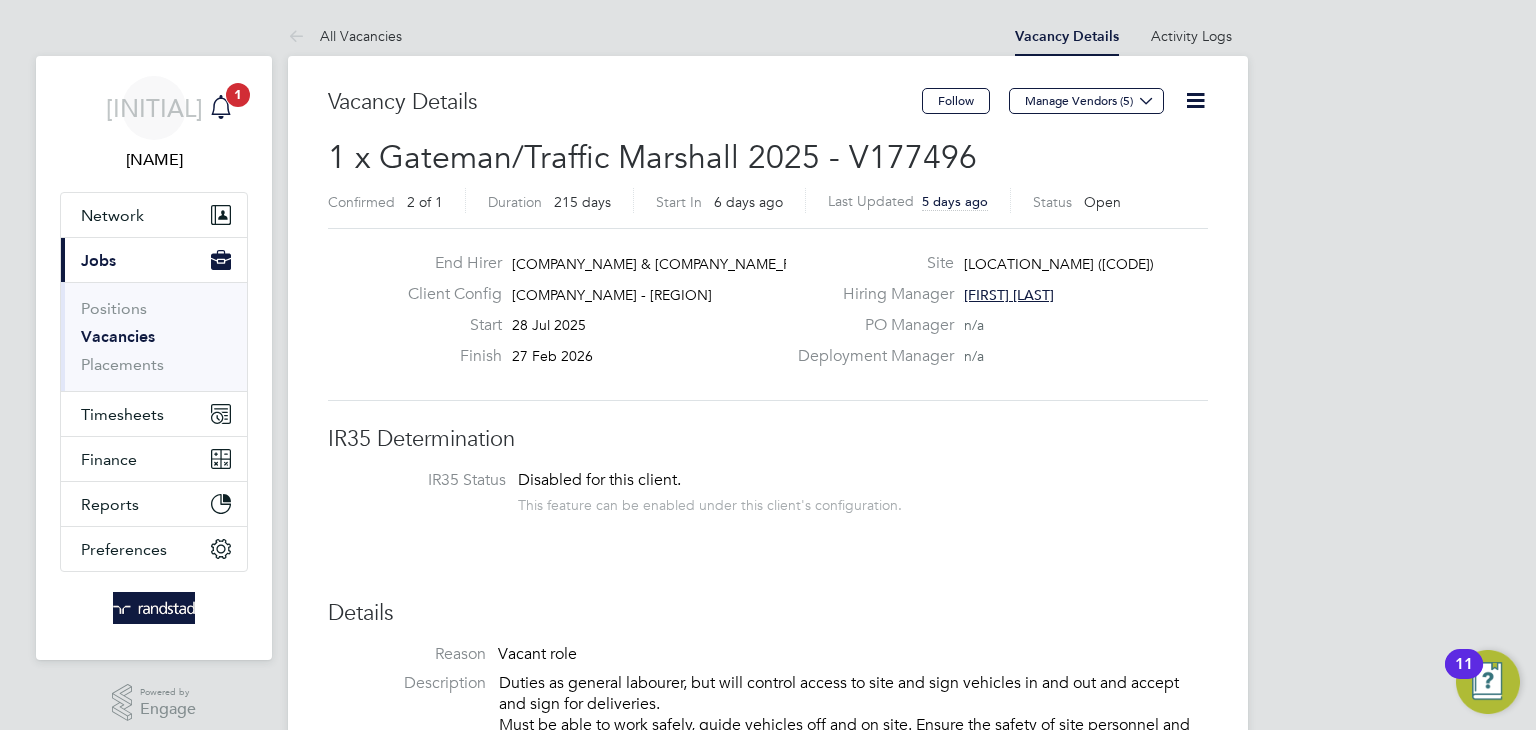 click 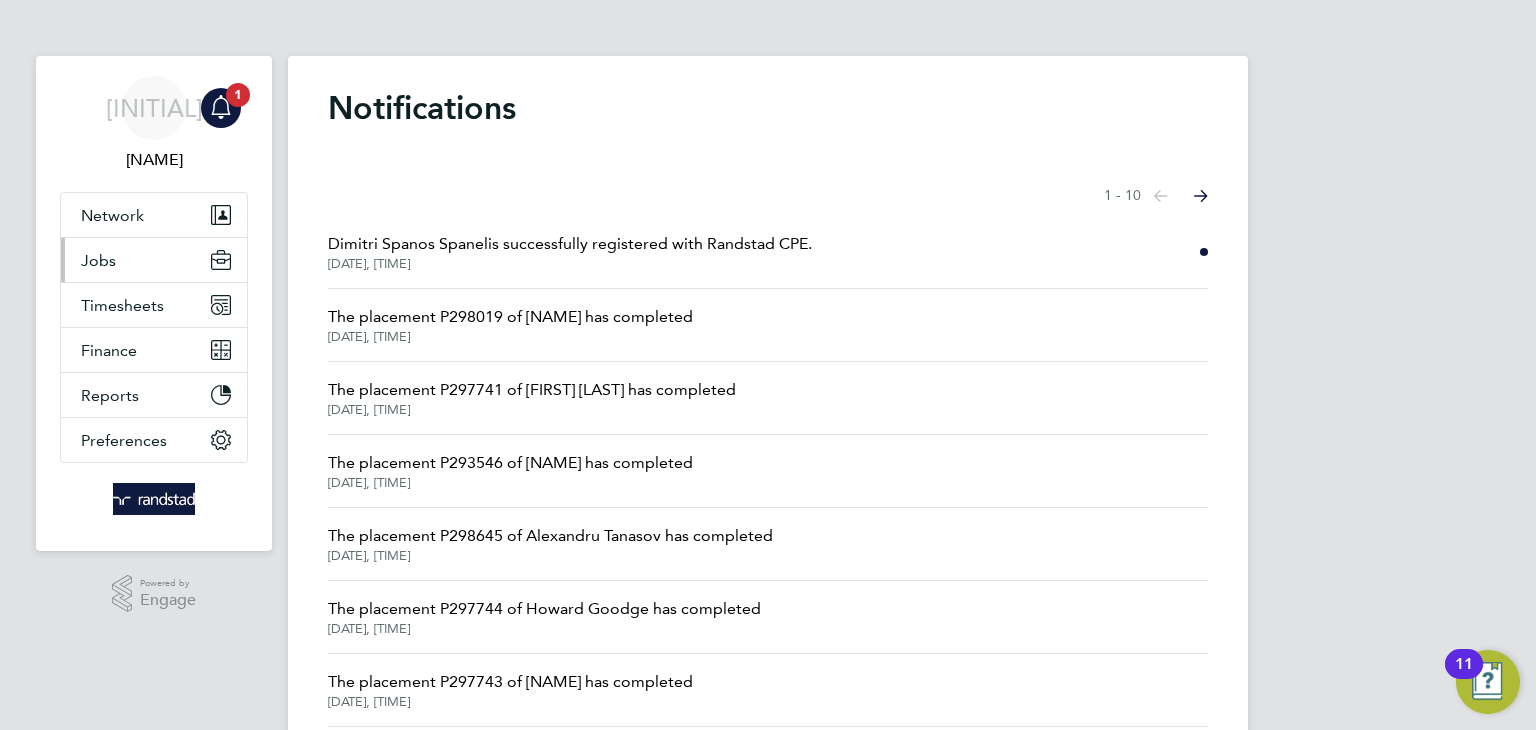 click on "Jobs" at bounding box center (154, 260) 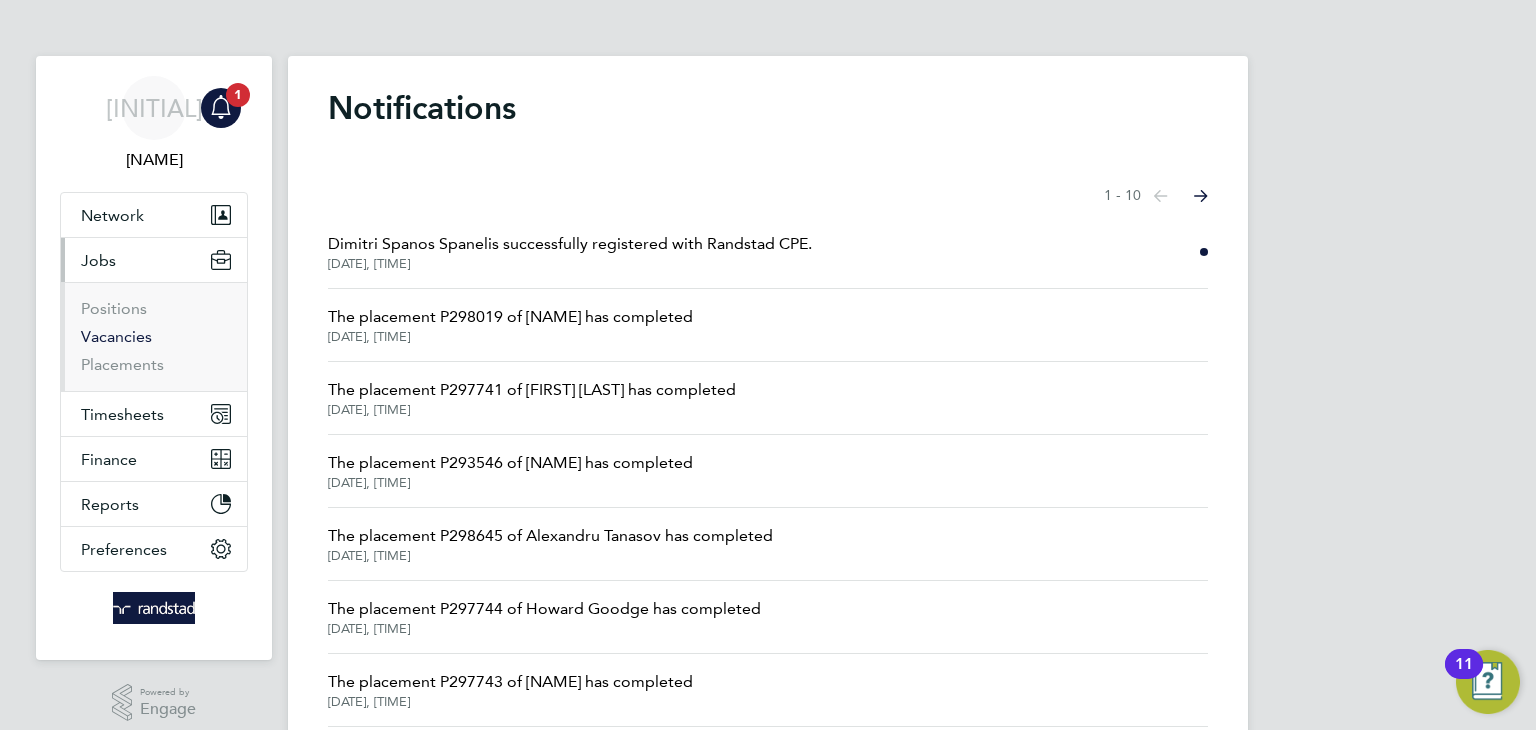 click on "Vacancies" at bounding box center (116, 336) 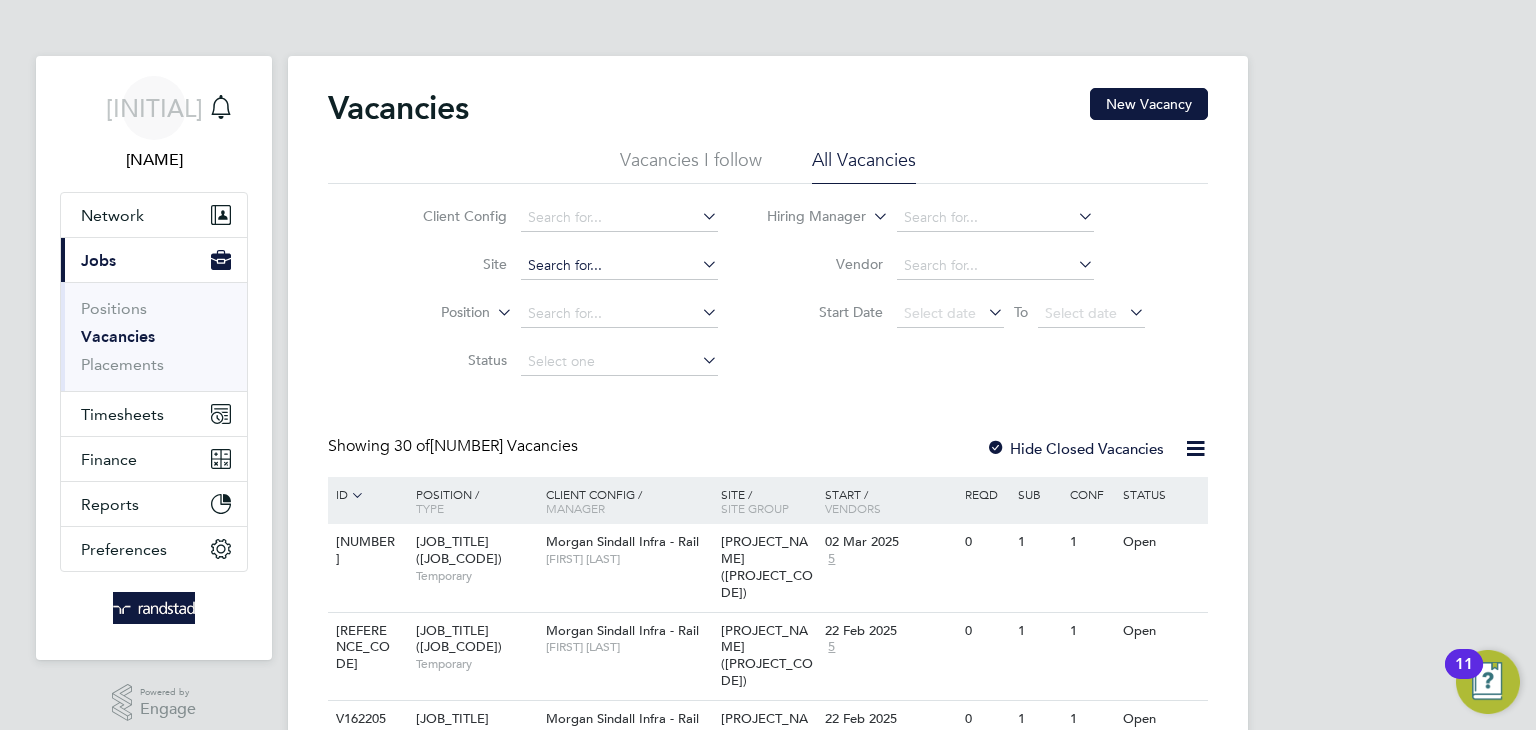 click 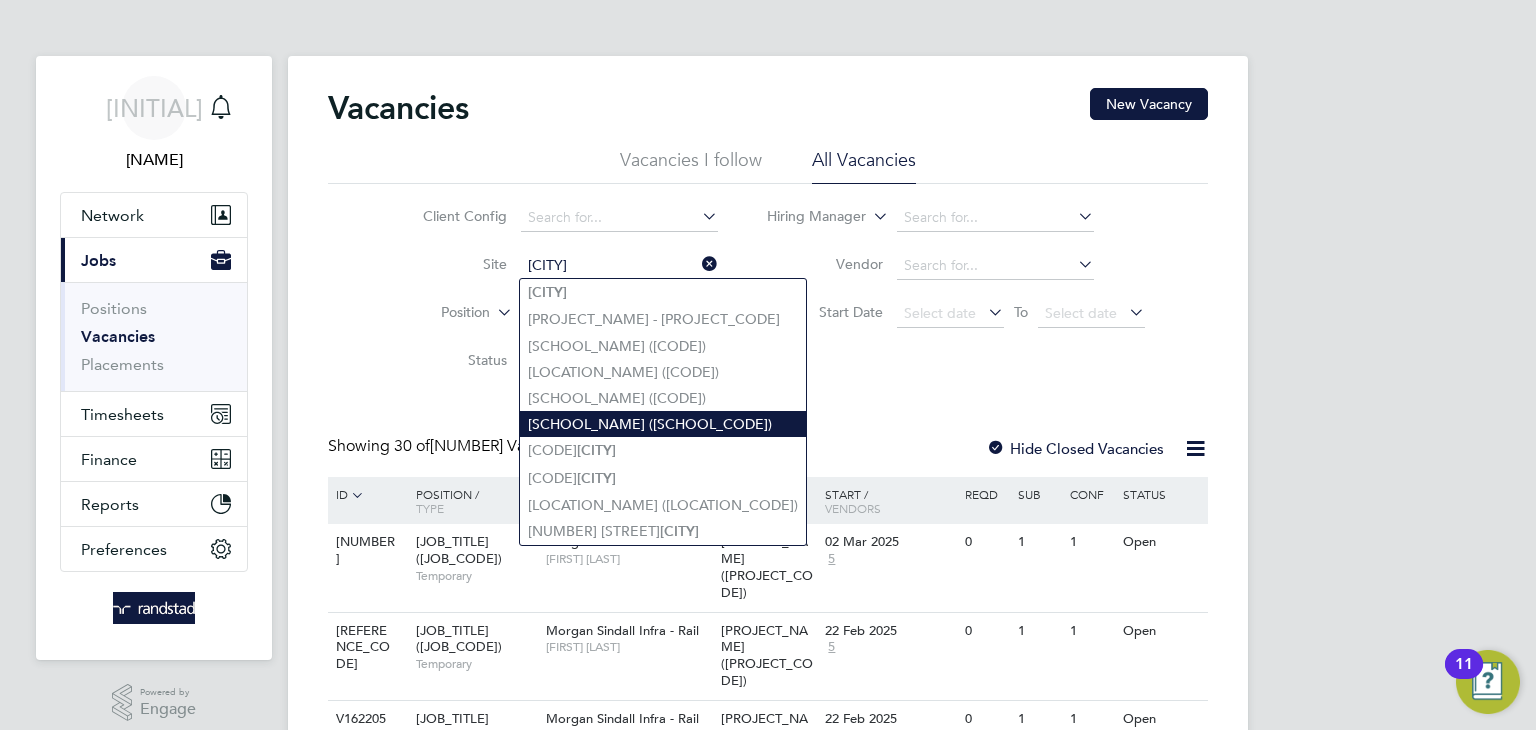 click on "Kingsbrook View Primary School (53Y002)" 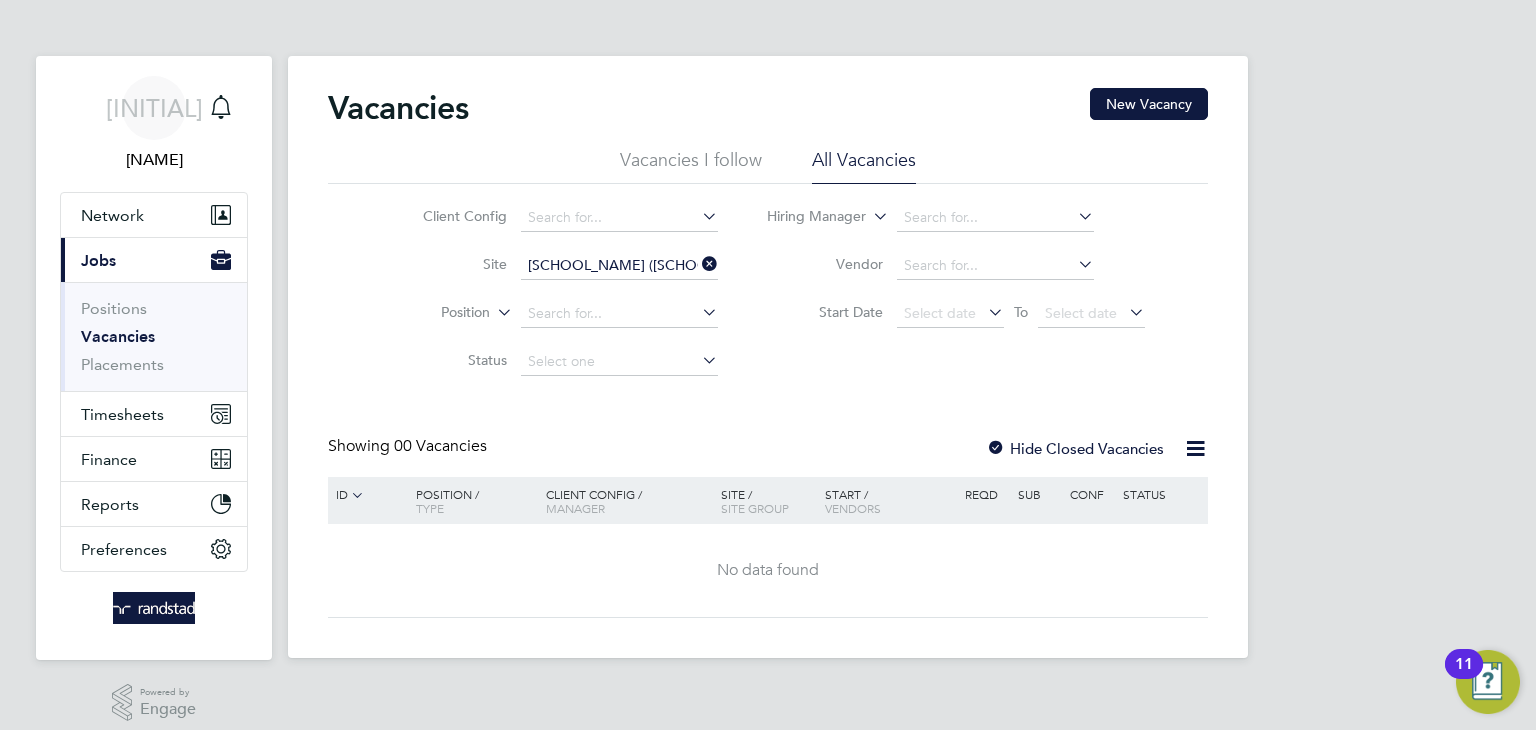 click 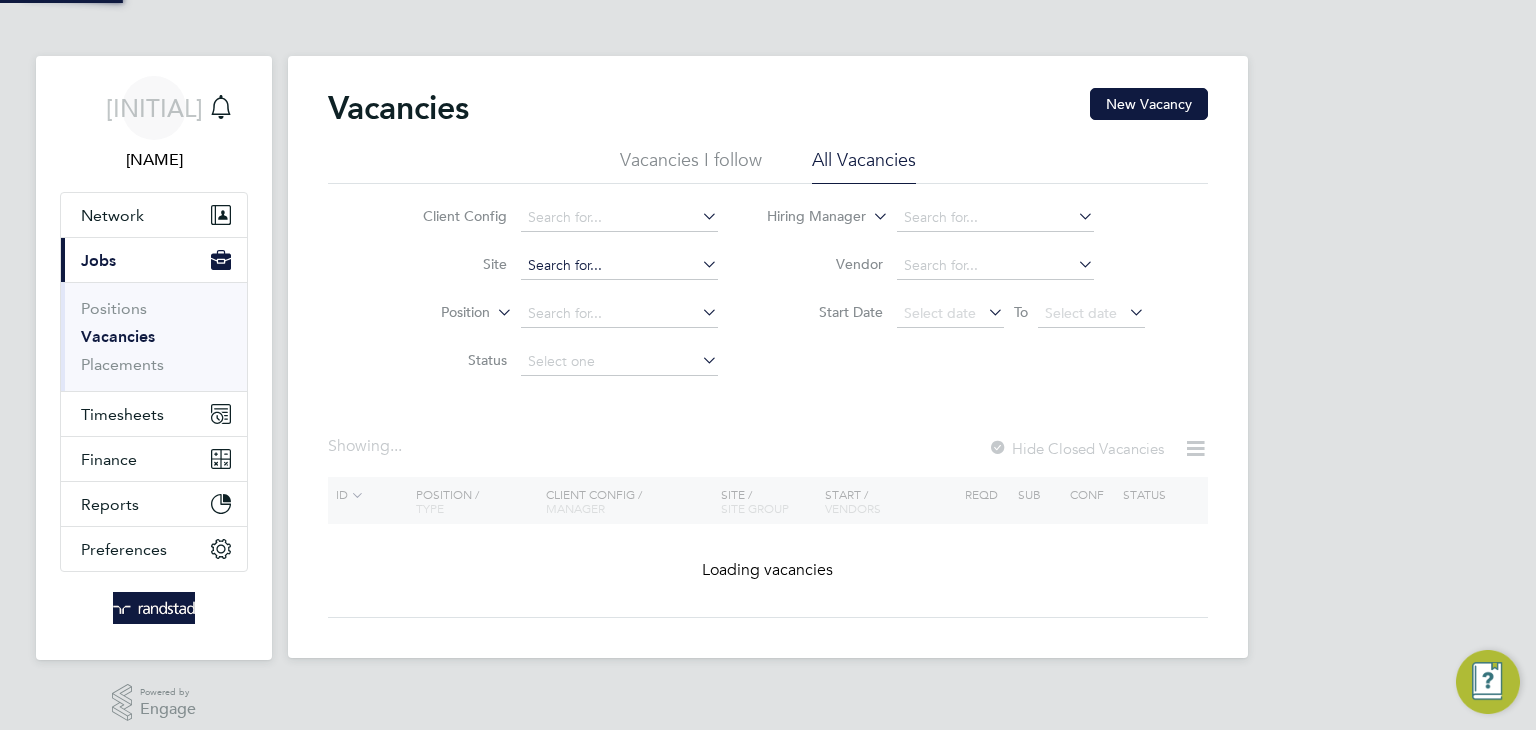 click 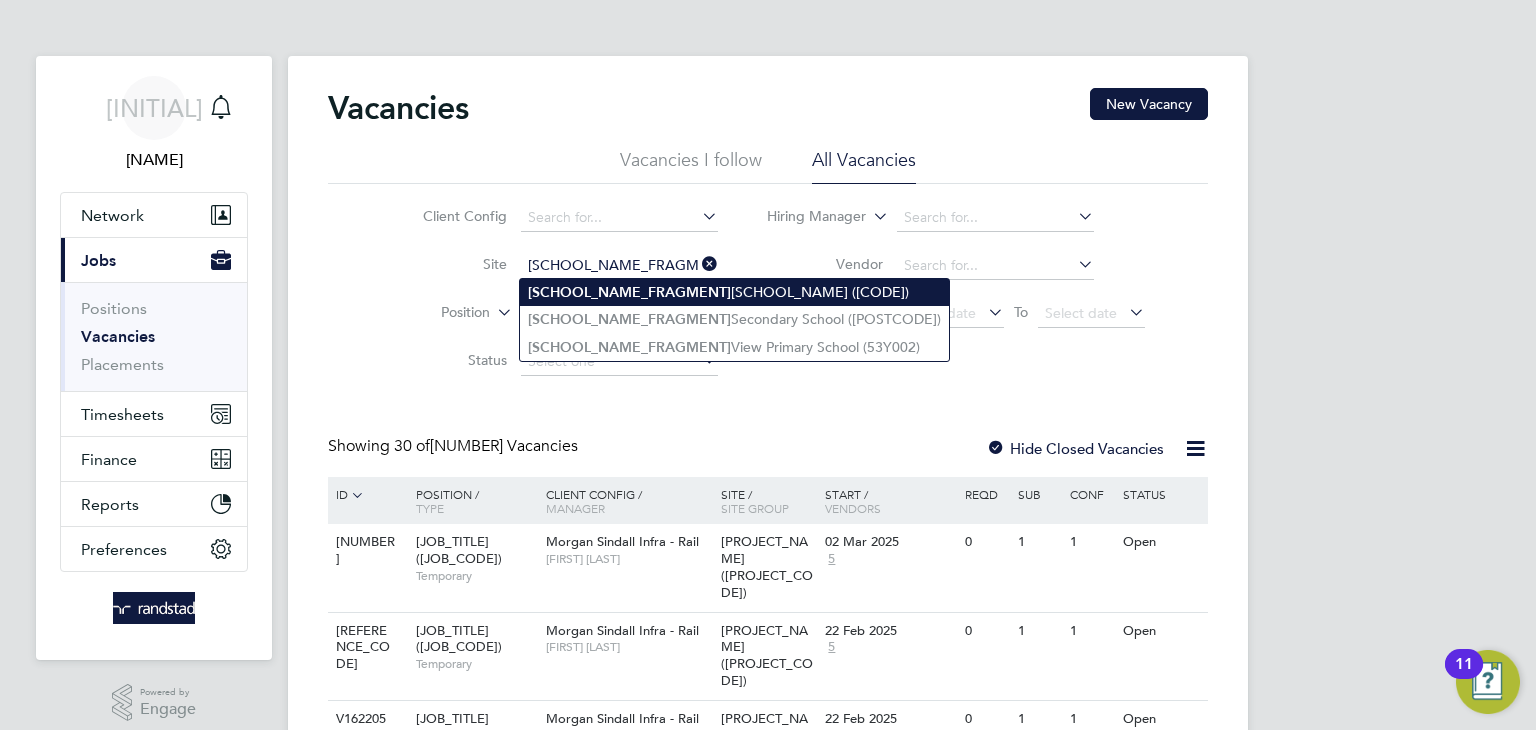 click on "Kingsbrook" 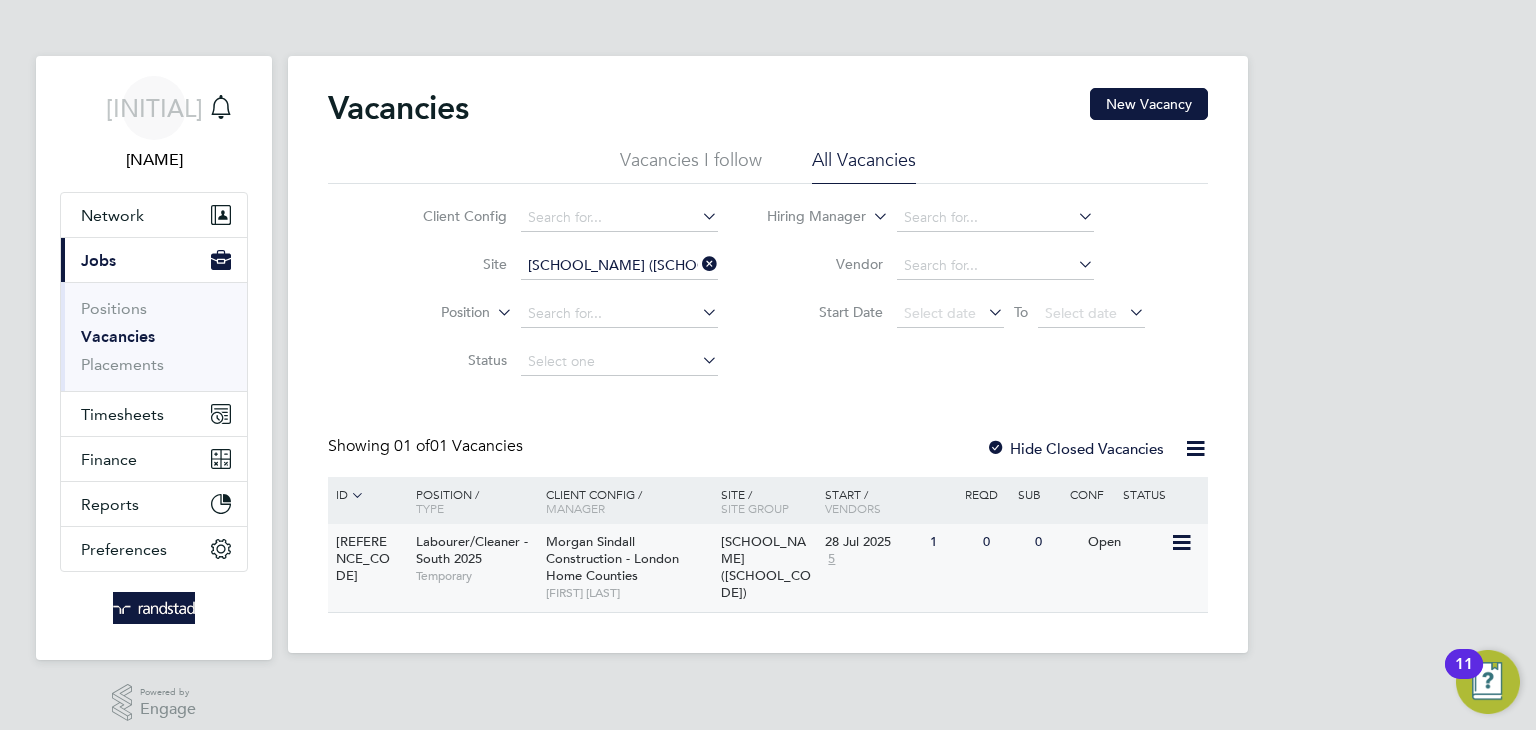 click on "Morgan Sindall Construction - London Home Counties" 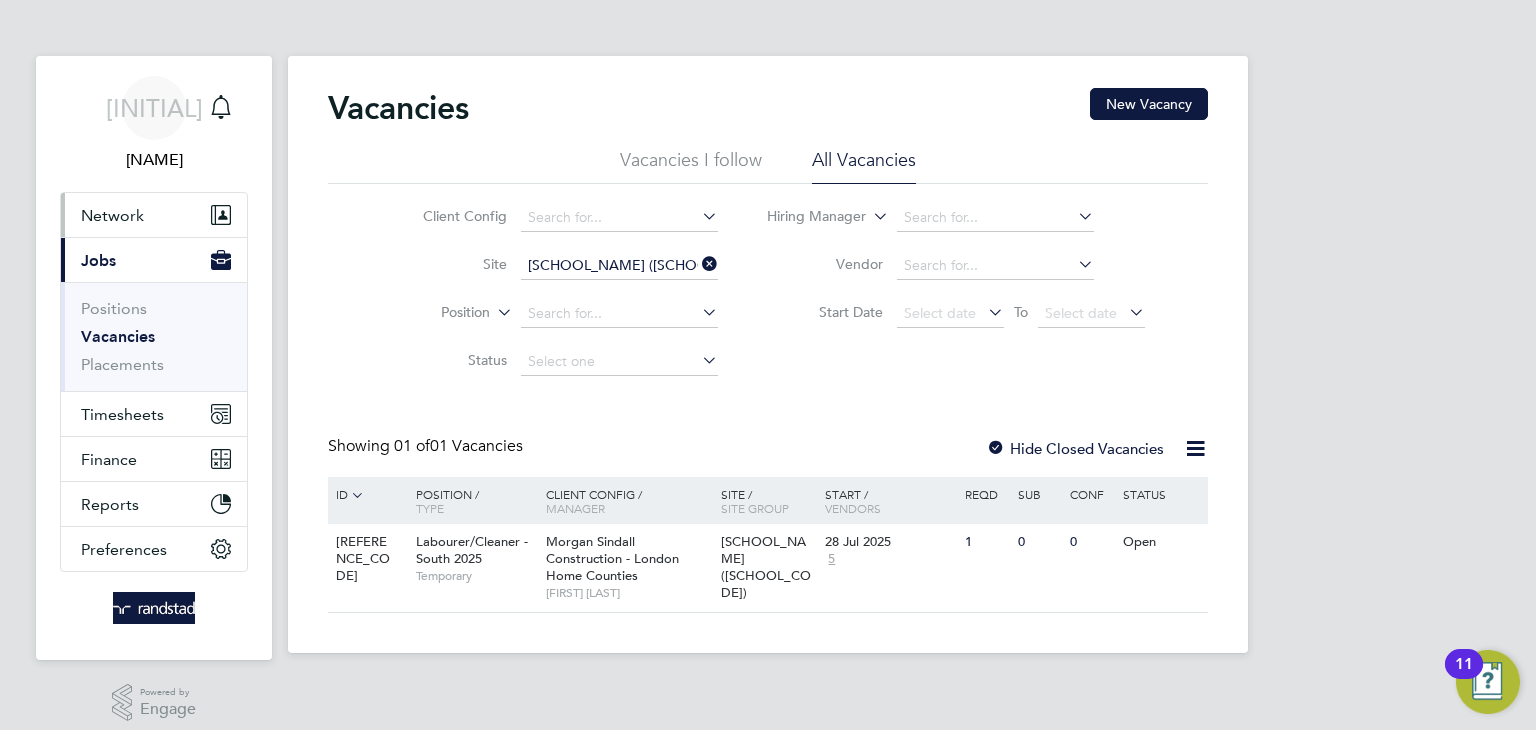 click on "Network" at bounding box center (154, 215) 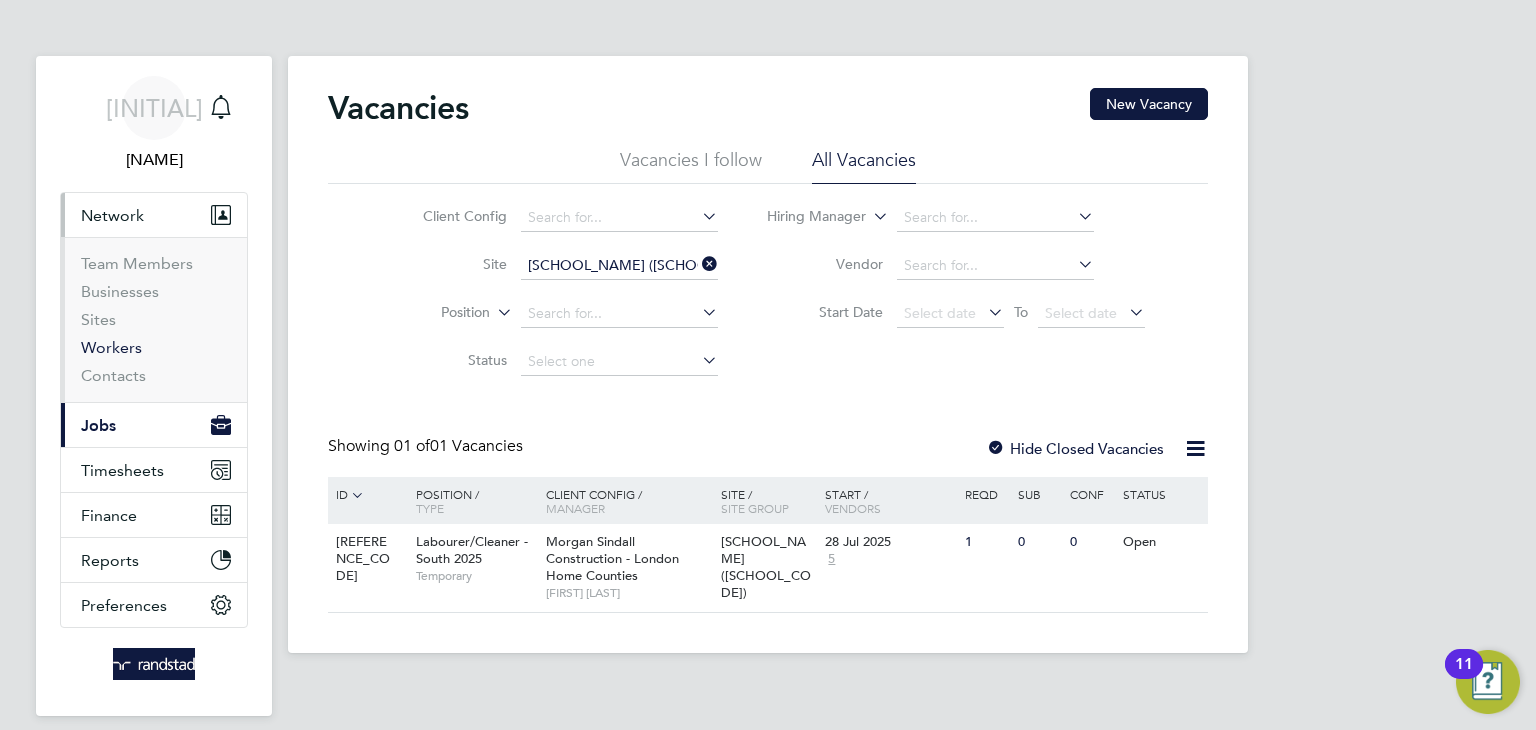 click on "Workers" at bounding box center [111, 347] 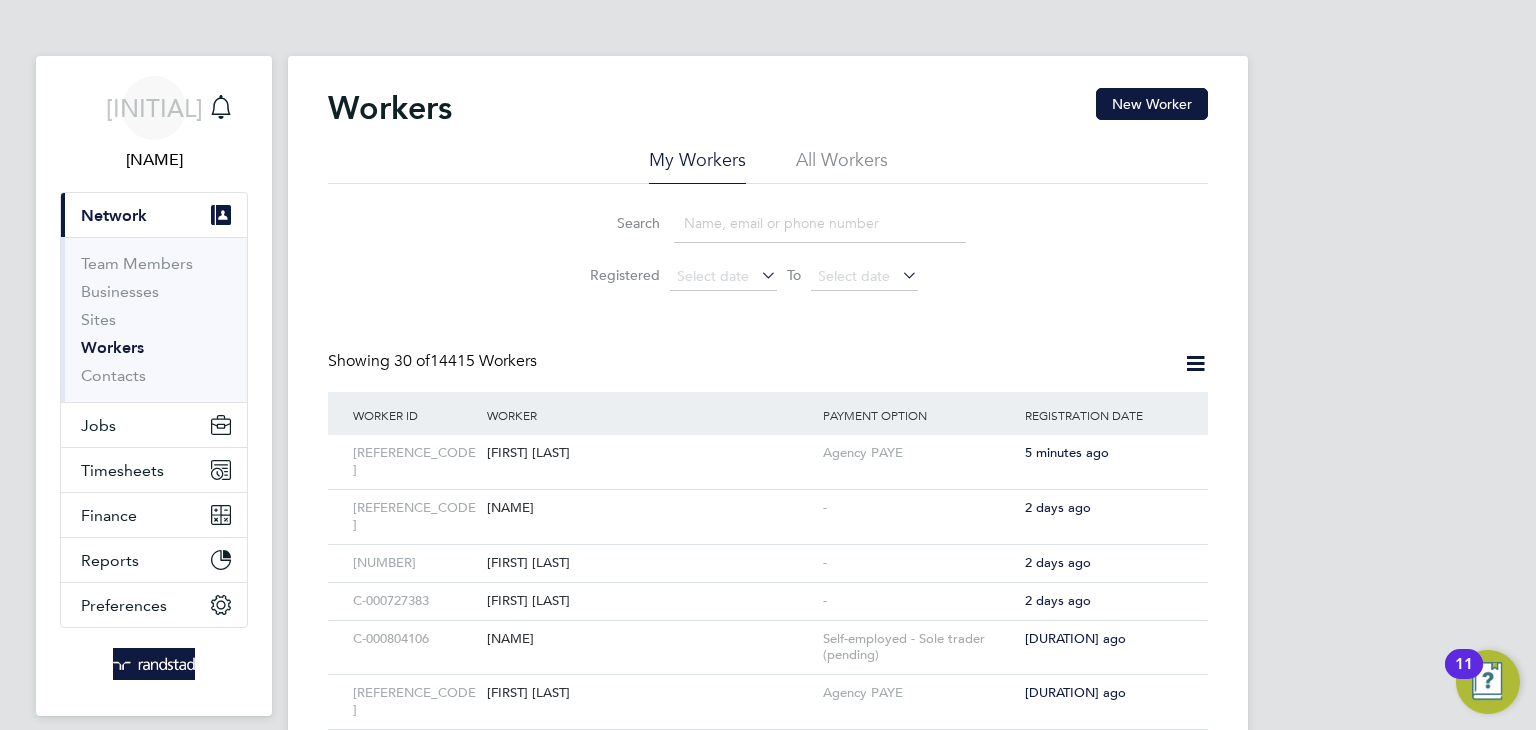 click on "All Workers" 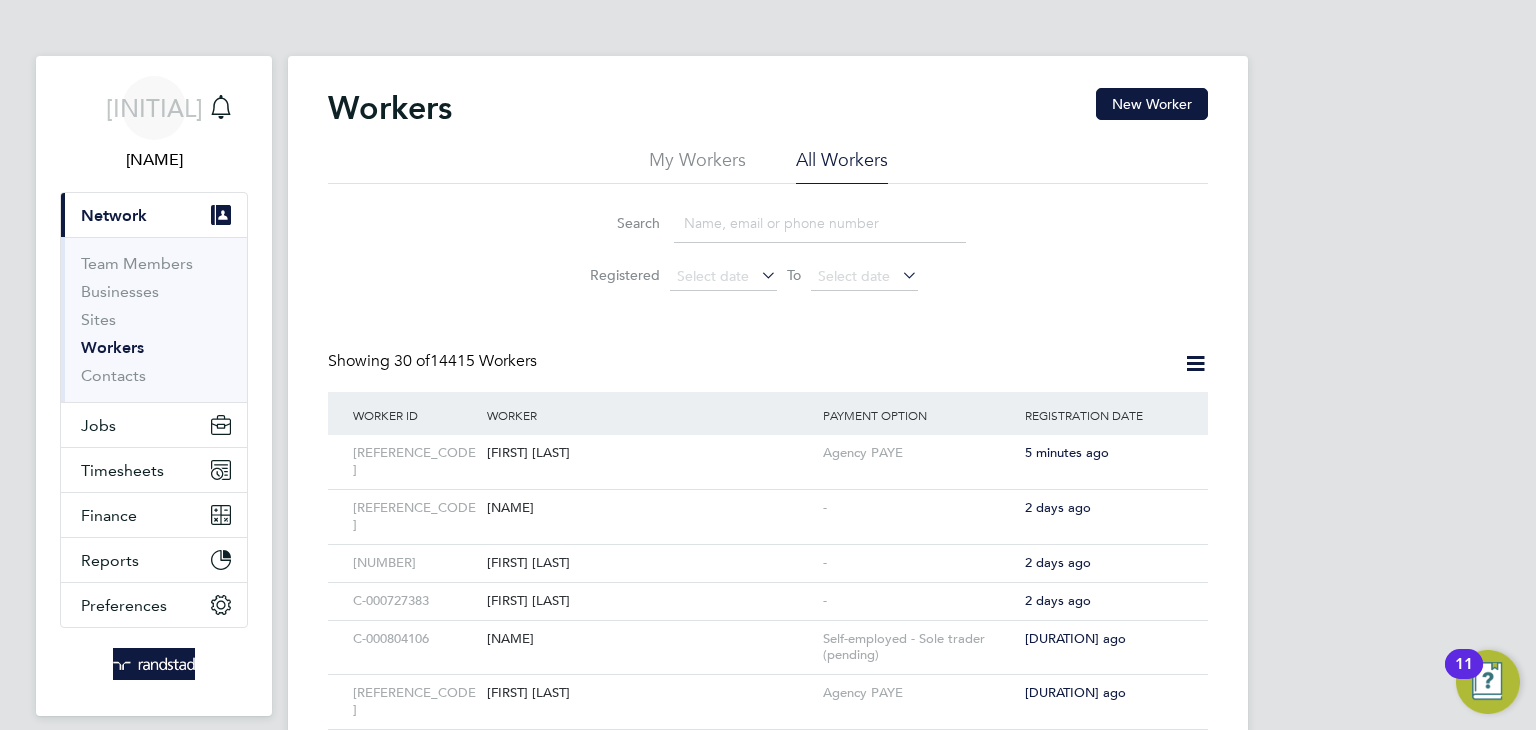 click on "Search" 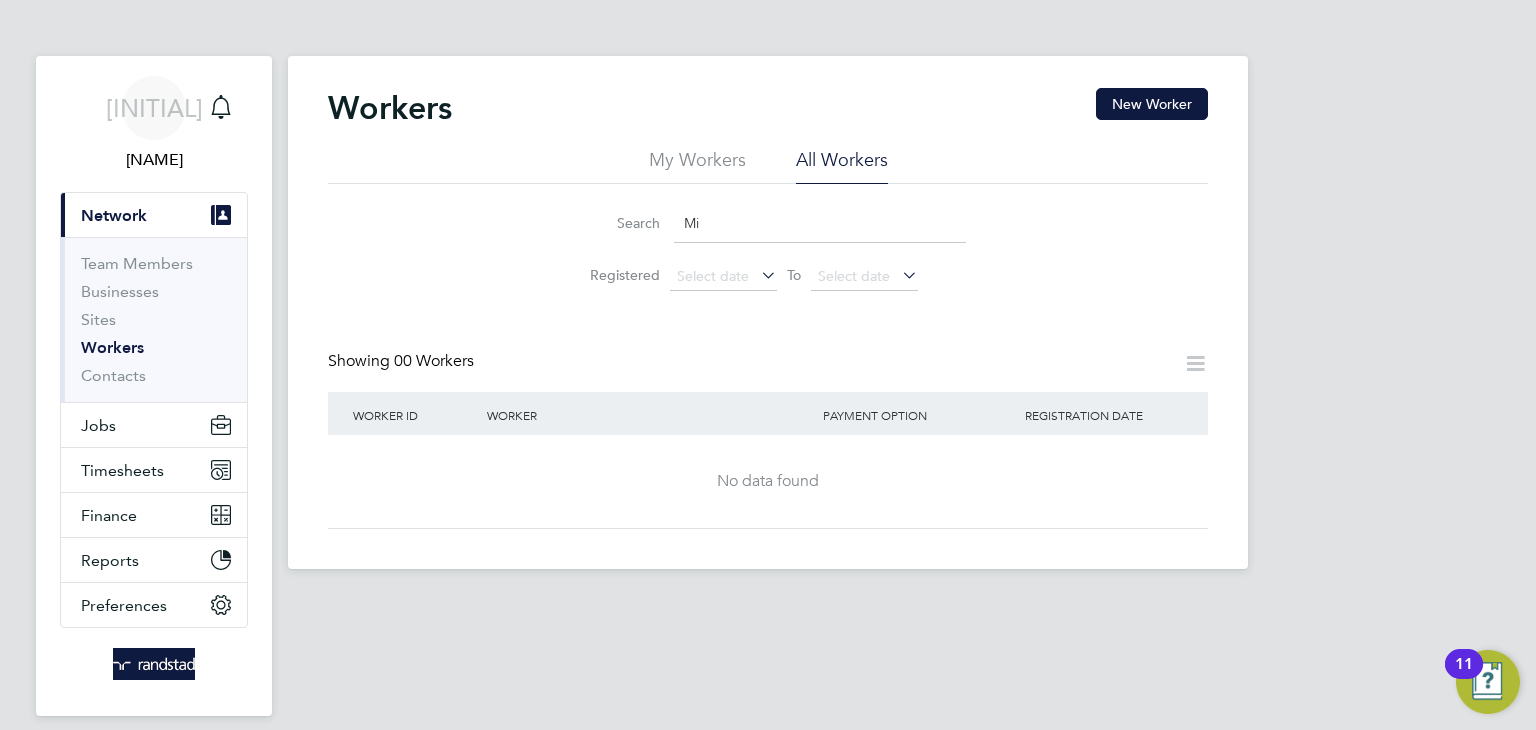 type on "M" 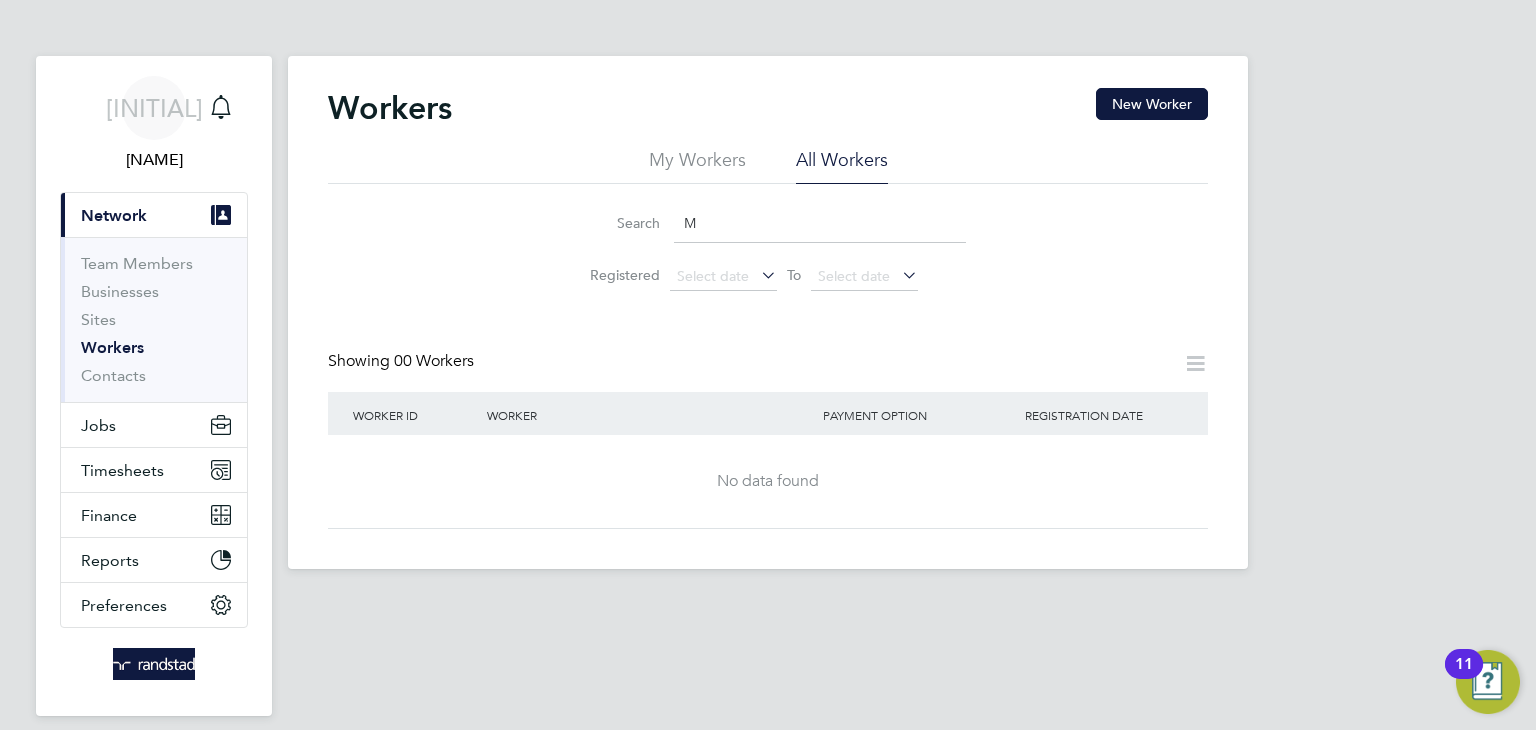type 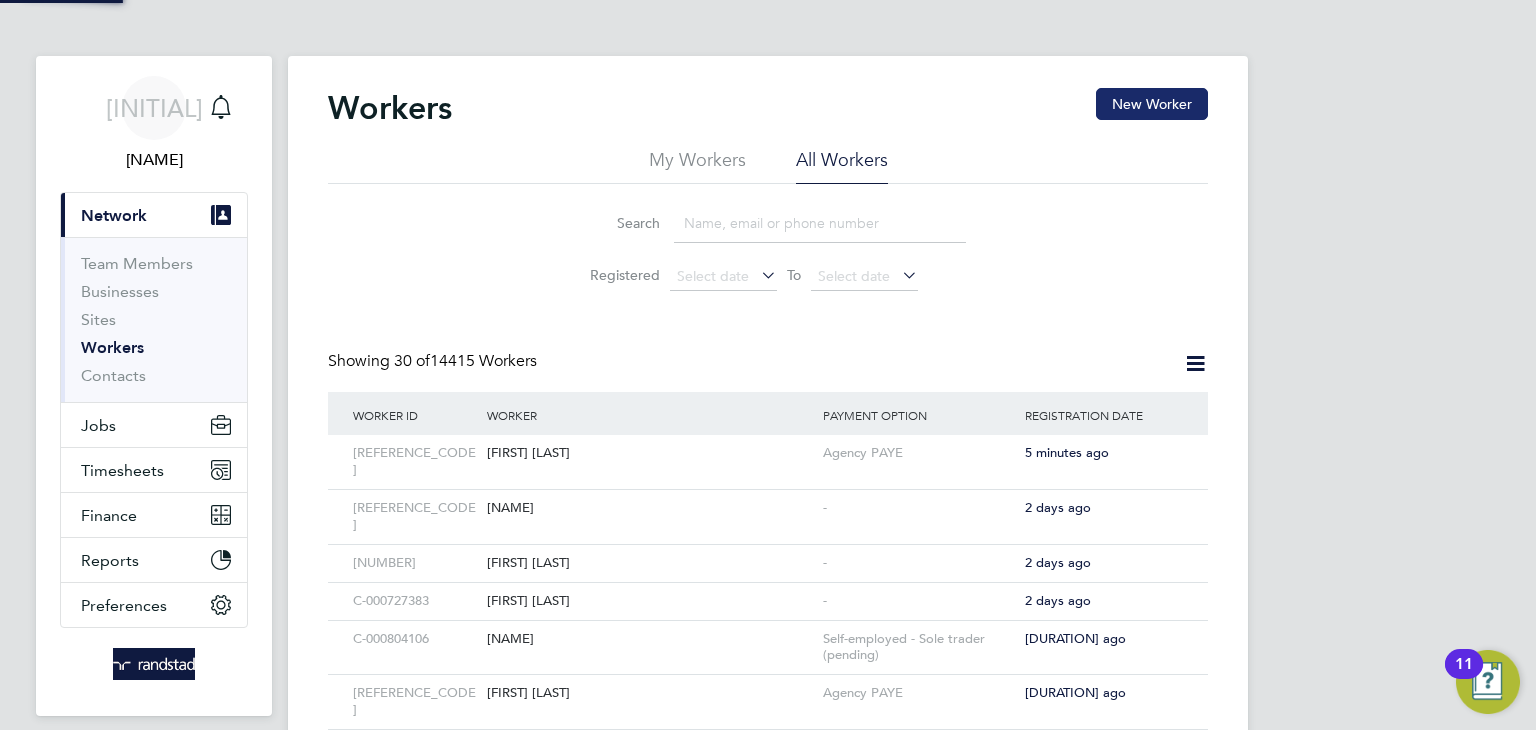 click on "New Worker" 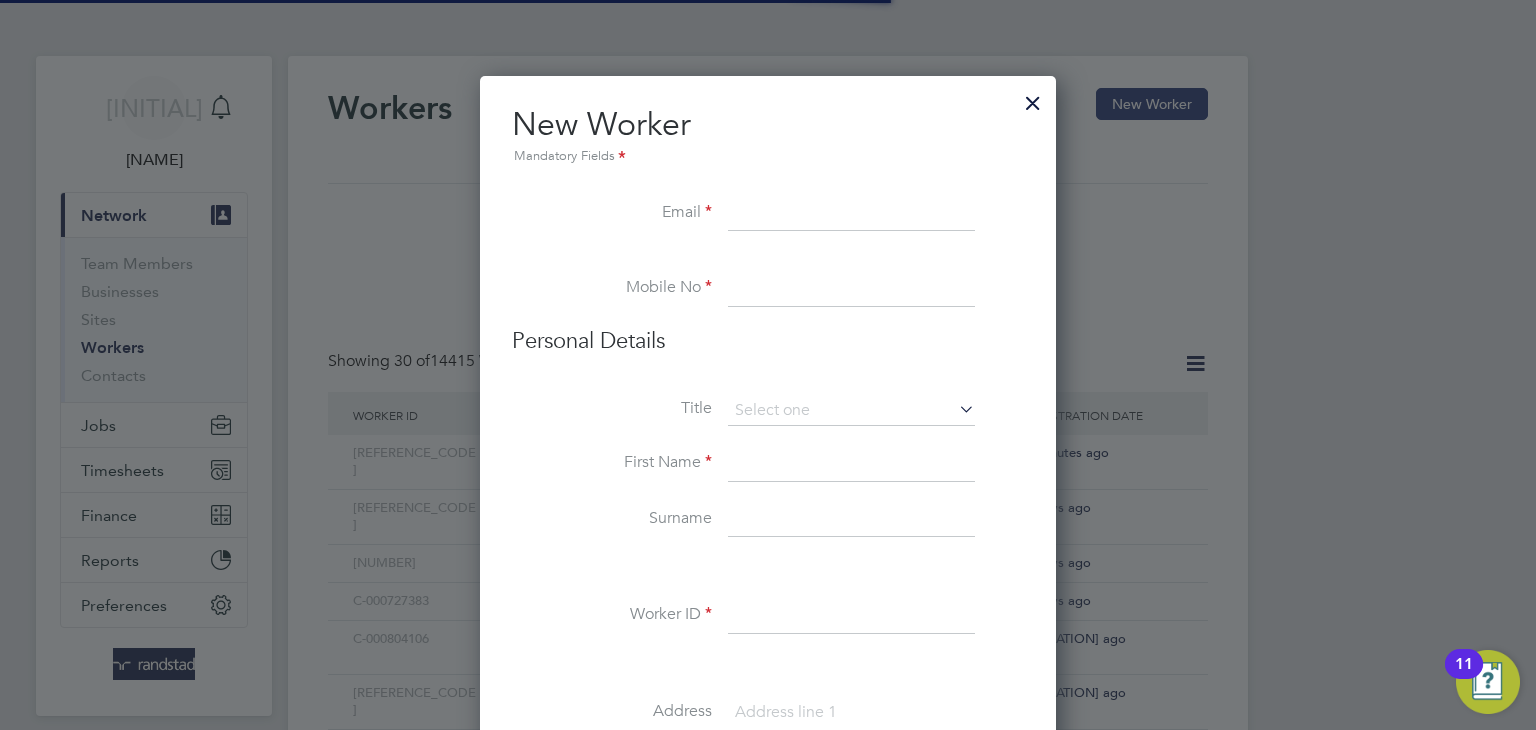 scroll, scrollTop: 10, scrollLeft: 10, axis: both 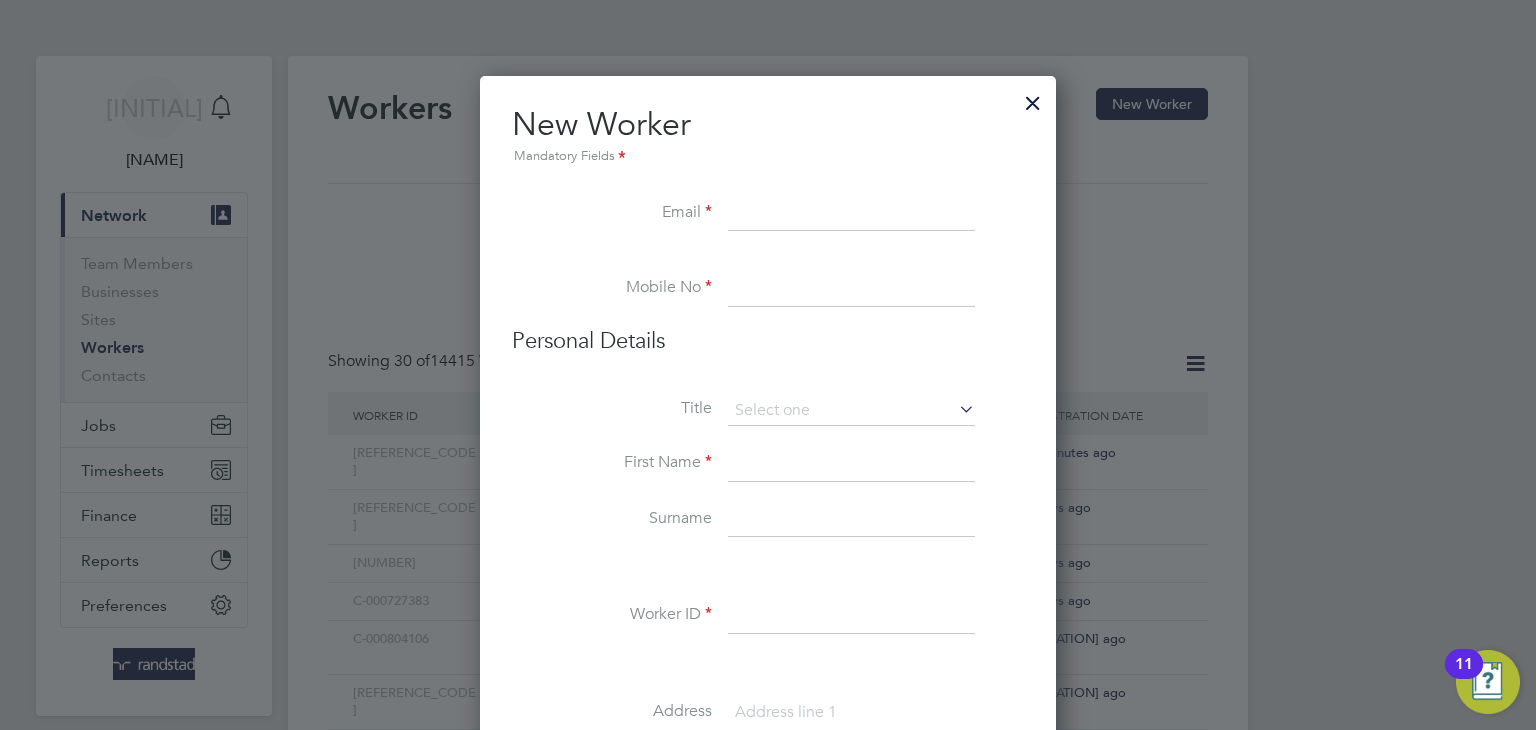 paste on "[EMAIL]" 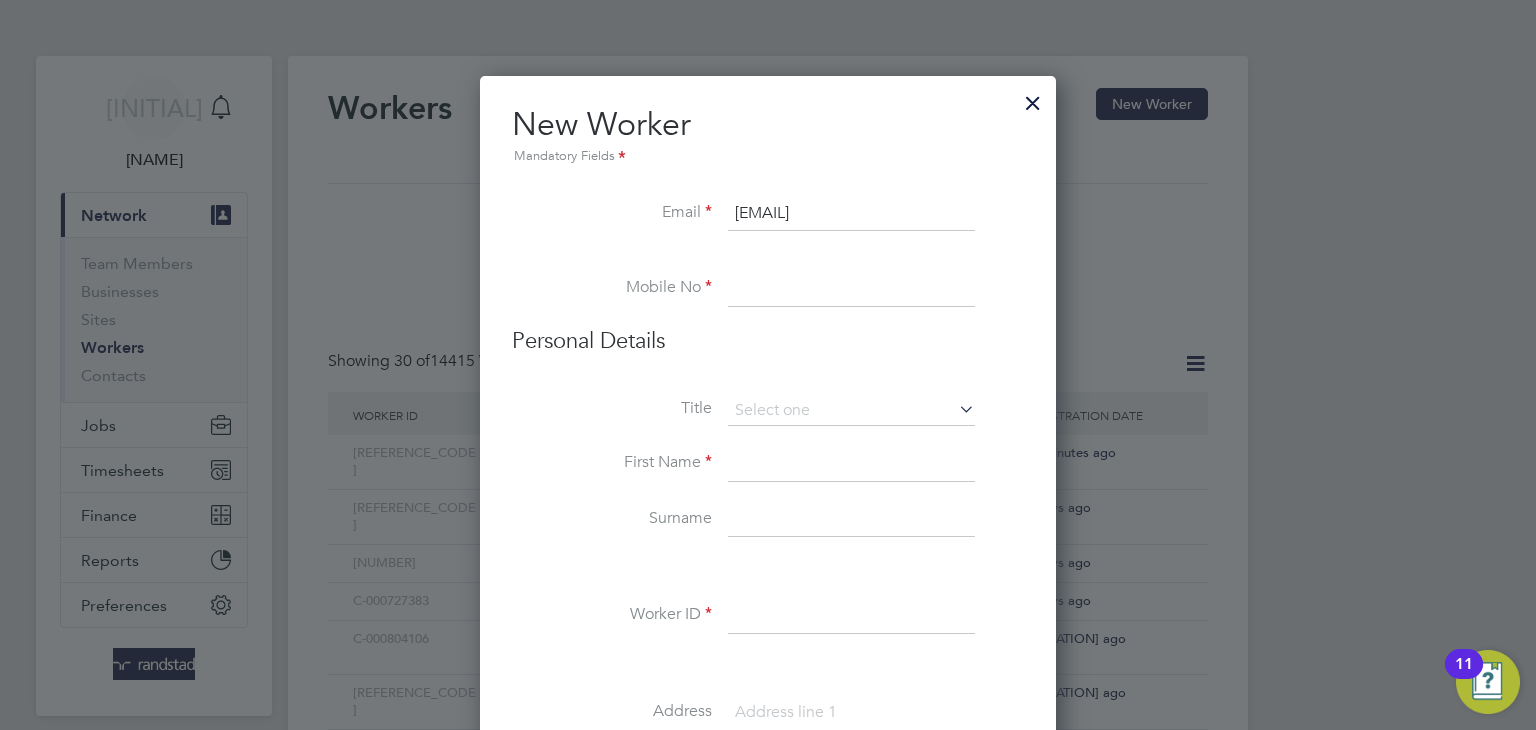 type on "[EMAIL]" 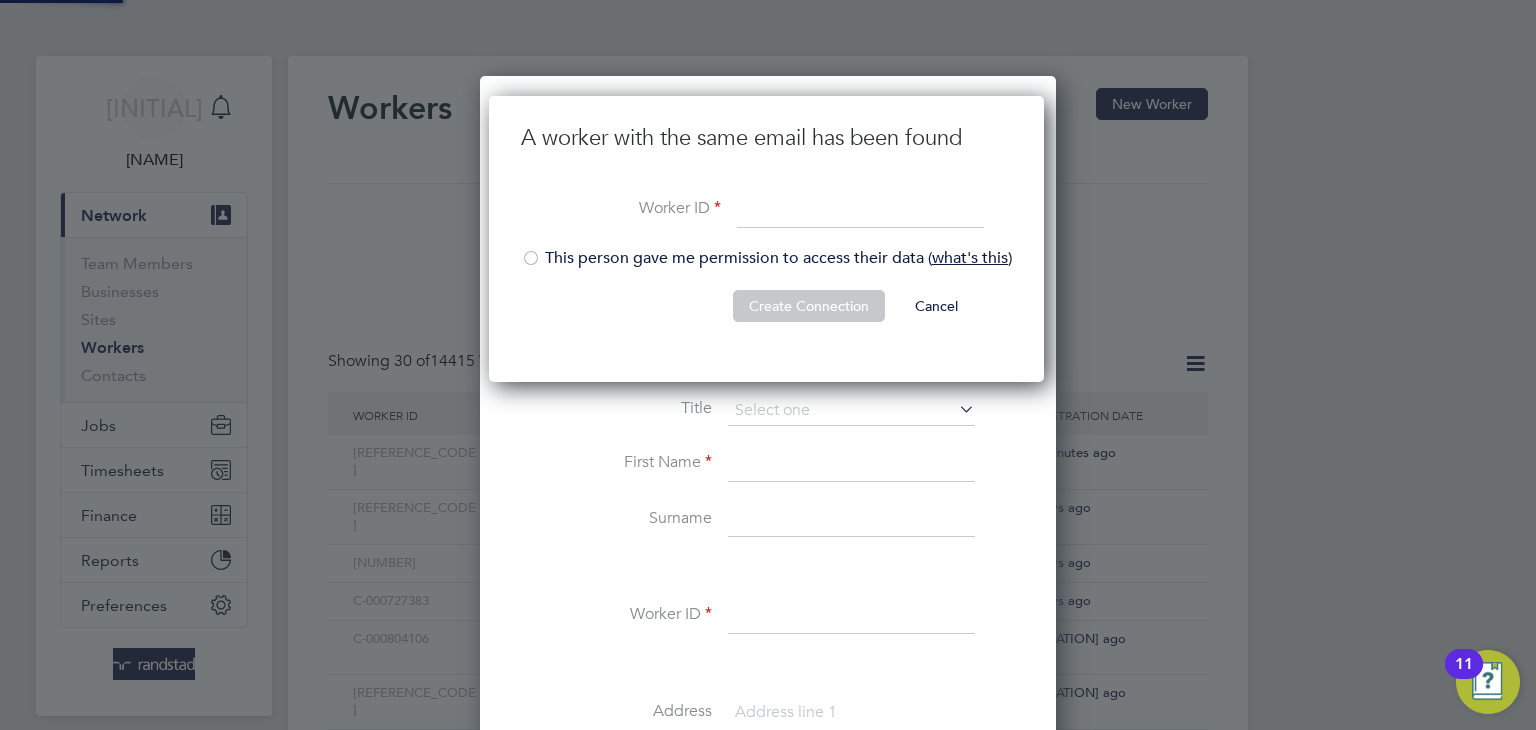 scroll, scrollTop: 9, scrollLeft: 9, axis: both 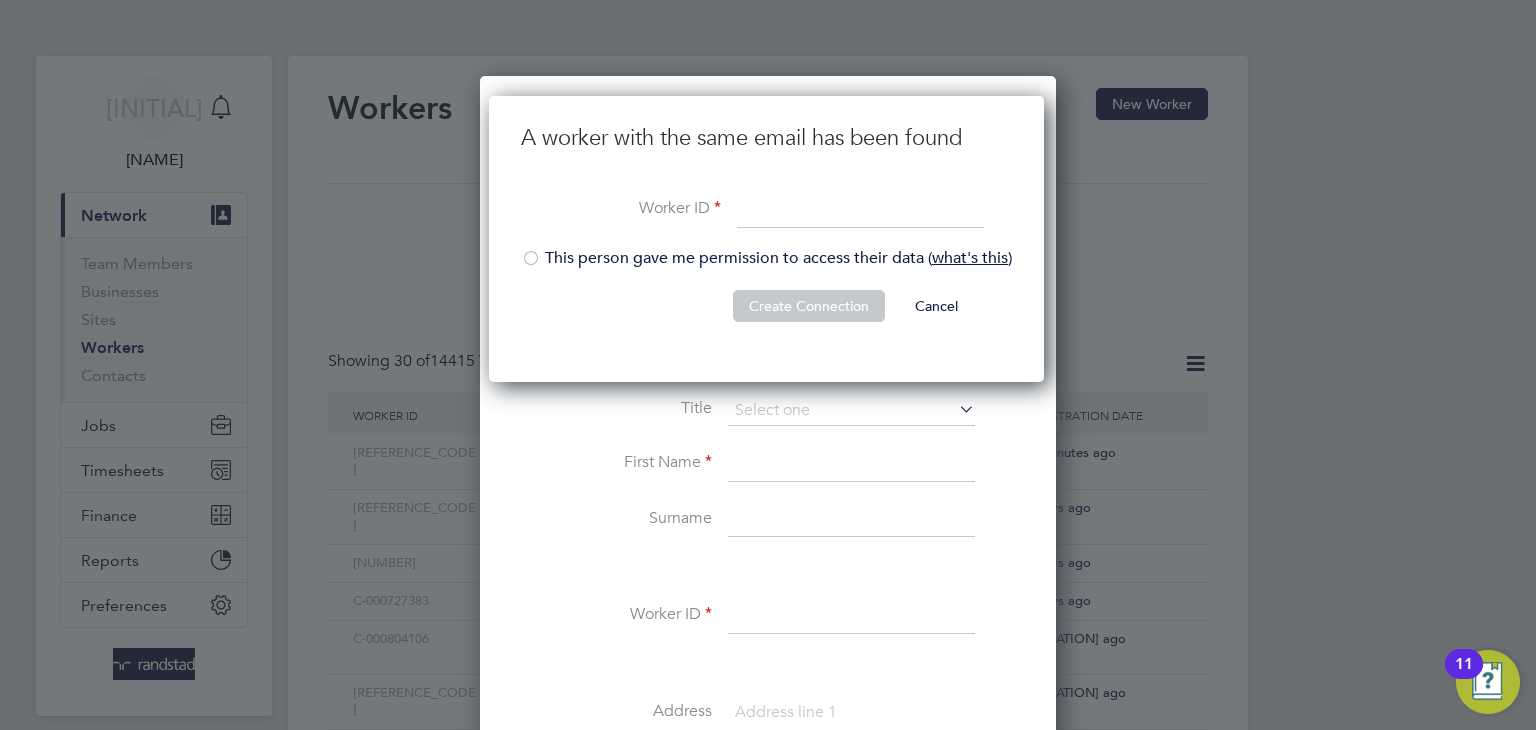 click on "Cancel" 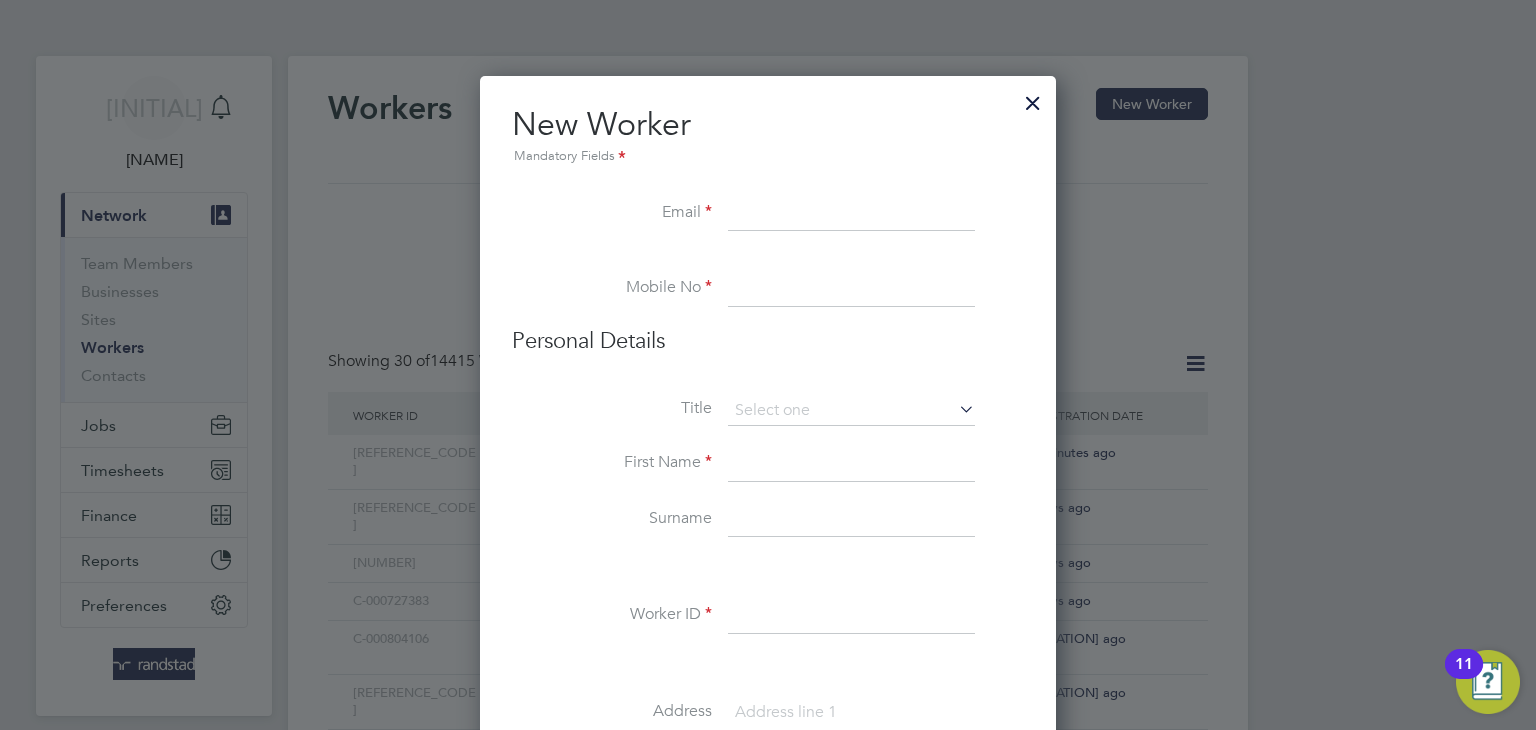 click at bounding box center [851, 289] 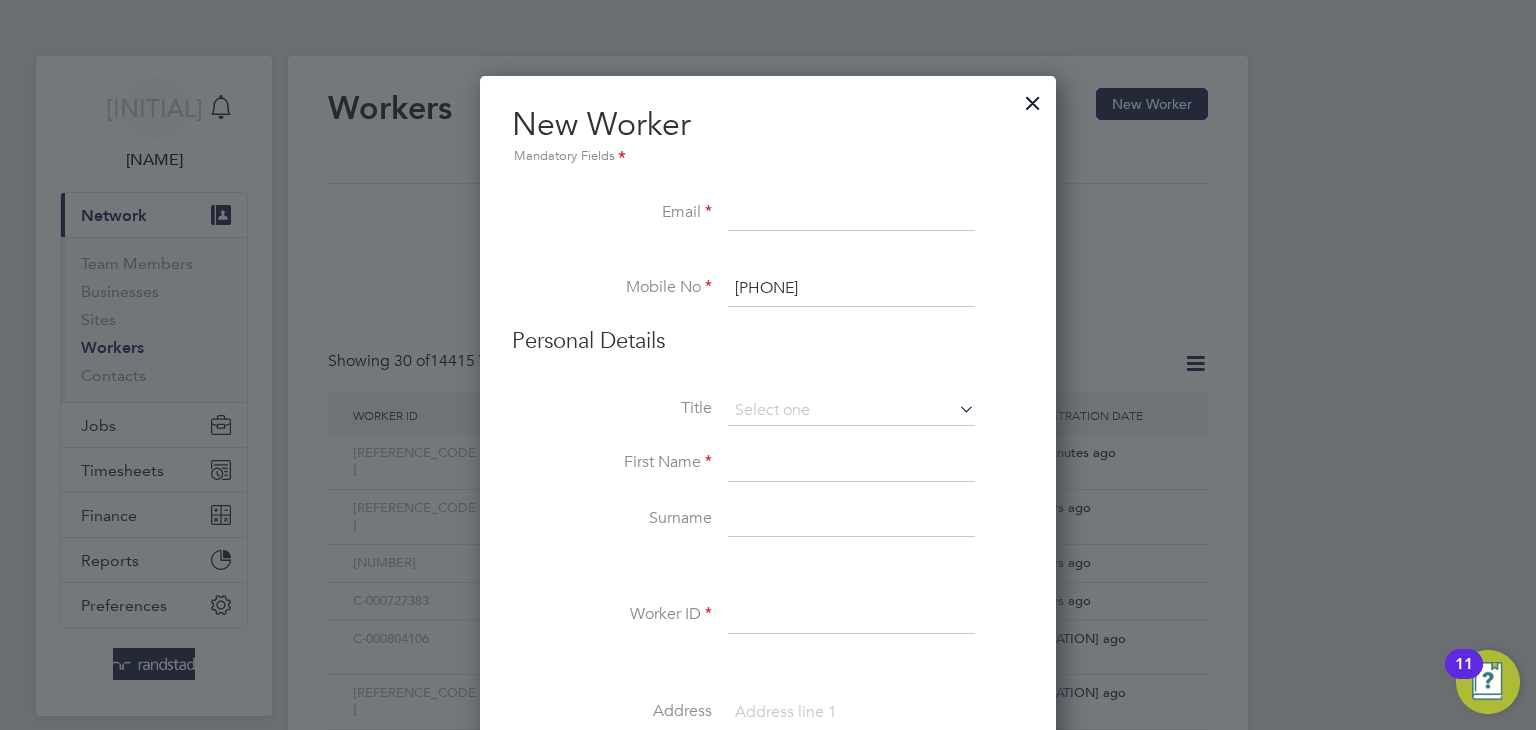 type on "[PHONE]" 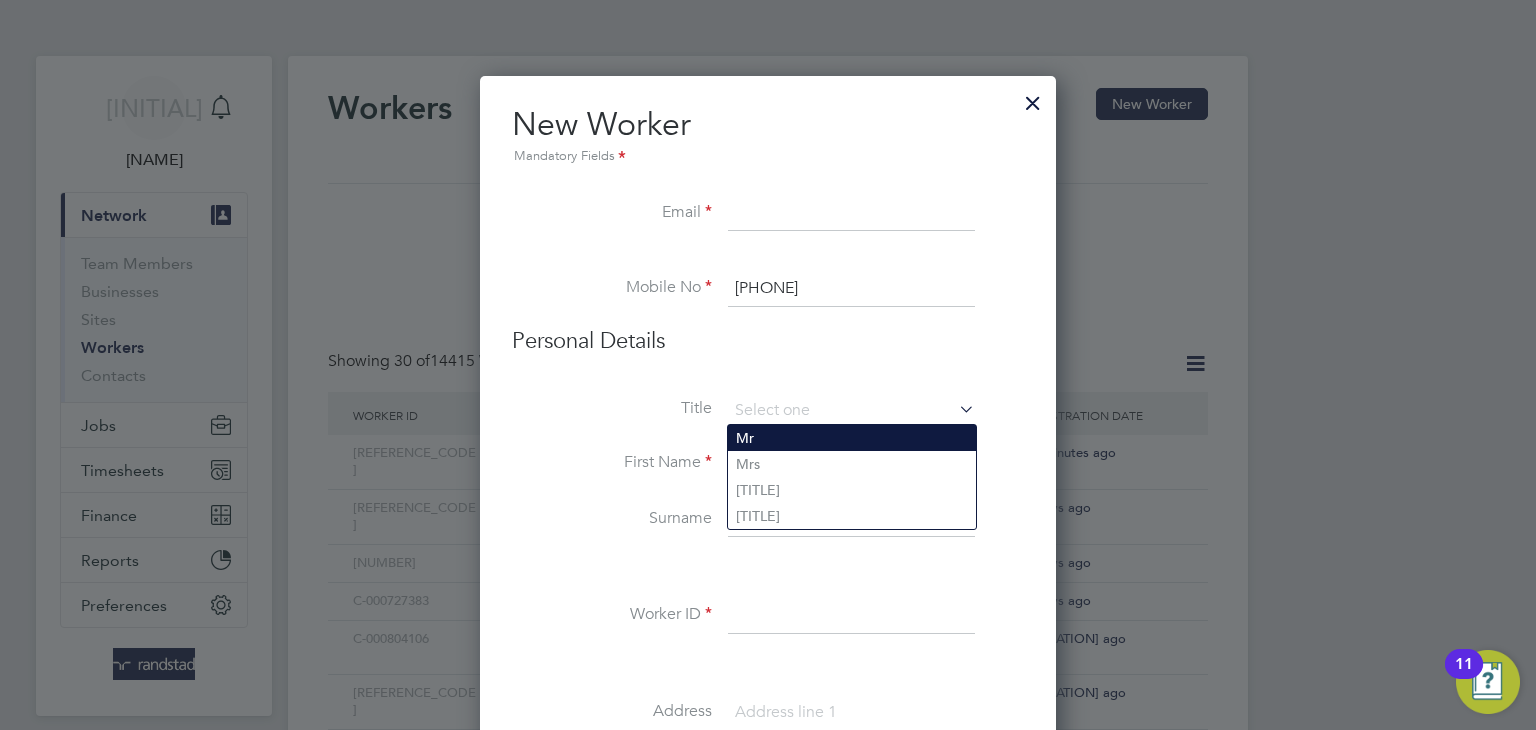 click on "Mr" 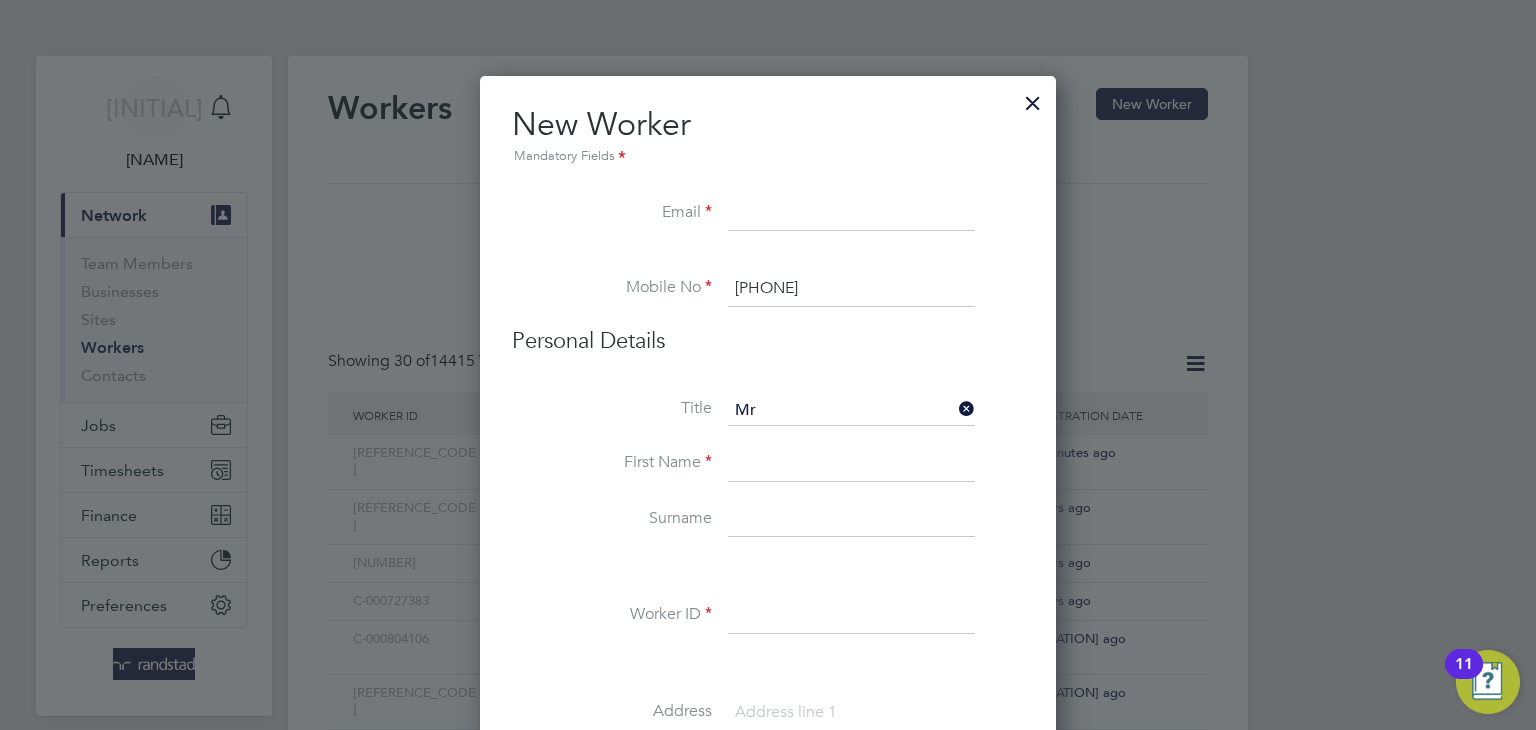 click at bounding box center (851, 464) 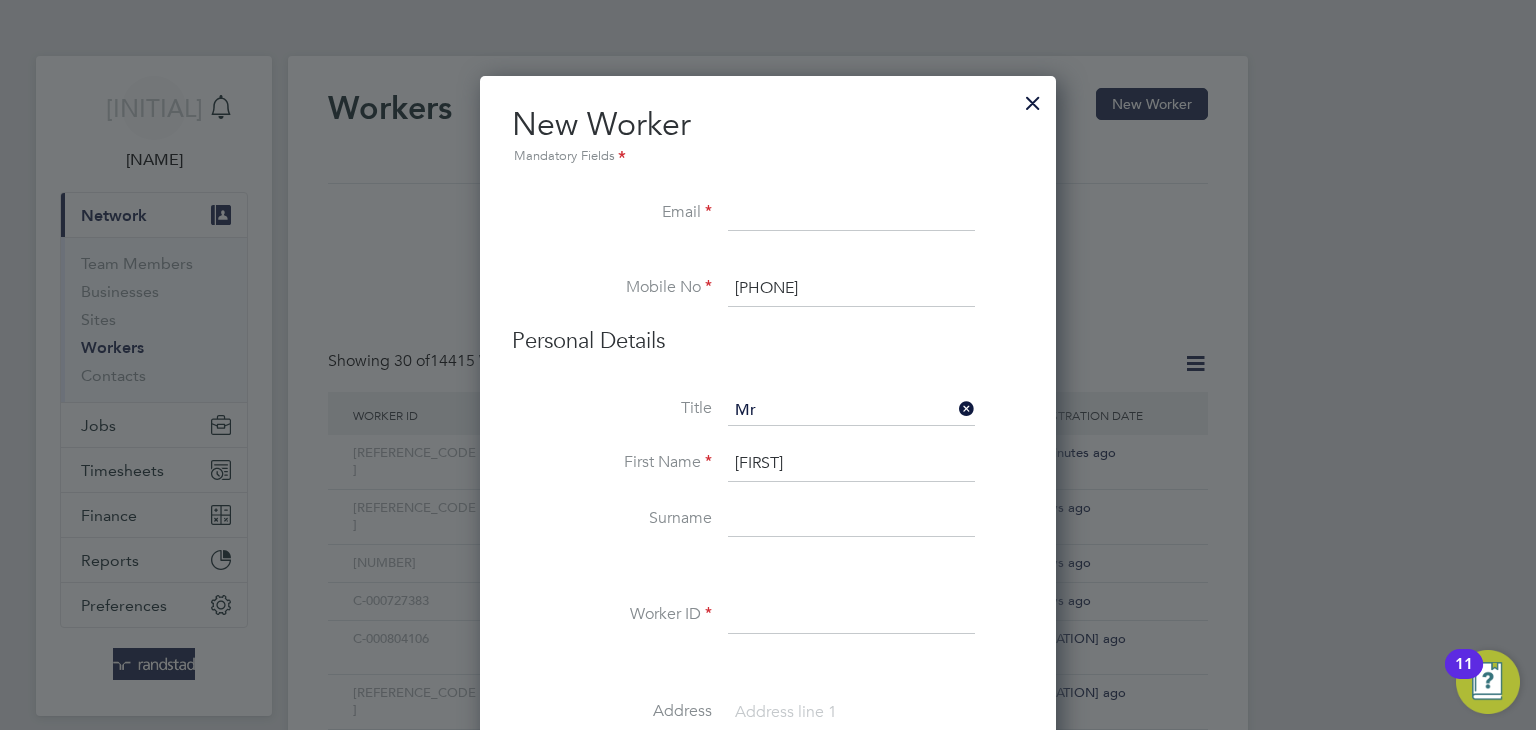 type on "[FIRST]" 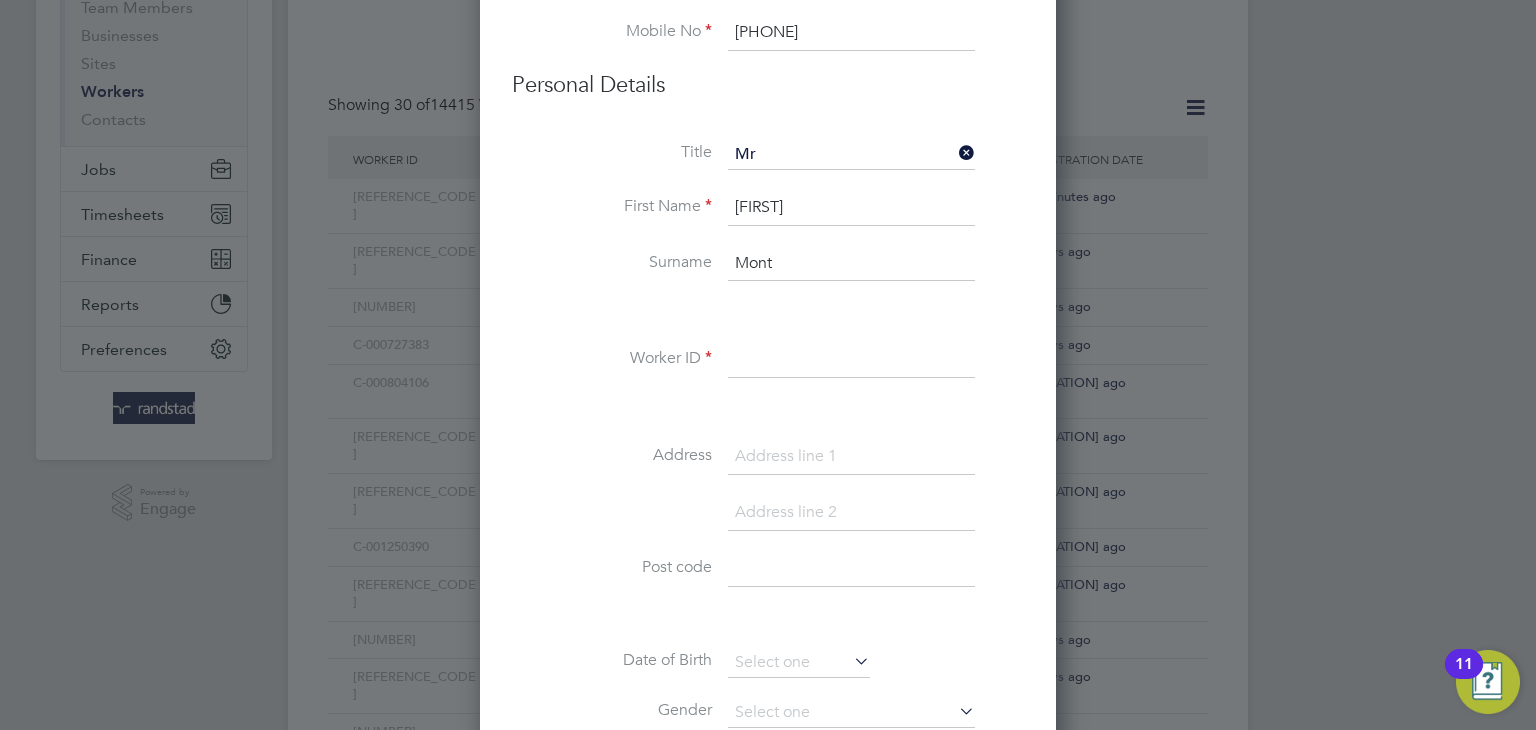 scroll, scrollTop: 256, scrollLeft: 0, axis: vertical 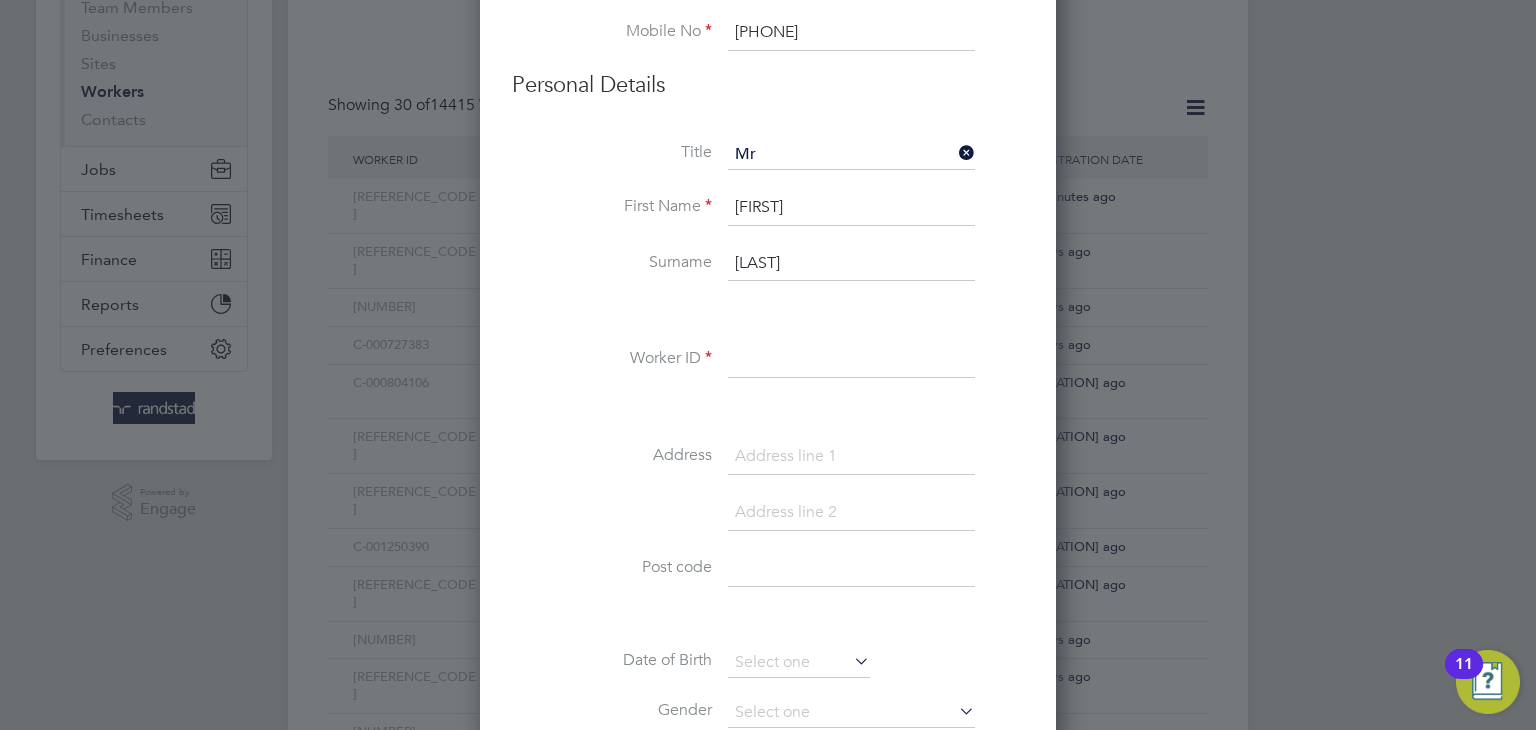 type on "[LAST]" 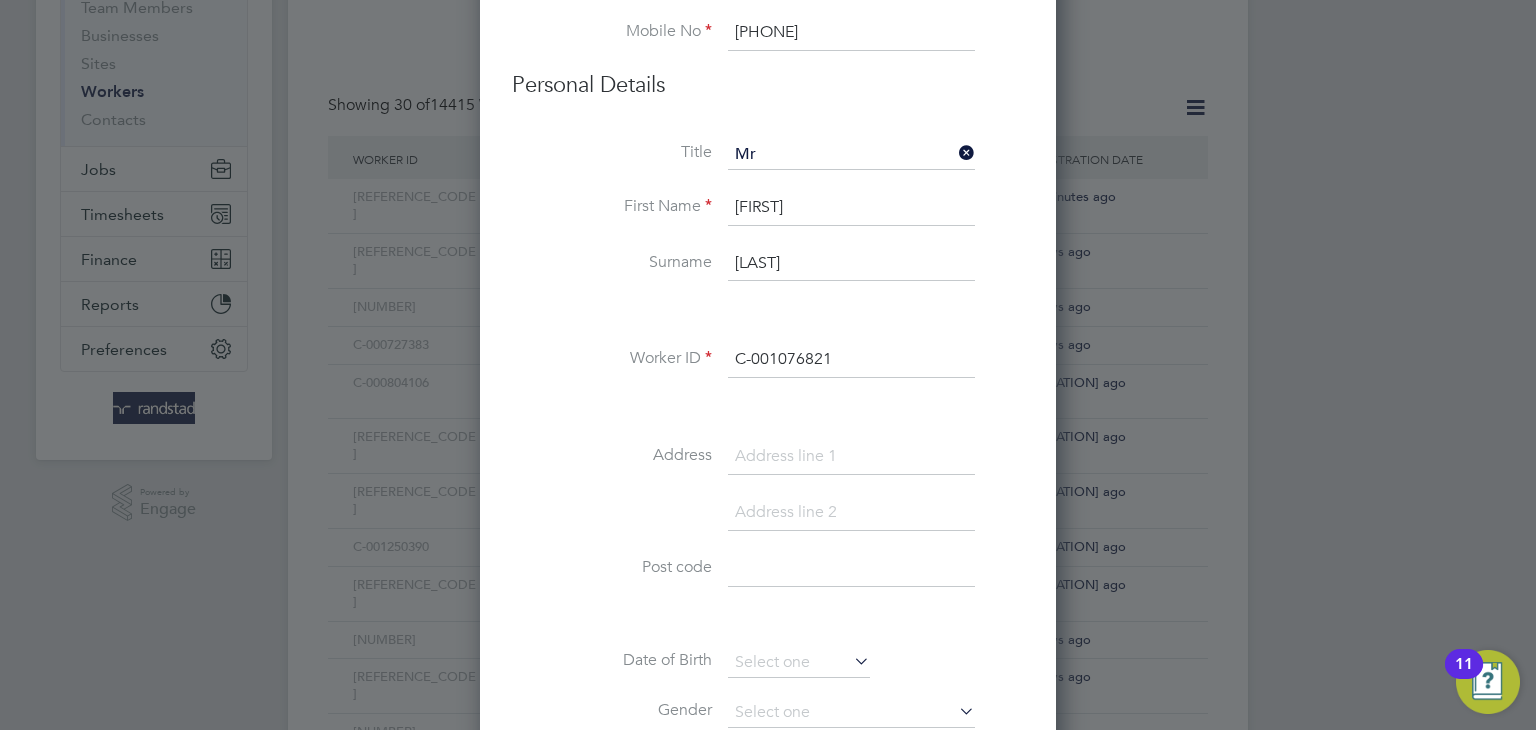 type on "C-001076821" 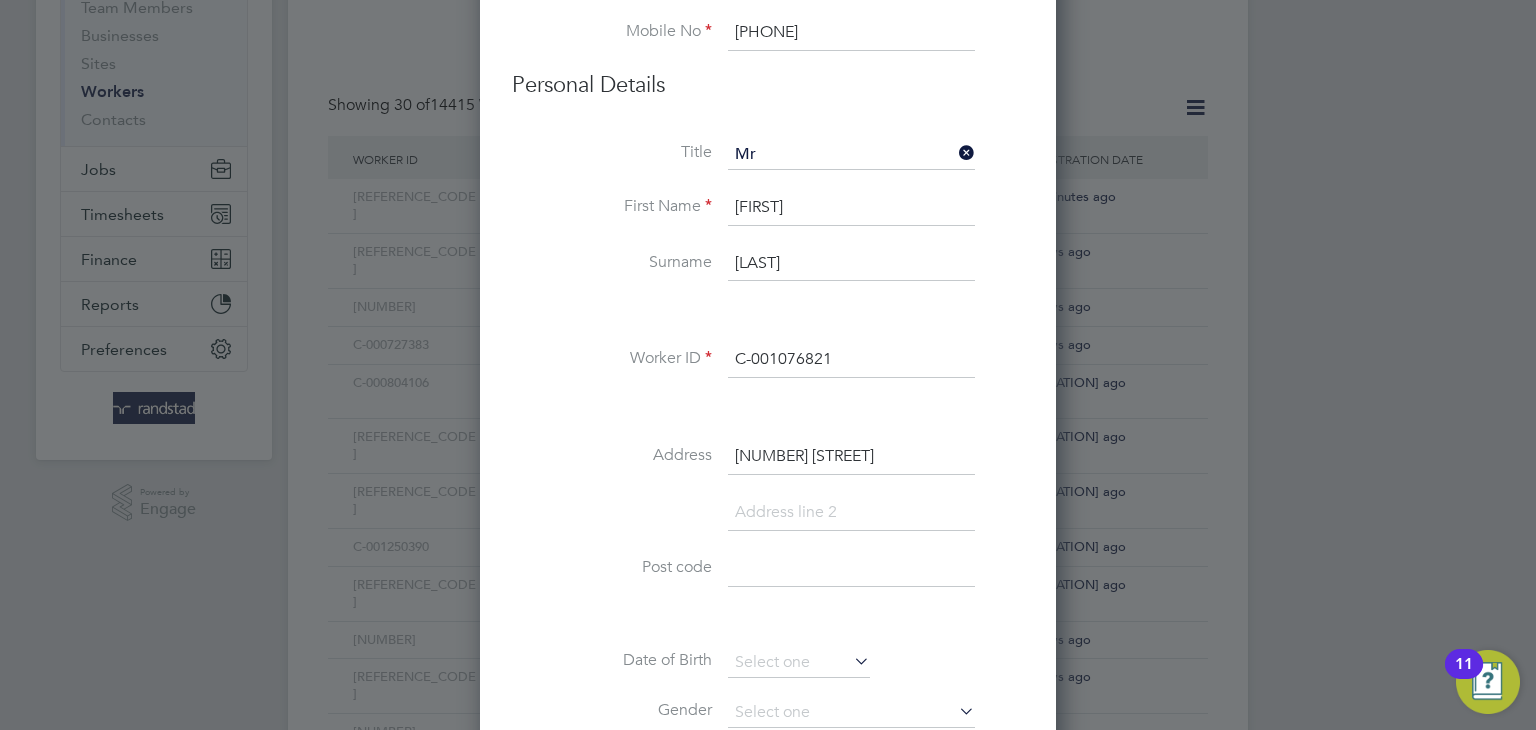 type on "14 Poplar Farm Castle Hill Road" 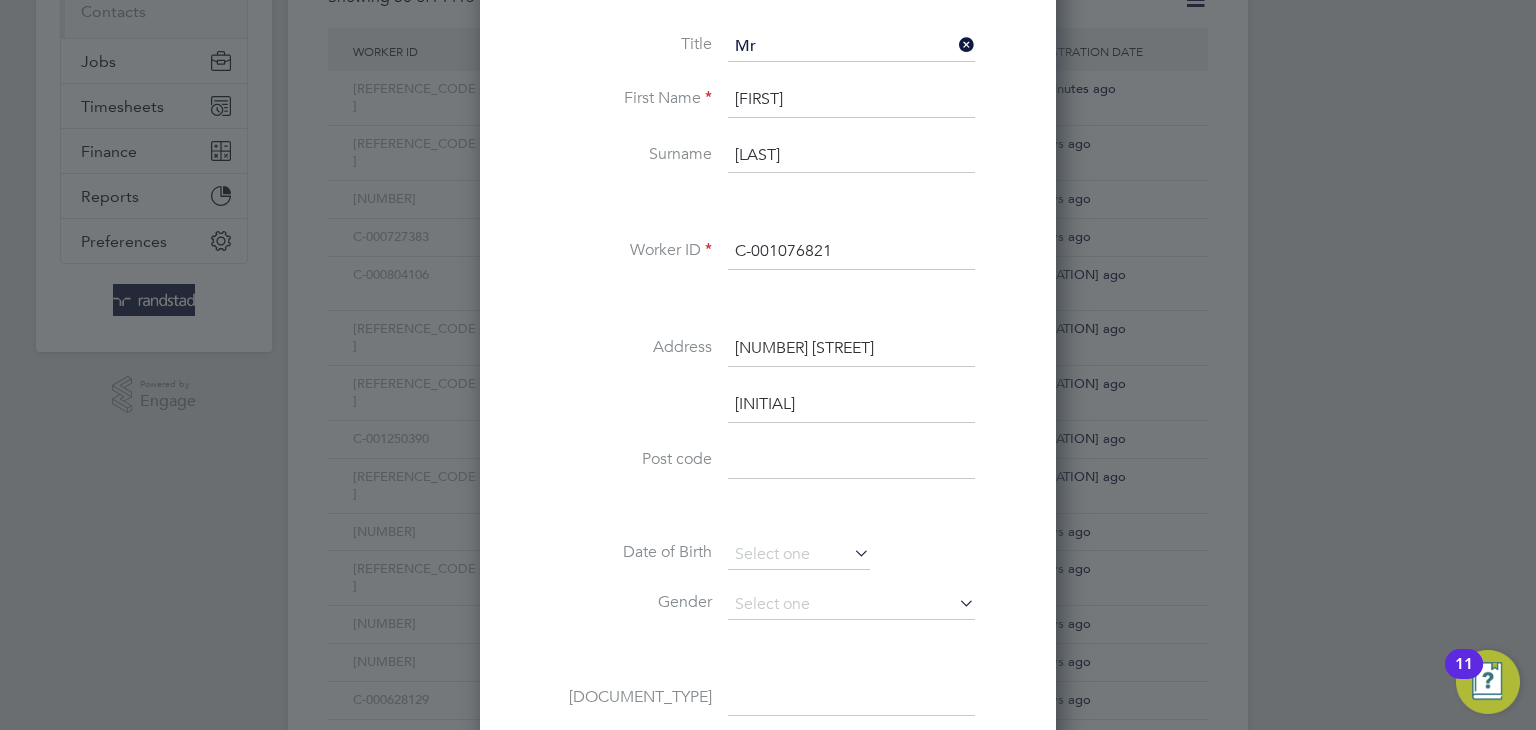 scroll, scrollTop: 461, scrollLeft: 0, axis: vertical 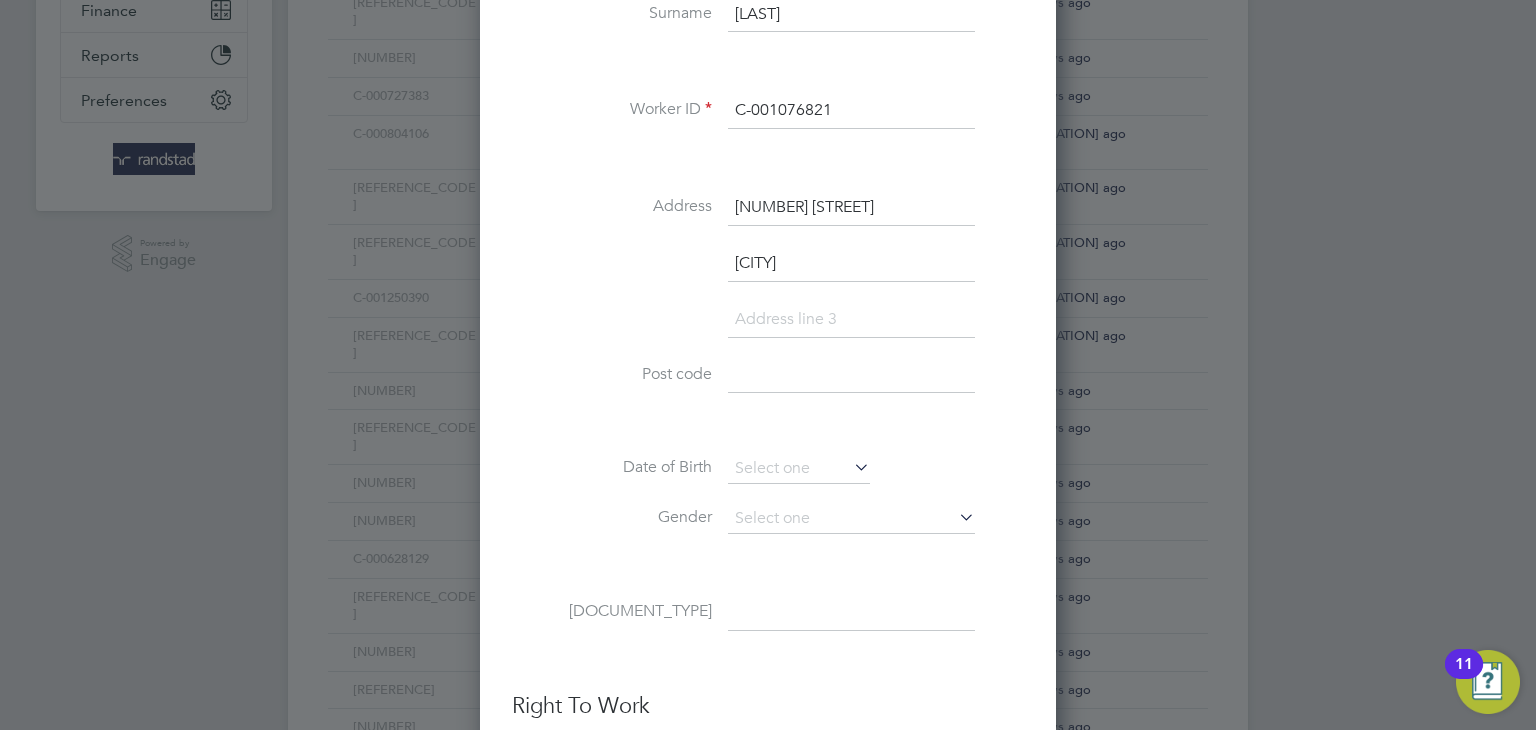 type on "Dunstable" 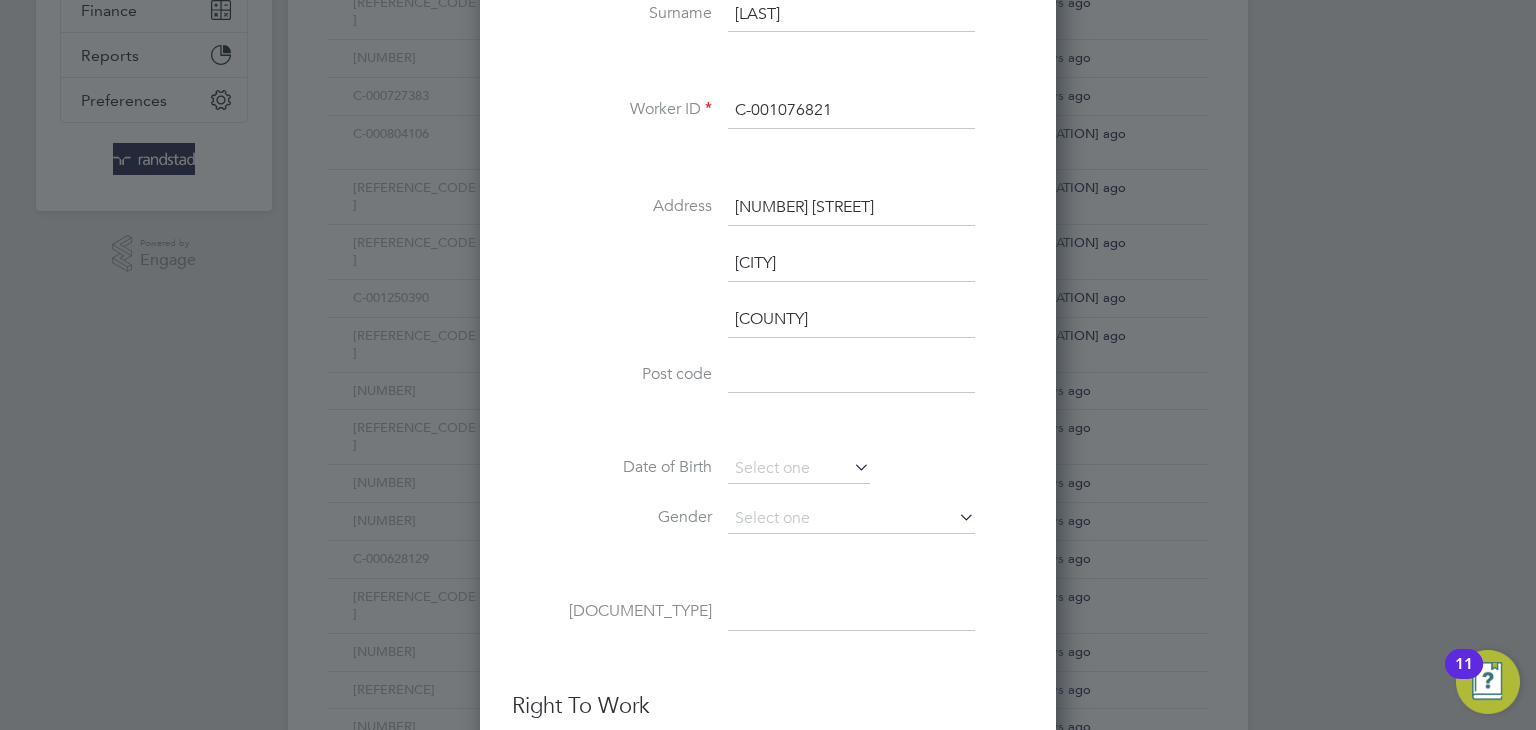 type on "Bedfordshire" 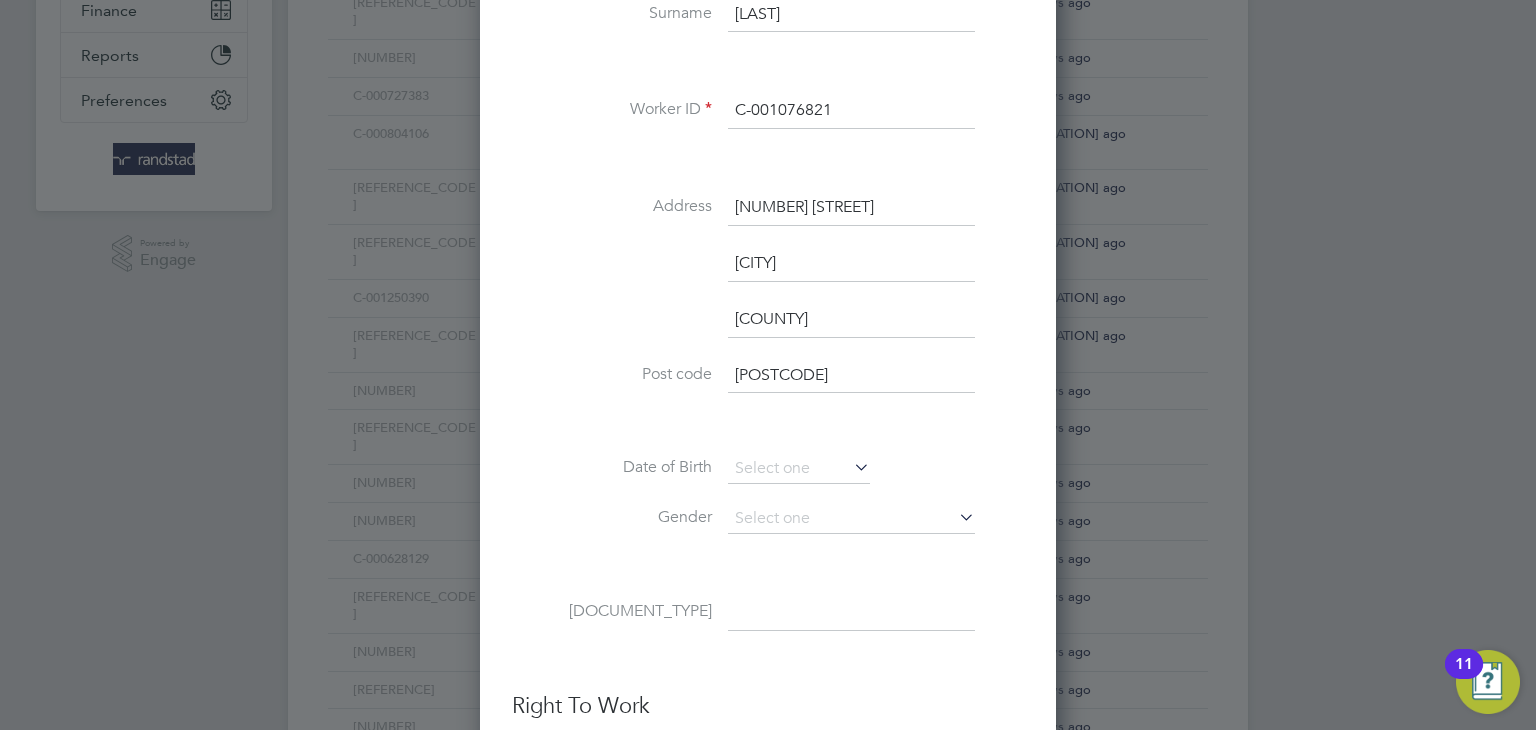 type on "LU6 1QH" 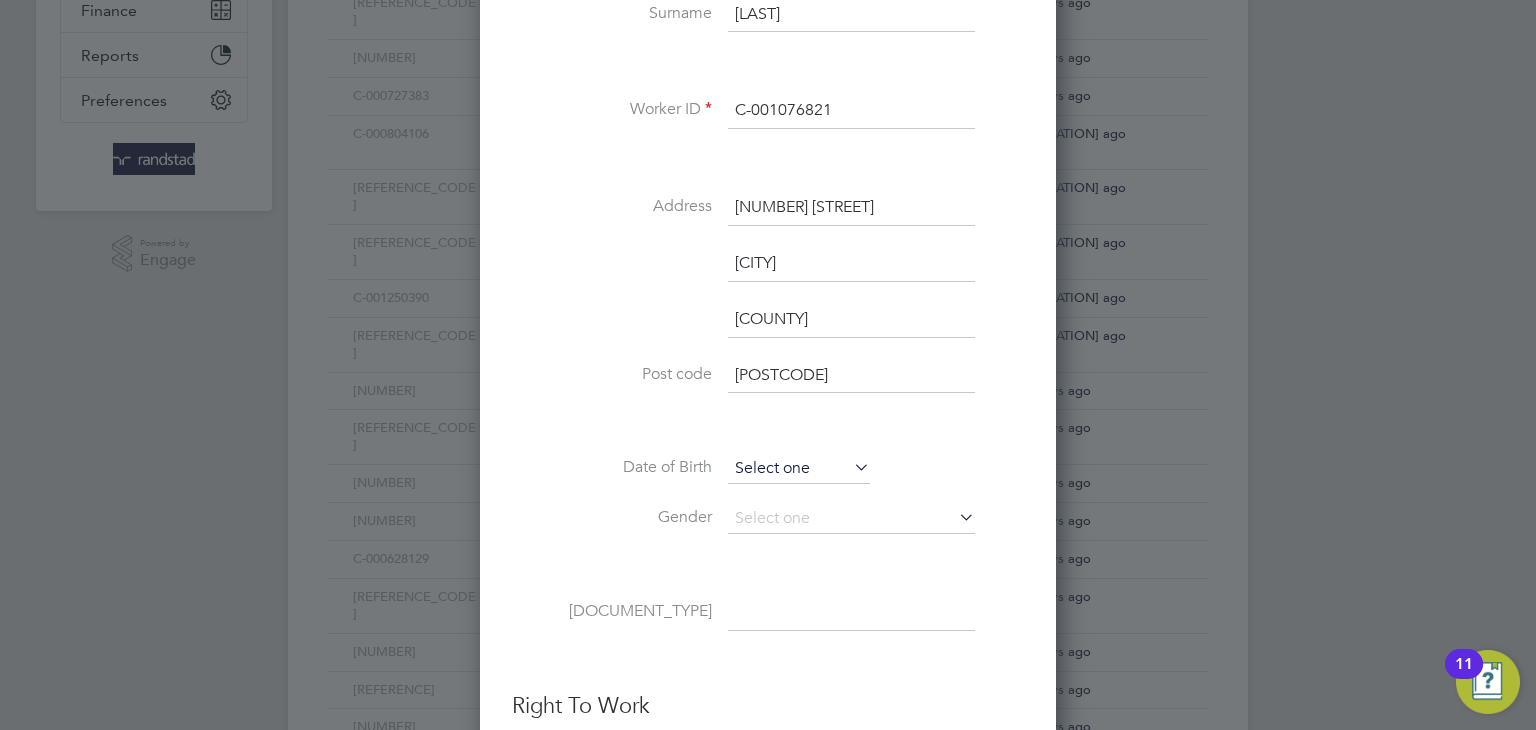 click at bounding box center [799, 469] 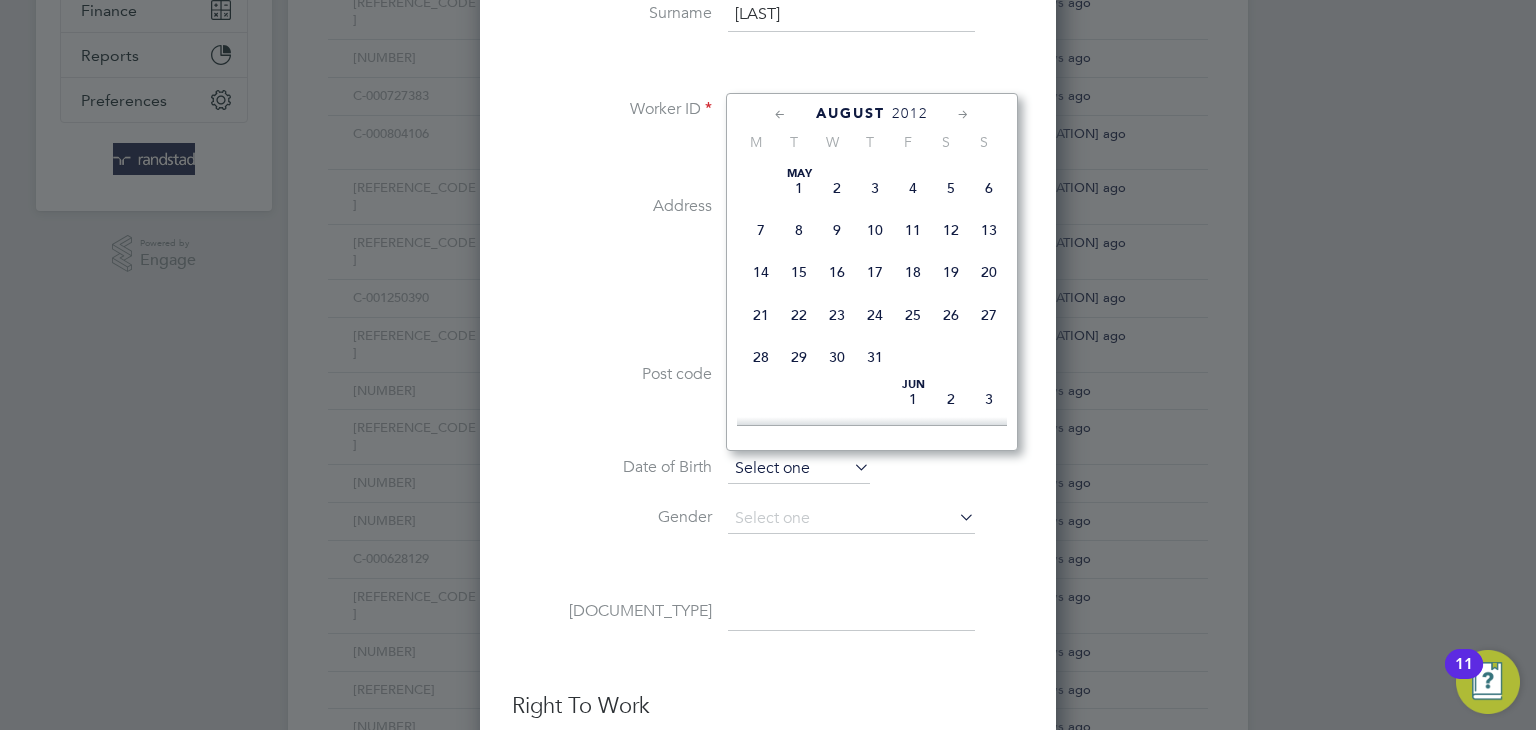 scroll, scrollTop: 622, scrollLeft: 0, axis: vertical 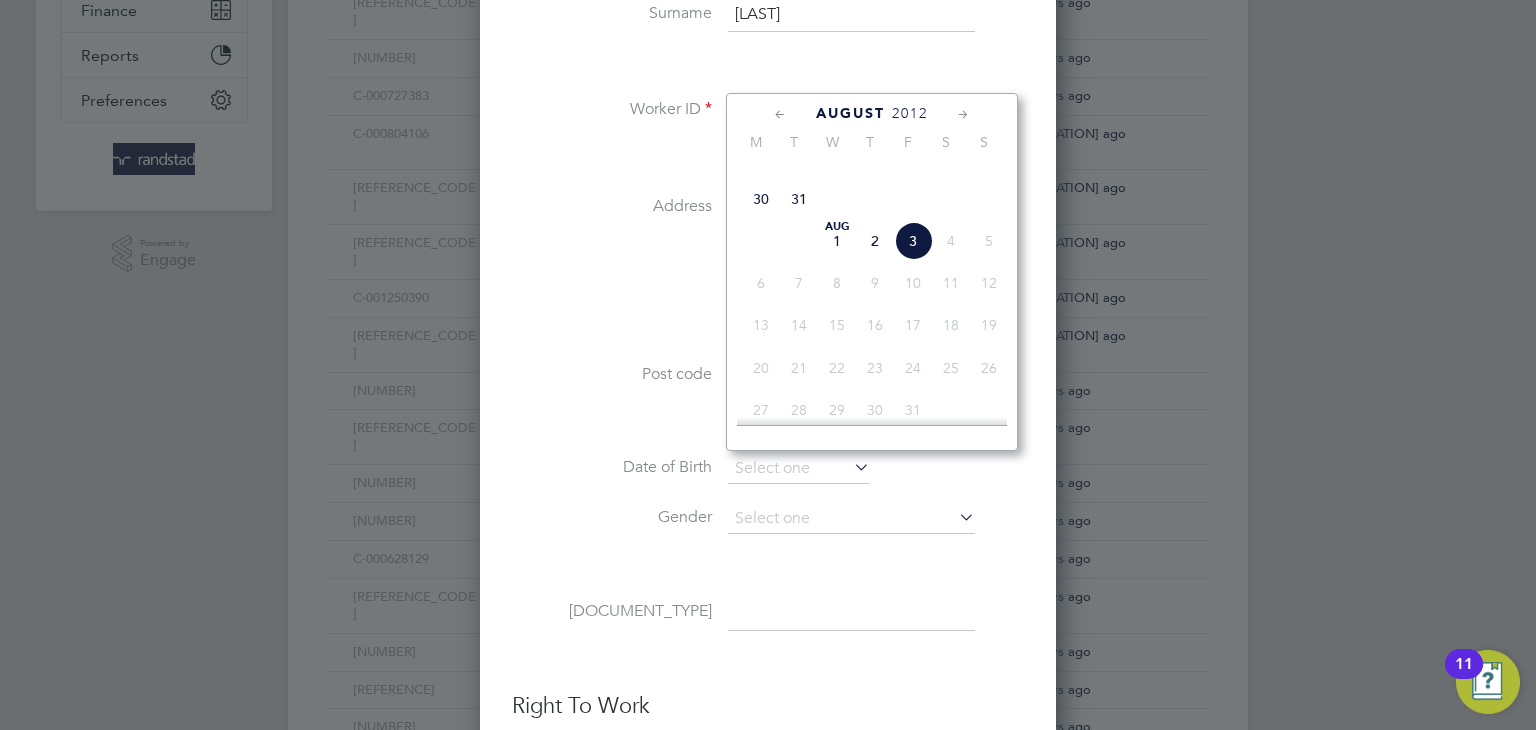 click on "2012" 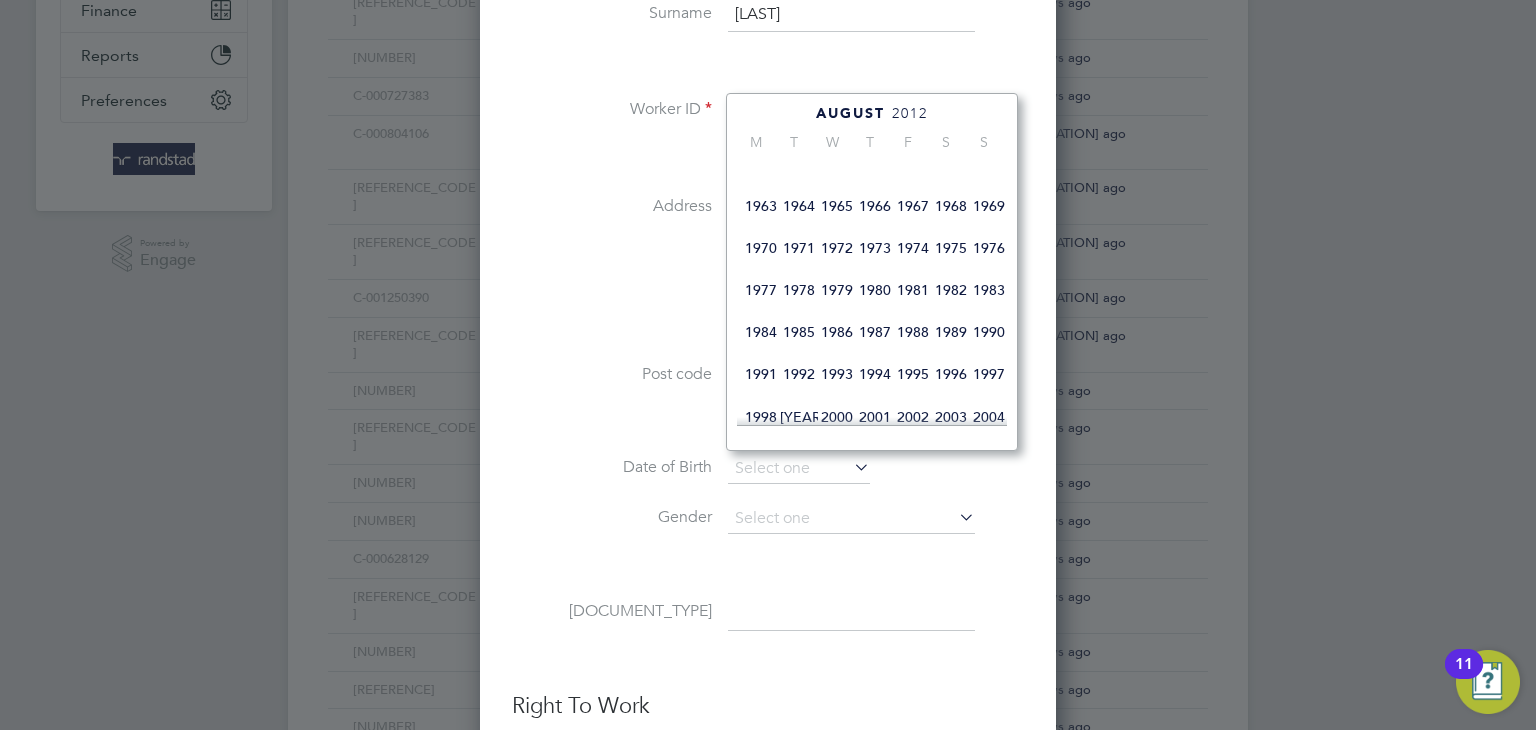 scroll, scrollTop: 320, scrollLeft: 0, axis: vertical 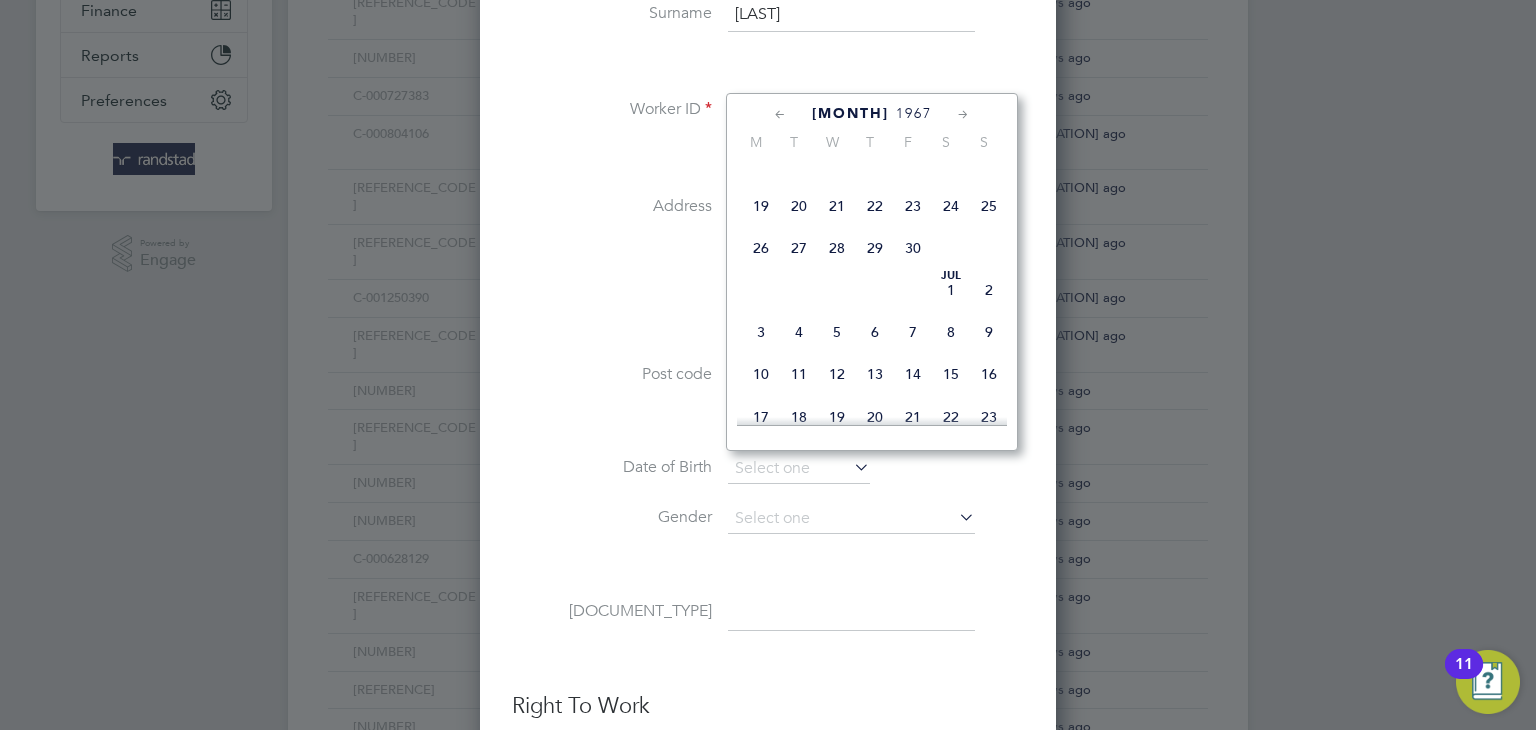 click 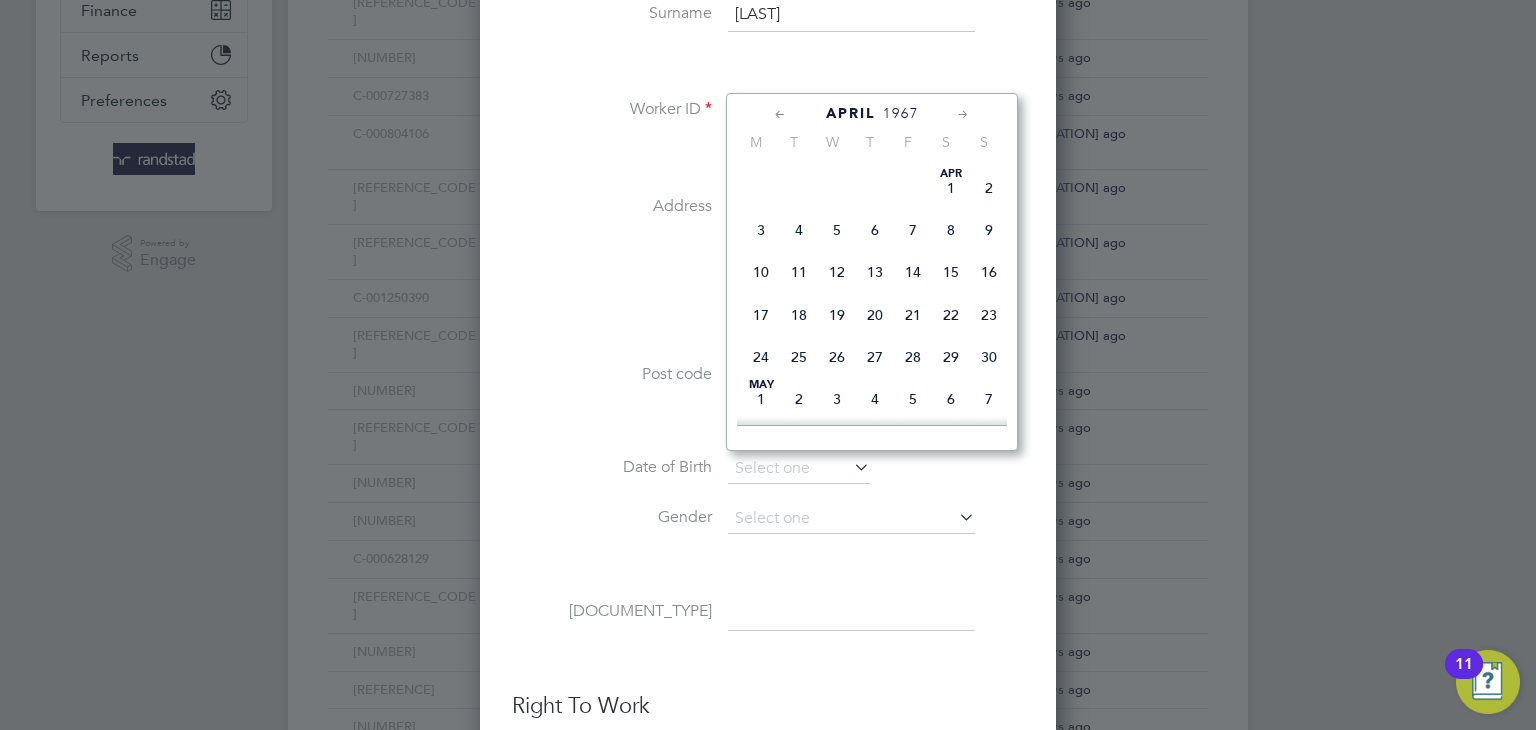 click 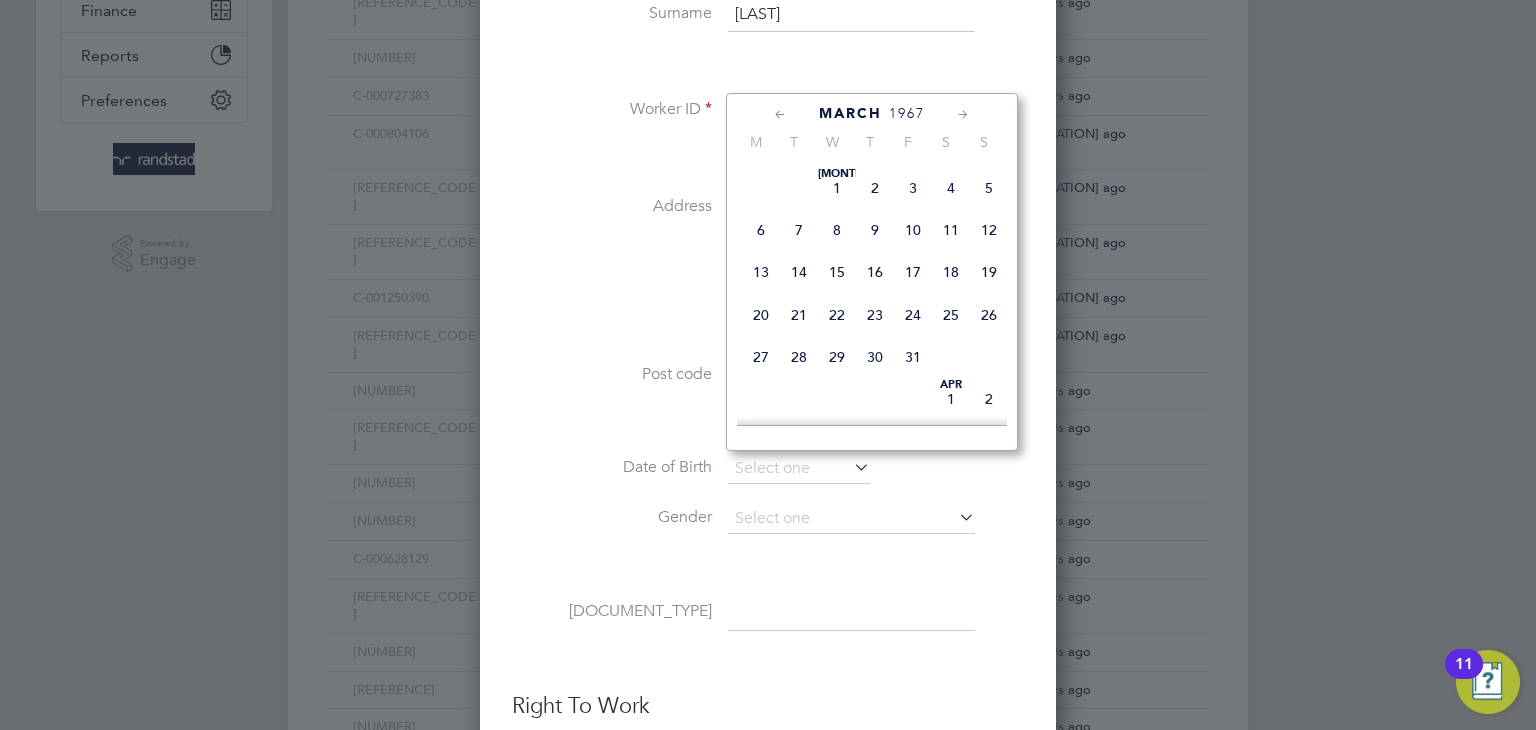 click 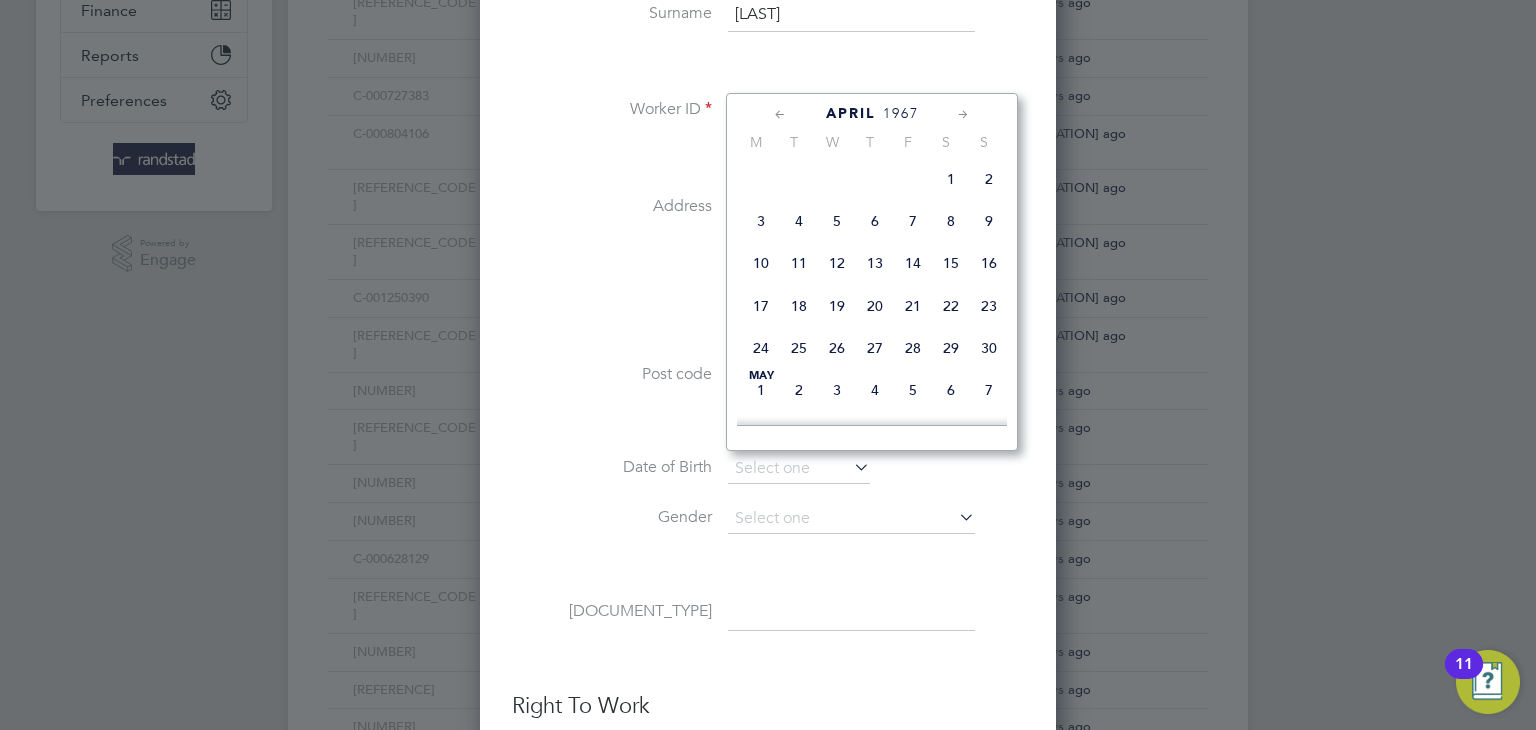 click 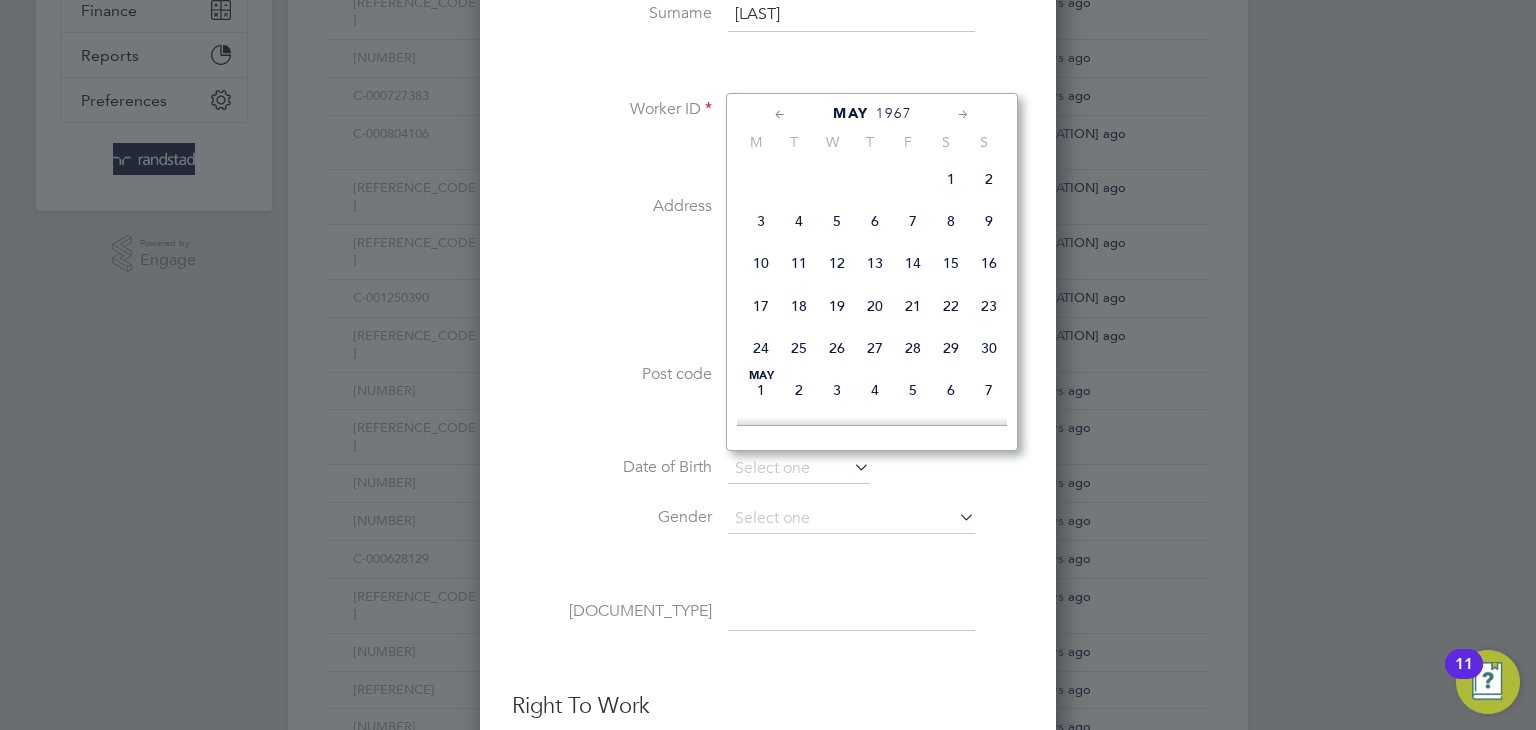 scroll, scrollTop: 442, scrollLeft: 0, axis: vertical 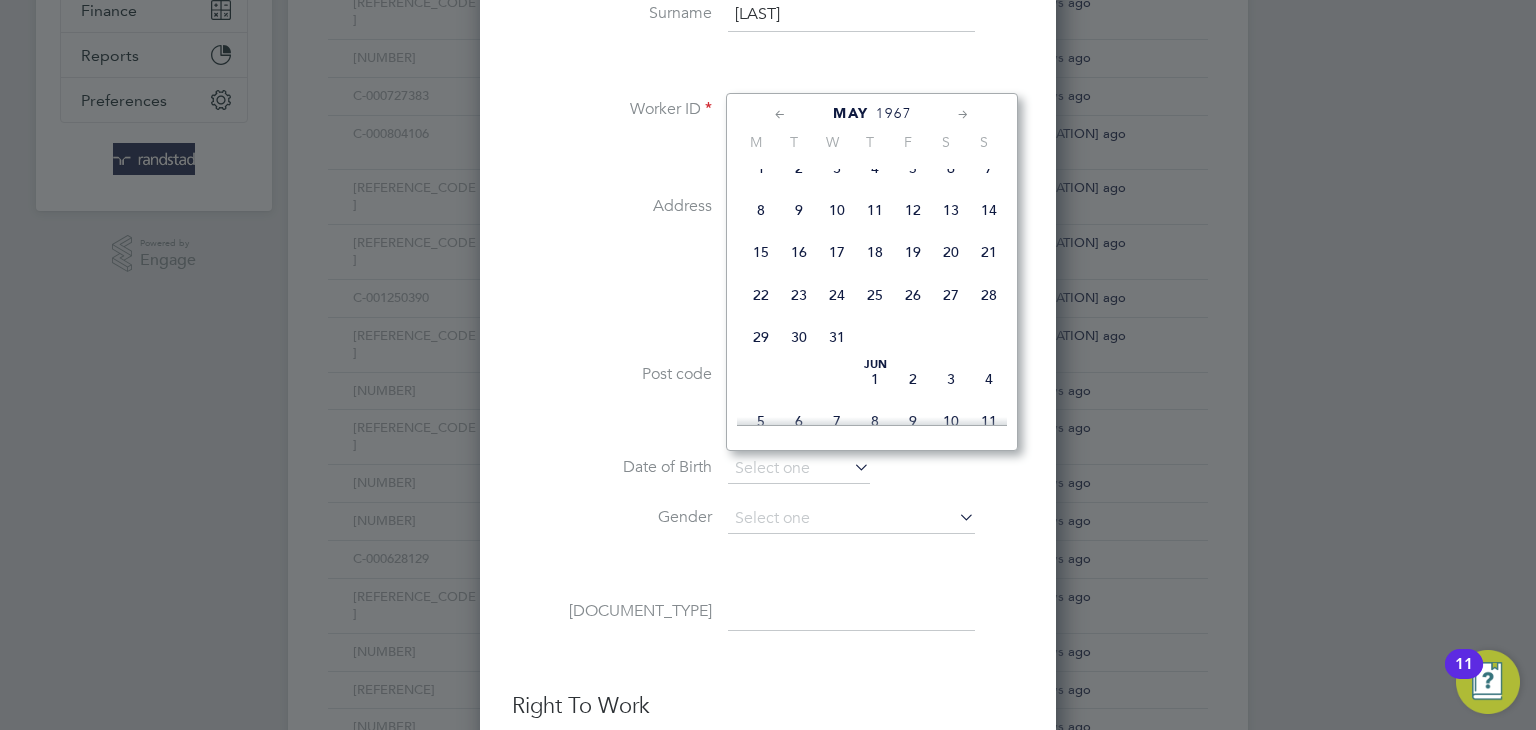 click on "13" 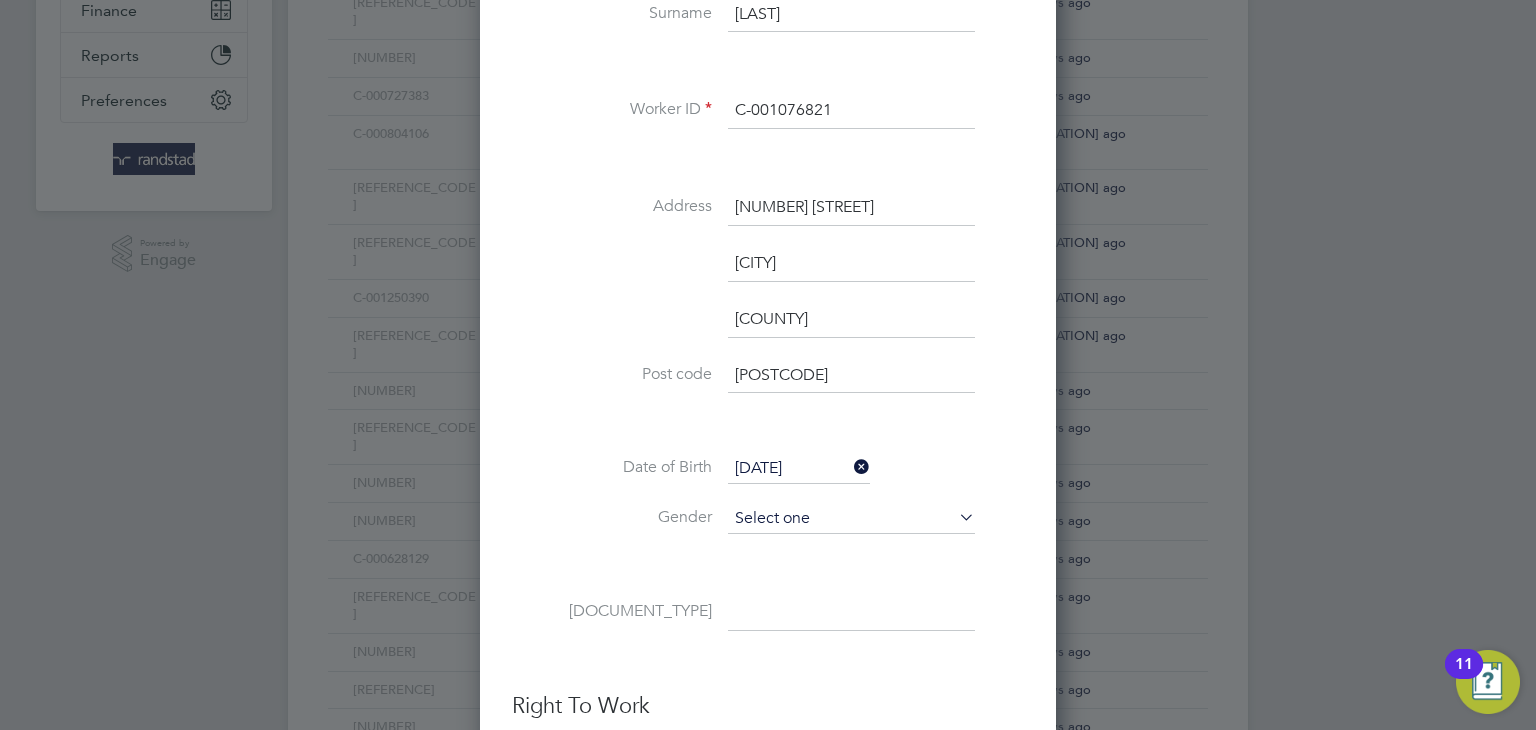 click at bounding box center [851, 519] 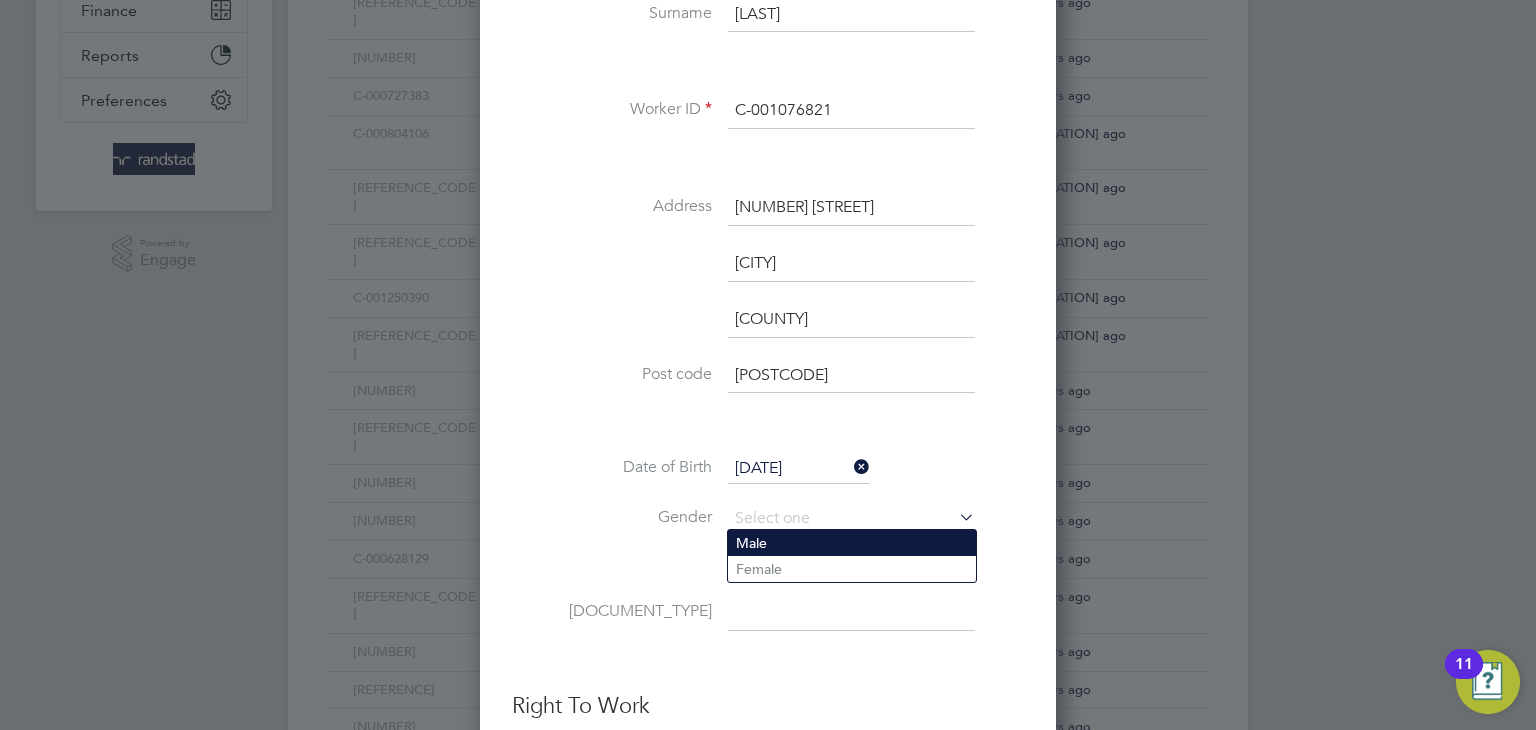 click on "Male" 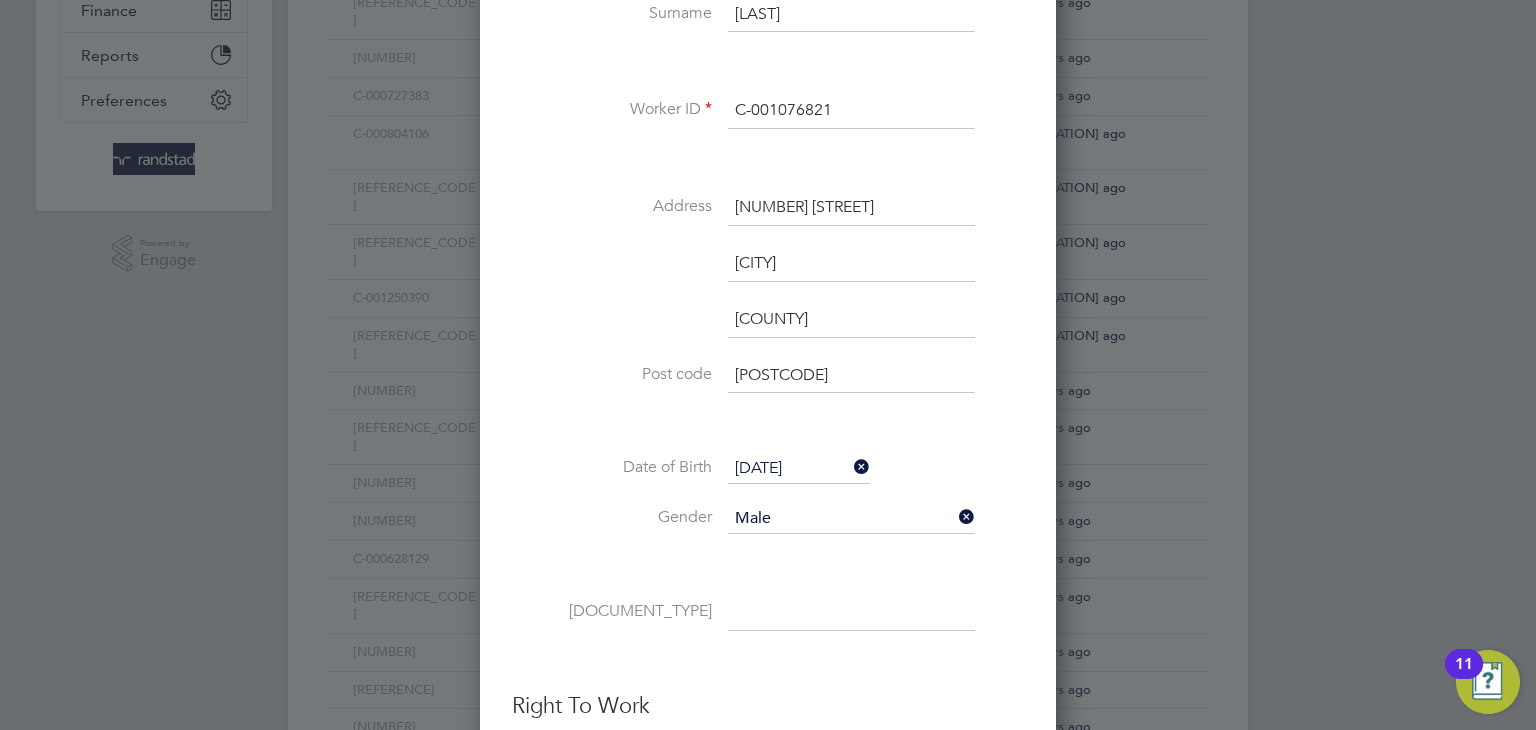 click at bounding box center [851, 613] 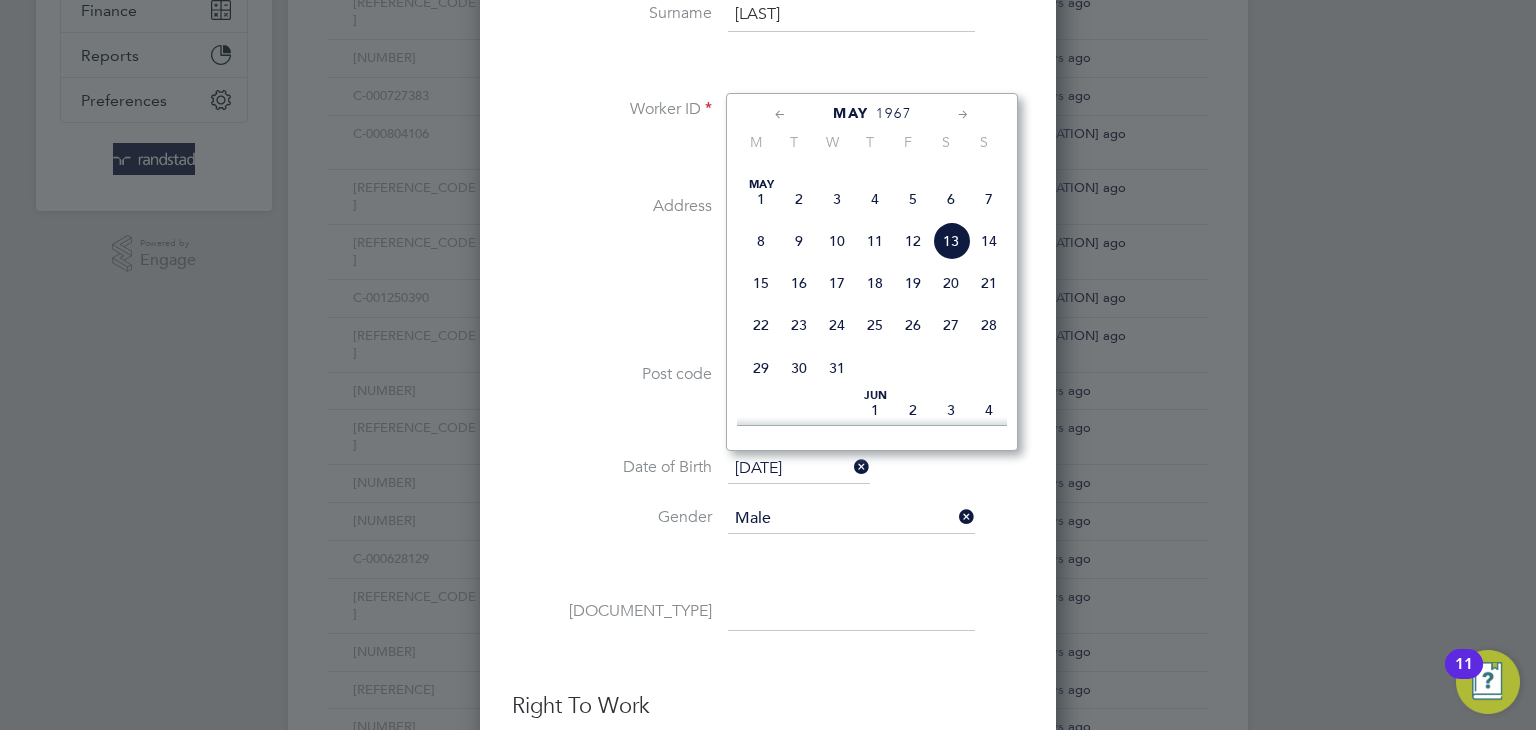 click on "31" 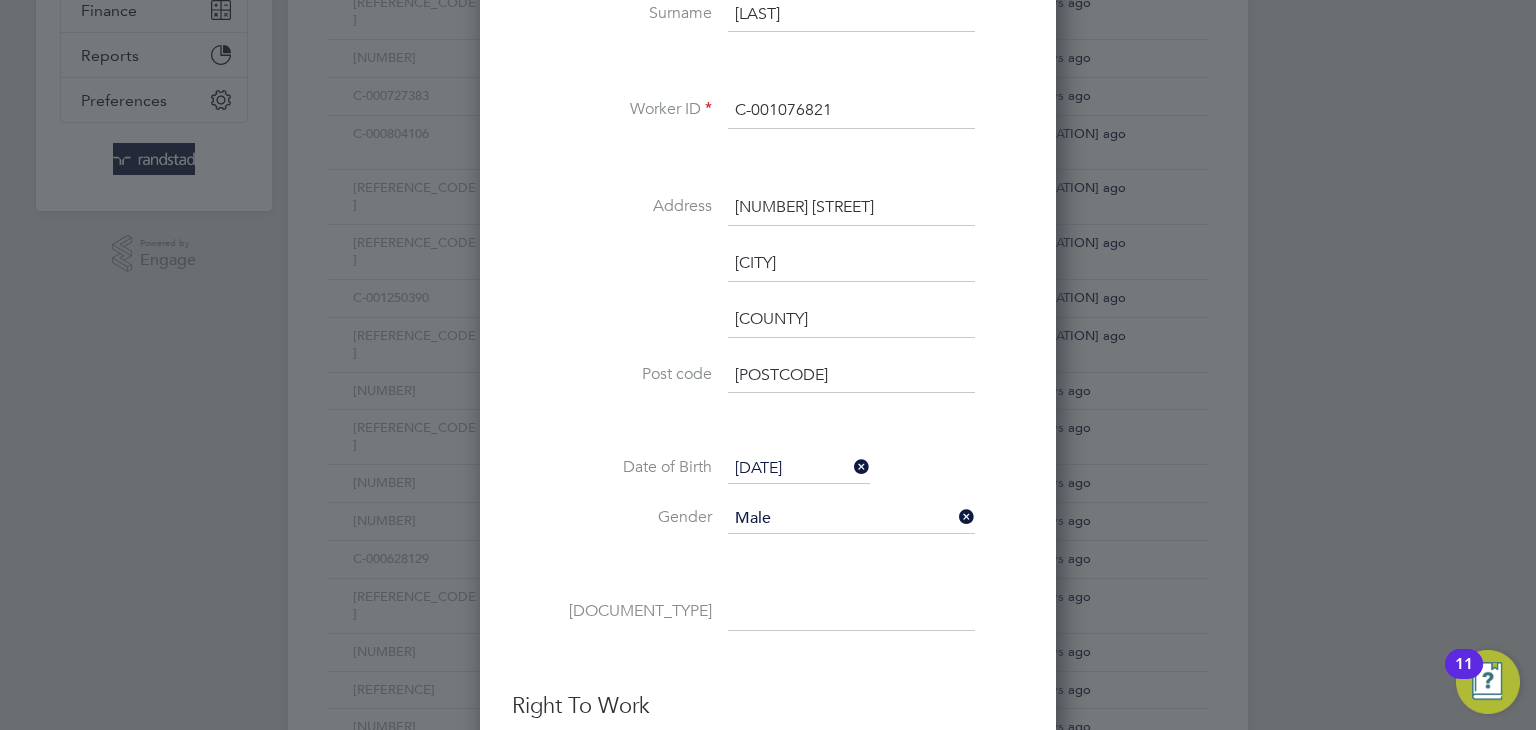 click on "Post code   LU6 1QH" at bounding box center [768, 386] 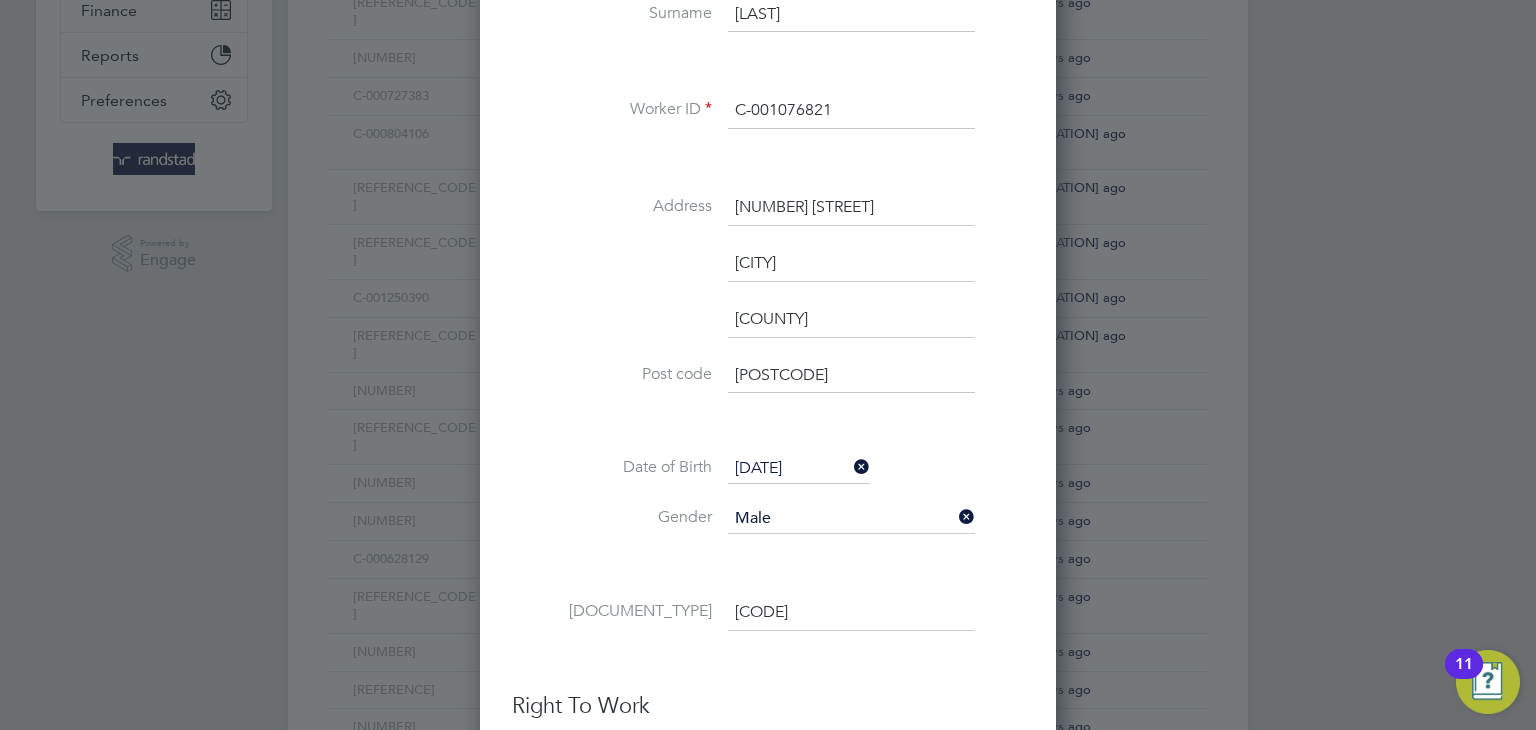 type on "NM 81 17 85 B" 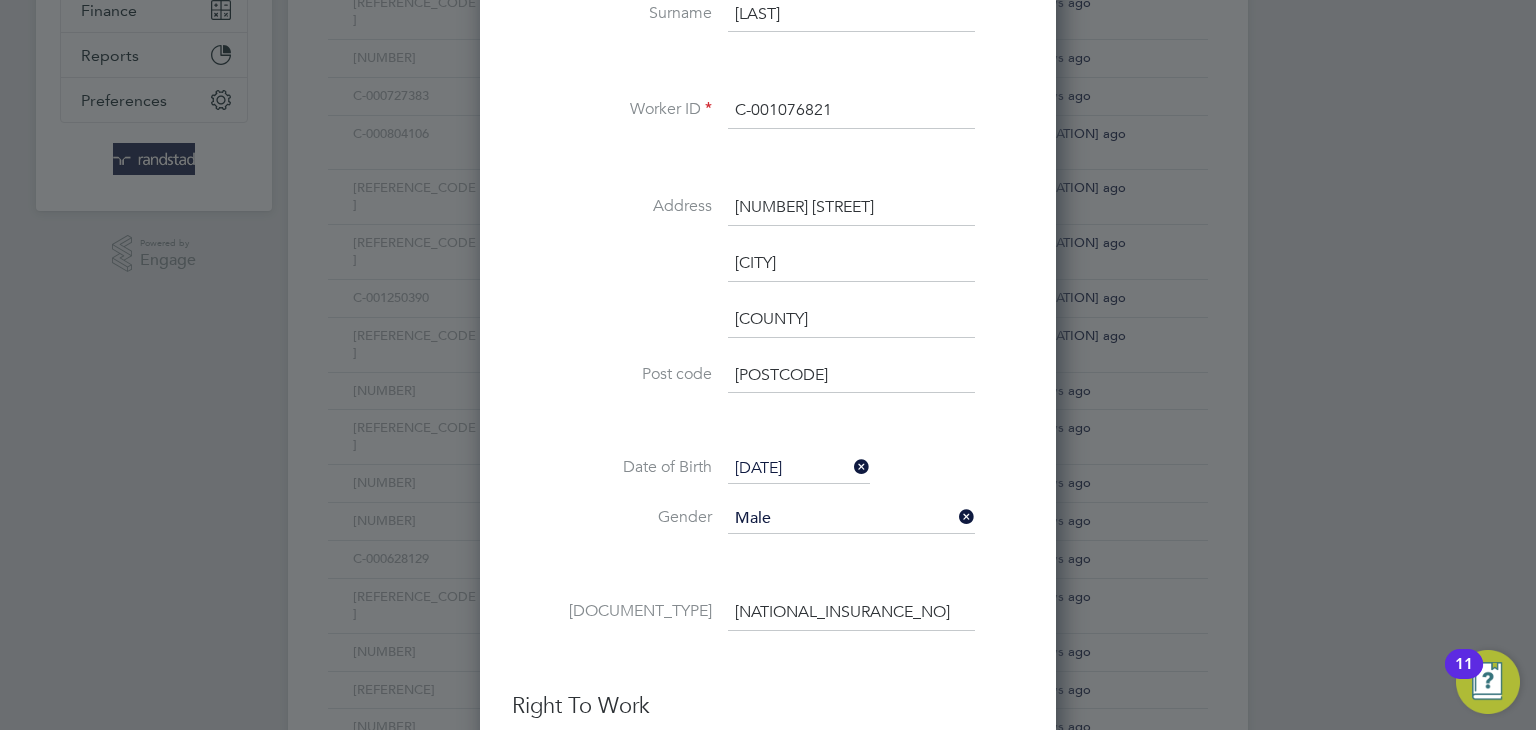 click on "Date of Birth   31 May 1967" at bounding box center (768, 479) 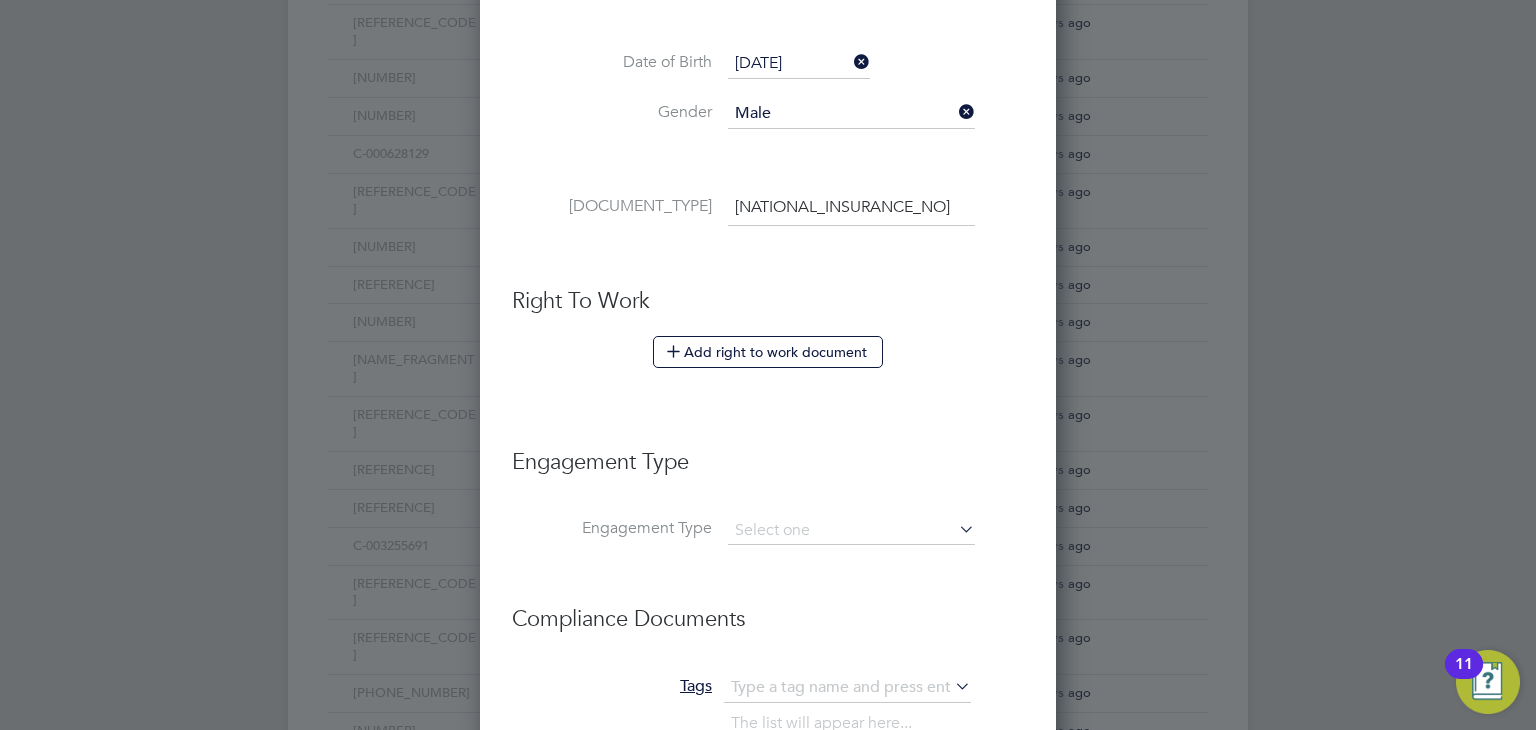 scroll, scrollTop: 966, scrollLeft: 0, axis: vertical 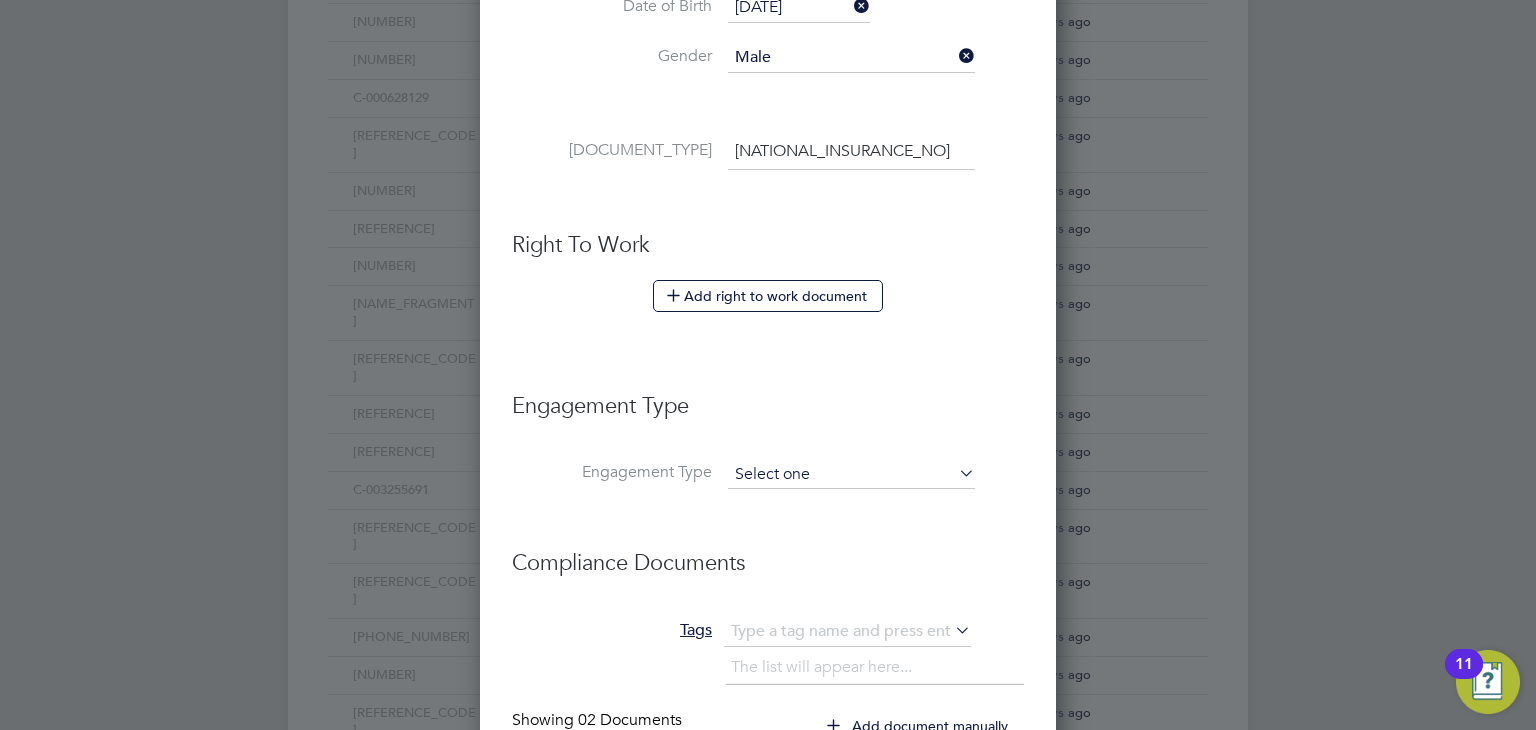 click at bounding box center [851, 475] 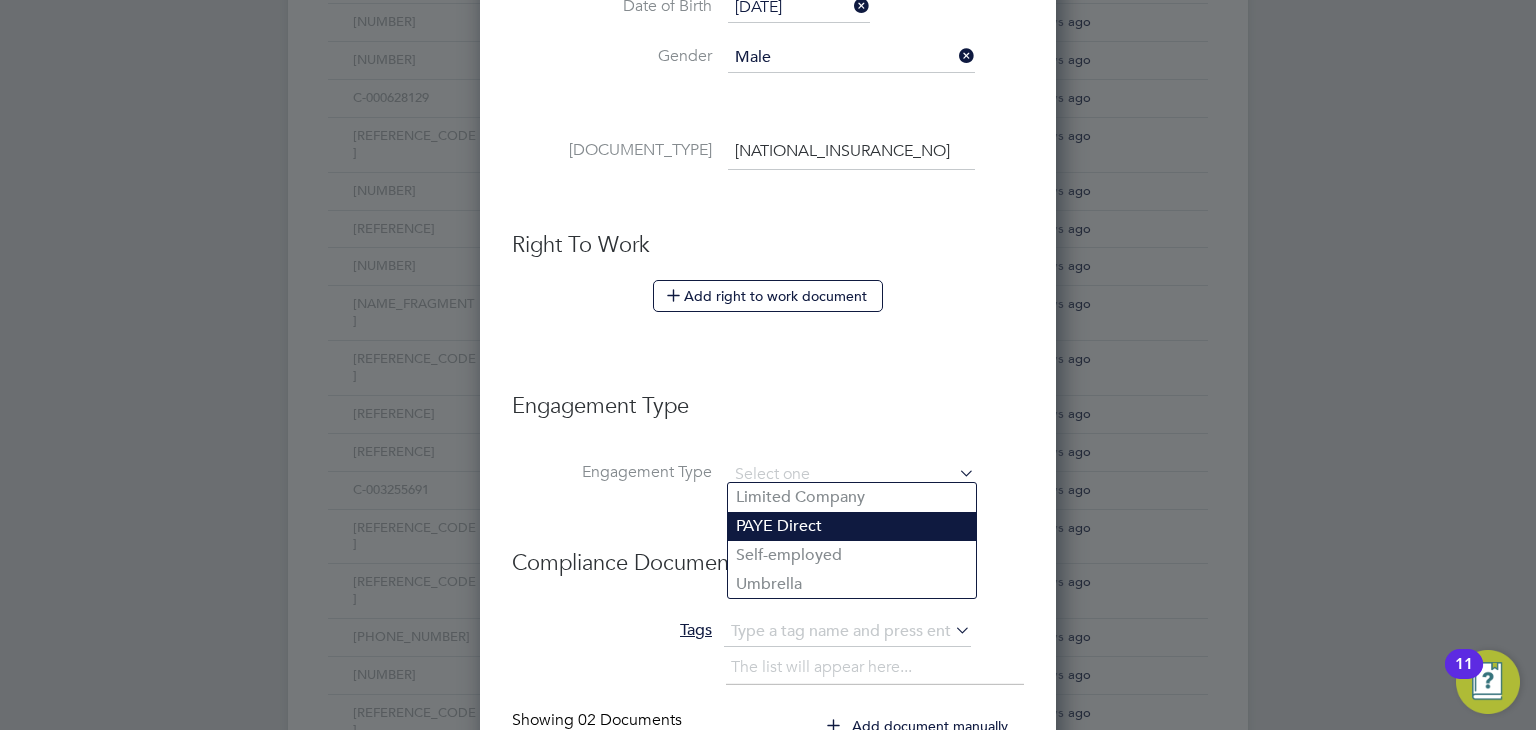 click on "PAYE Direct" 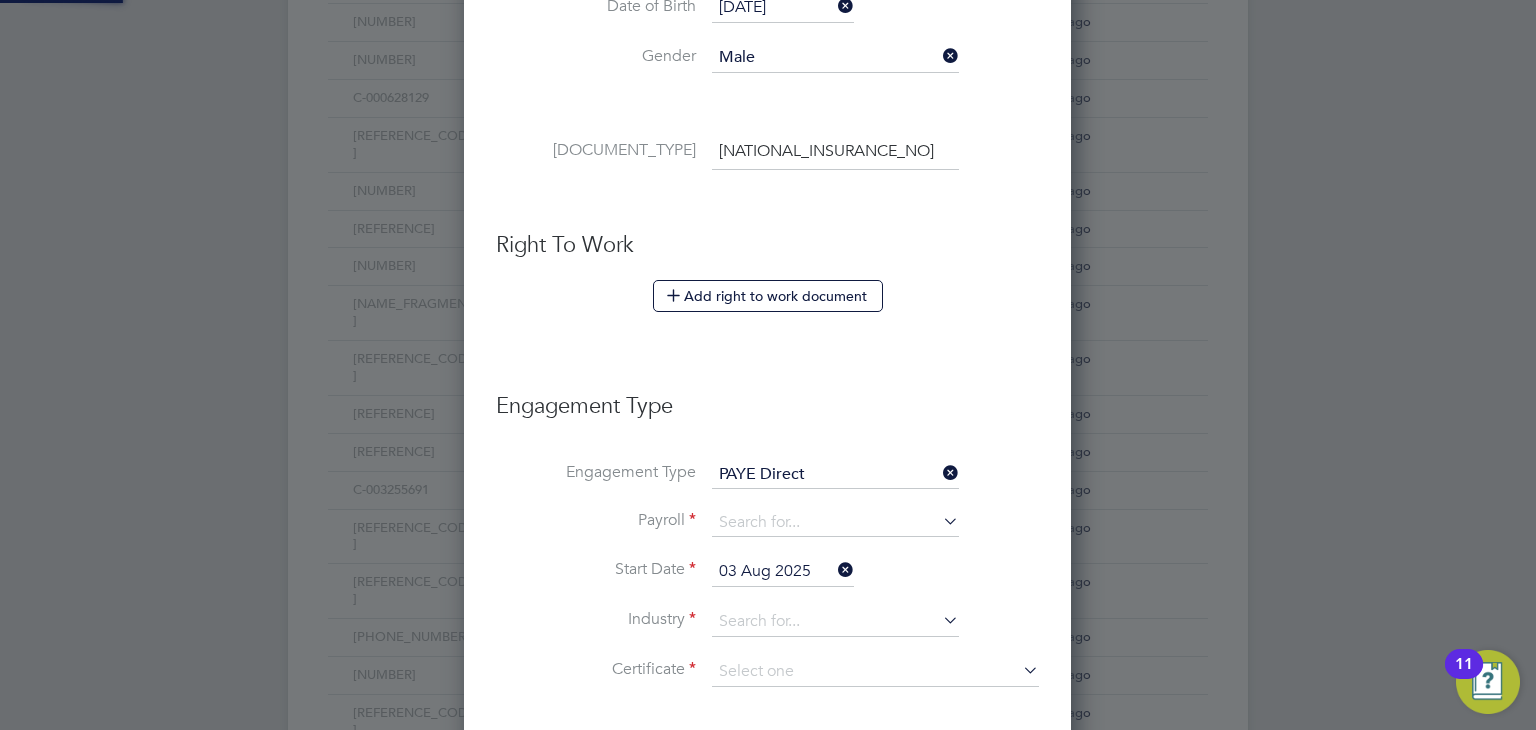 scroll, scrollTop: 10, scrollLeft: 9, axis: both 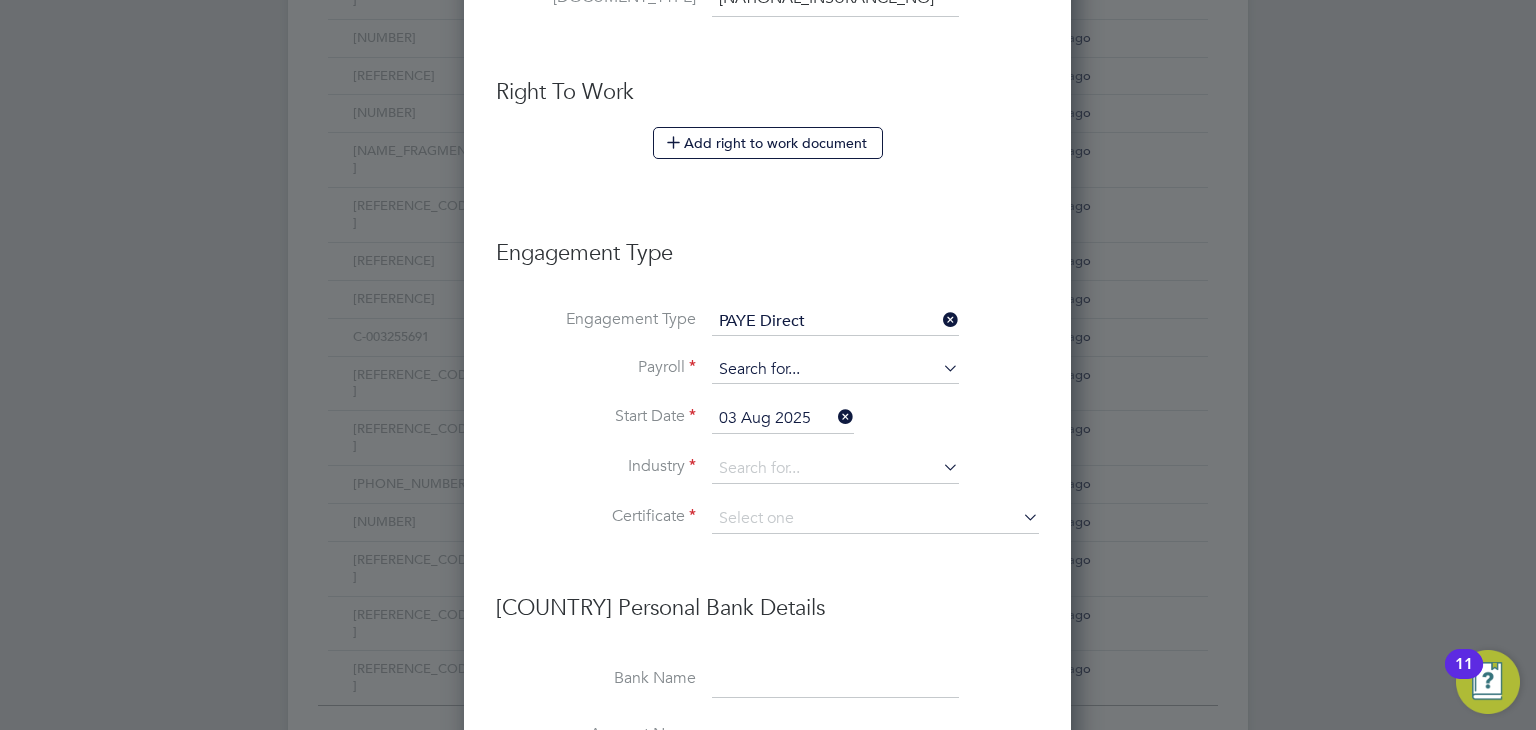 click at bounding box center [835, 370] 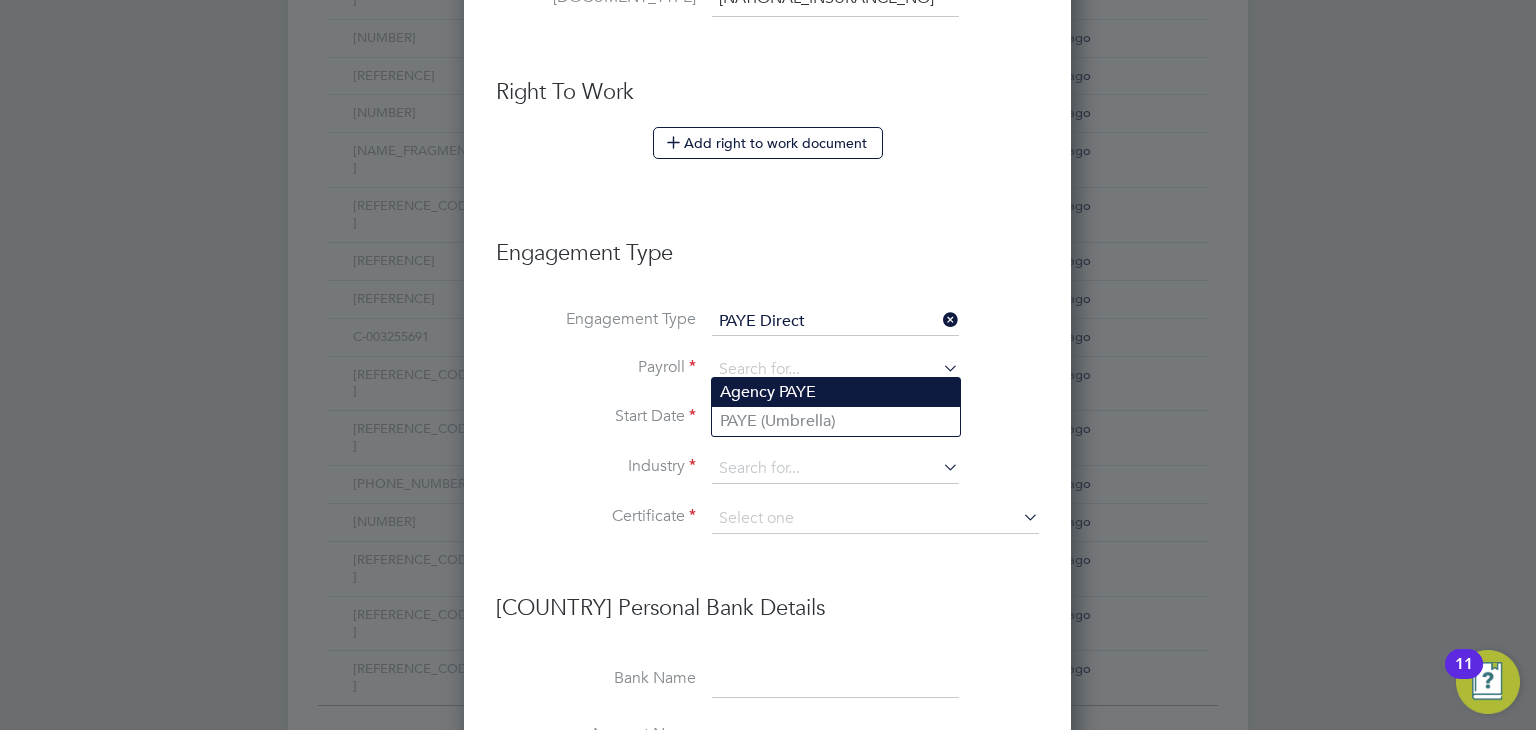 click on "Agency PAYE" 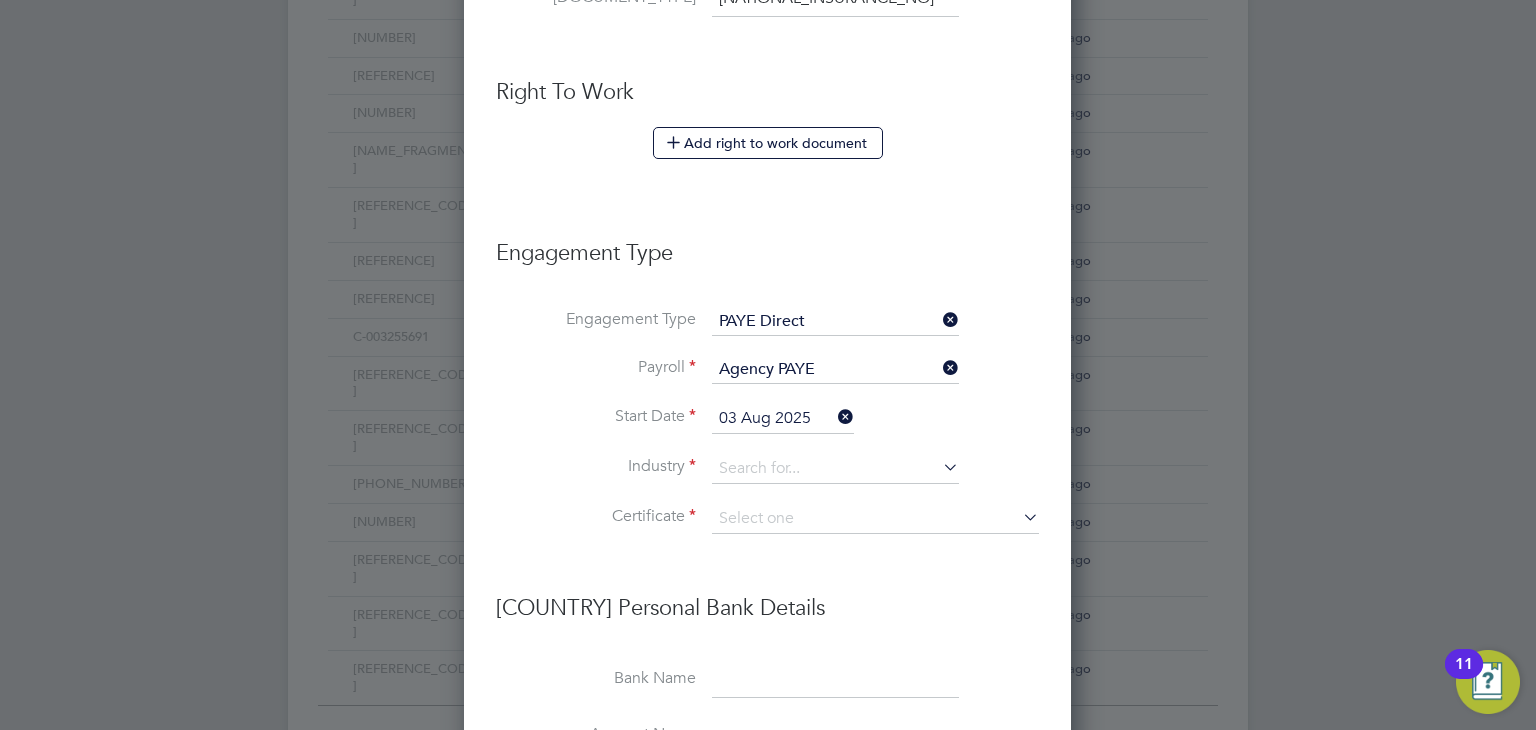 click on "03 Aug 2025" at bounding box center [783, 419] 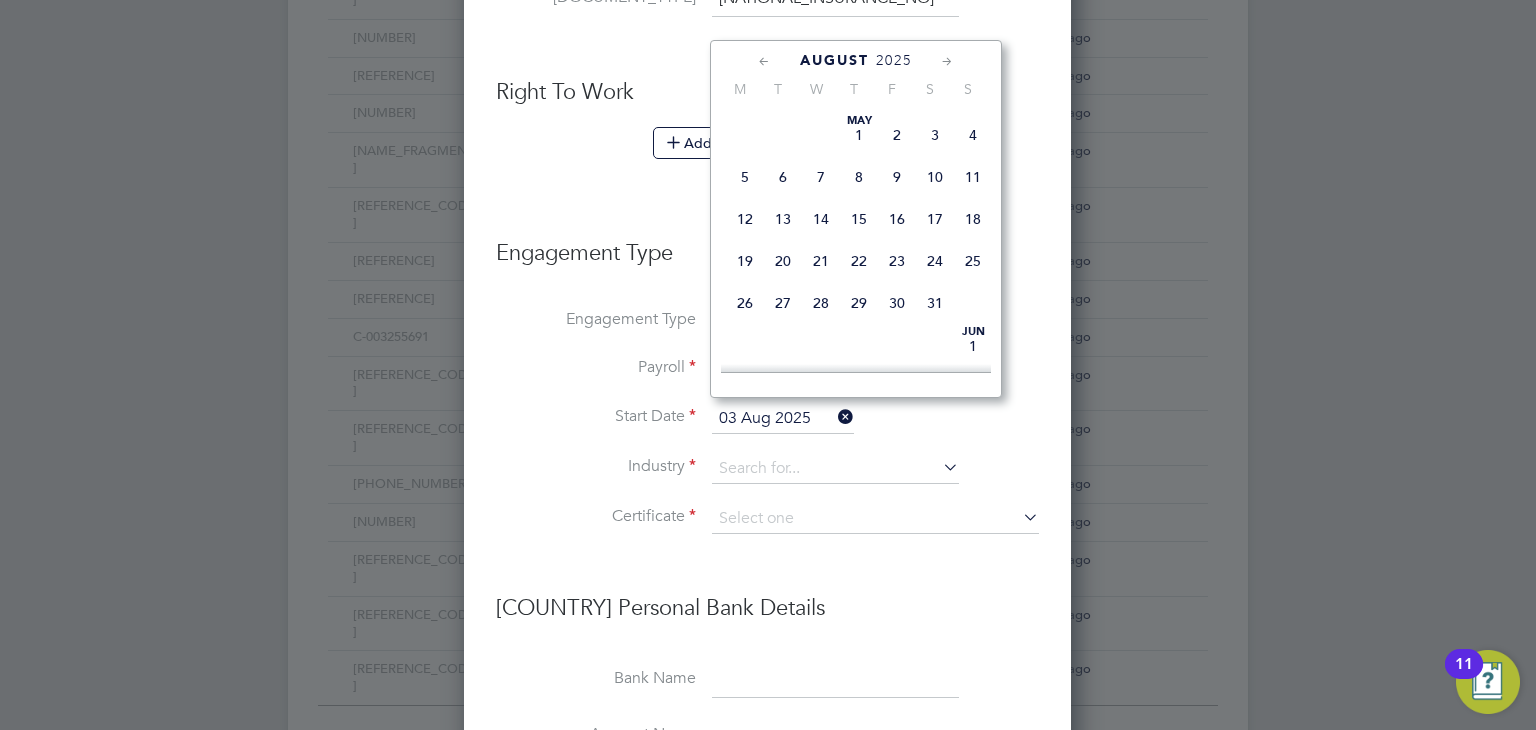 scroll, scrollTop: 622, scrollLeft: 0, axis: vertical 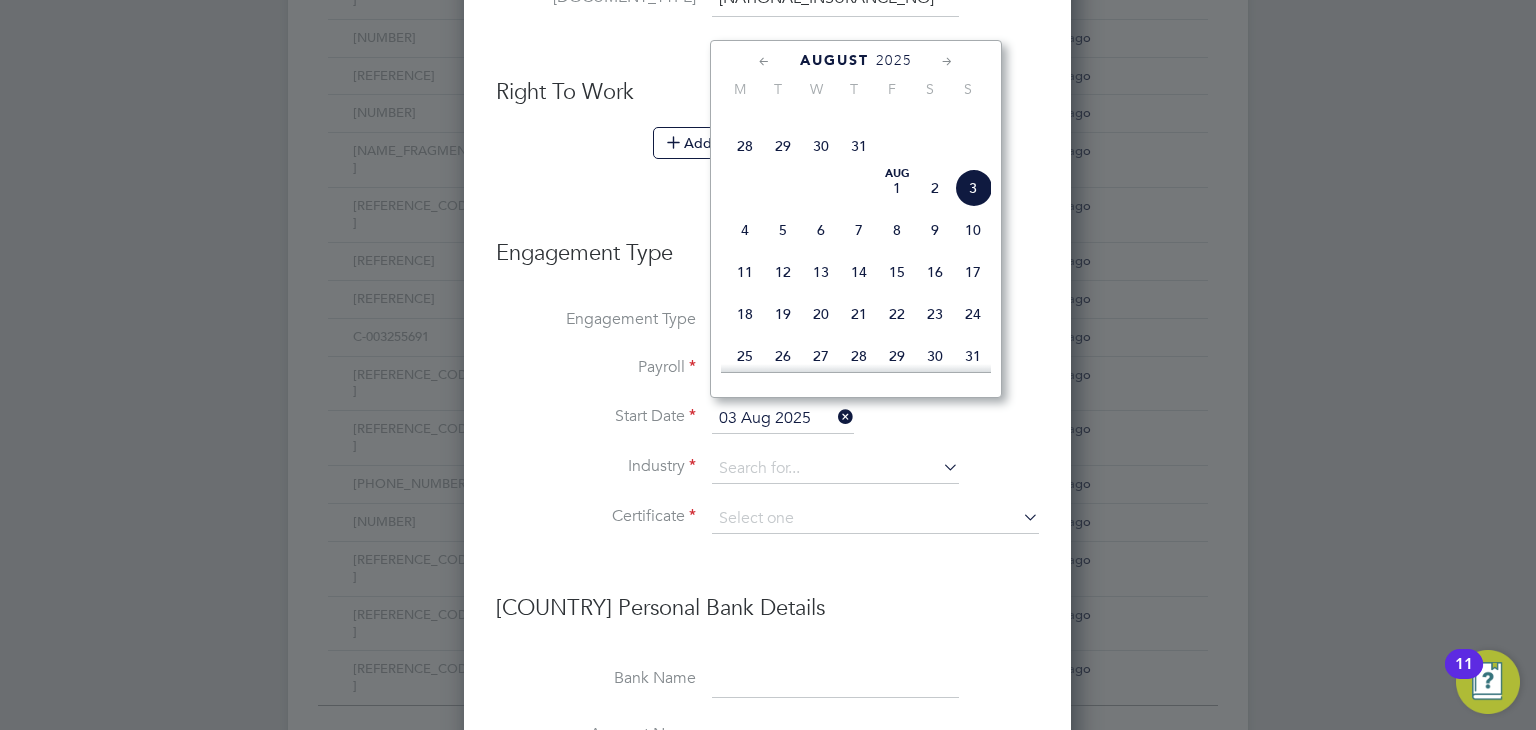 click on "28" 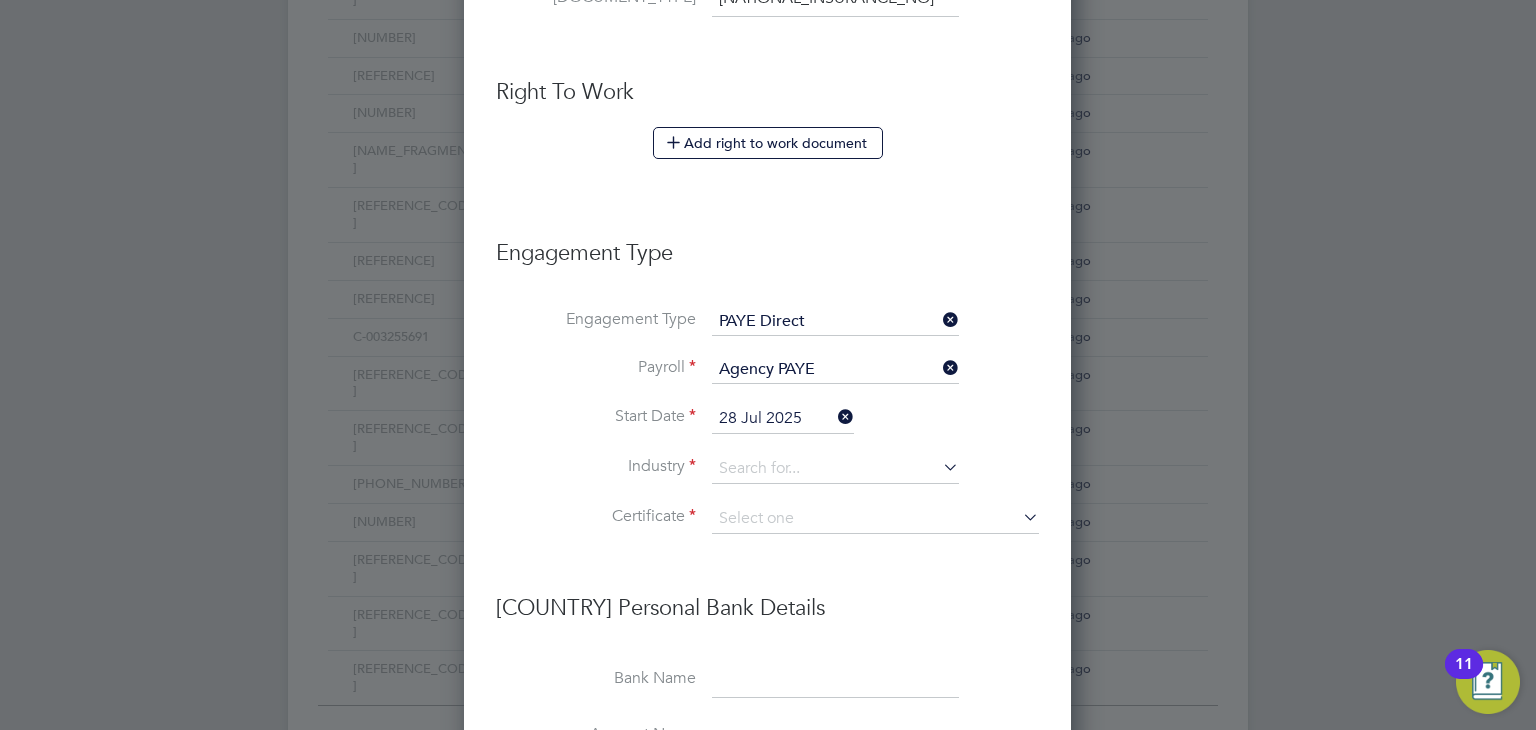 click on "Start Date   28 Jul 2025" at bounding box center [767, 429] 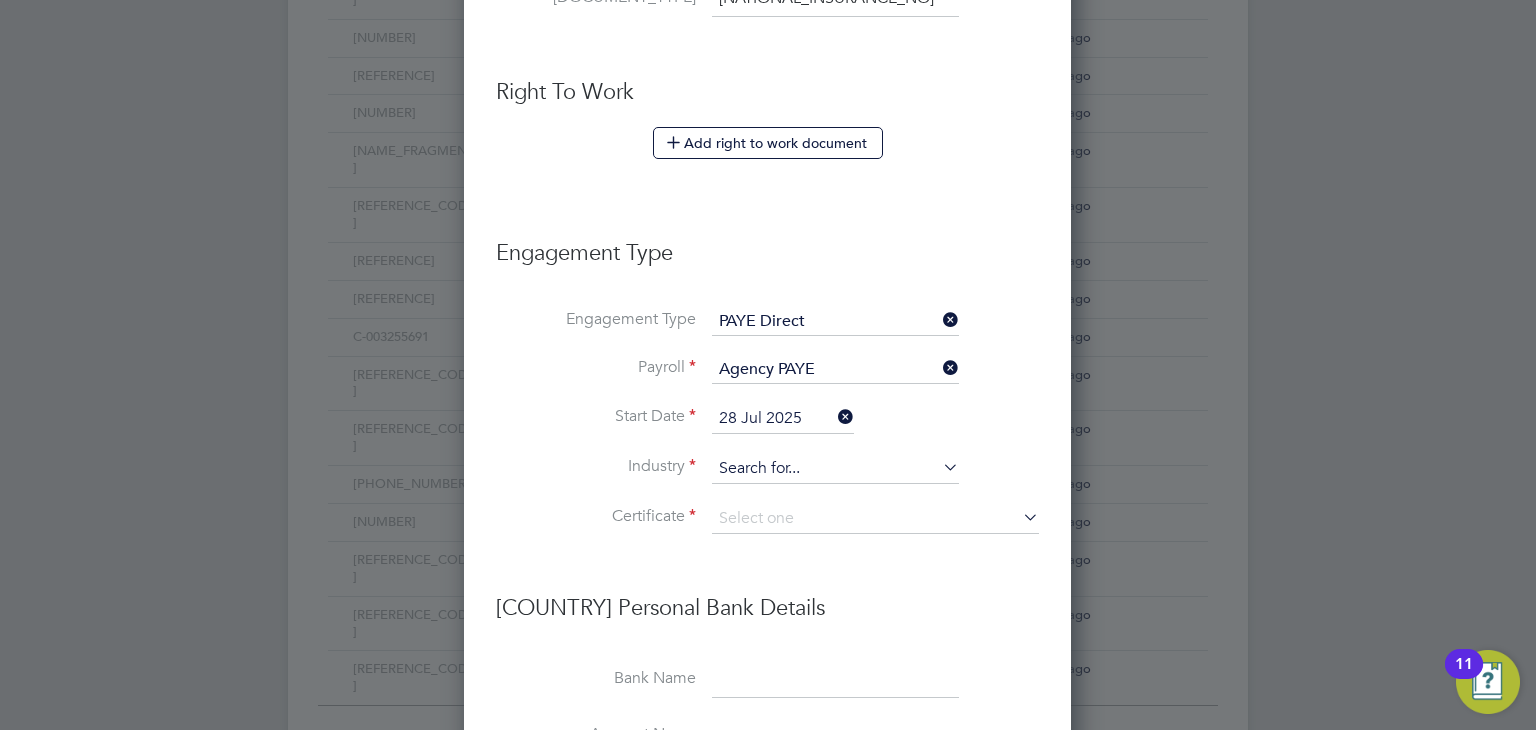 click at bounding box center (835, 469) 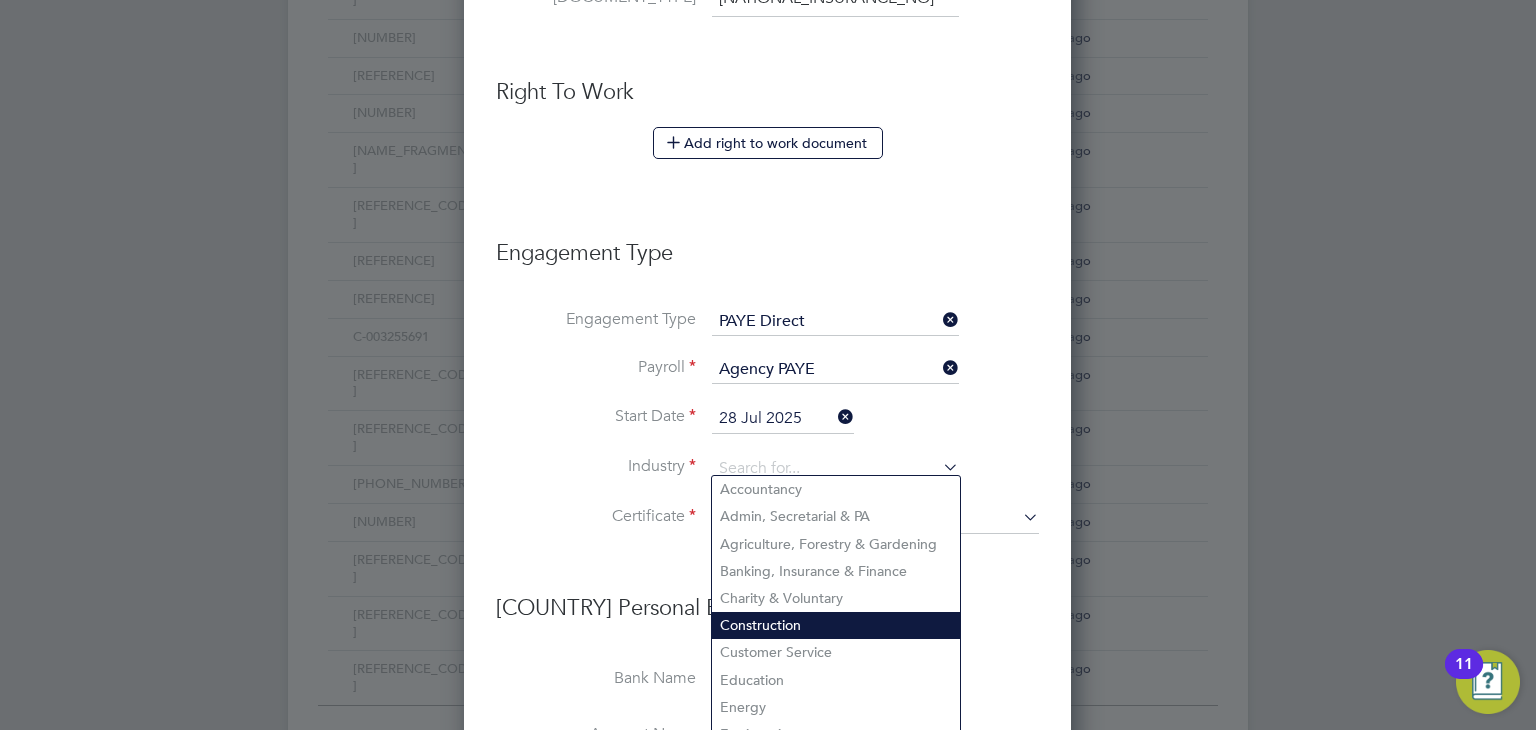 click on "Construction" 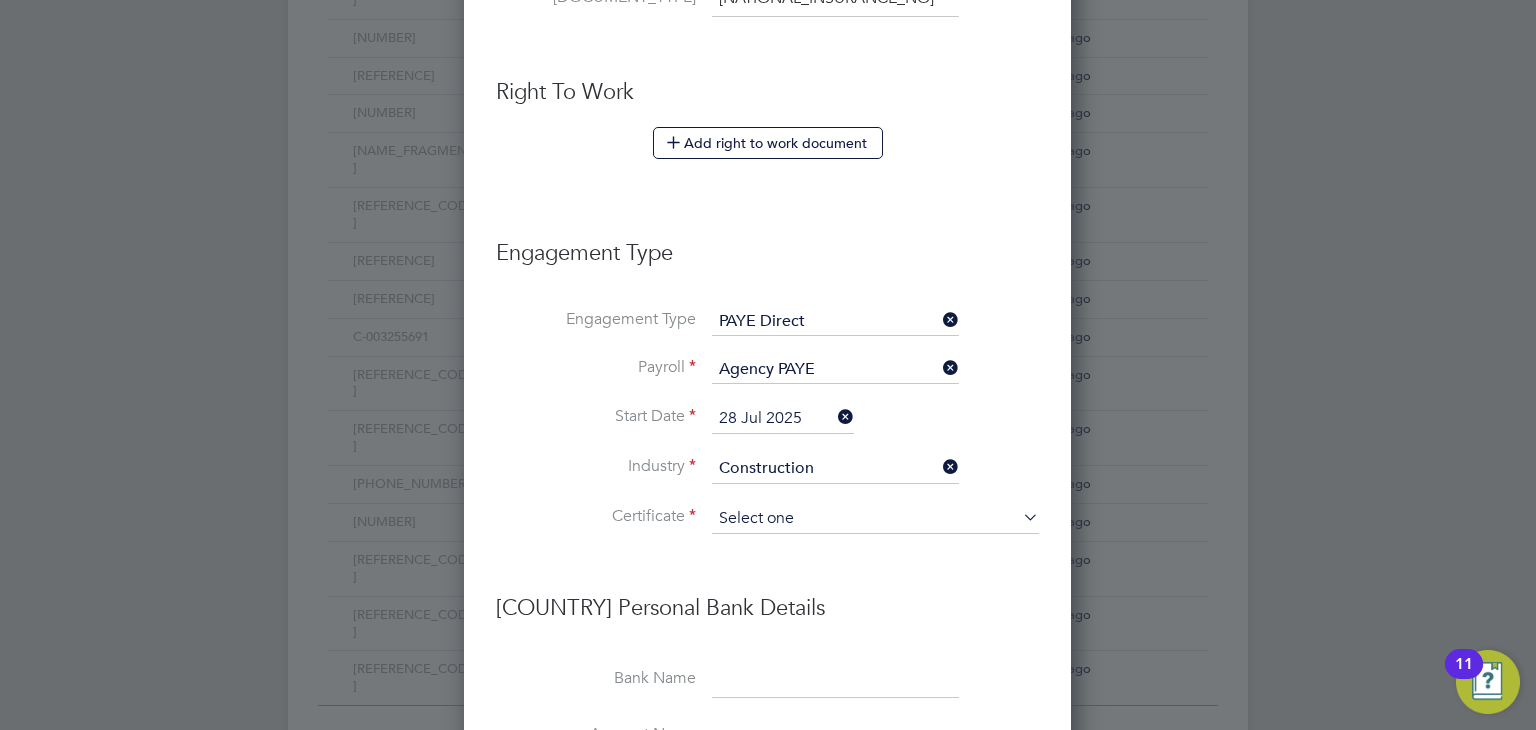 click at bounding box center [875, 519] 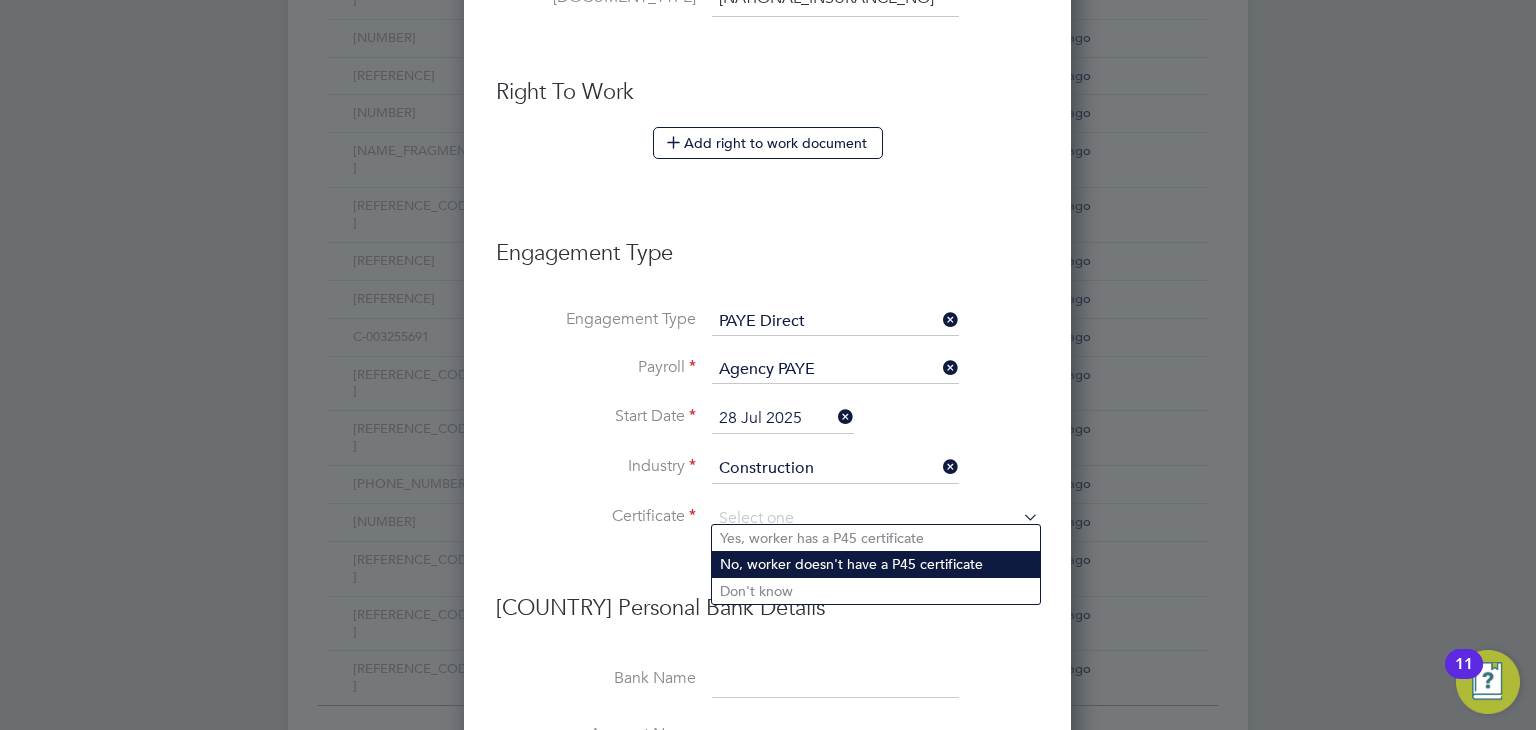 click on "No, worker doesn't have a P45 certificate" 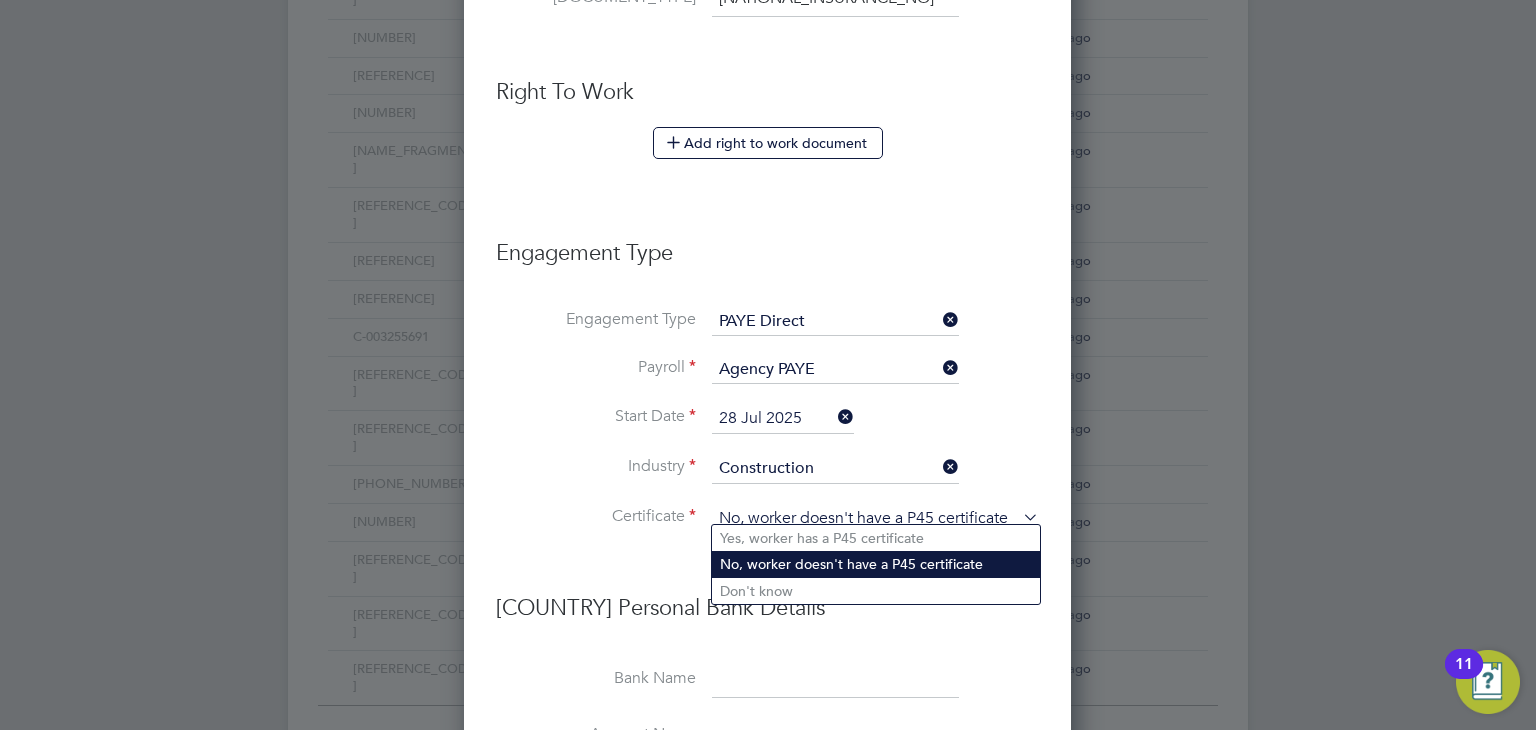 scroll, scrollTop: 9, scrollLeft: 9, axis: both 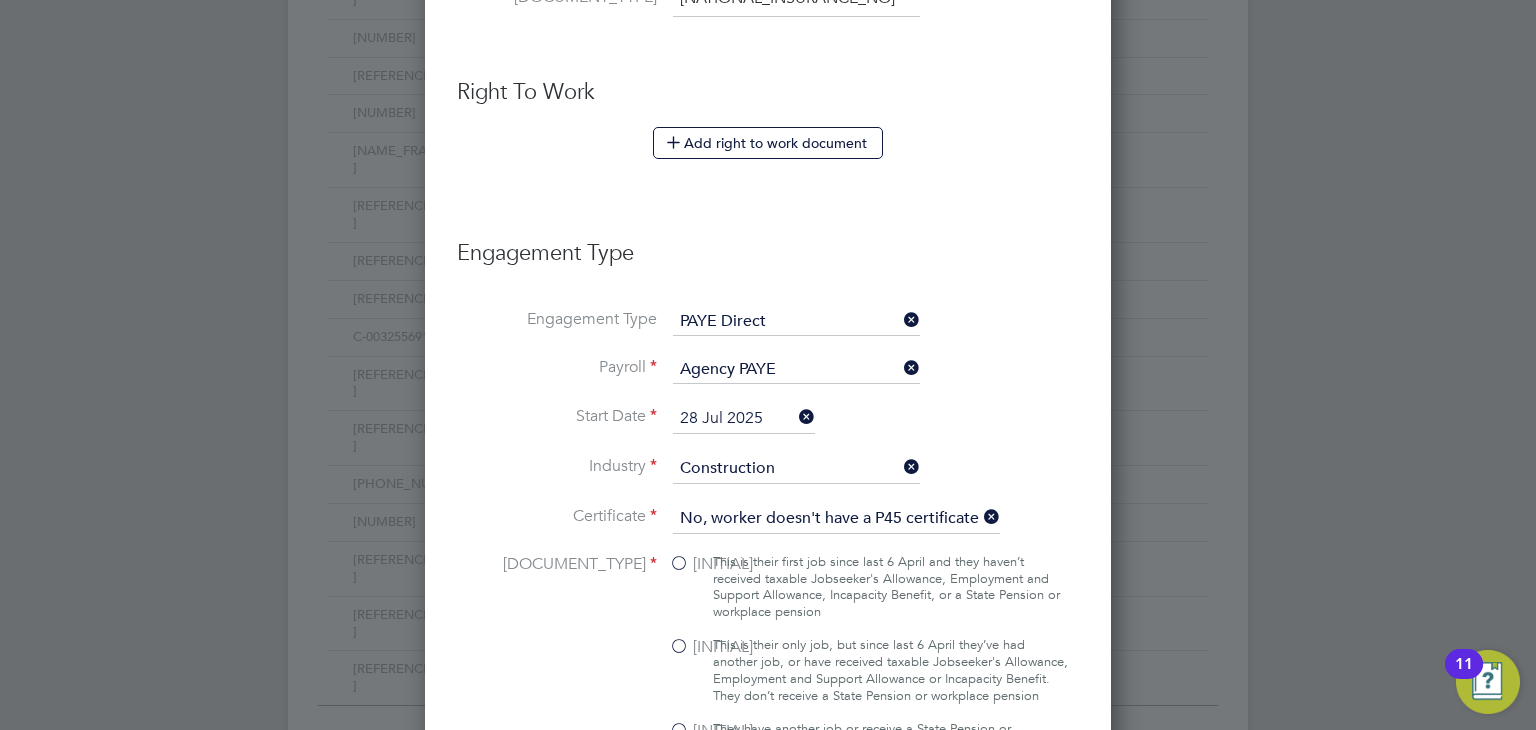 click on "This is their only job, but since last 6 April they’ve had another job, or have received taxable Jobseeker's Allowance, Employment and Support Allowance or Incapacity Benefit. They don’t receive a State Pension or workplace pension" at bounding box center (890, 671) 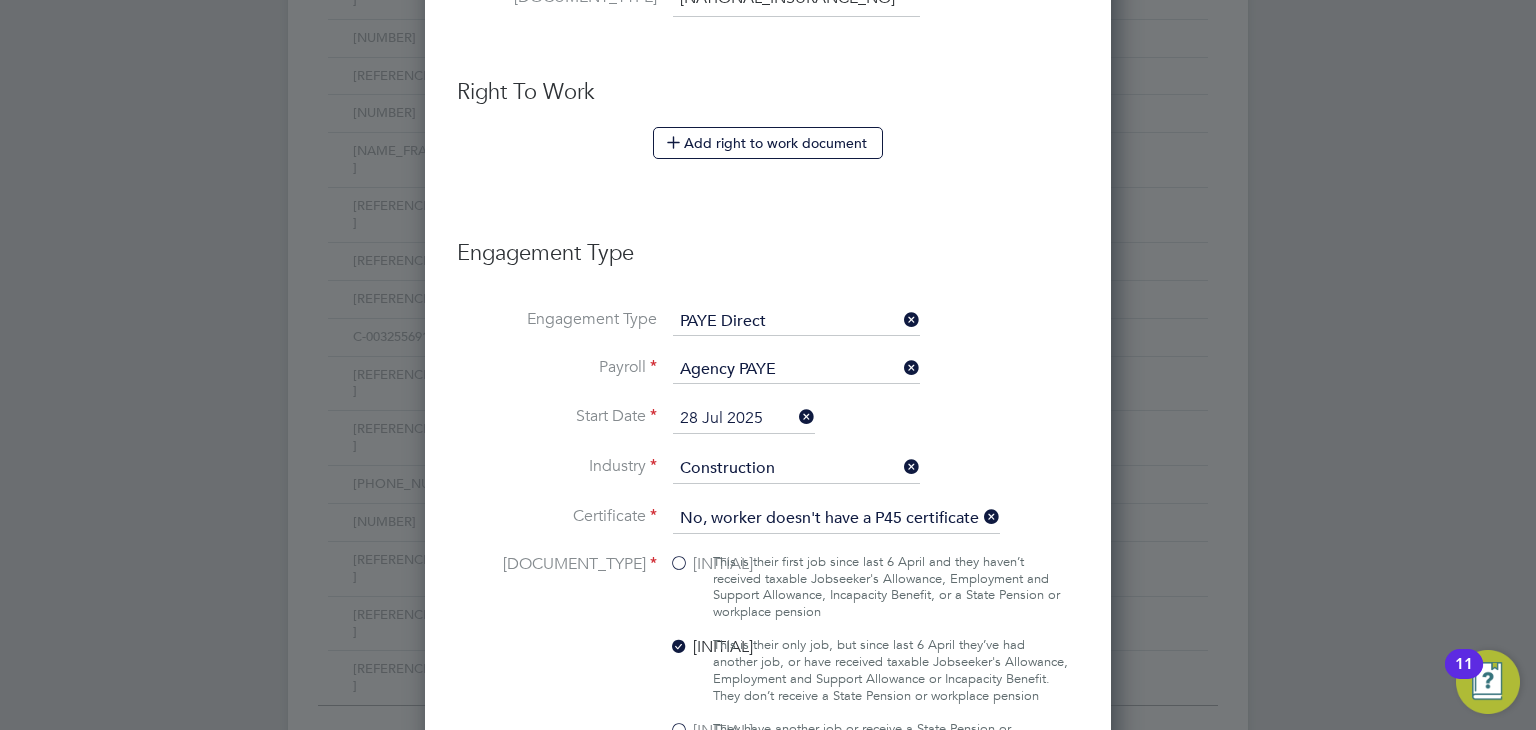 type on "1257L" 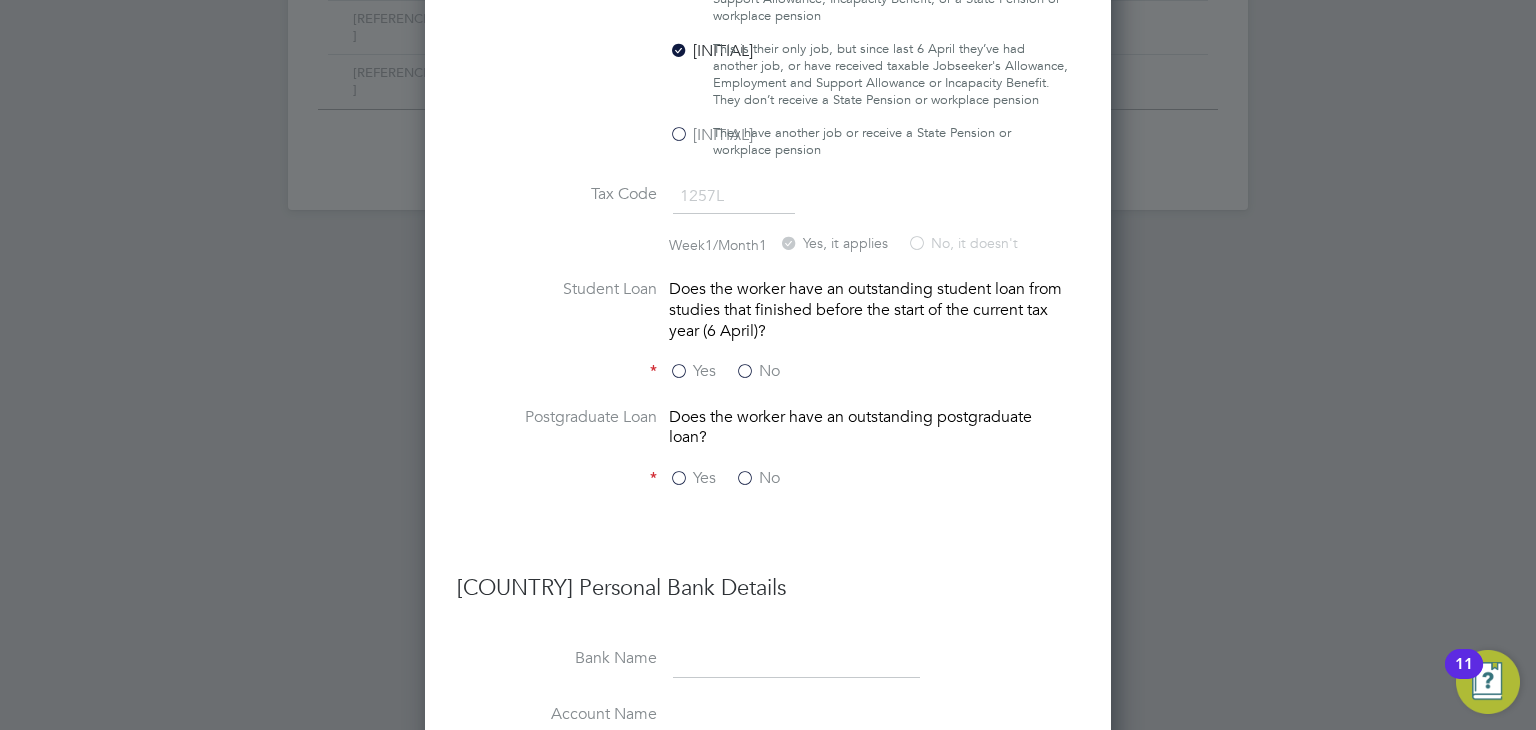 scroll, scrollTop: 1732, scrollLeft: 0, axis: vertical 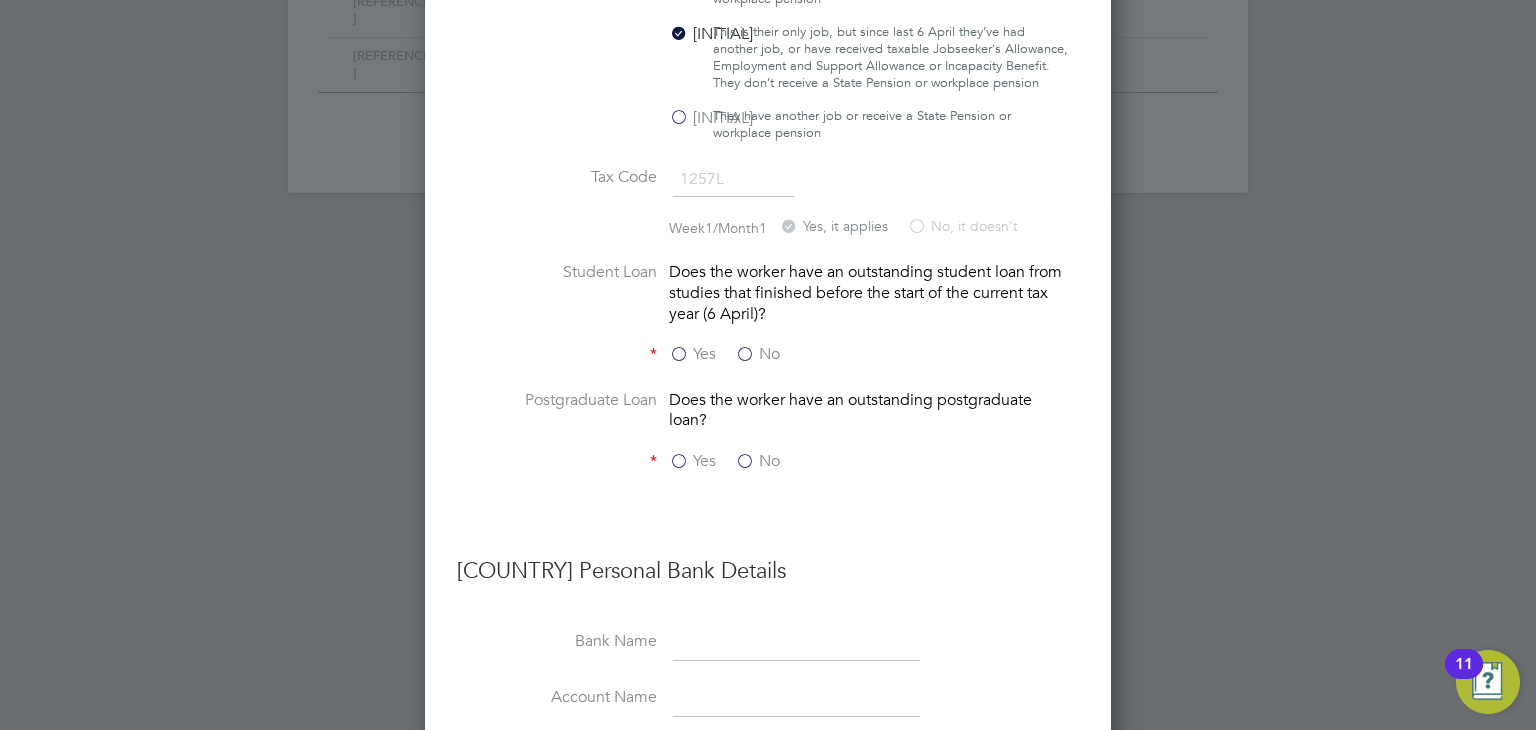 click on "No" at bounding box center [757, 354] 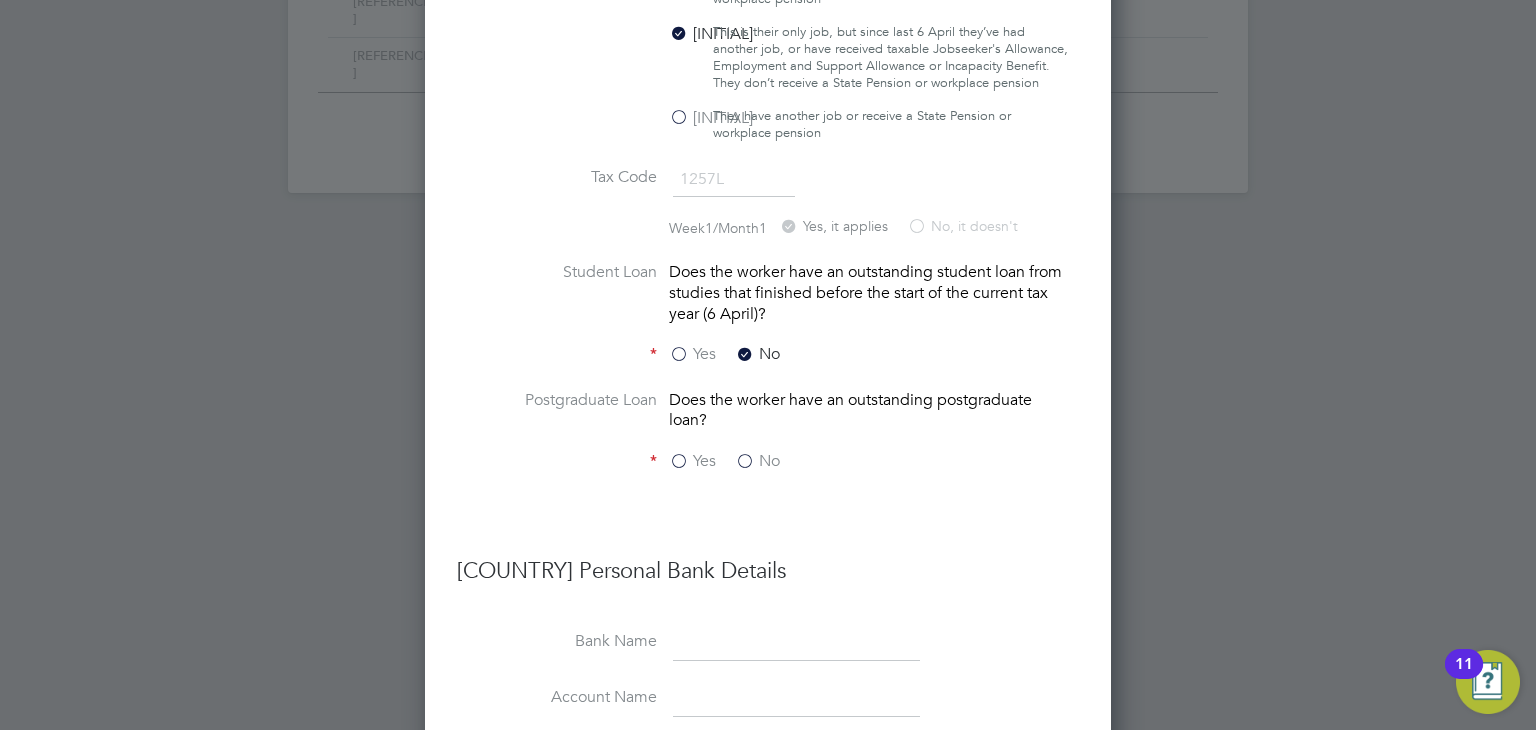 click on "No" at bounding box center (757, 461) 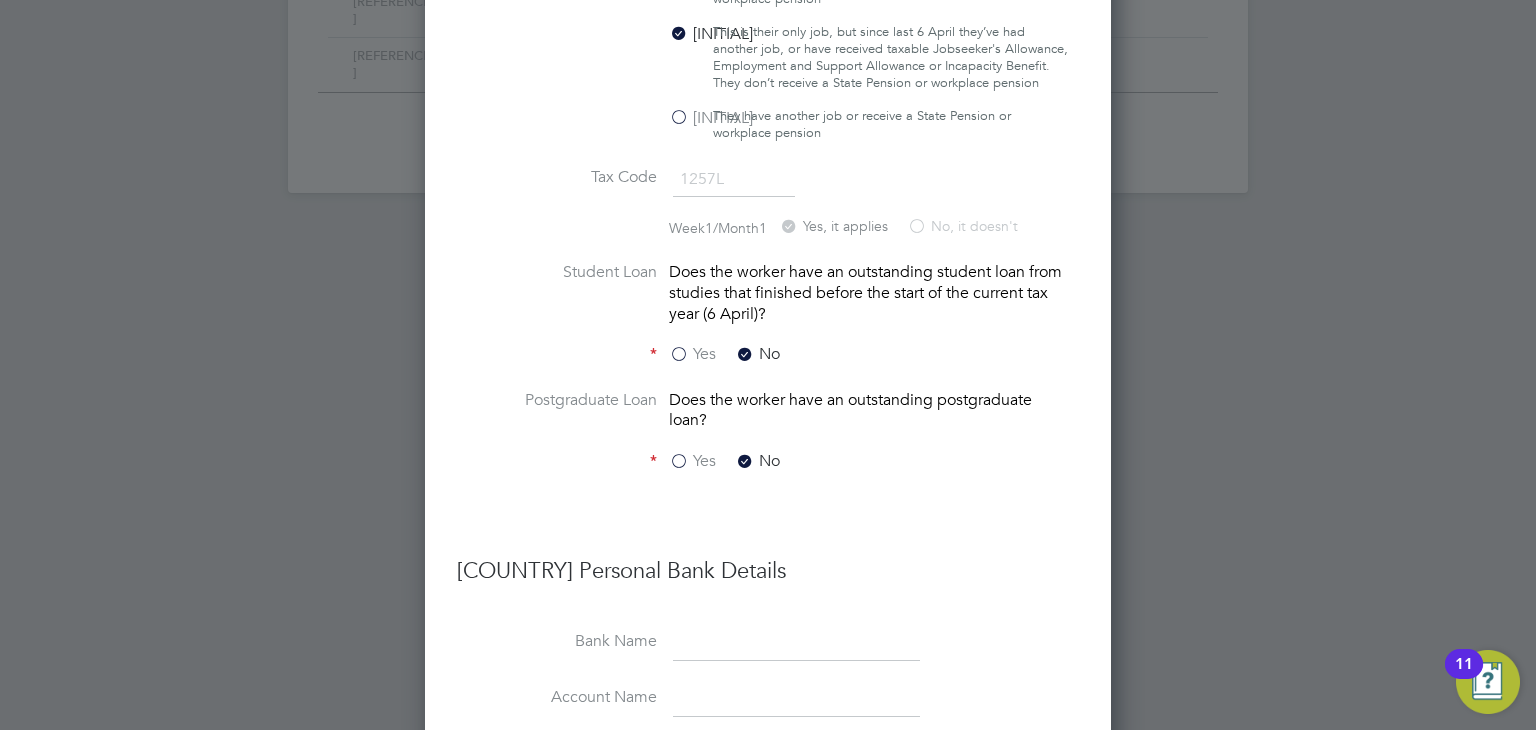 click at bounding box center [796, 643] 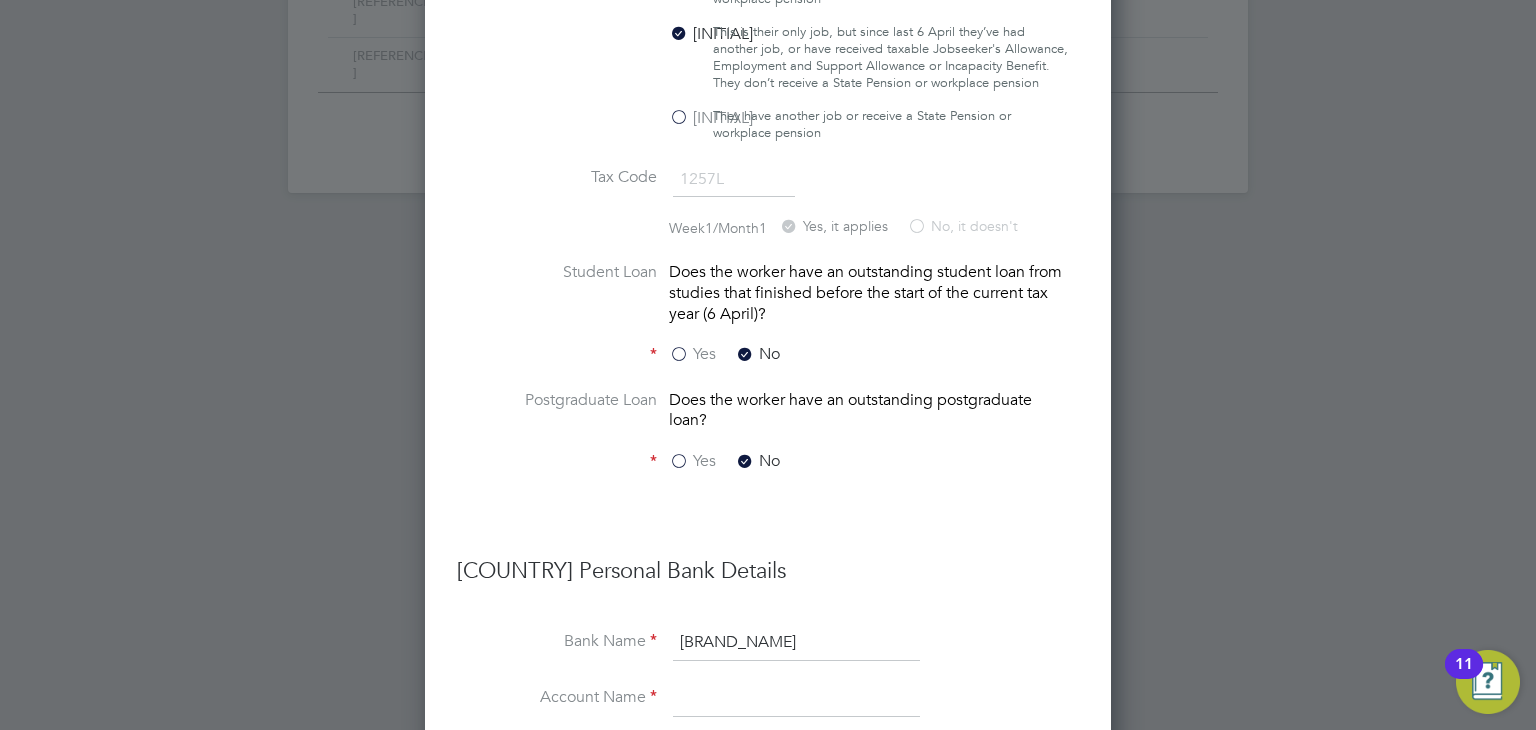 type on "Santander" 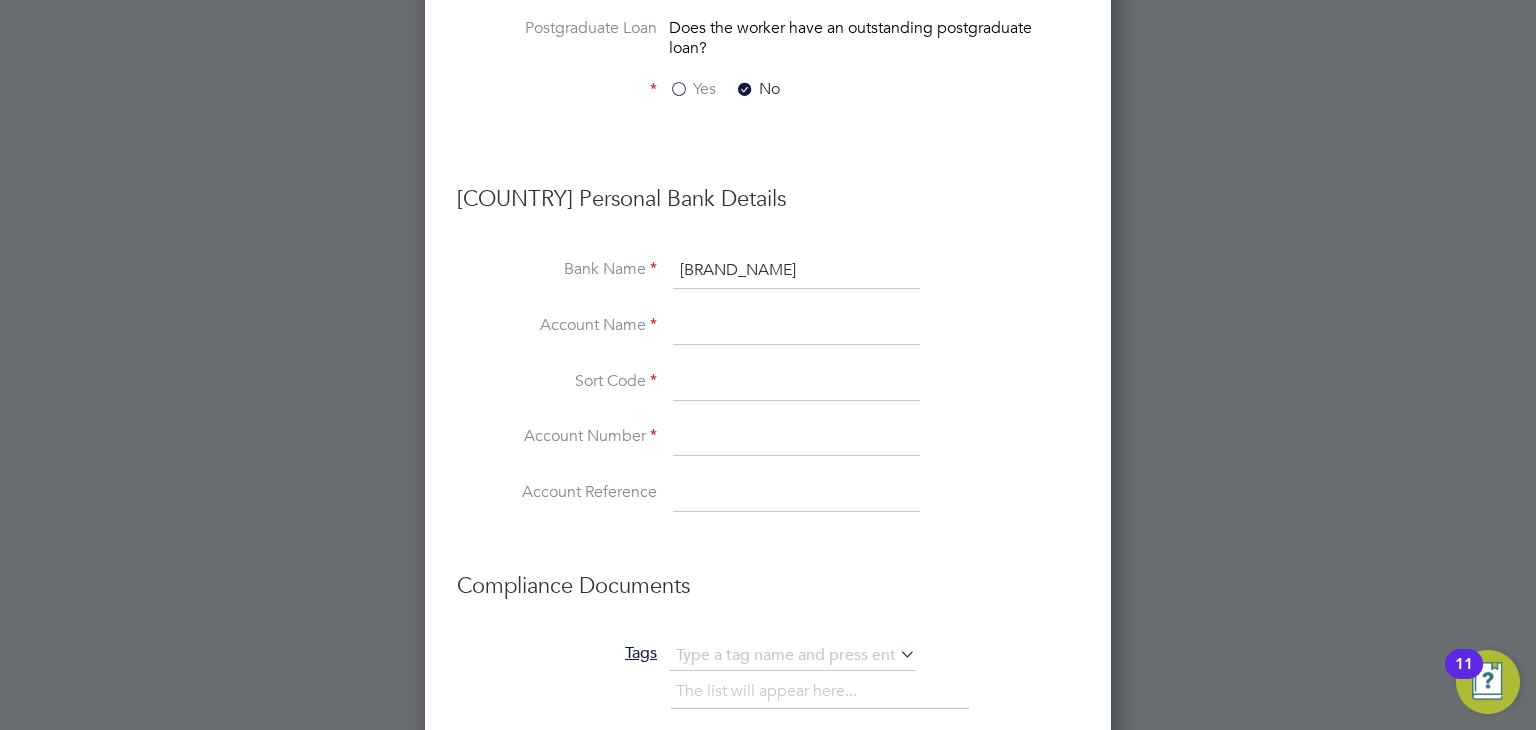 scroll, scrollTop: 2177, scrollLeft: 0, axis: vertical 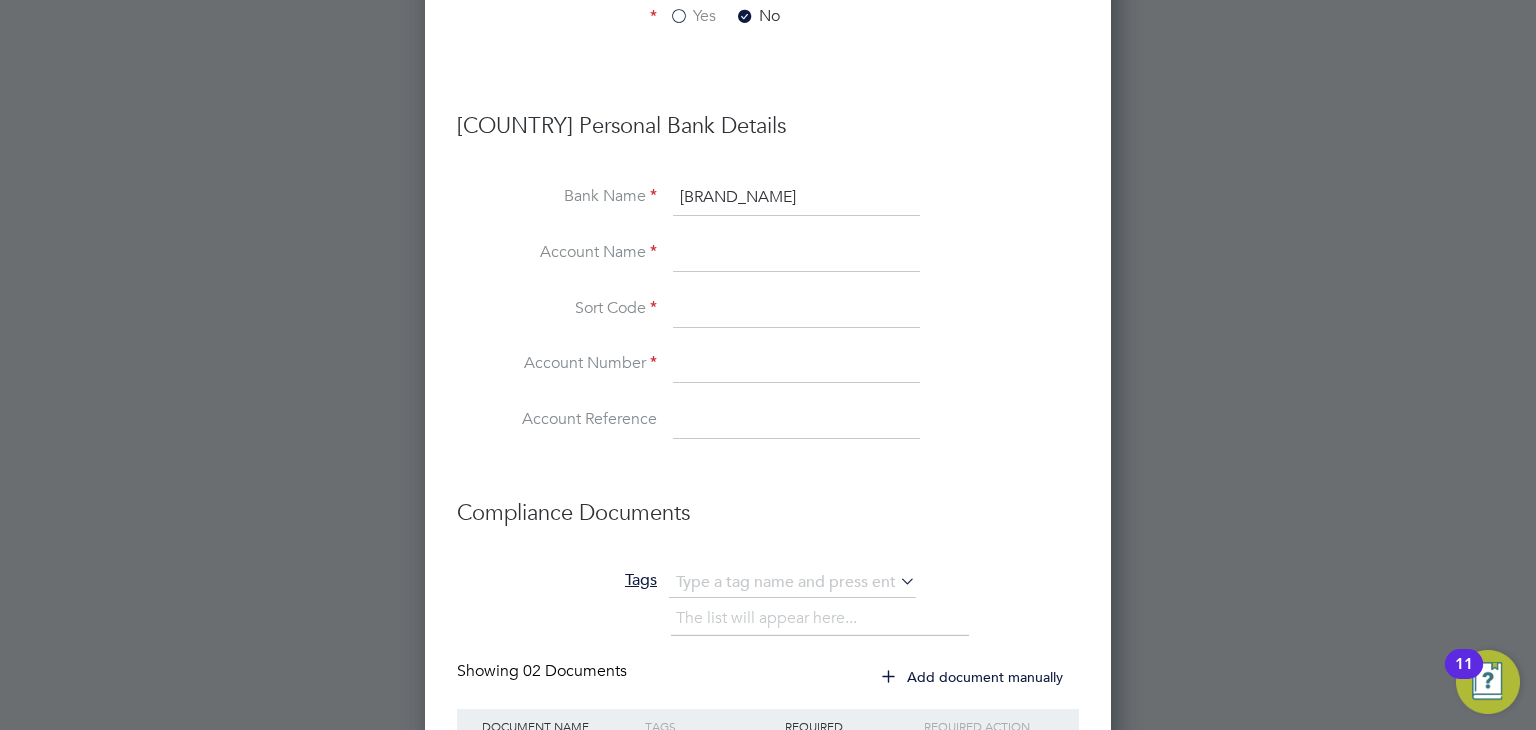 paste on "Mr M Monti" 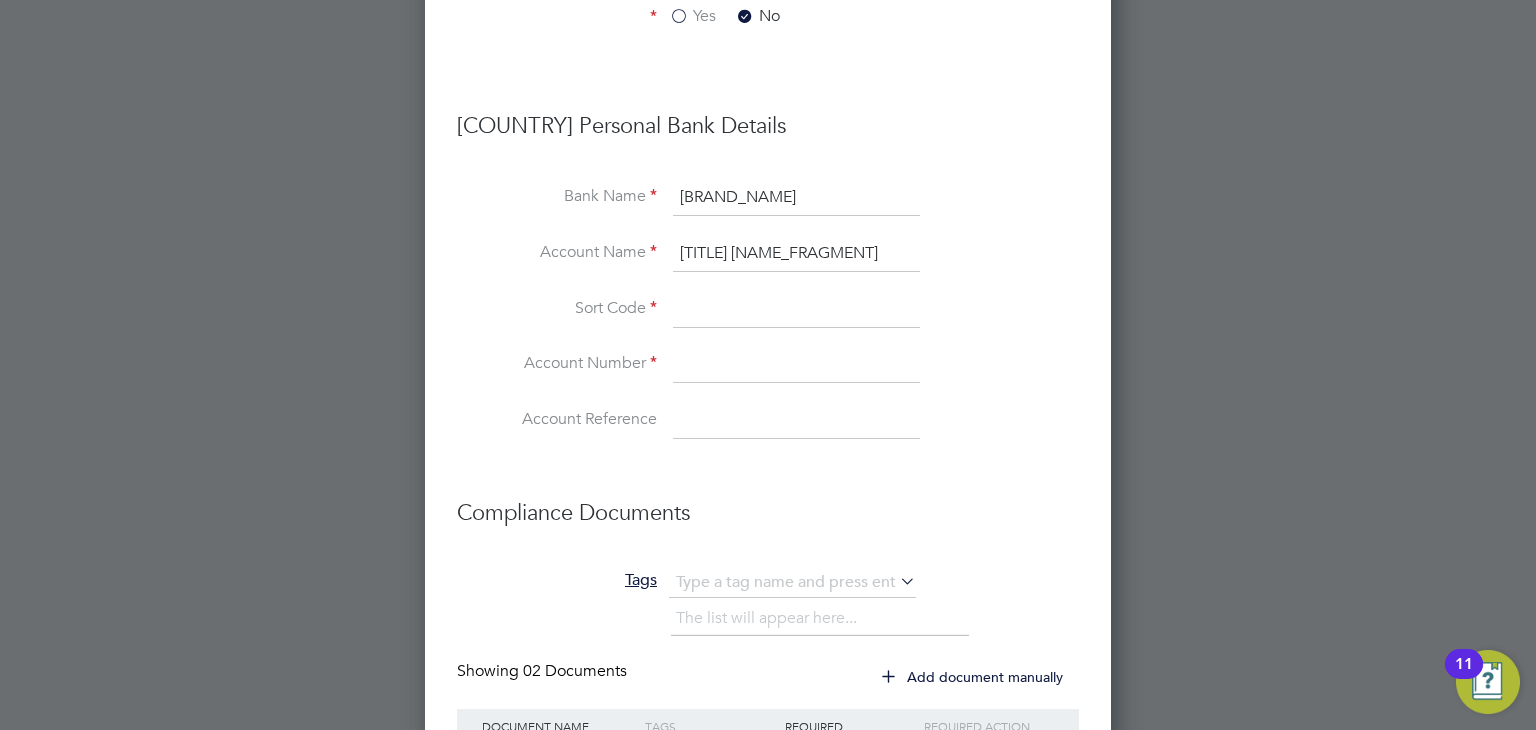 type on "Mr M Monti" 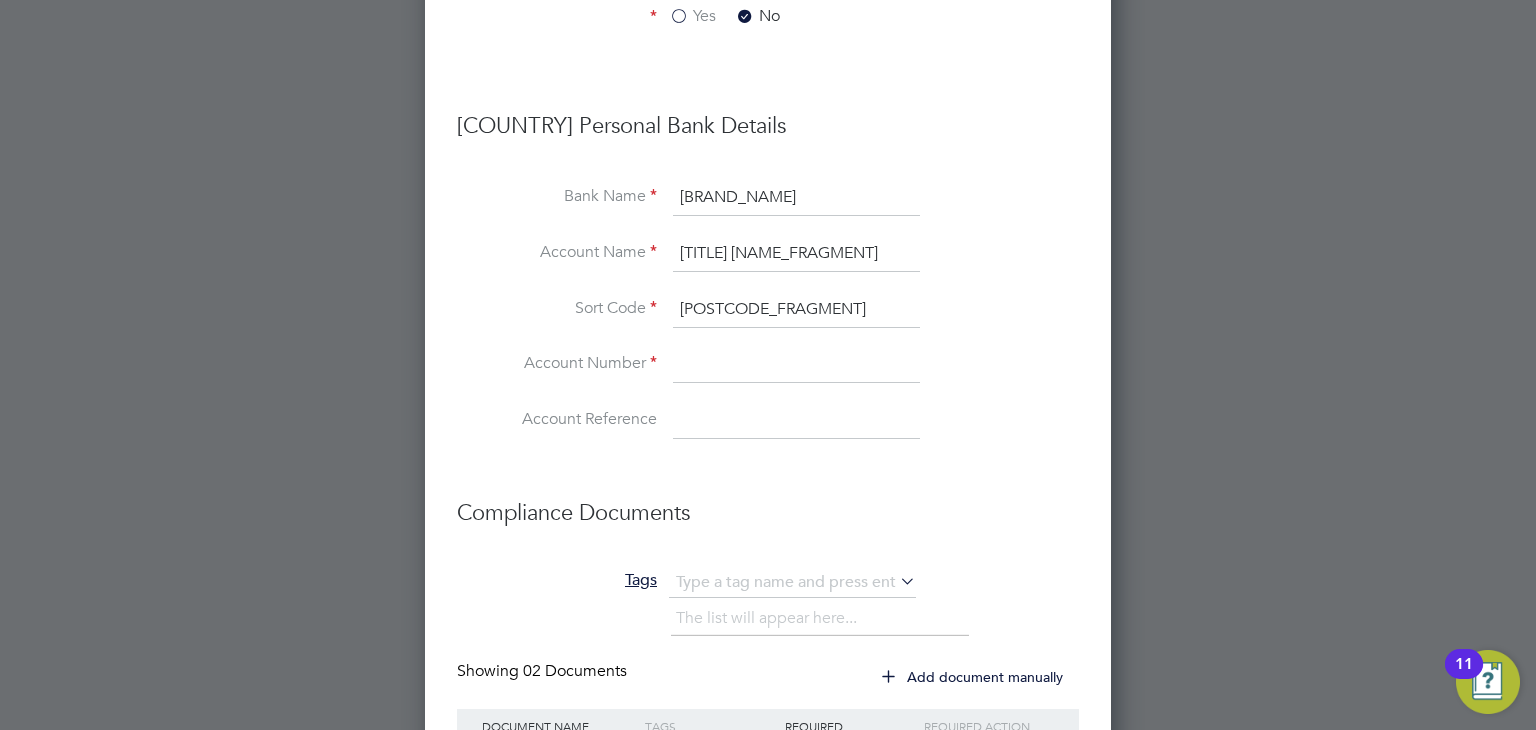 type on "09-01-26" 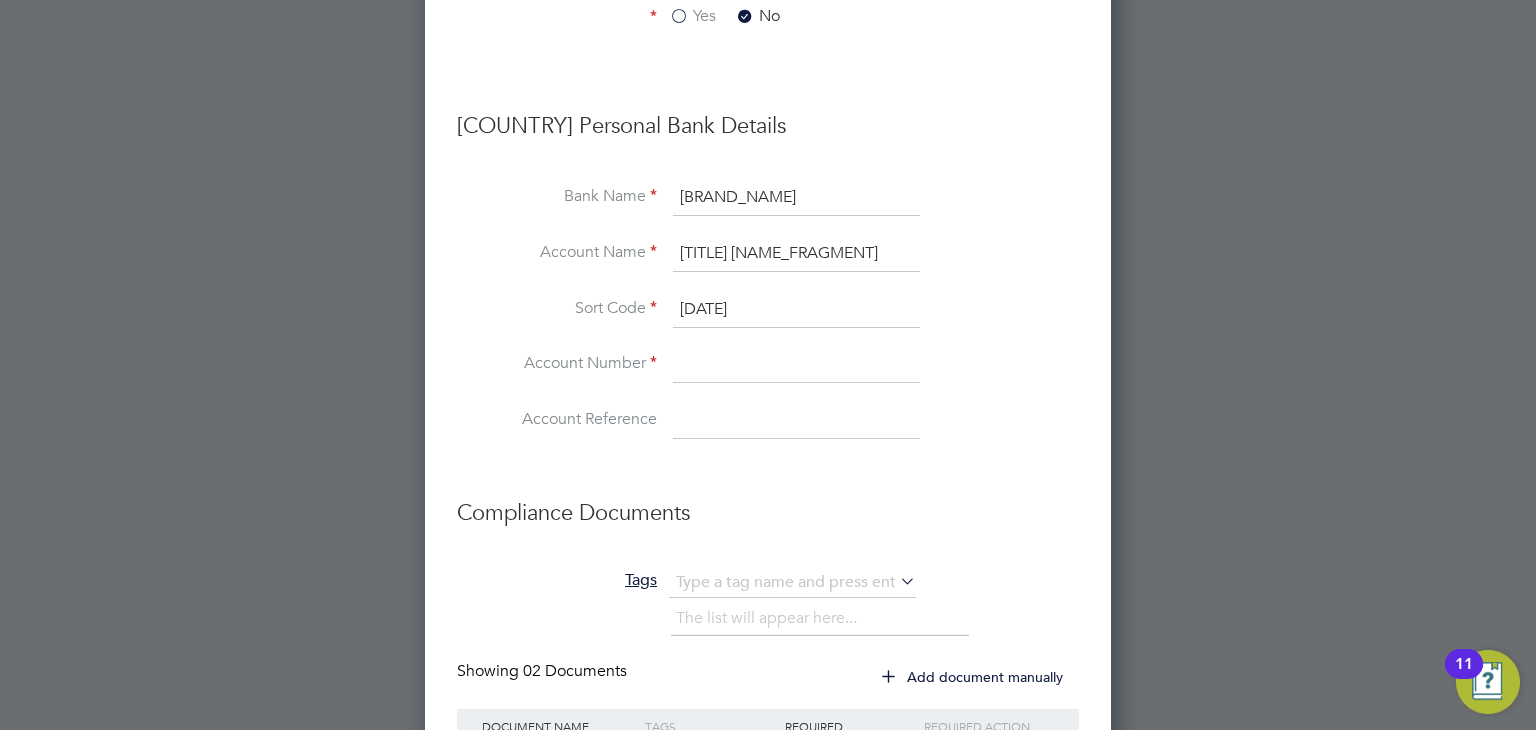 paste on "25630076" 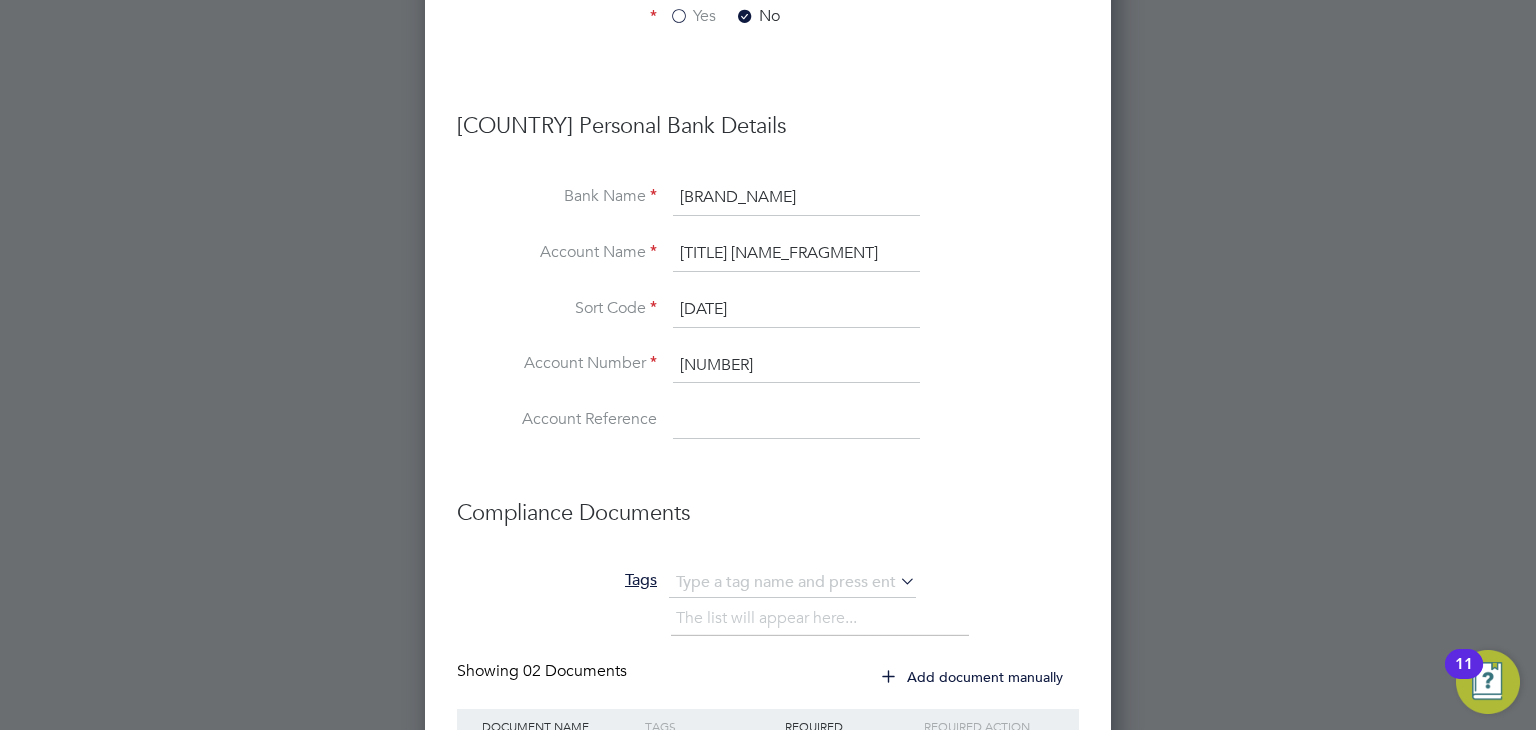 type on "25630076" 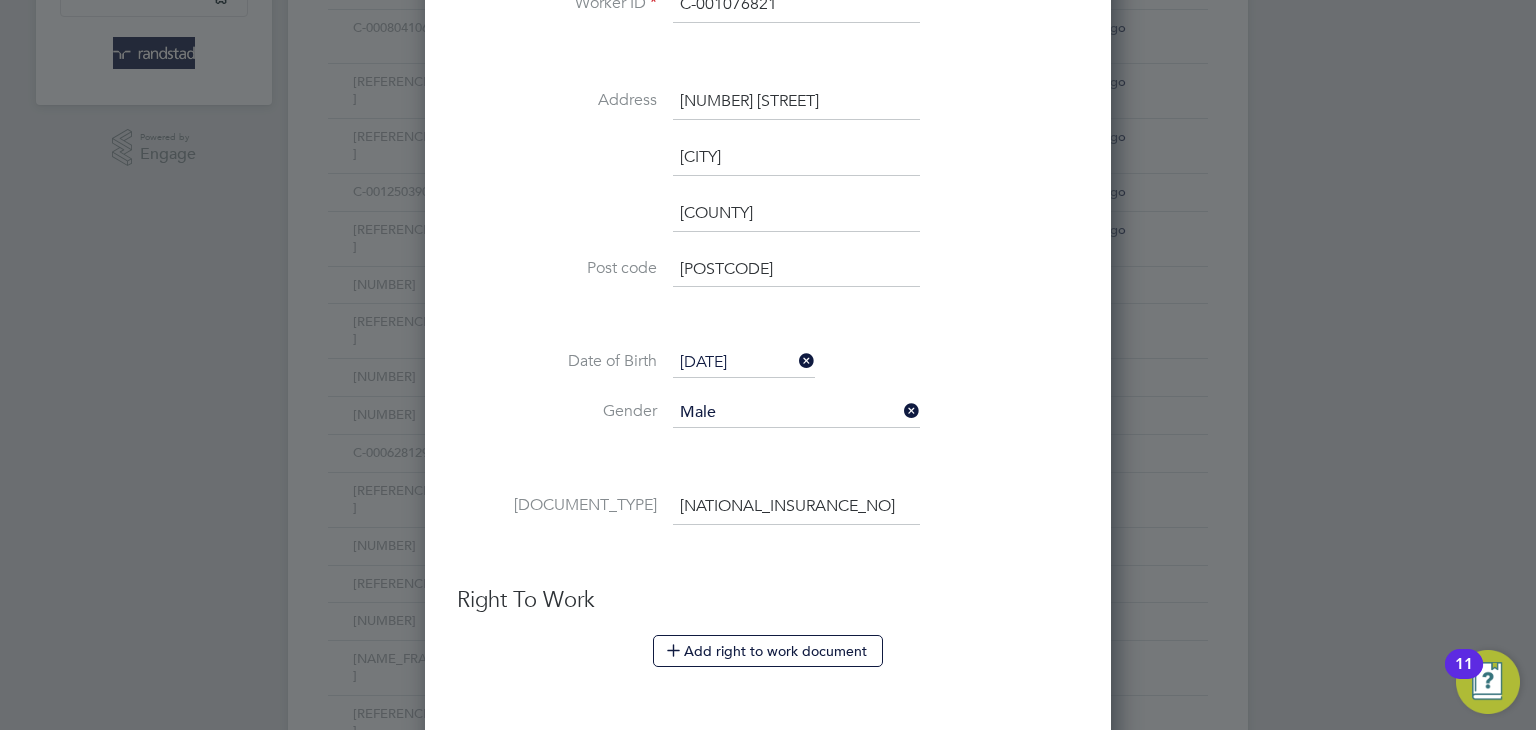scroll, scrollTop: 0, scrollLeft: 0, axis: both 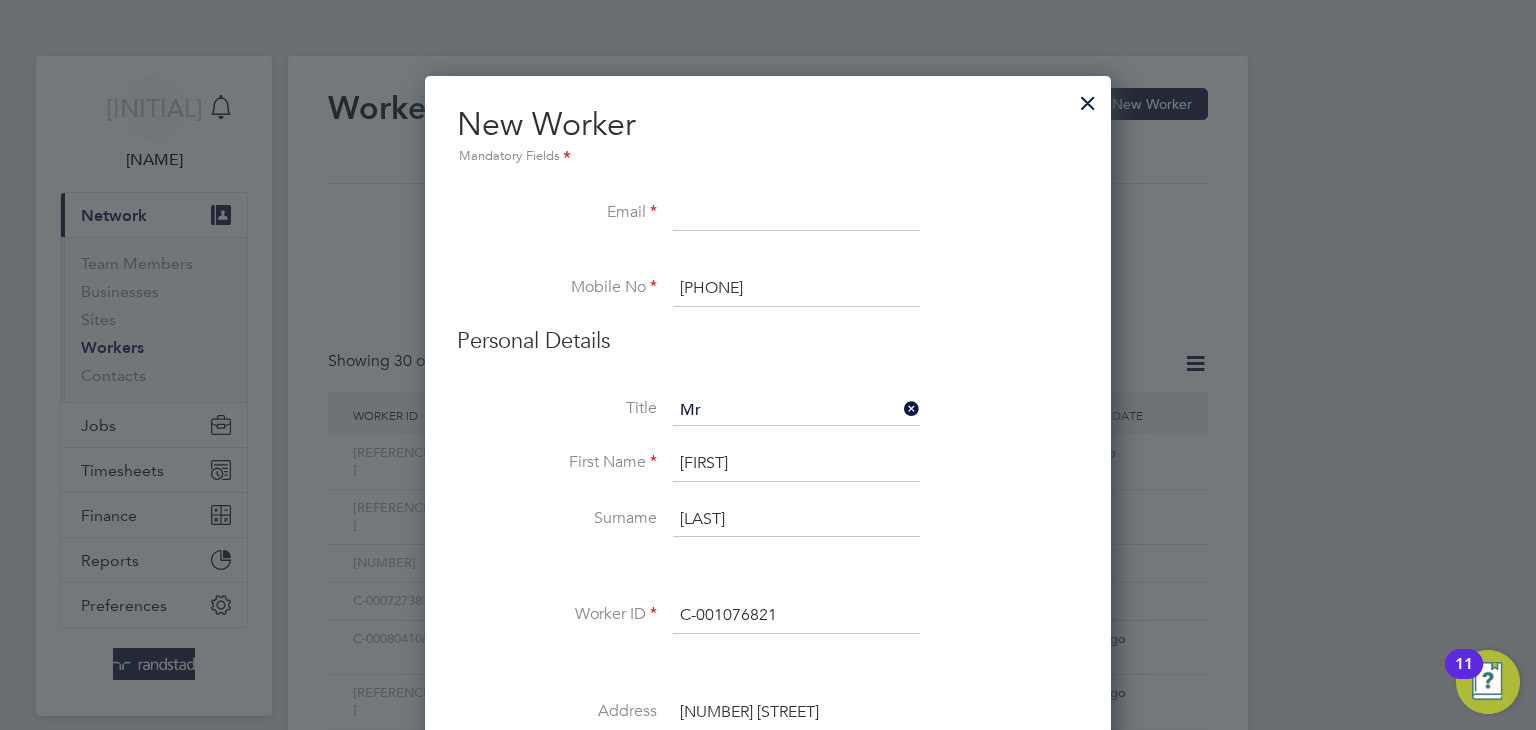click at bounding box center [796, 214] 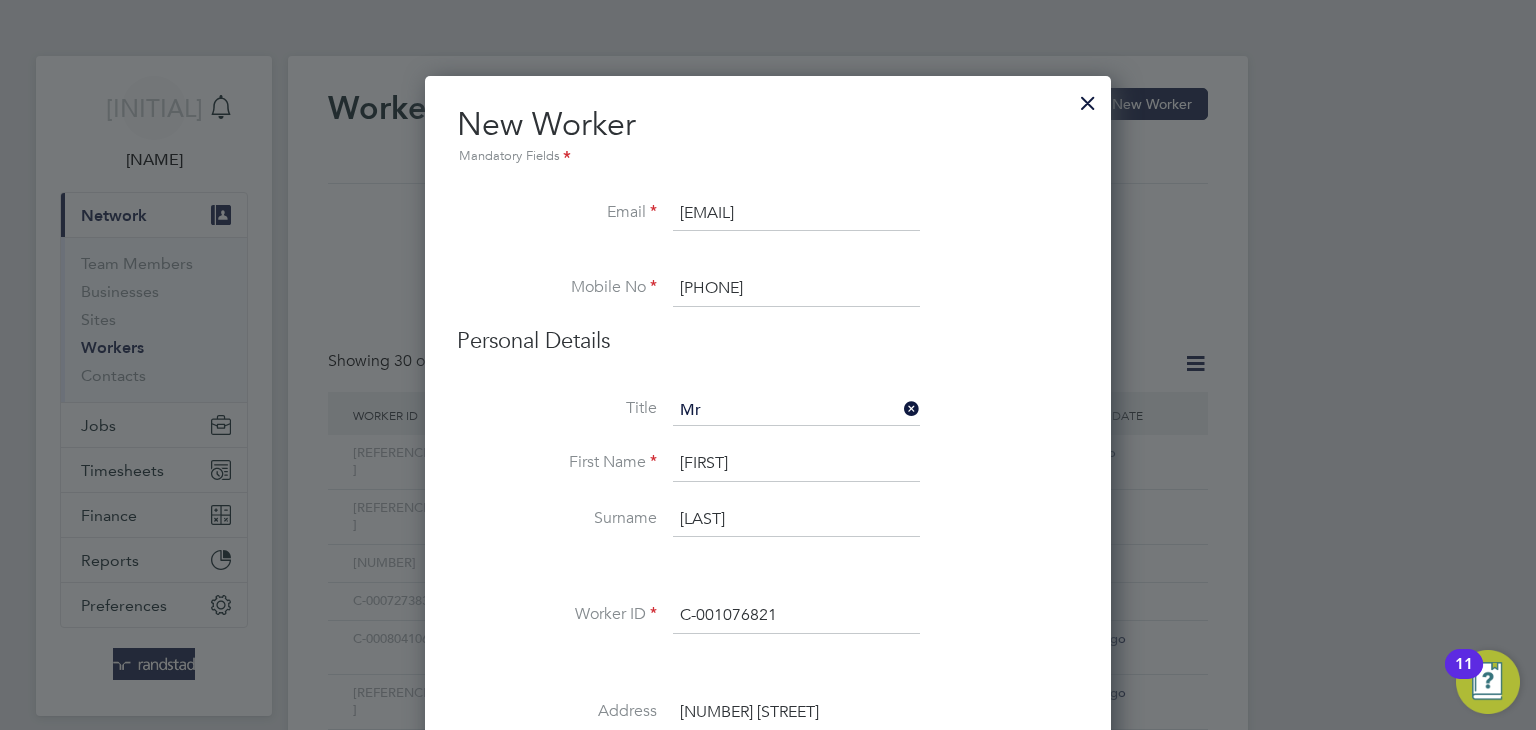 type on "[EMAIL]" 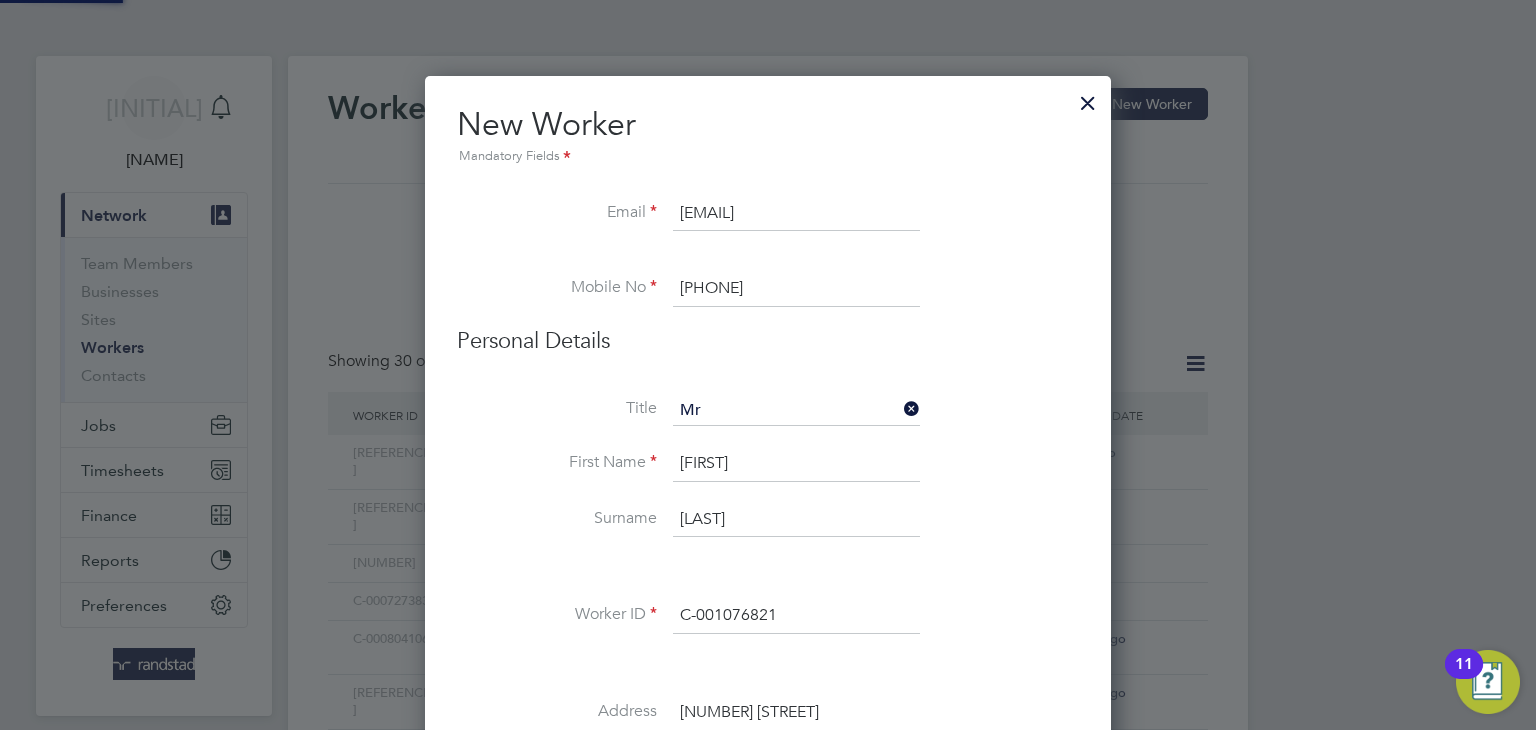 click on "Email   mbmonti1967@gmail.com" at bounding box center (768, 224) 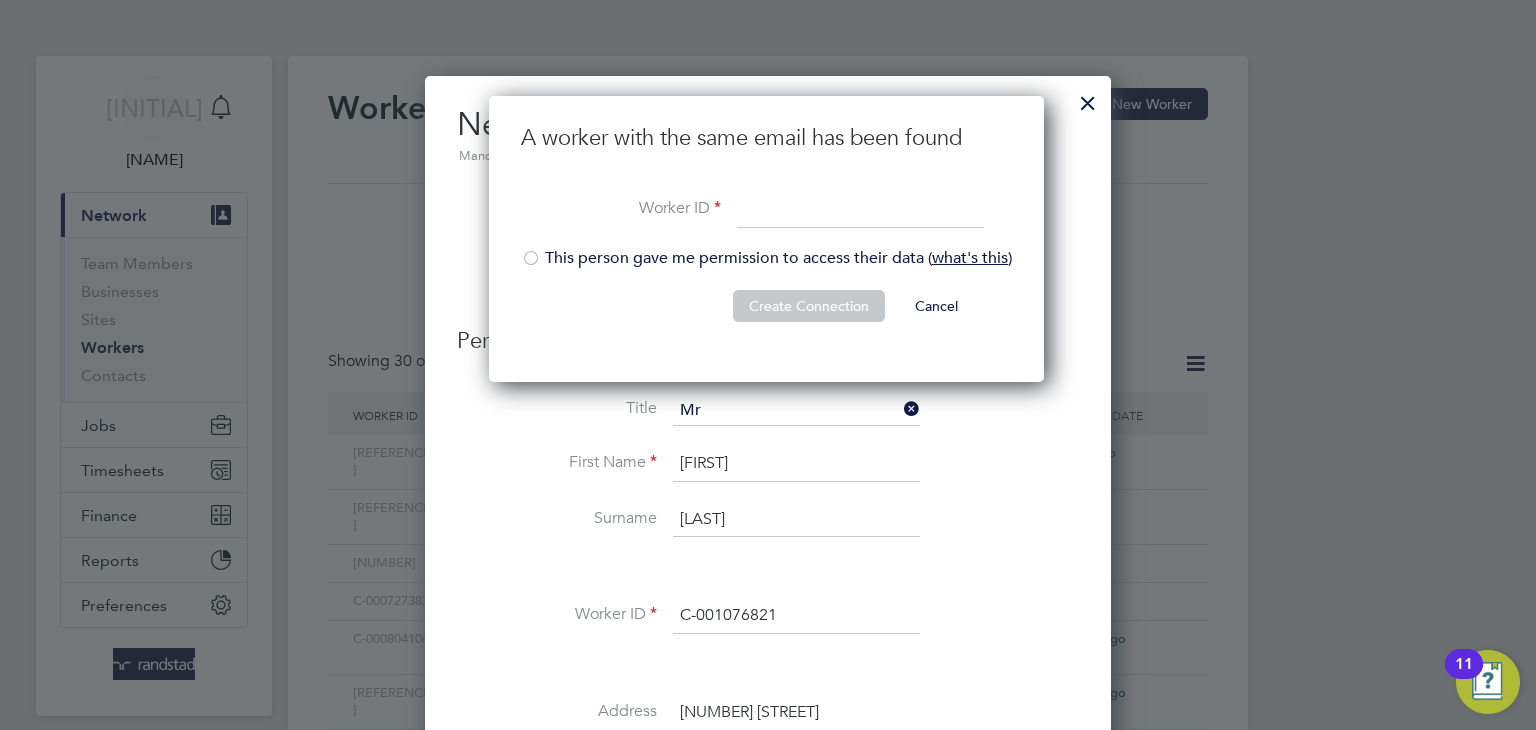 paste on "C-001076821" 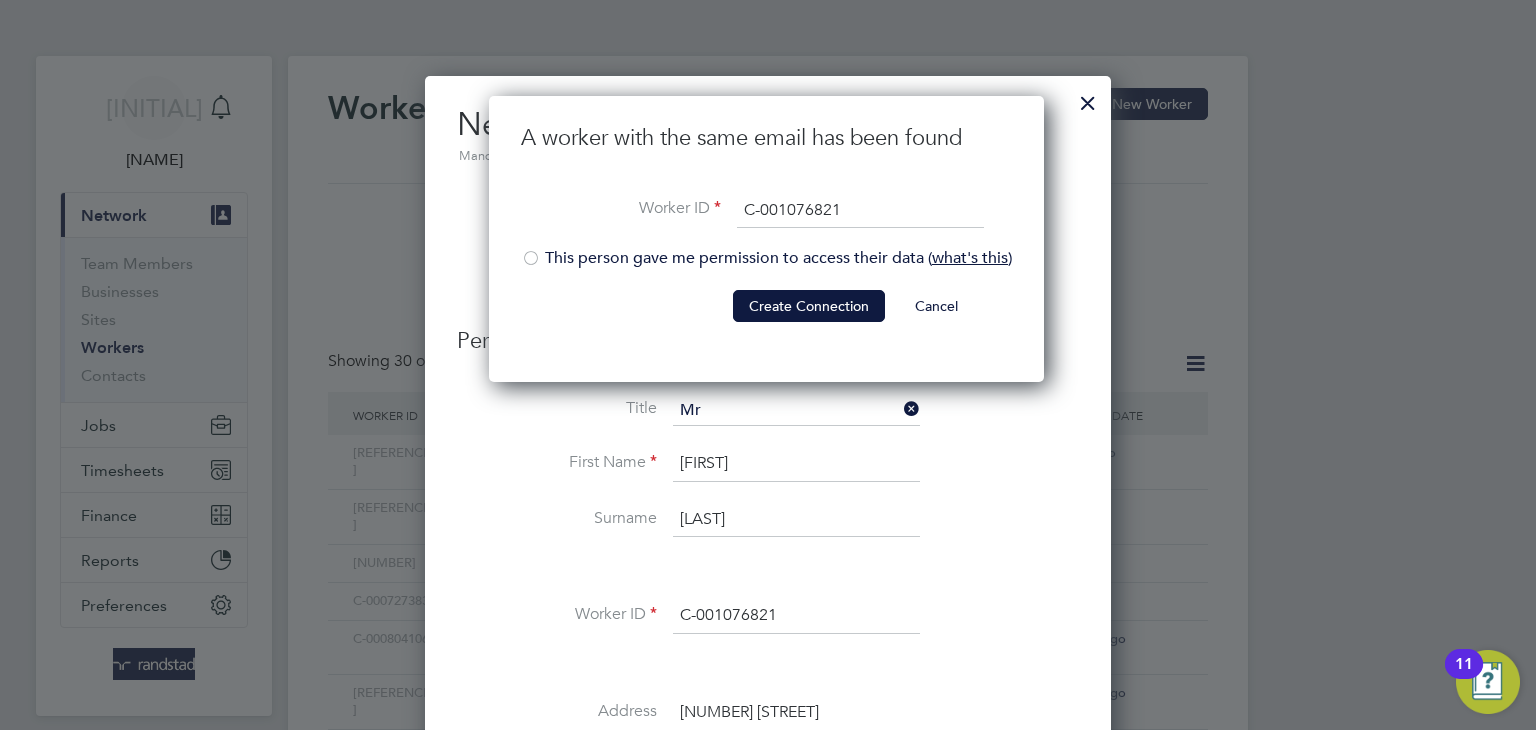 type on "C-001076821" 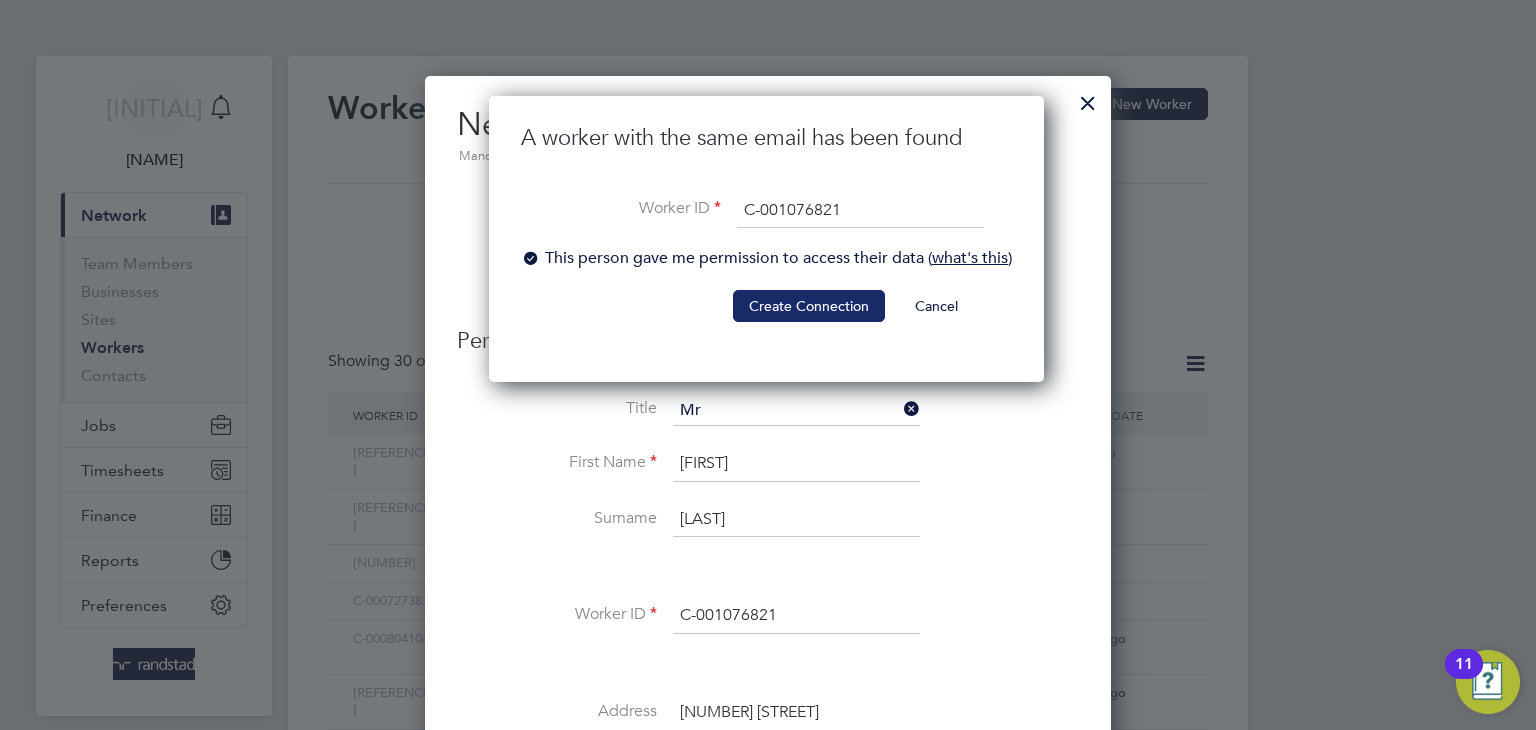 click on "Create Connection" 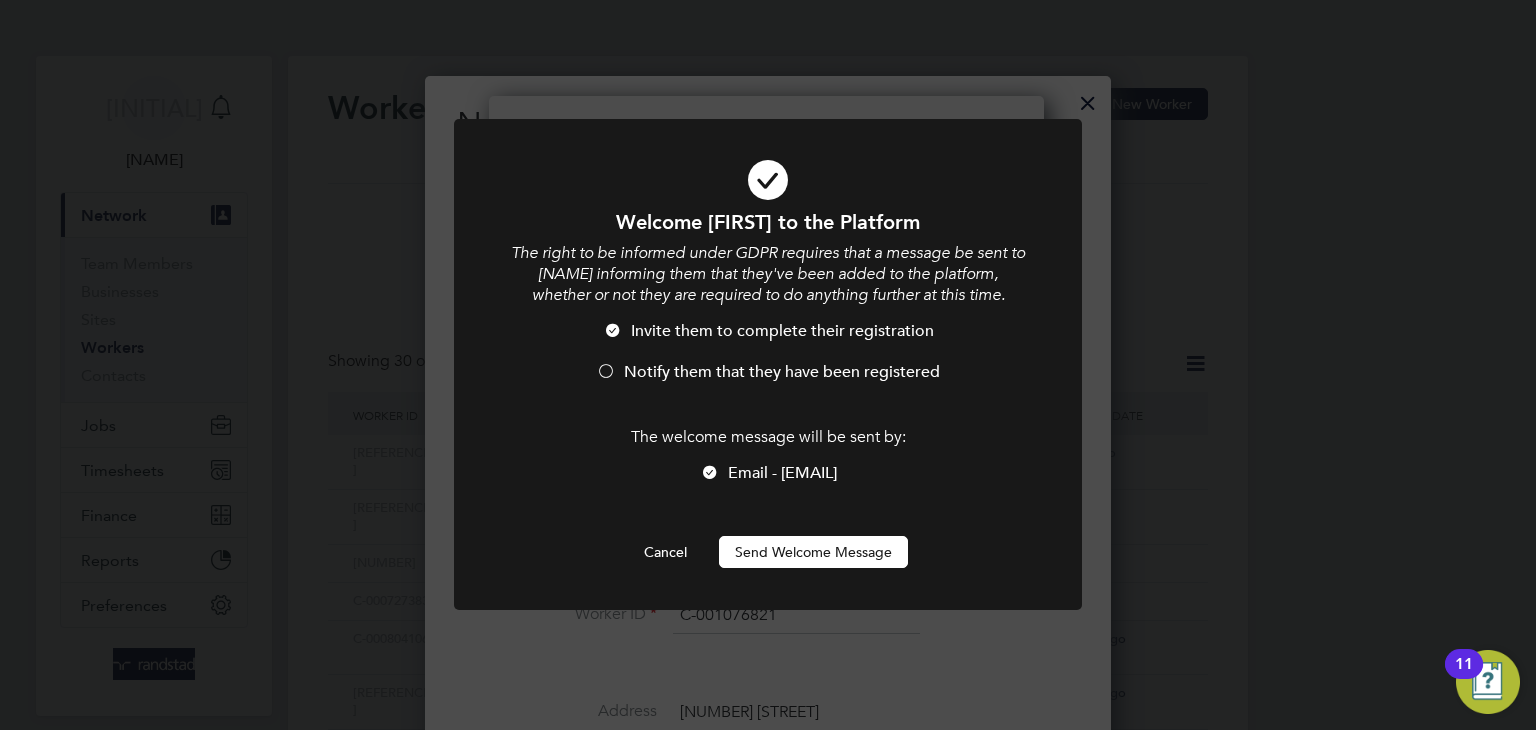 click on "Notify them that they have been registered" at bounding box center (782, 372) 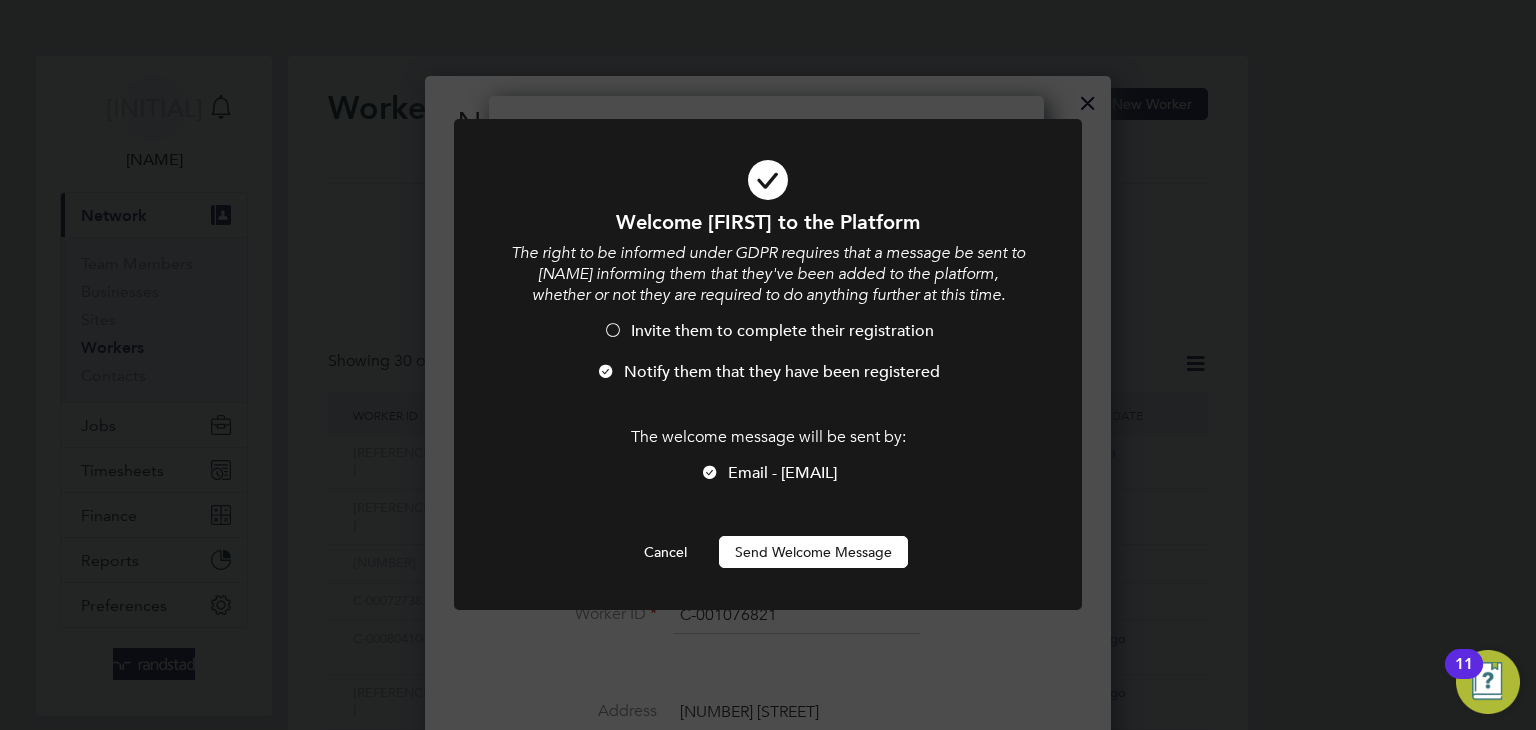 click on "Send Welcome Message" at bounding box center (813, 552) 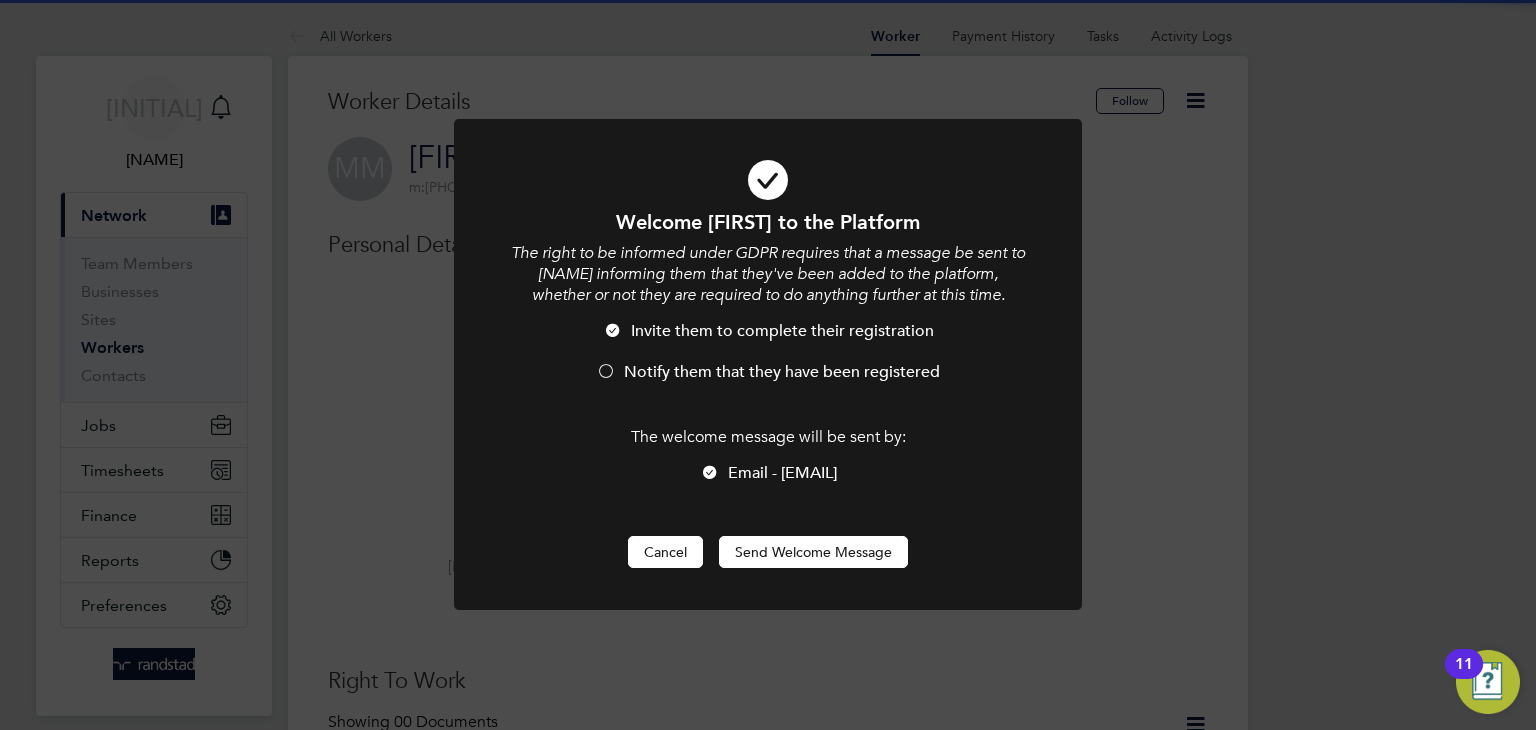 click on "Cancel" at bounding box center [665, 552] 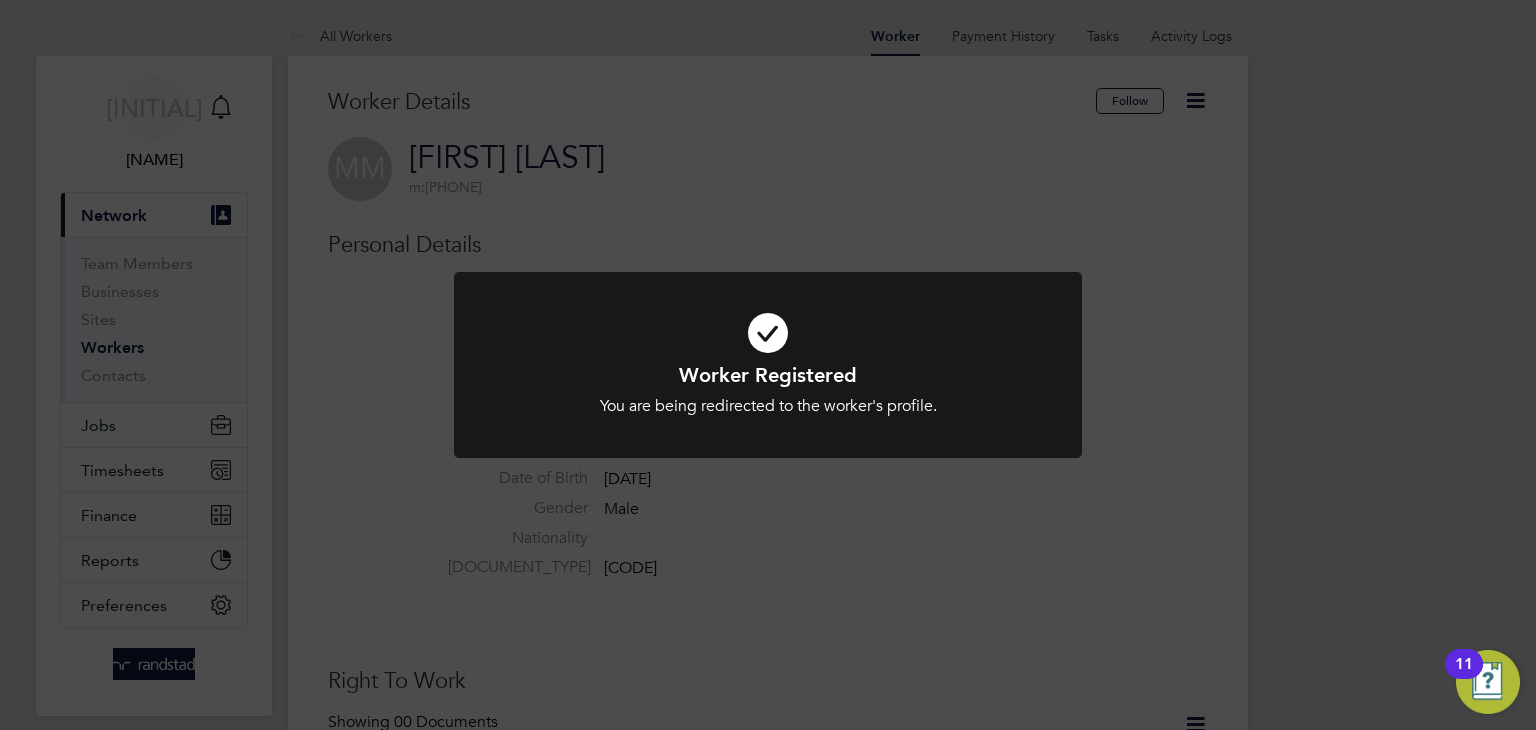 click at bounding box center [768, 365] 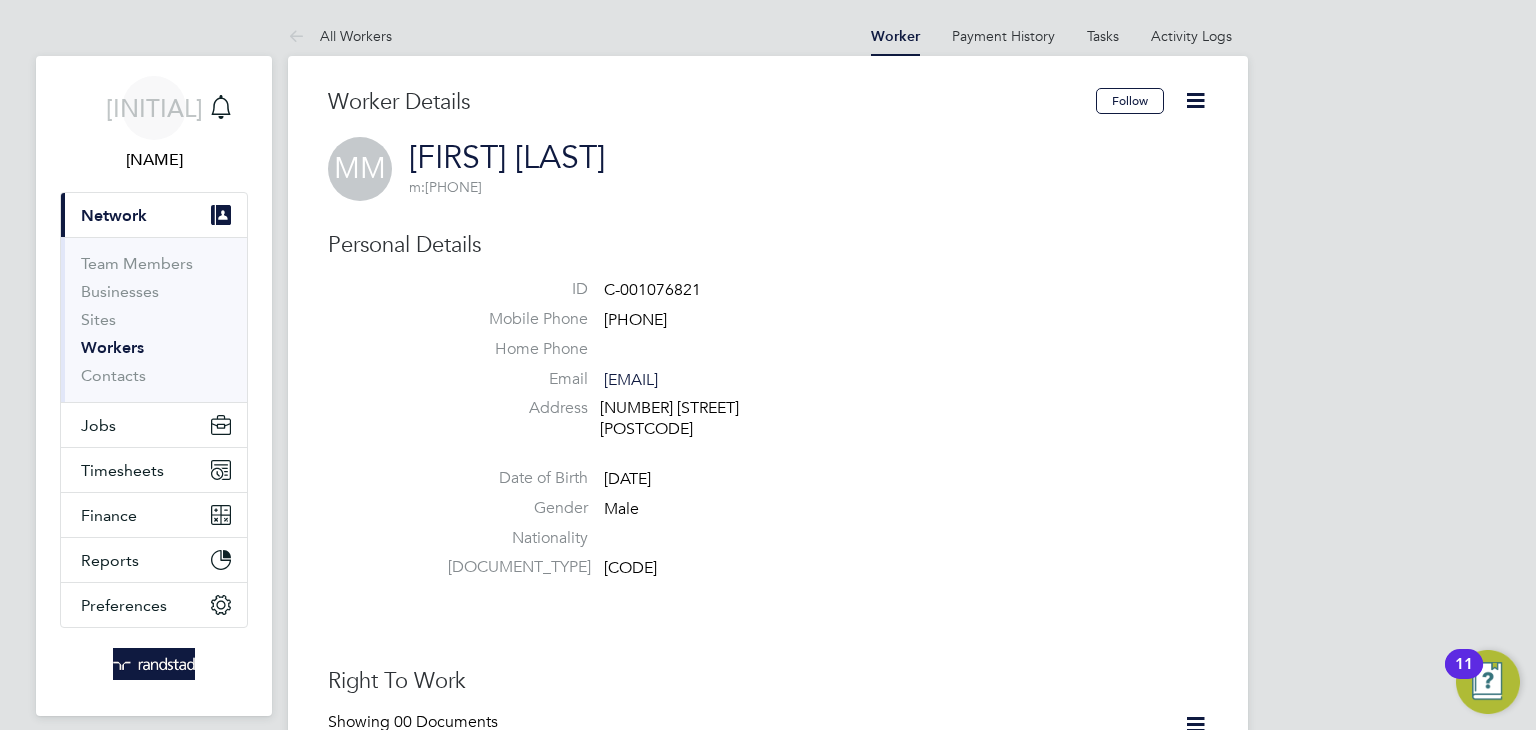 click 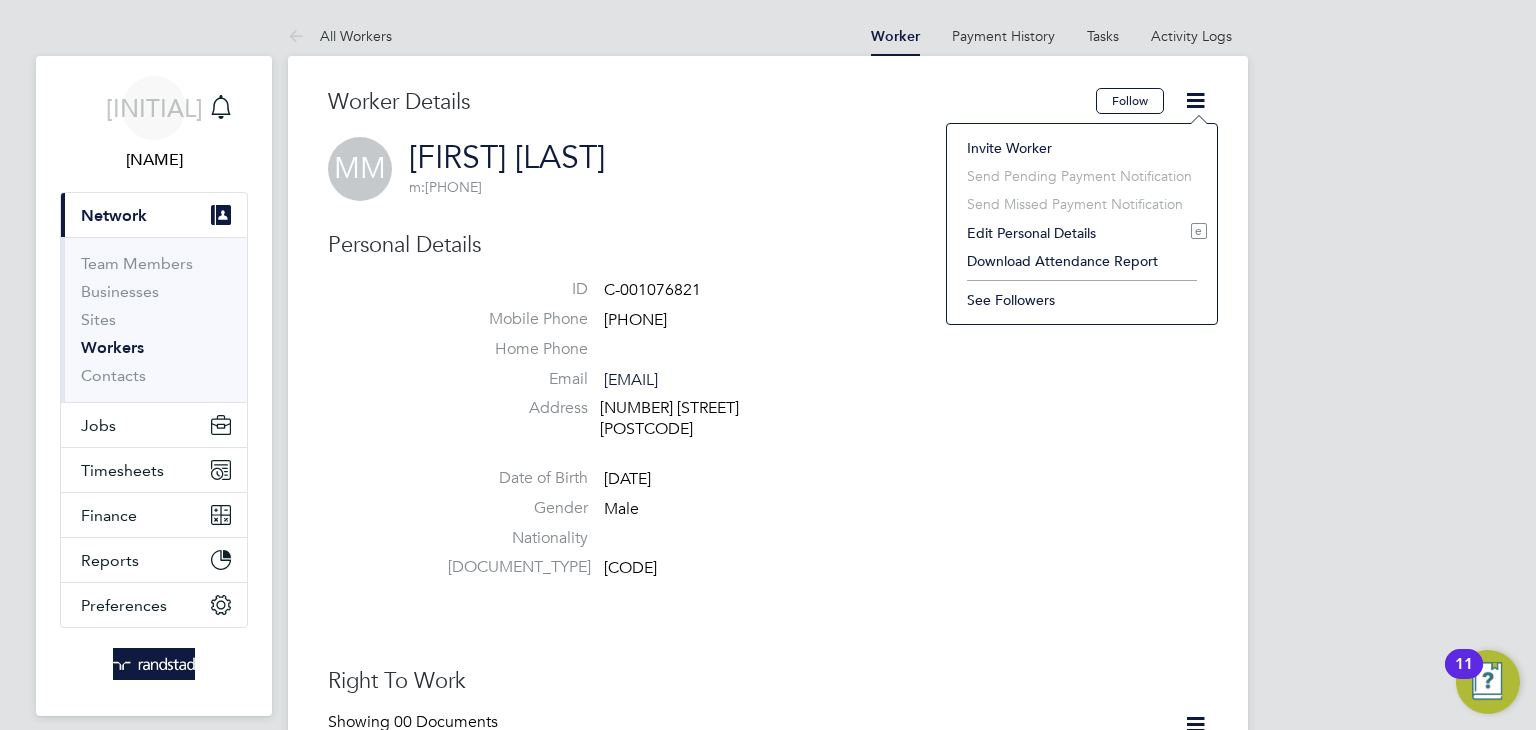 click on "Edit Personal Details e" 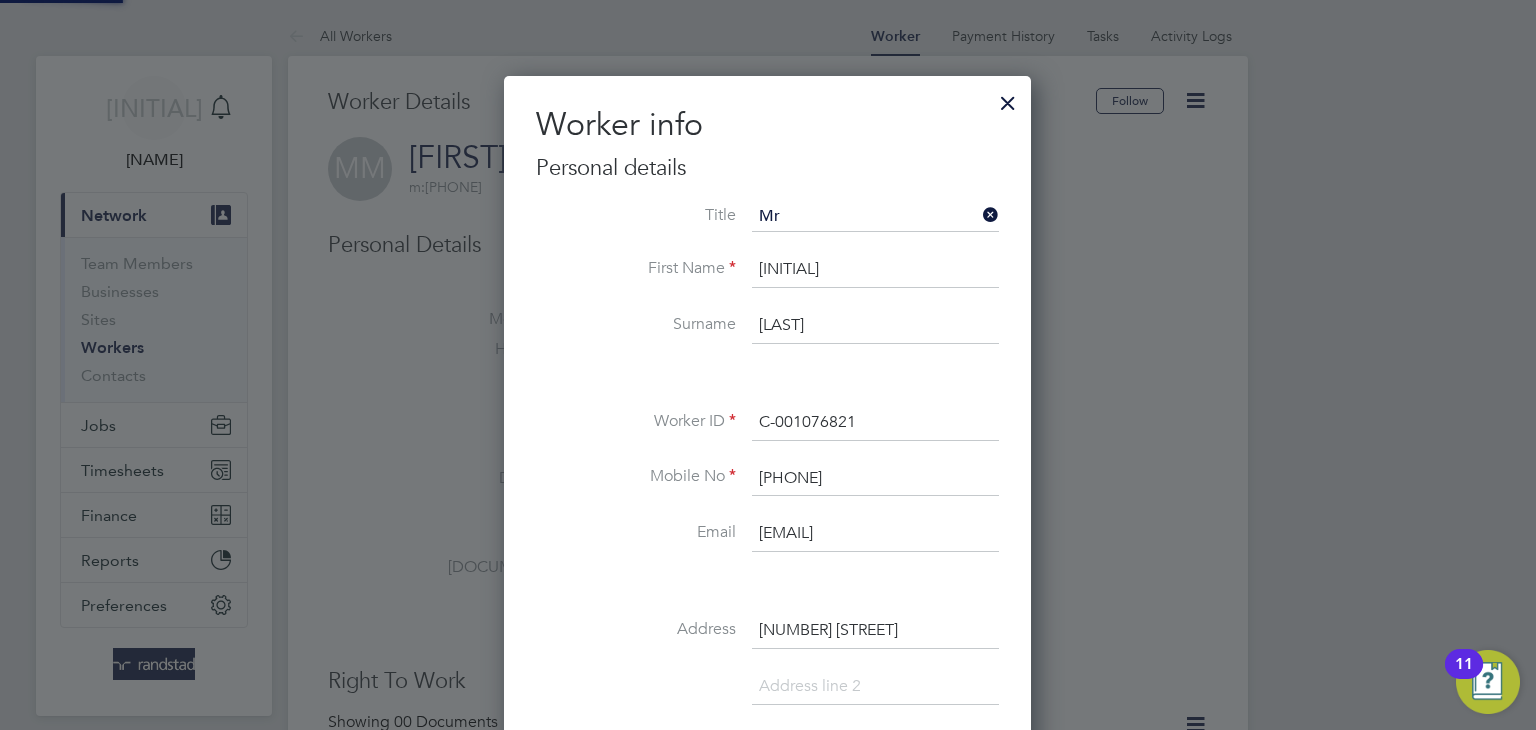 scroll, scrollTop: 9, scrollLeft: 9, axis: both 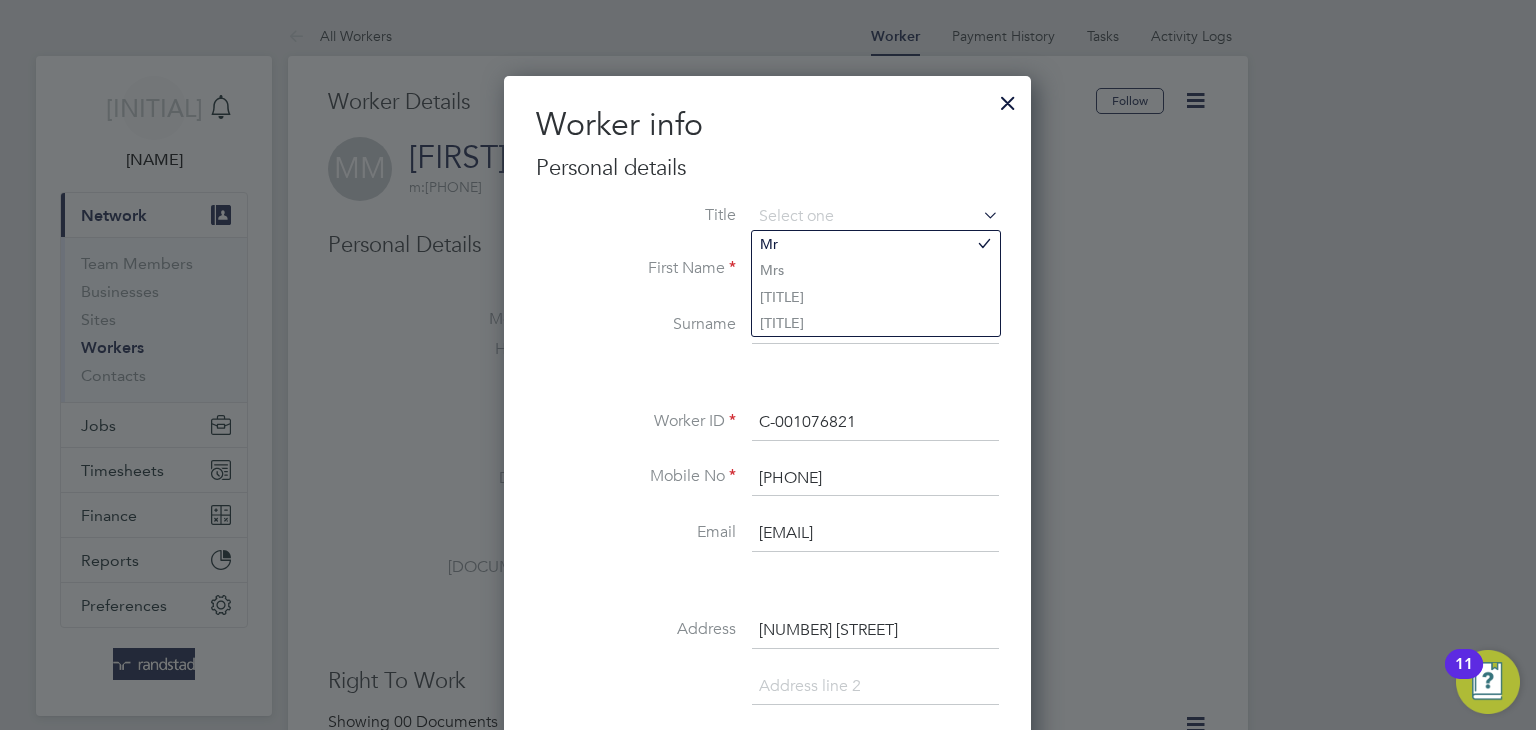 click on "First Name" at bounding box center [636, 268] 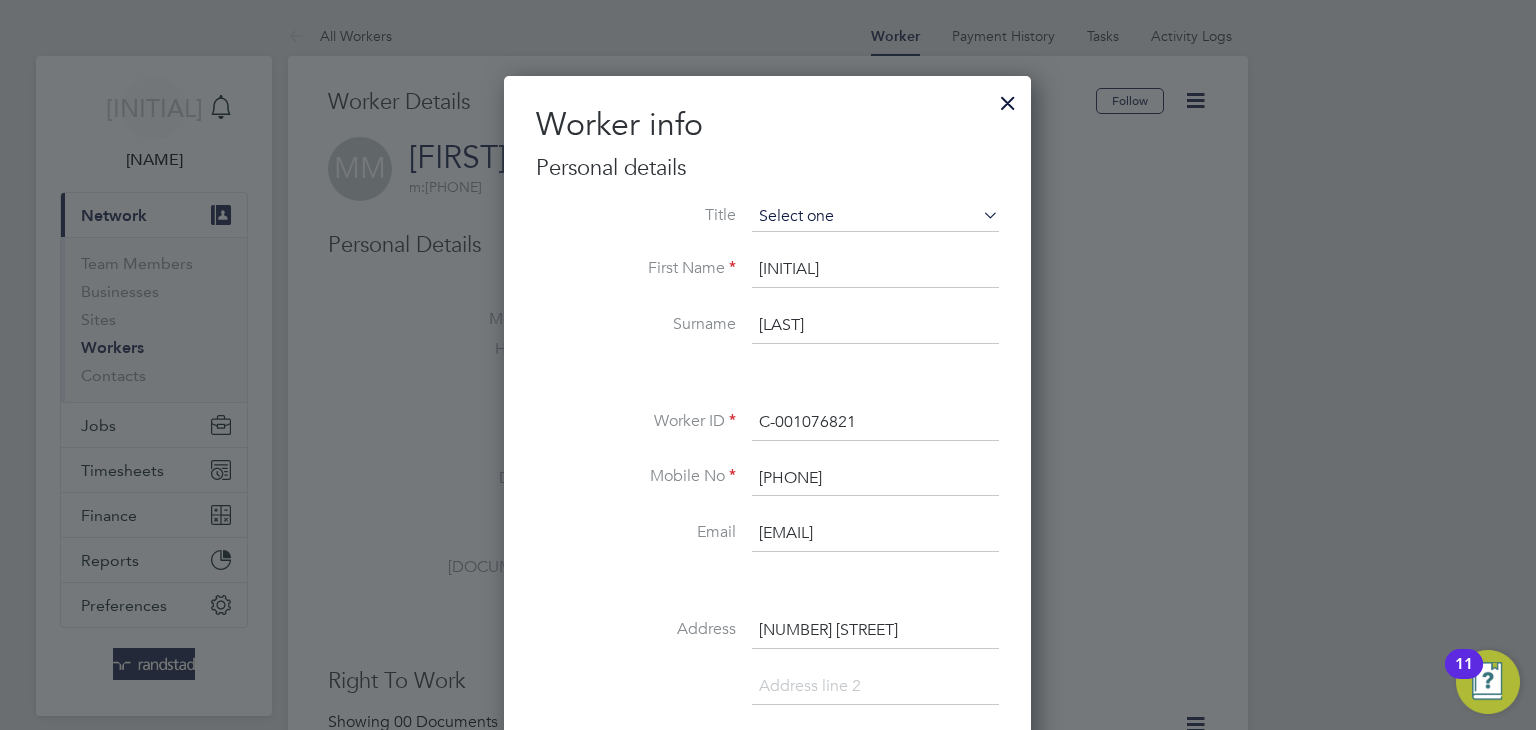 click at bounding box center [875, 217] 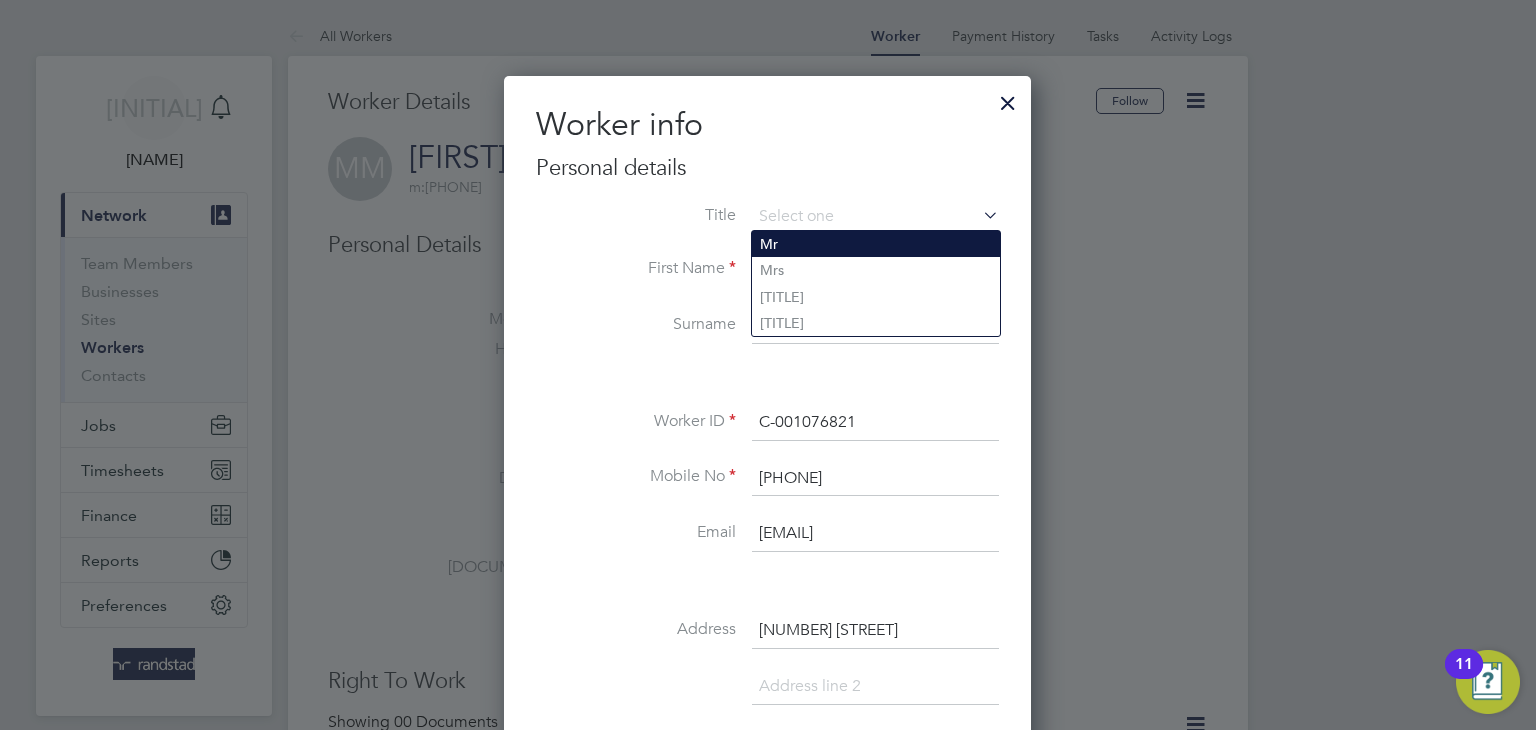 click on "Mr" 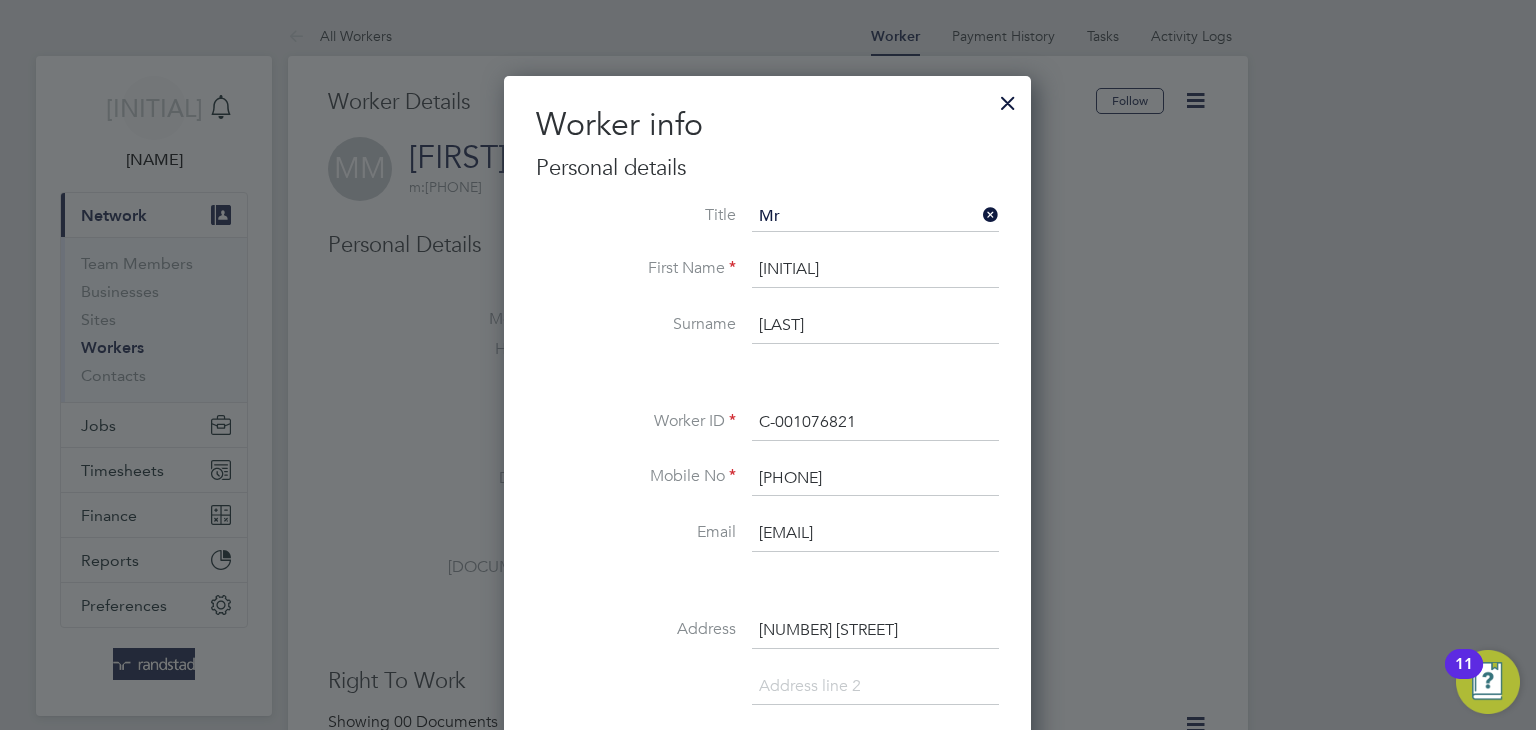click on "First Name   Micheal" at bounding box center [767, 280] 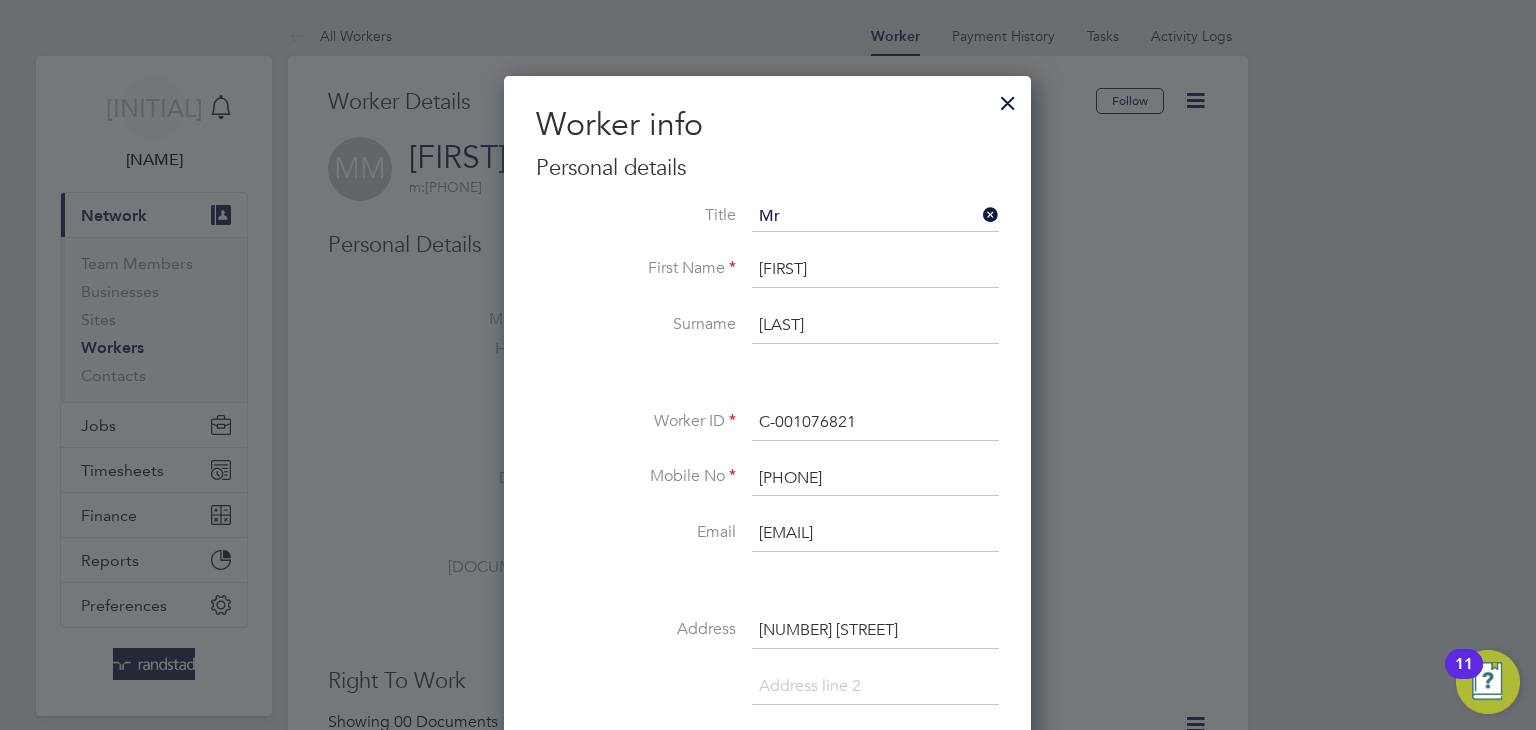 type on "[FIRST]" 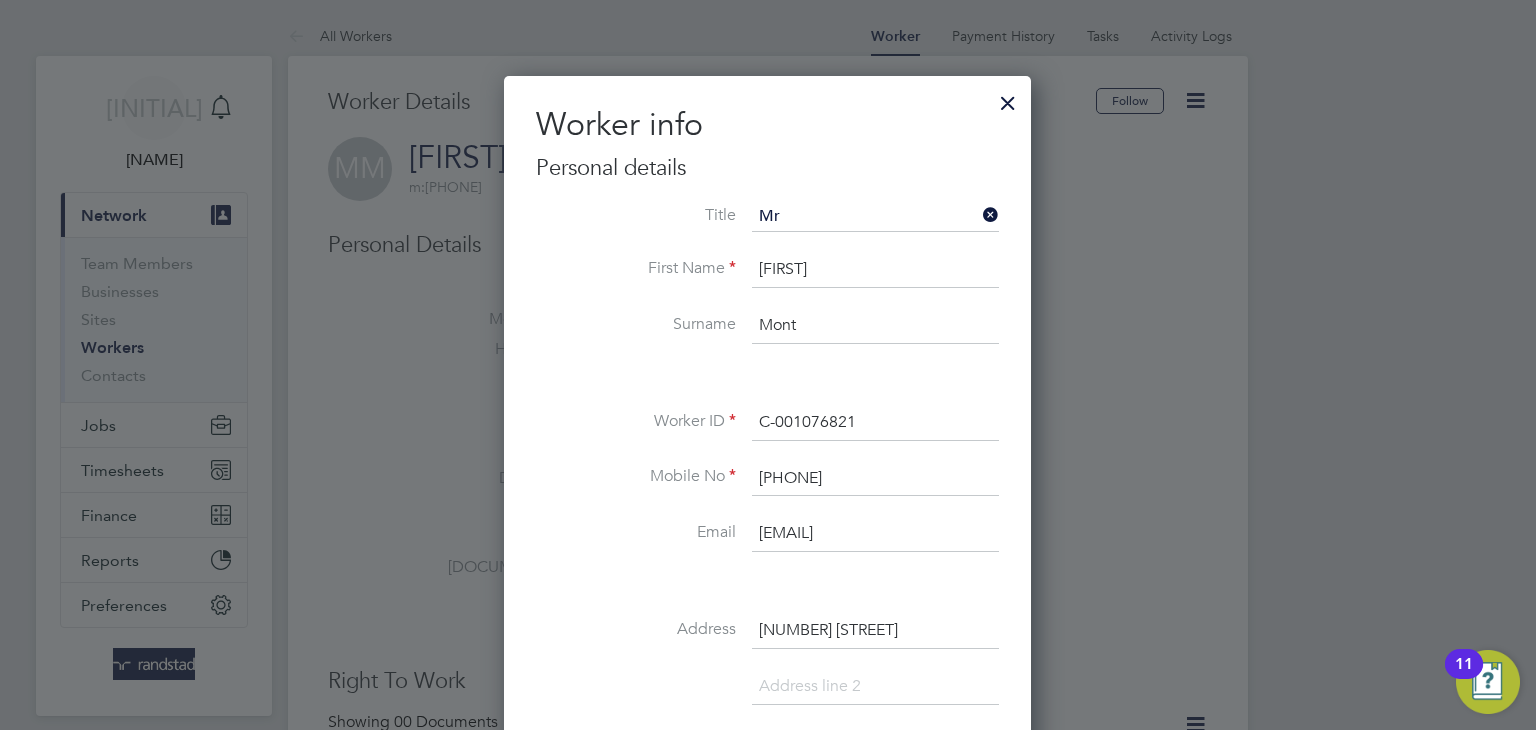 type on "[LAST]" 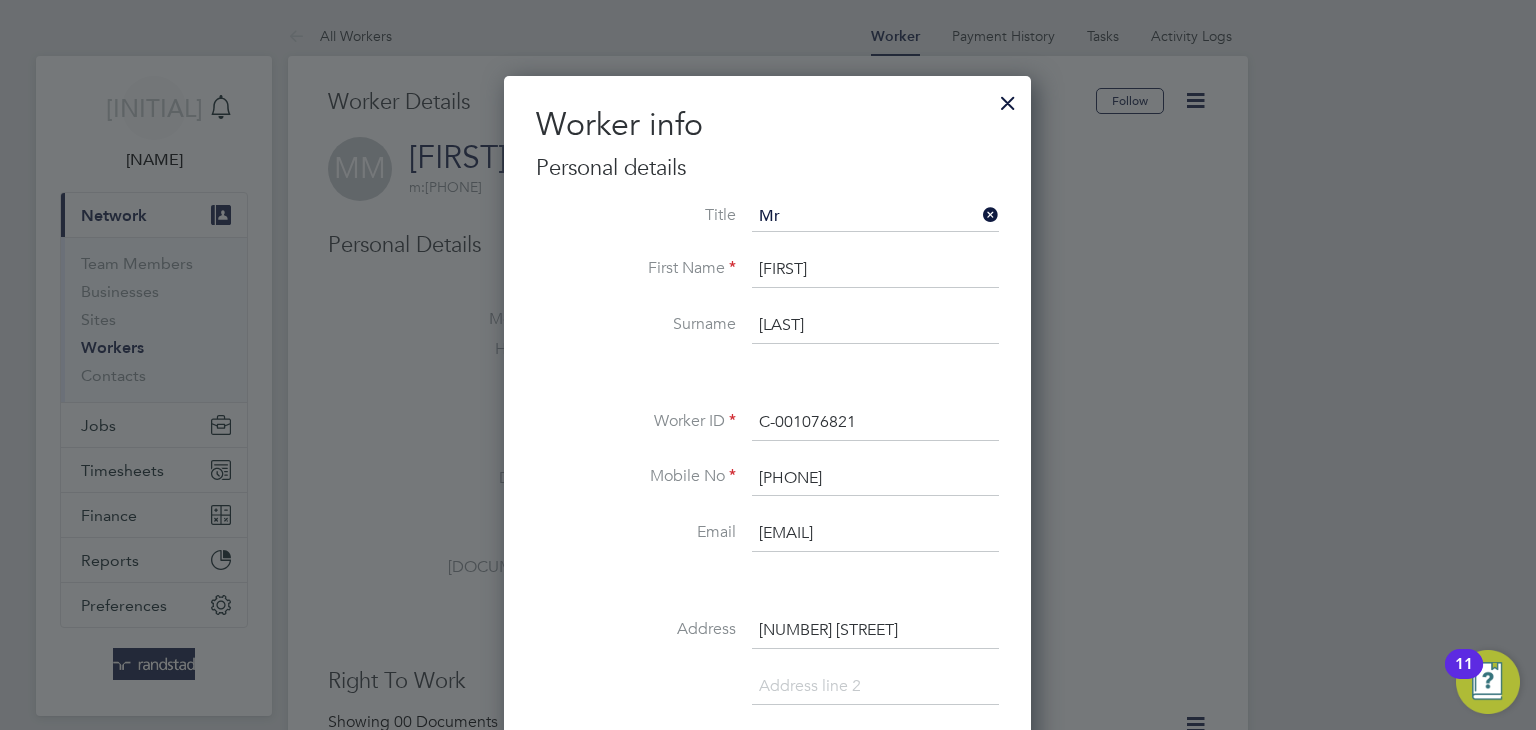 drag, startPoint x: 882, startPoint y: 426, endPoint x: 597, endPoint y: 364, distance: 291.6659 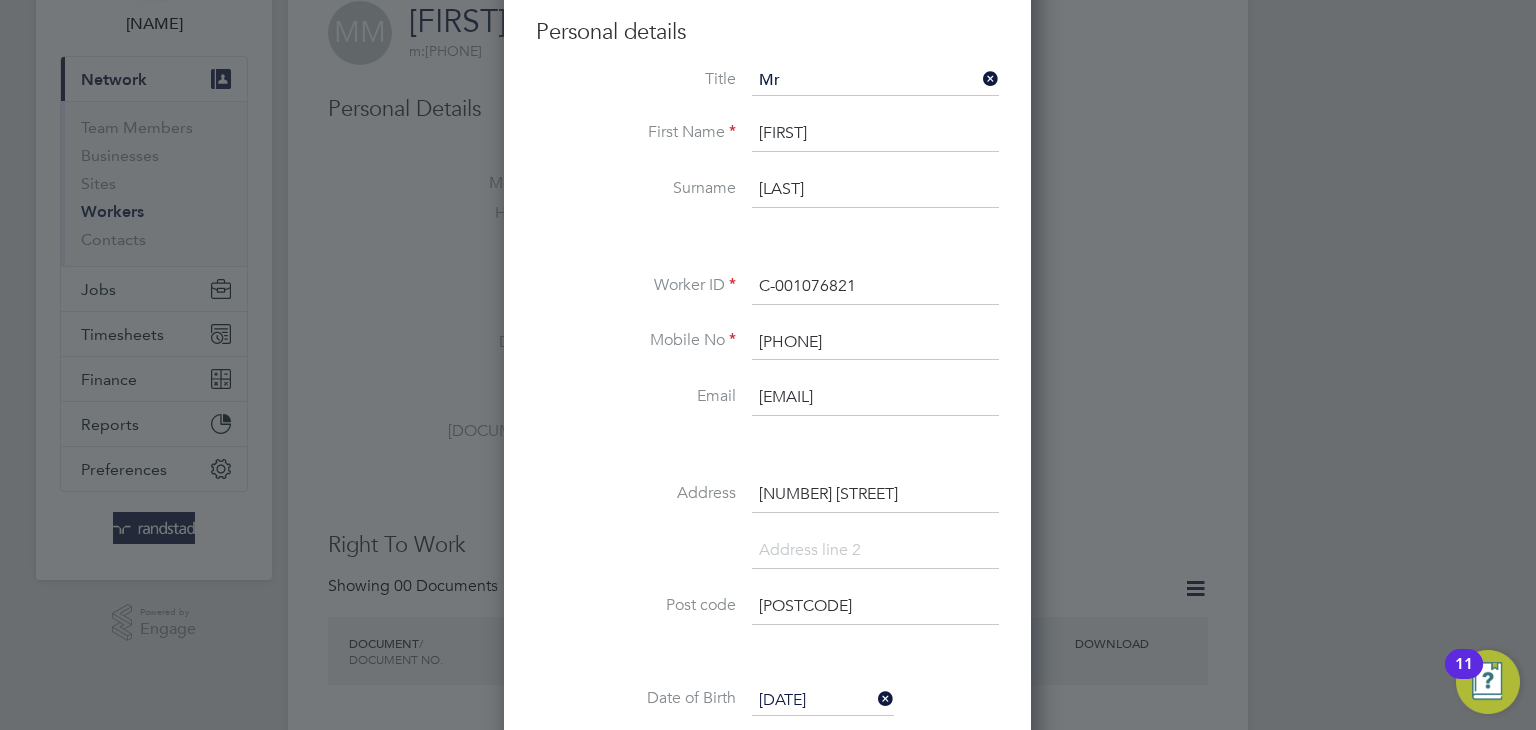scroll, scrollTop: 153, scrollLeft: 0, axis: vertical 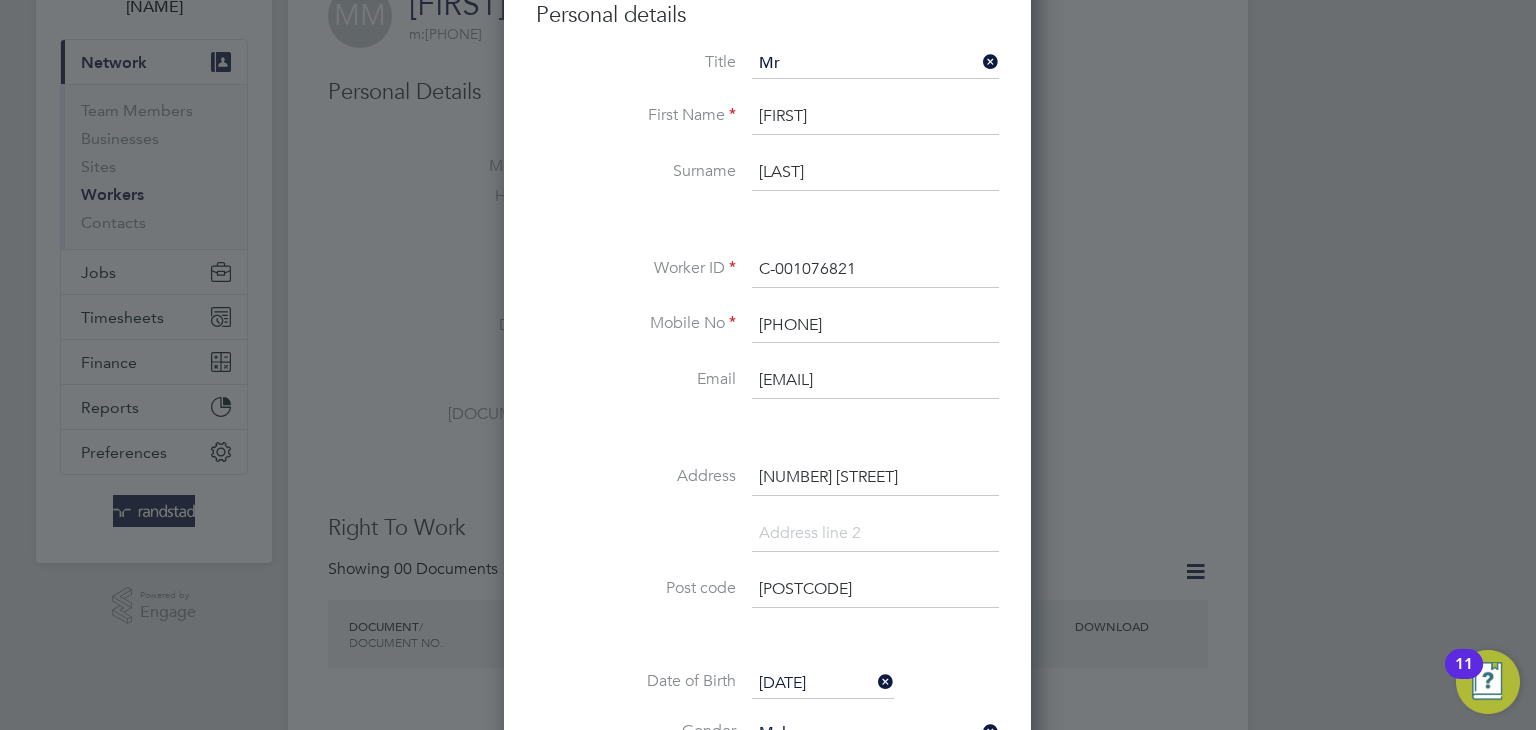 type on "[PHONE]" 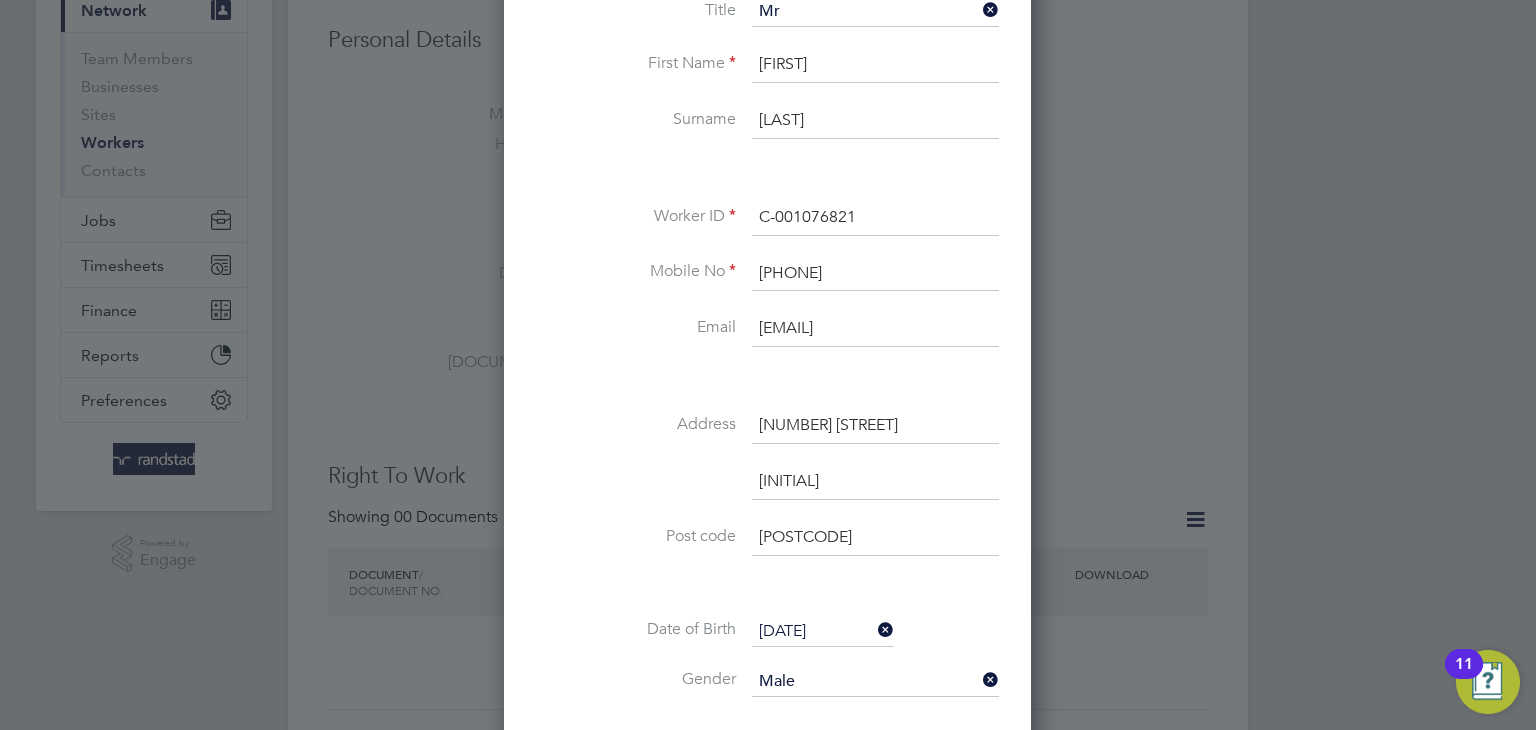 scroll, scrollTop: 298, scrollLeft: 0, axis: vertical 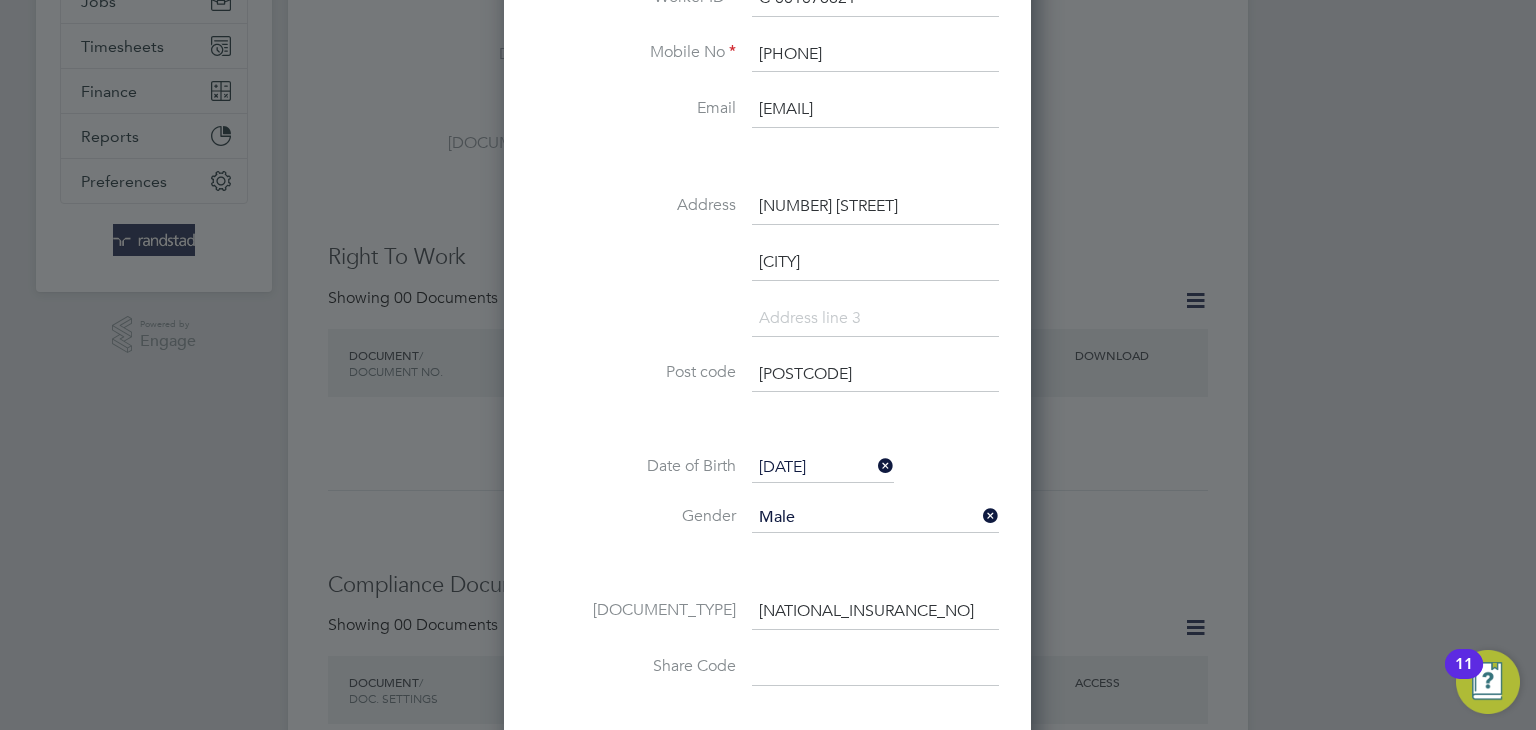 type on "Dunstable" 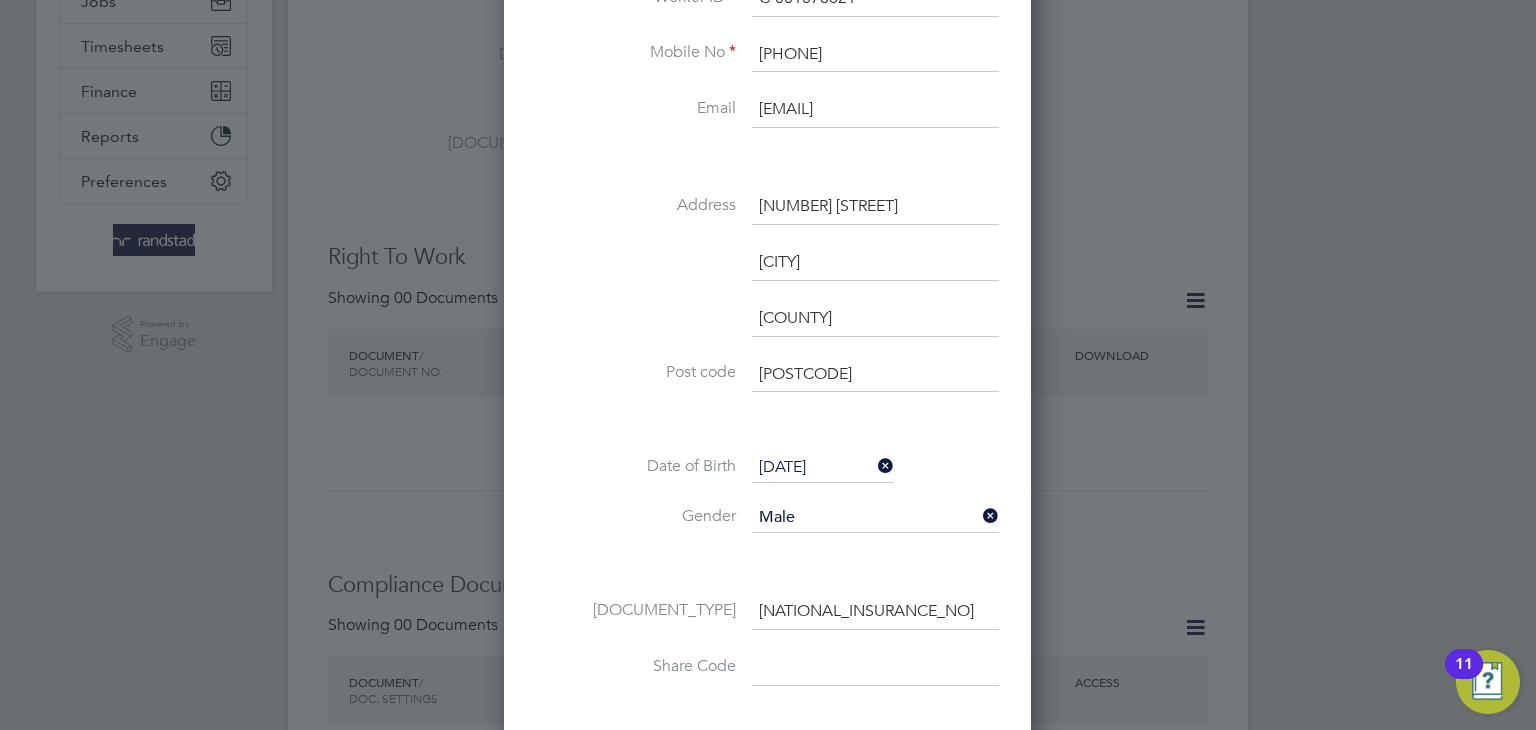 type on "[REGION]" 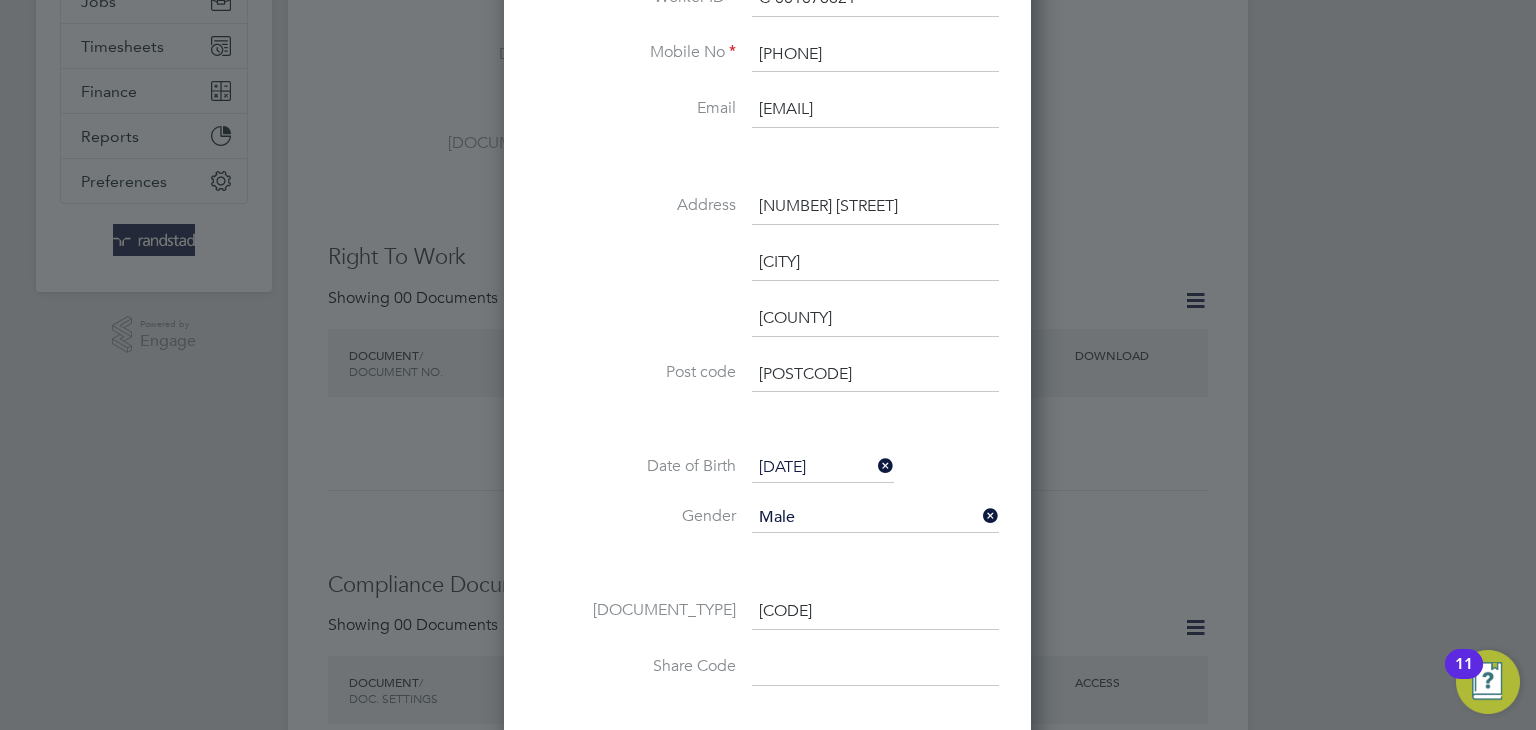 type on "NM 81 17 85 B" 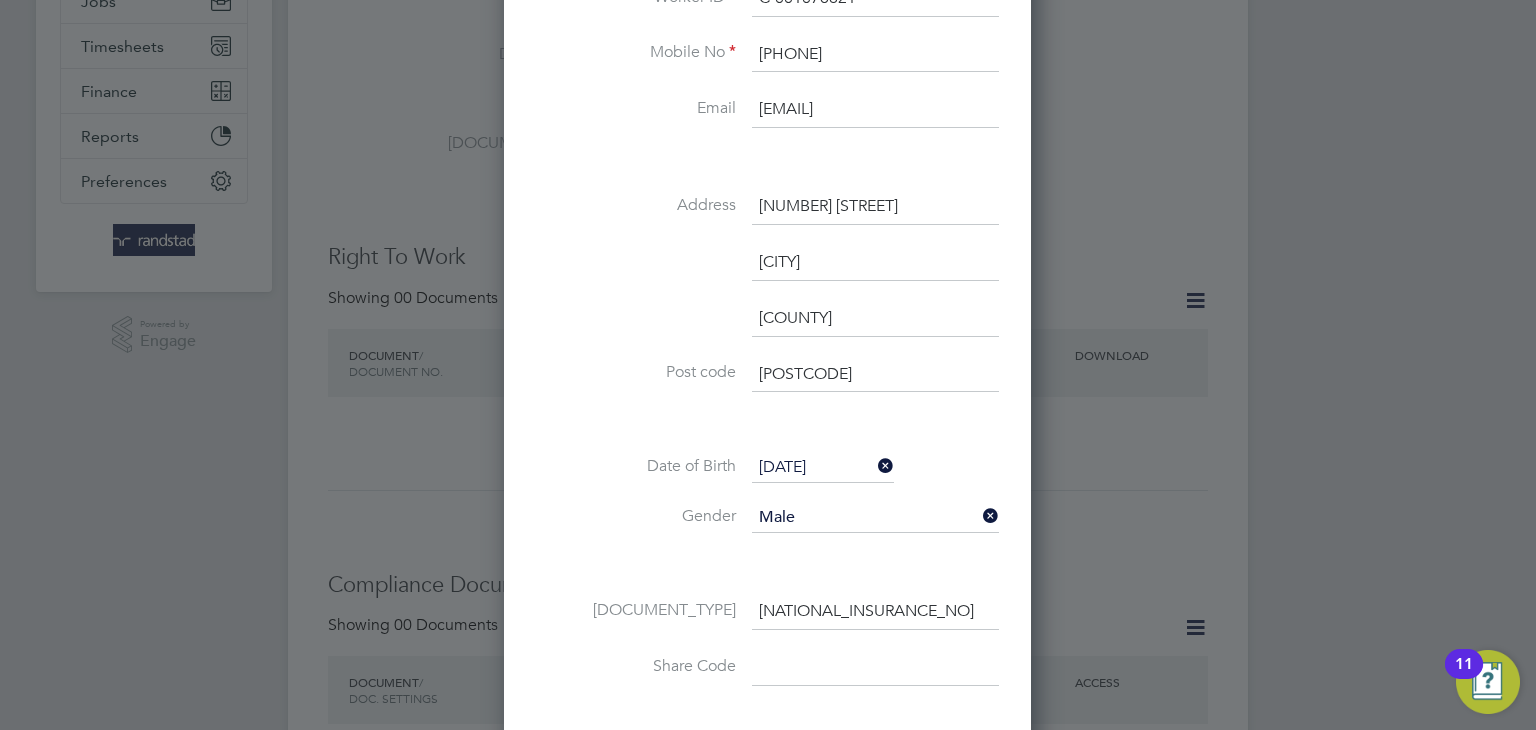 click on "Date of Birth   31 May 1967" at bounding box center (767, 478) 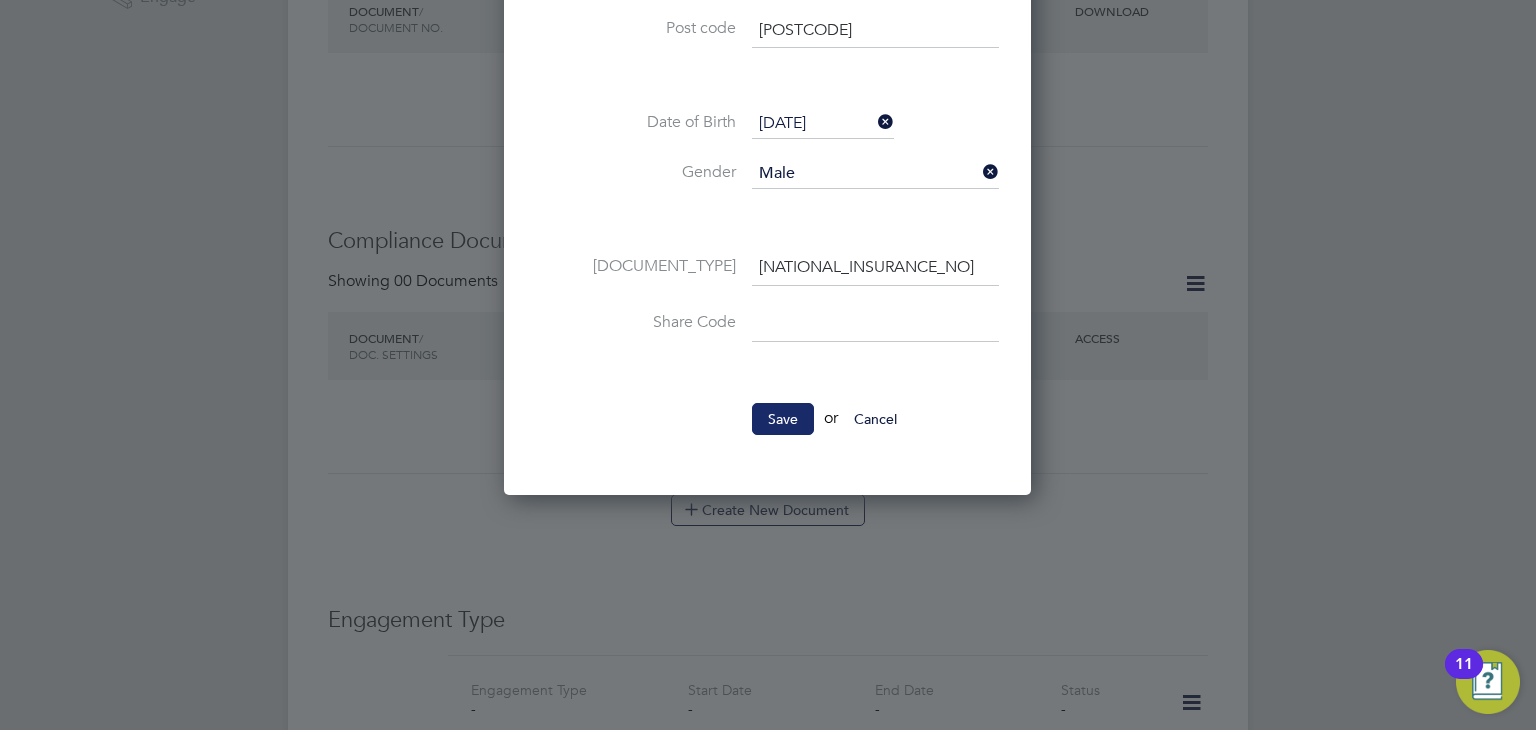 click on "Save" at bounding box center (783, 419) 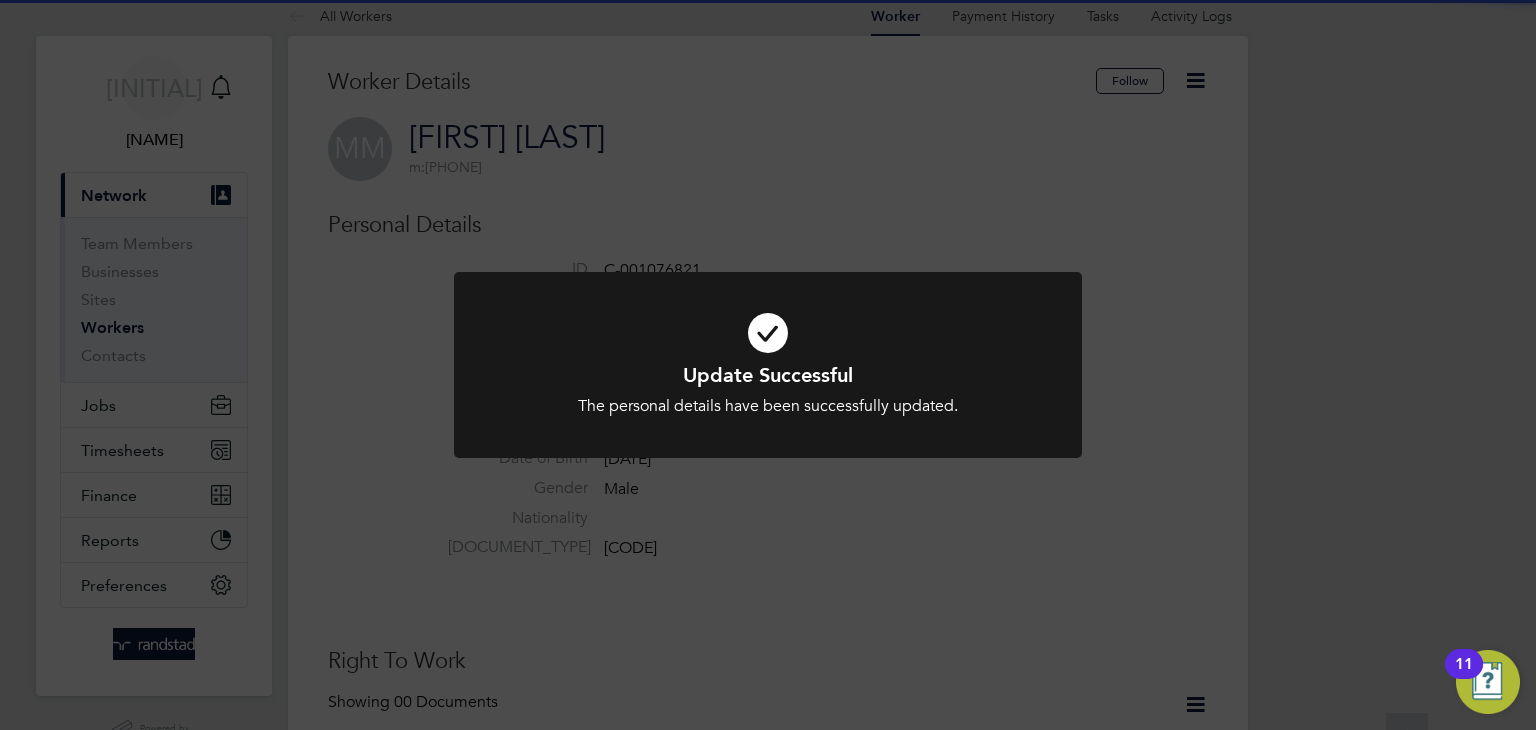 scroll, scrollTop: 0, scrollLeft: 0, axis: both 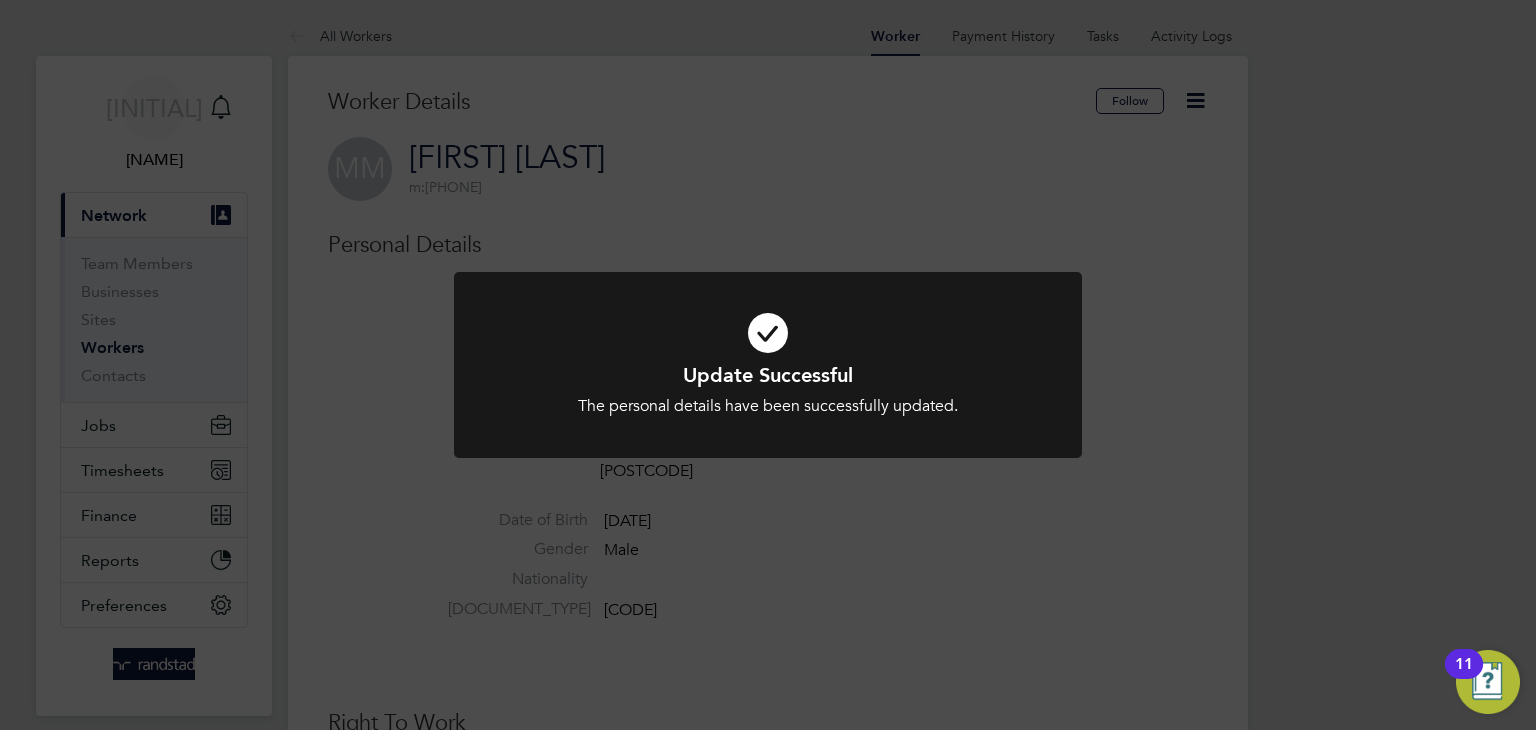 click on "Update Successful The personal details have been successfully updated. Cancel Okay" 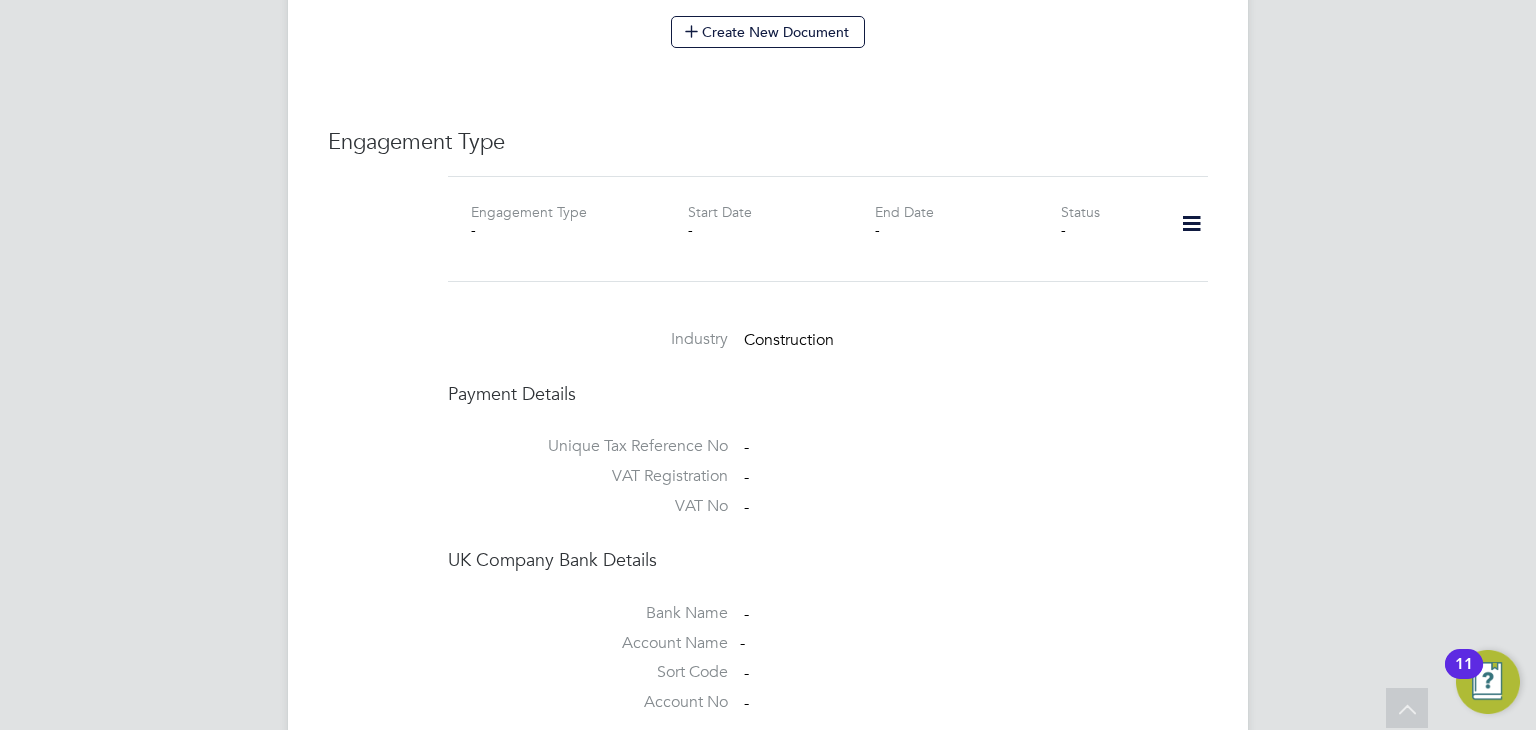 scroll, scrollTop: 1289, scrollLeft: 0, axis: vertical 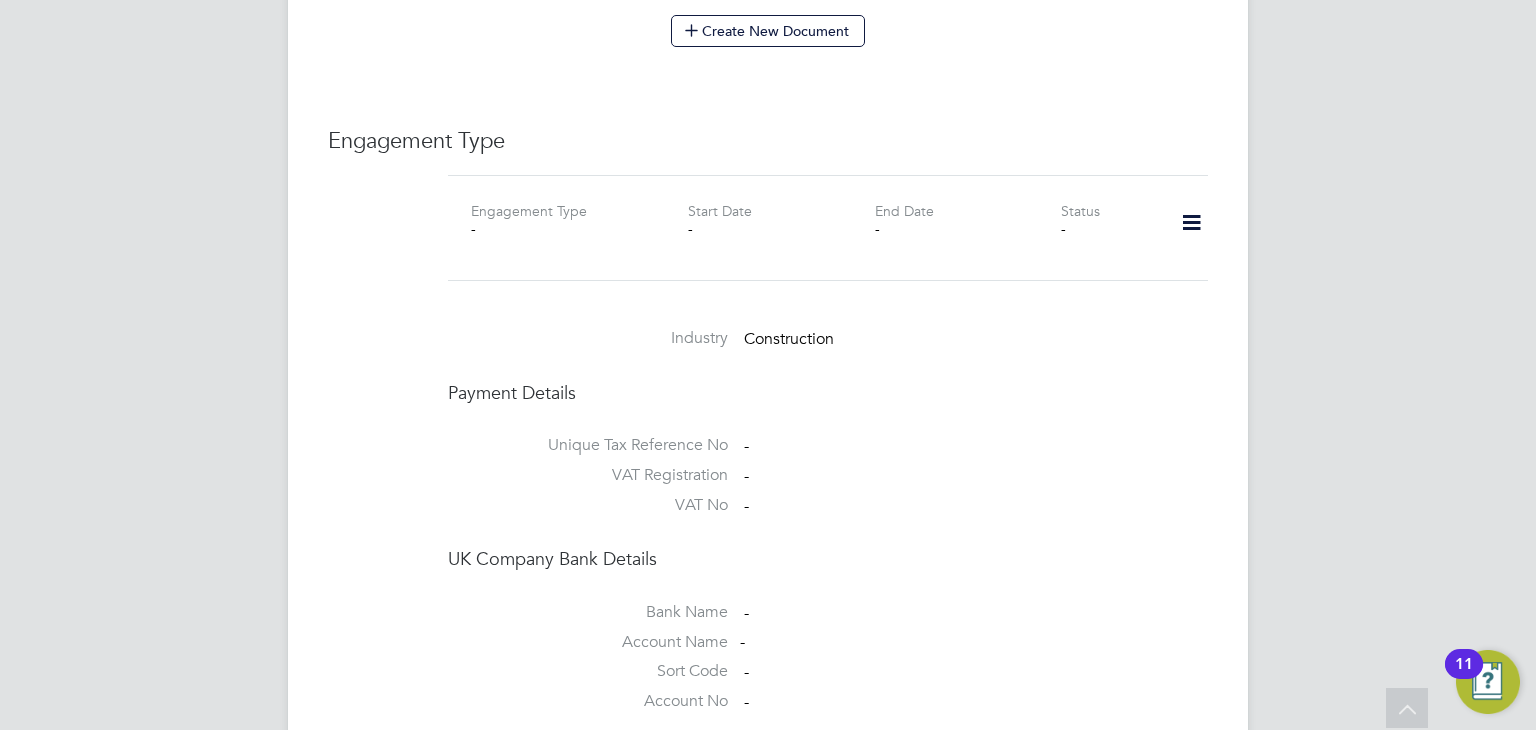 click 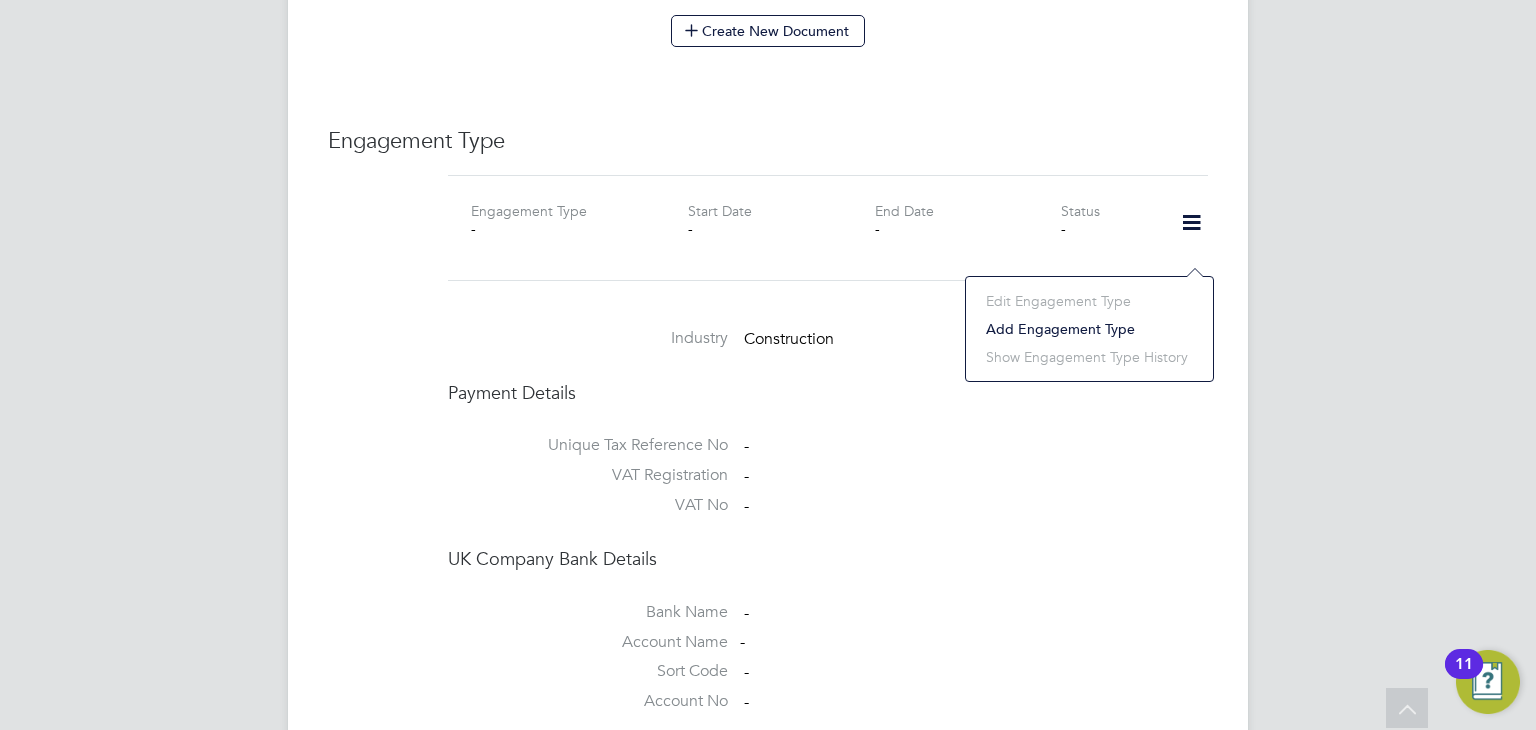 click on "Add Engagement Type" 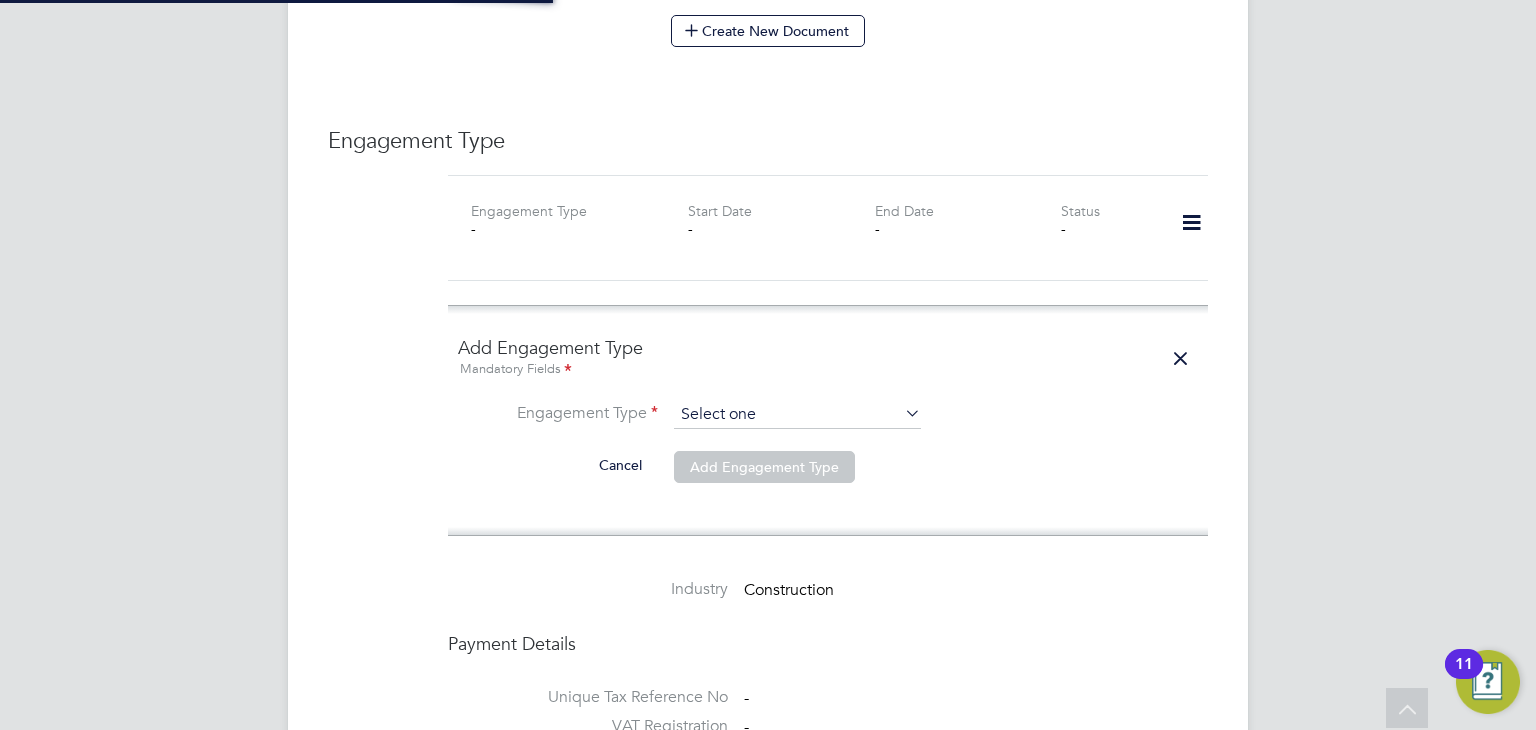 click 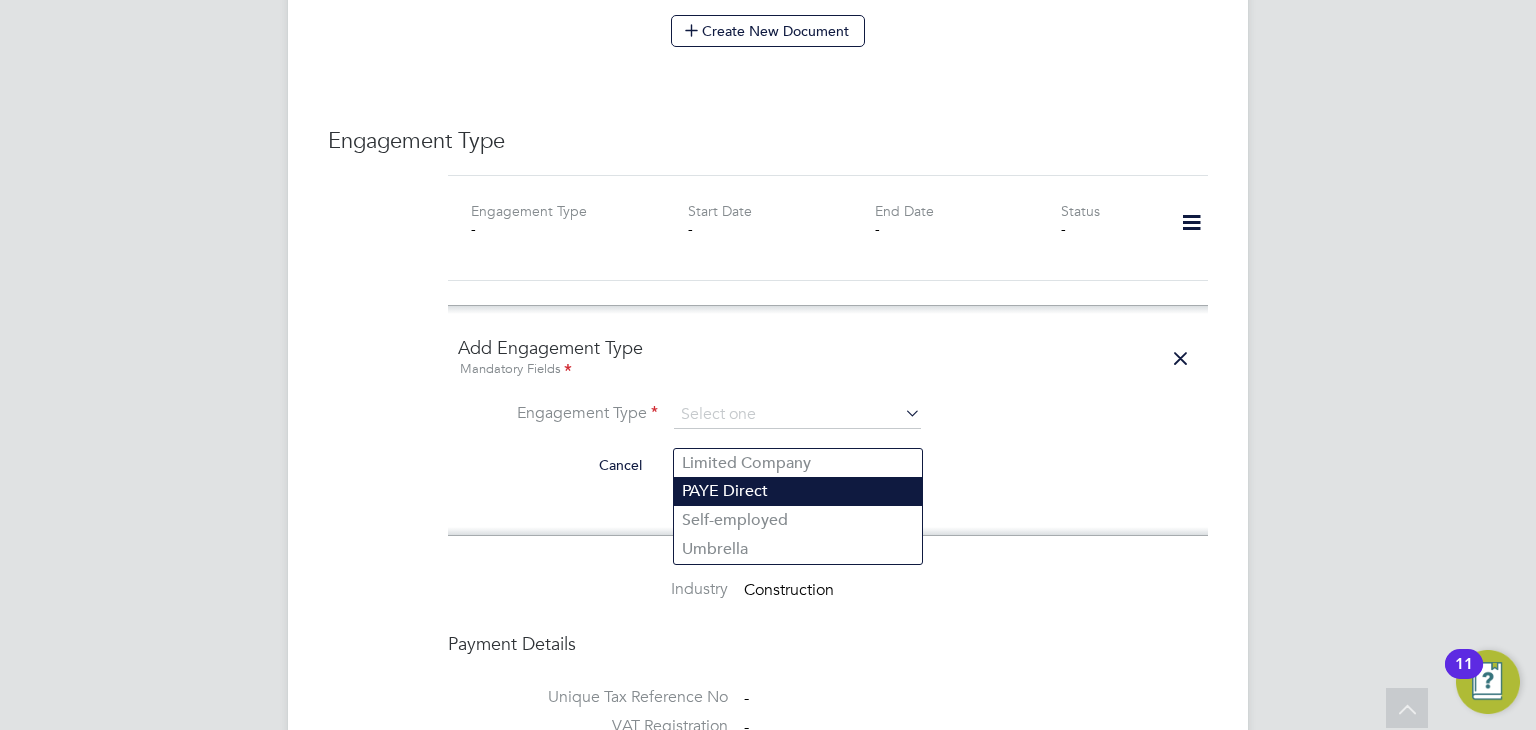 click on "PAYE Direct" 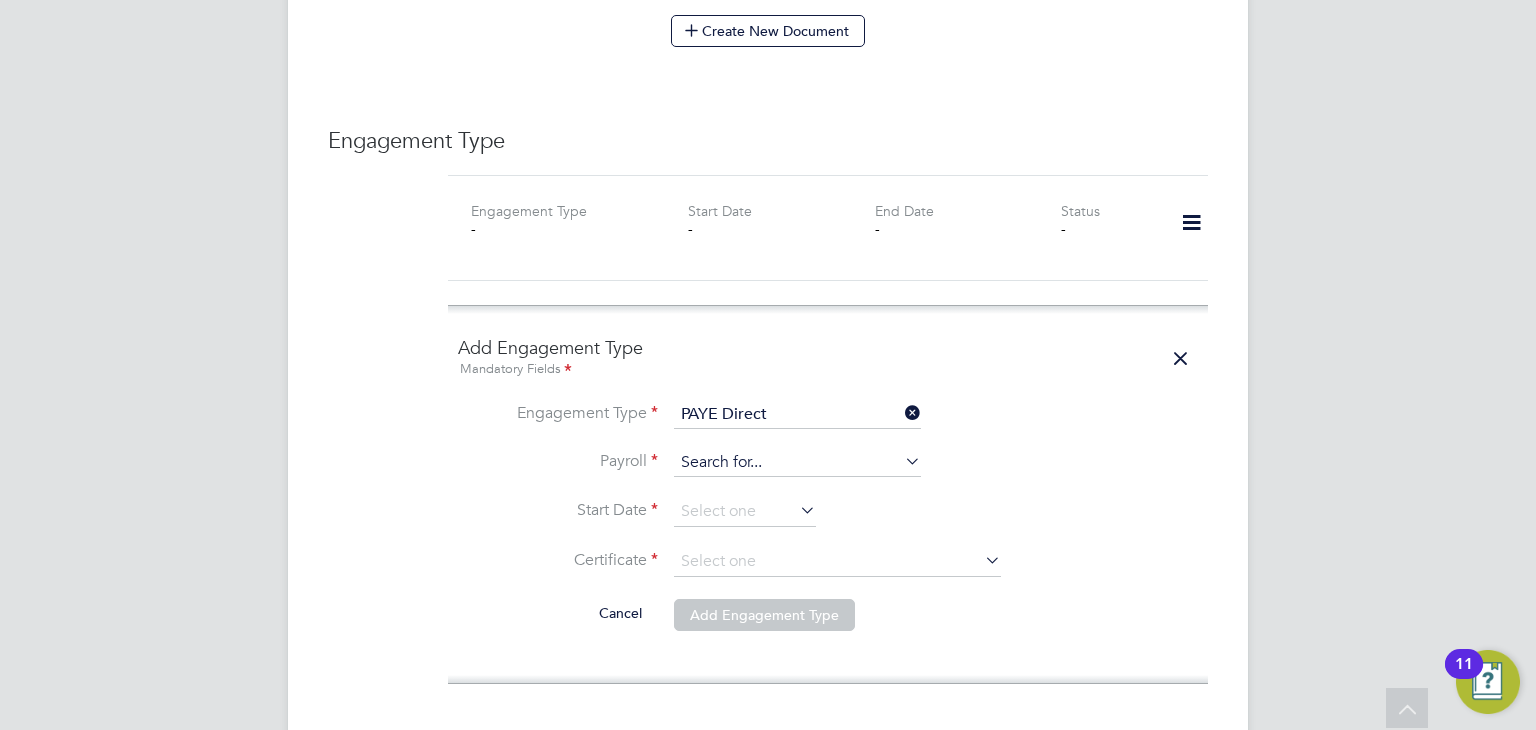 click 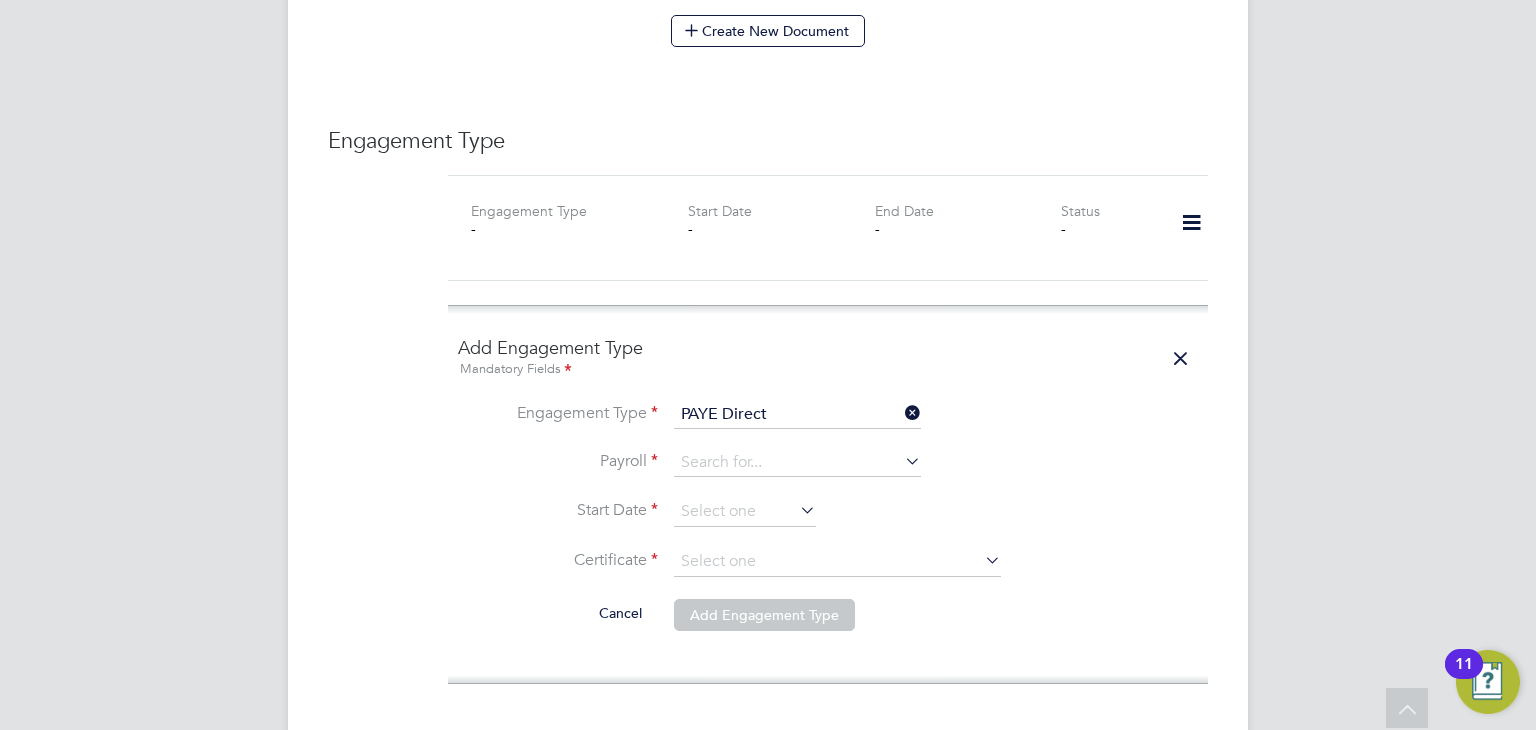 drag, startPoint x: 725, startPoint y: 529, endPoint x: 709, endPoint y: 511, distance: 24.083189 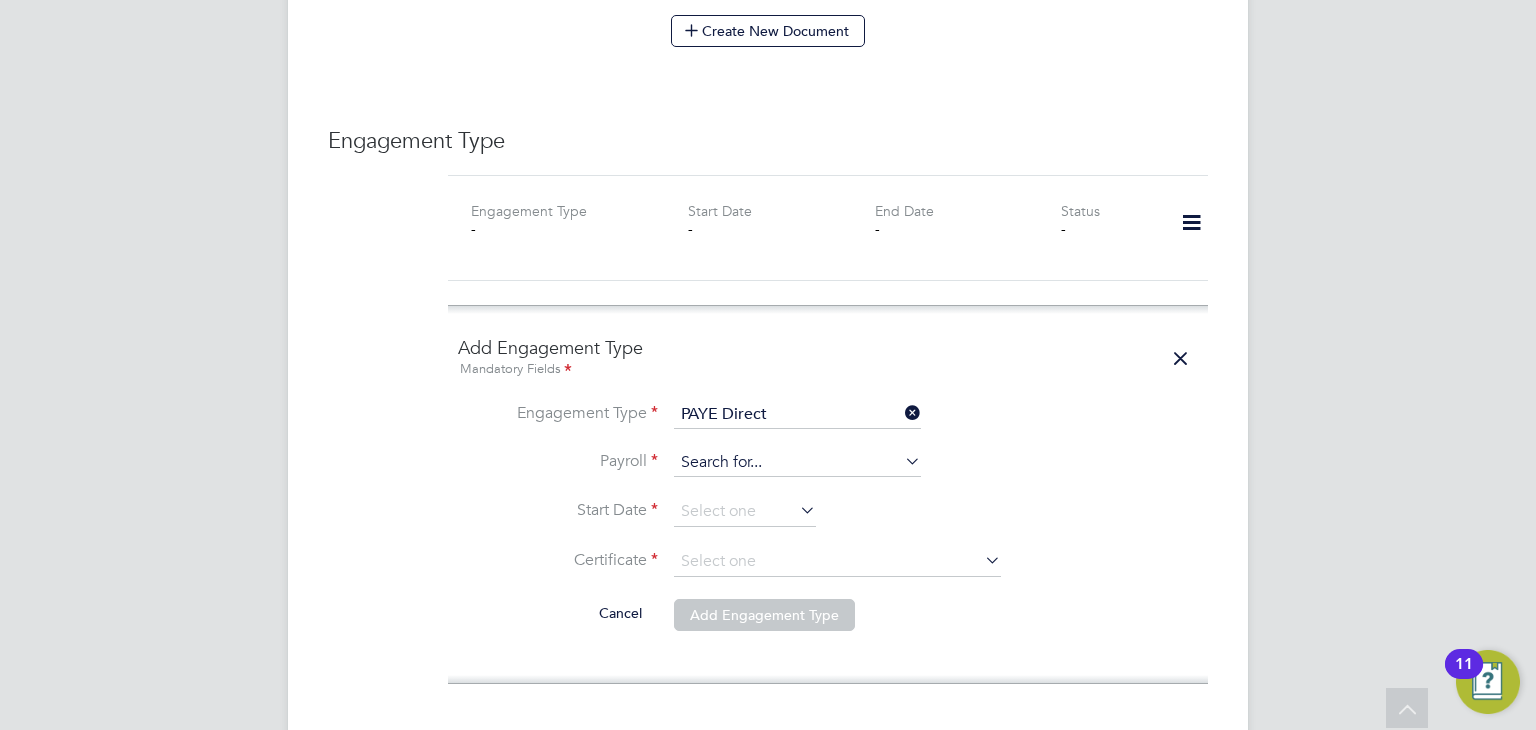 click 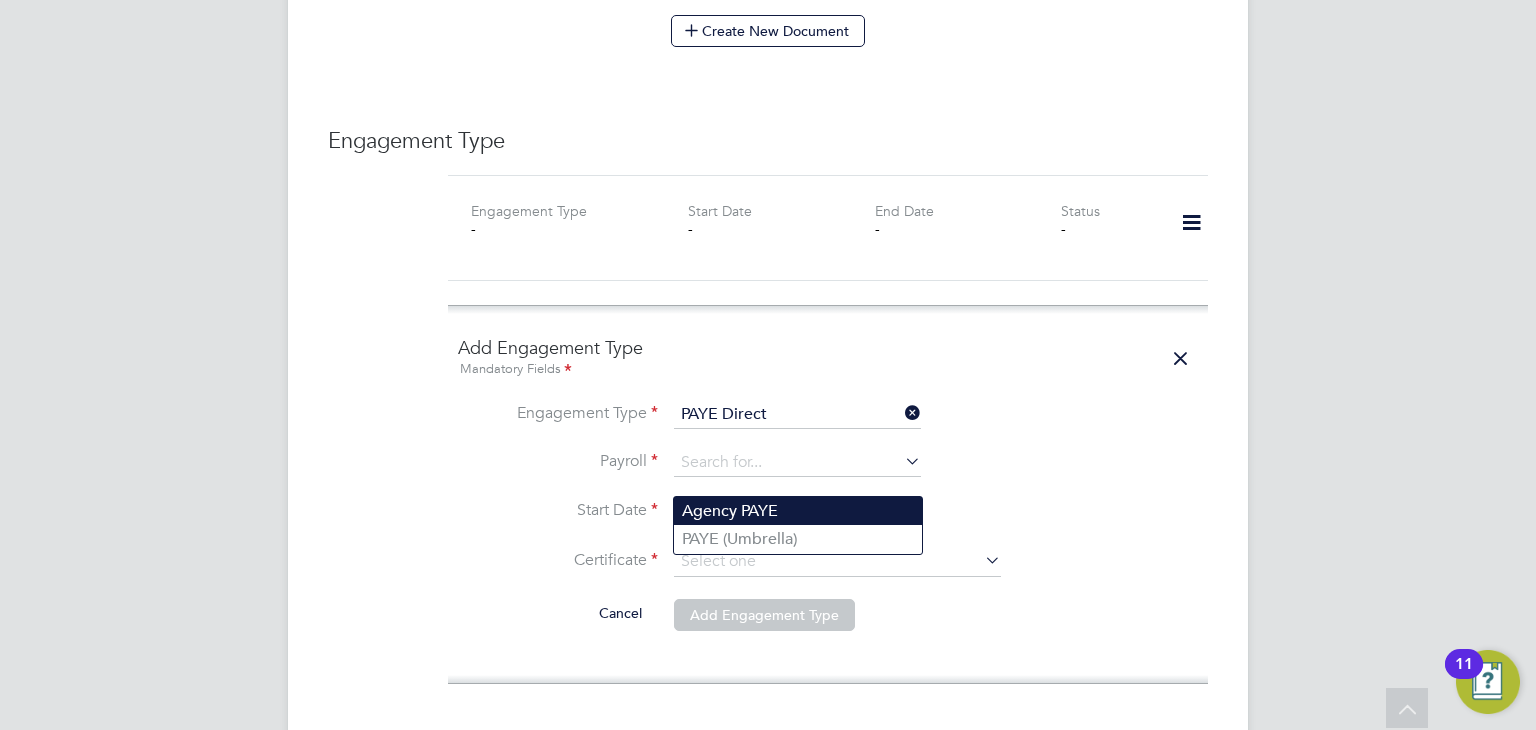 click on "Agency PAYE" 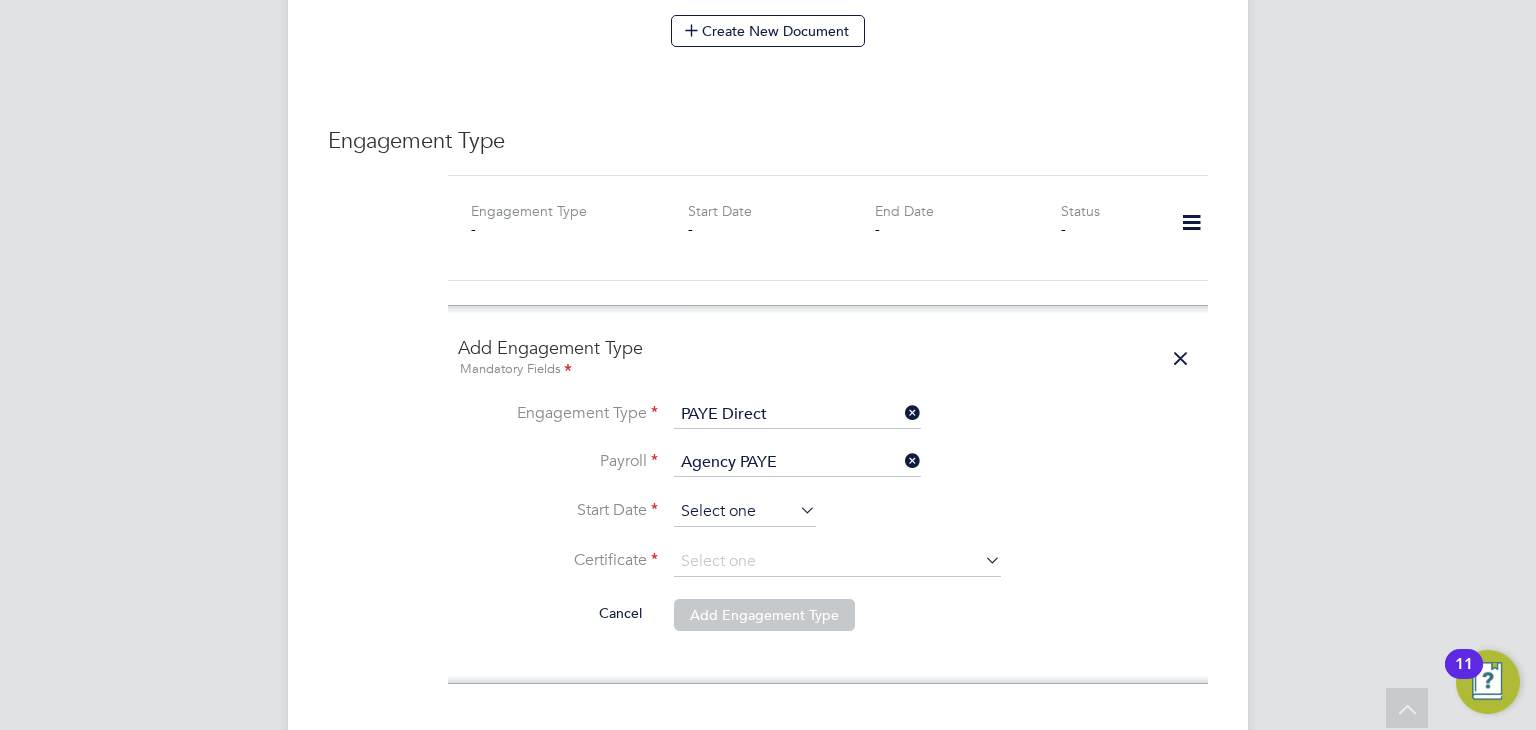 click 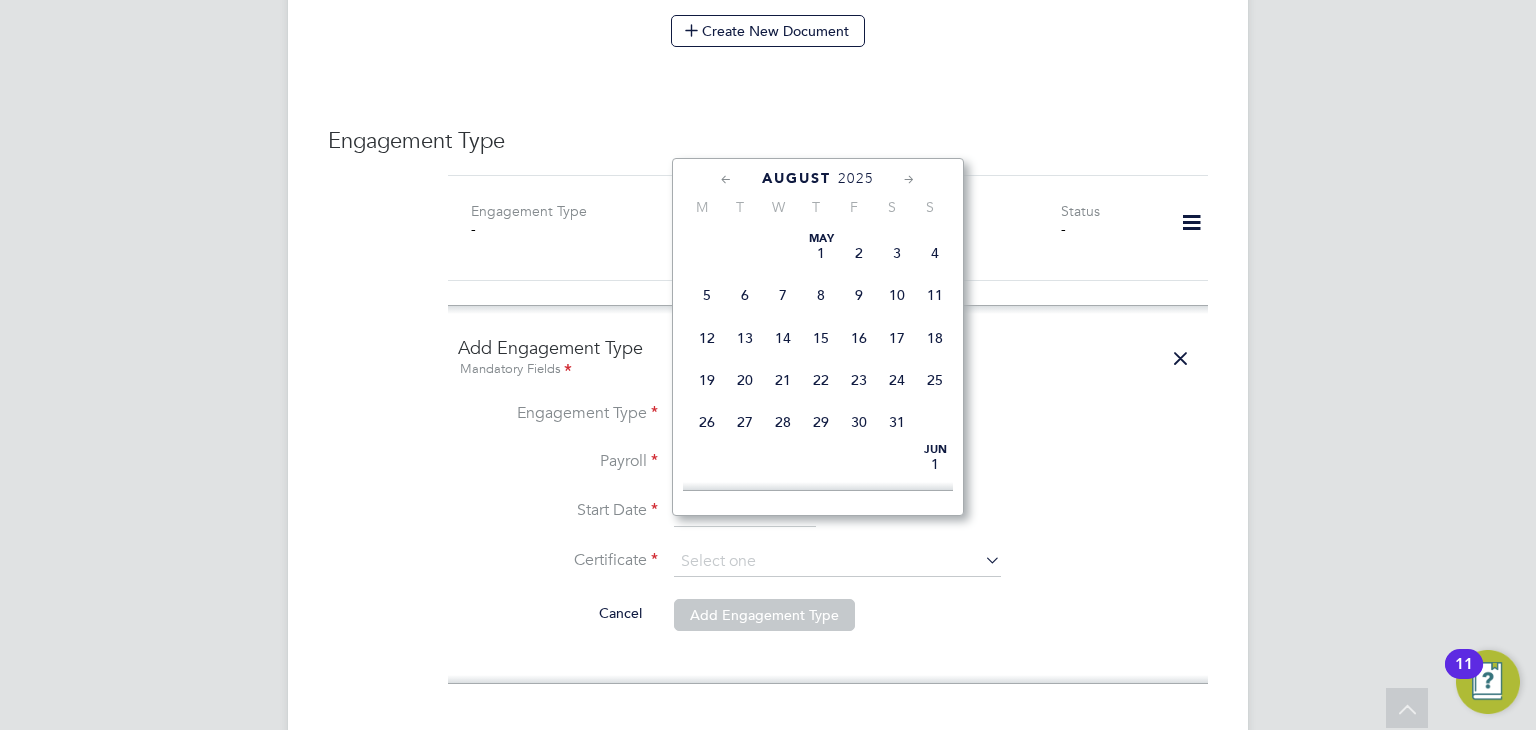scroll, scrollTop: 622, scrollLeft: 0, axis: vertical 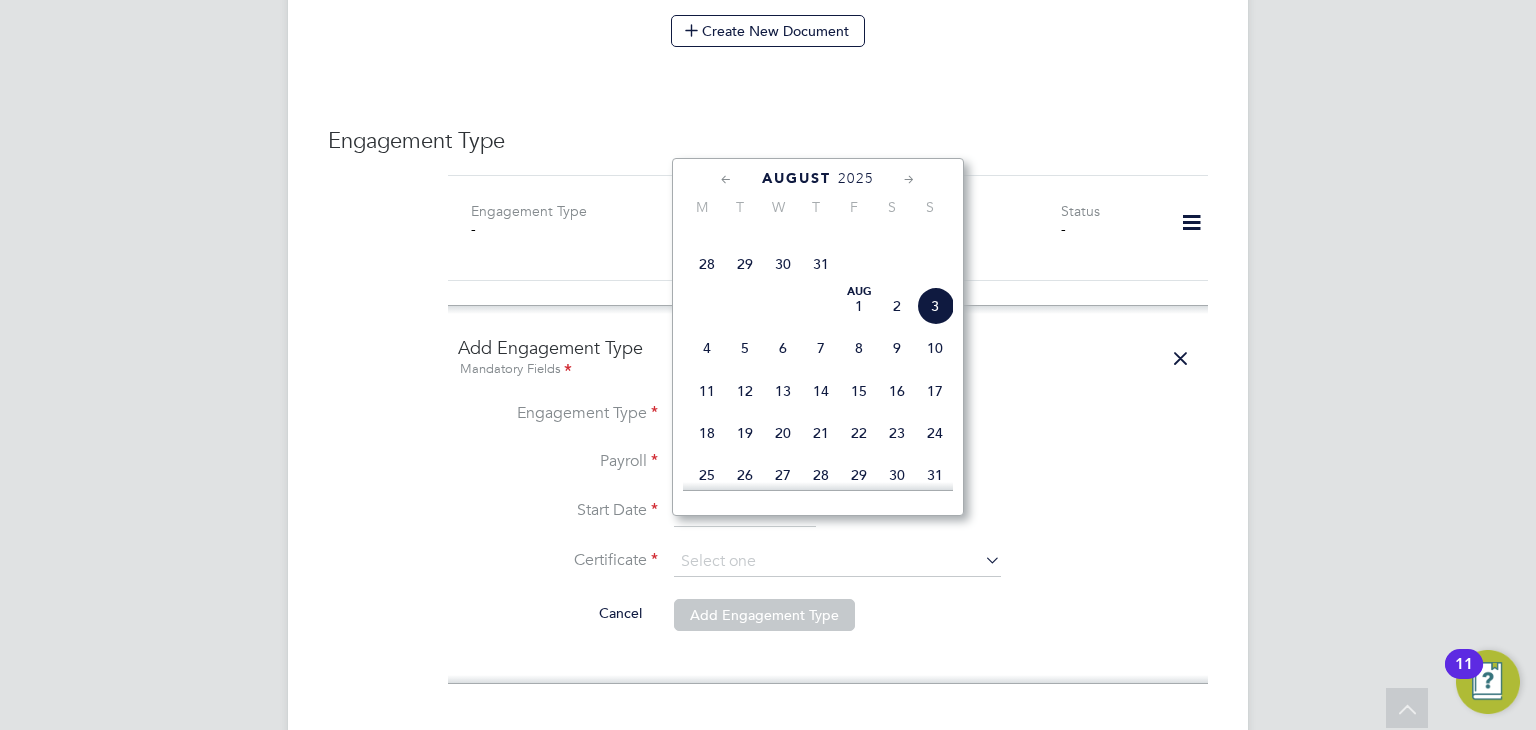 click on "28" 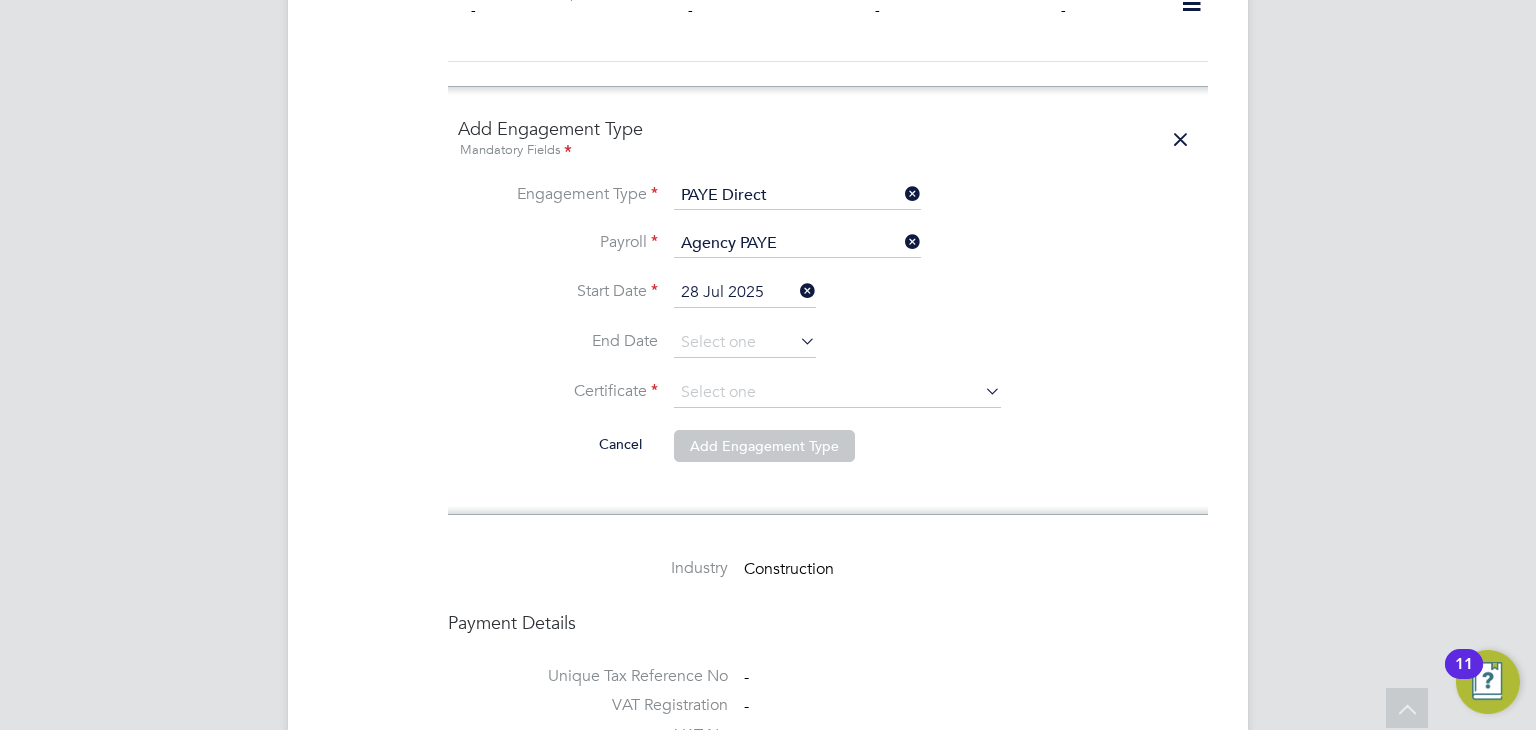 scroll, scrollTop: 1565, scrollLeft: 0, axis: vertical 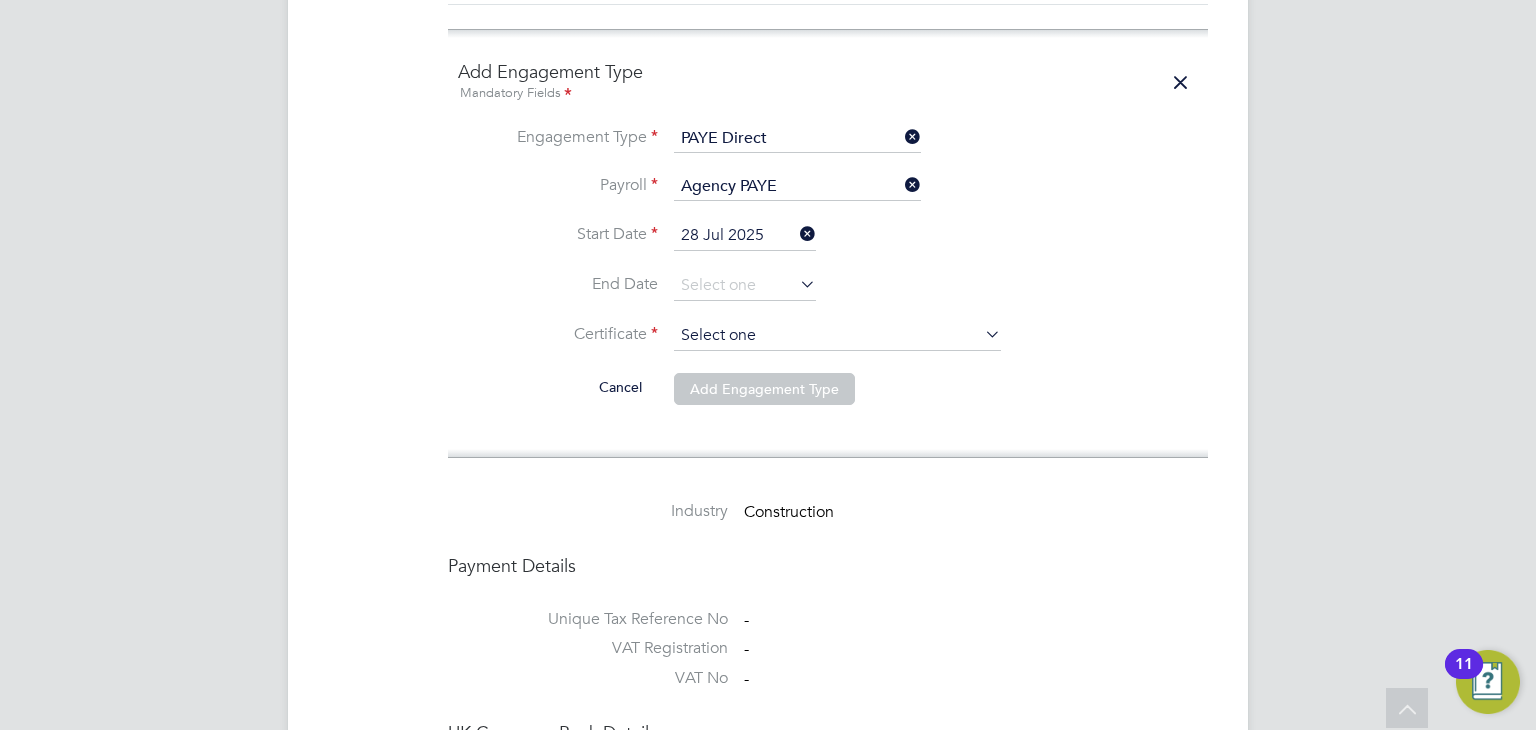 click 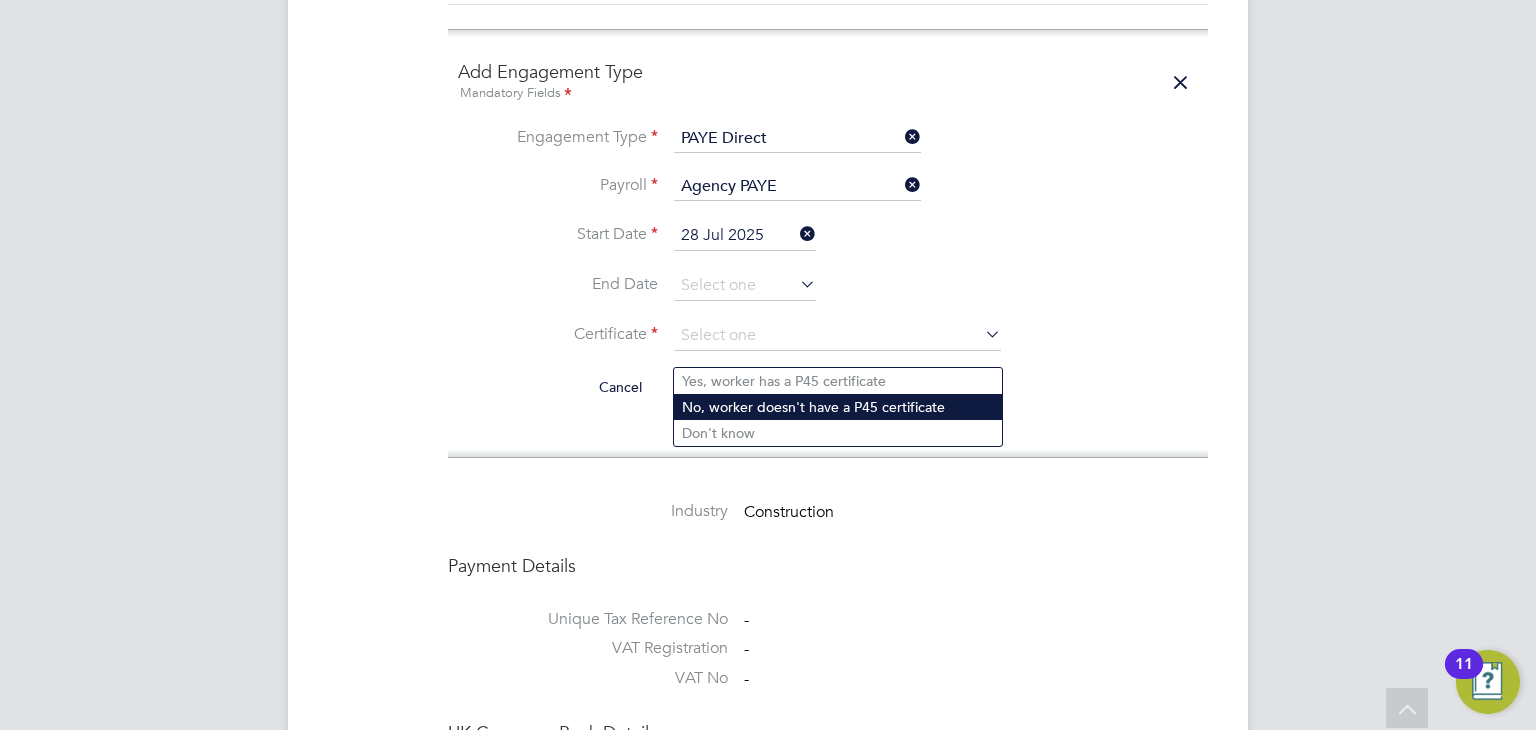 click on "No, worker doesn't have a P45 certificate" 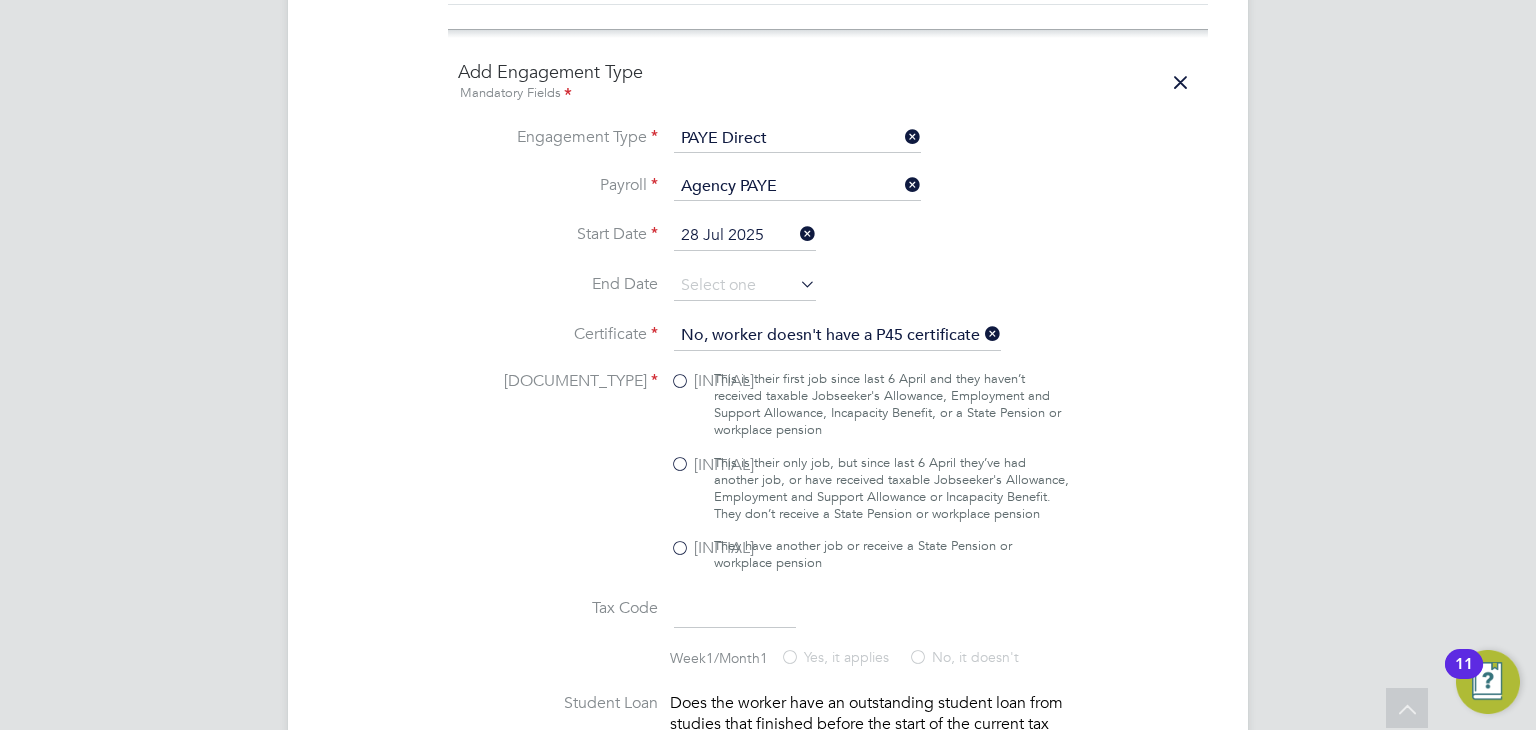 click on "This is their only job, but since last 6 April they’ve had another job, or have received taxable Jobseeker's Allowance, Employment and Support Allowance or Incapacity Benefit. They don’t receive a State Pension or workplace pension" 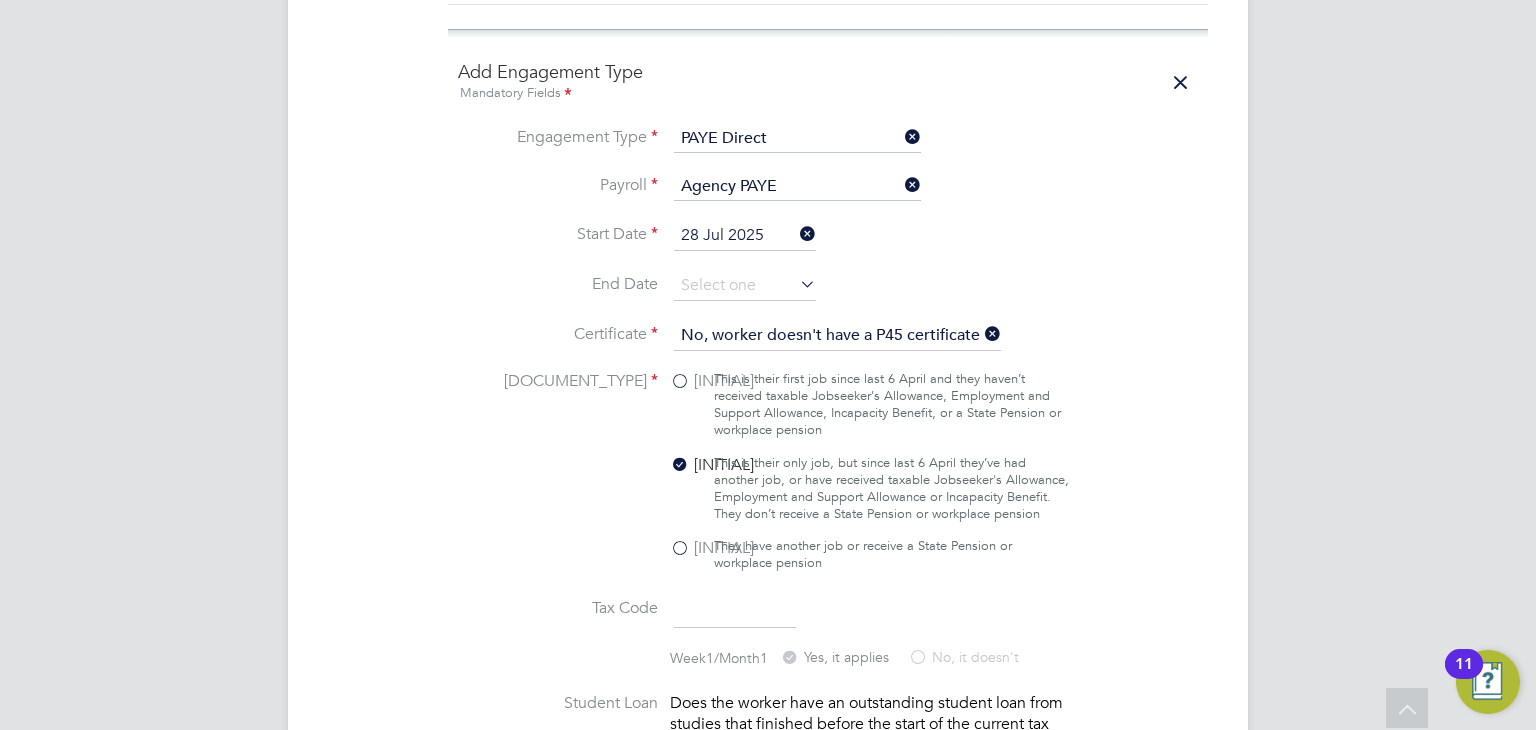type on "1257L" 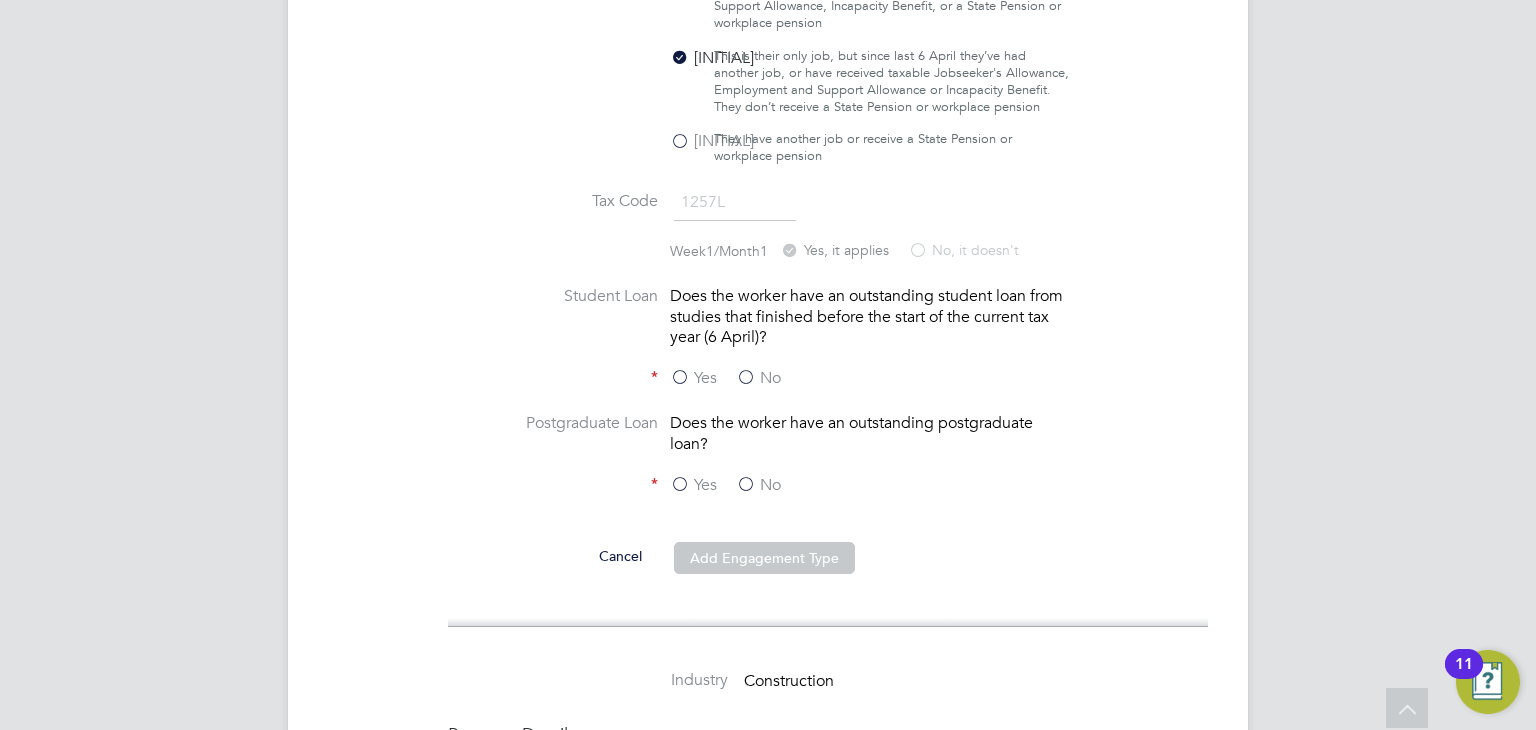 scroll, scrollTop: 2017, scrollLeft: 0, axis: vertical 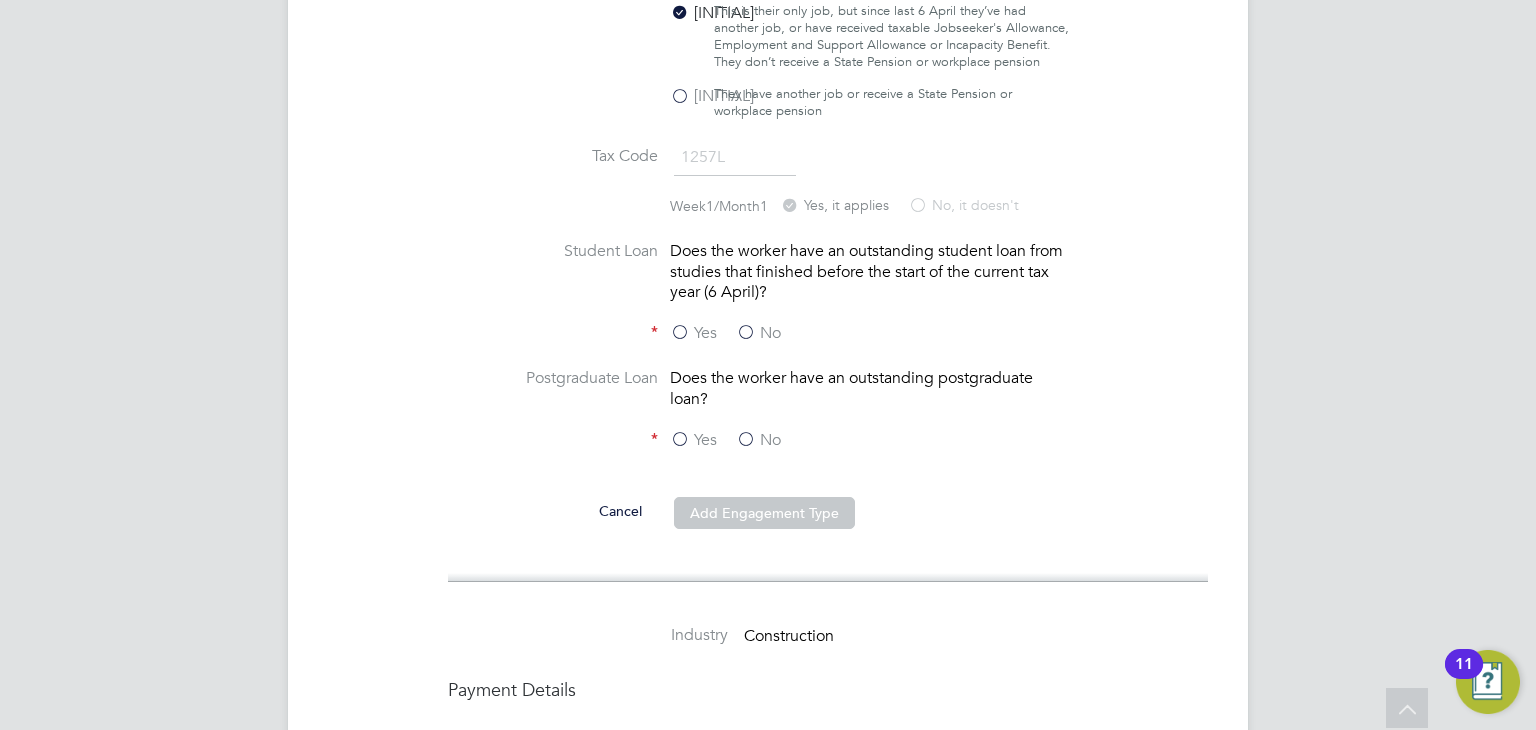 click on "No" 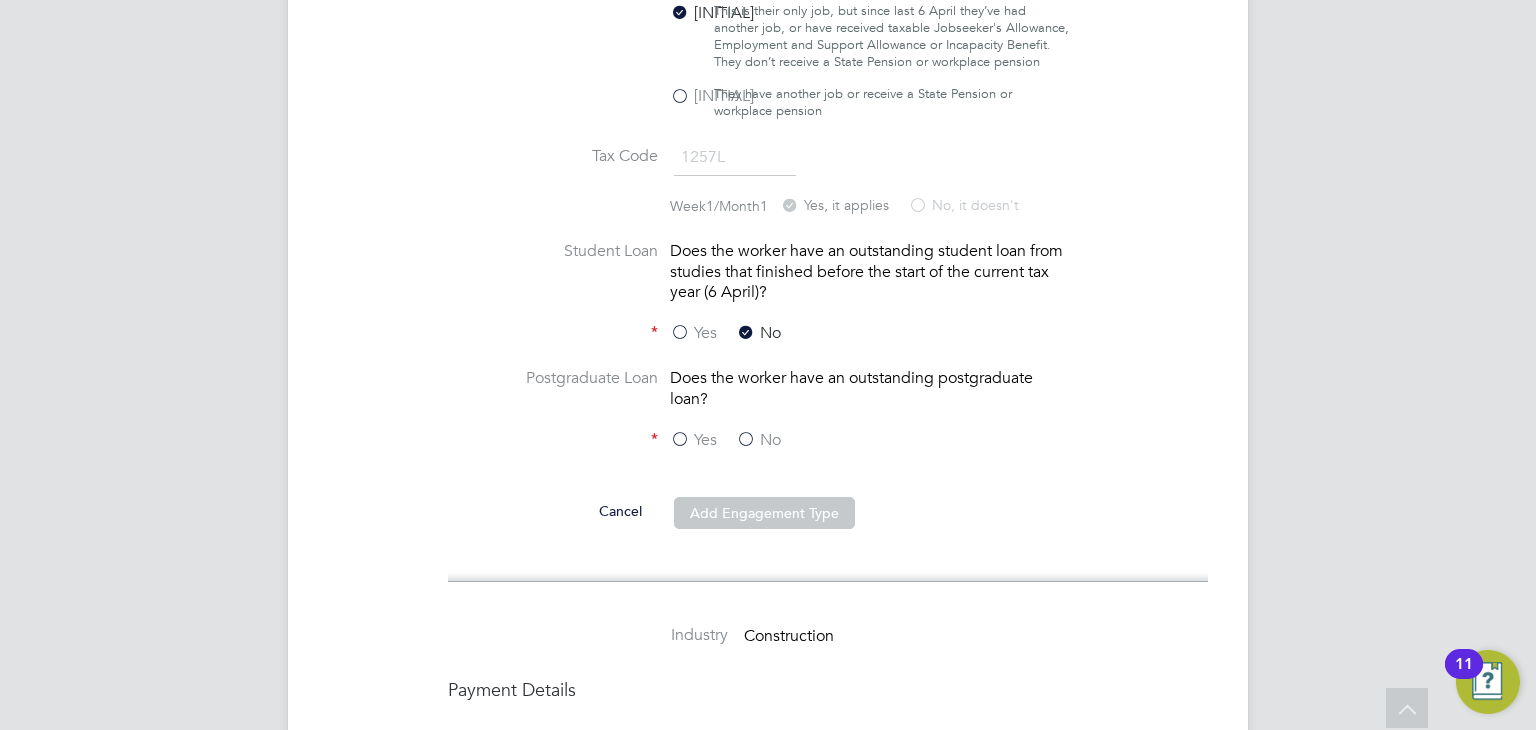 click on "No" 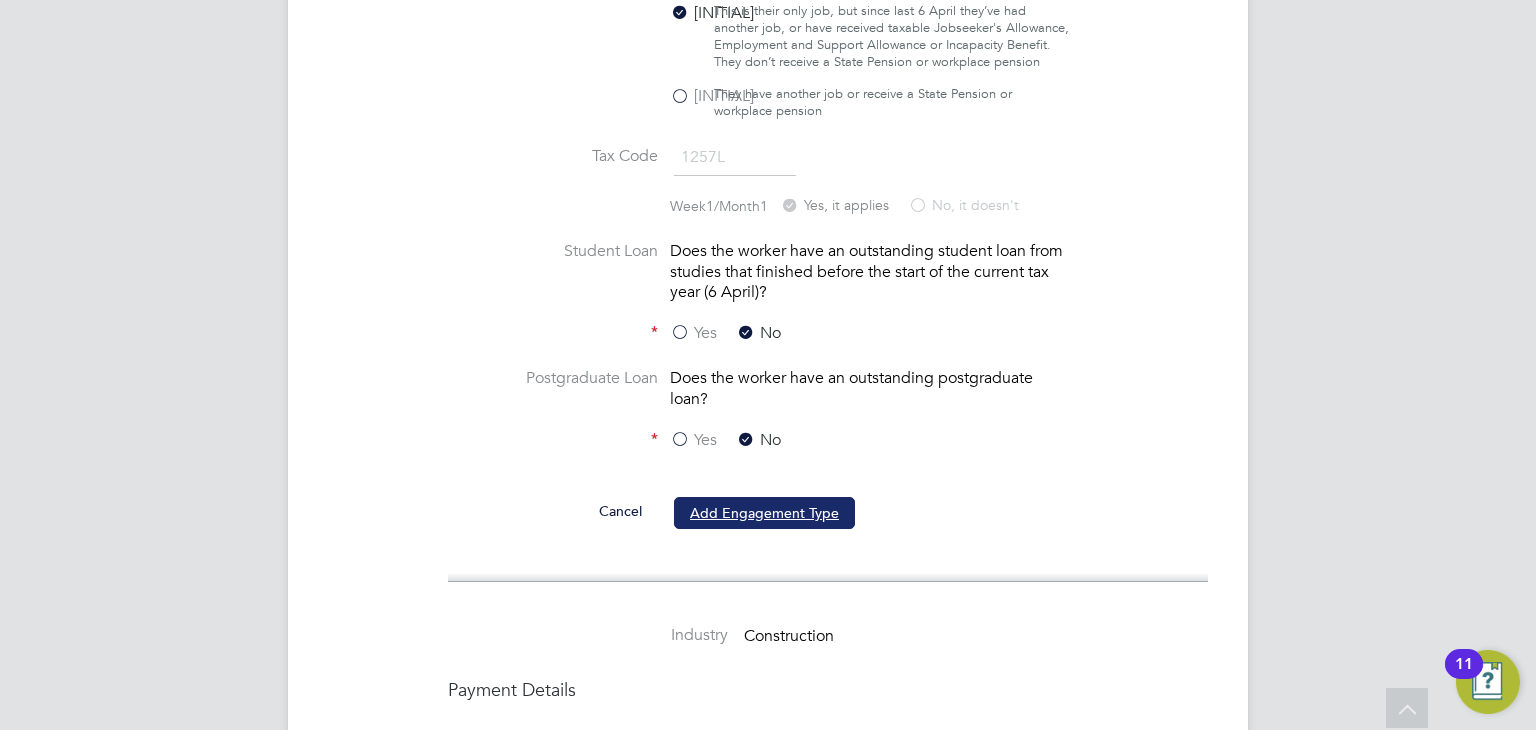 click on "Add Engagement Type" 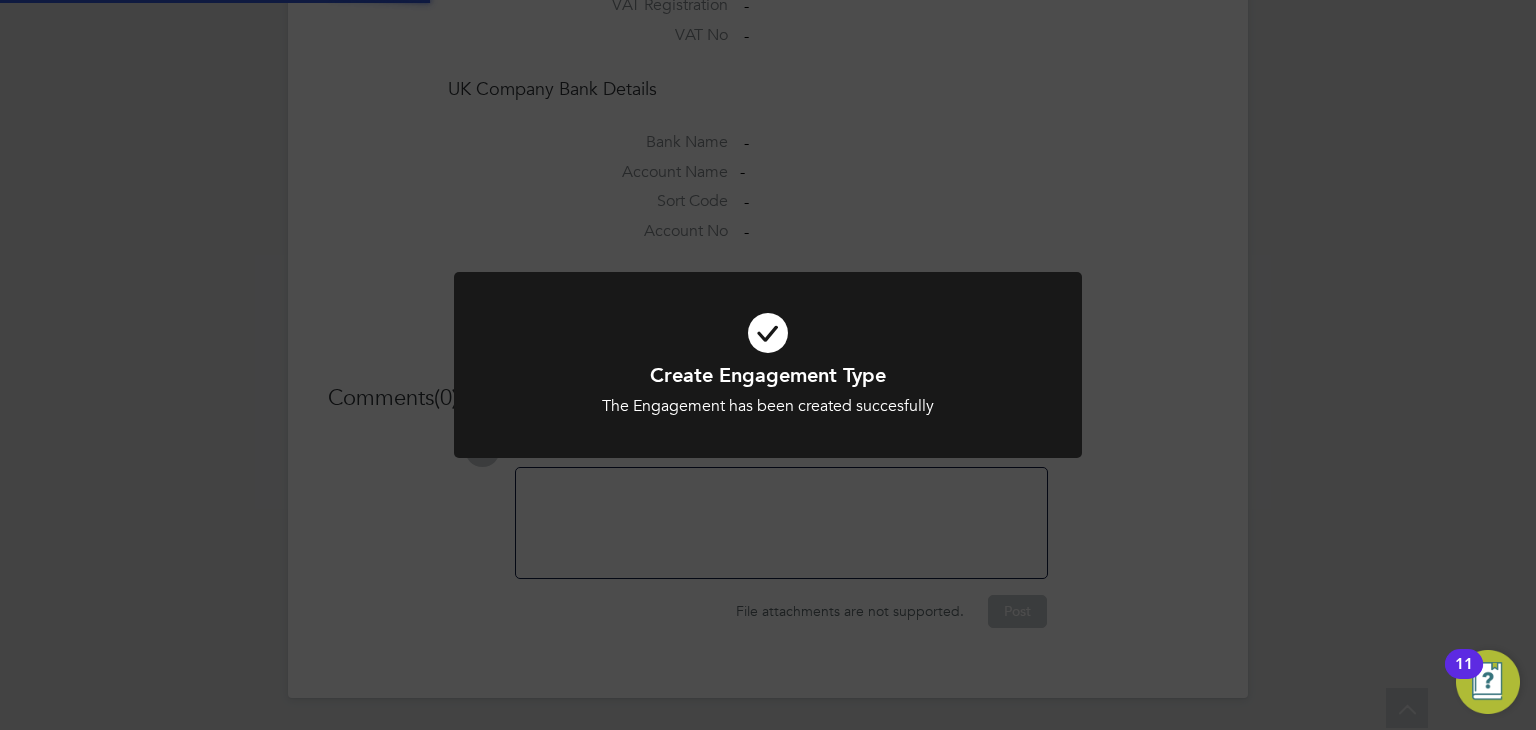scroll, scrollTop: 1777, scrollLeft: 0, axis: vertical 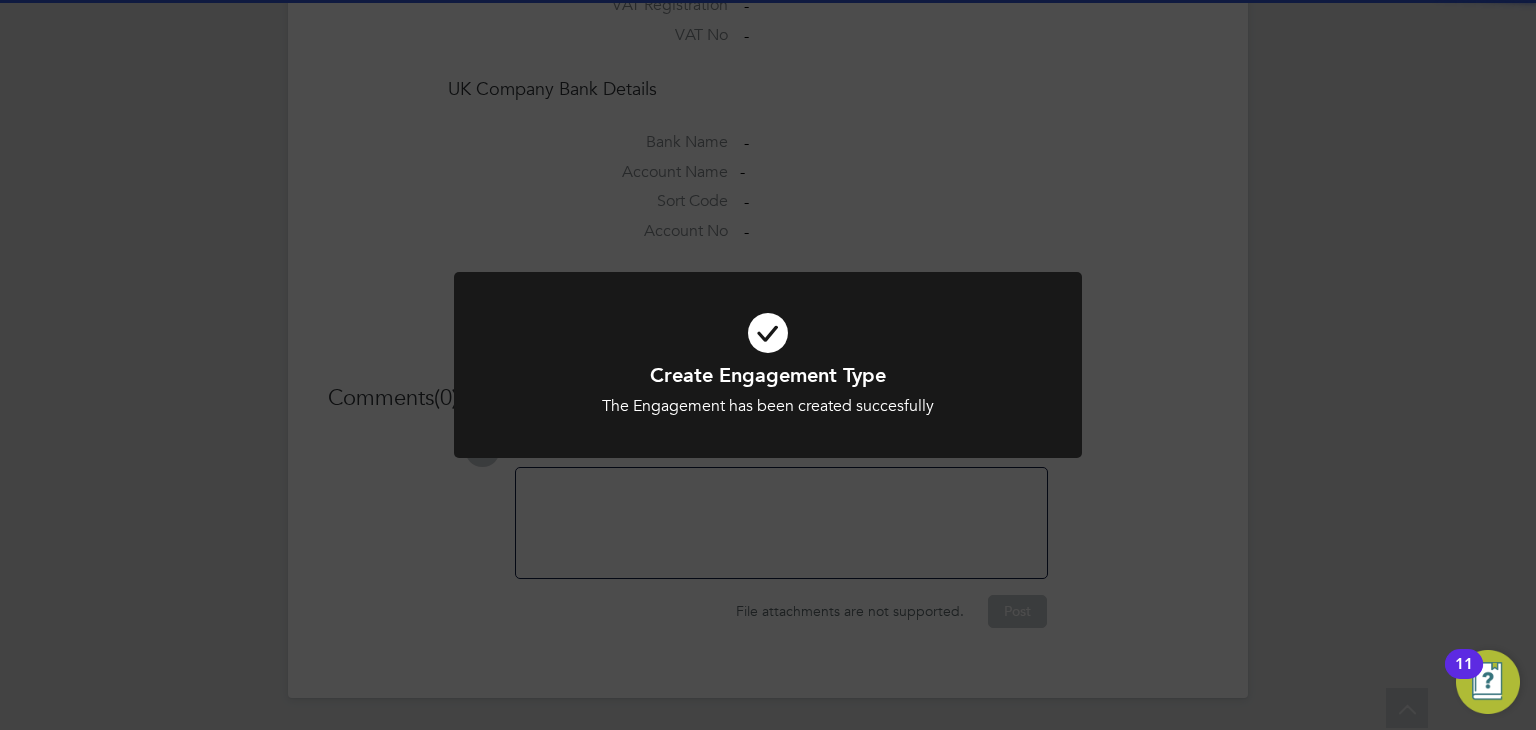 click on "Create Engagement Type The Engagement has been created succesfully Cancel Okay" 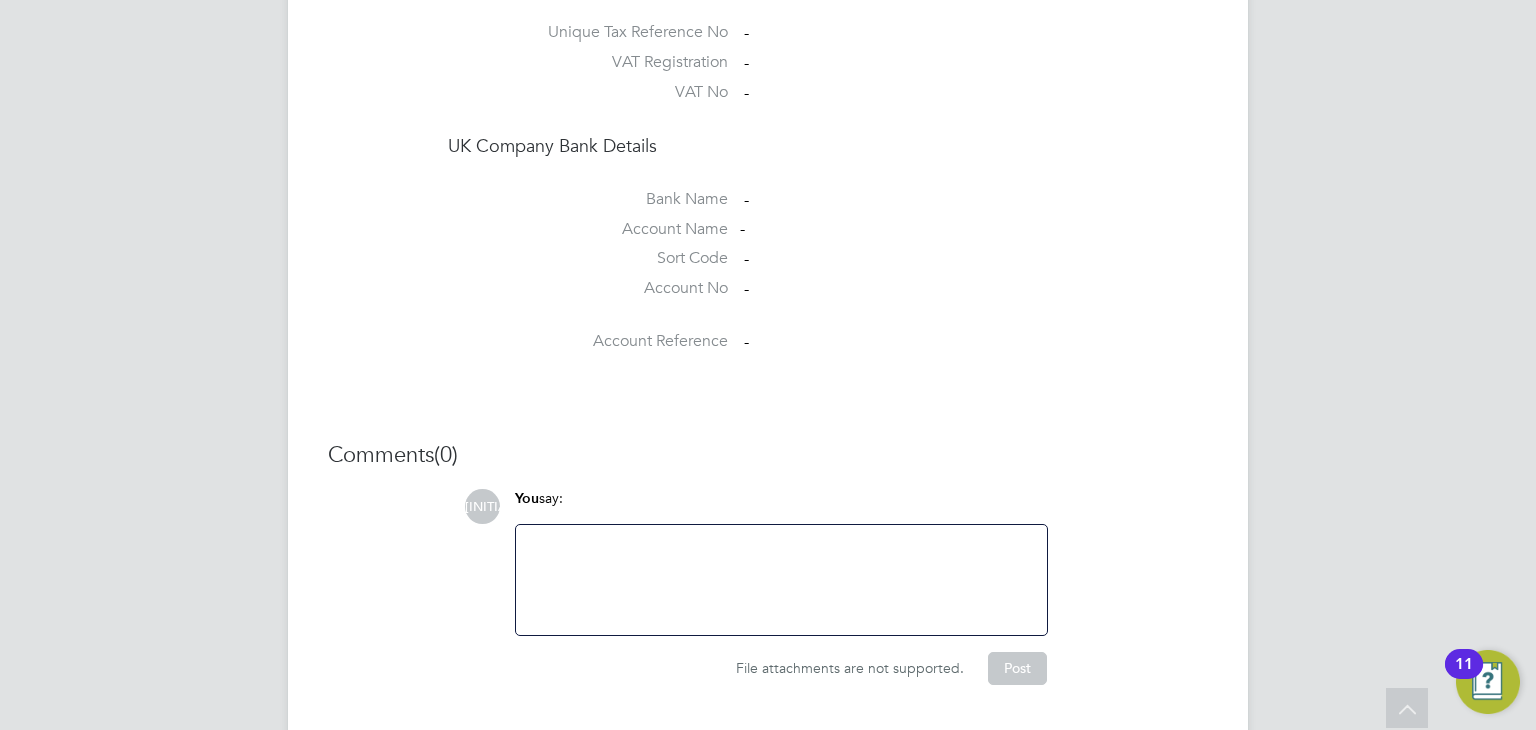 scroll, scrollTop: 1686, scrollLeft: 0, axis: vertical 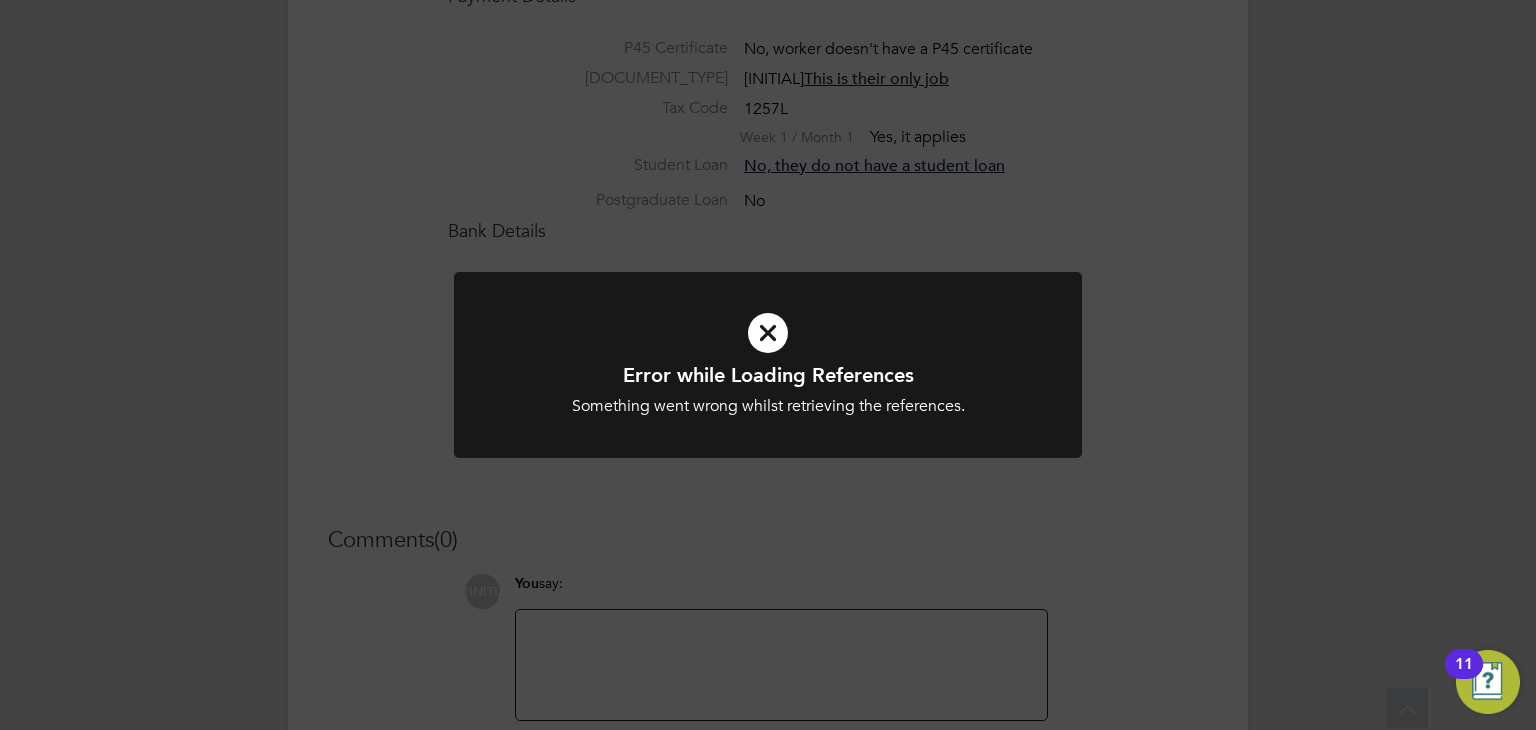 click on "Error while Loading References Something went wrong whilst retrieving the references. Cancel Okay" 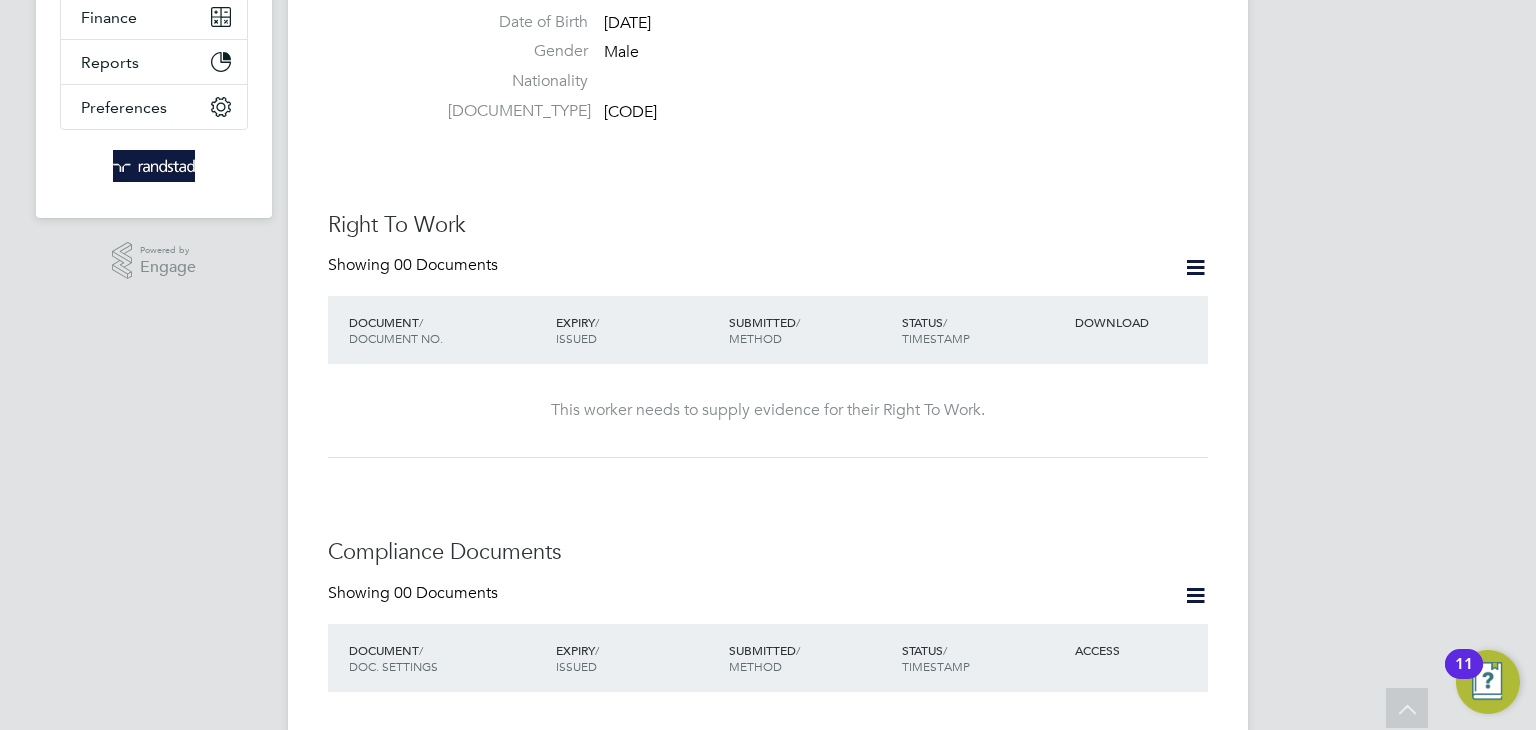 scroll, scrollTop: 507, scrollLeft: 0, axis: vertical 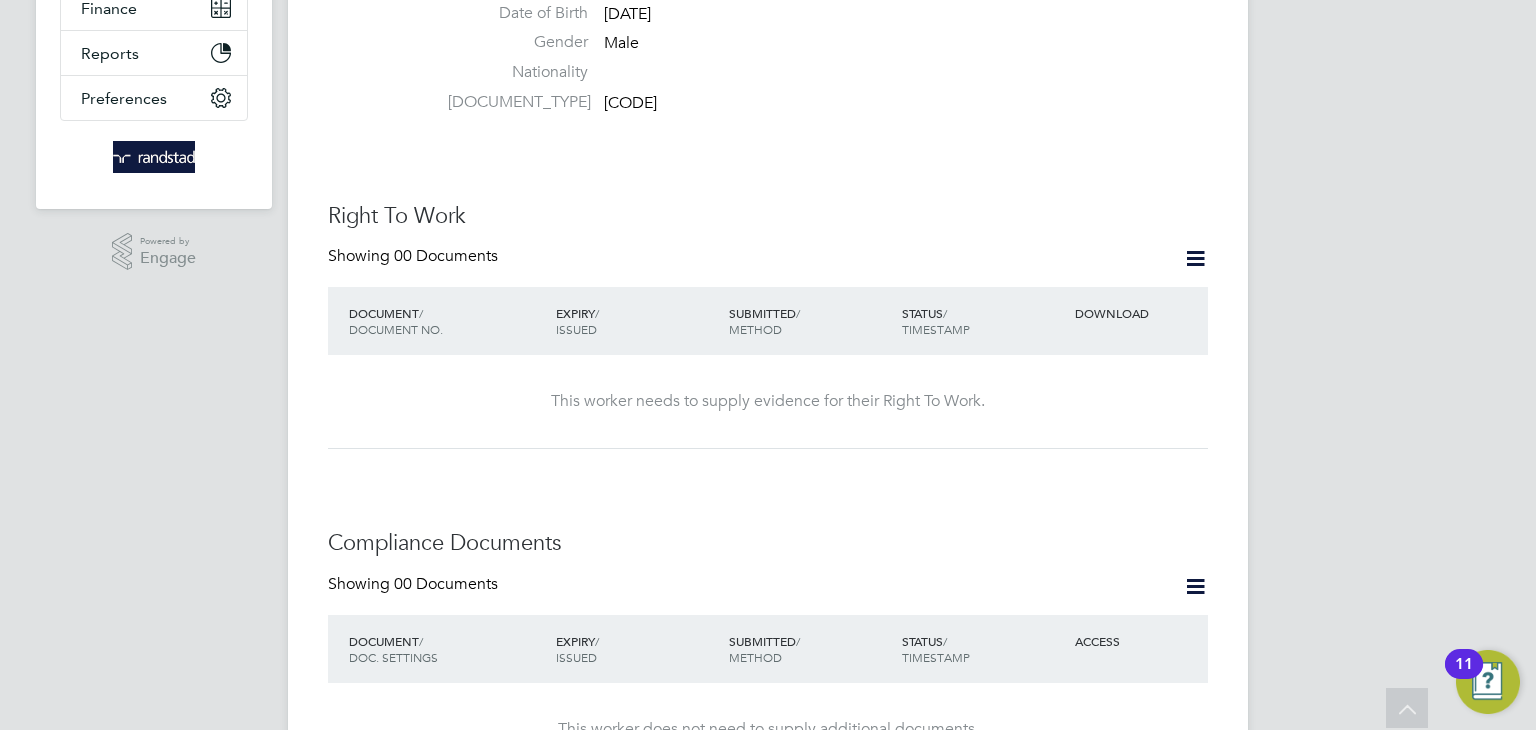 click 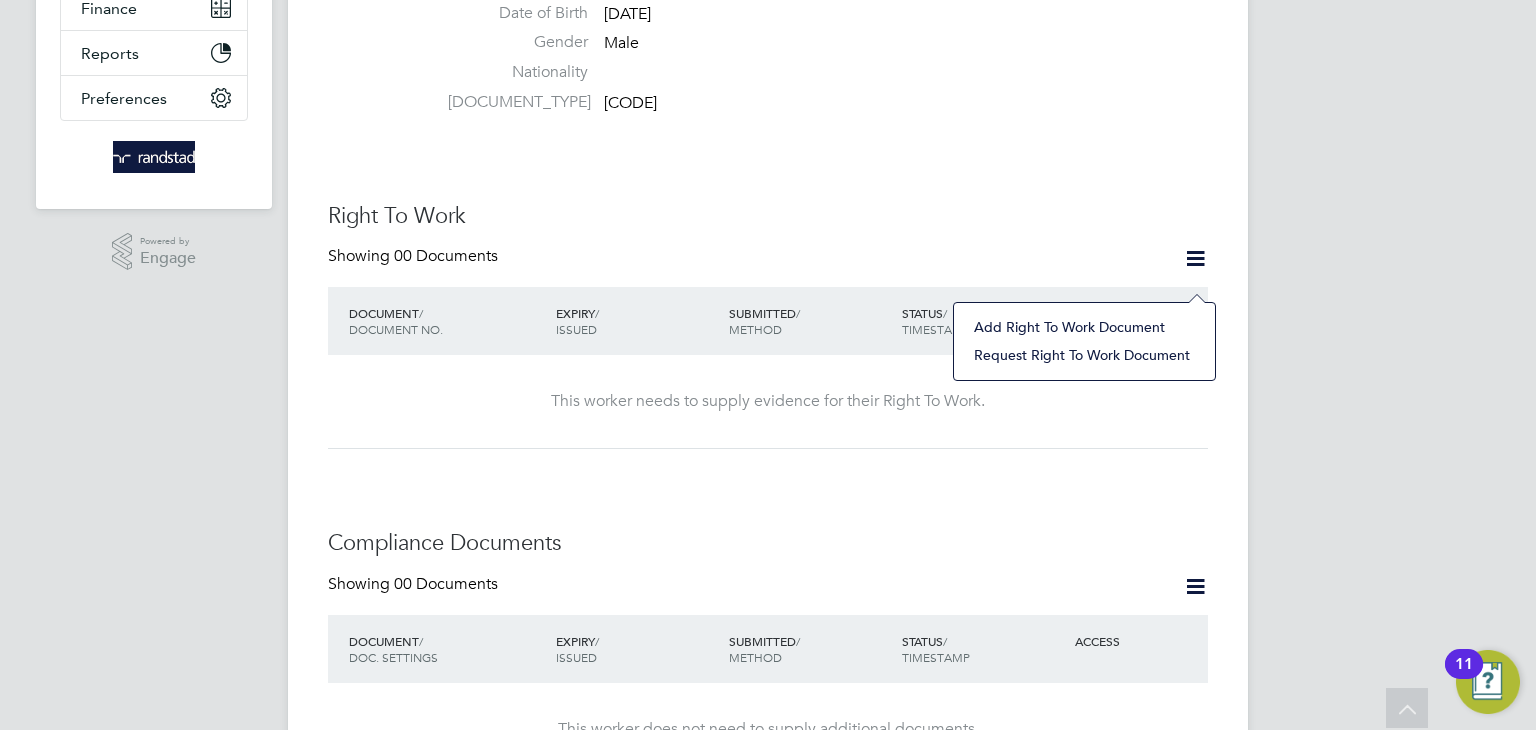click on "Add Right To Work Document" 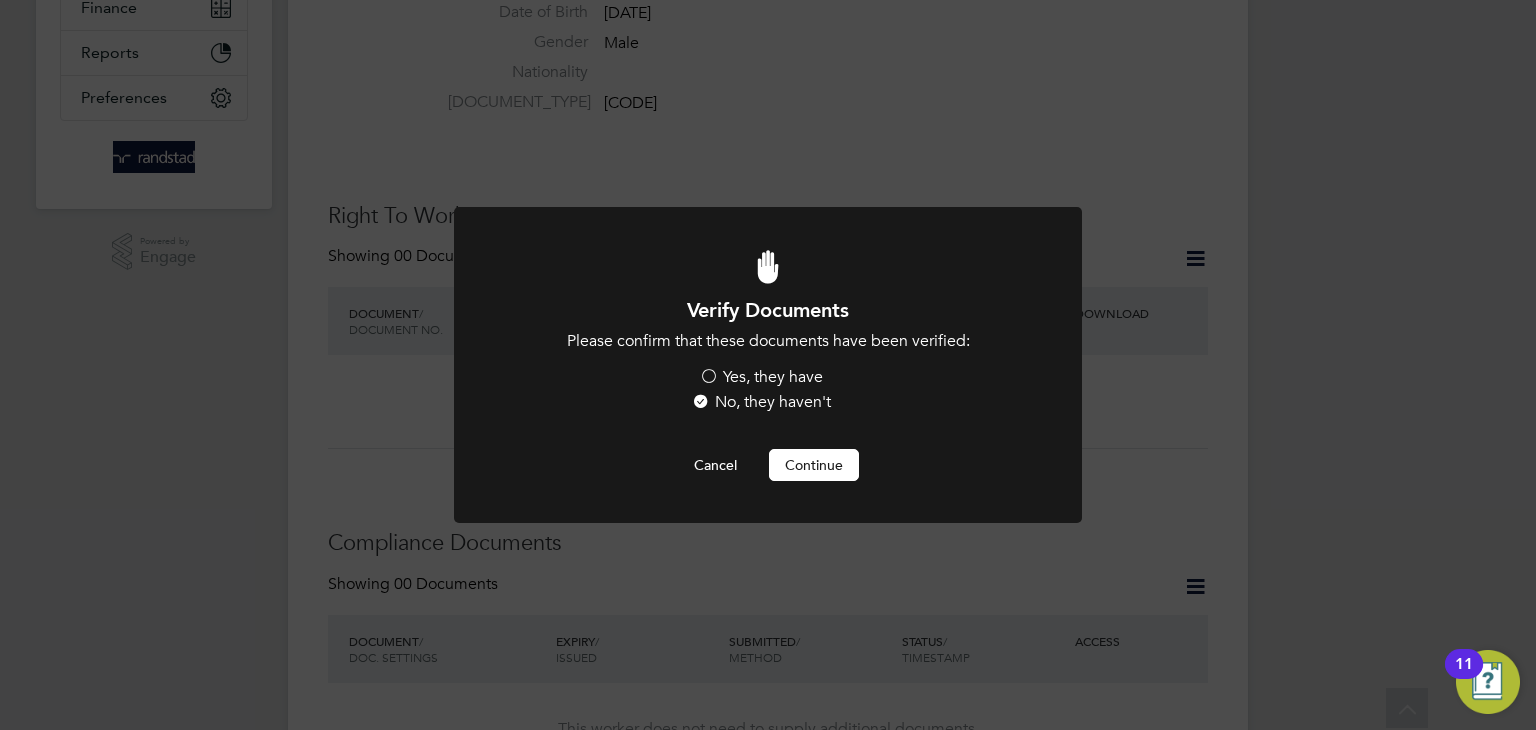 click on "Yes, they have" at bounding box center (761, 377) 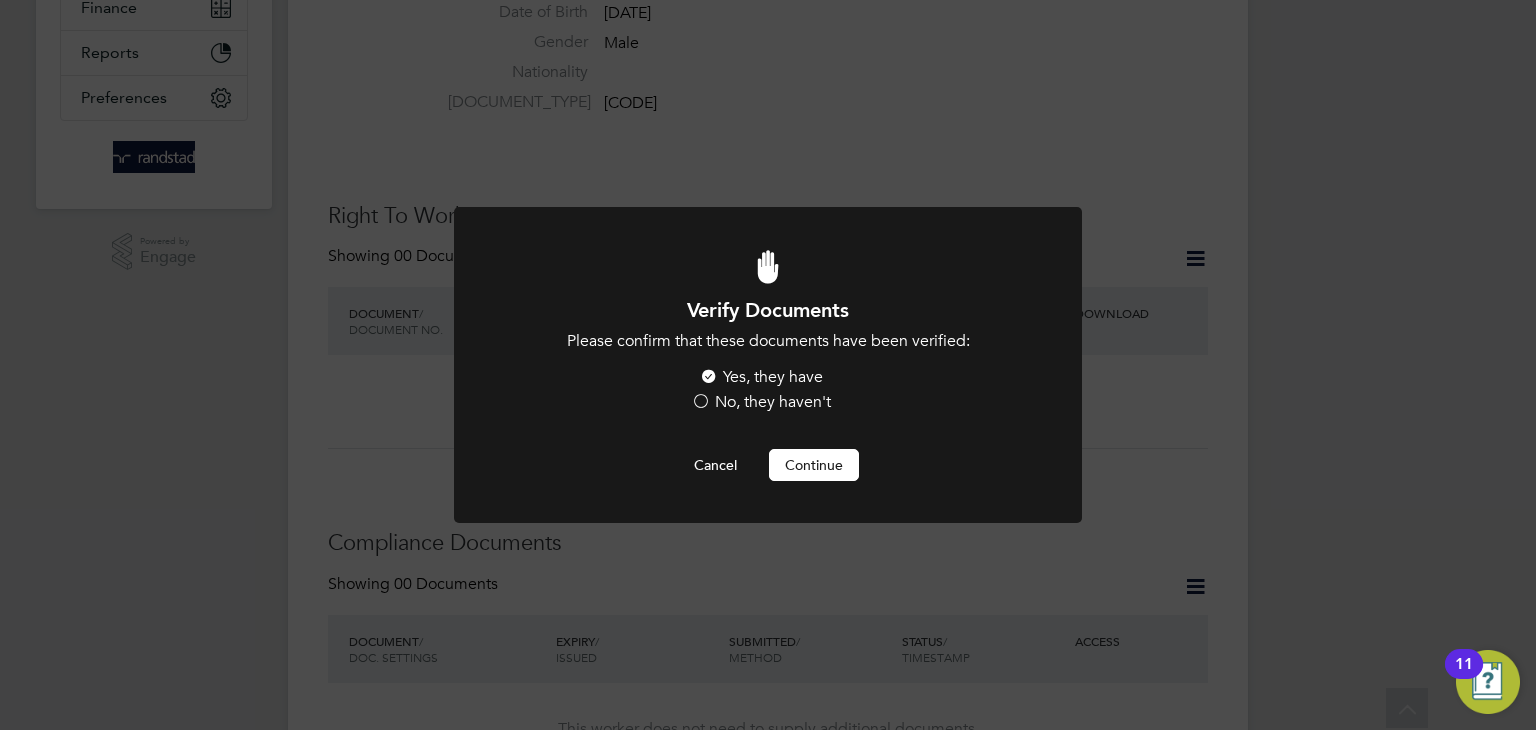 click on "Continue" at bounding box center (814, 465) 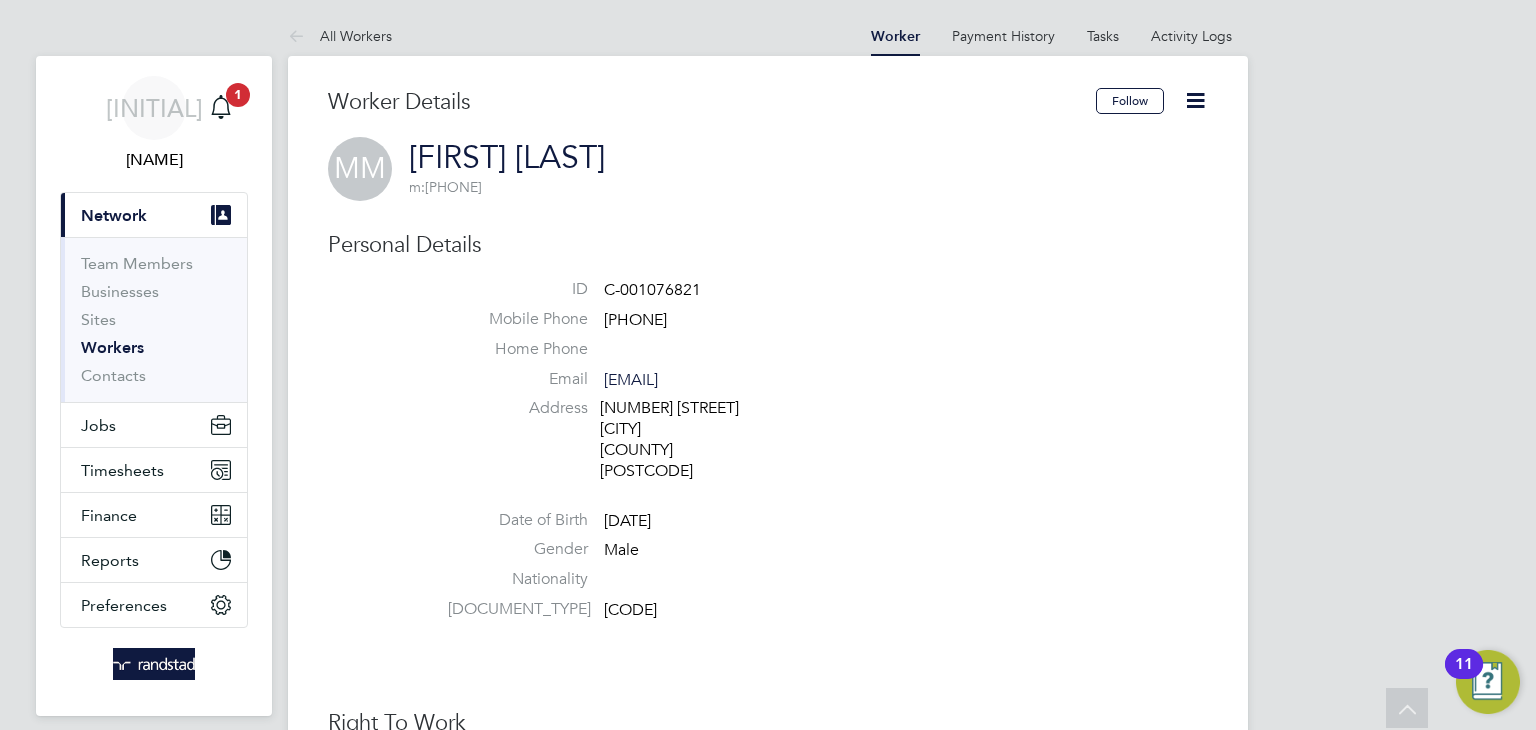 scroll, scrollTop: 507, scrollLeft: 0, axis: vertical 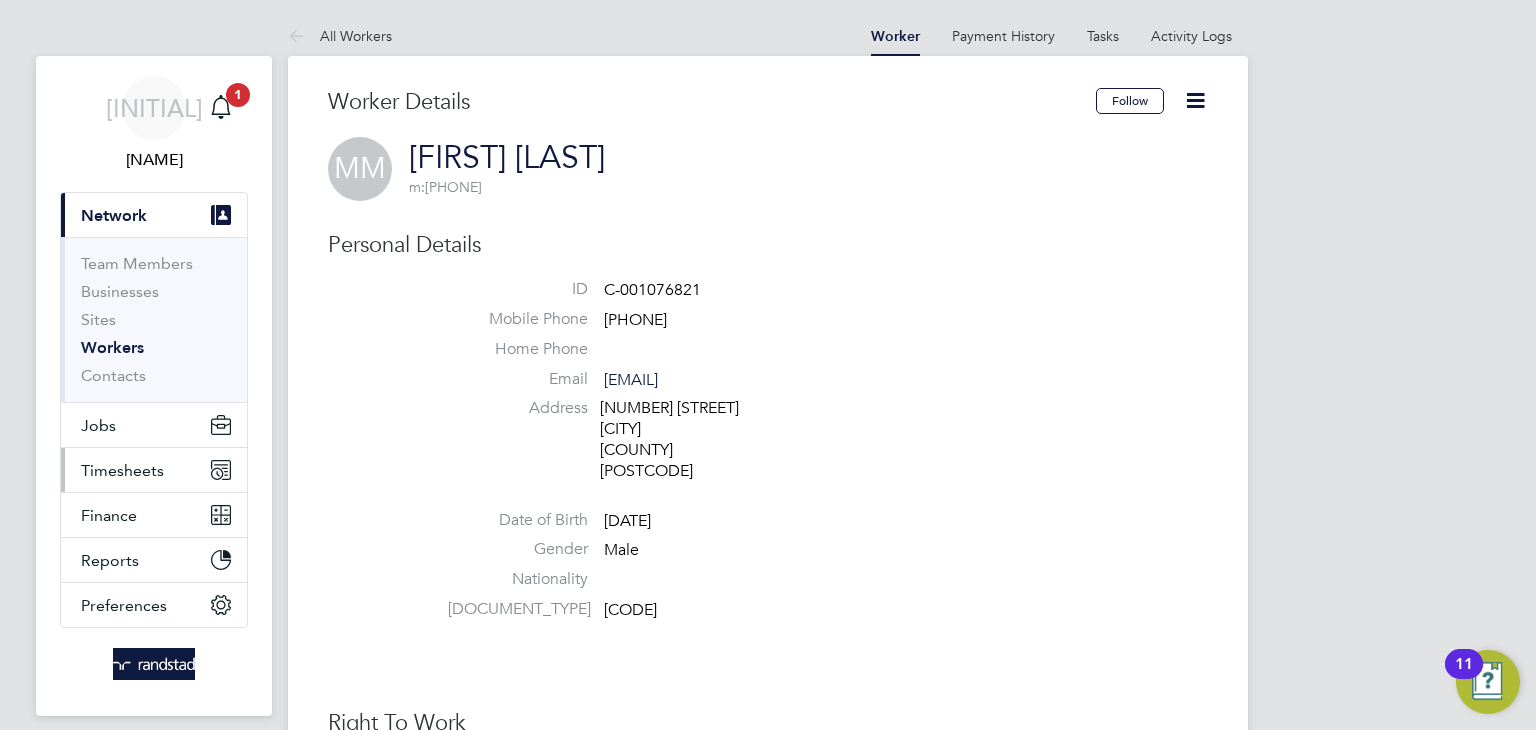 click on "Timesheets" at bounding box center (122, 470) 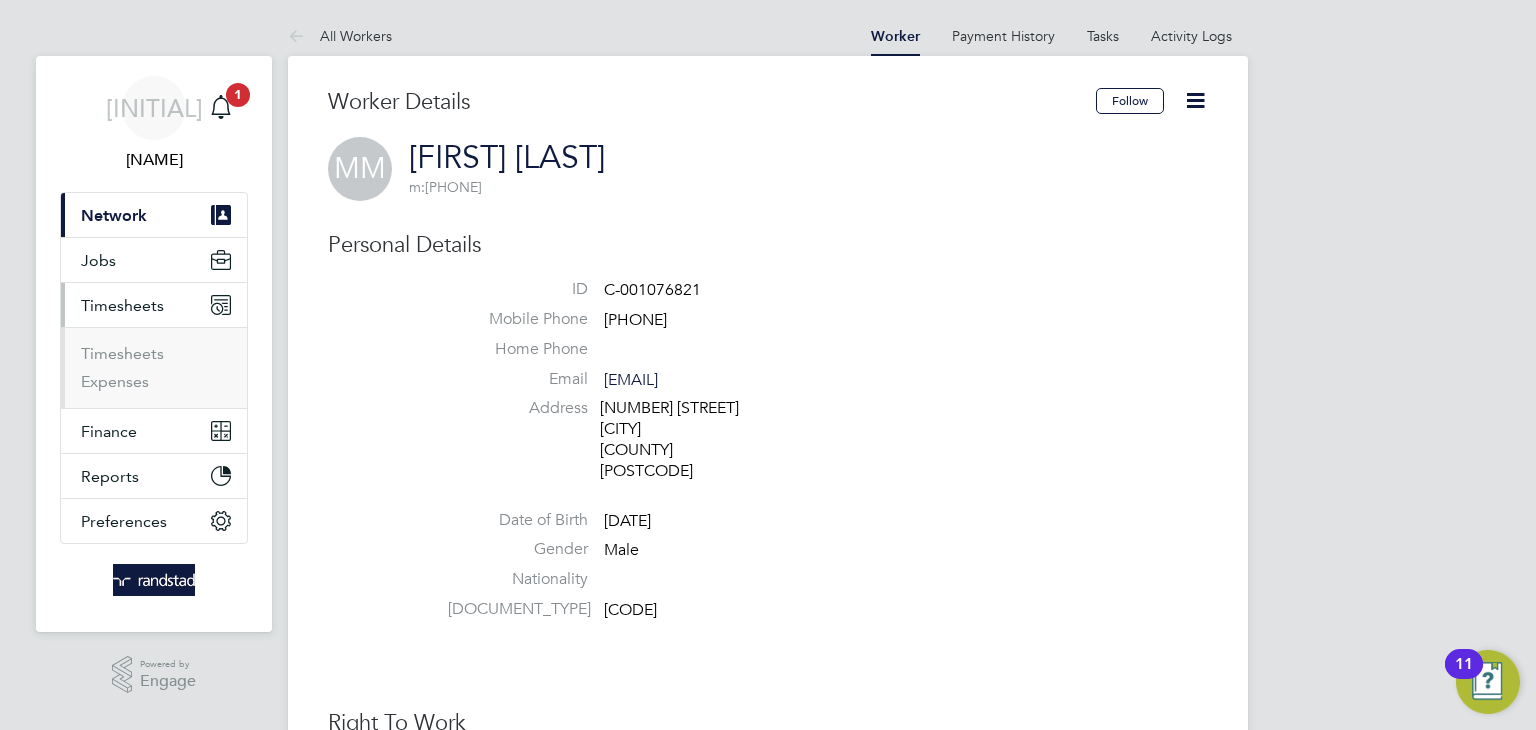 click on "Timesheets" at bounding box center (156, 358) 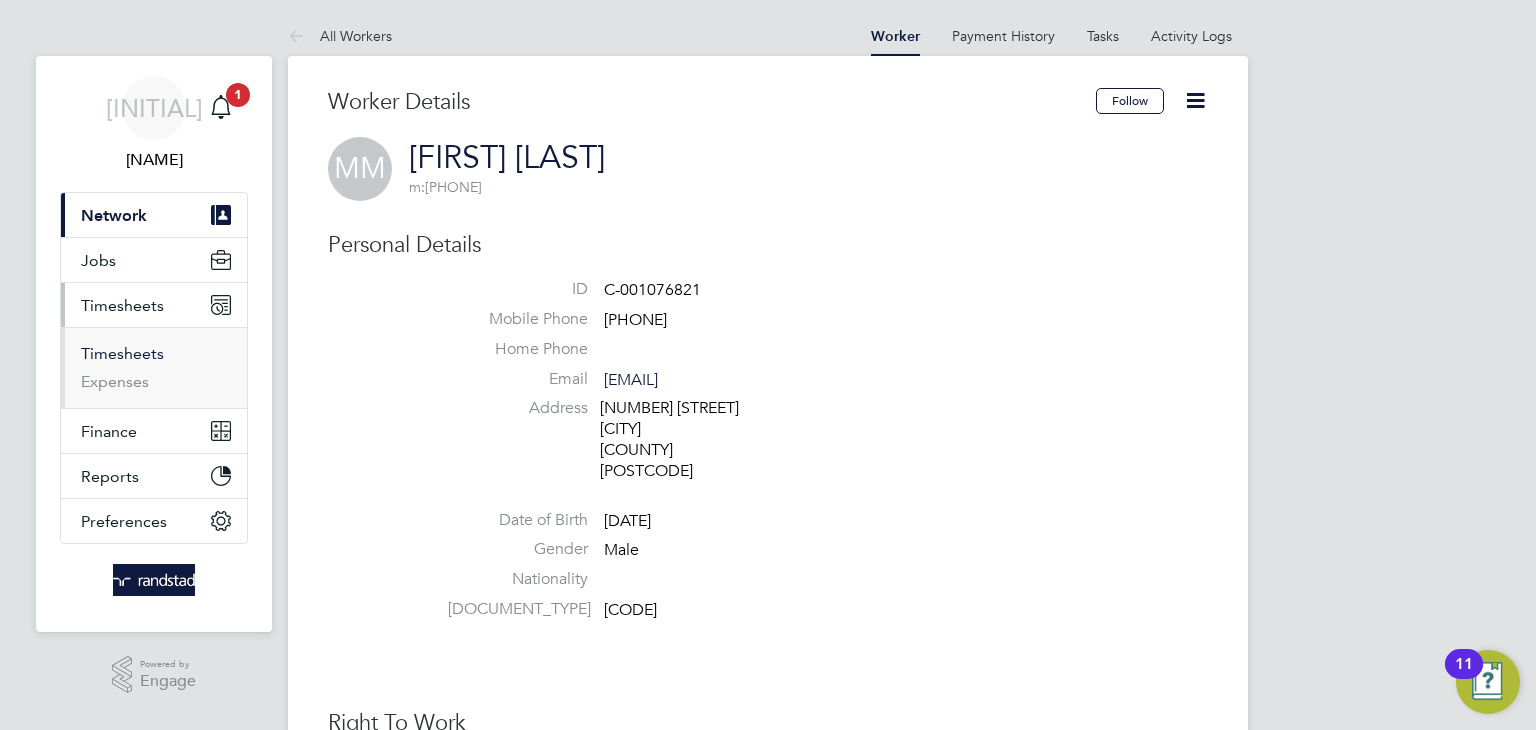 click on "Timesheets" at bounding box center (122, 353) 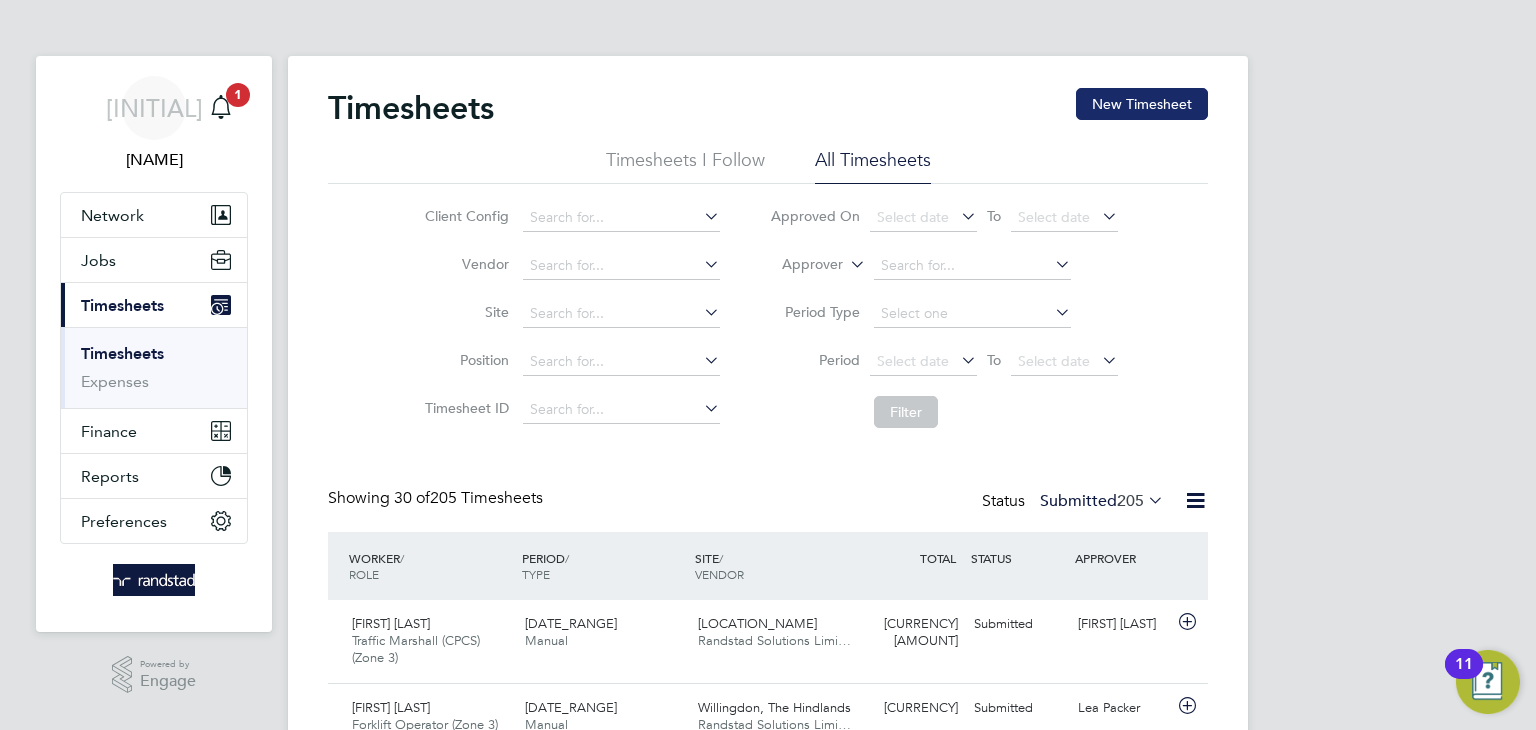scroll, scrollTop: 10, scrollLeft: 10, axis: both 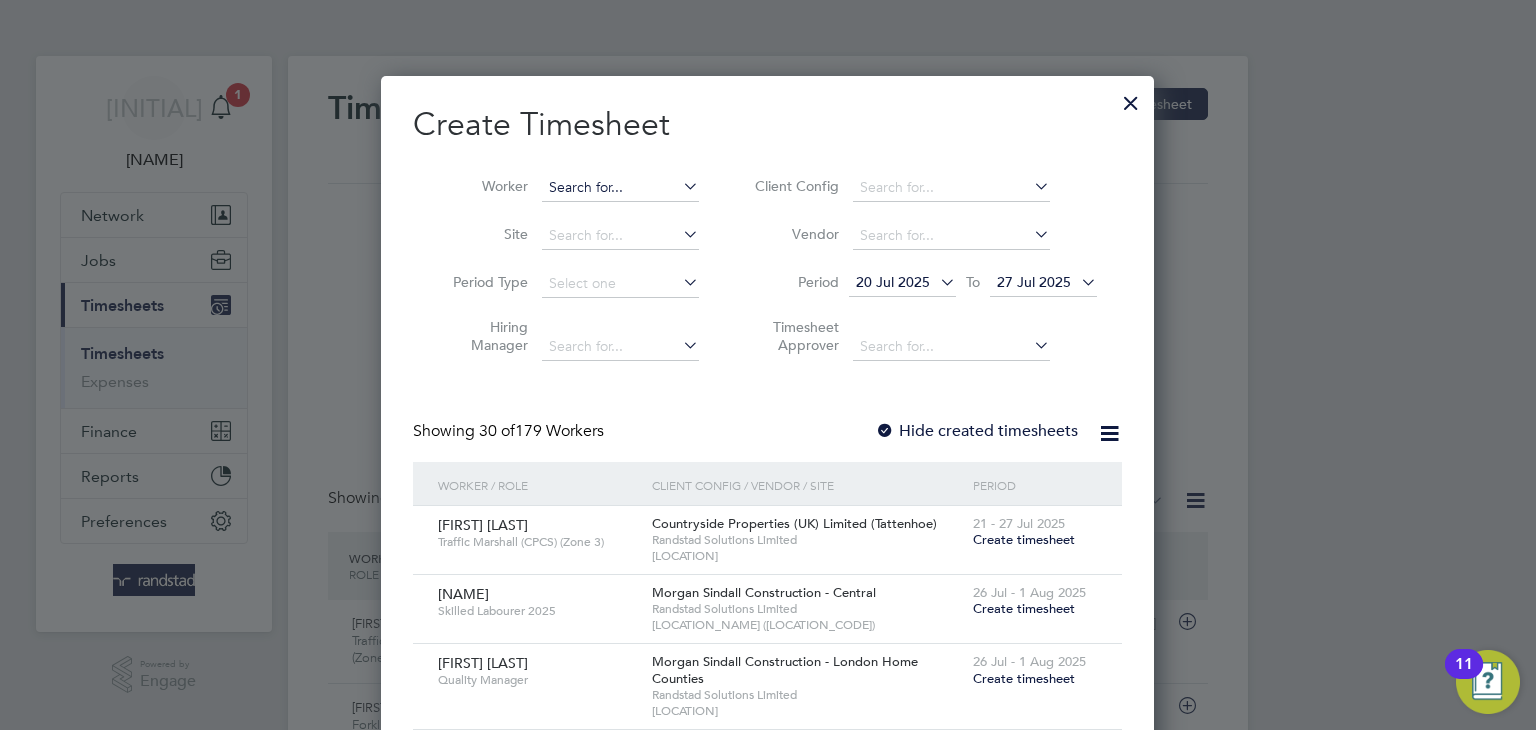 click at bounding box center (620, 188) 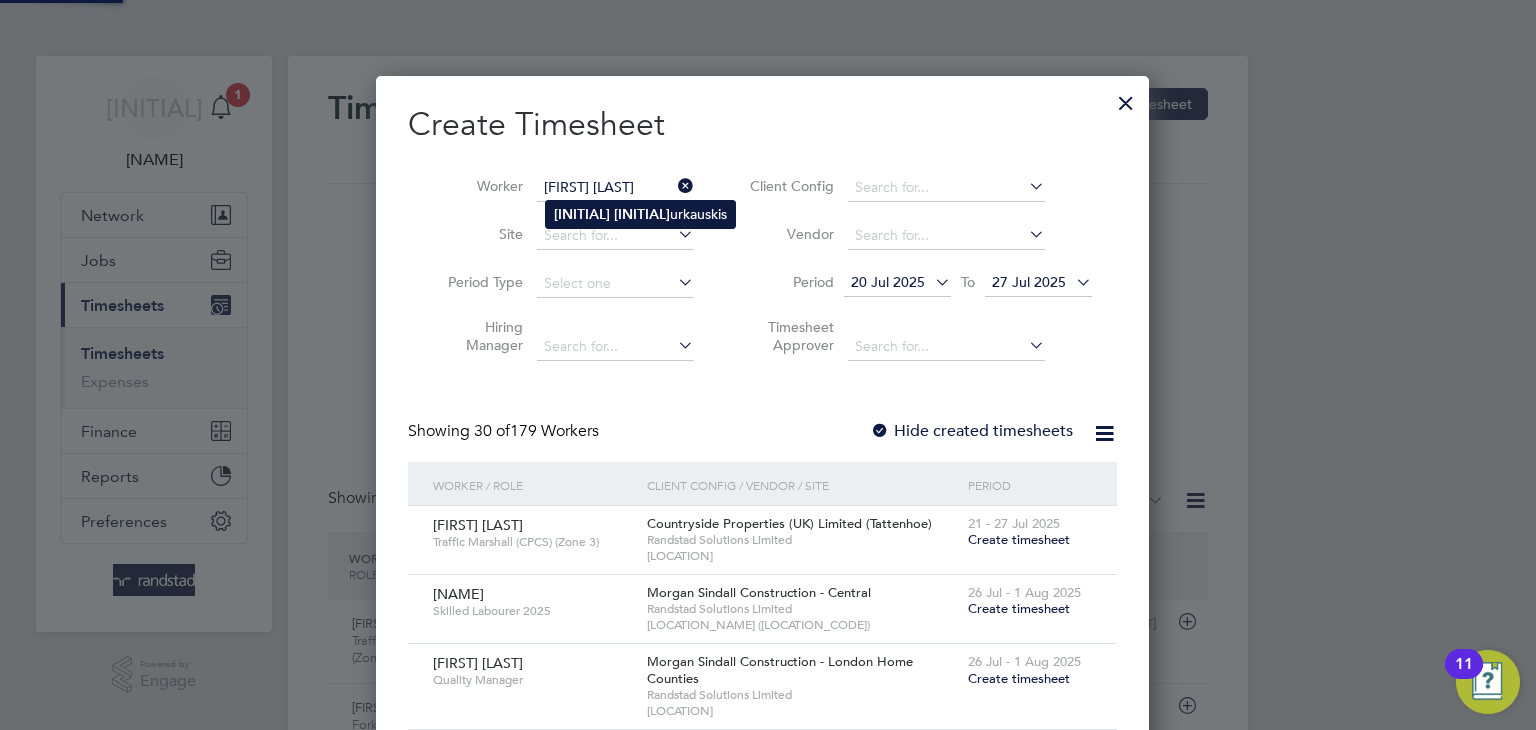 click on "Nerijus" 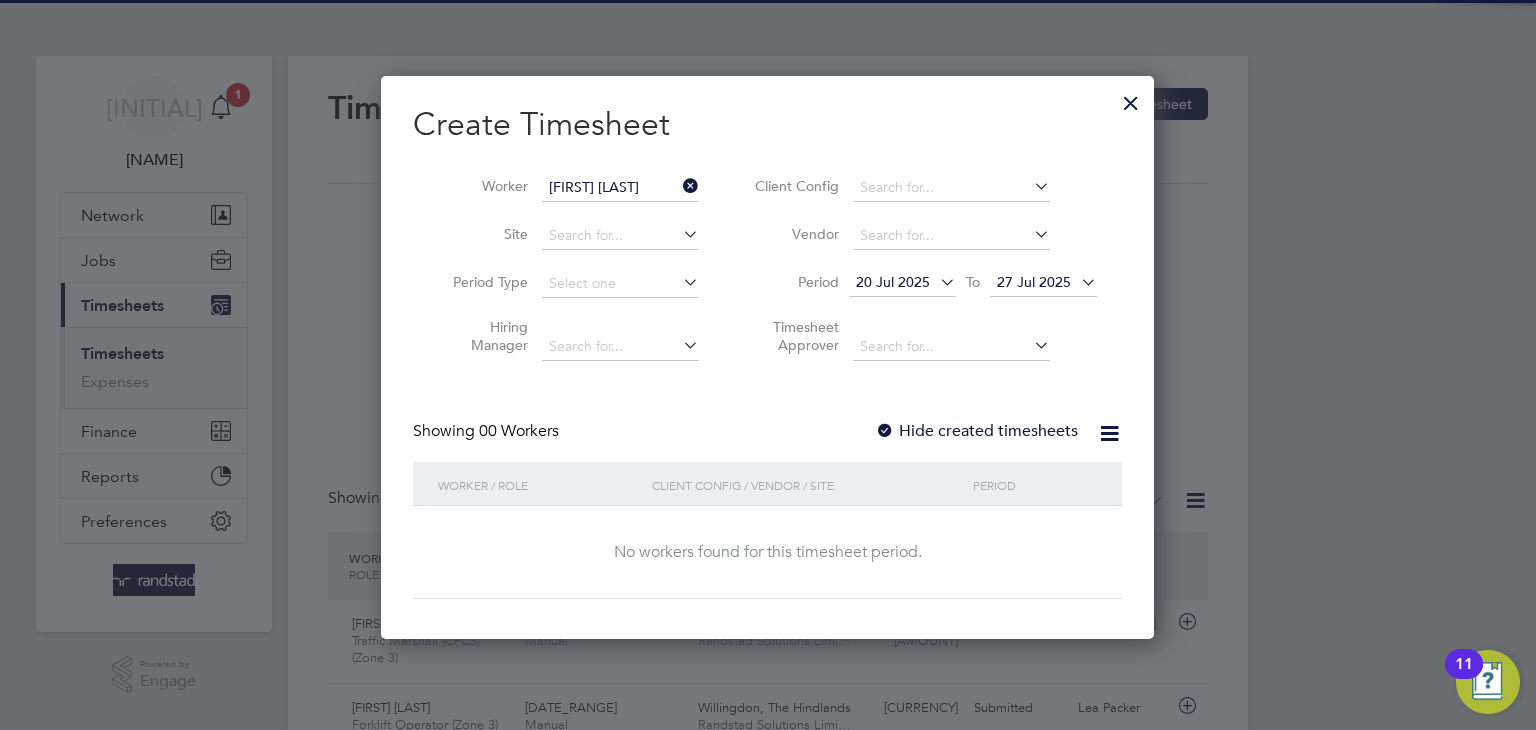 click on "Hide created timesheets" at bounding box center (976, 431) 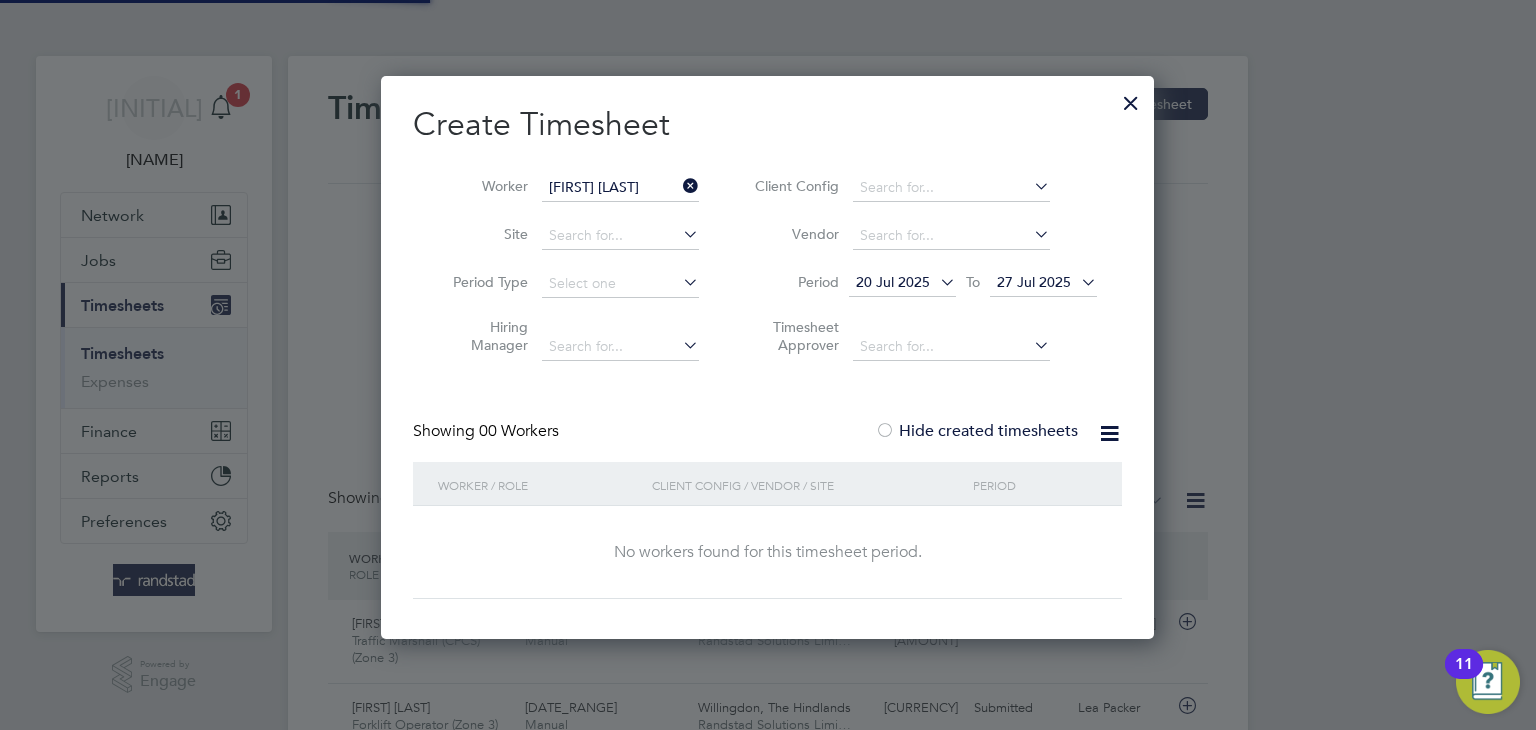 click on "27 Jul 2025" at bounding box center [1034, 282] 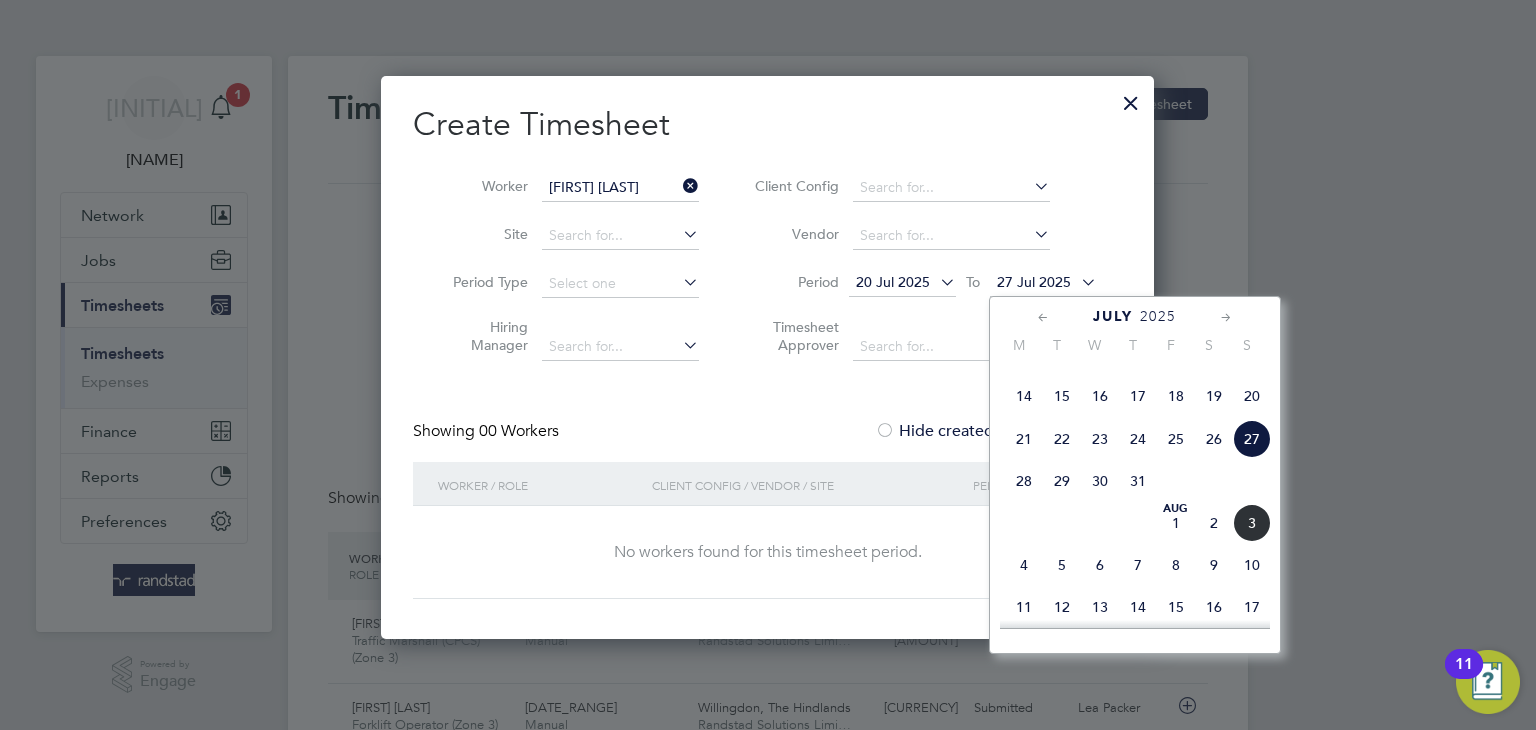 click on "3" 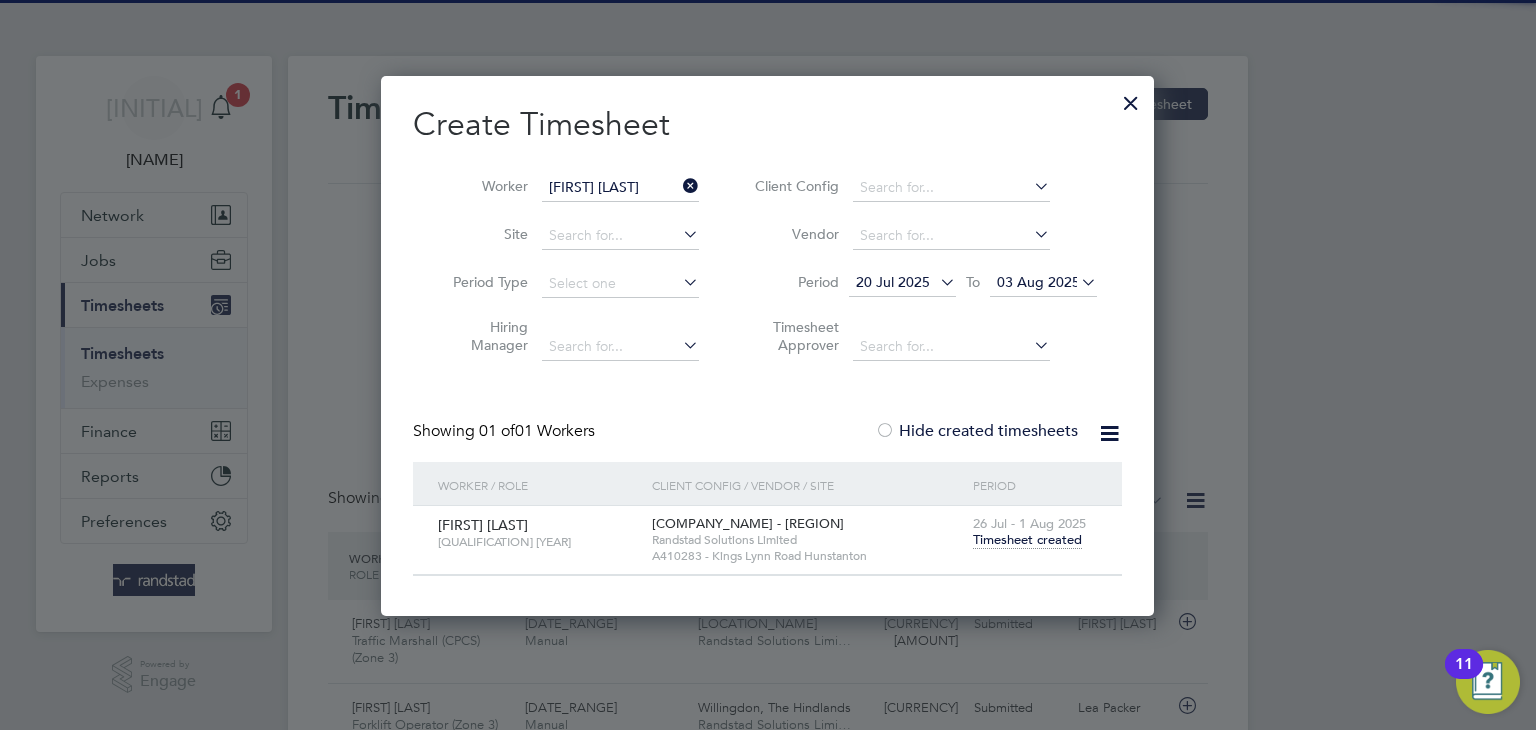 click on "Timesheet created" at bounding box center (1027, 540) 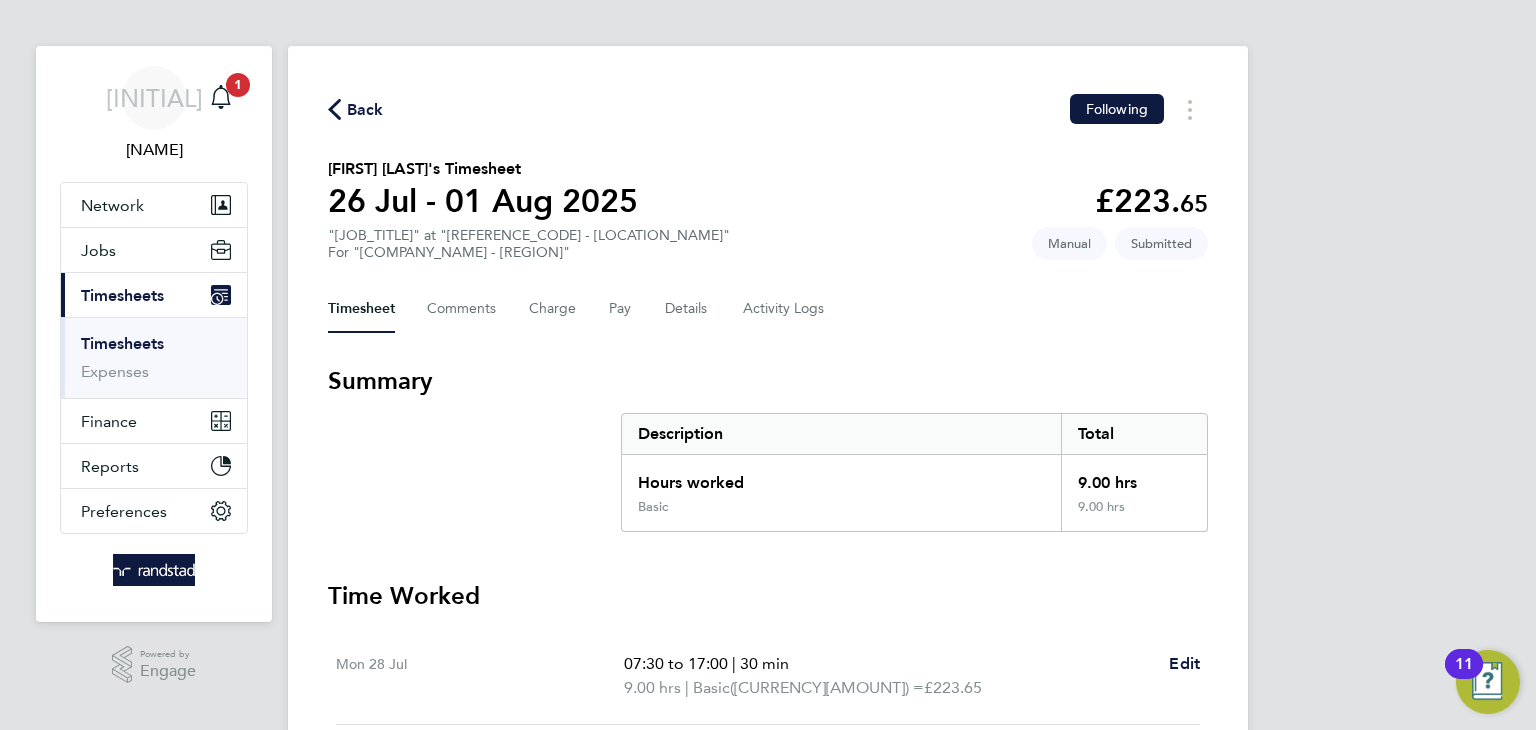 click on "Back" 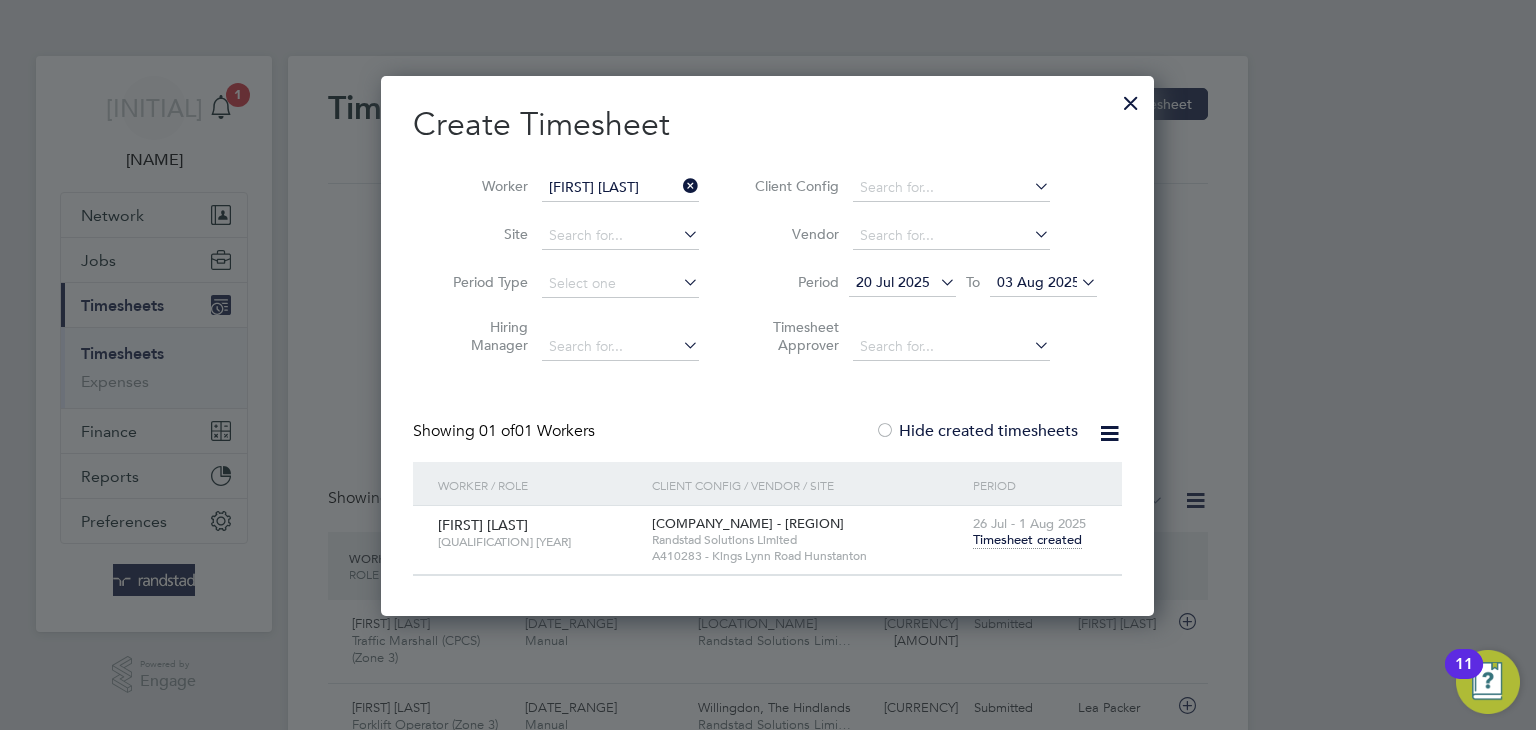 click at bounding box center (1131, 98) 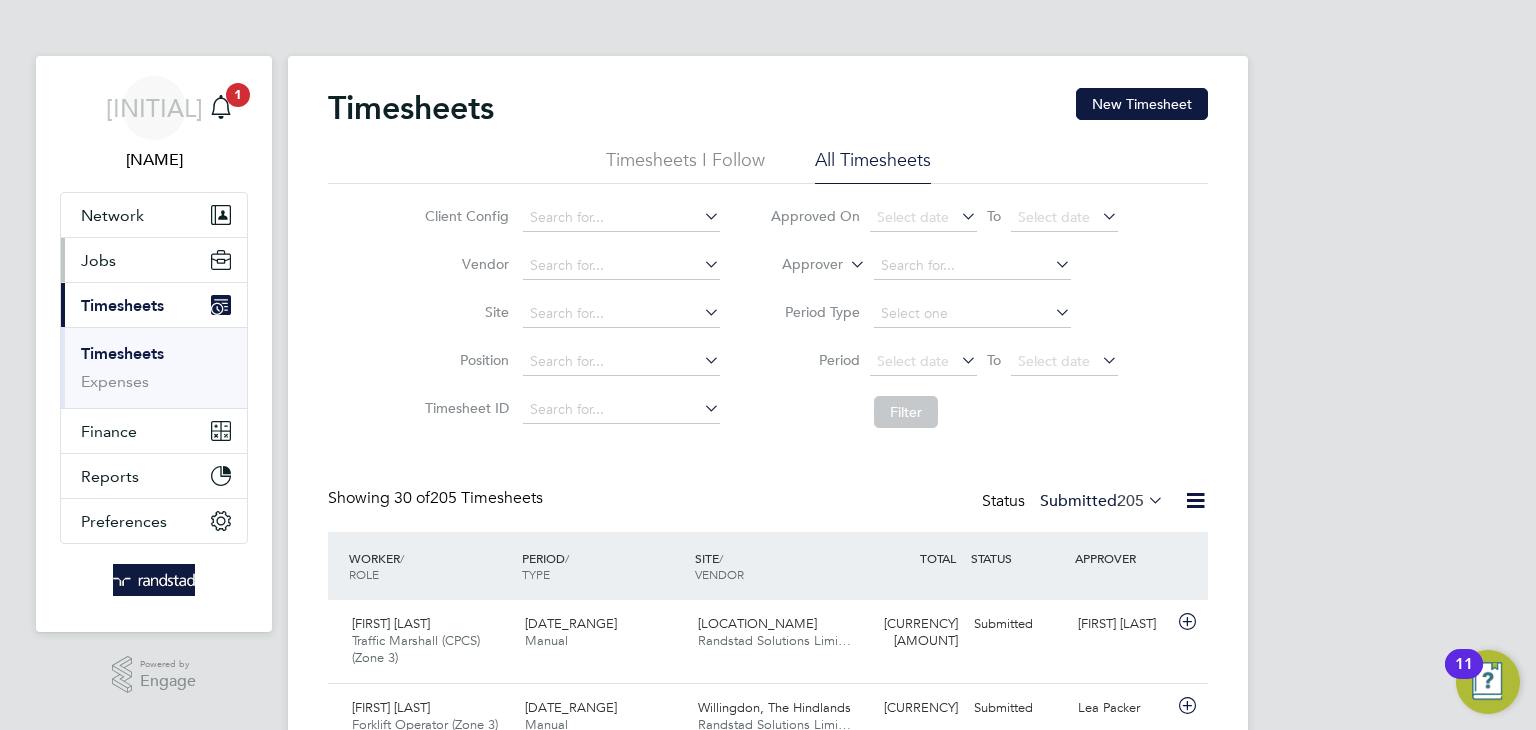 click on "Jobs" at bounding box center [154, 260] 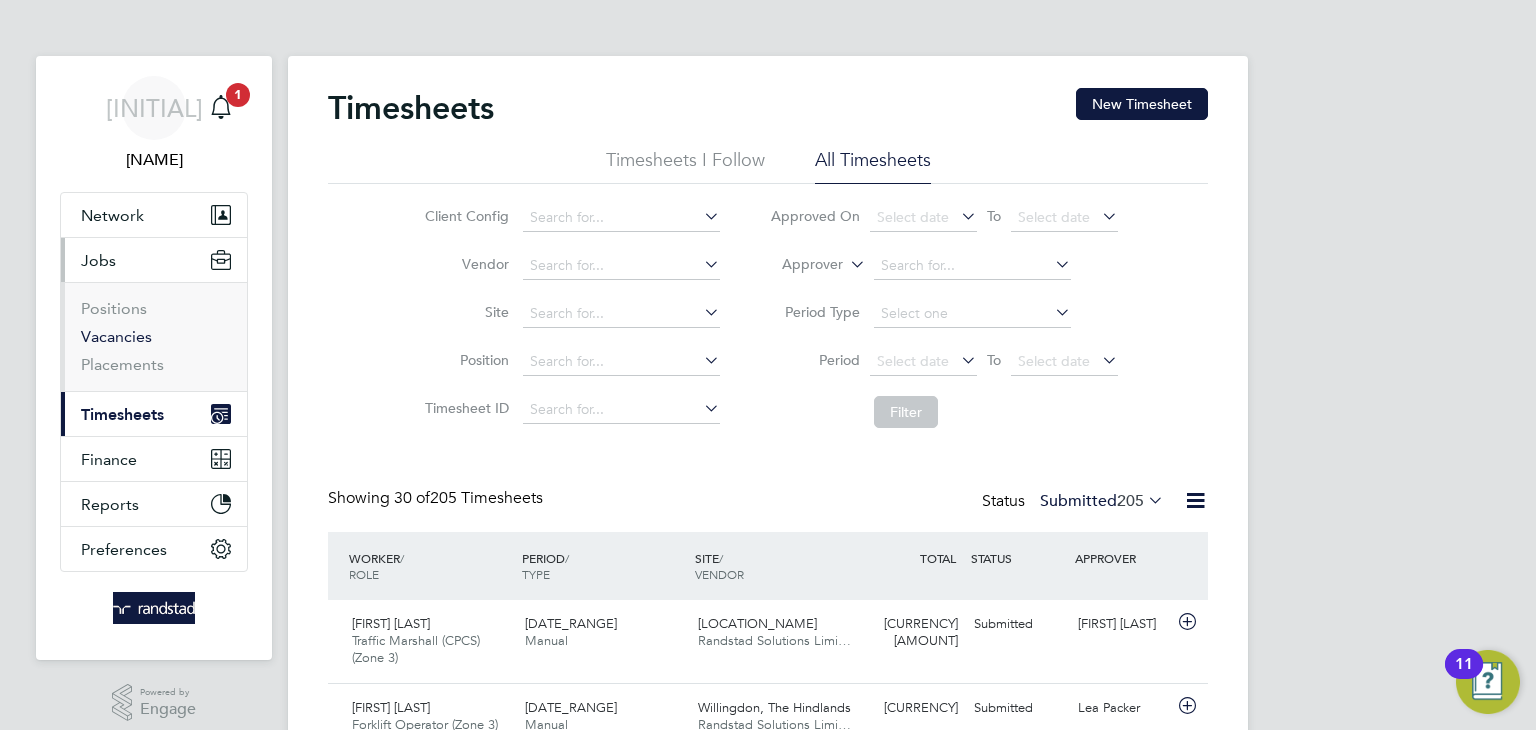 click on "Vacancies" at bounding box center (116, 336) 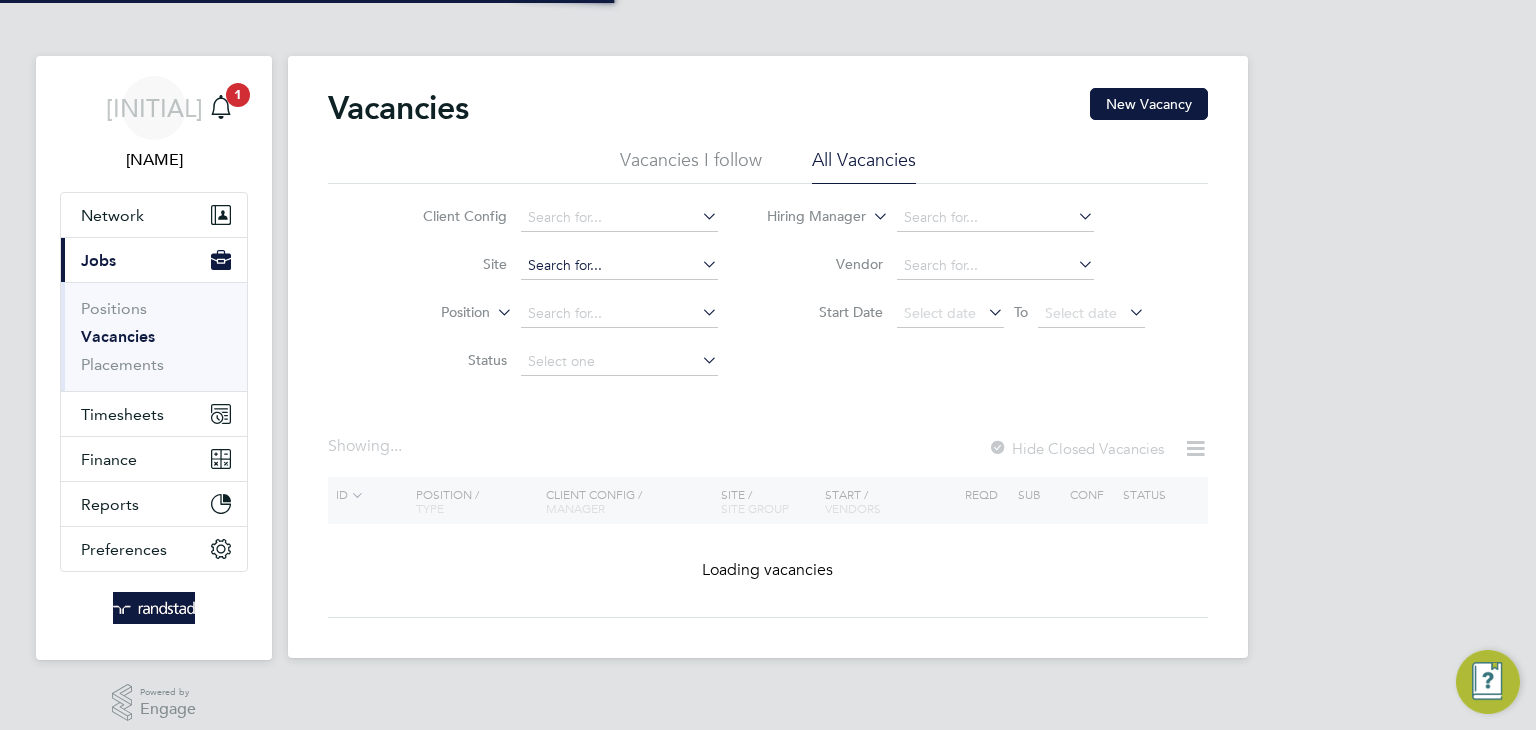 click 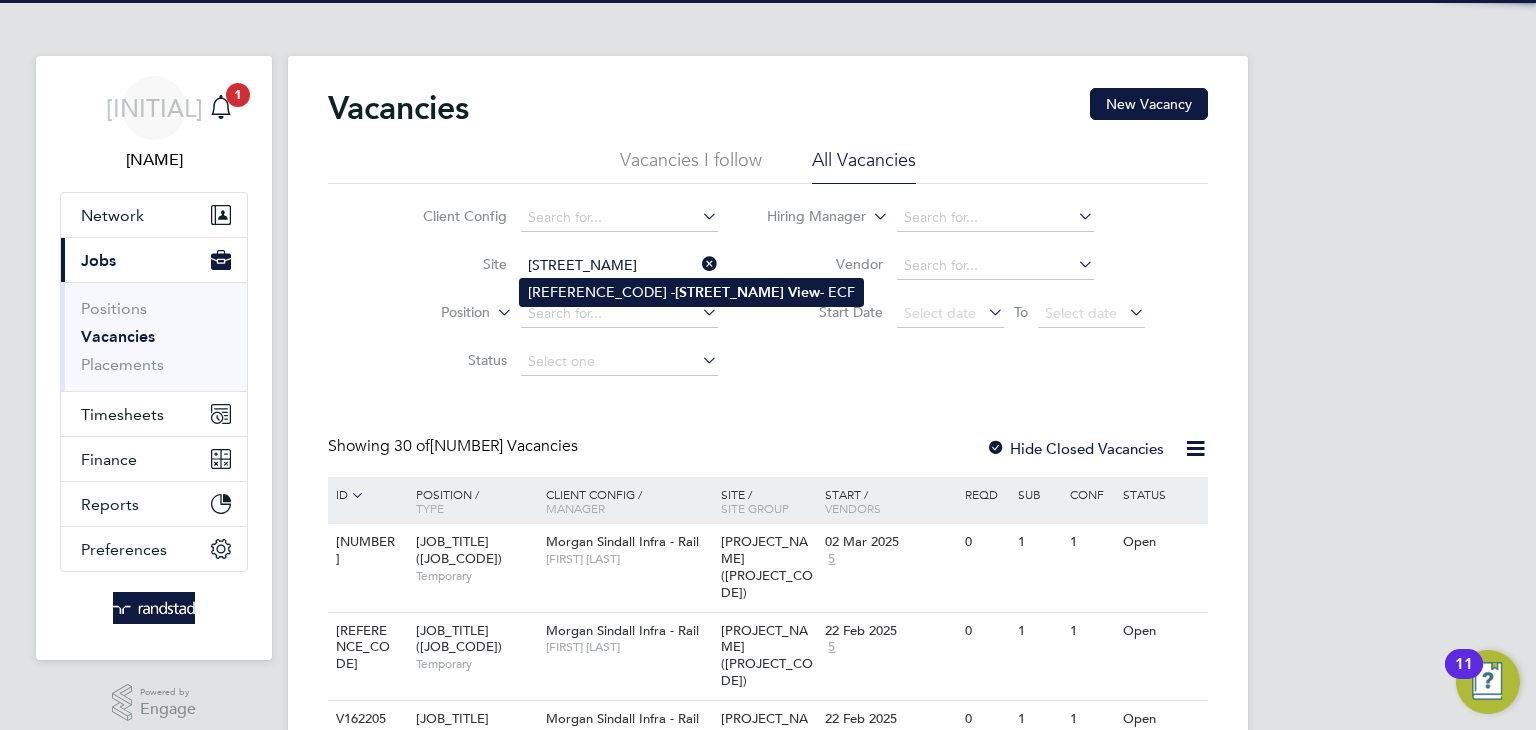 click on "A410298 -  Lavender   View  - ECF" 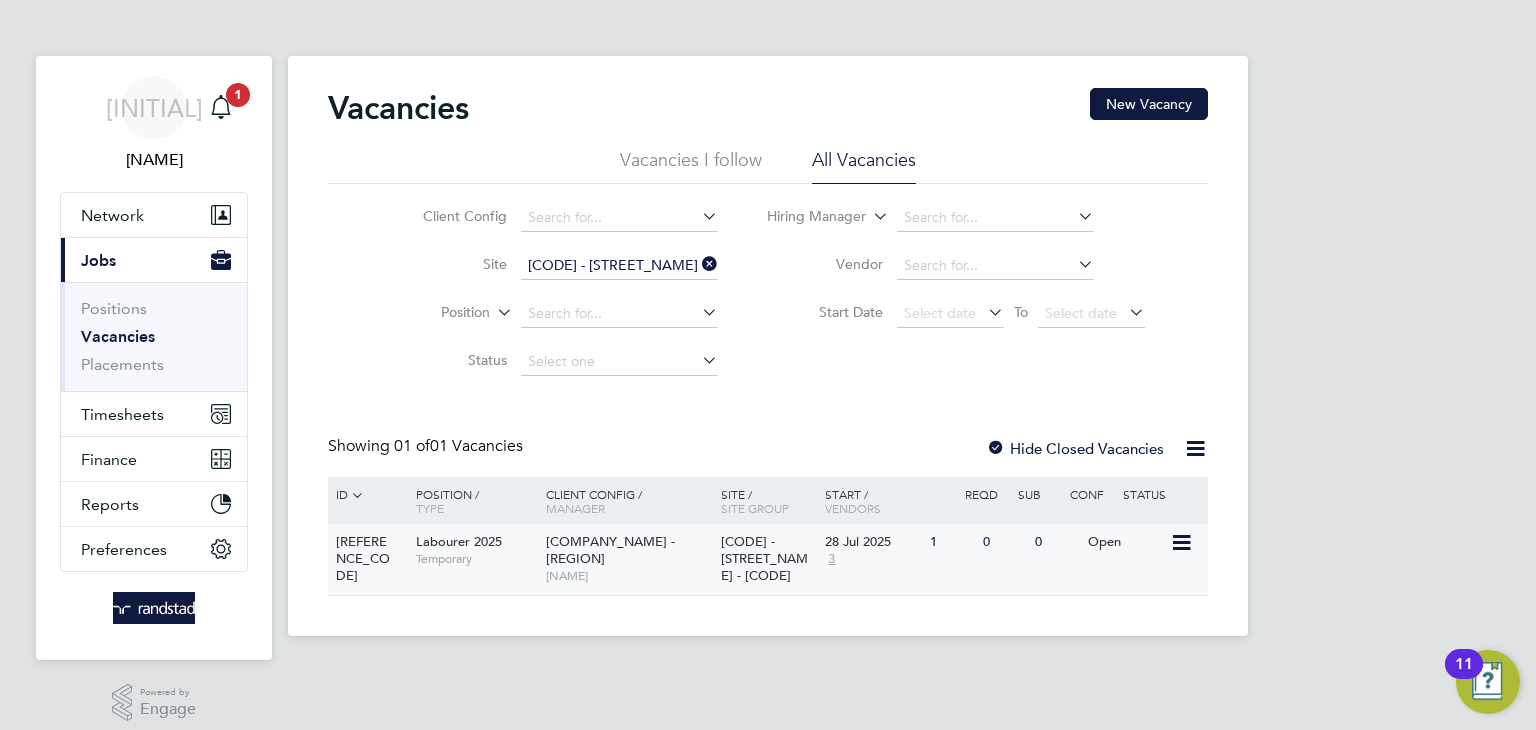 click on "28 Jul 2025 3" 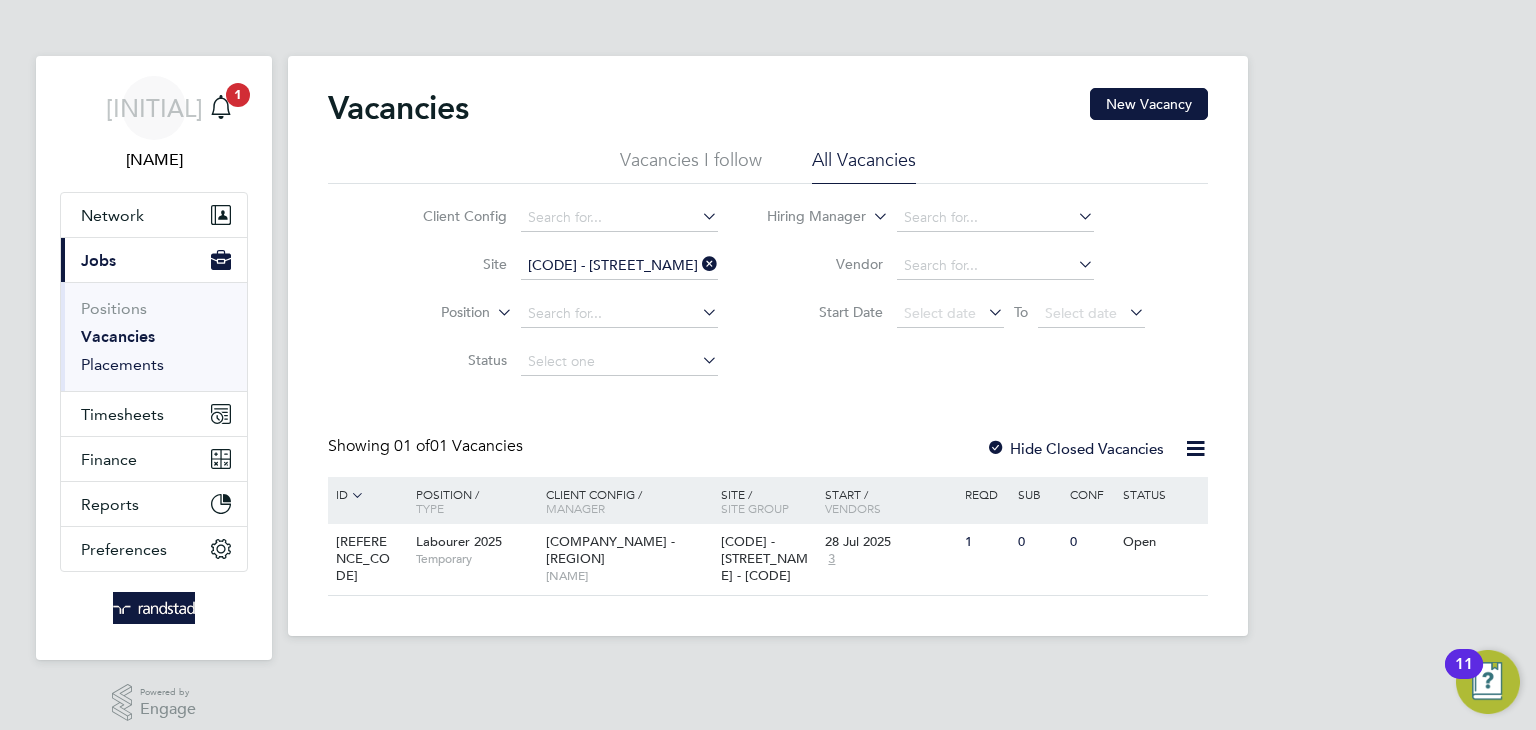 click on "Placements" at bounding box center [122, 364] 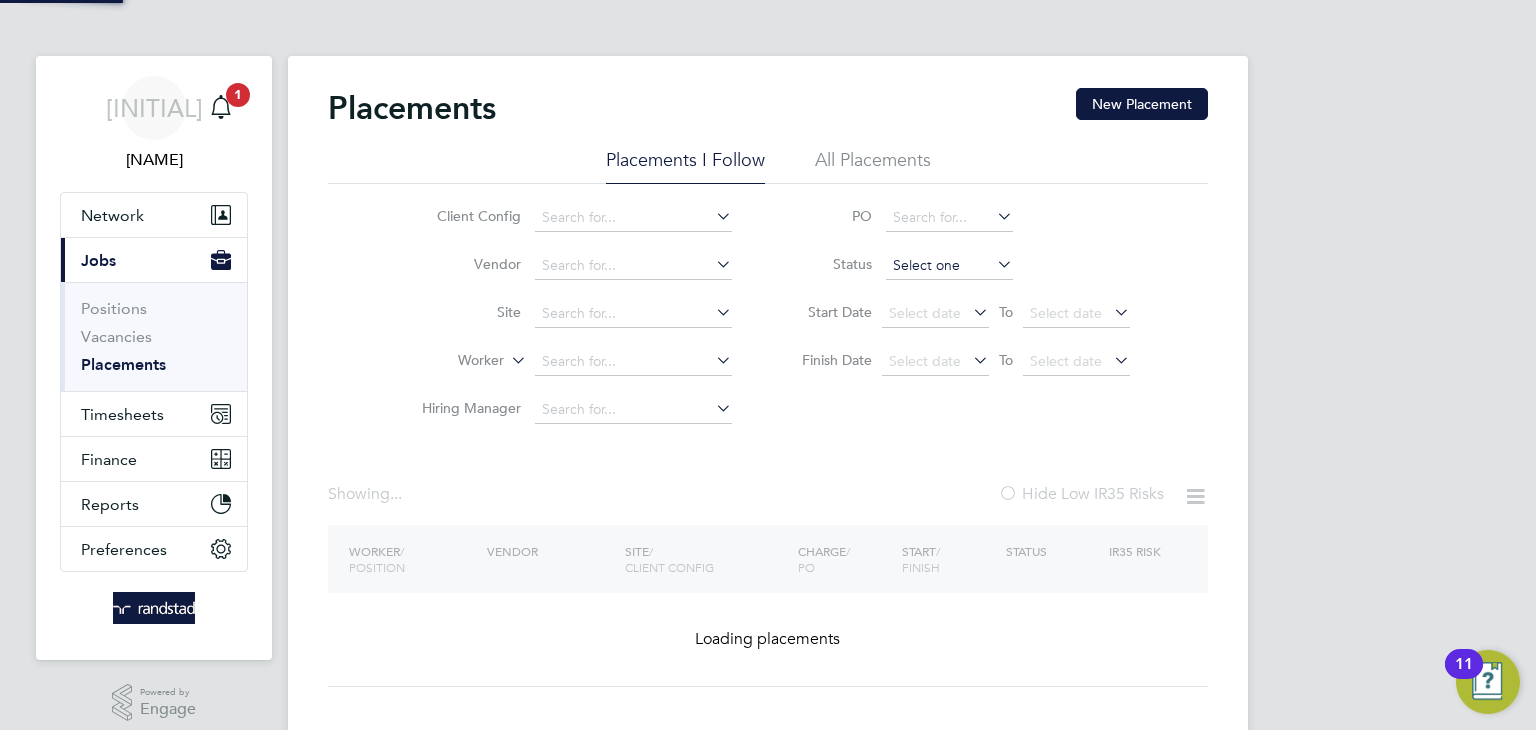 click 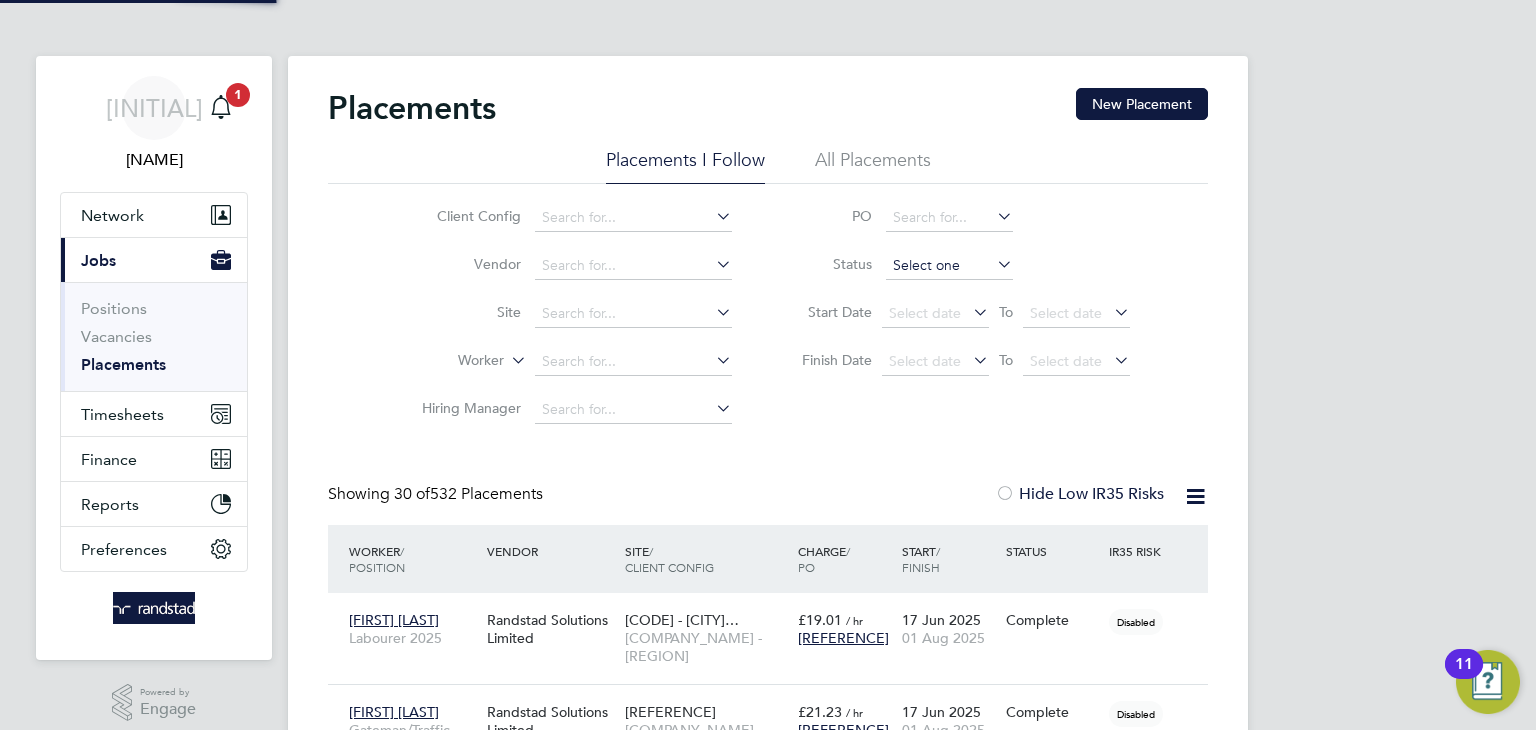 scroll, scrollTop: 9, scrollLeft: 9, axis: both 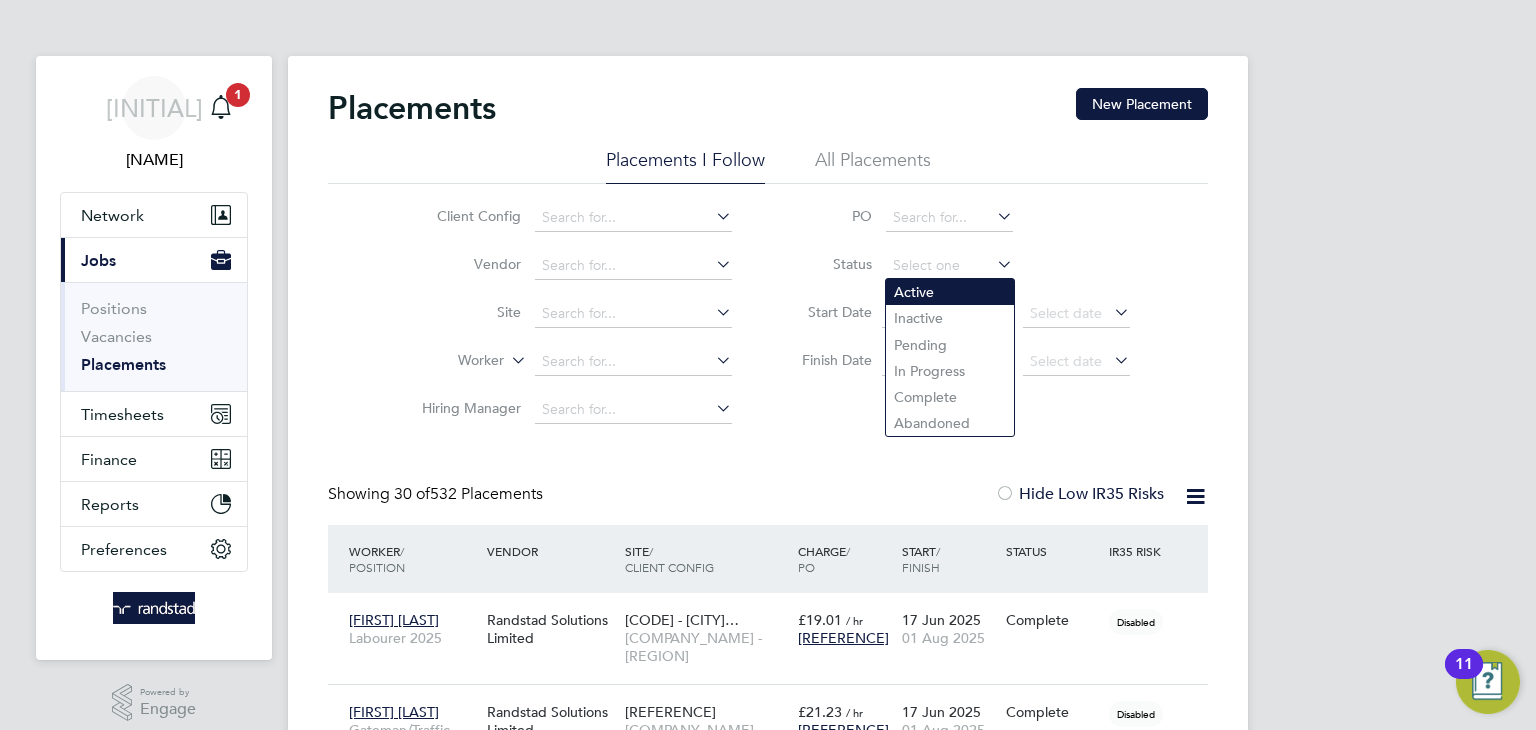 click on "Active" 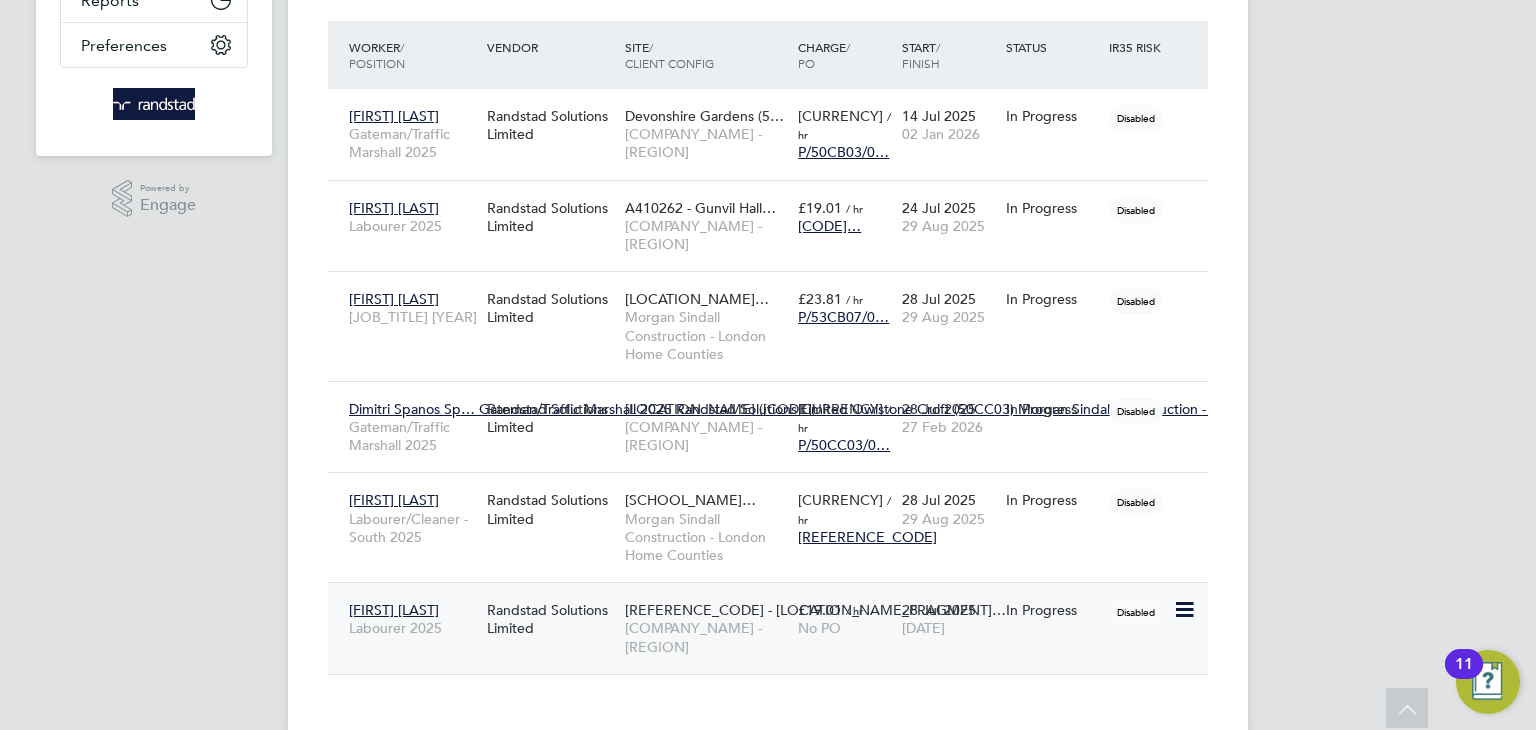 click on "Lovell - East Anglia" 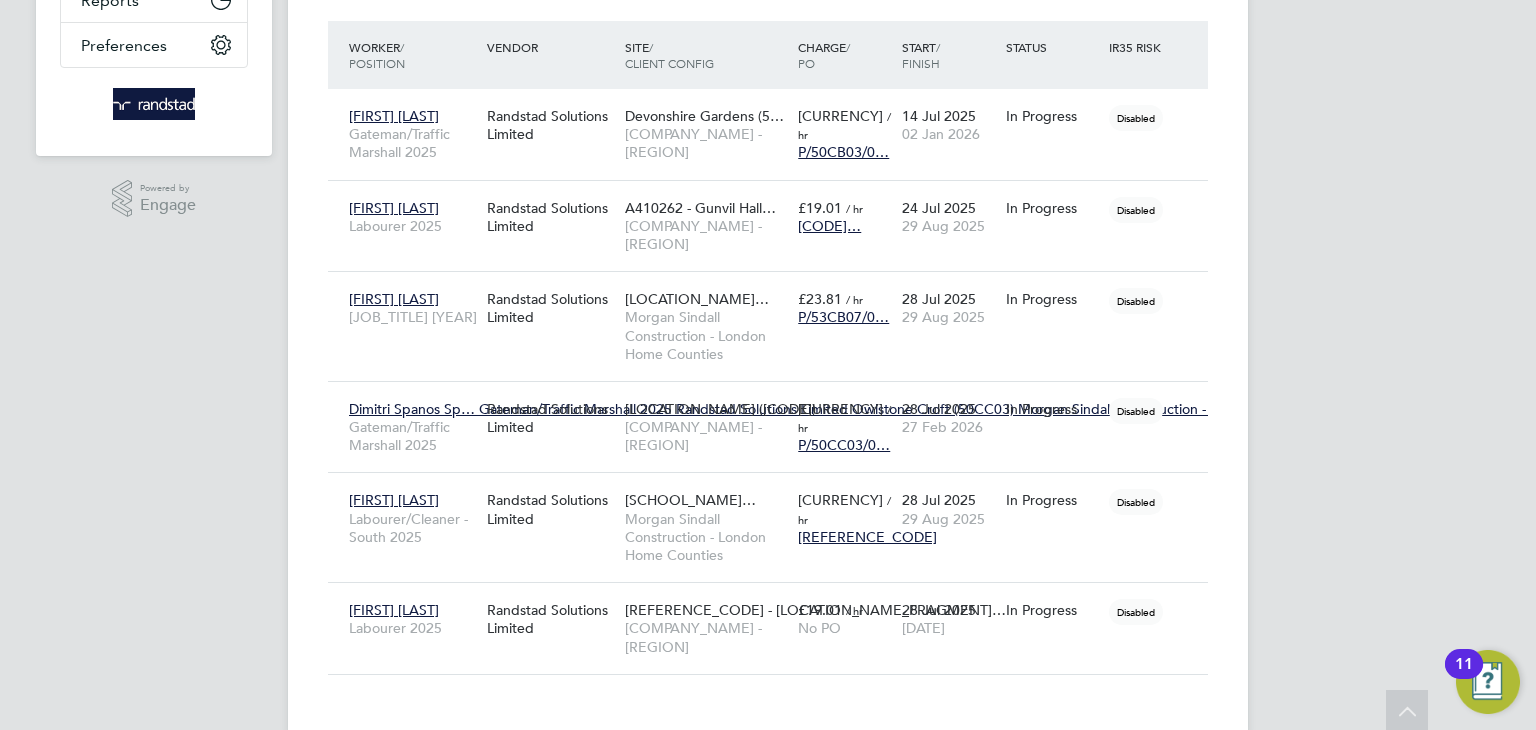 scroll, scrollTop: 0, scrollLeft: 0, axis: both 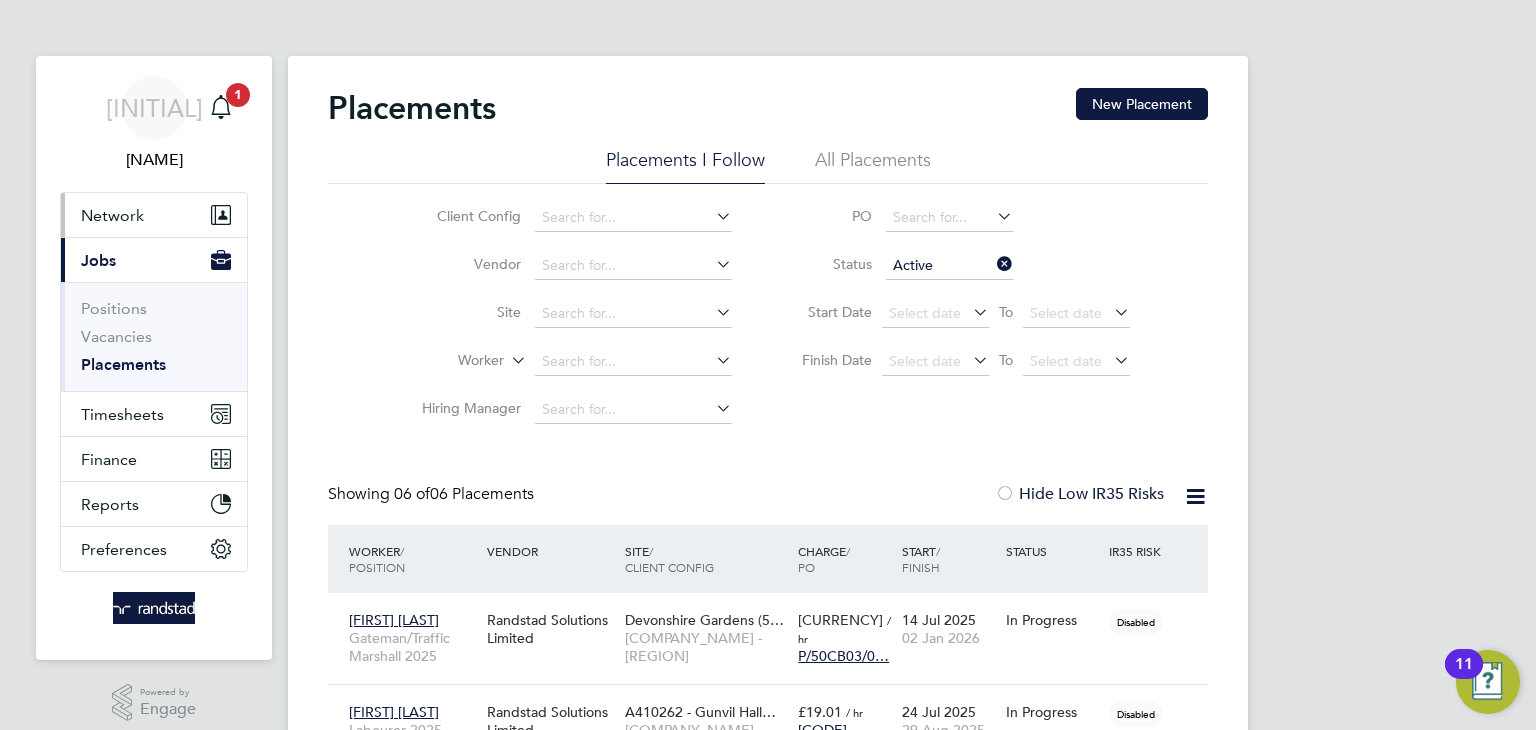 click on "Network" at bounding box center (112, 215) 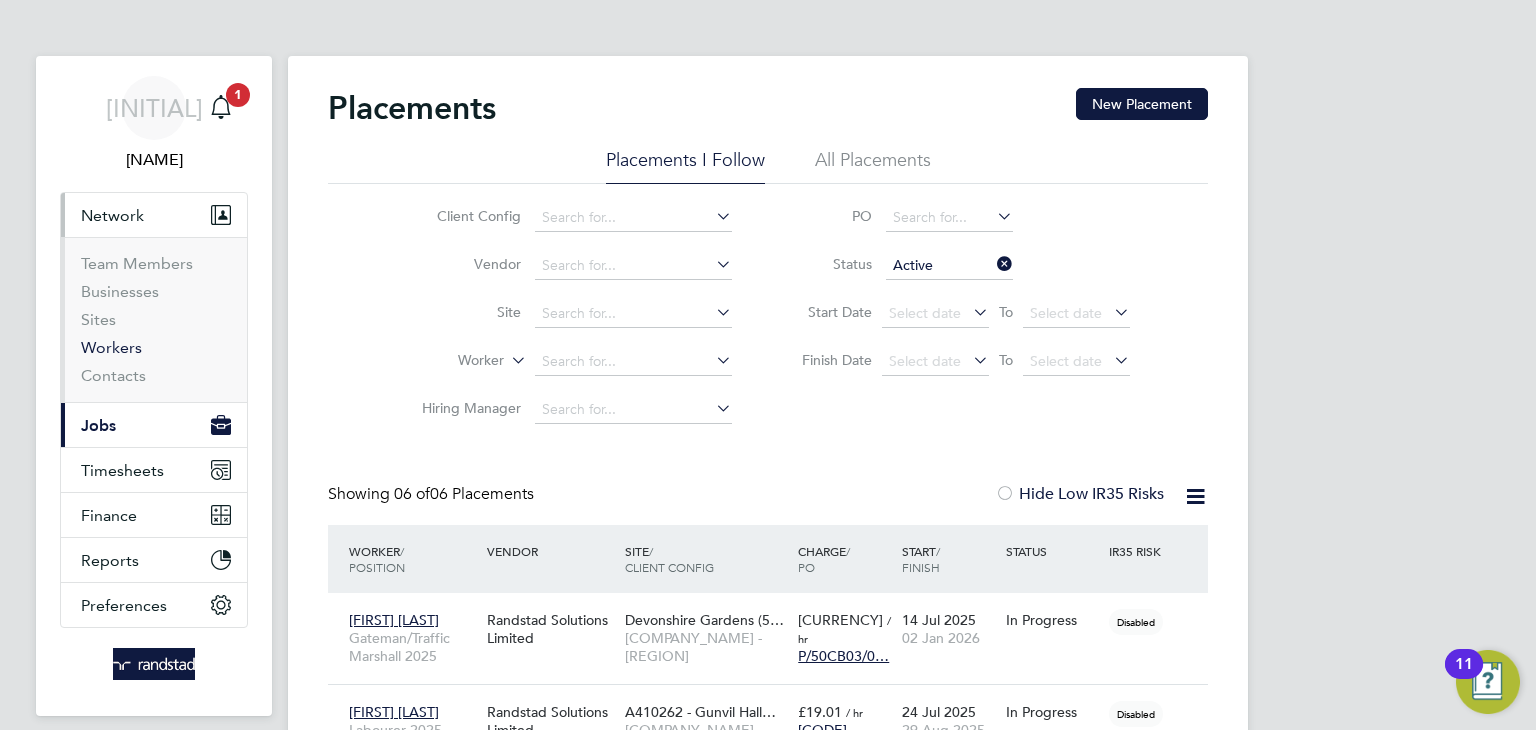 click on "Workers" at bounding box center [111, 347] 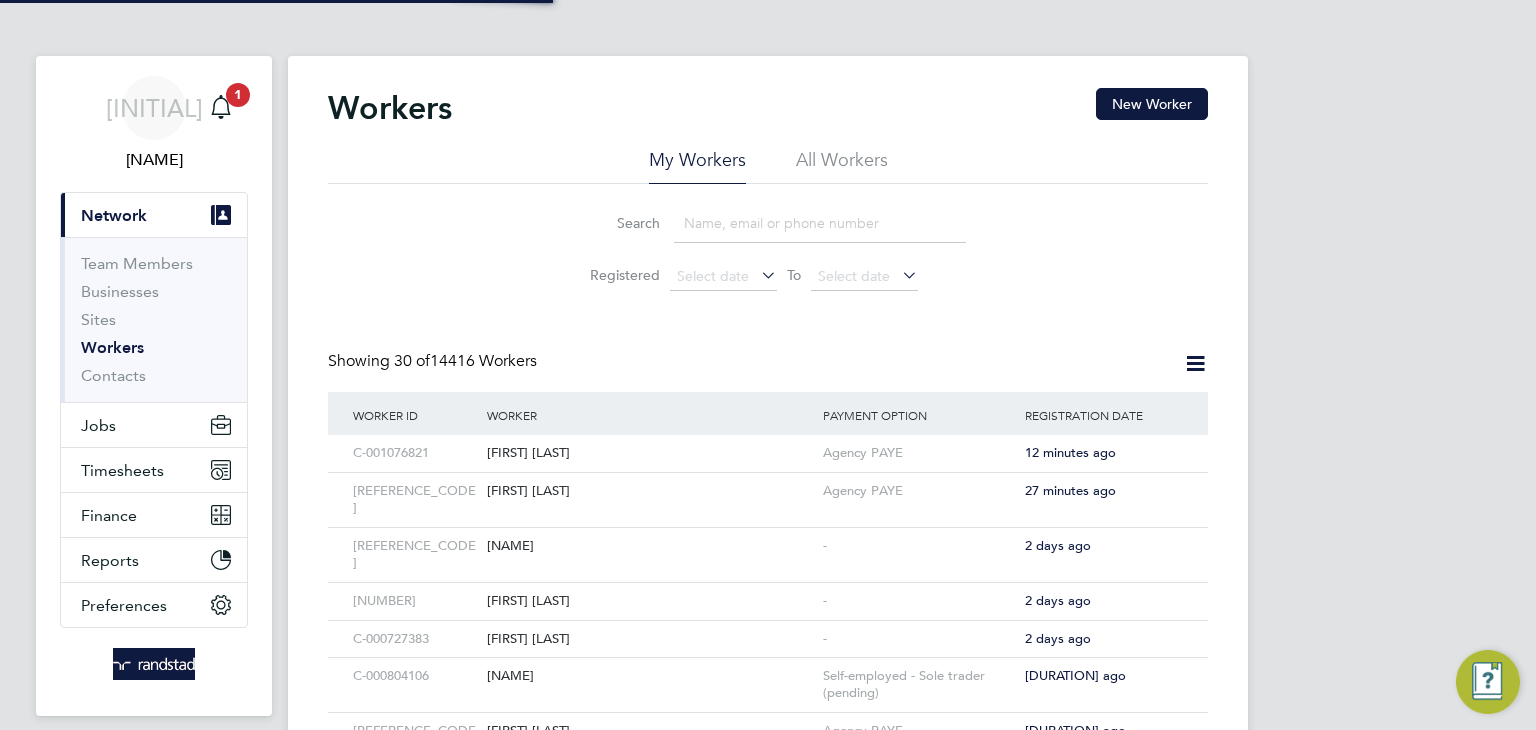 click 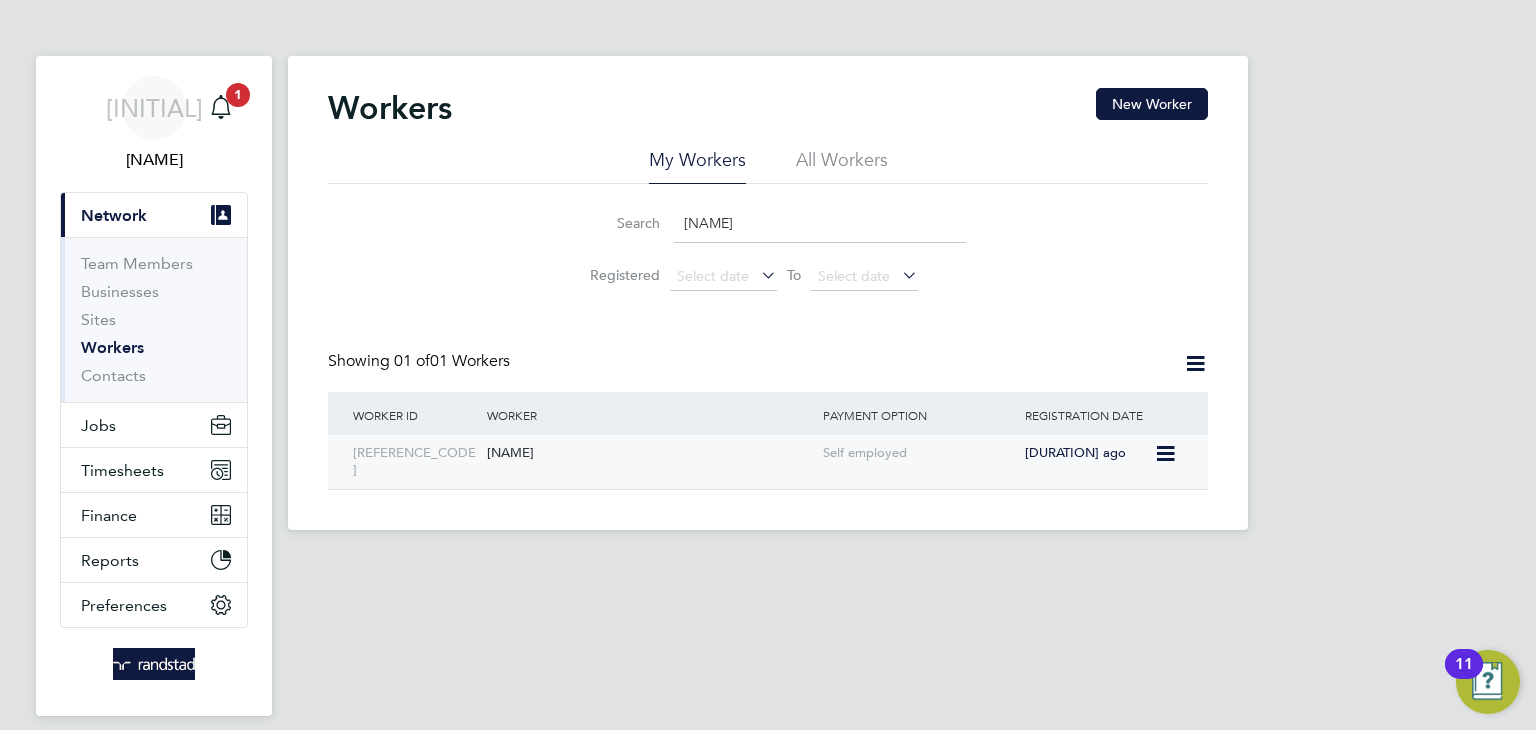 type on "Gheorghe Smoleac" 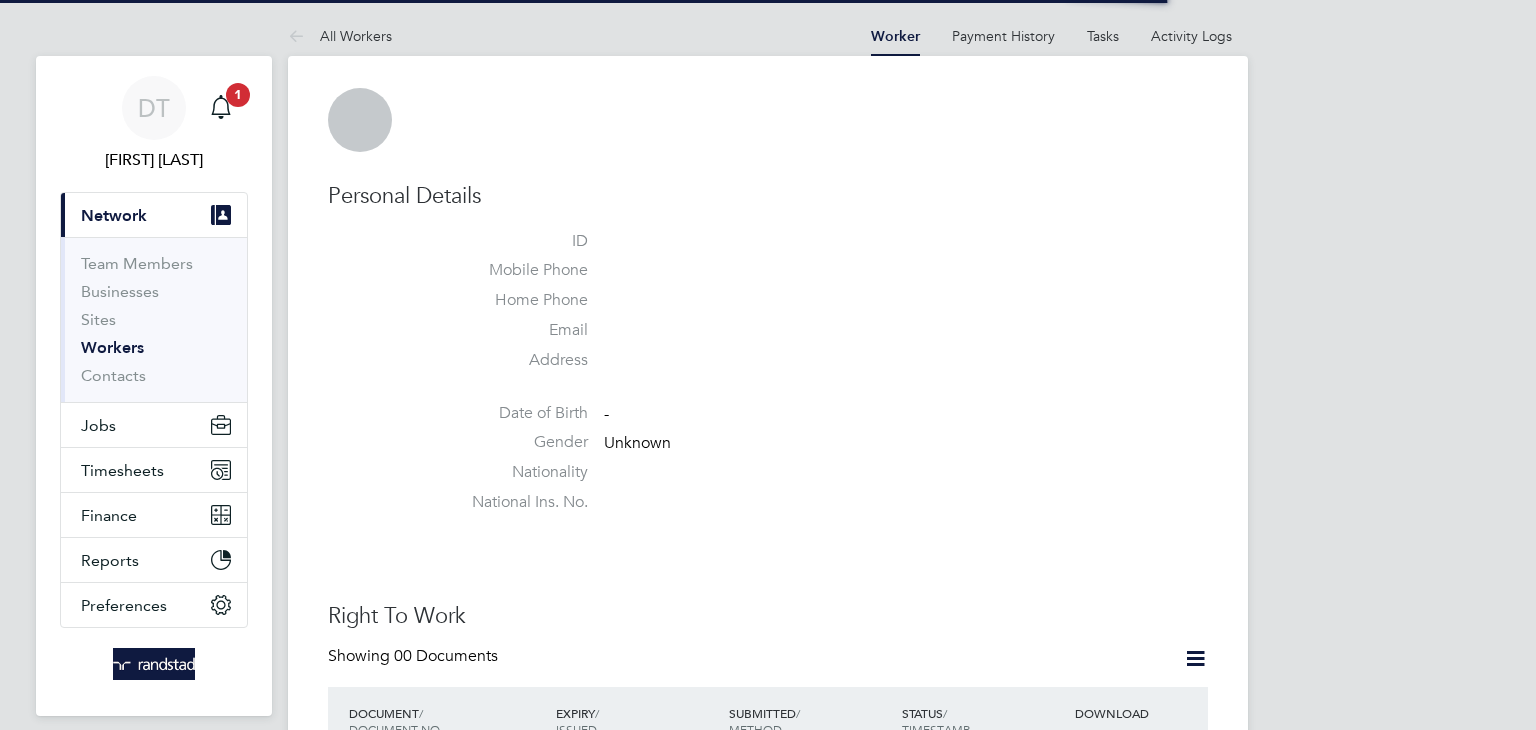scroll, scrollTop: 0, scrollLeft: 0, axis: both 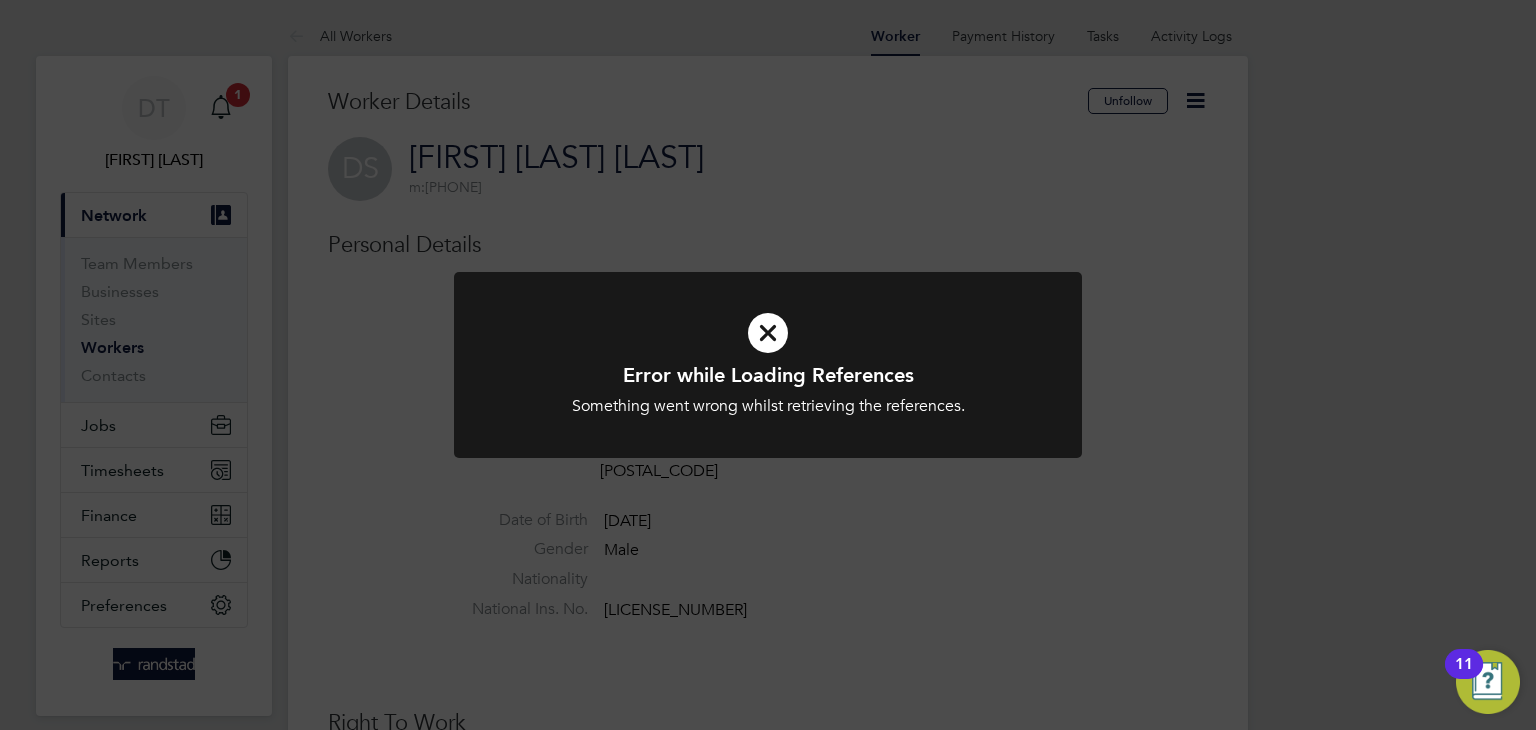 click on "Error while Loading References Something went wrong whilst retrieving the references. Cancel Okay" 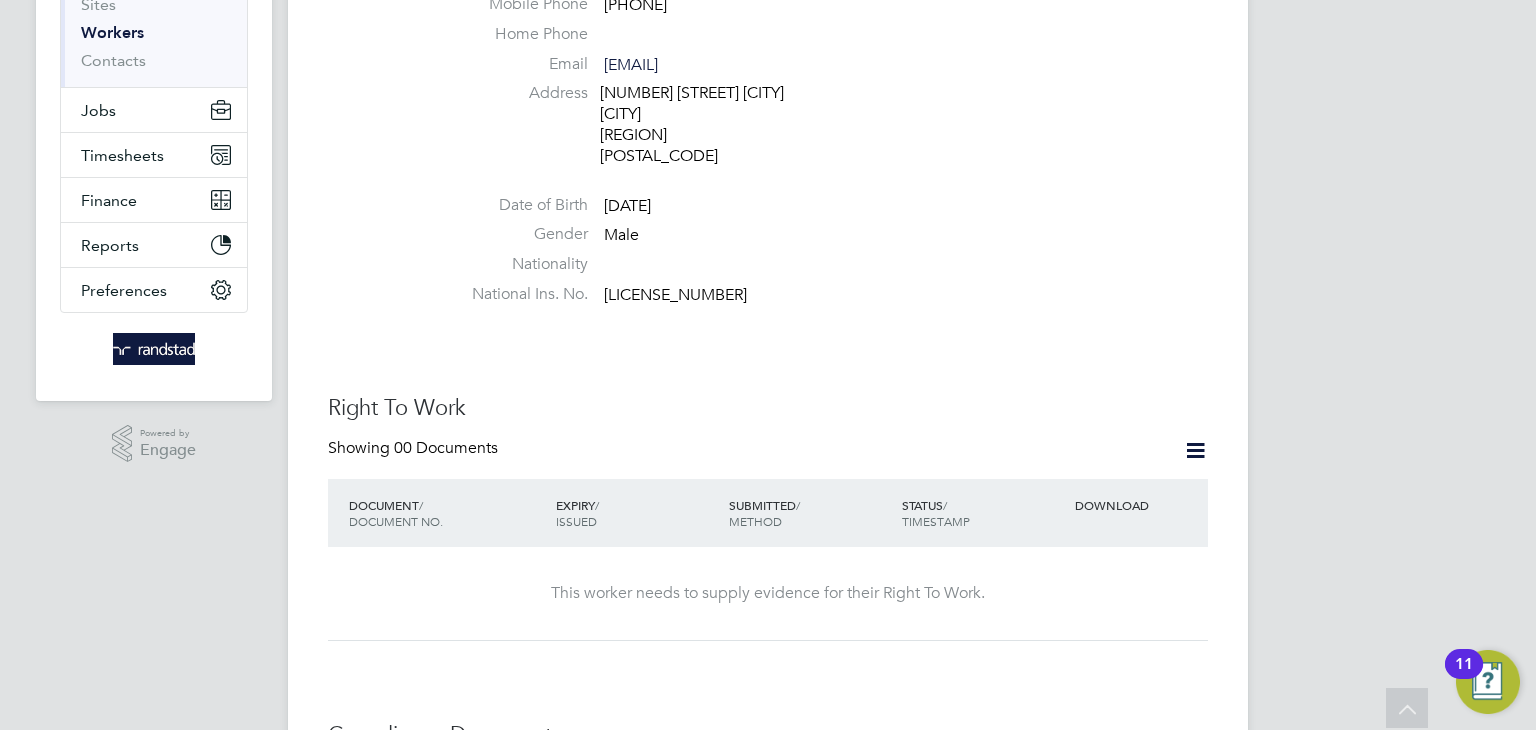 scroll, scrollTop: 330, scrollLeft: 0, axis: vertical 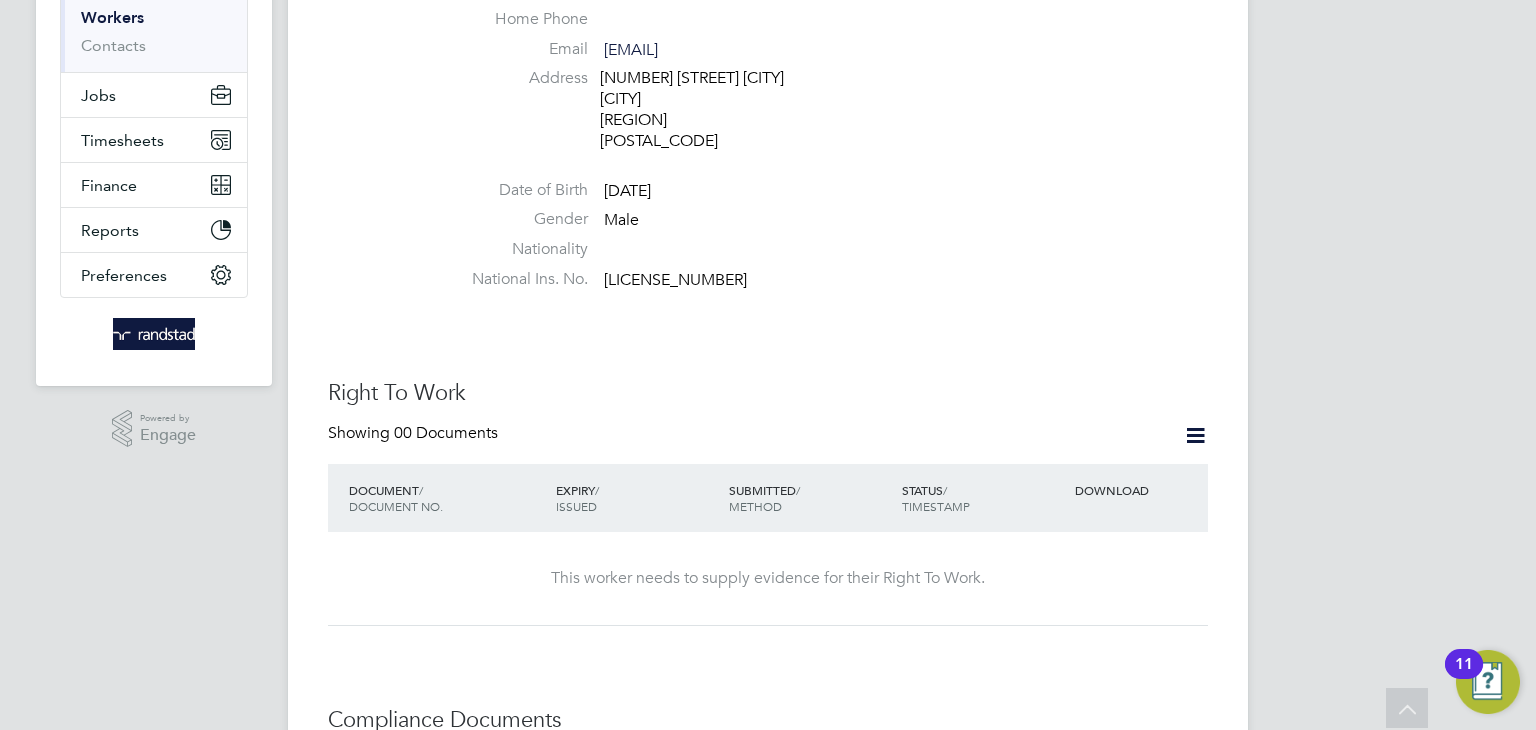 click 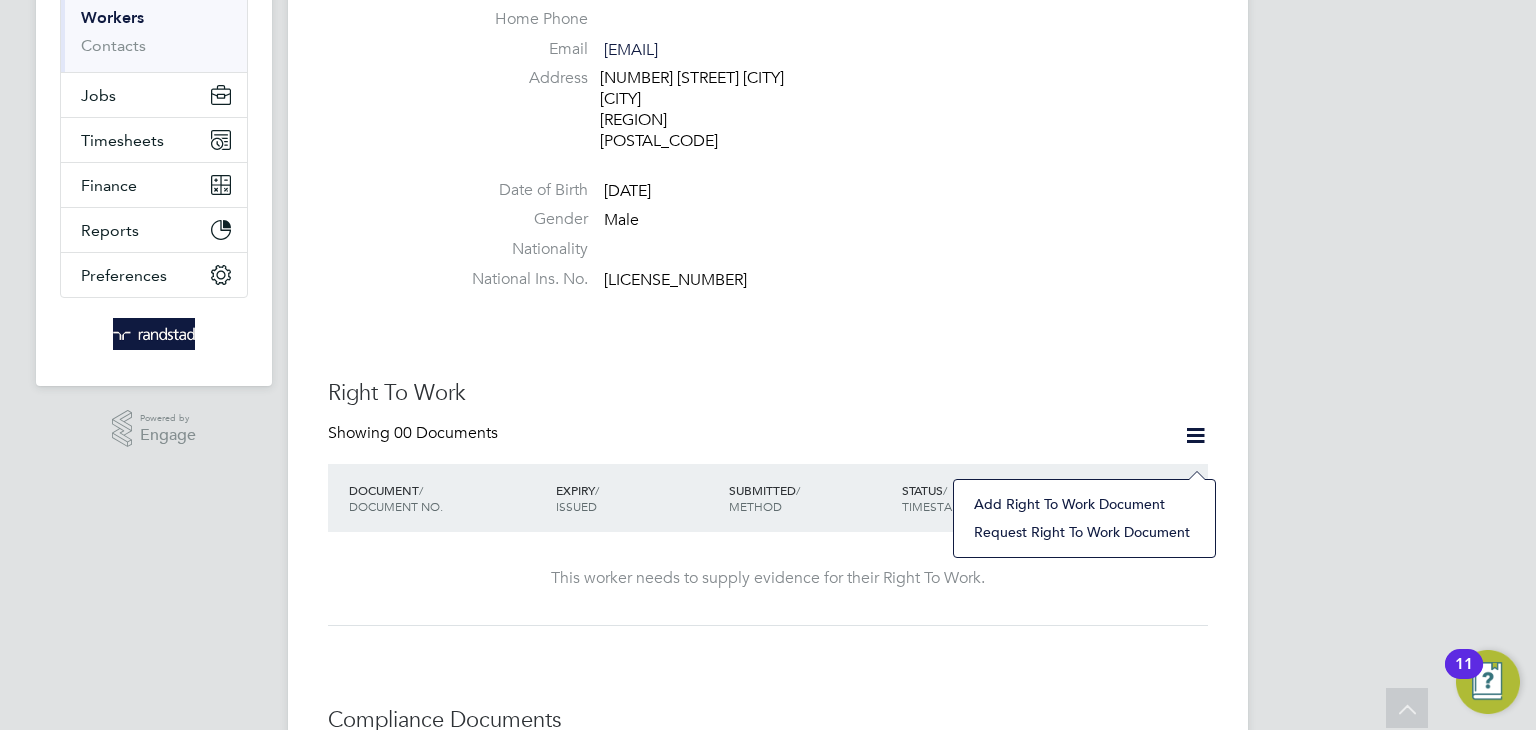 click on "Add Right To Work Document" 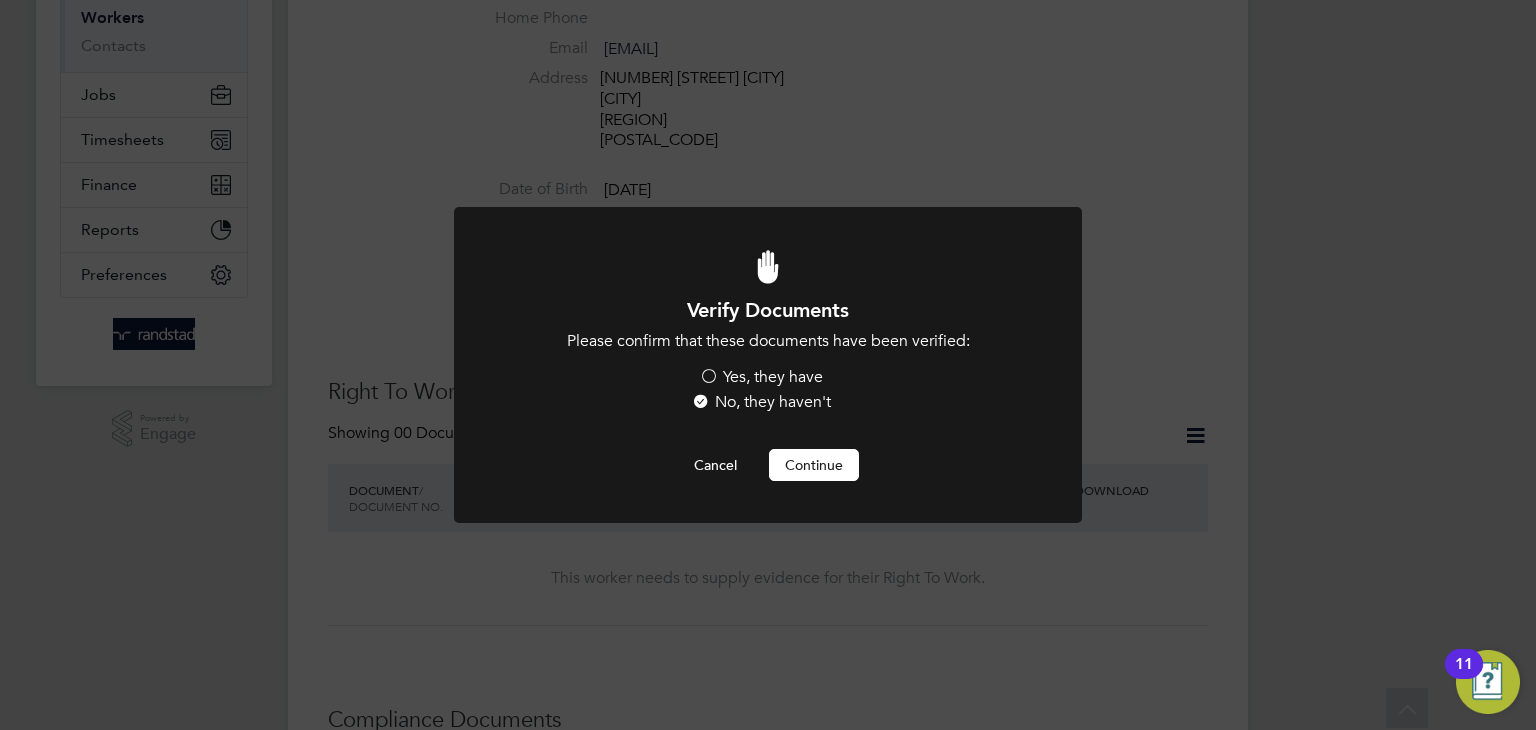 click on "Yes, they have" at bounding box center [761, 377] 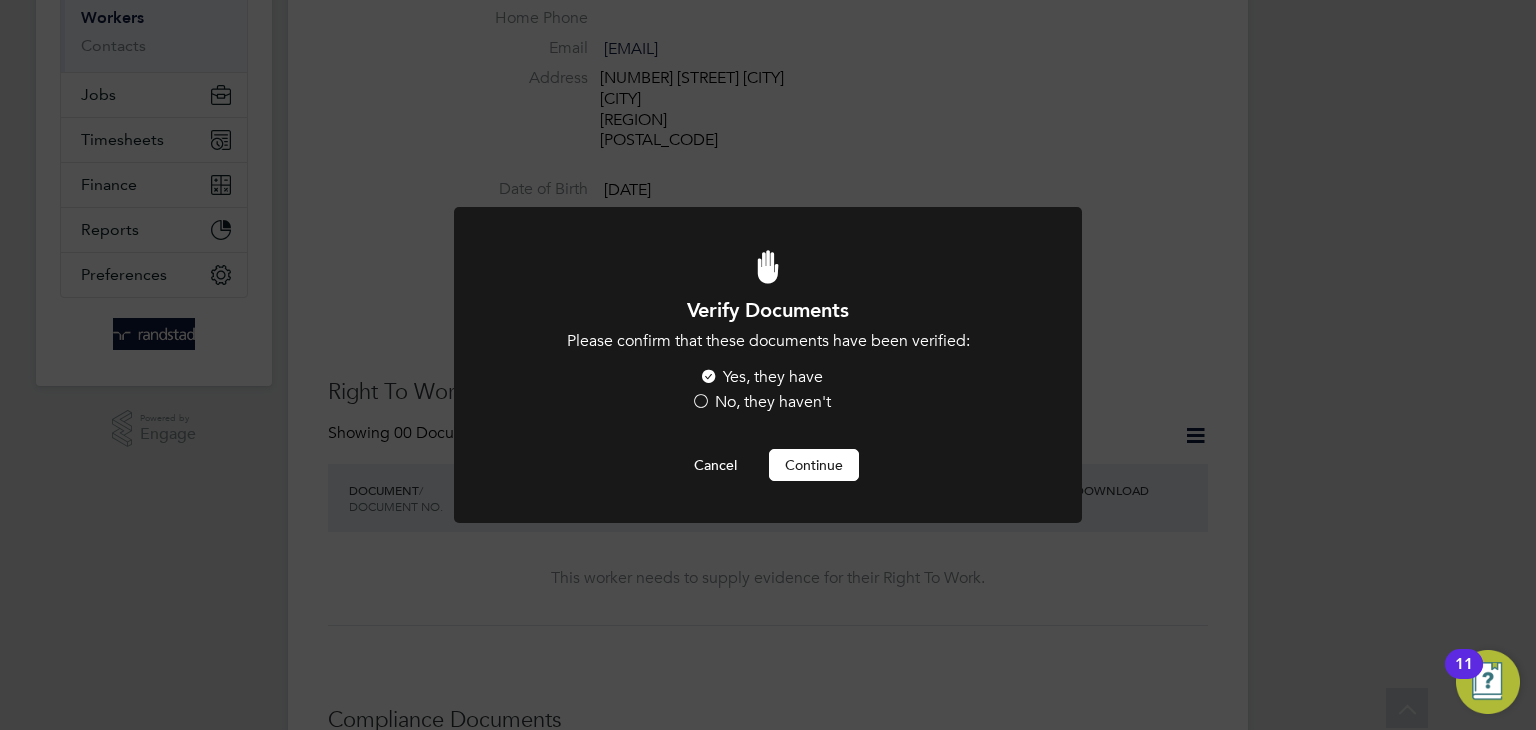 click on "Continue" at bounding box center (814, 465) 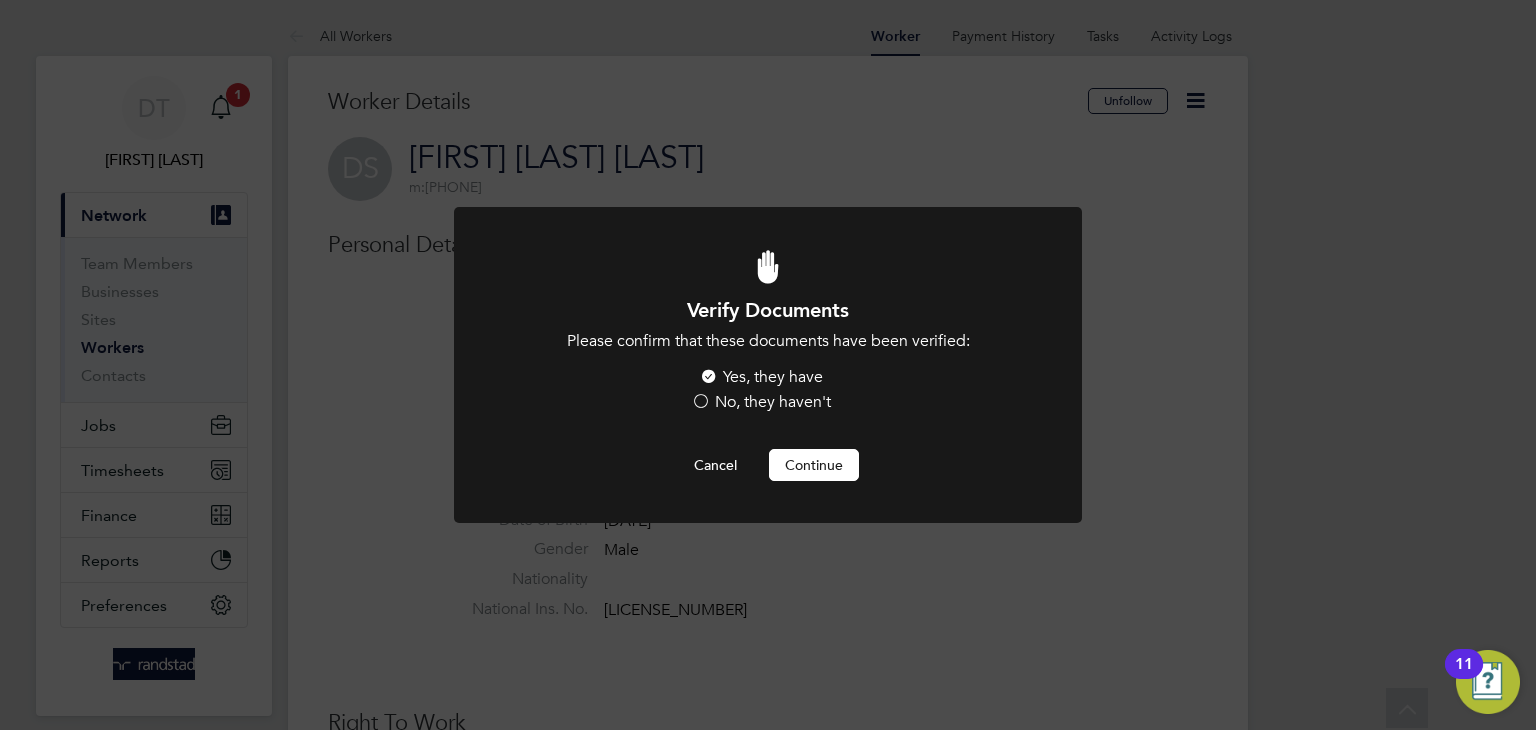 scroll, scrollTop: 330, scrollLeft: 0, axis: vertical 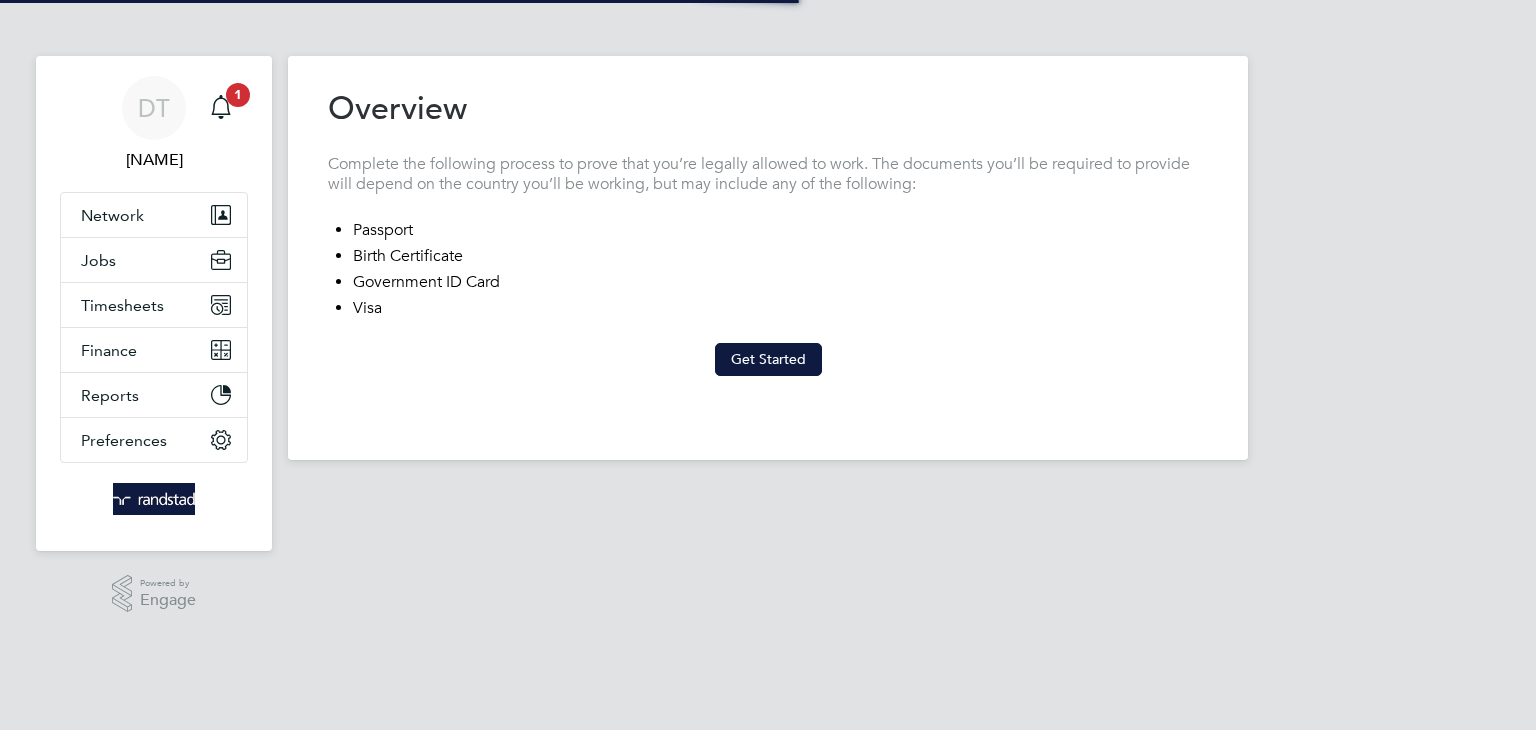 type on "United Kingdom" 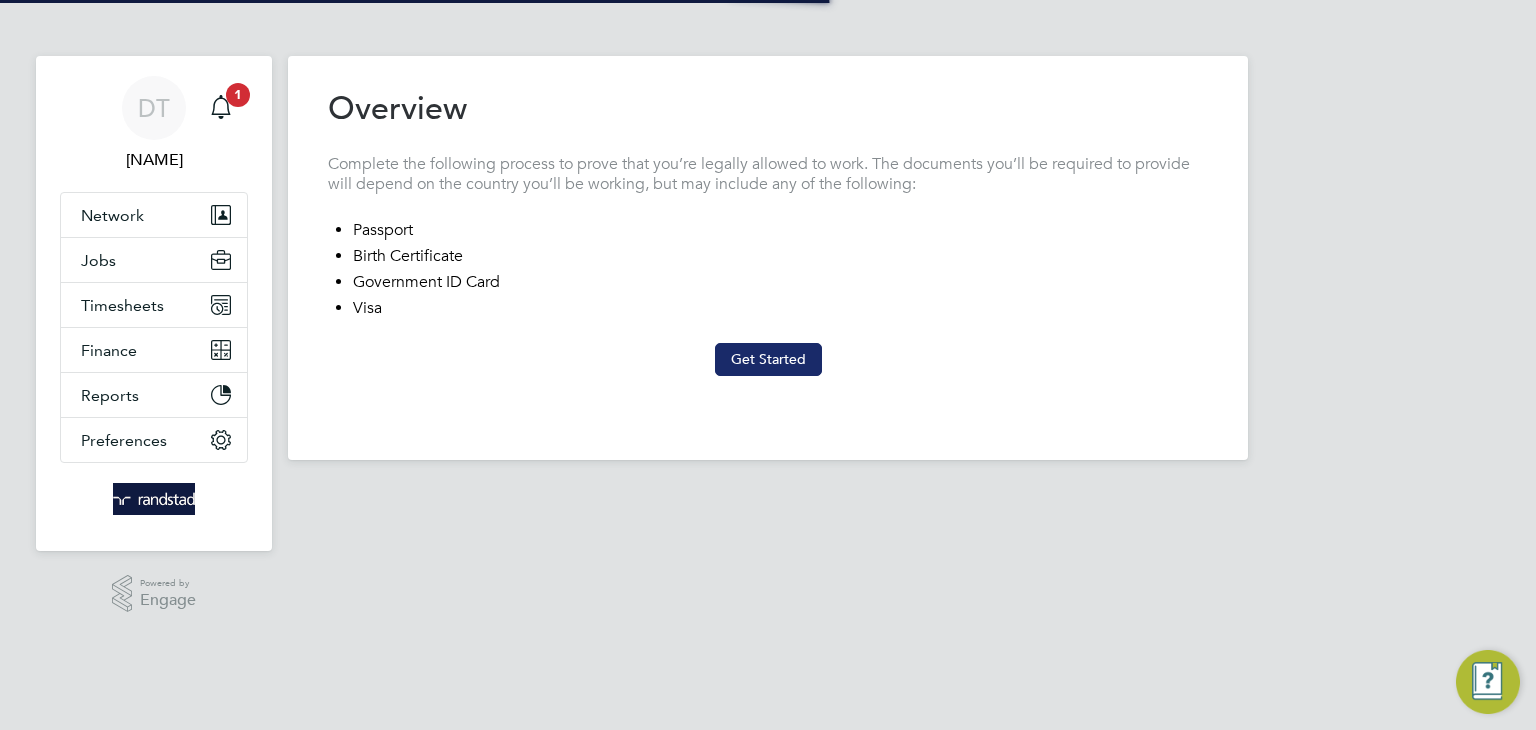 click on "Get Started" at bounding box center (768, 359) 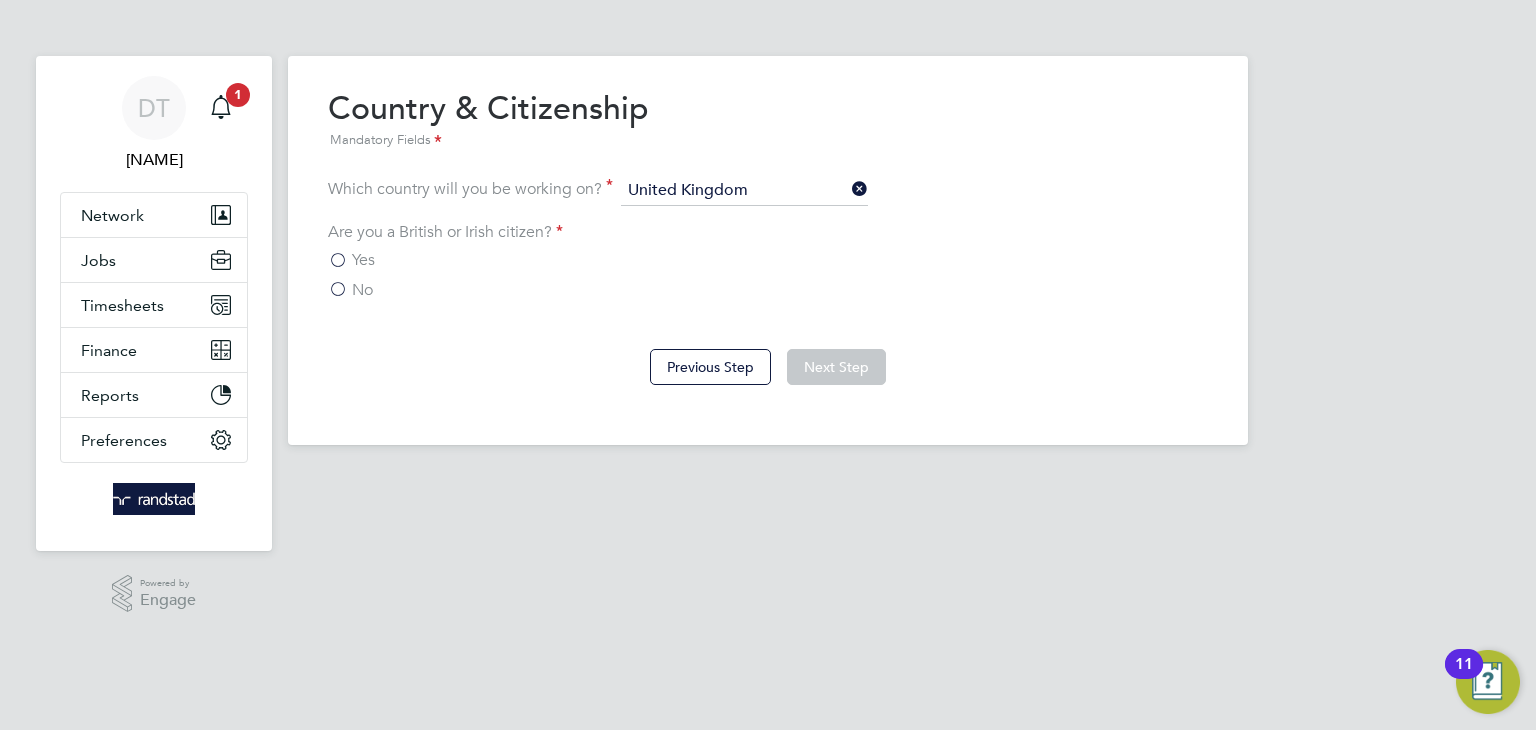 click on "No" at bounding box center (350, 290) 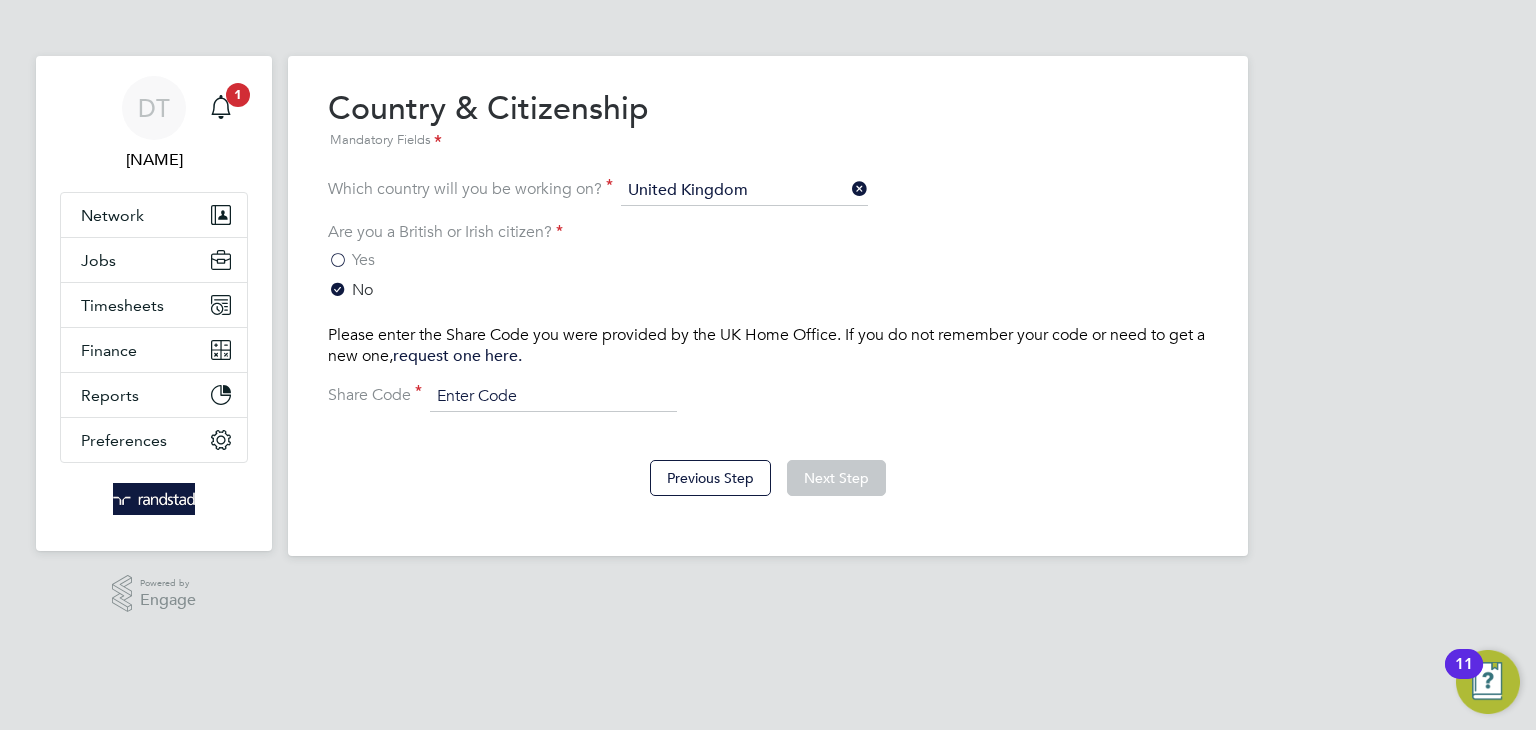 click at bounding box center (553, 397) 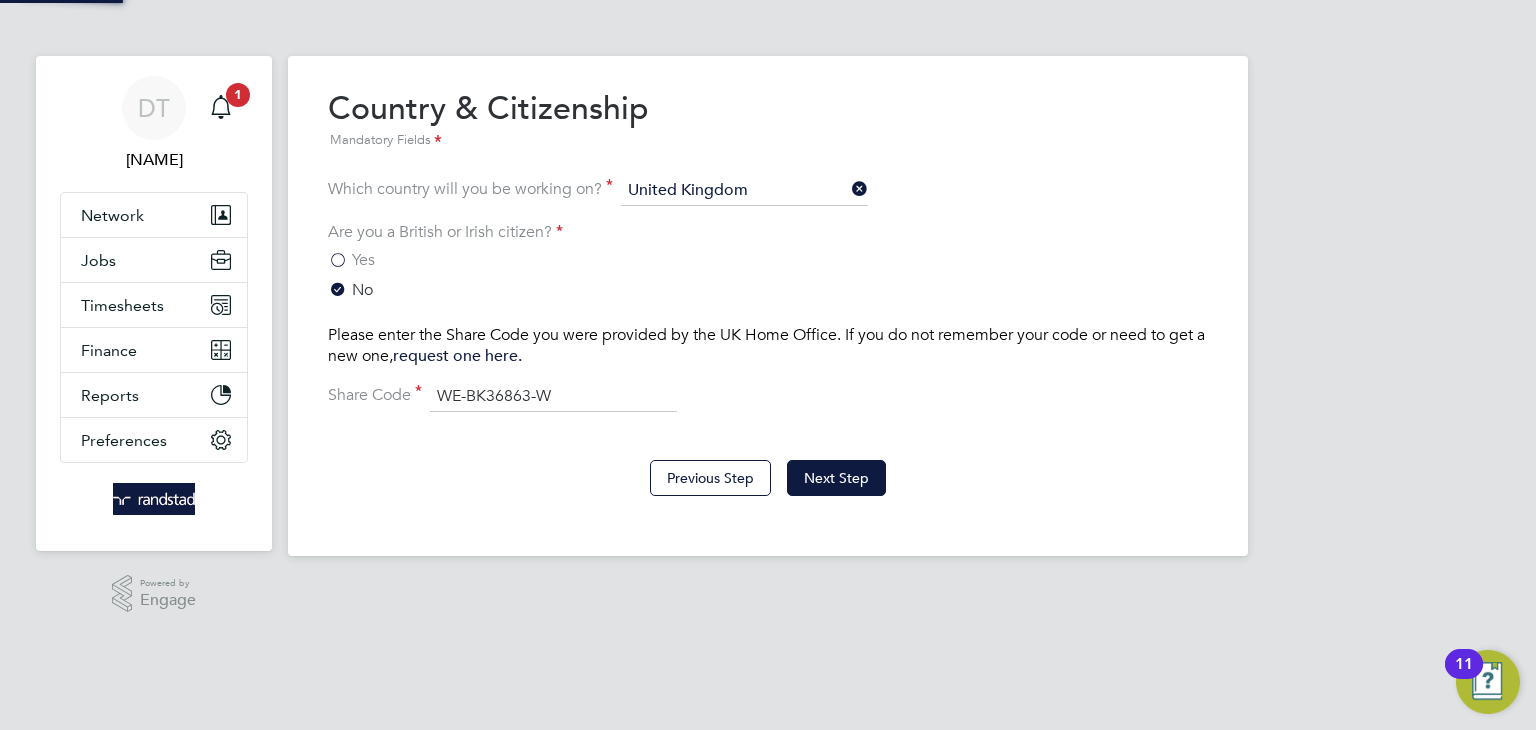 type on "WE-BK36863-WM" 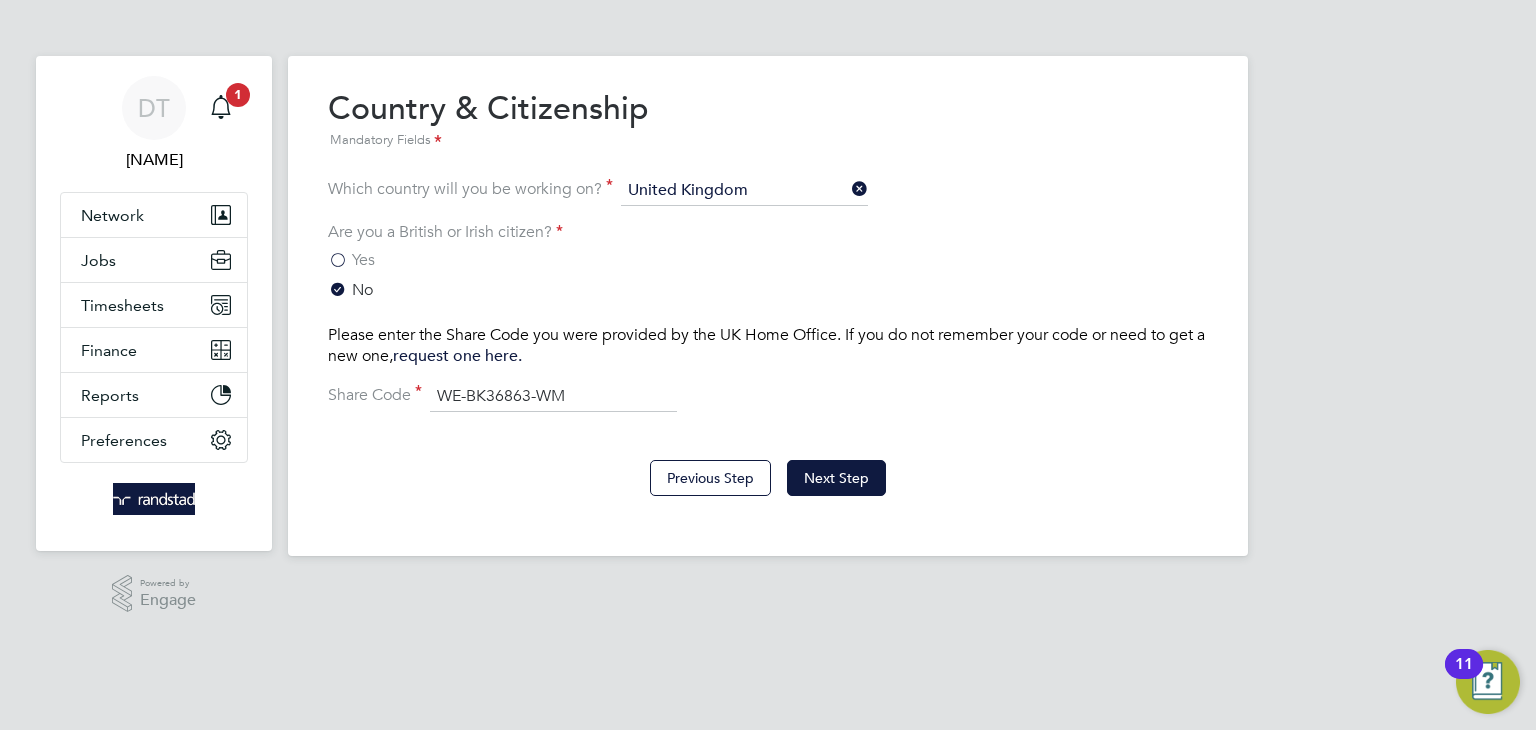 drag, startPoint x: 583, startPoint y: 400, endPoint x: 399, endPoint y: 390, distance: 184.27155 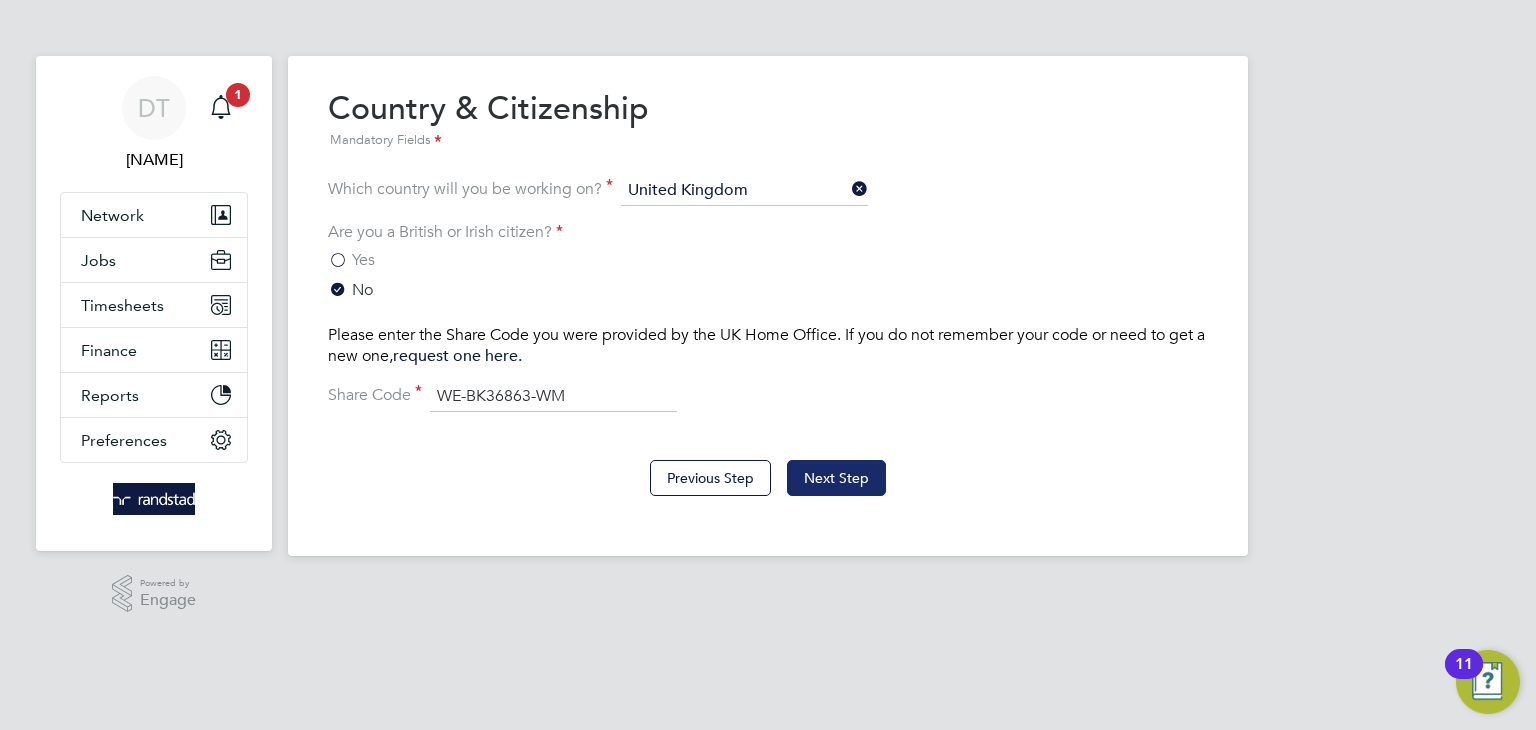 click on "Next Step" 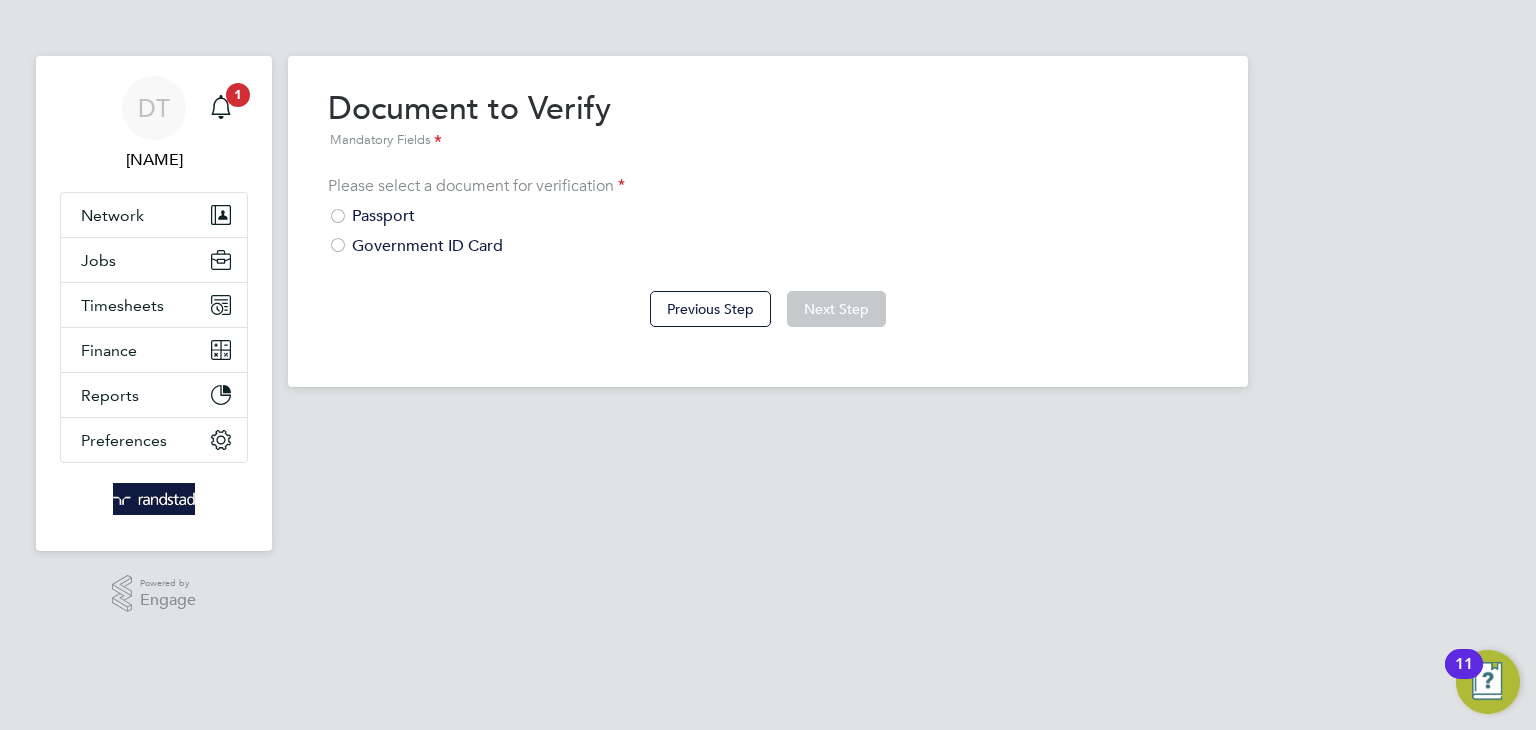 click on "Government ID Card" at bounding box center [768, 246] 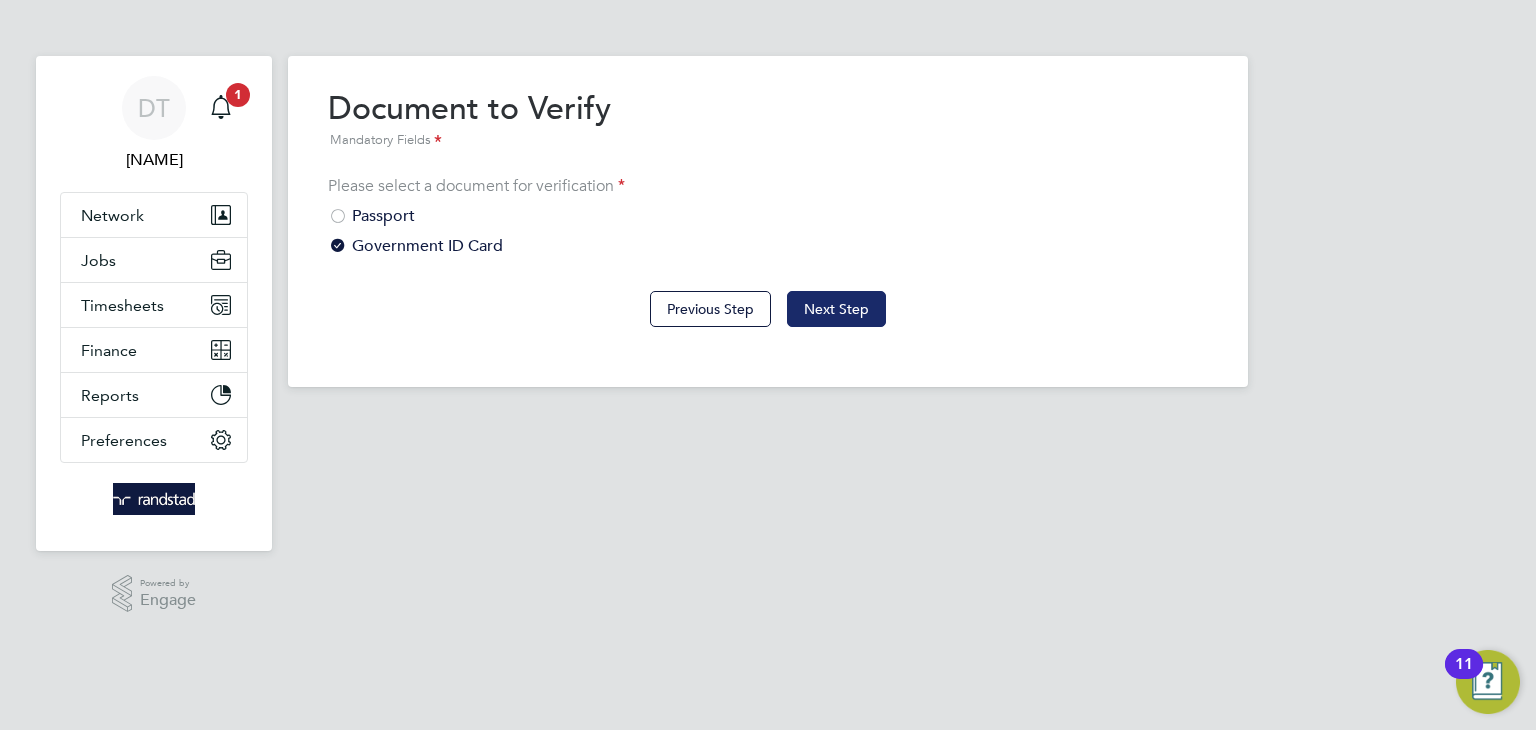 click on "Next Step" 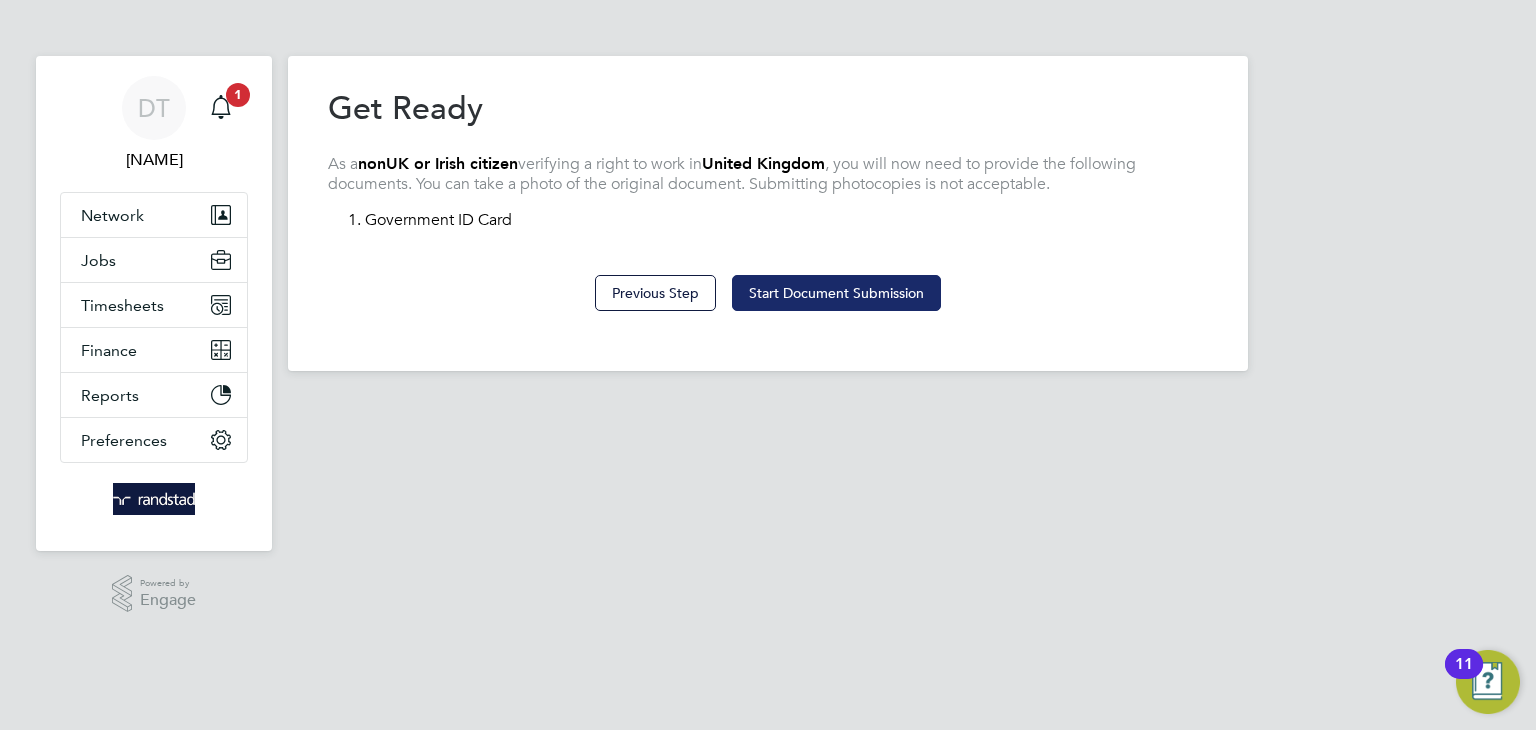 click on "Start Document Submission" 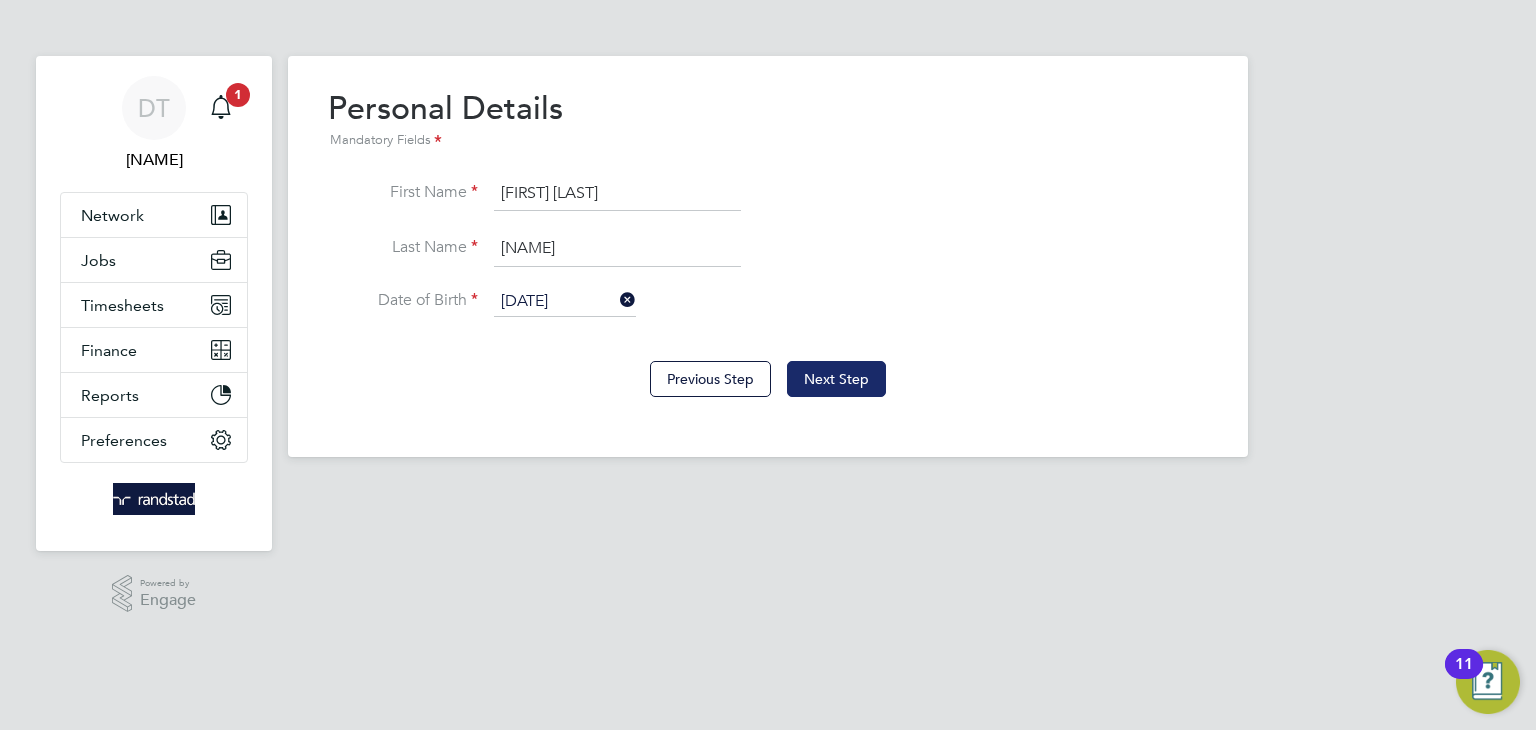 click on "Next Step" 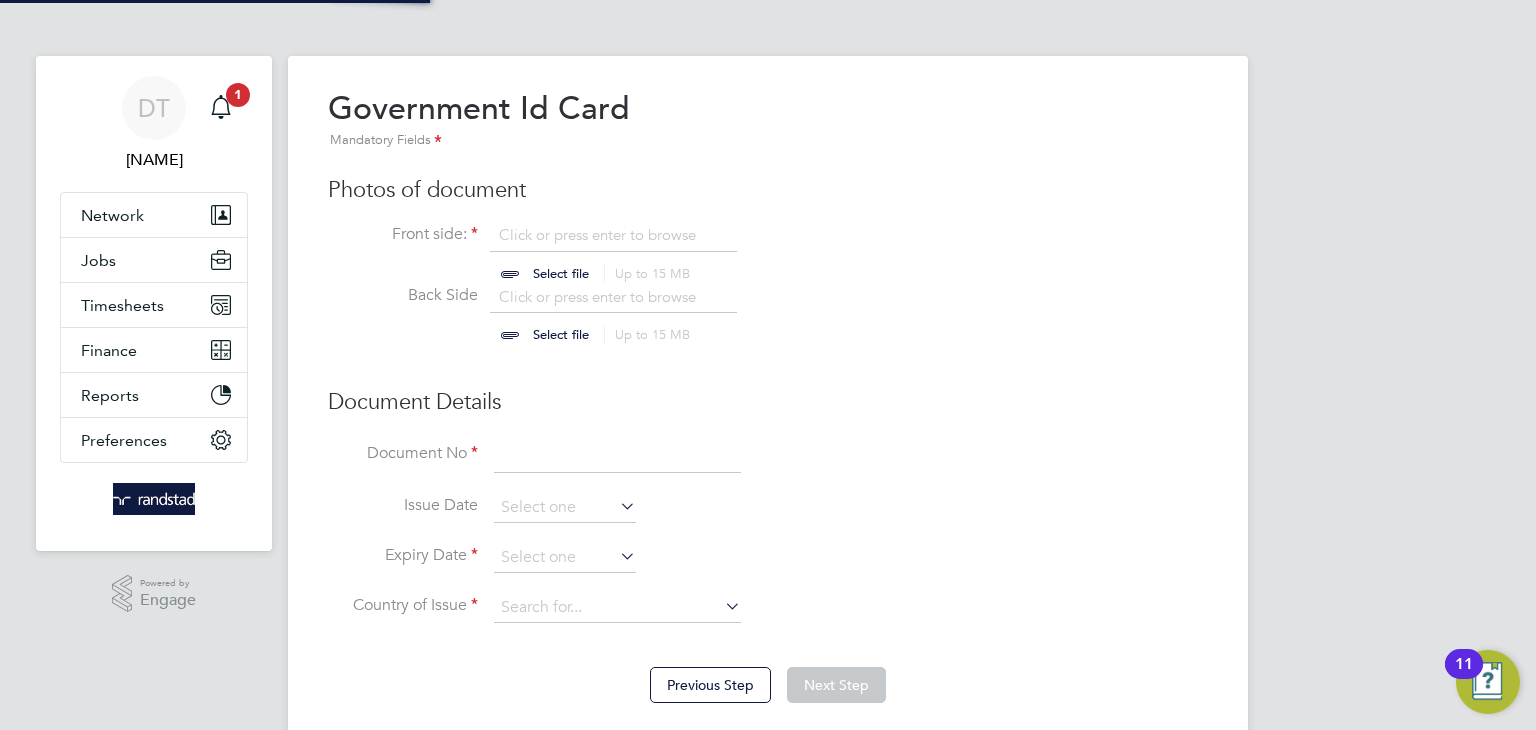 scroll, scrollTop: 9, scrollLeft: 10, axis: both 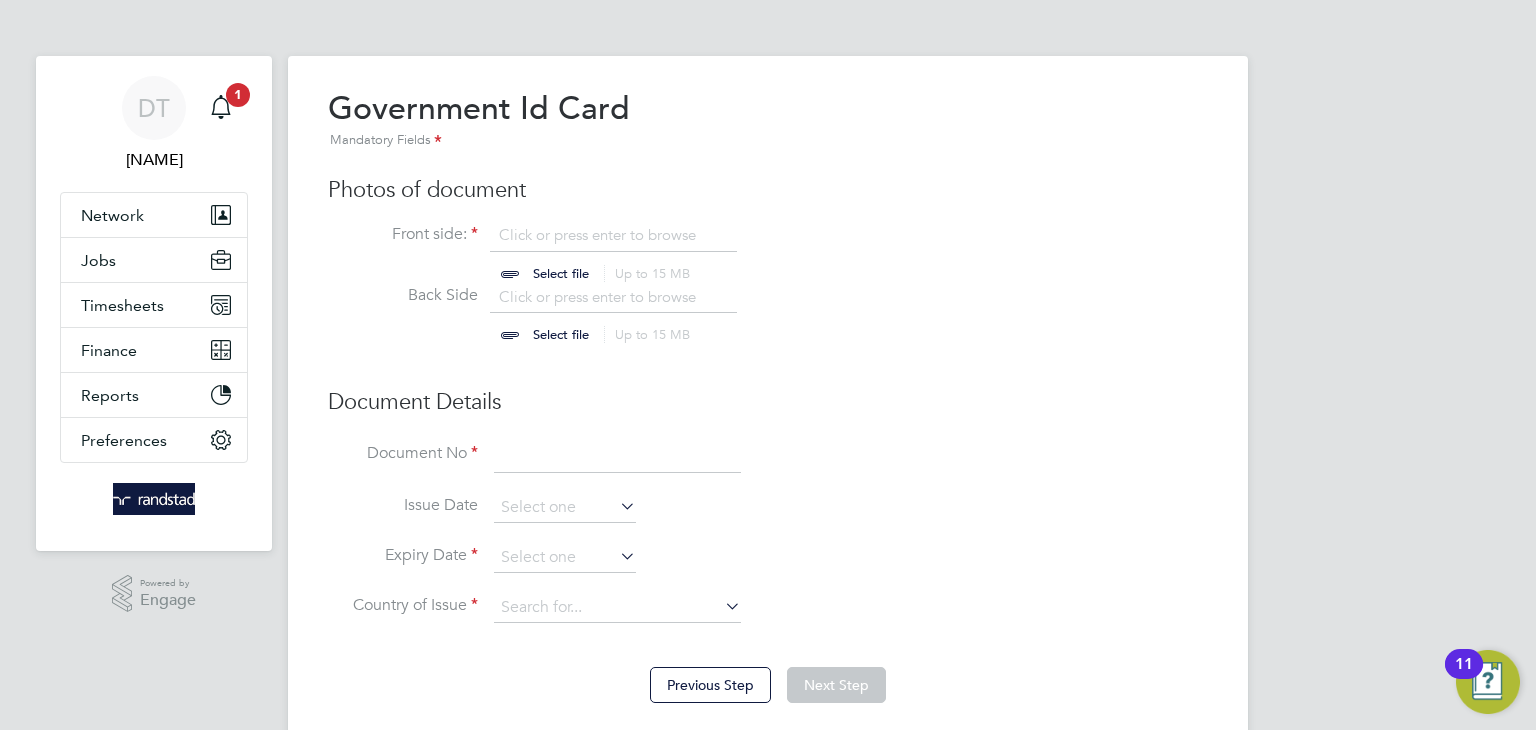 click 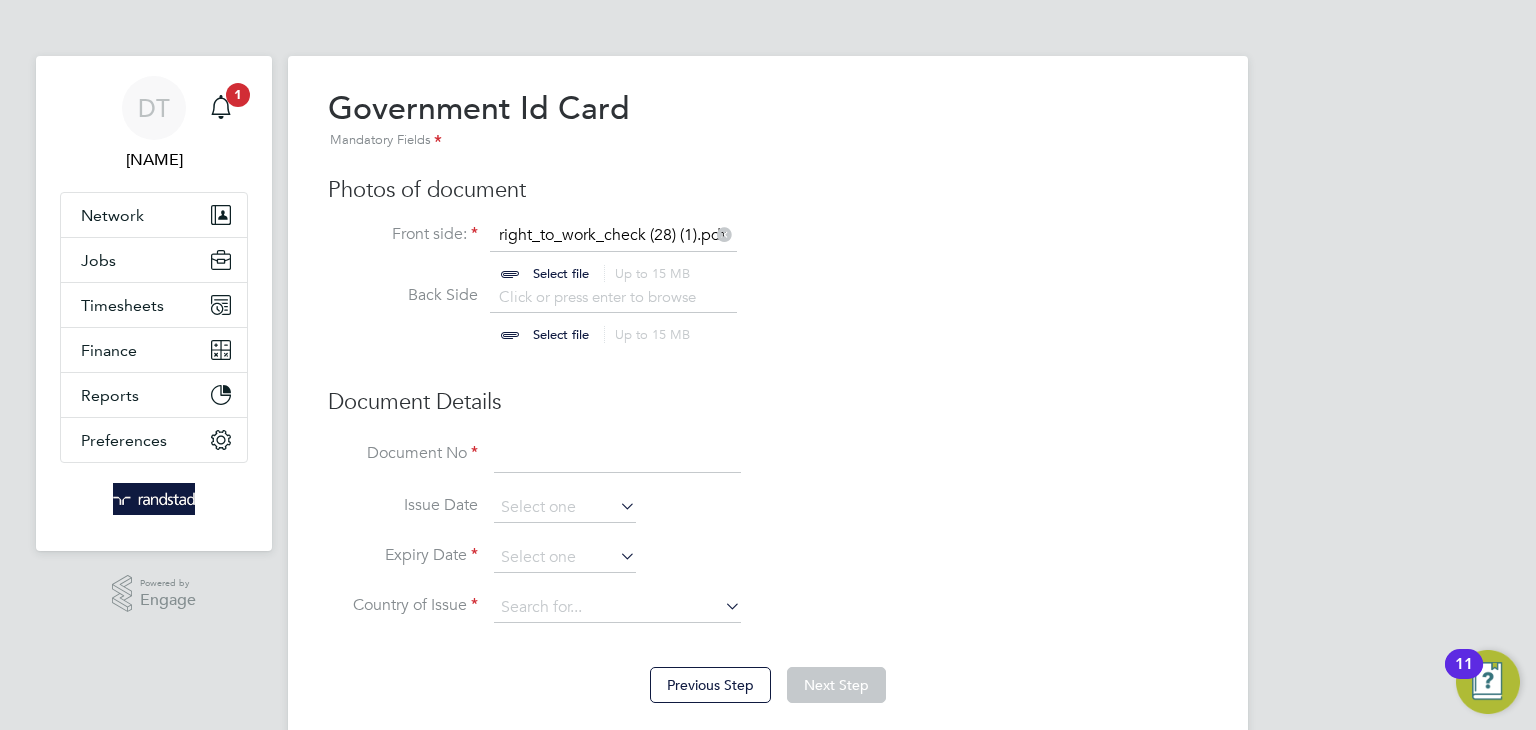 click 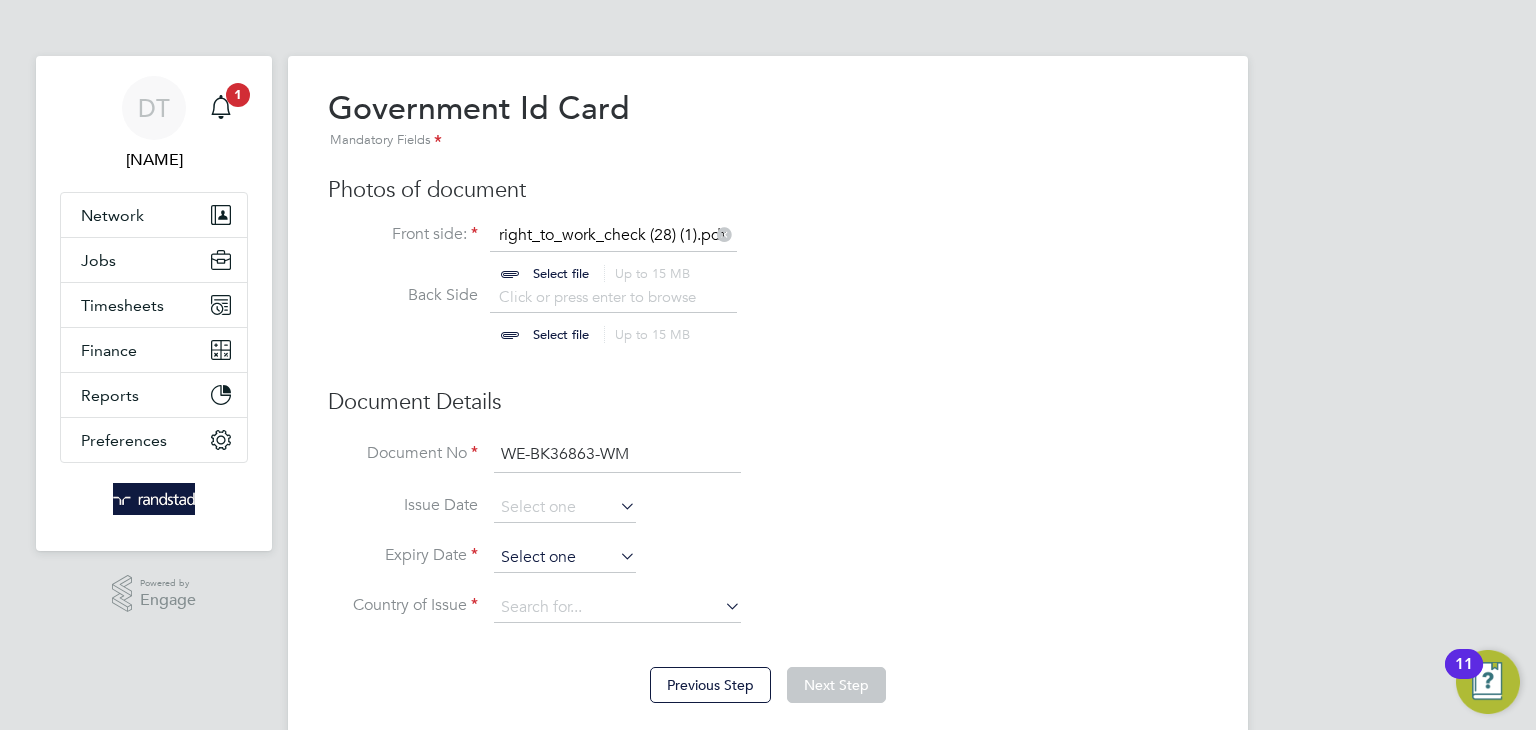 type on "WE-BK36863-WM" 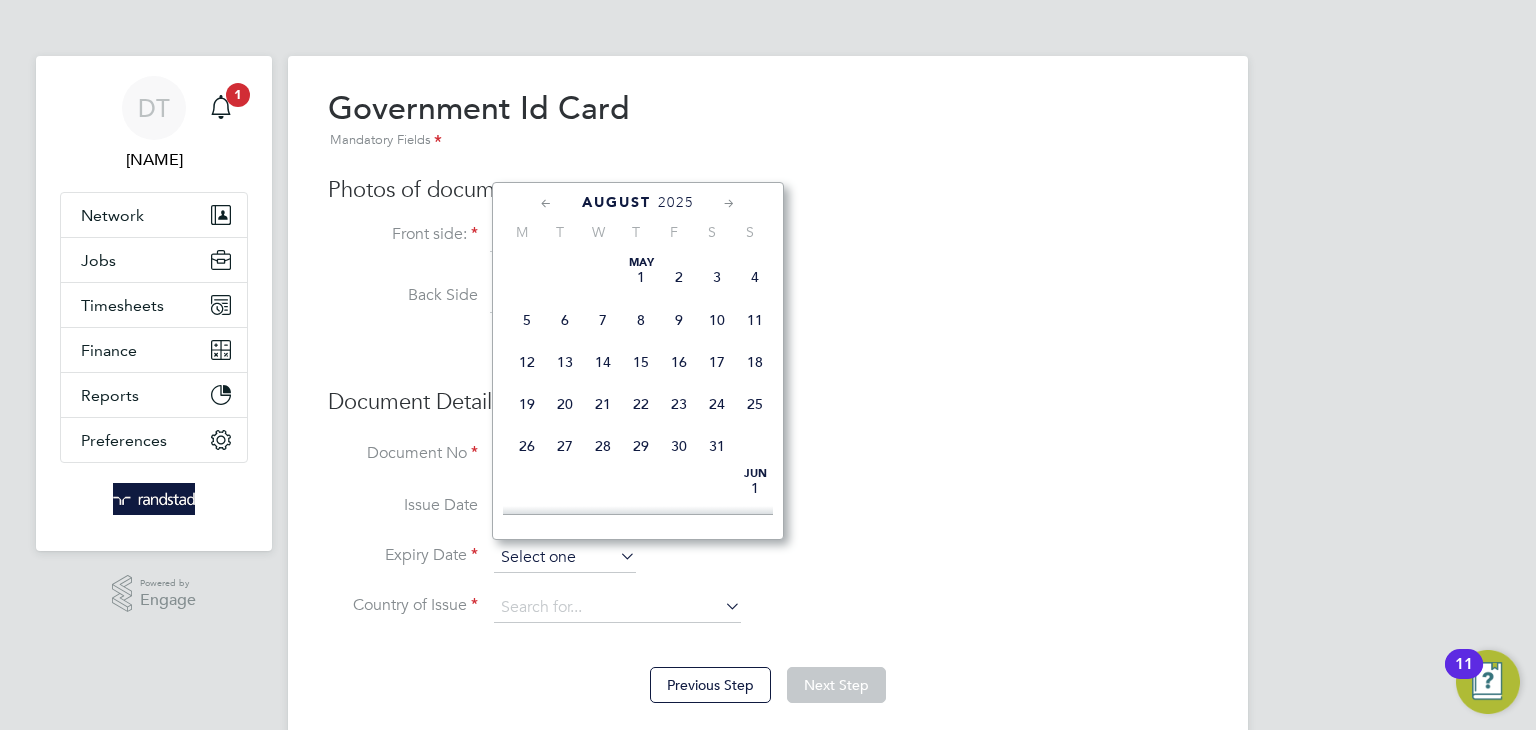 scroll, scrollTop: 622, scrollLeft: 0, axis: vertical 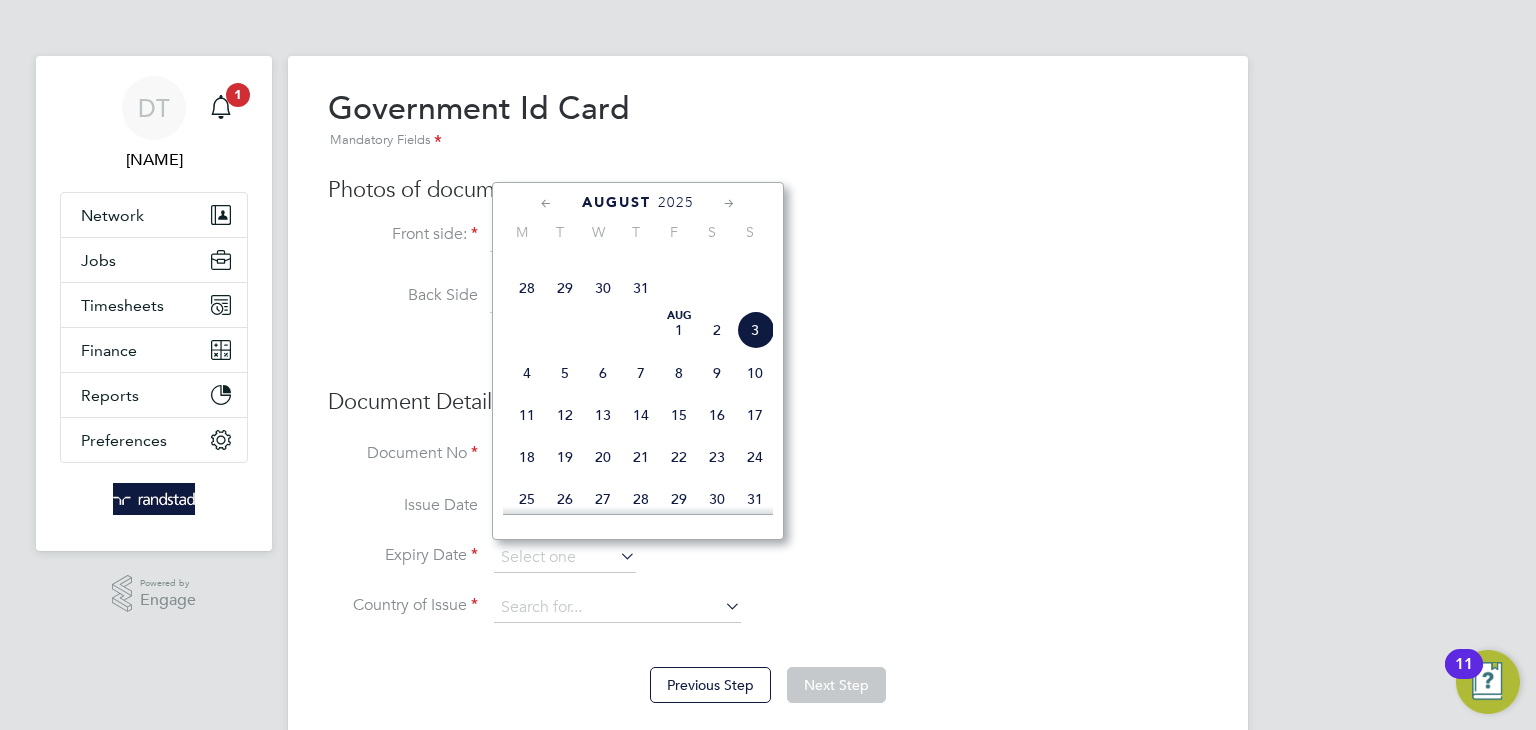 click on "2025" 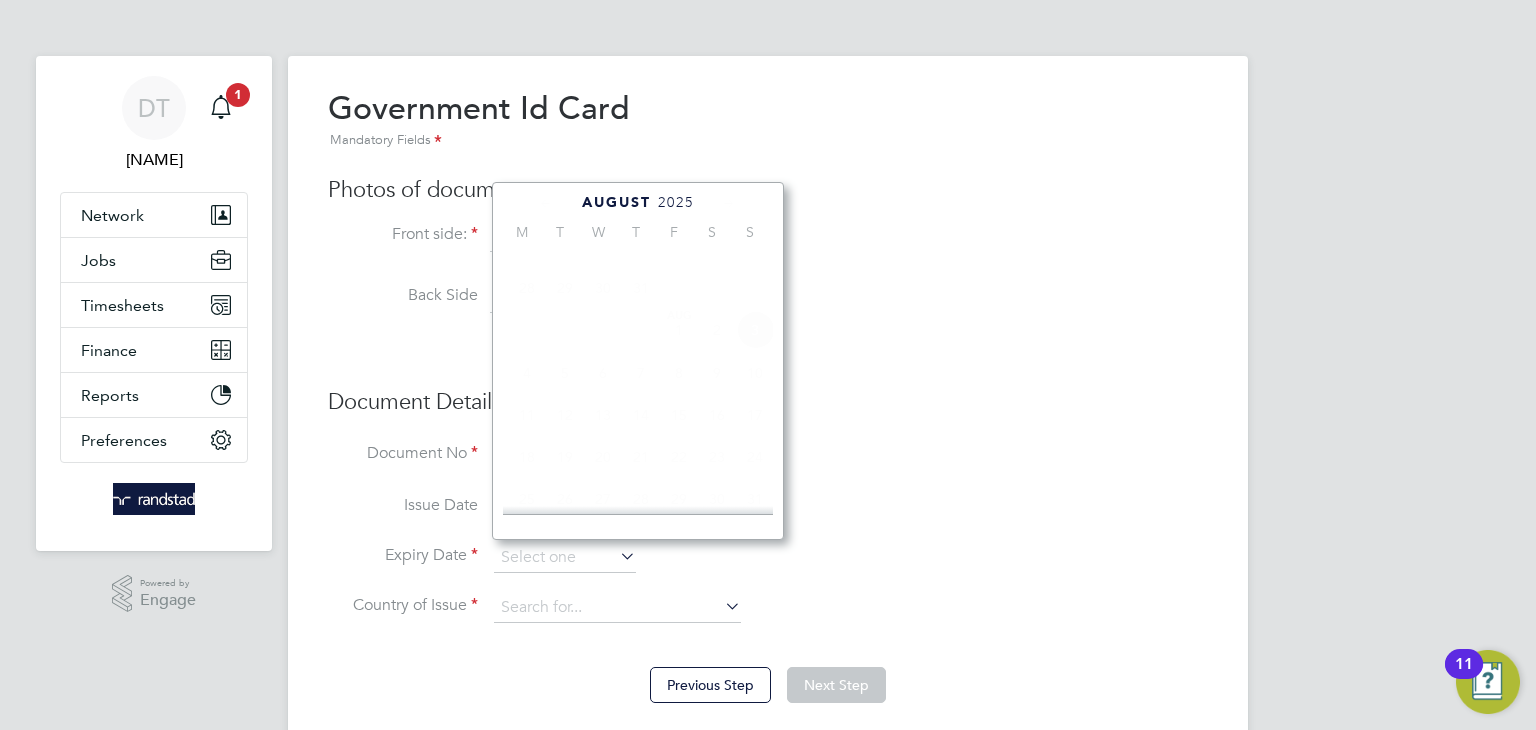 scroll, scrollTop: 551, scrollLeft: 0, axis: vertical 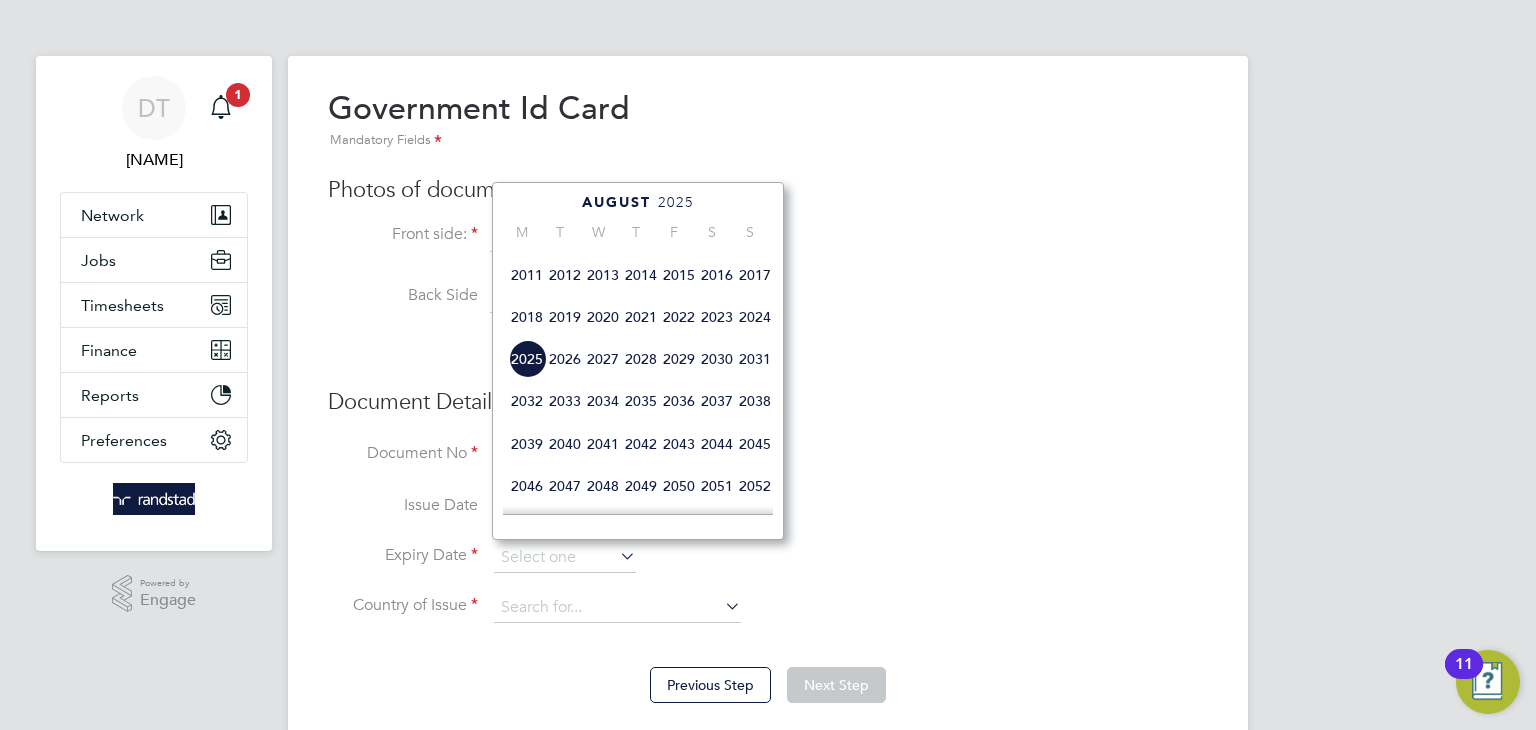 click on "2026" 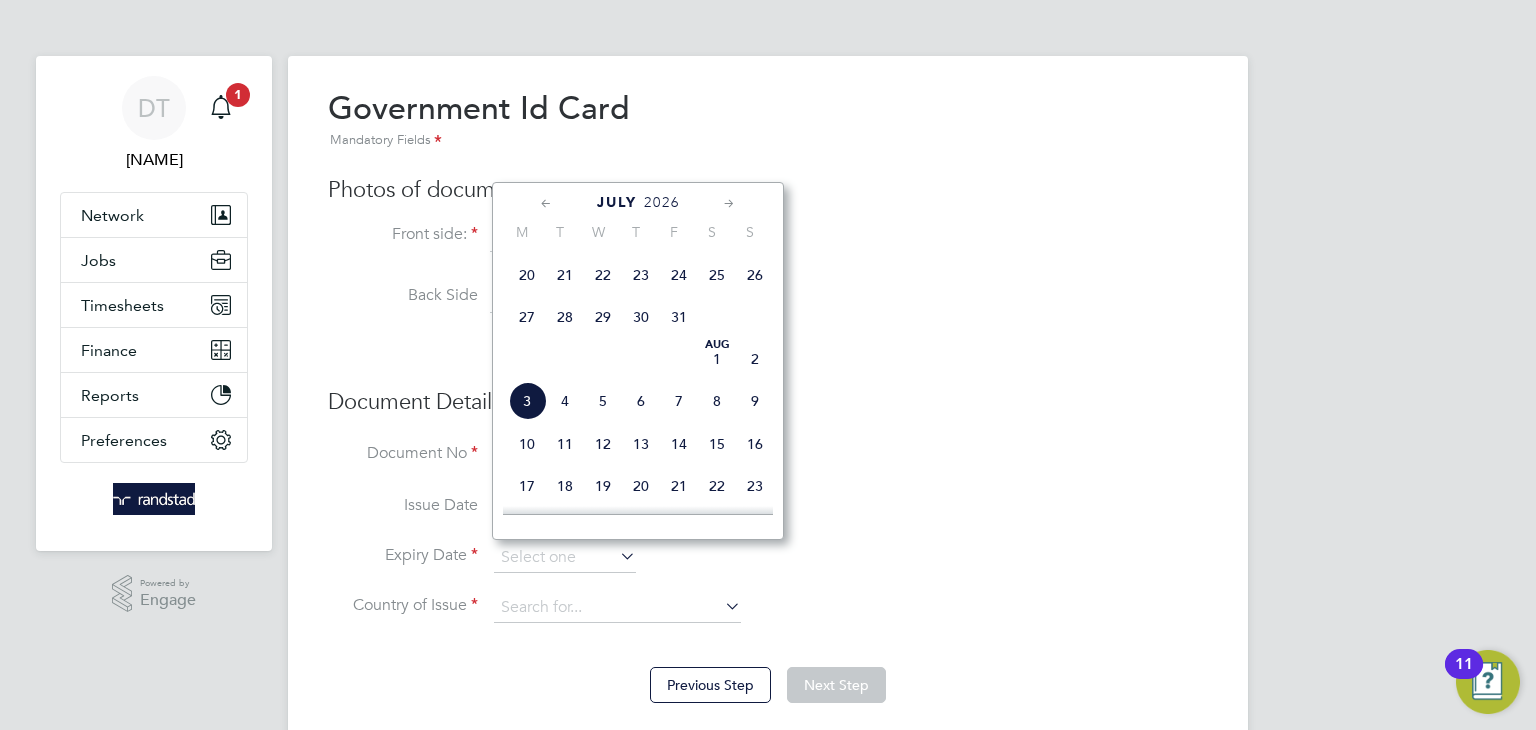 click on "26" 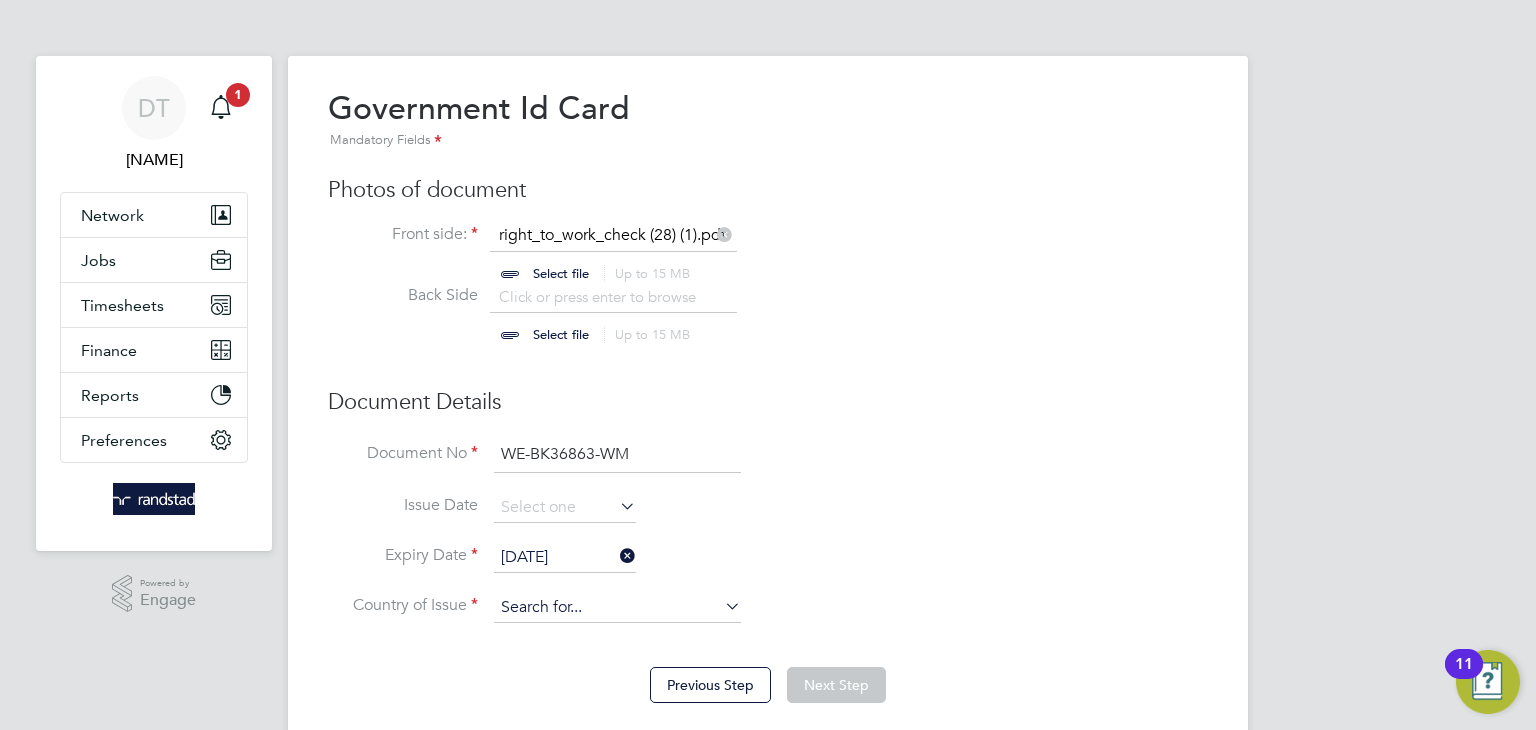 click 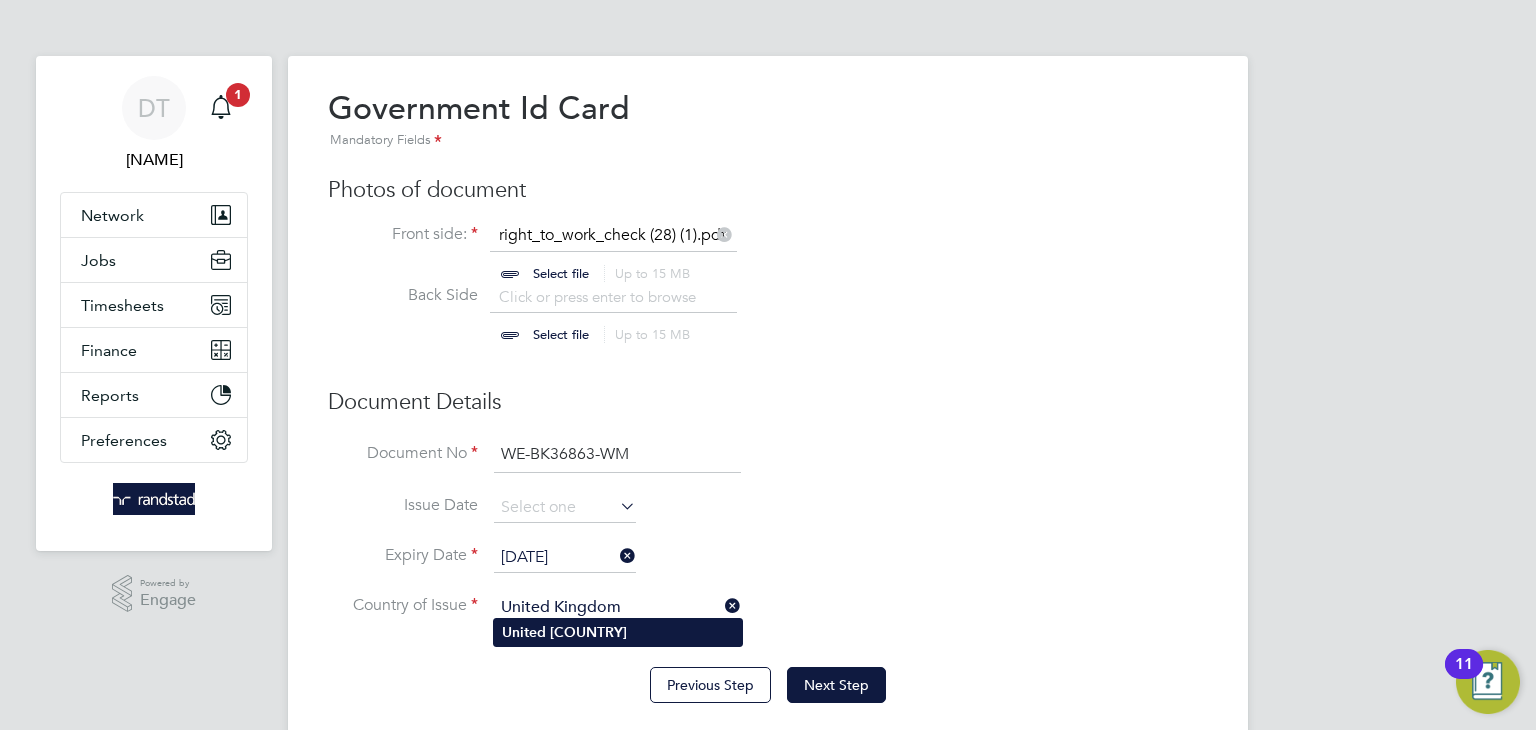 type on "United Kingdom" 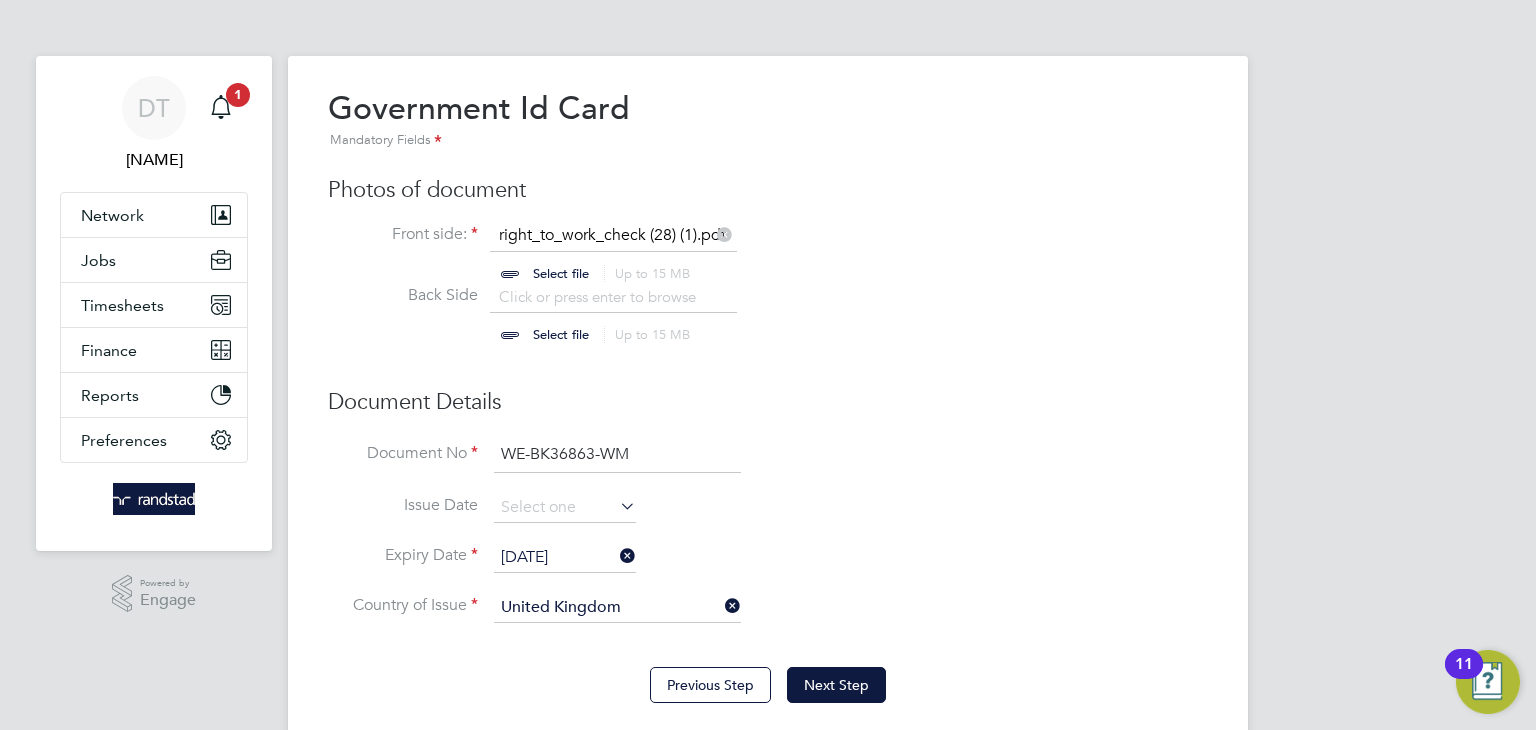 click on "Document No   WE-BK36863-WM" 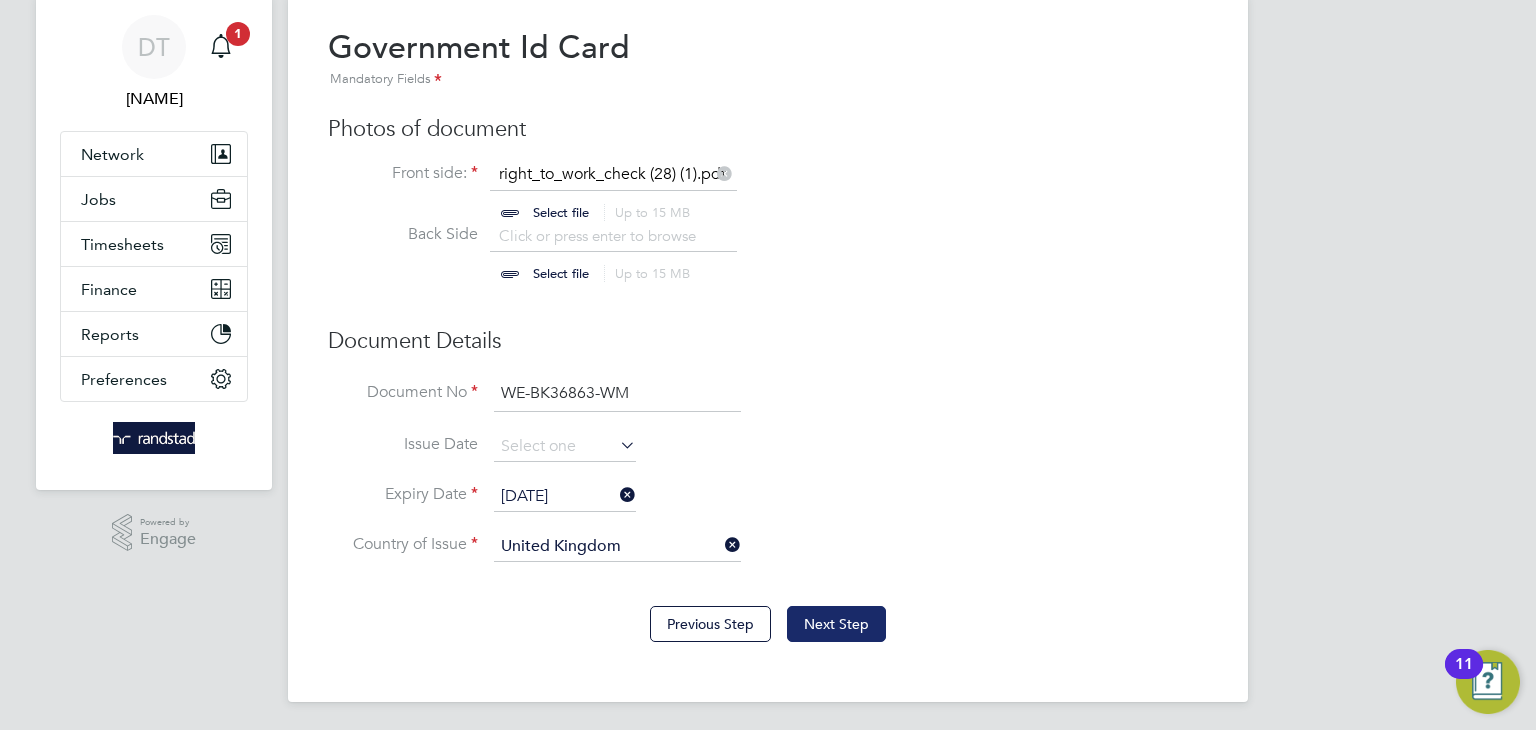 click on "Next Step" 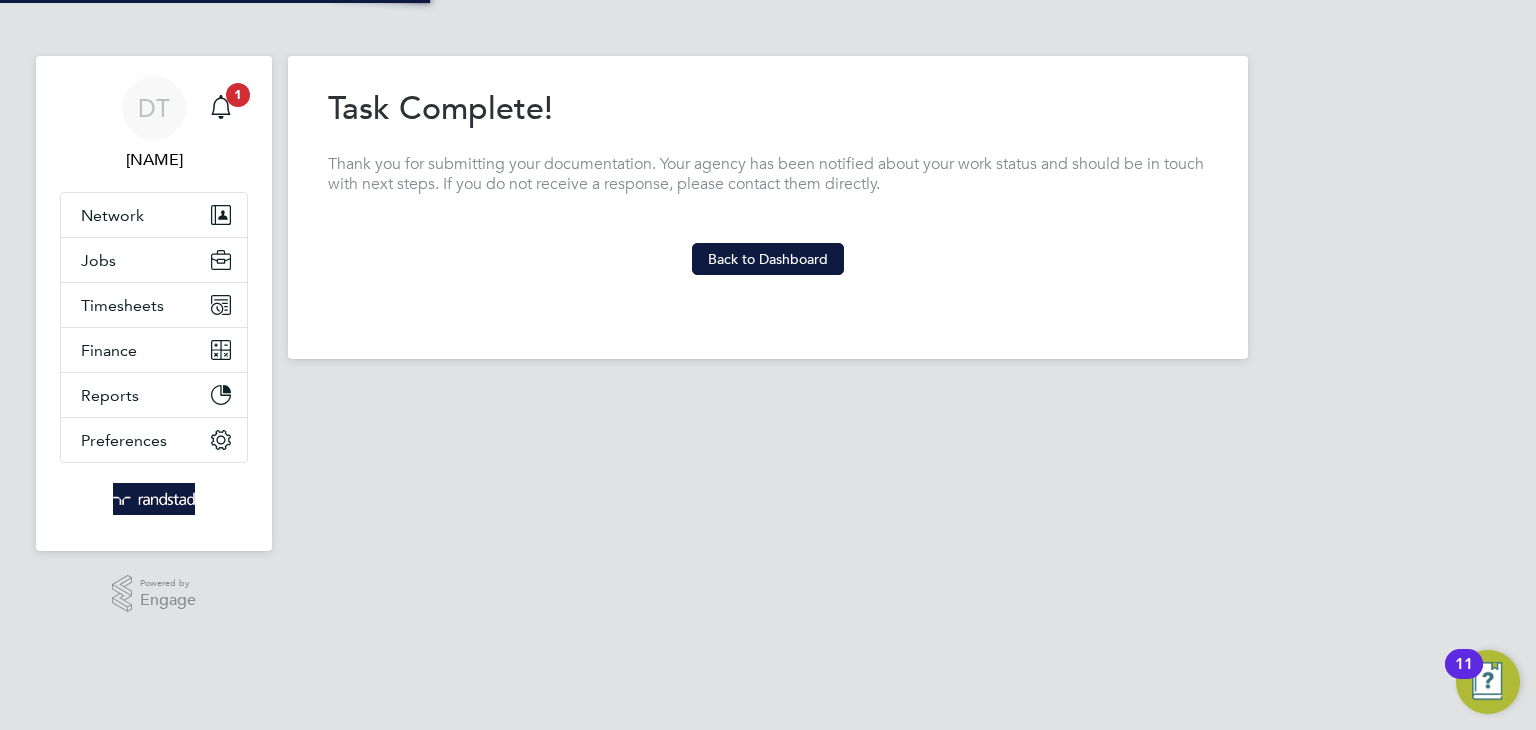 scroll, scrollTop: 0, scrollLeft: 0, axis: both 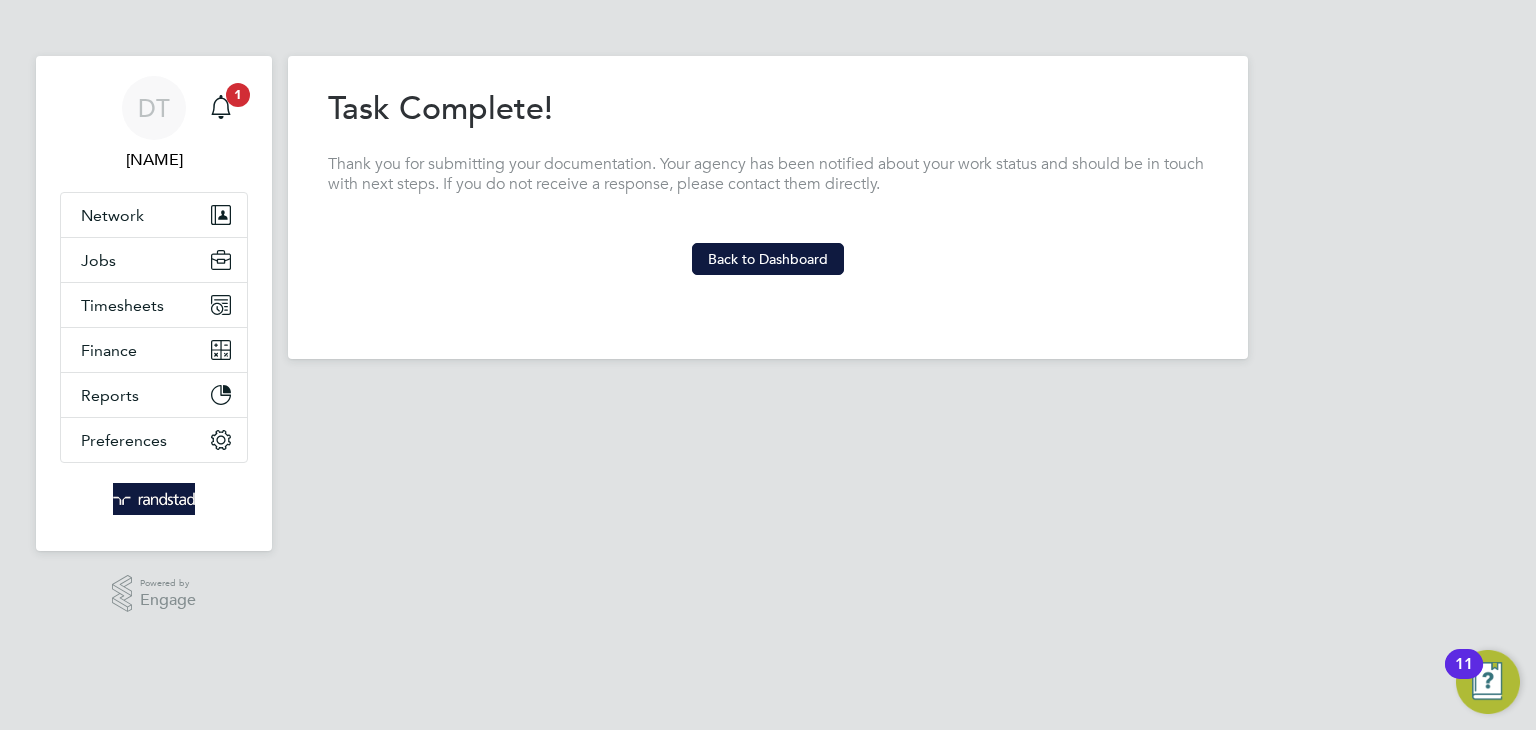 click on "Task Complete! Thank you for submitting your documentation. Your agency has been notified about your work status and should be in touch with next steps. If you do not receive a response, please contact them directly. Back to Dashboard" at bounding box center (768, 181) 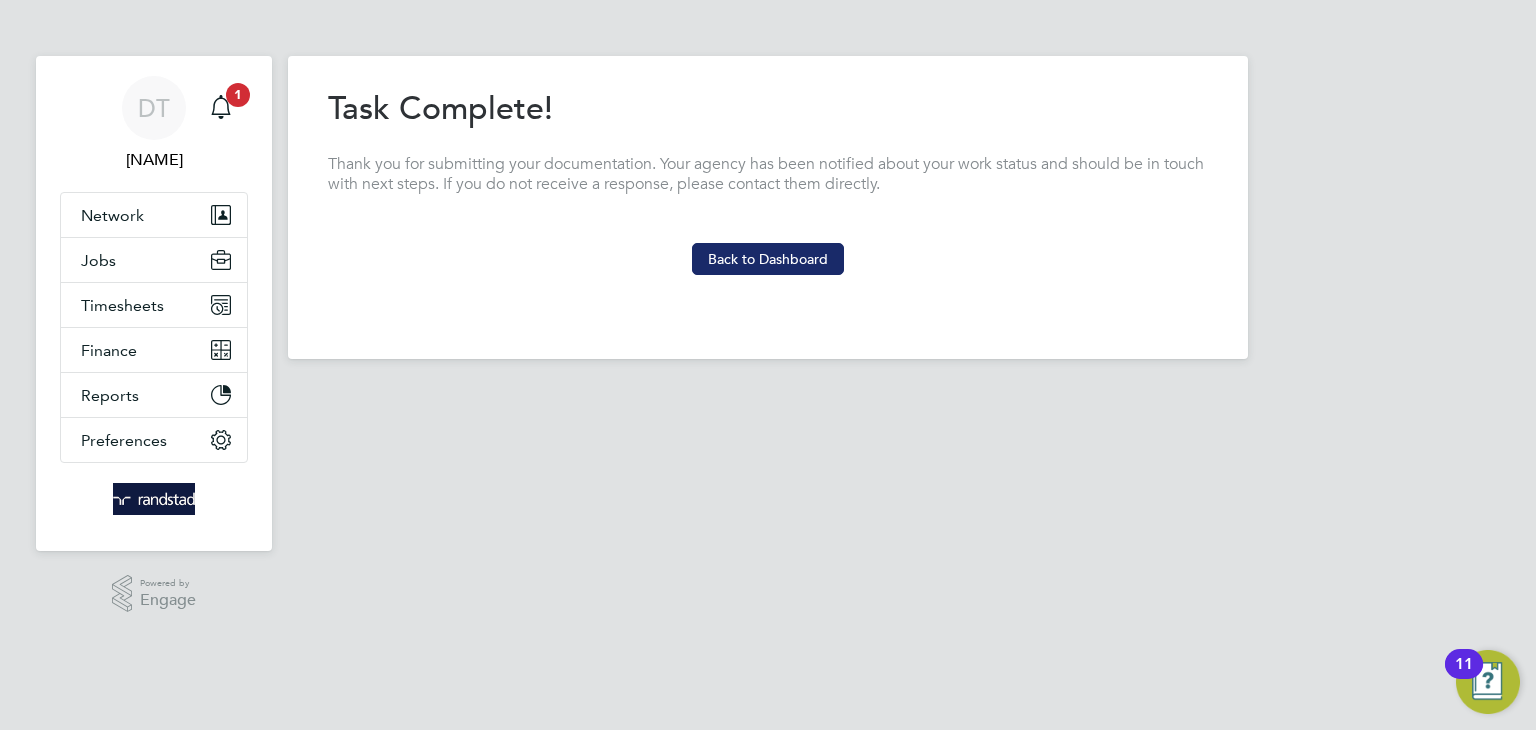 click on "Back to Dashboard" at bounding box center [768, 259] 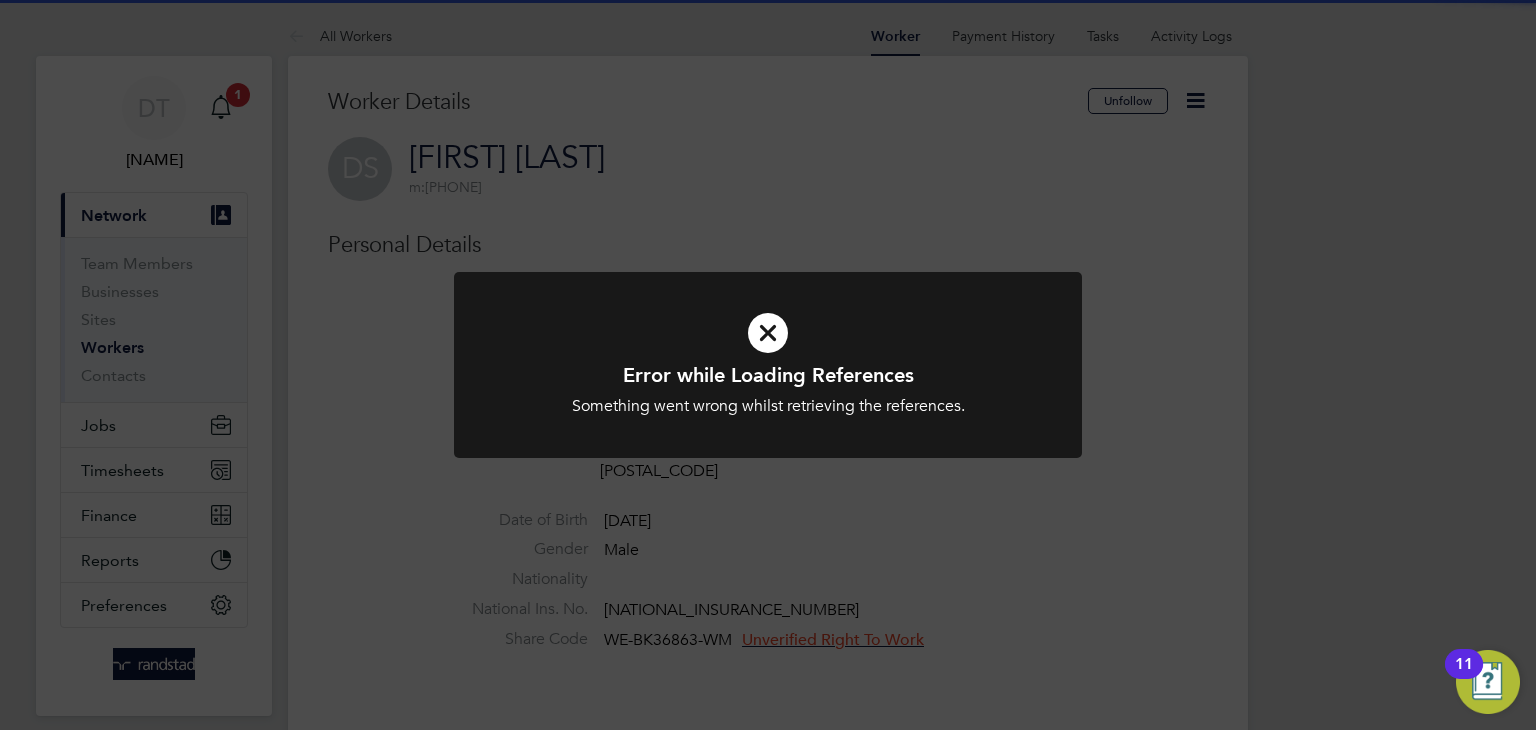 click on "Error while Loading References Something went wrong whilst retrieving the references. Cancel Okay" 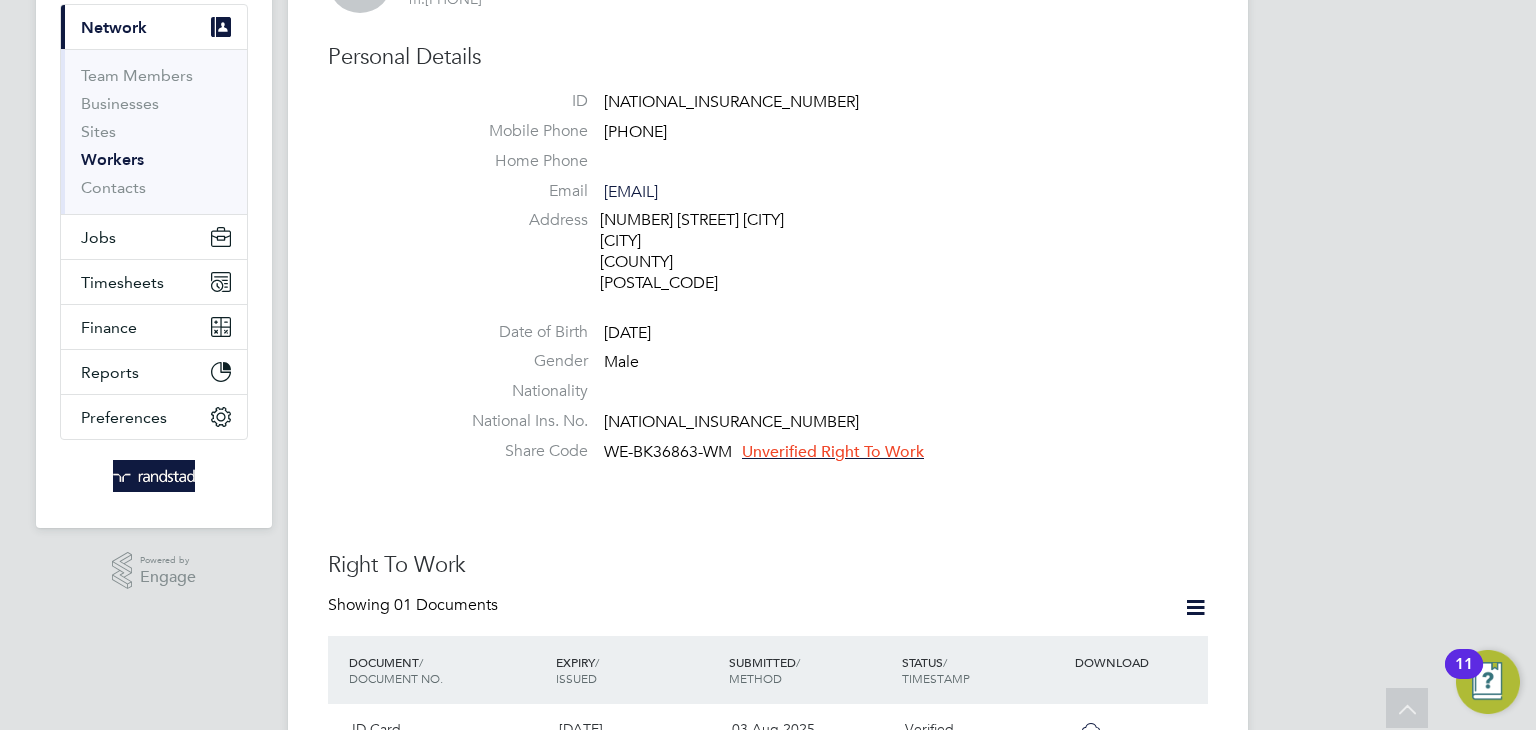 scroll, scrollTop: 230, scrollLeft: 0, axis: vertical 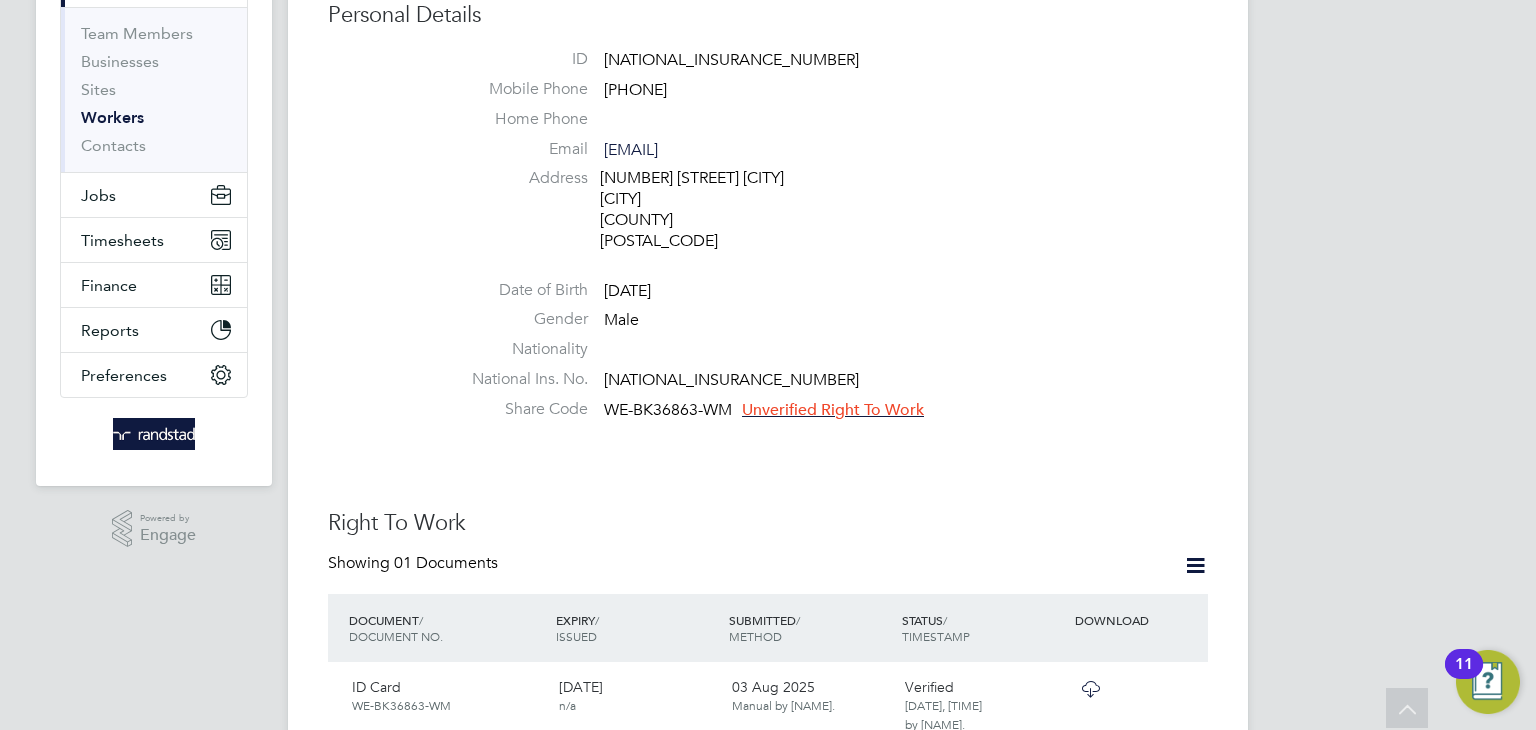 click on "Unverified Right To Work" 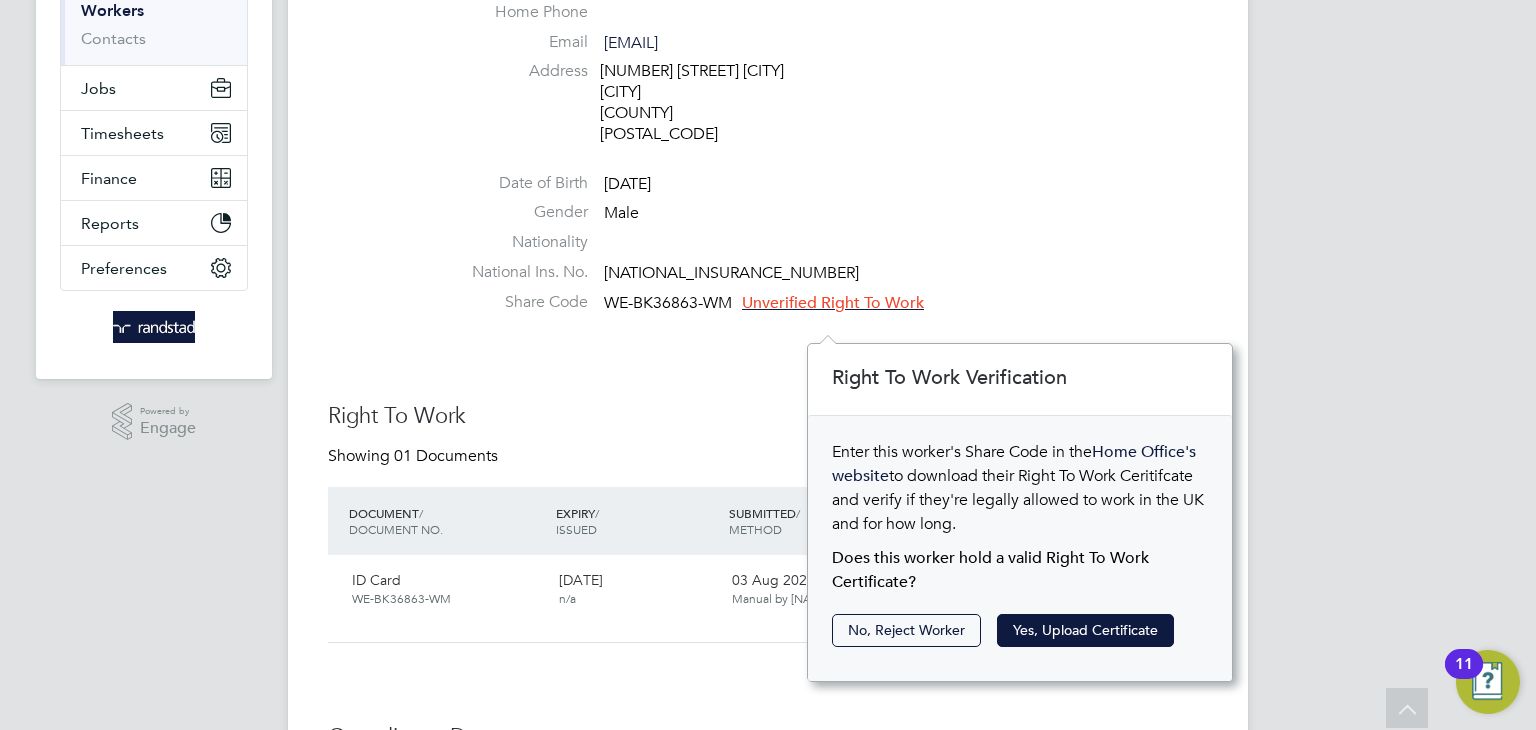scroll, scrollTop: 341, scrollLeft: 0, axis: vertical 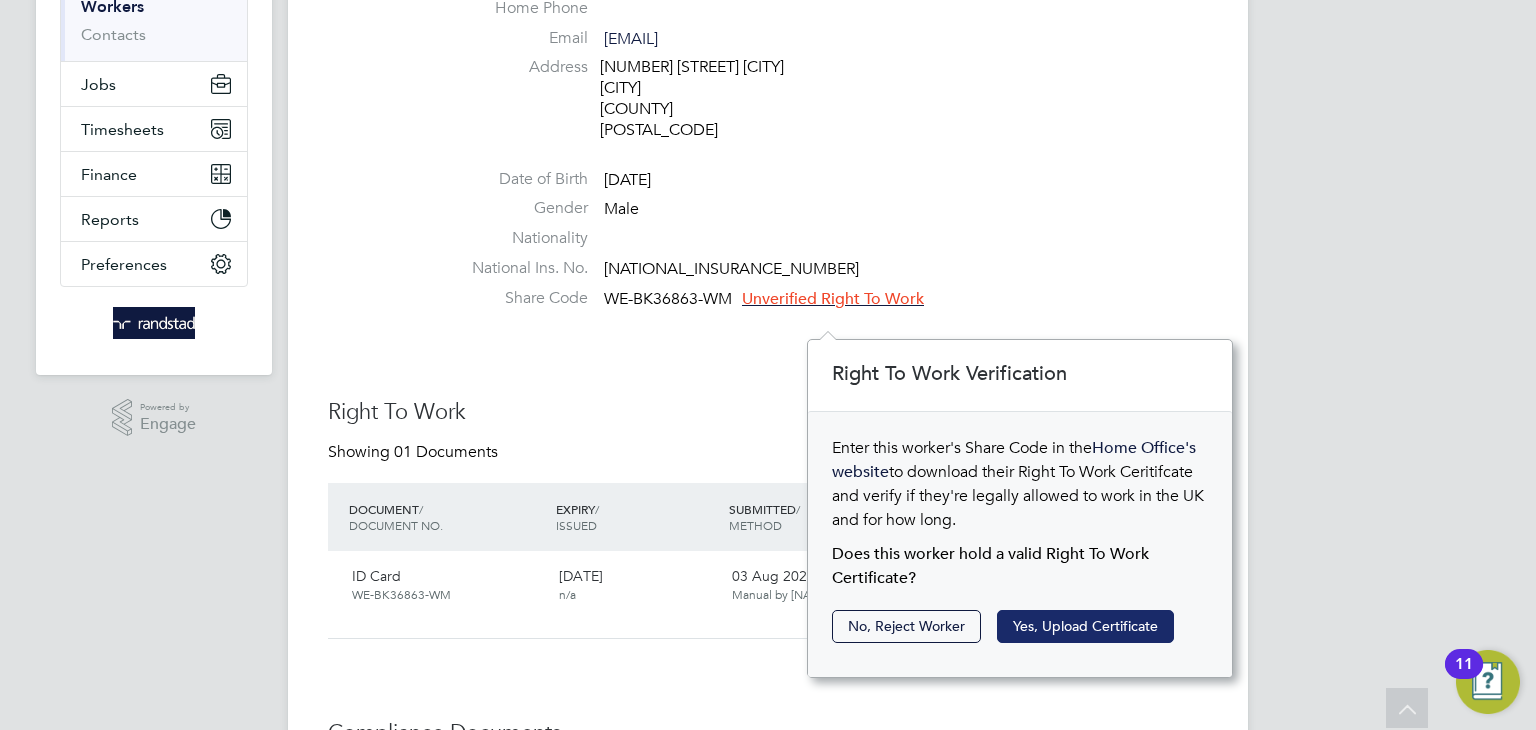 click on "Yes, Upload Certificate" 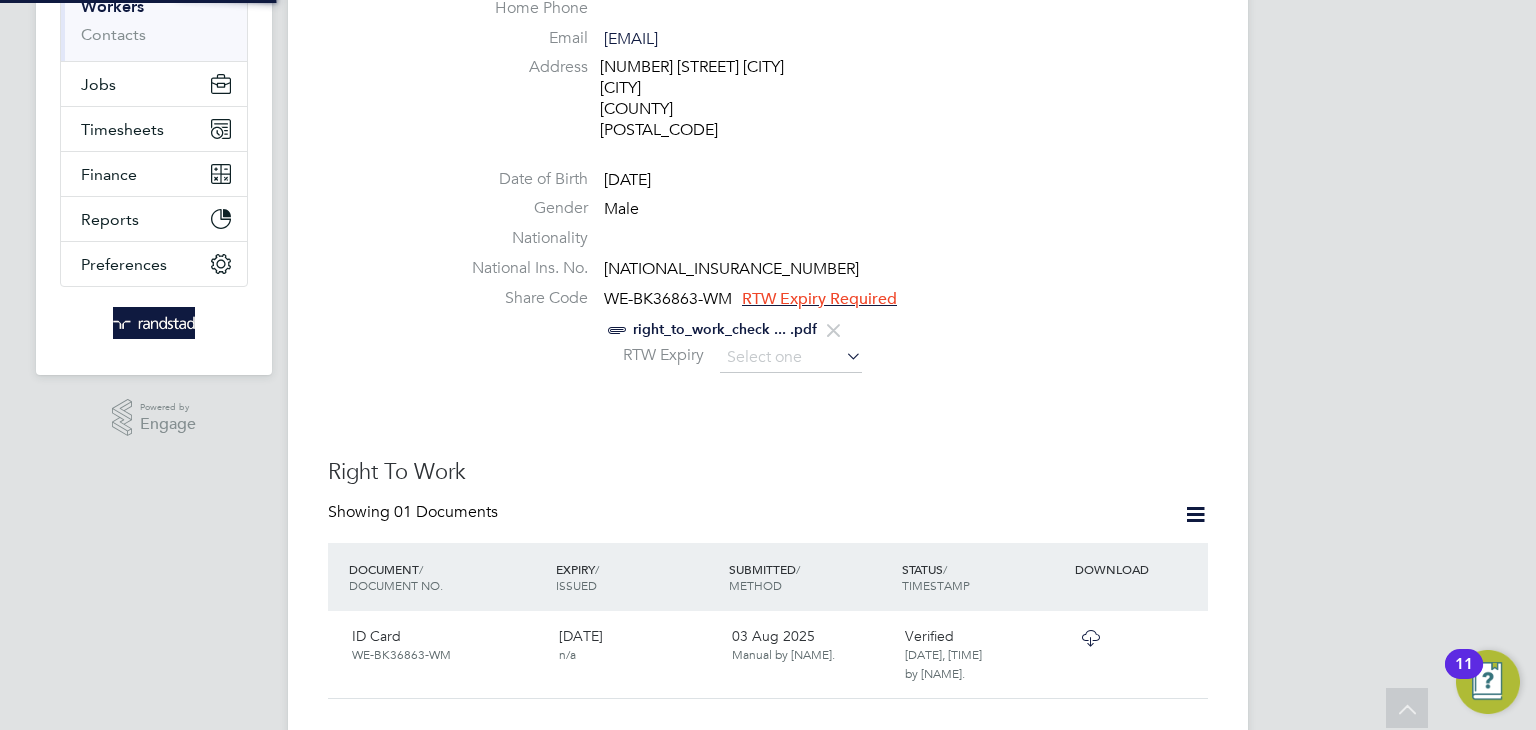 scroll, scrollTop: 10, scrollLeft: 9, axis: both 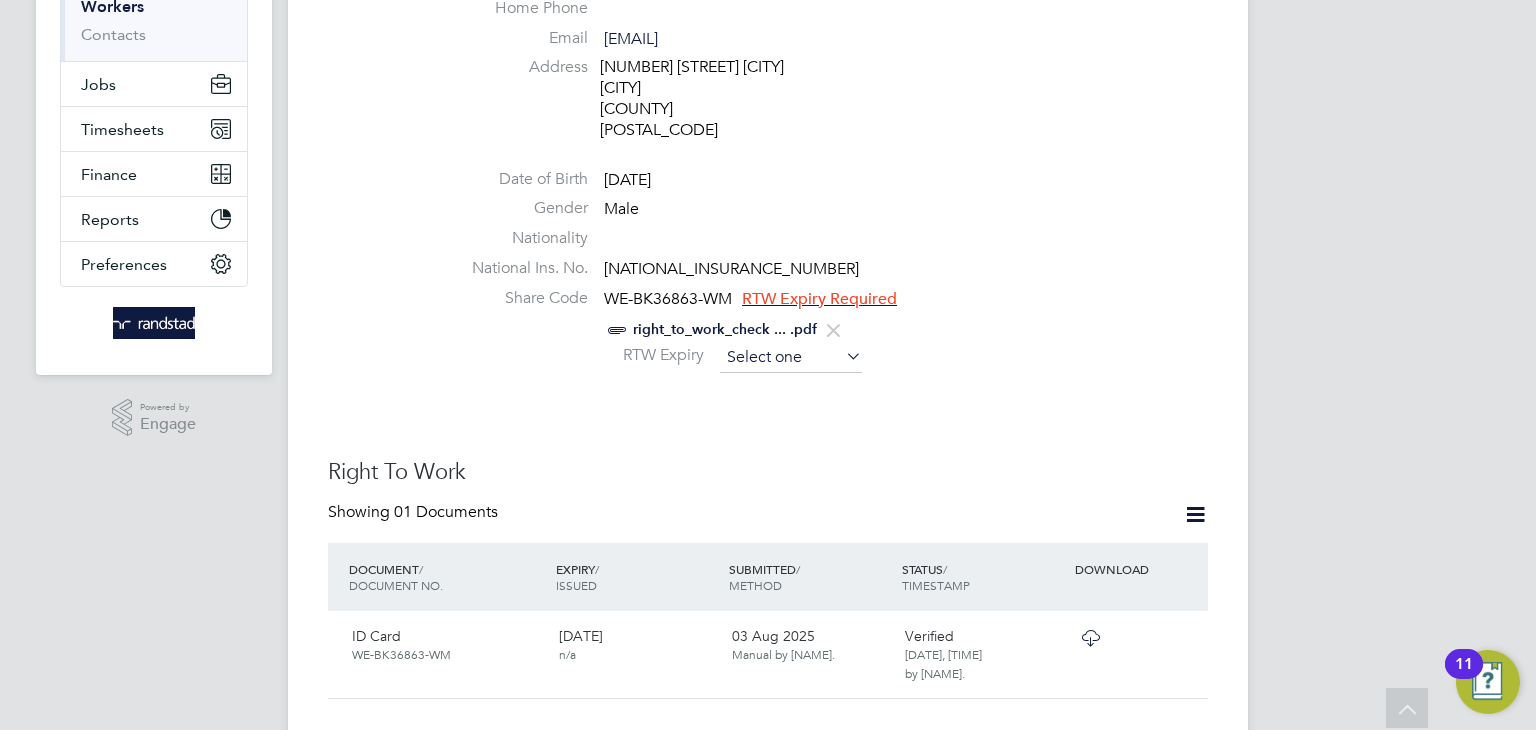click 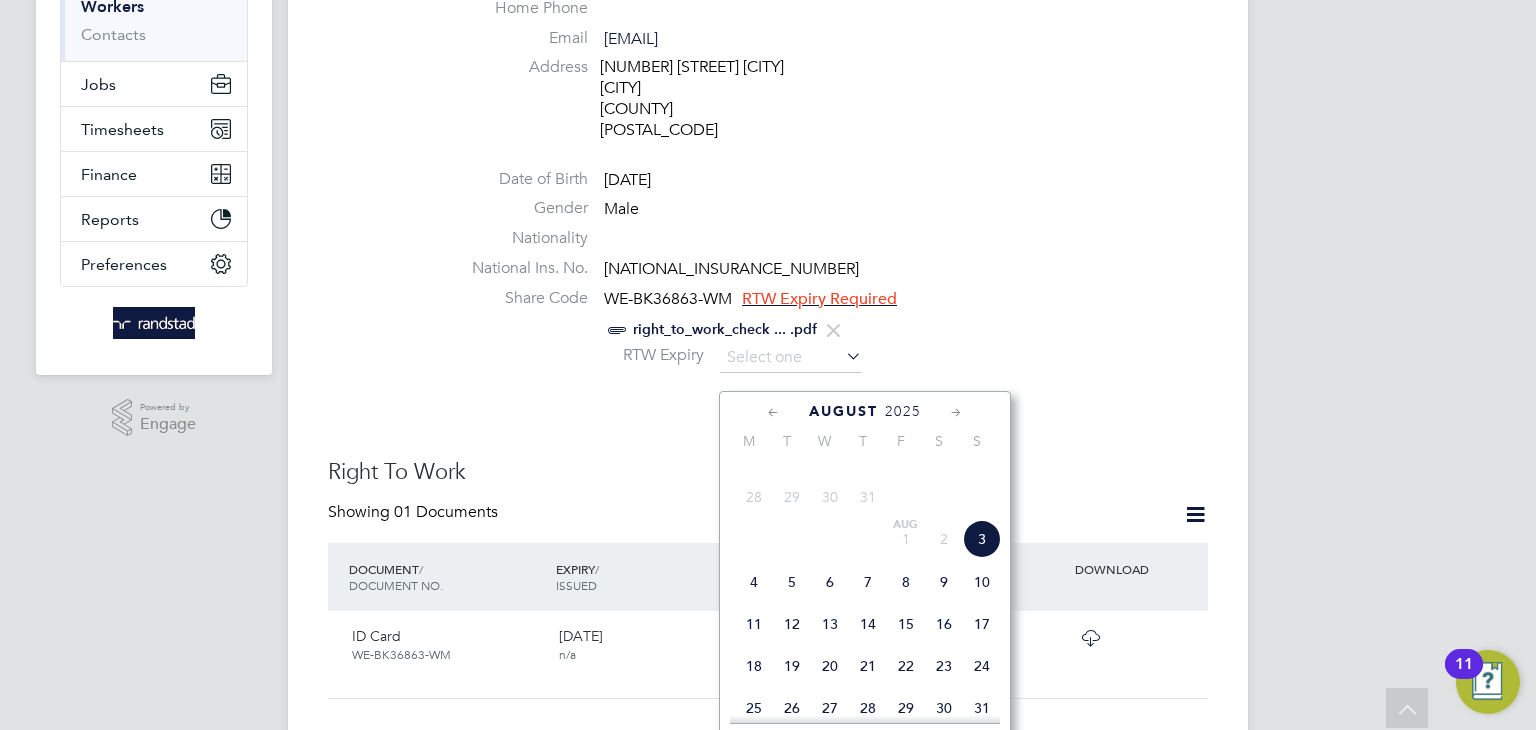 click on "2025" 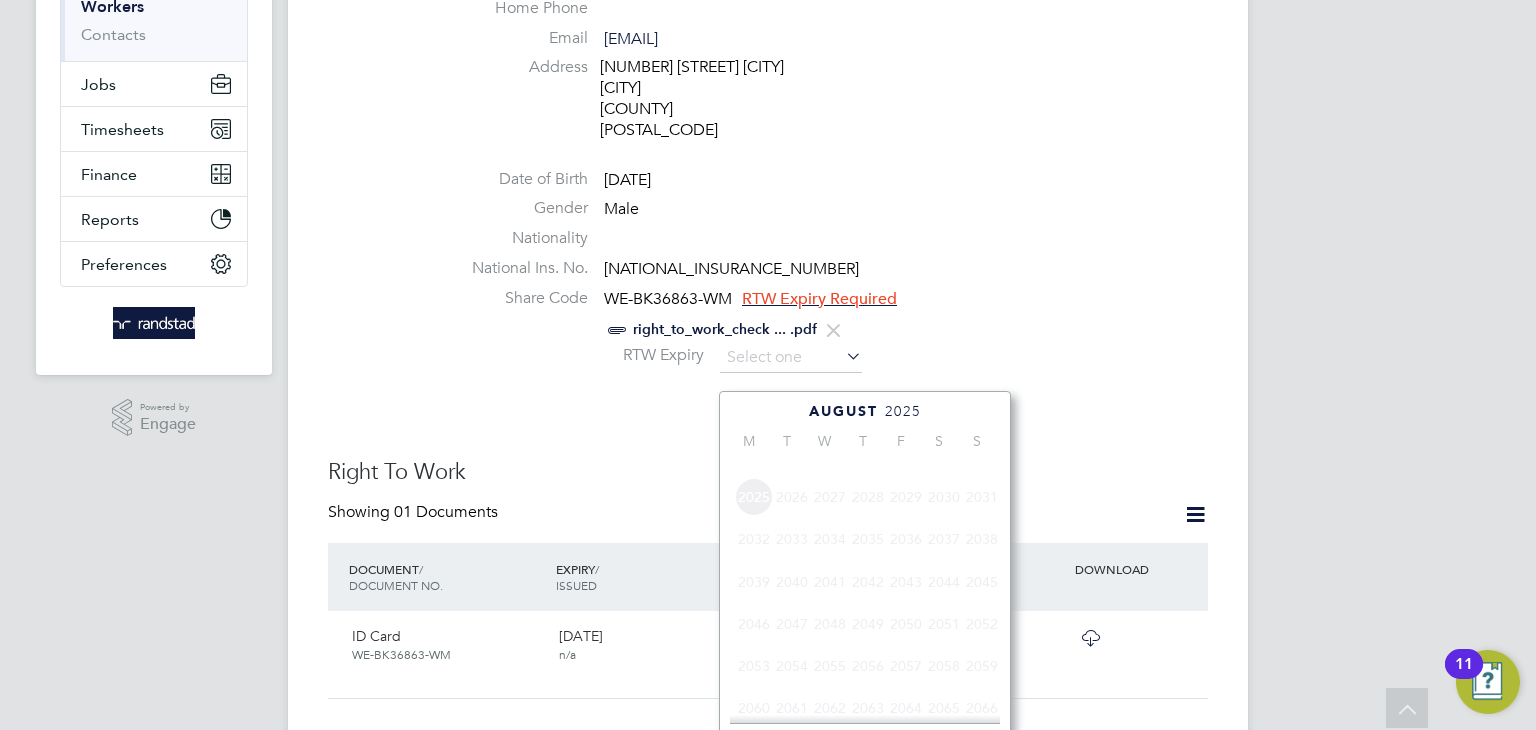 scroll, scrollTop: 551, scrollLeft: 0, axis: vertical 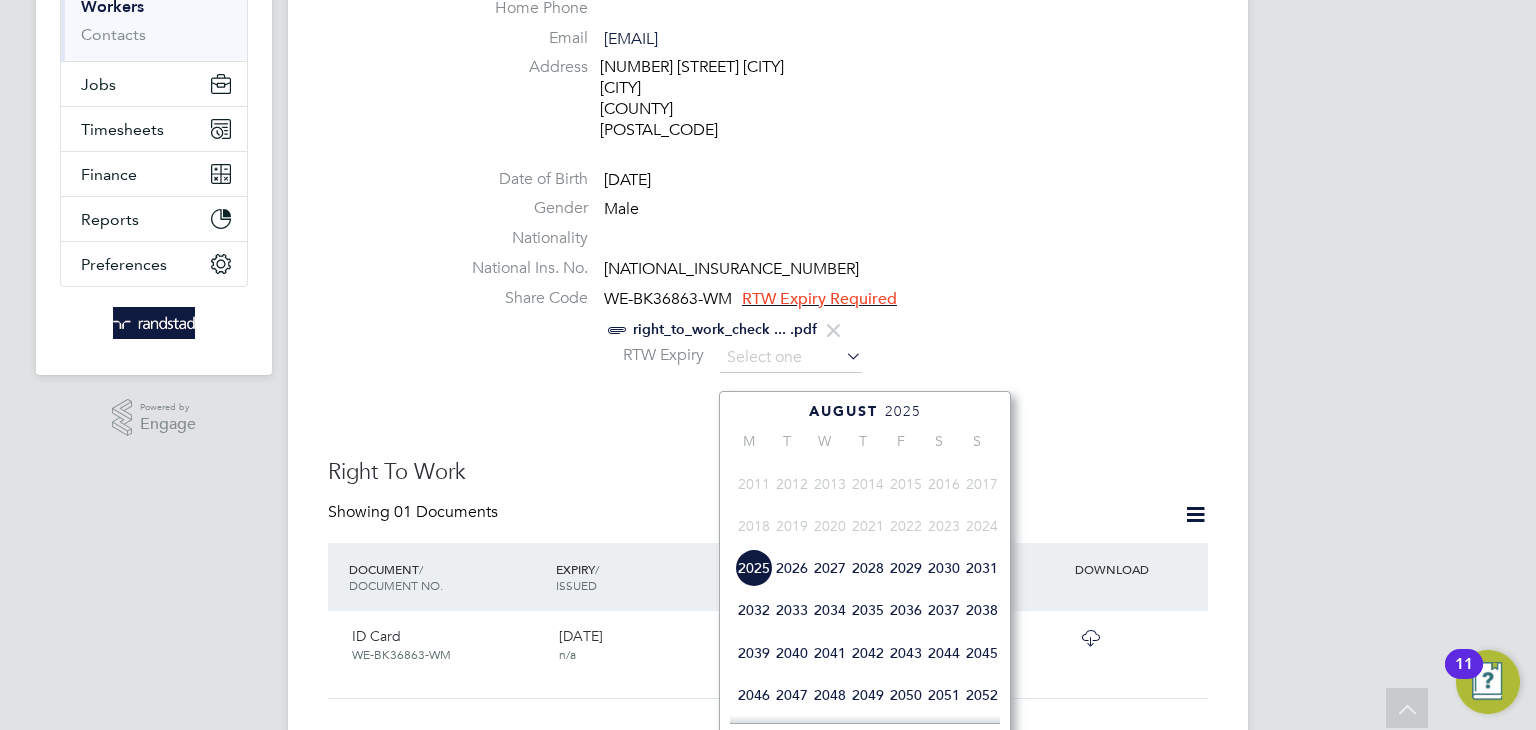 click on "2026" 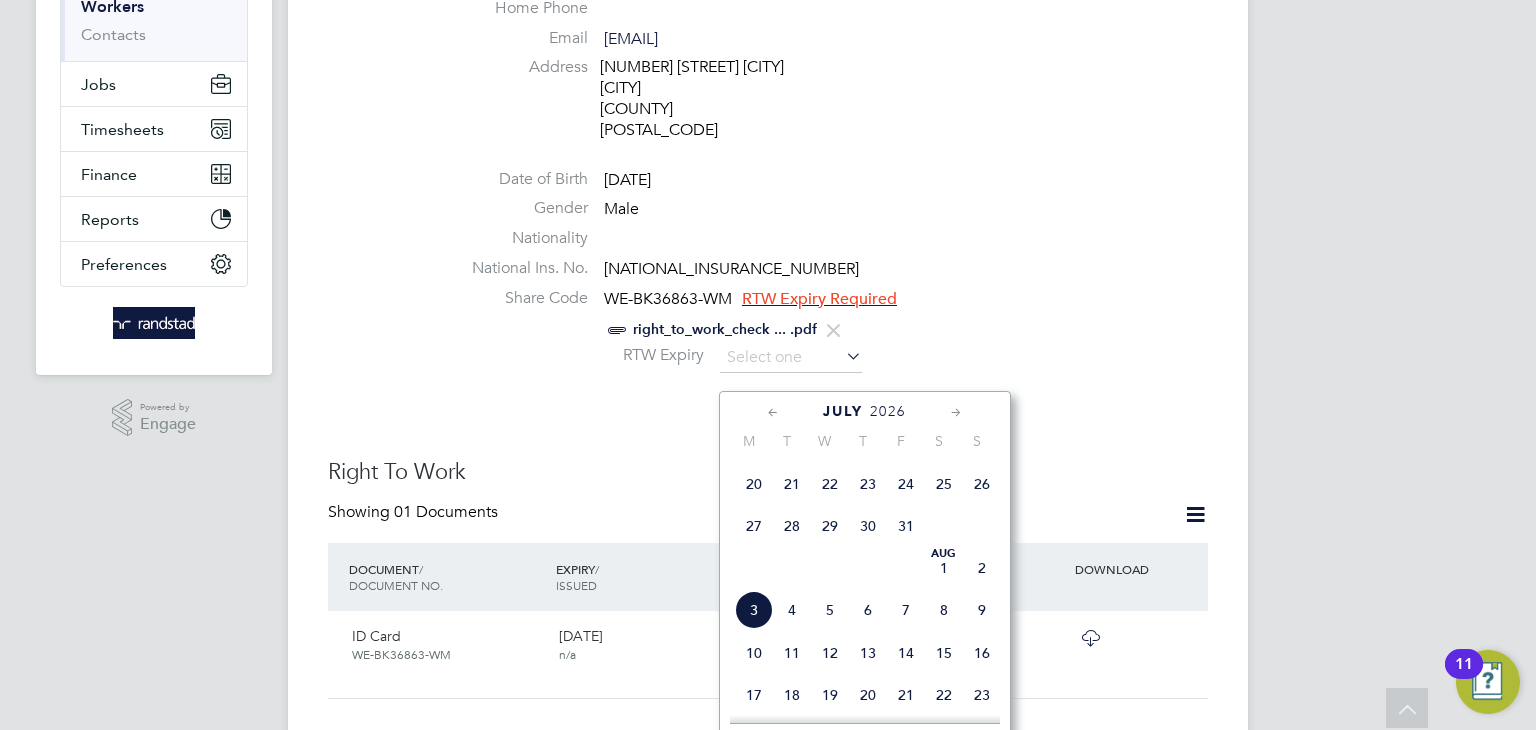 click on "26" 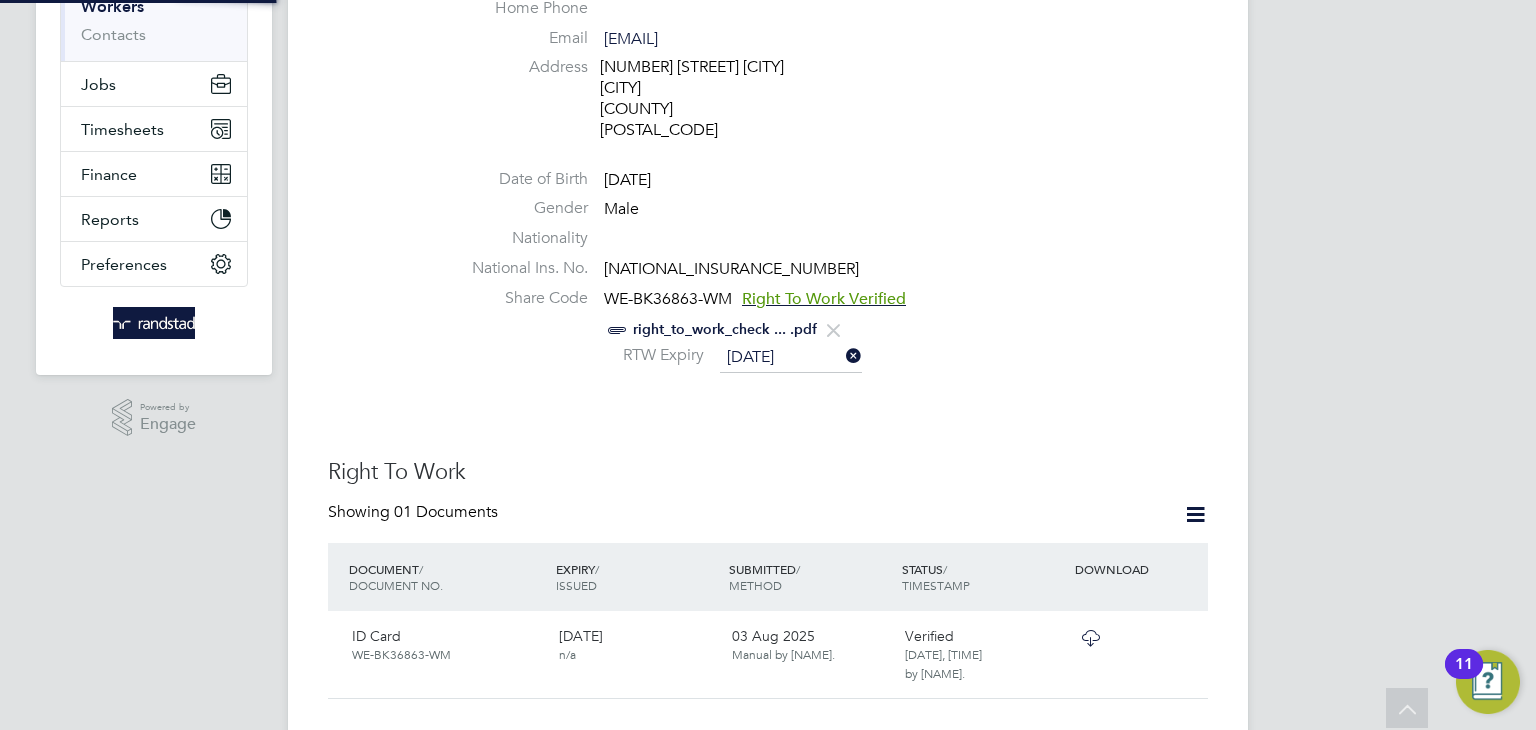 scroll, scrollTop: 10, scrollLeft: 11, axis: both 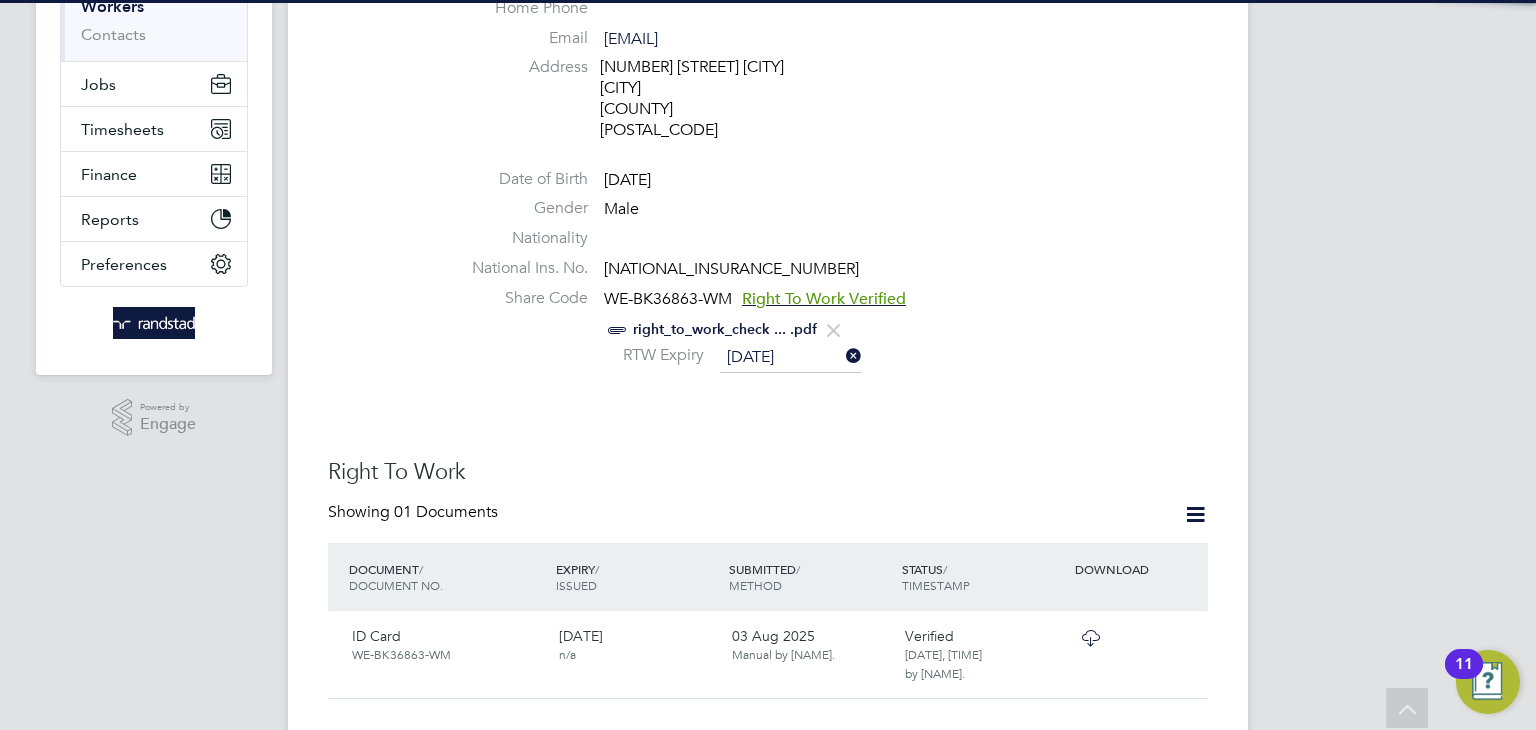 click on "Worker Details   Unfollow DS Dimitri Spanos Spanelis     m:  07960833414   Personal Details ID     C-000680973 Mobile Phone   07960833414 Home Phone   Email   spanellis@hotmail.com Address 128 Macaulay Square Great Shelford Cambridge Cambridgeshire CB22 5AG Date of Birth   28 Oct 1960 Gender   Male Nationality   National Ins. No.   SC055158C Share Code   WE-BK36863-WM Right To Work Verified     right_to_work_check ... .pdf     RTW Expiry   26 Jul 2026 Right To Work Showing   01 Documents DOCUMENT  / DOCUMENT NO. EXPIRY  / ISSUED SUBMITTED  / METHOD STATUS  / TIMESTAMP DOWNLOAD ID Card WE-BK36863-WM 26 Jul 2026 n/a 03 Aug 2025  Manual by Daniel Tisseyre. Verified 03 Aug 2025, 16:20   by Daniel Tisseyre.  Compliance Documents Showing   00 Documents DOCUMENT  / DOC. SETTINGS EXPIRY  / ISSUED SUBMITTED  / METHOD STATUS  / TIMESTAMP ACCESS This worker does not need to supply additional documents.  Create New Document Engagement Type Engagement Type PAYE Direct / Agency PAYE Start Date 28 Jul 2025 End Date - Status" 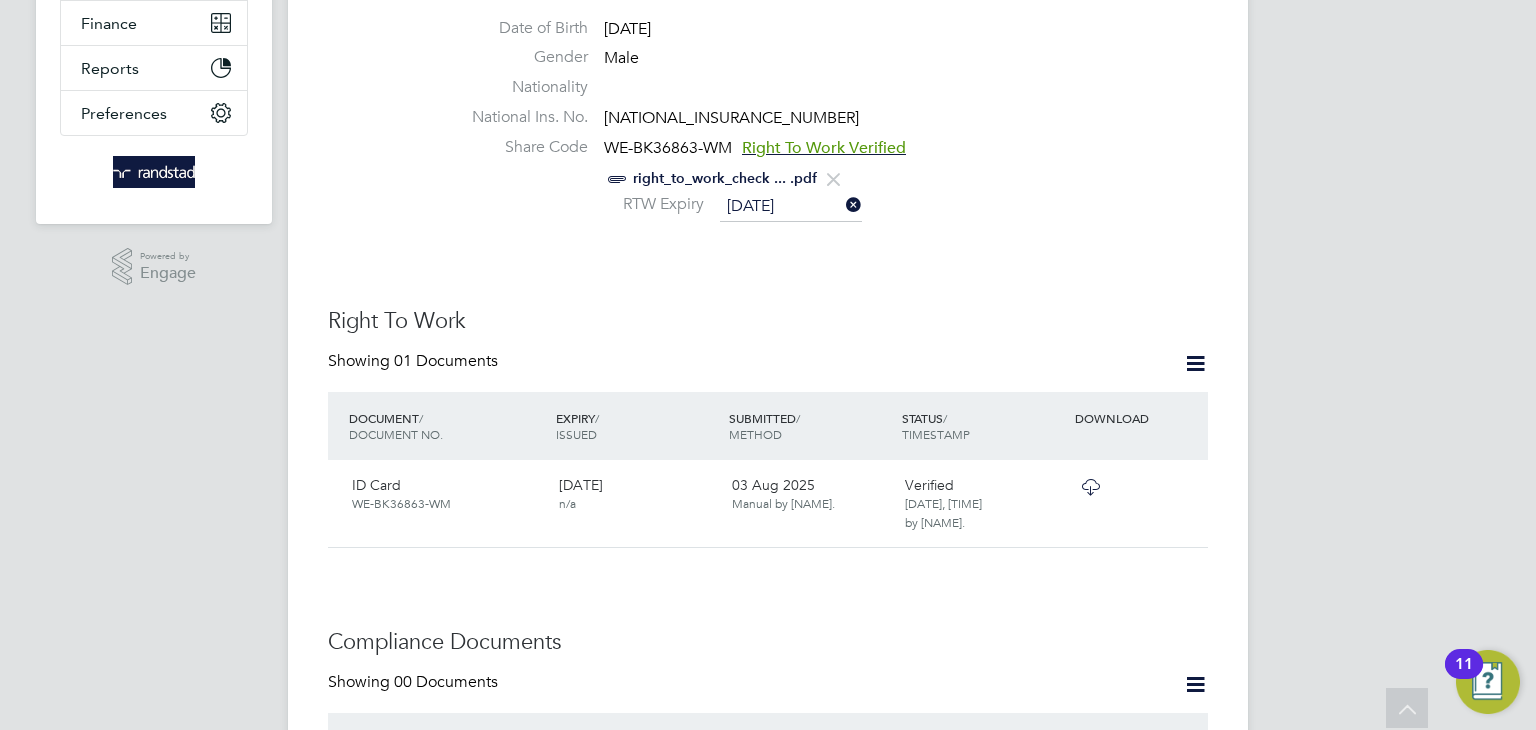 scroll, scrollTop: 328, scrollLeft: 0, axis: vertical 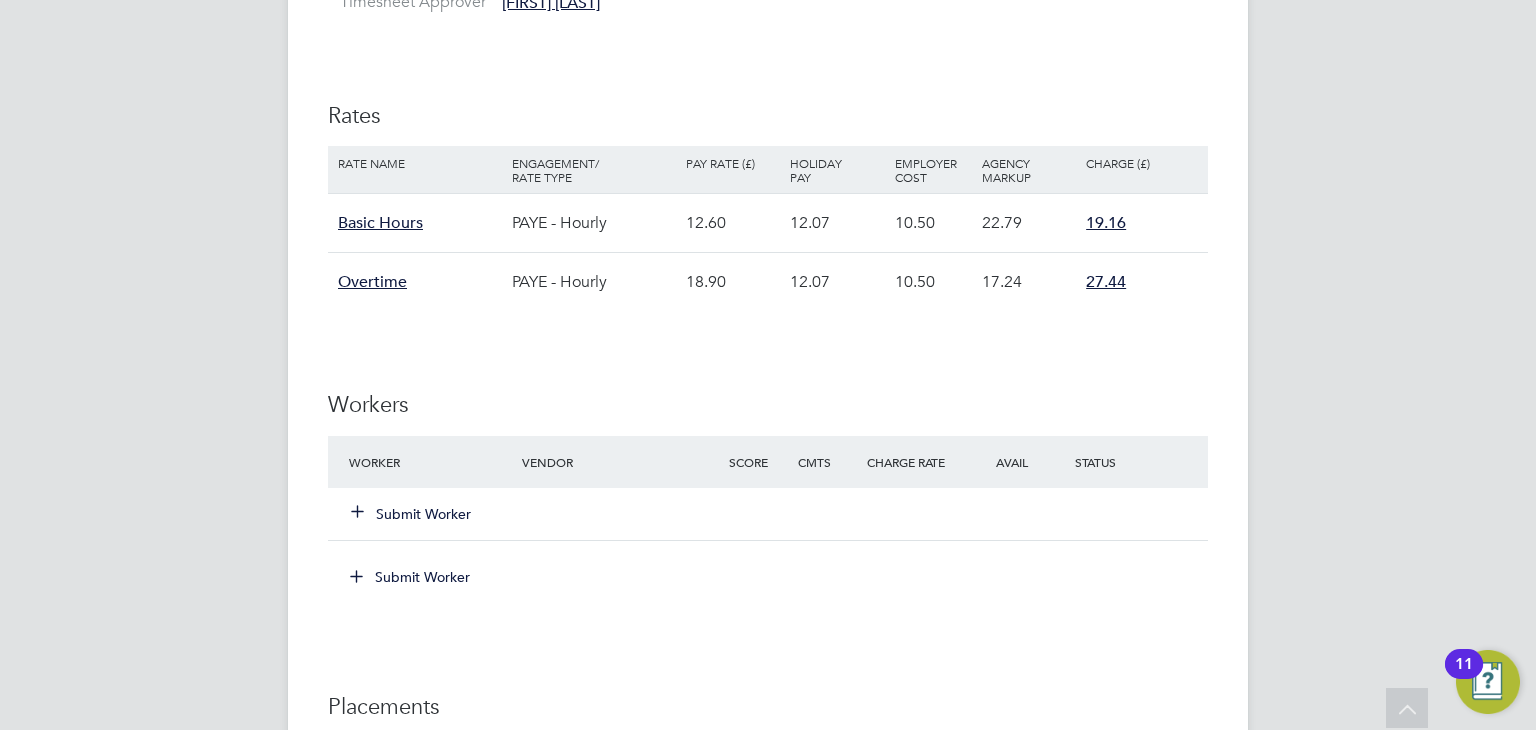 click on "Submit Worker" 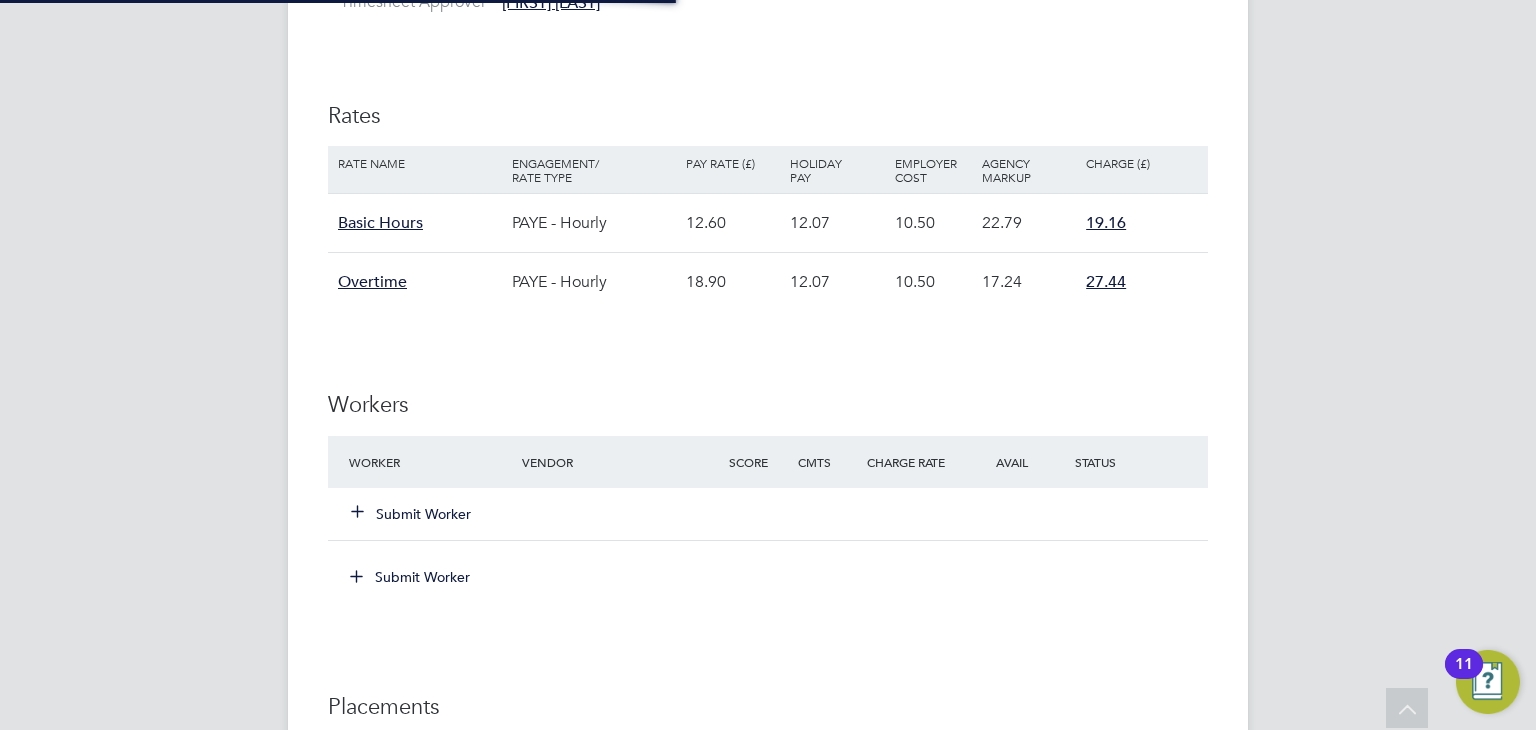 scroll, scrollTop: 10, scrollLeft: 10, axis: both 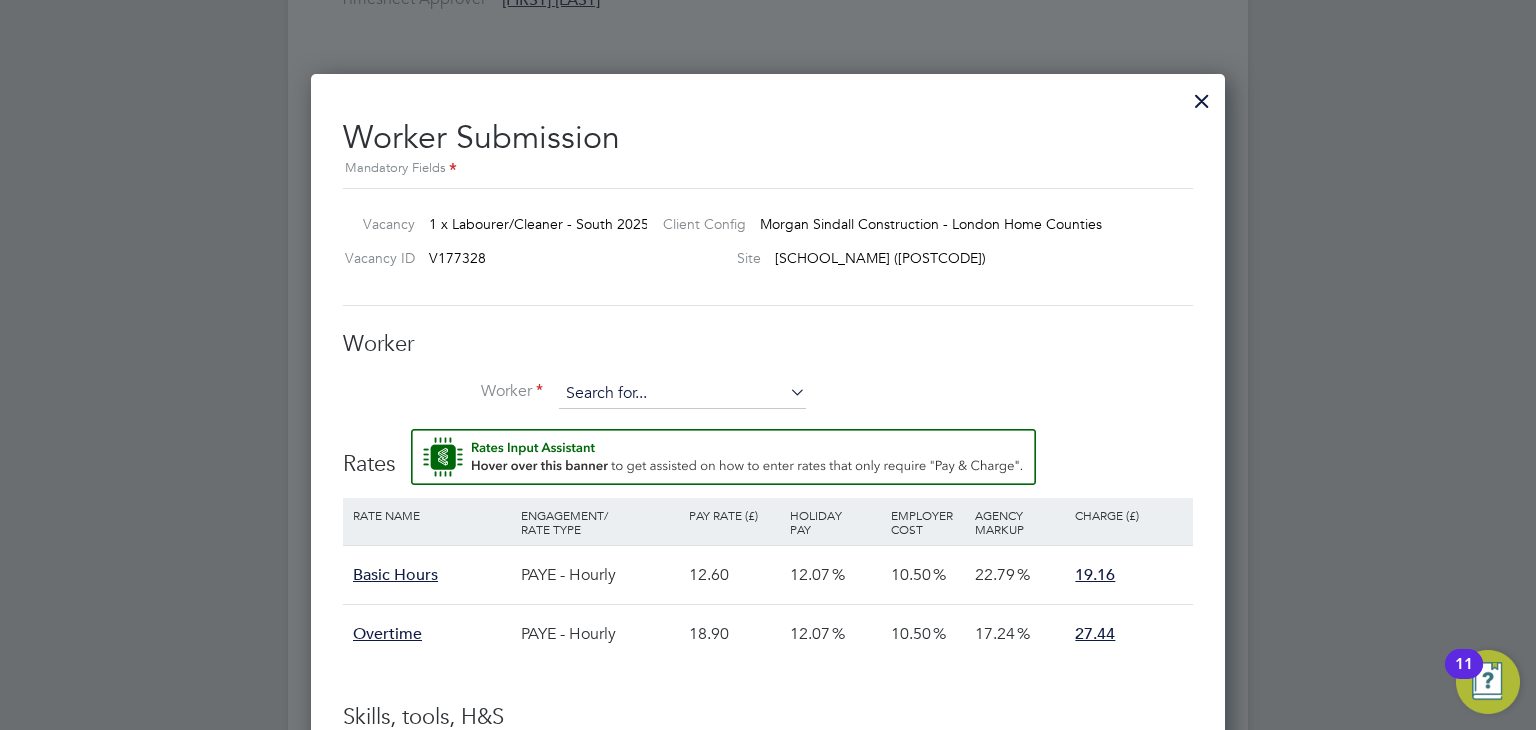 click at bounding box center (682, 394) 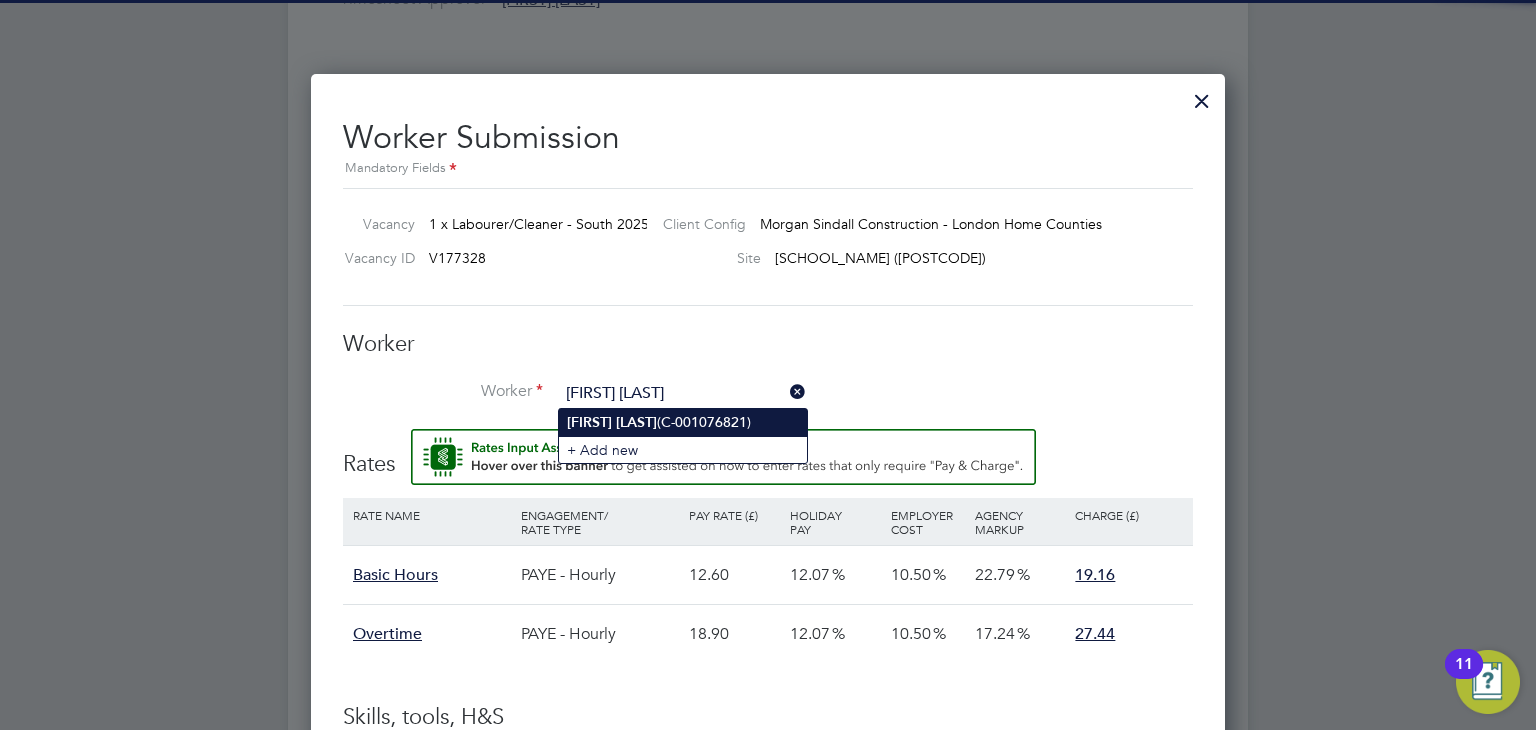 click on "[FIRST]" 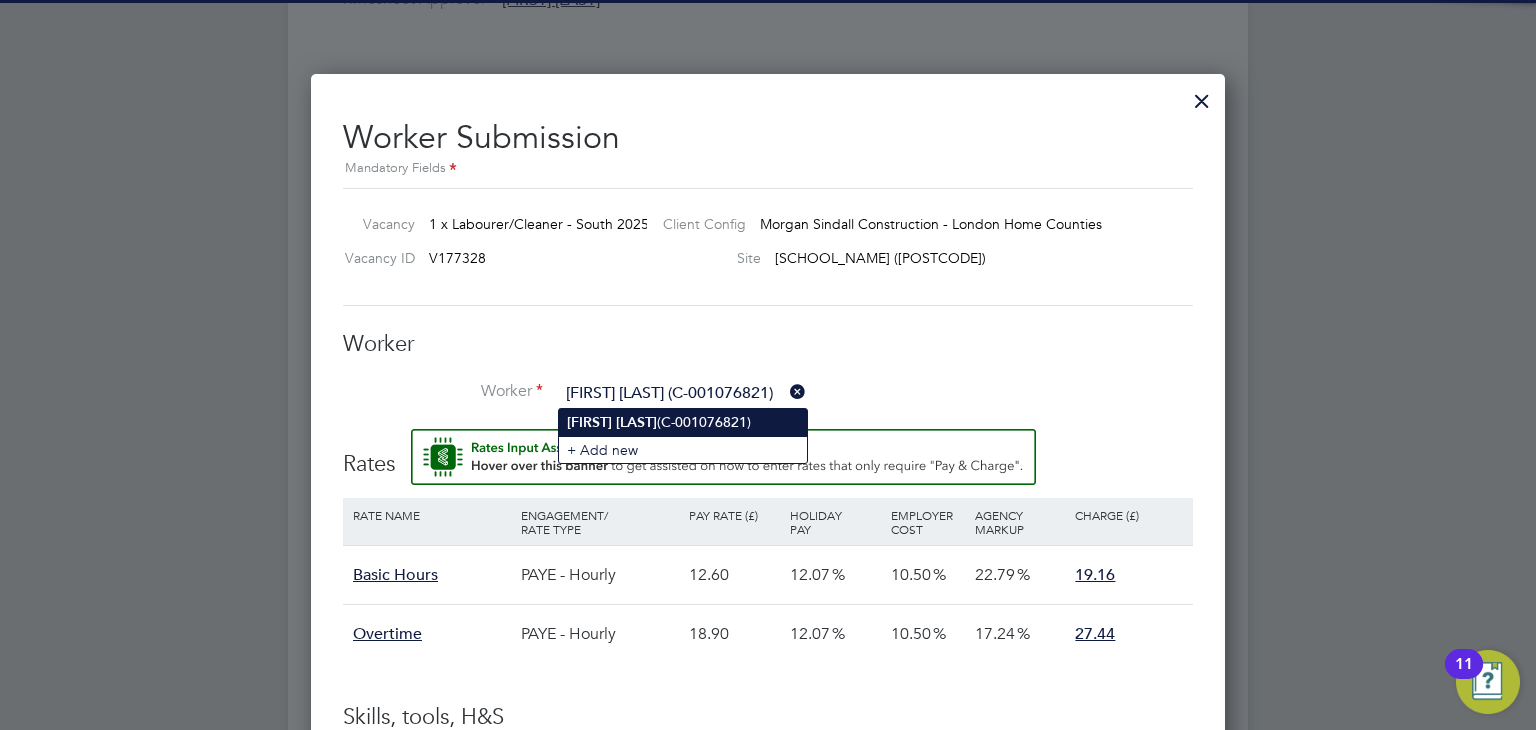 scroll, scrollTop: 10, scrollLeft: 9, axis: both 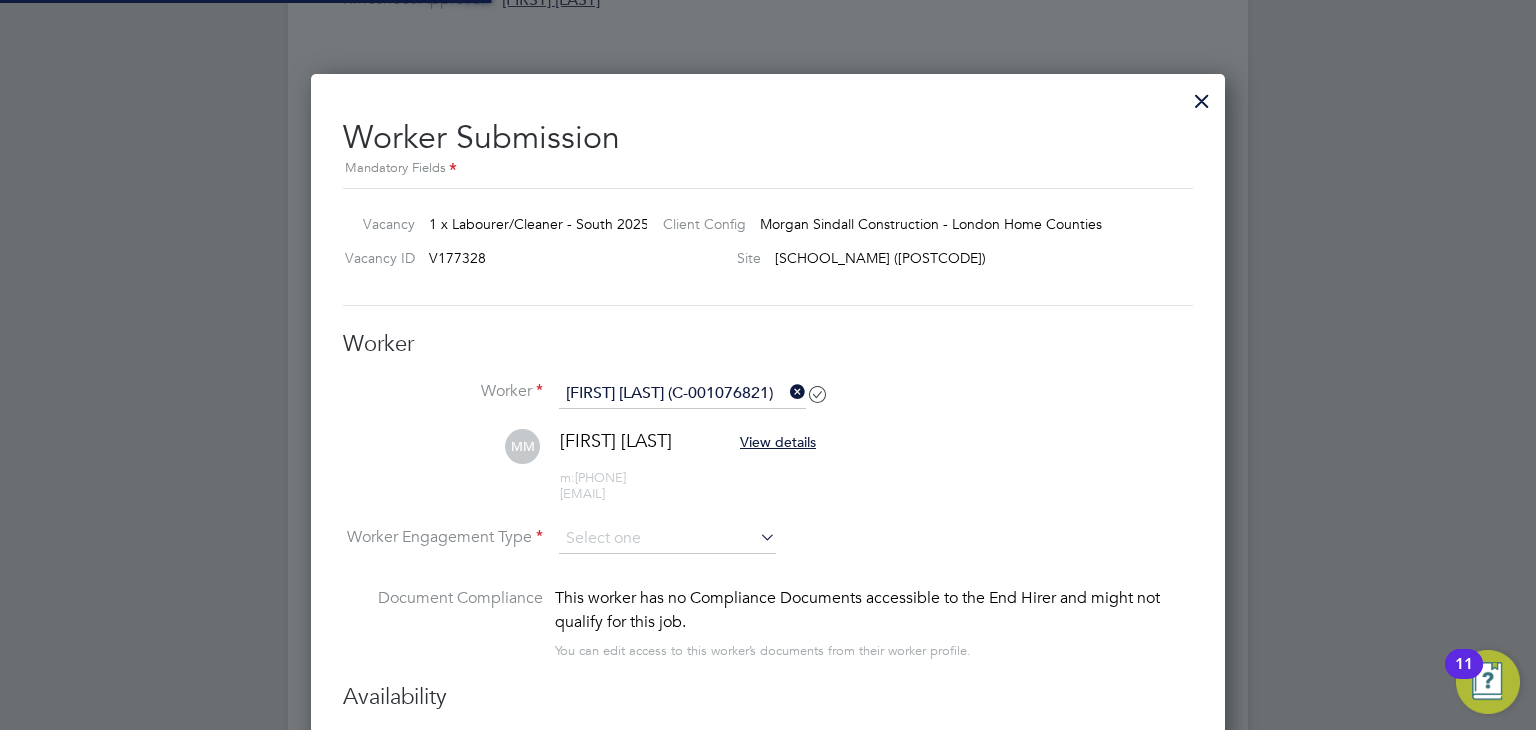 click on "Worker" at bounding box center [768, 344] 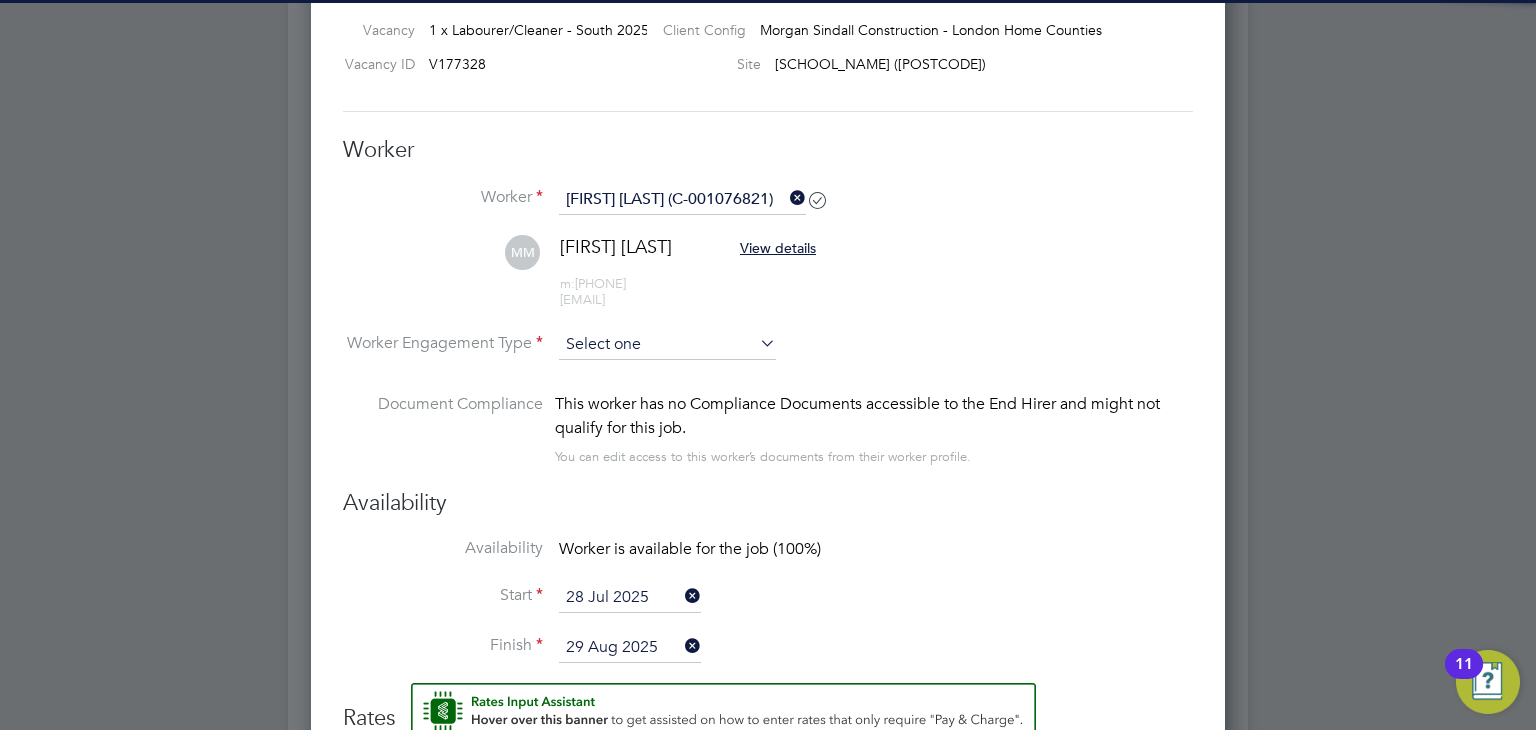 scroll, scrollTop: 1225, scrollLeft: 0, axis: vertical 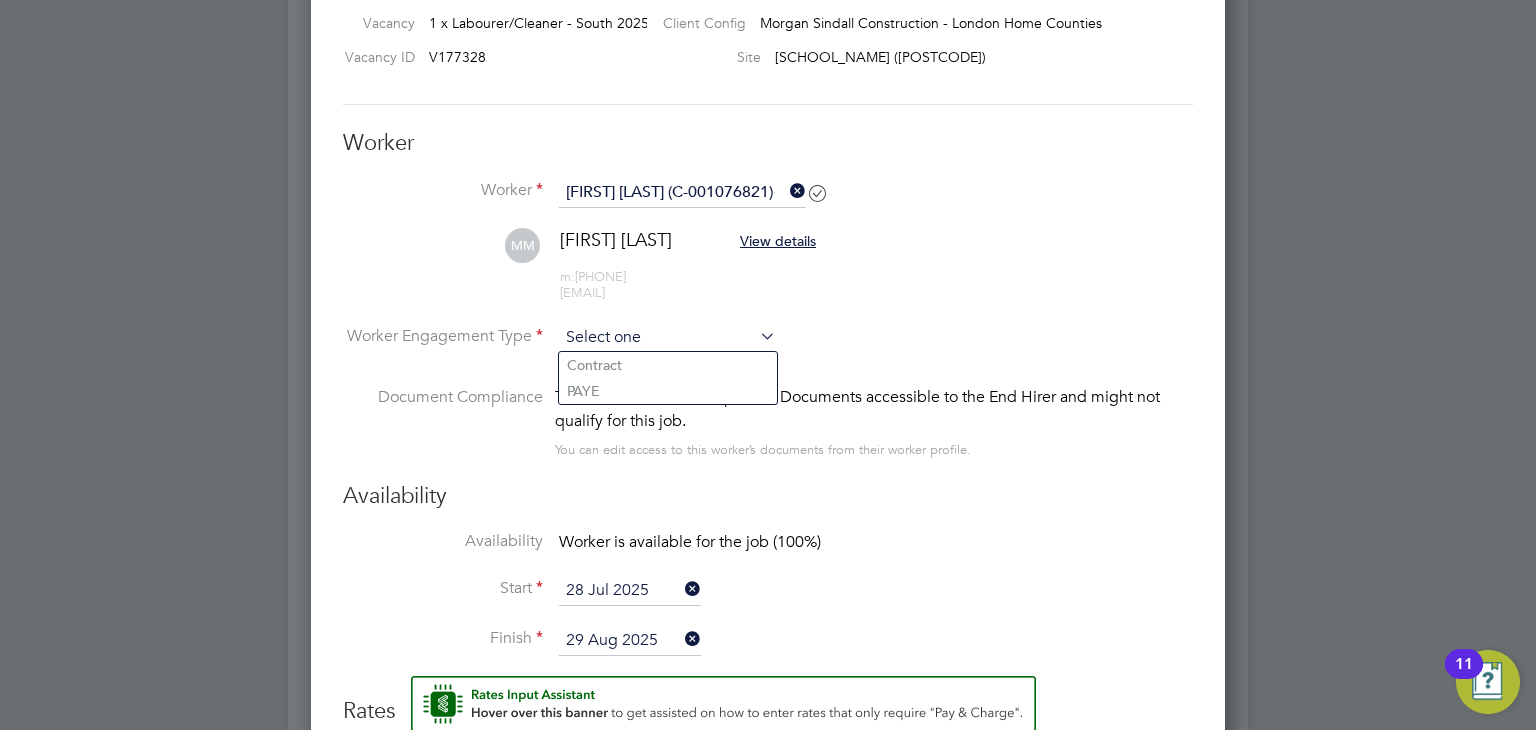 click at bounding box center (667, 338) 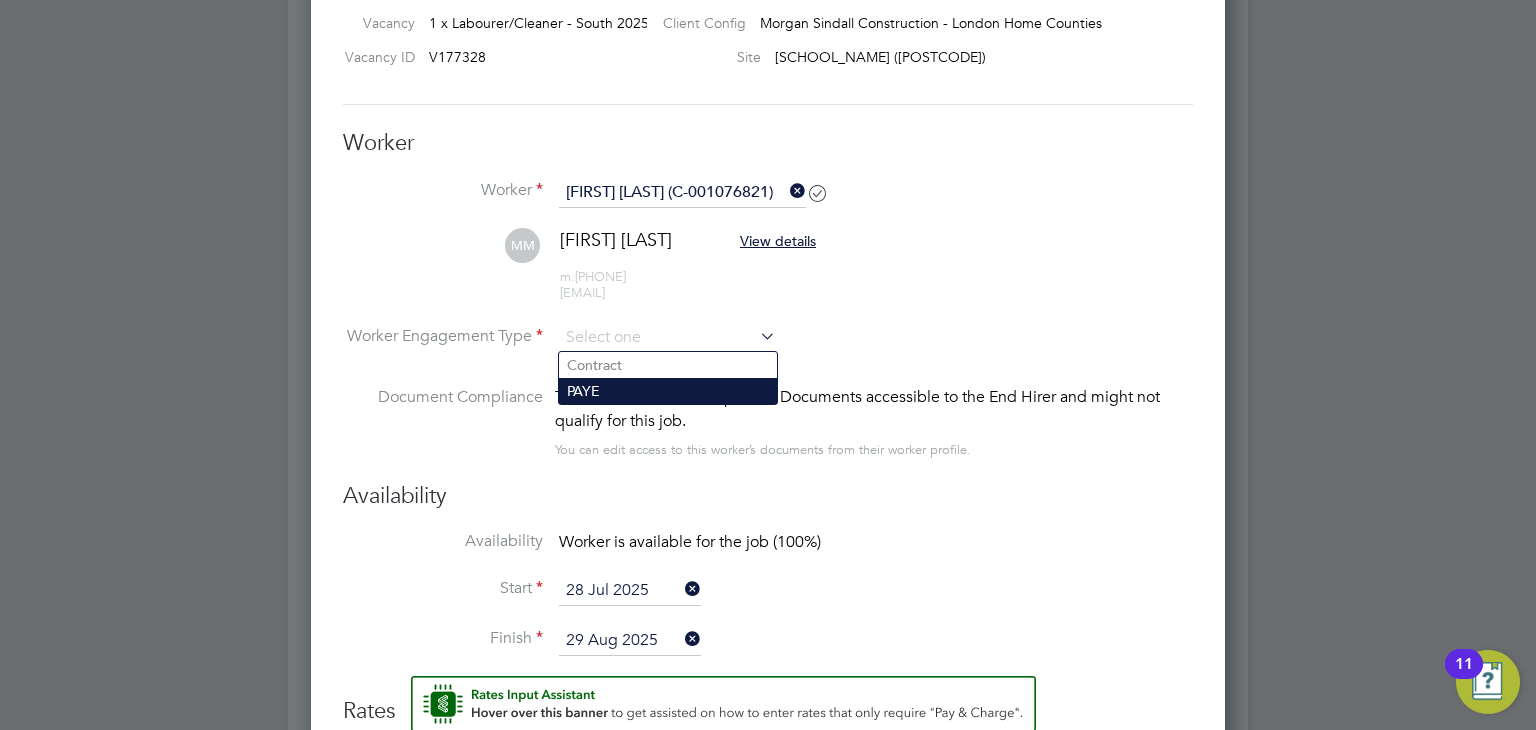 click on "PAYE" 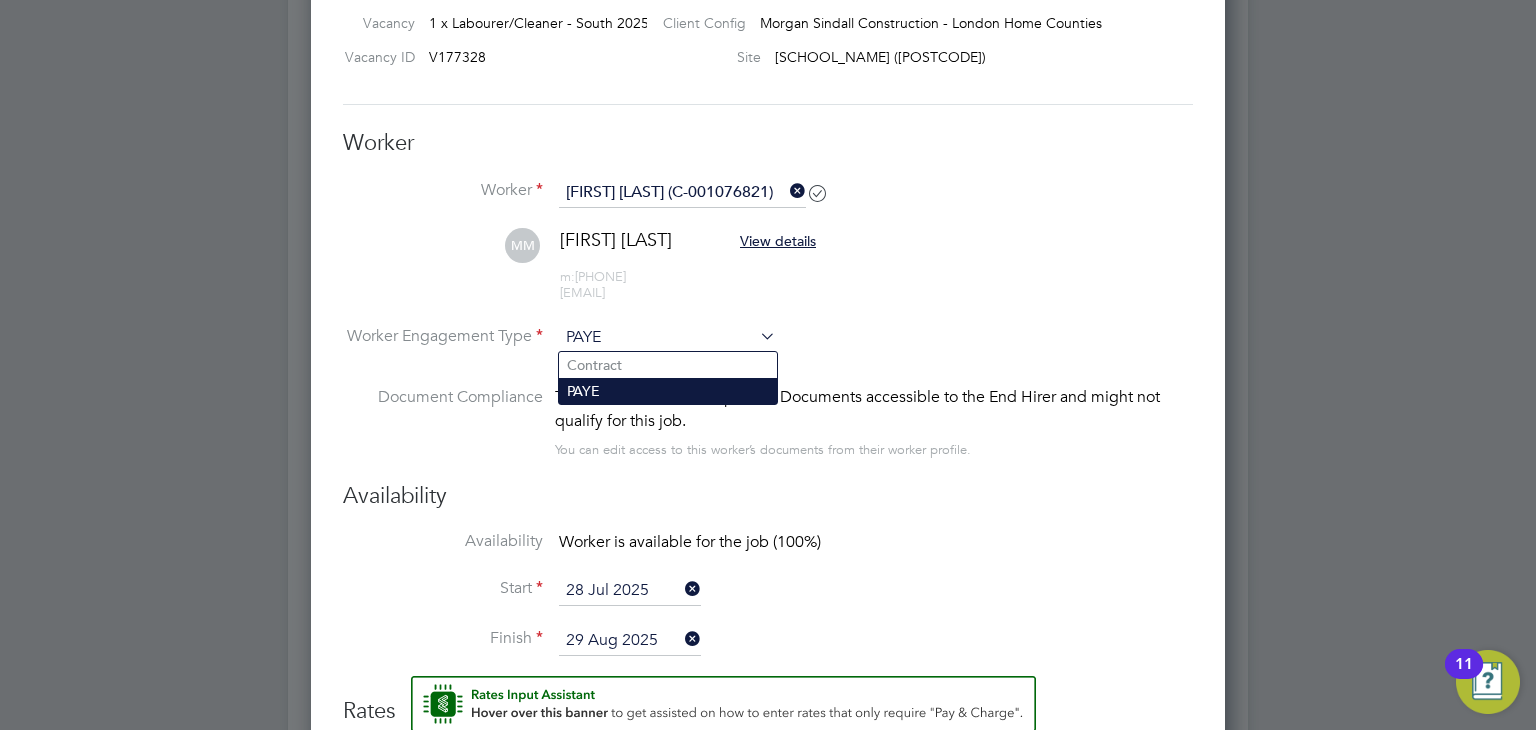 scroll, scrollTop: 10, scrollLeft: 9, axis: both 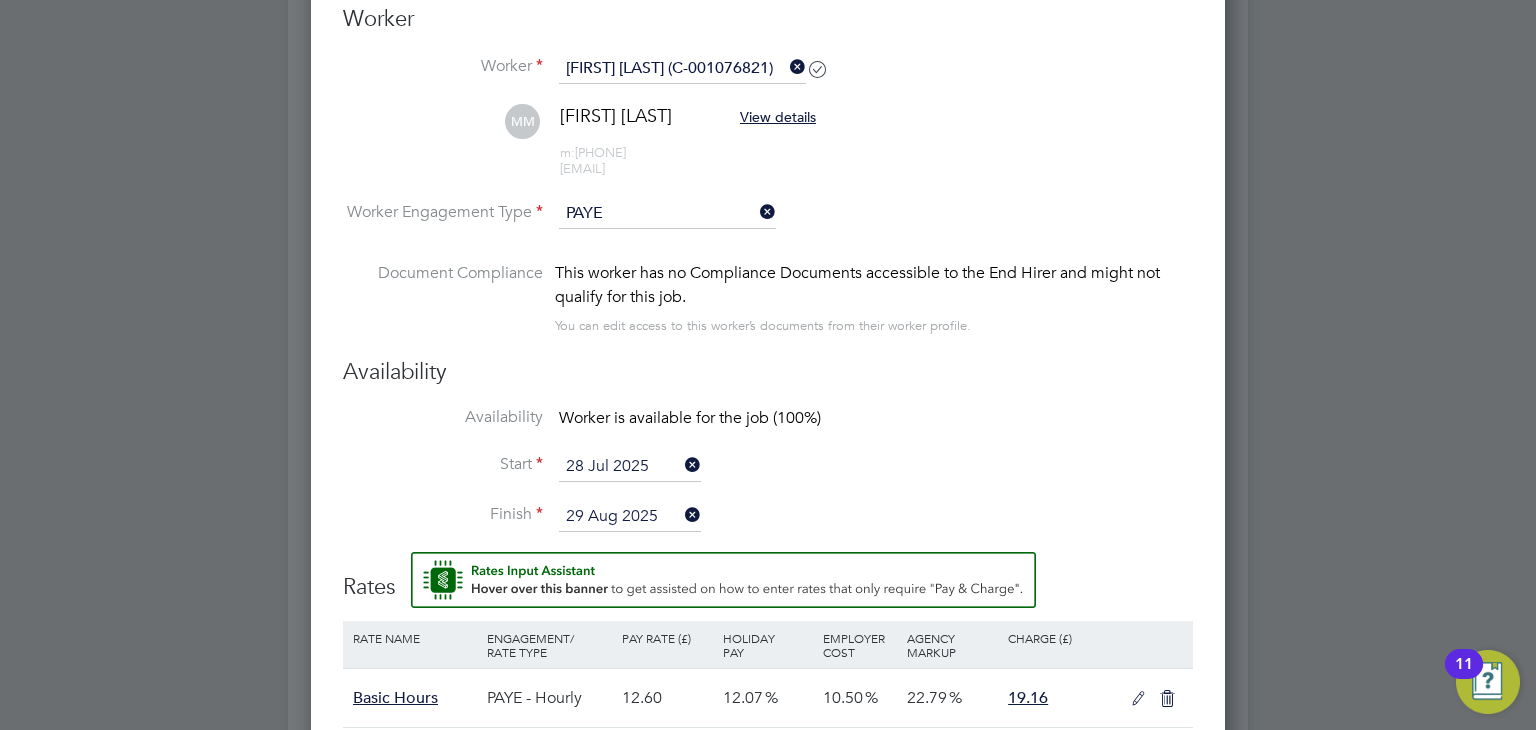 click on "Availability Availability Worker is available for the job (100%)     Start   28 Jul 2025 Finish   29 Aug 2025" at bounding box center (768, 454) 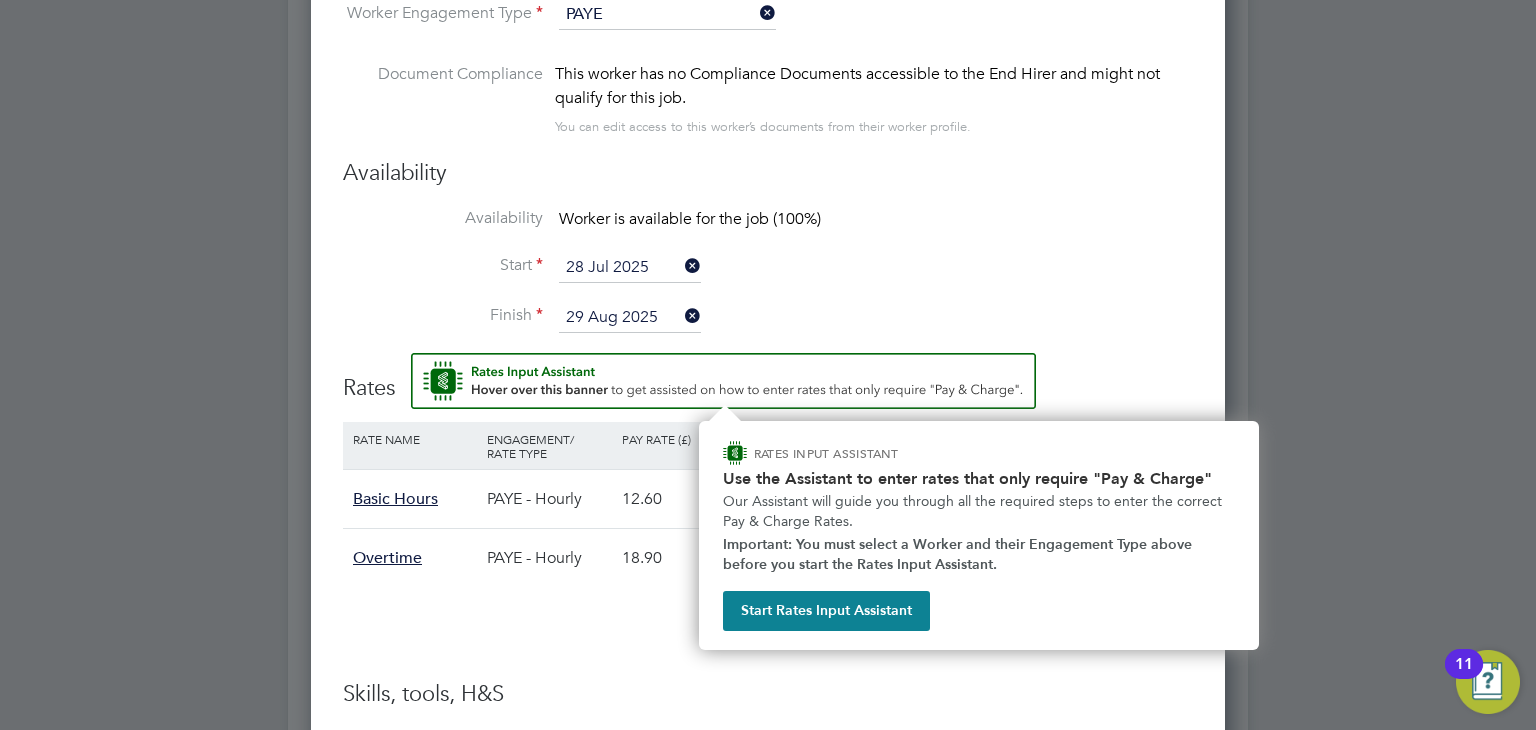 scroll, scrollTop: 1551, scrollLeft: 0, axis: vertical 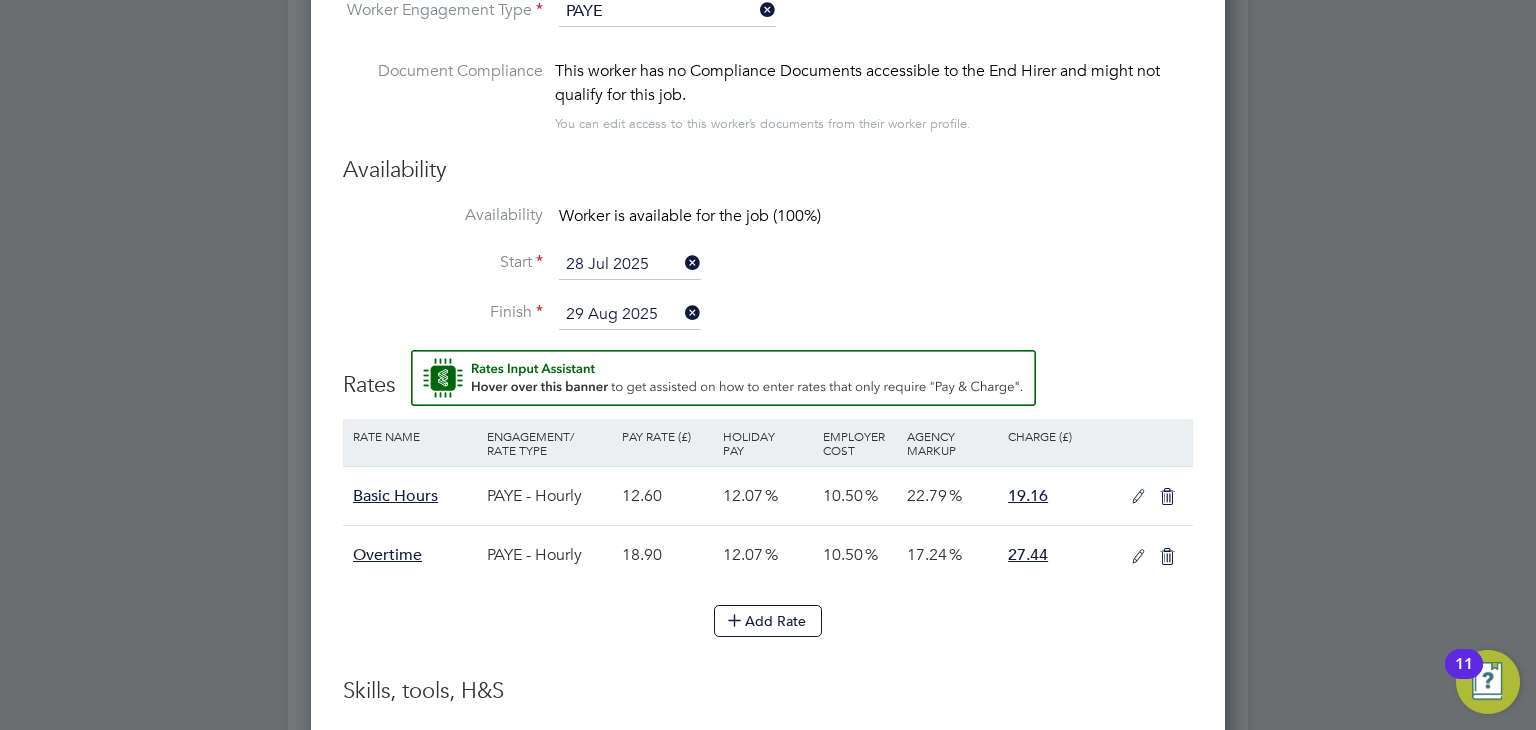 click at bounding box center [1138, 497] 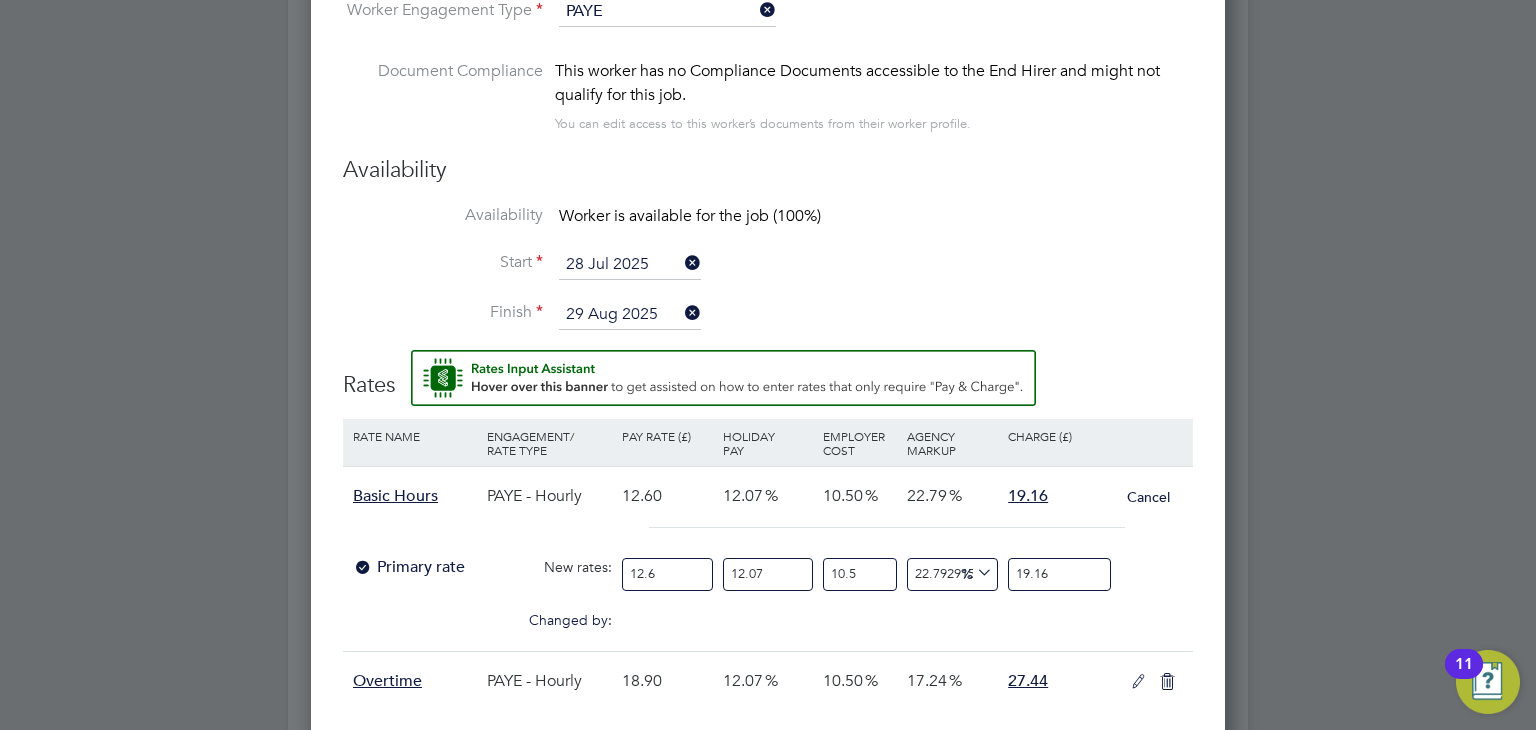 drag, startPoint x: 684, startPoint y: 564, endPoint x: 429, endPoint y: 542, distance: 255.94727 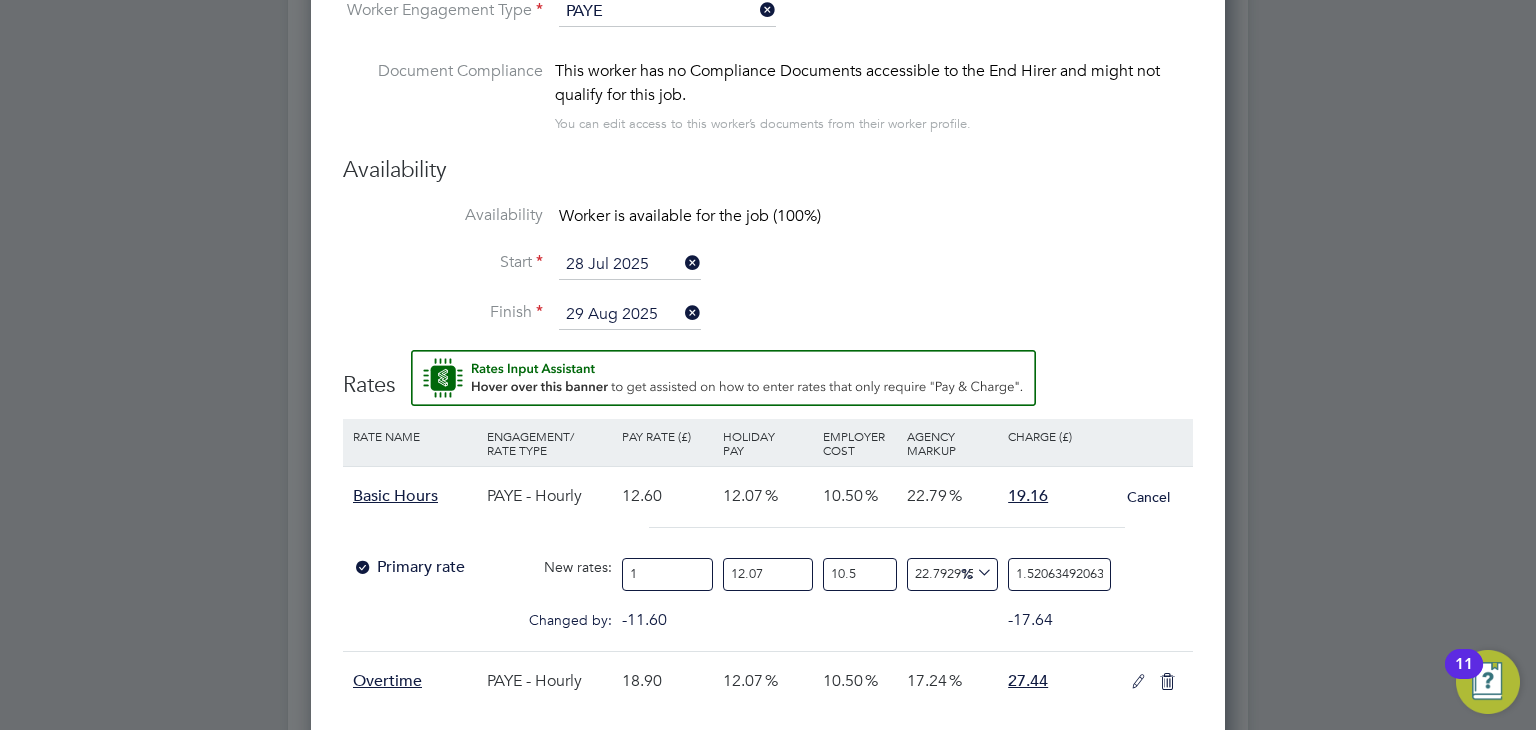 type on "14" 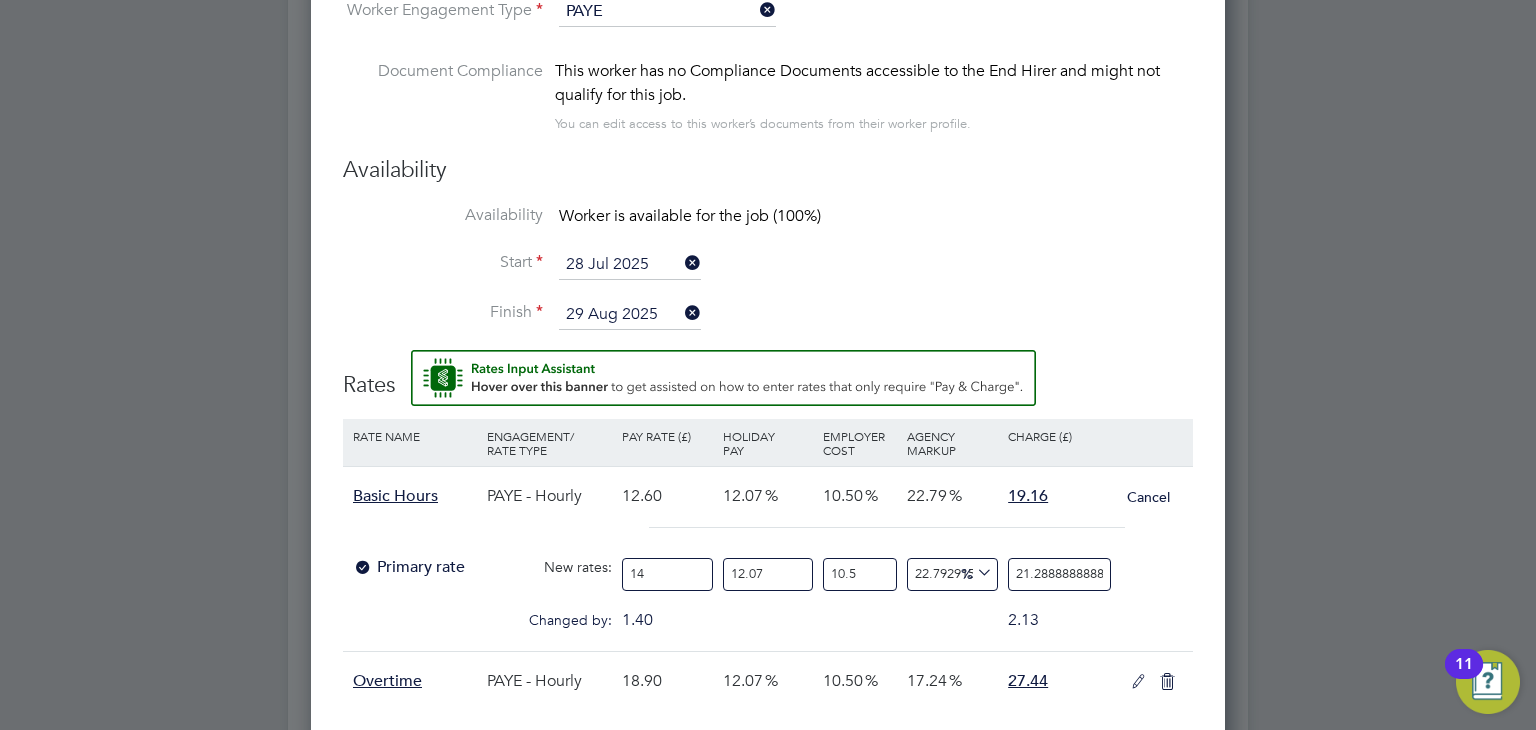 type on "14.1" 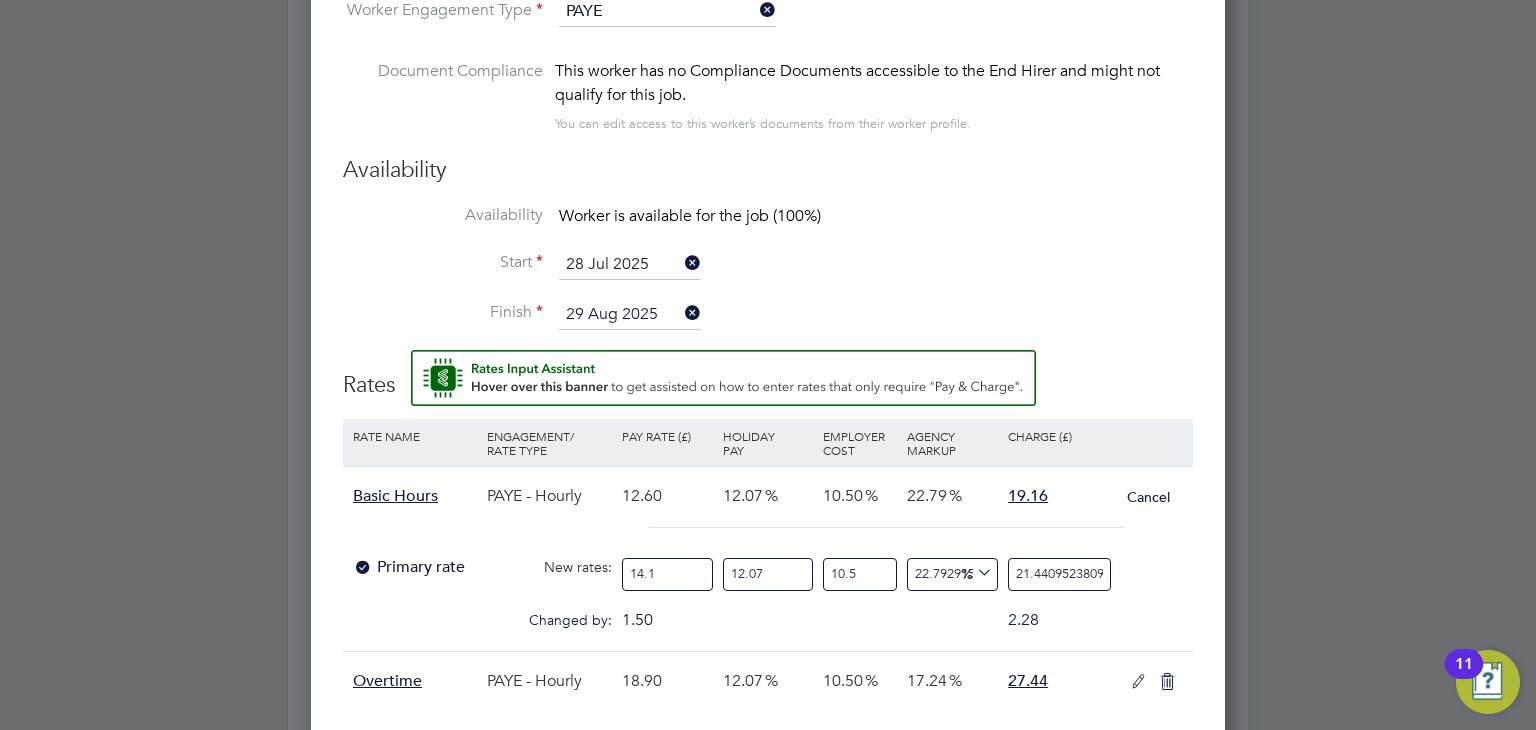 type on "14.12" 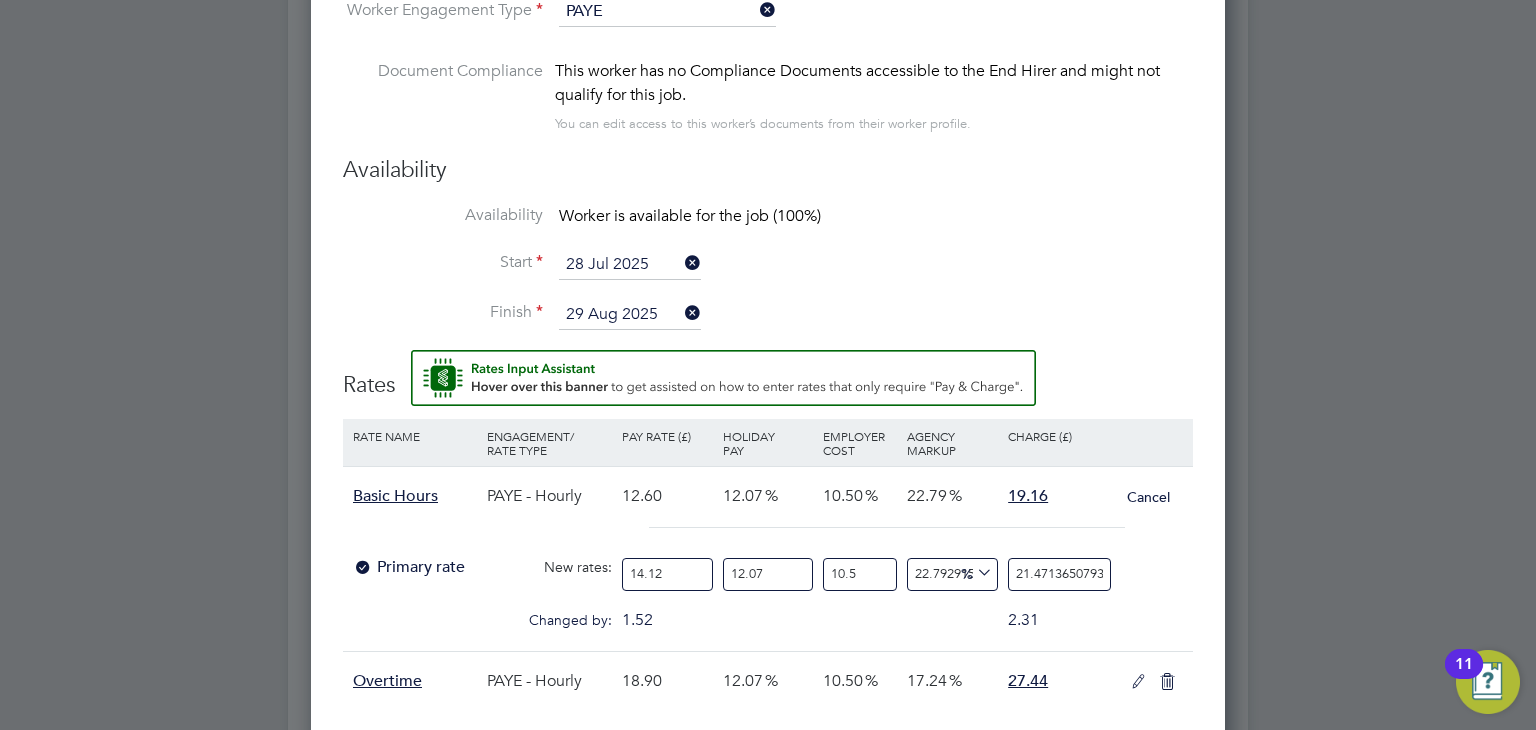 type on "14.12" 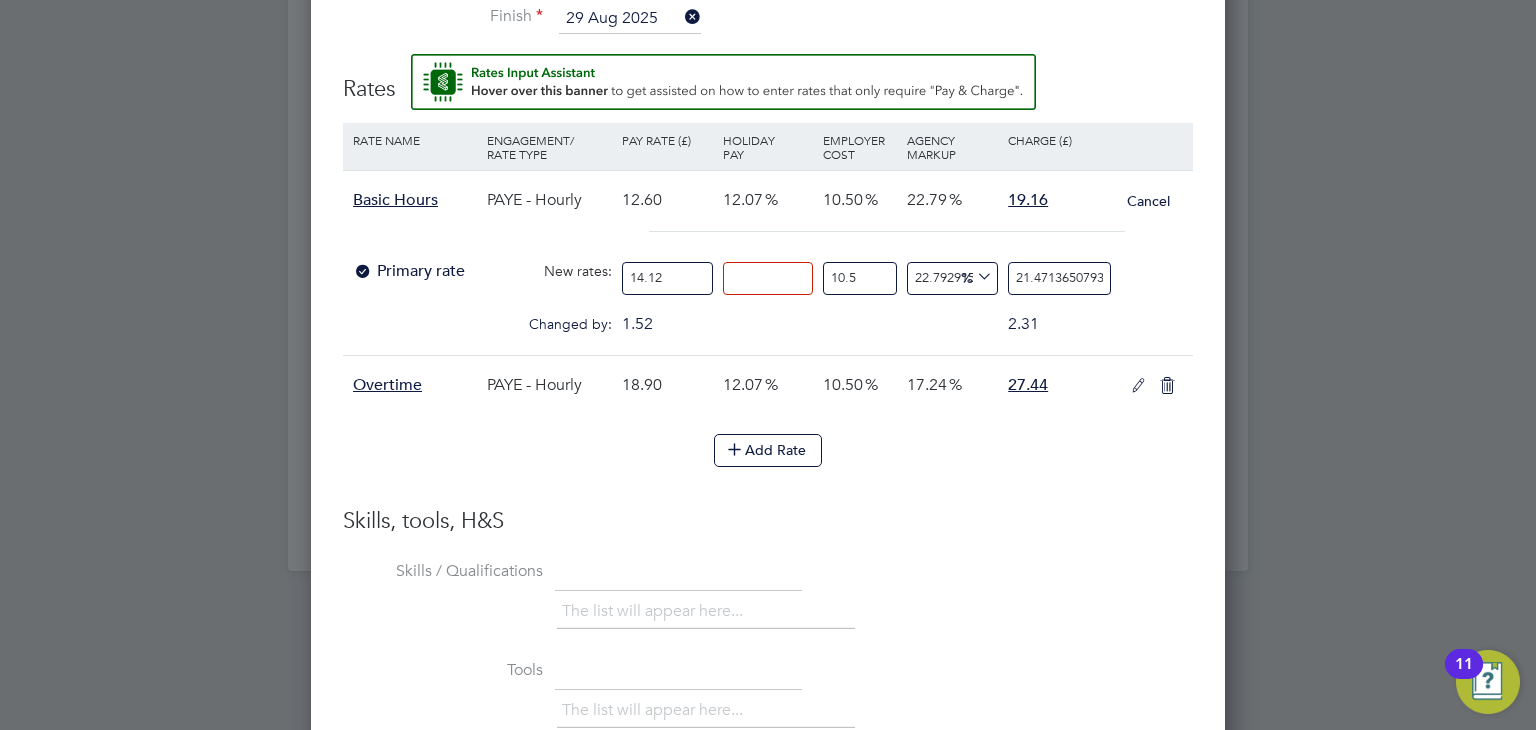 scroll, scrollTop: 1861, scrollLeft: 0, axis: vertical 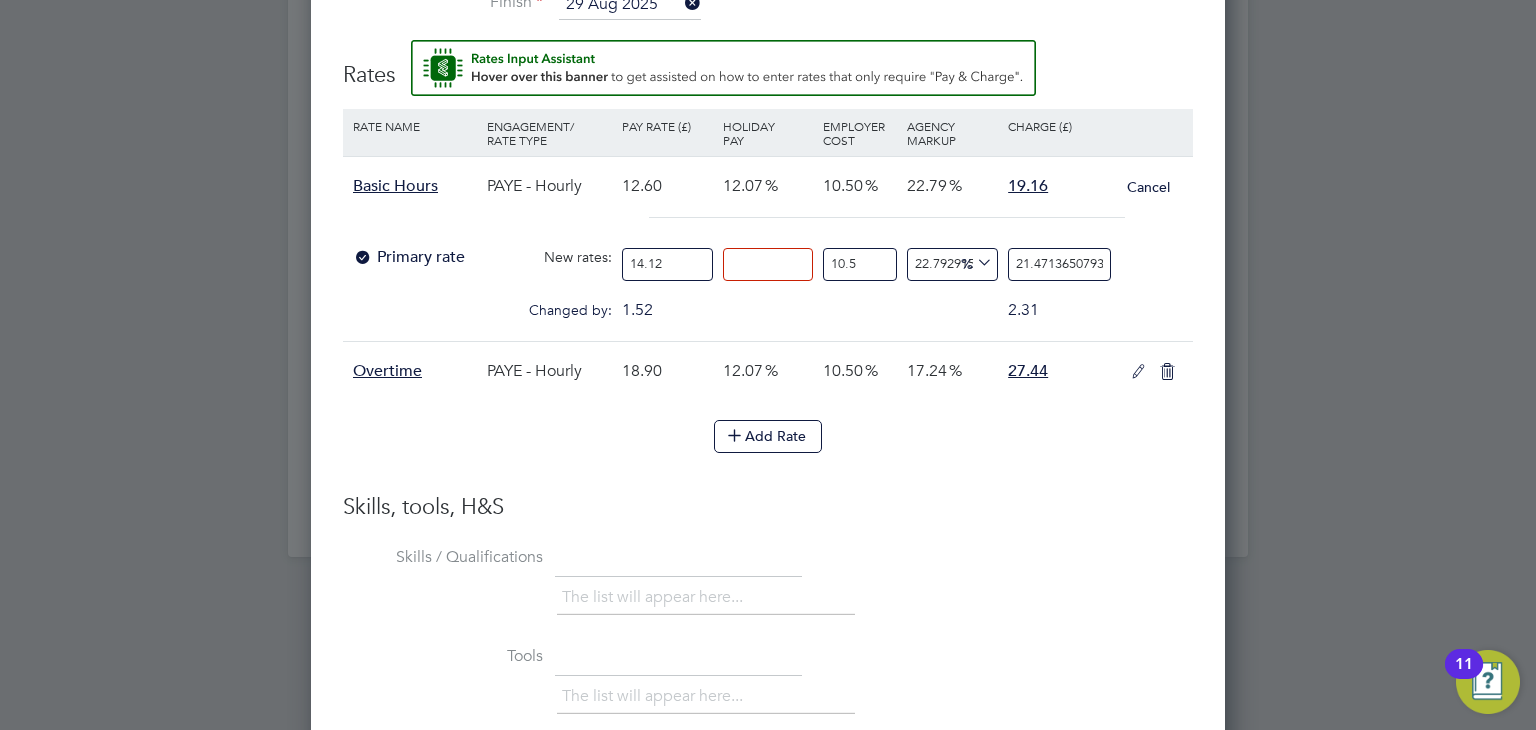 type on "0" 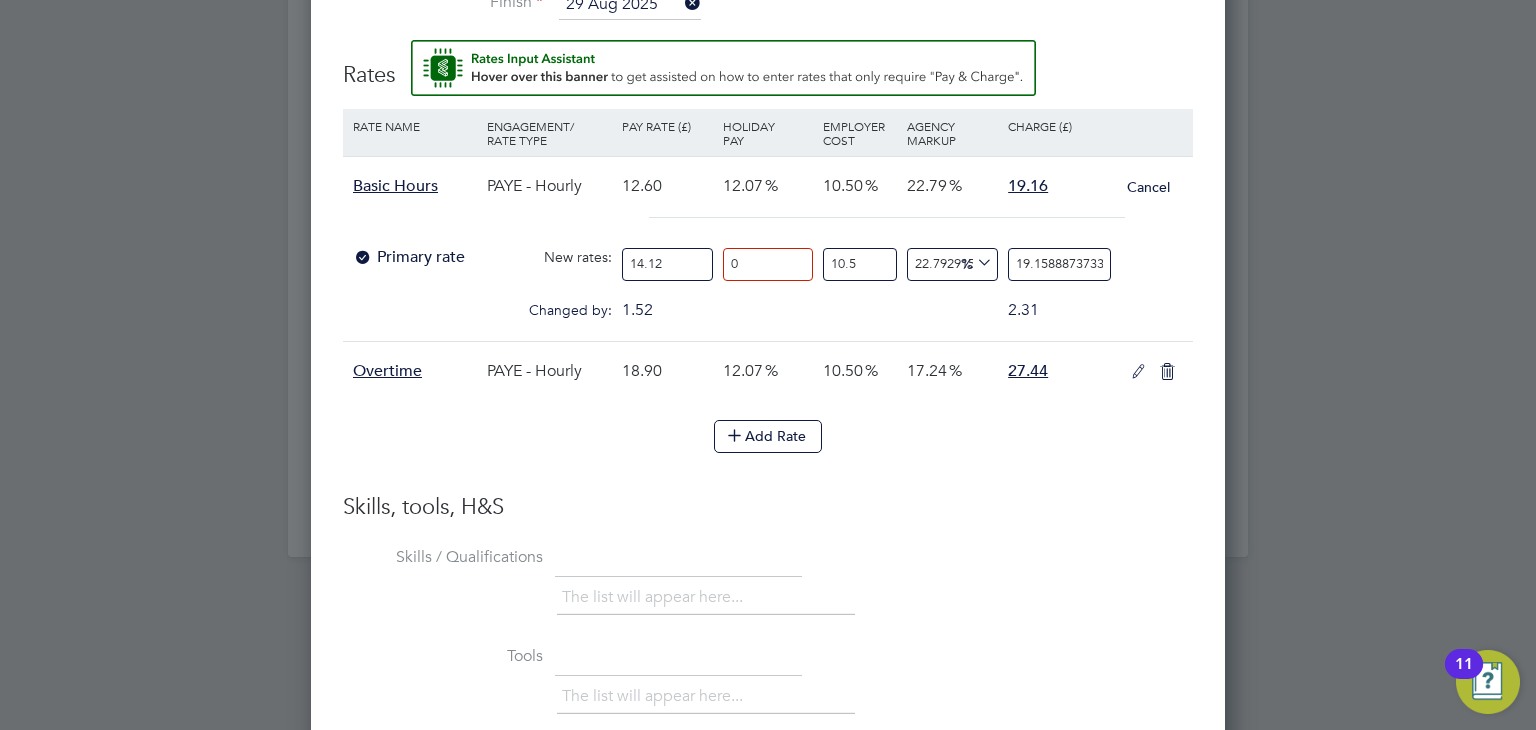 click at bounding box center (768, 227) 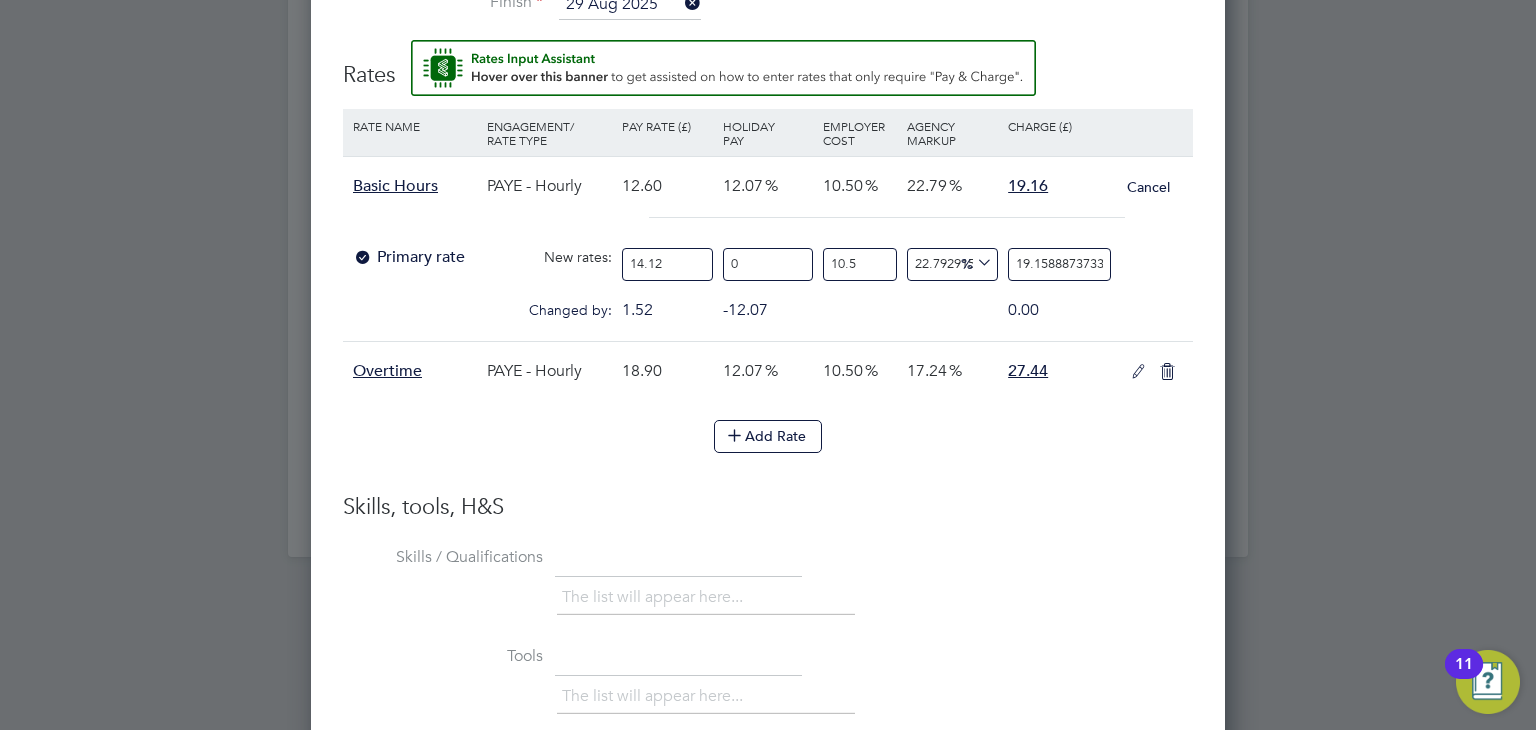 scroll, scrollTop: 0, scrollLeft: 39, axis: horizontal 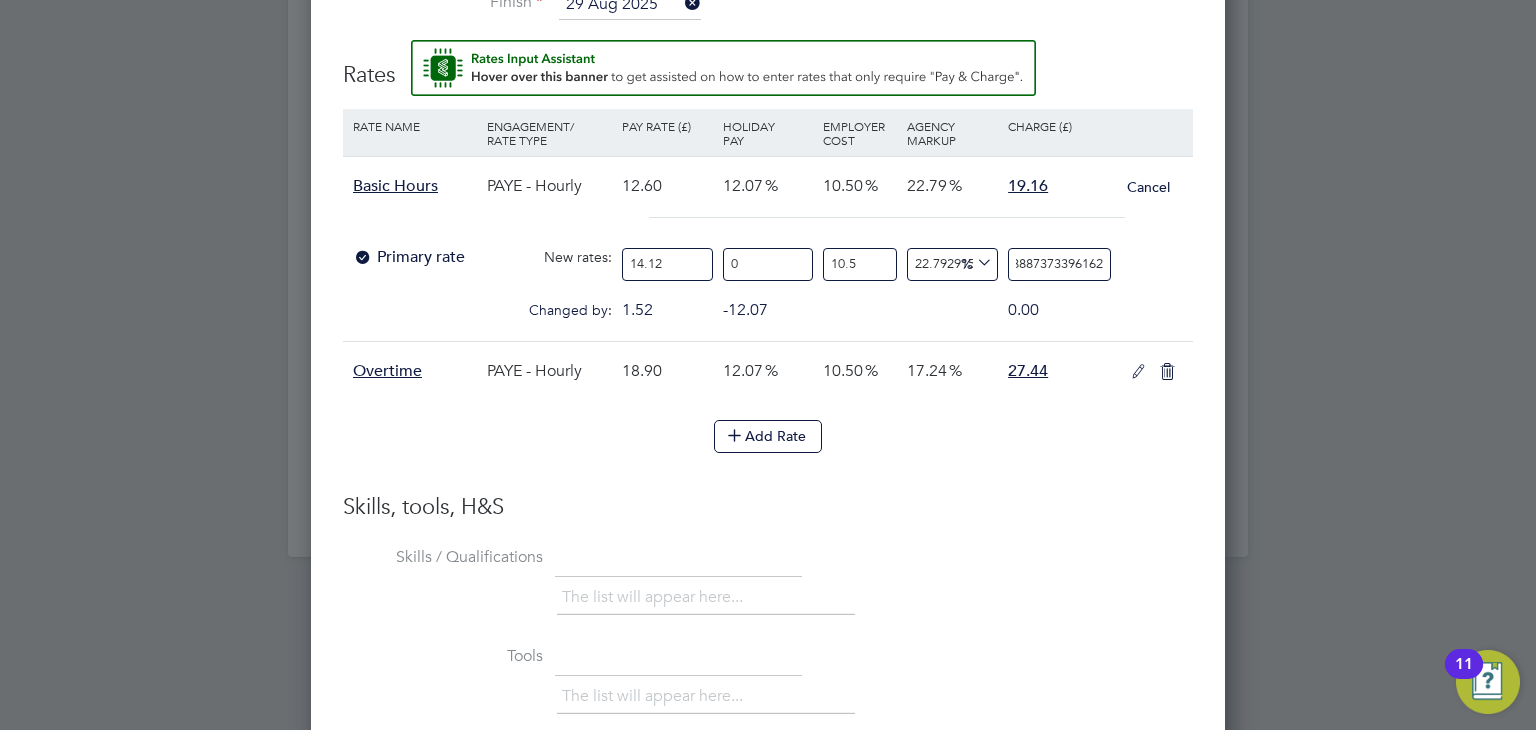 drag, startPoint x: 1014, startPoint y: 263, endPoint x: 1212, endPoint y: 278, distance: 198.56737 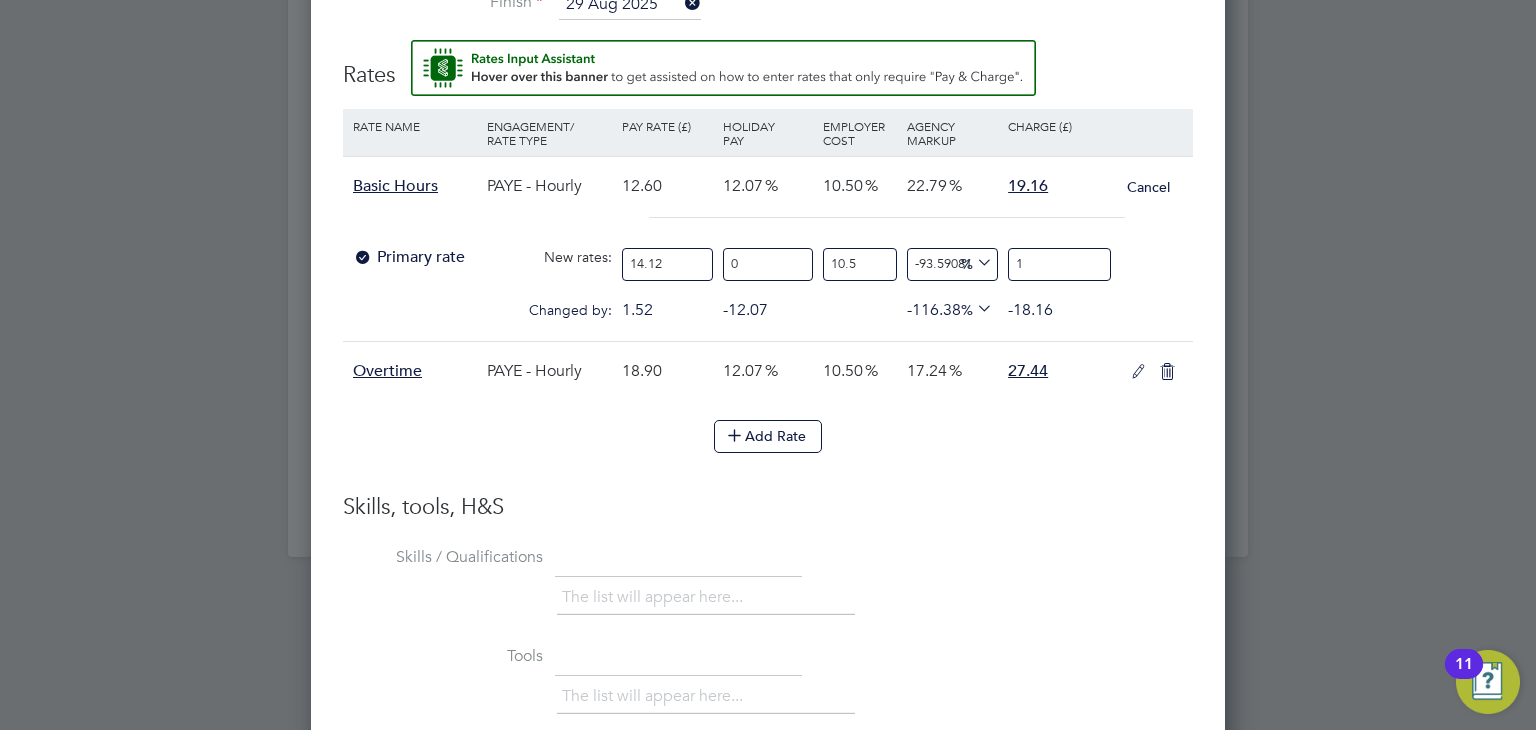 scroll, scrollTop: 0, scrollLeft: 0, axis: both 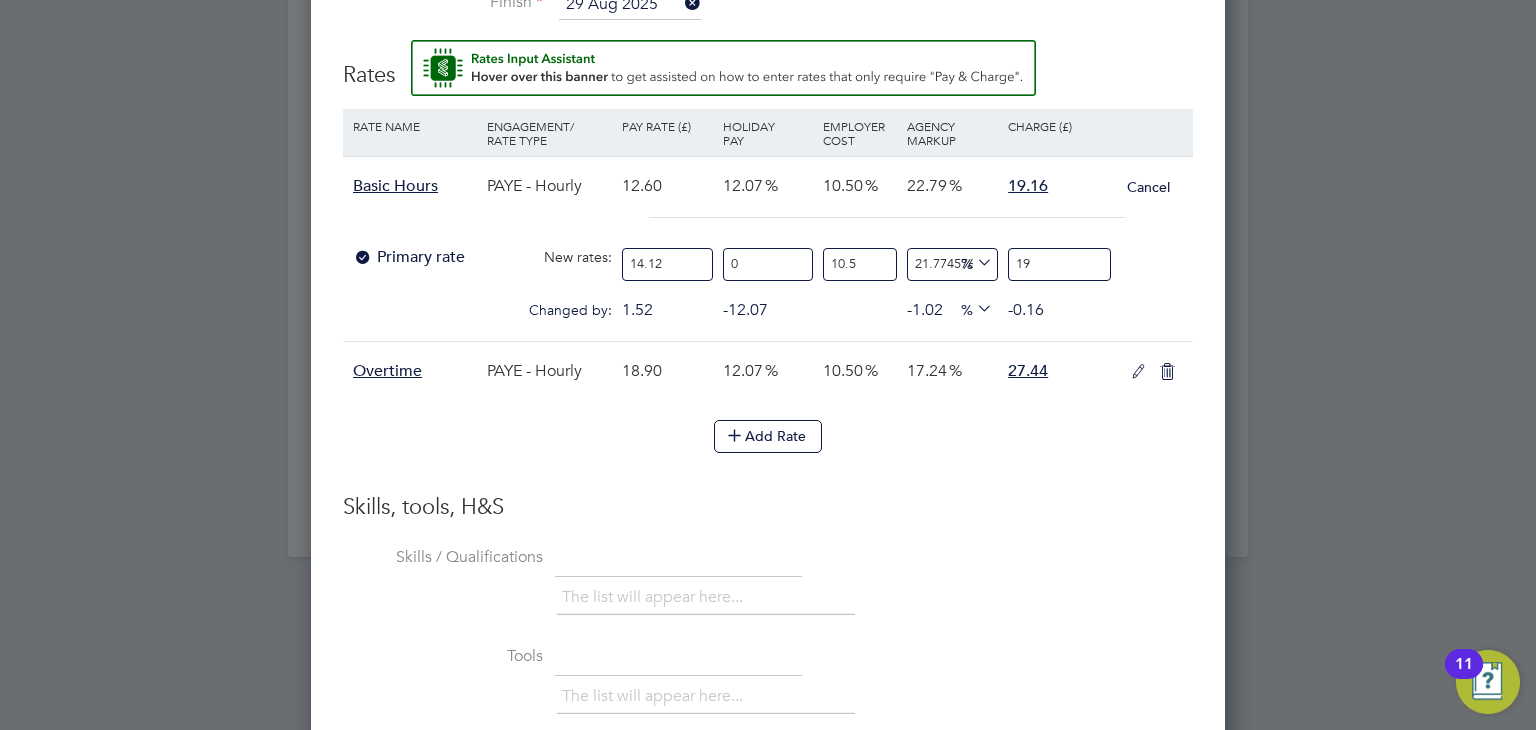 type on "22.415494853421865" 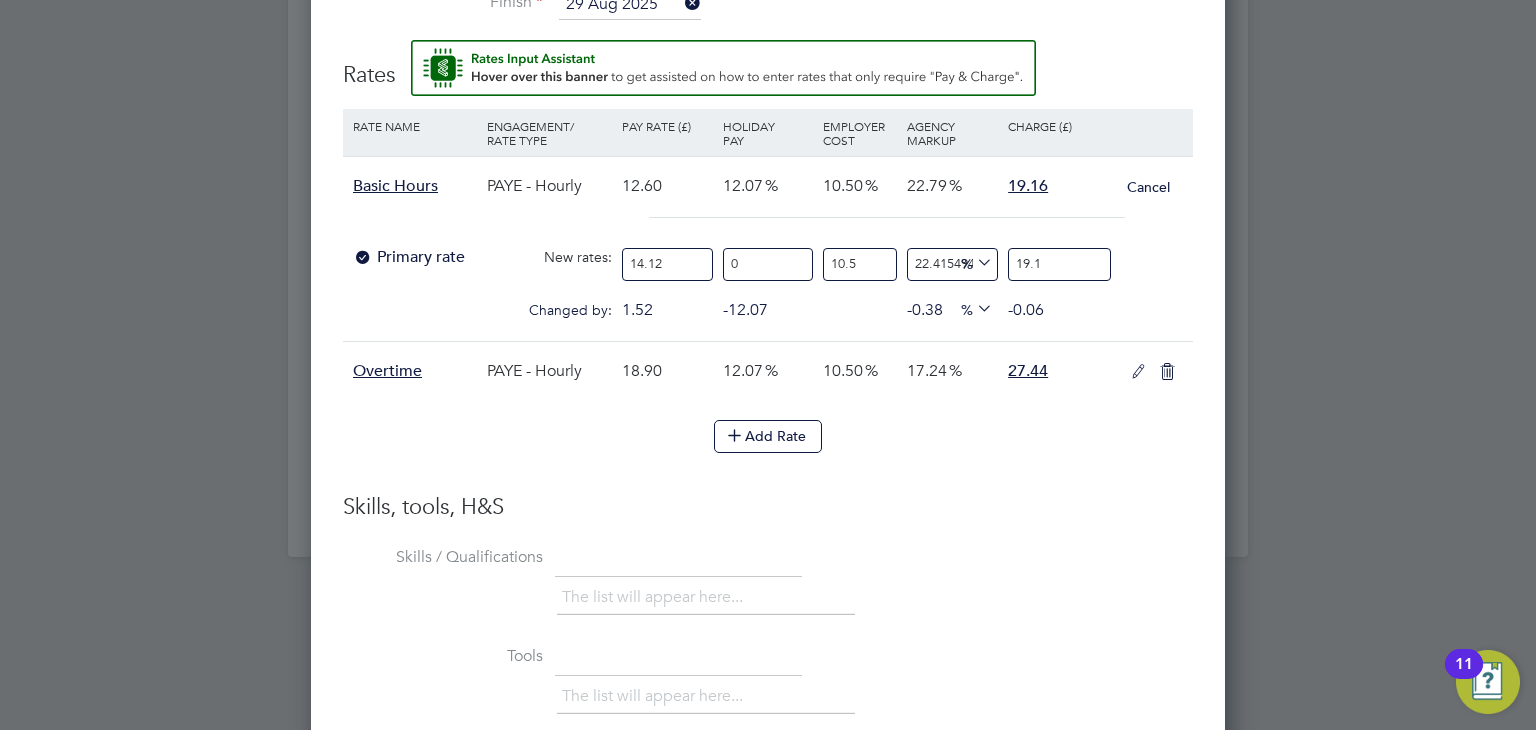 type on "22.80004614615513" 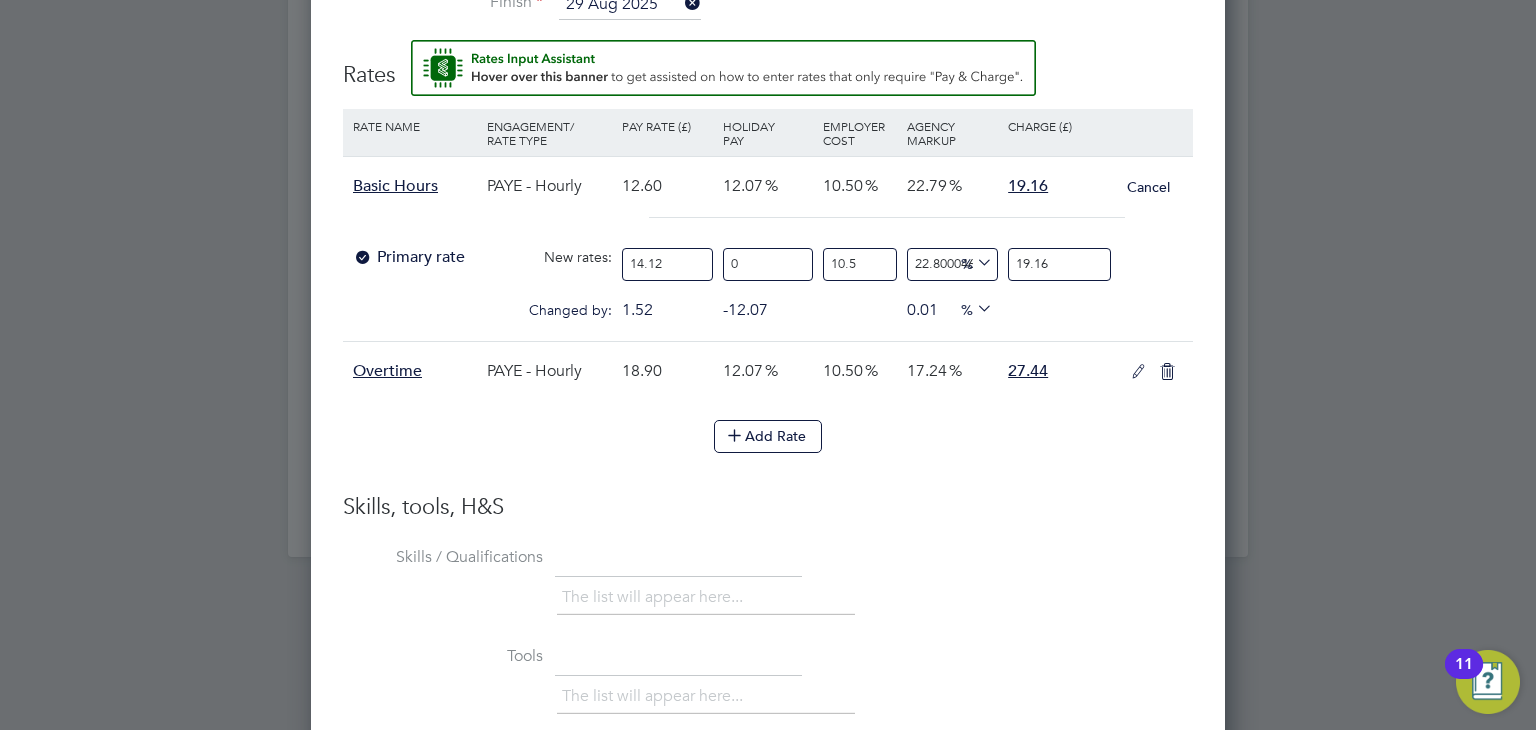 type on "19.16" 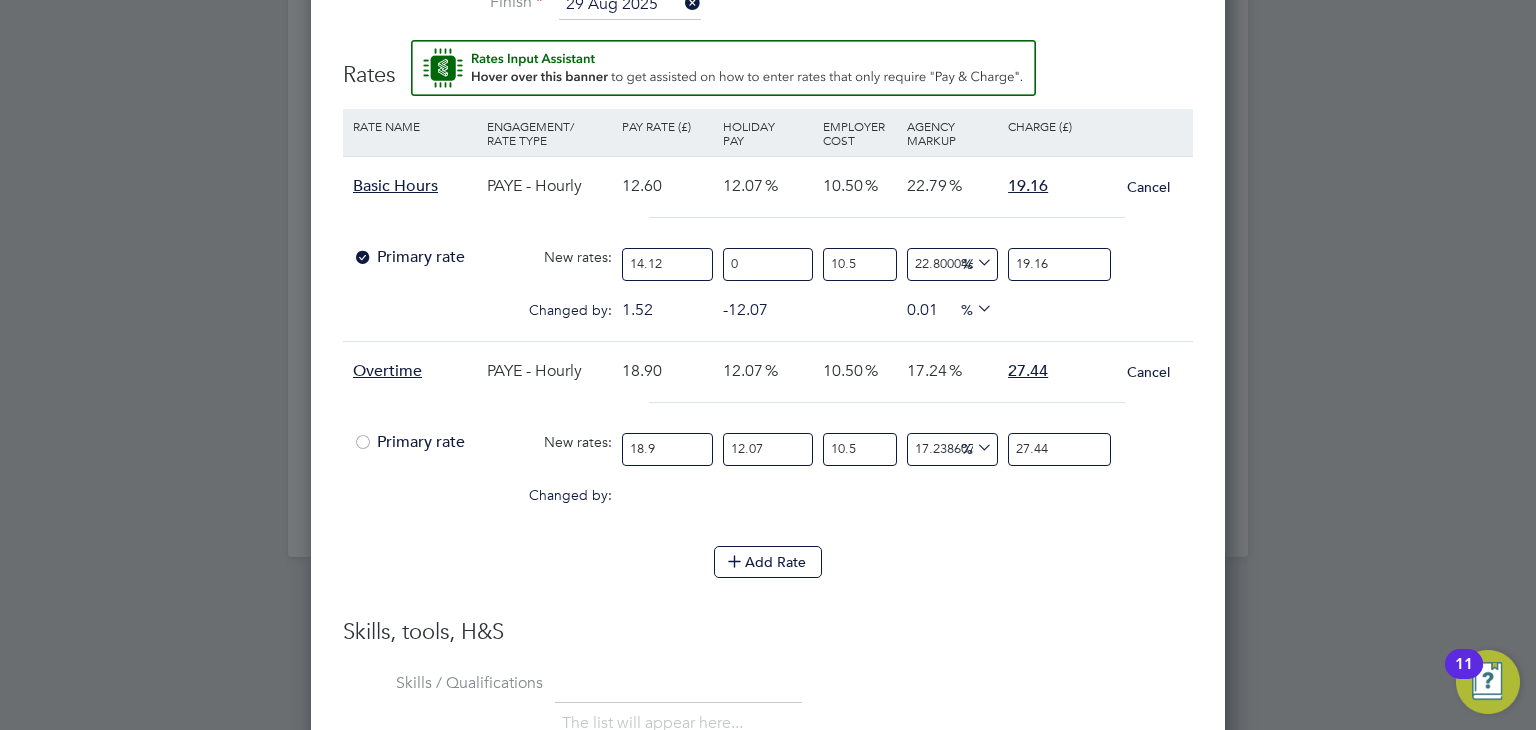 scroll, scrollTop: 9, scrollLeft: 9, axis: both 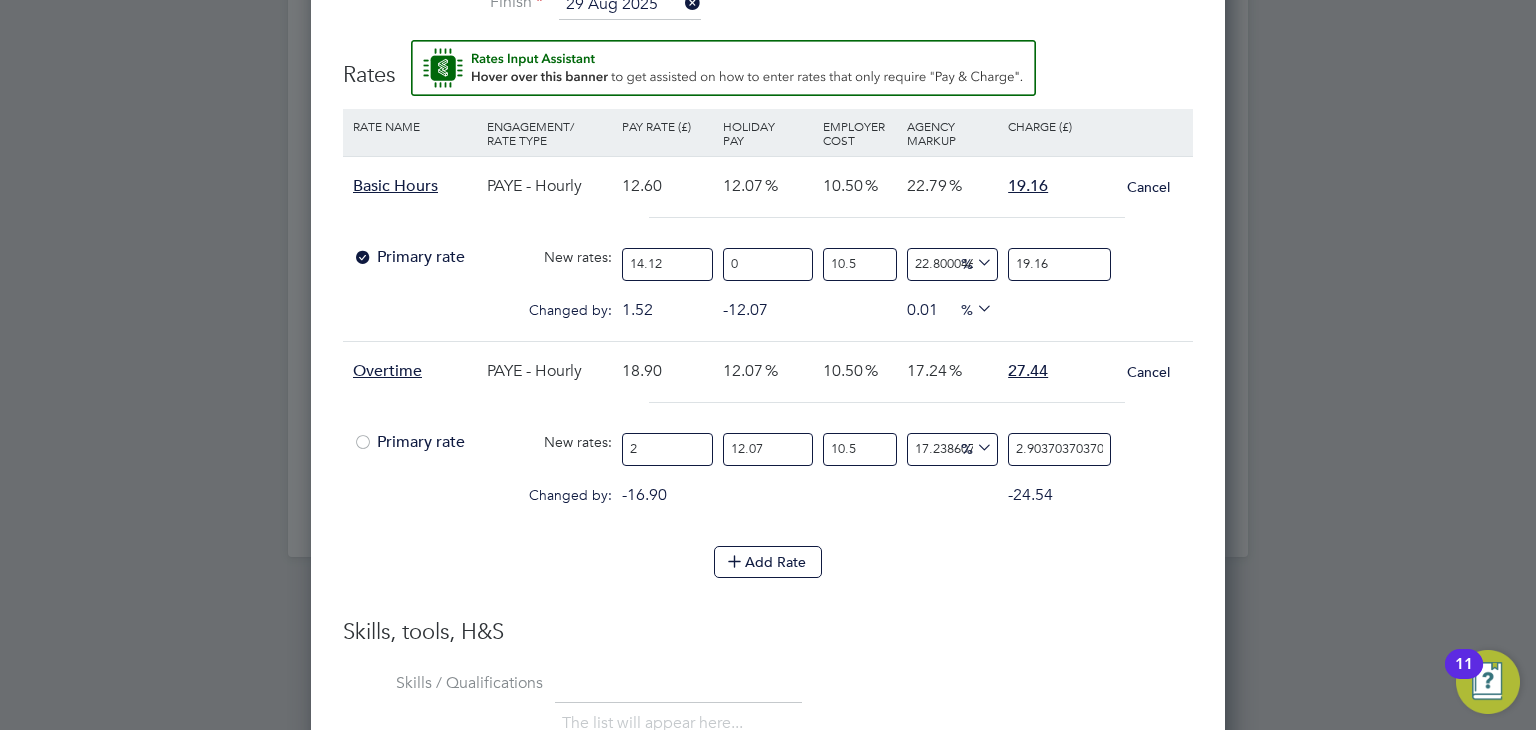 type on "21" 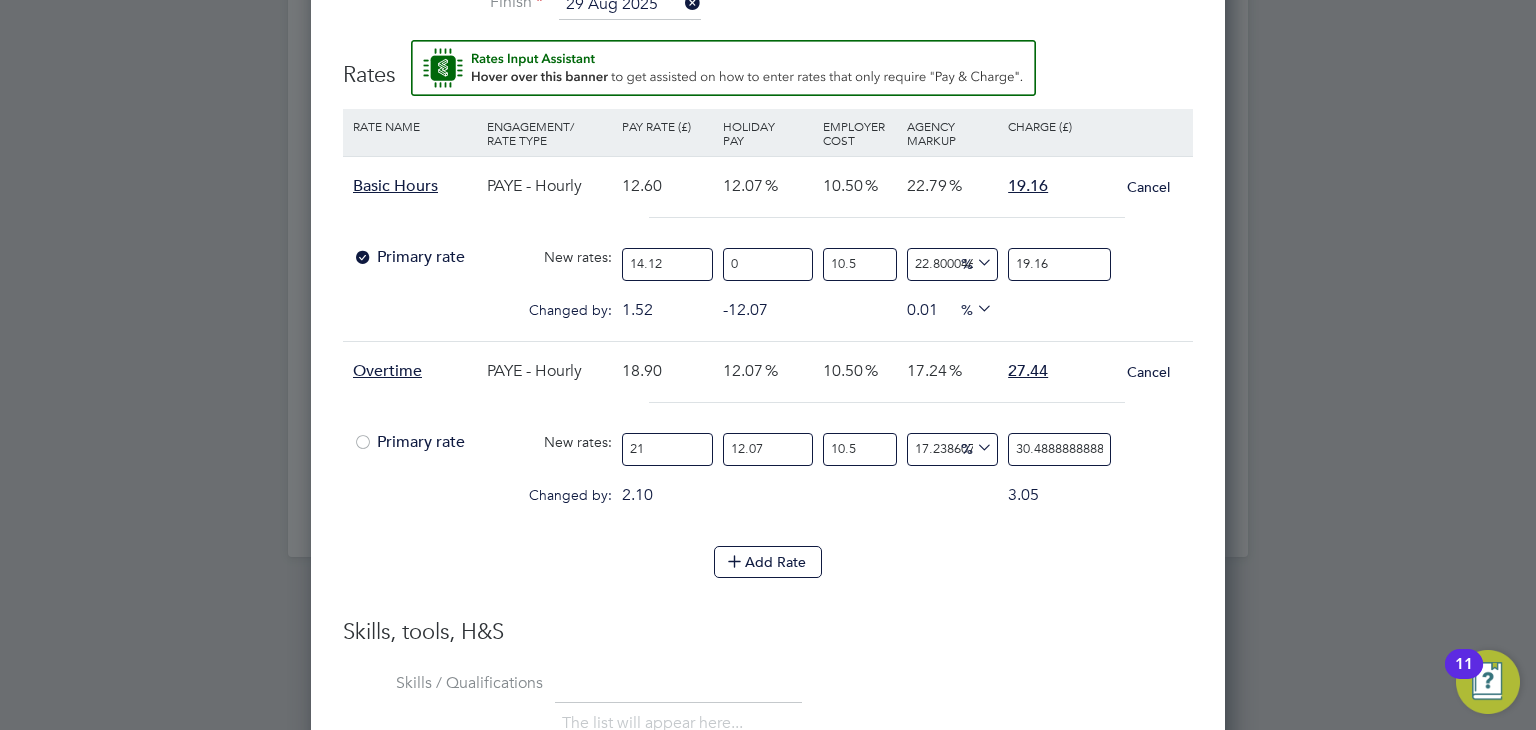 type on "21.1" 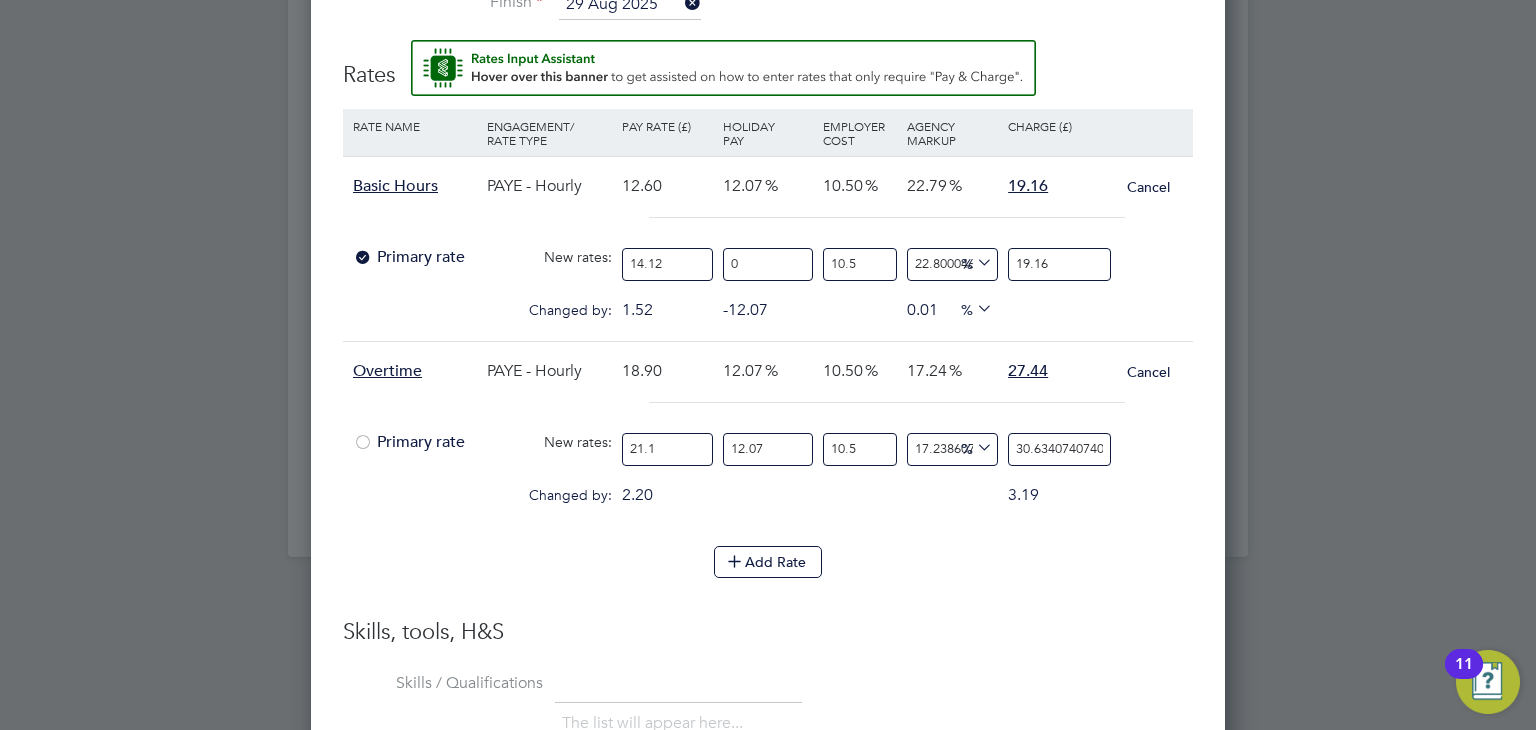 type on "21.18" 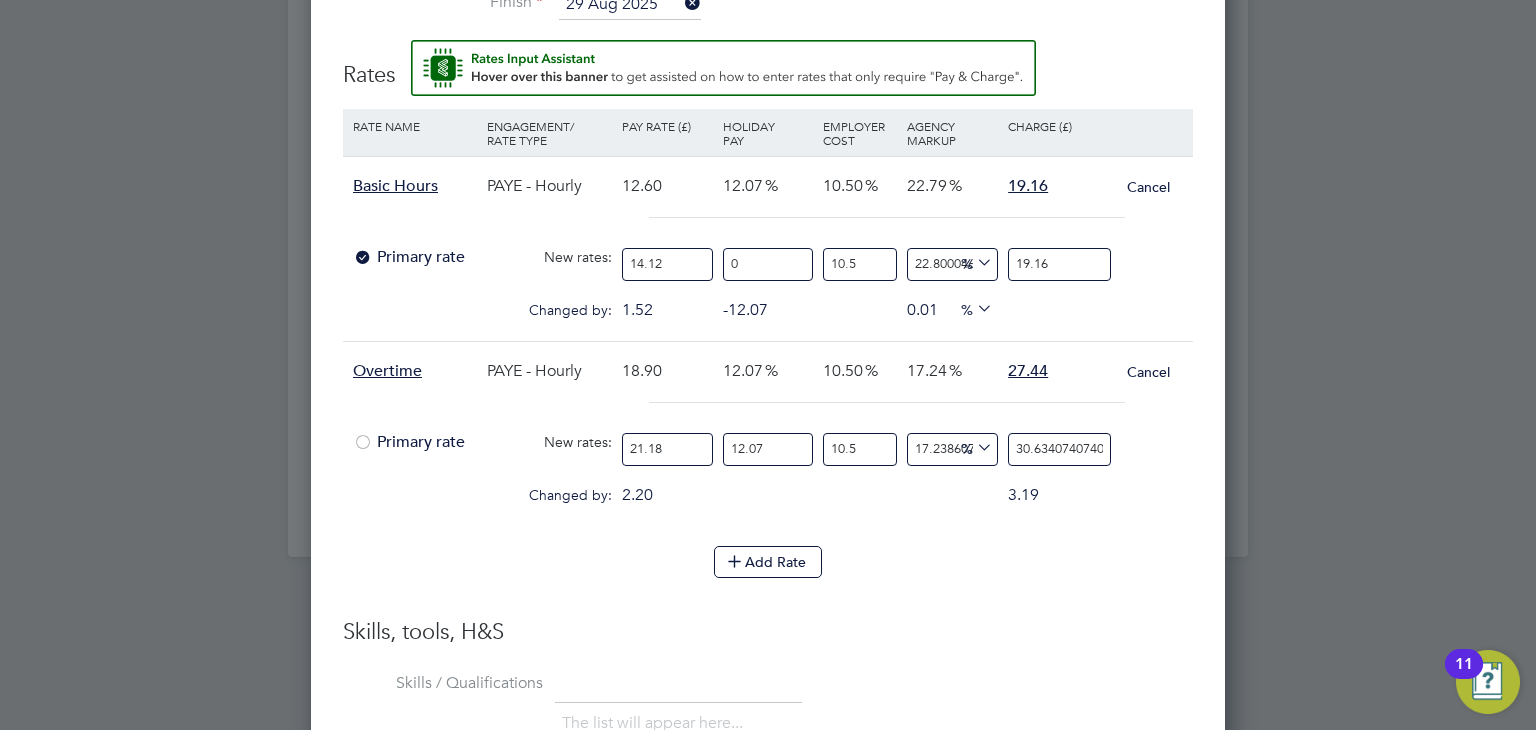 type on "30.750222222222224" 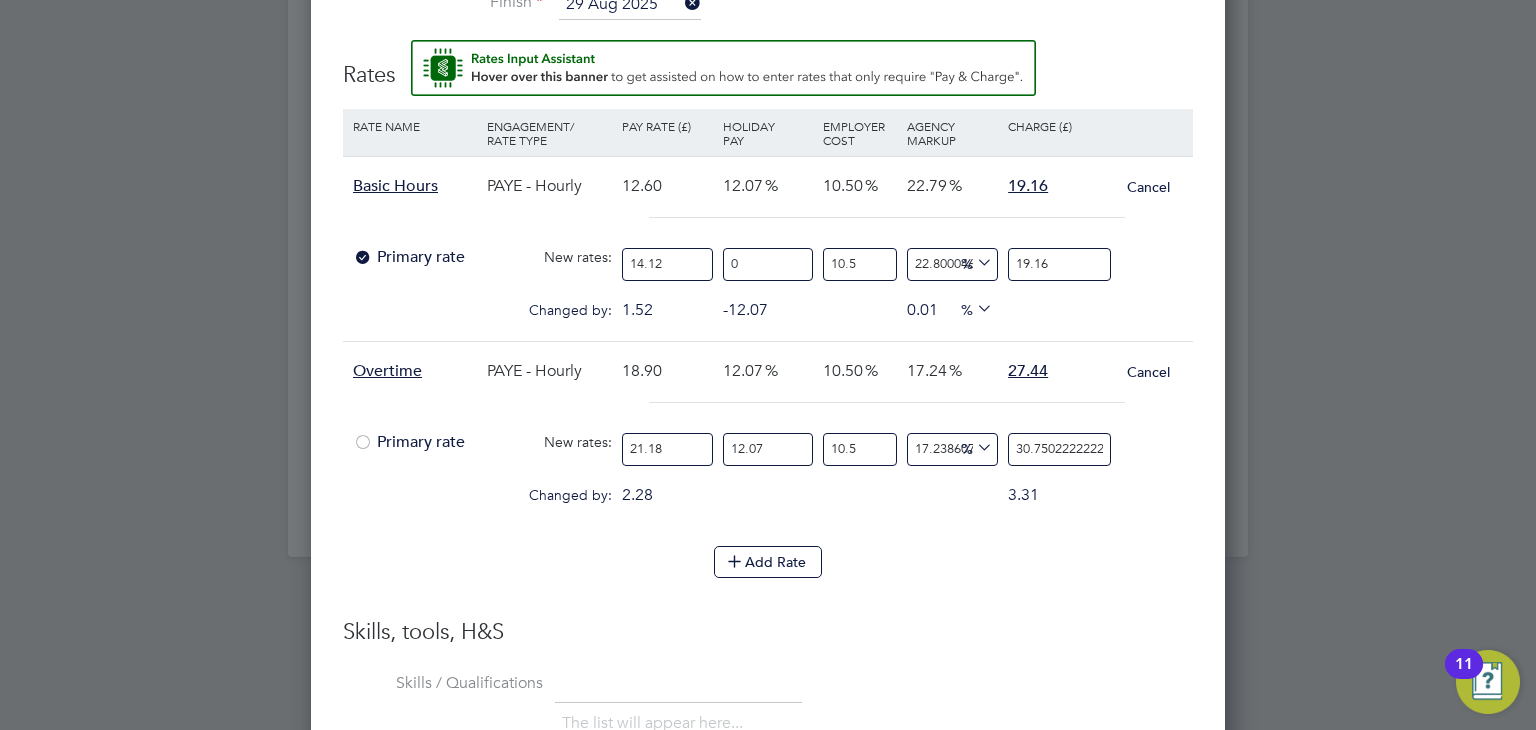 type on "21.18" 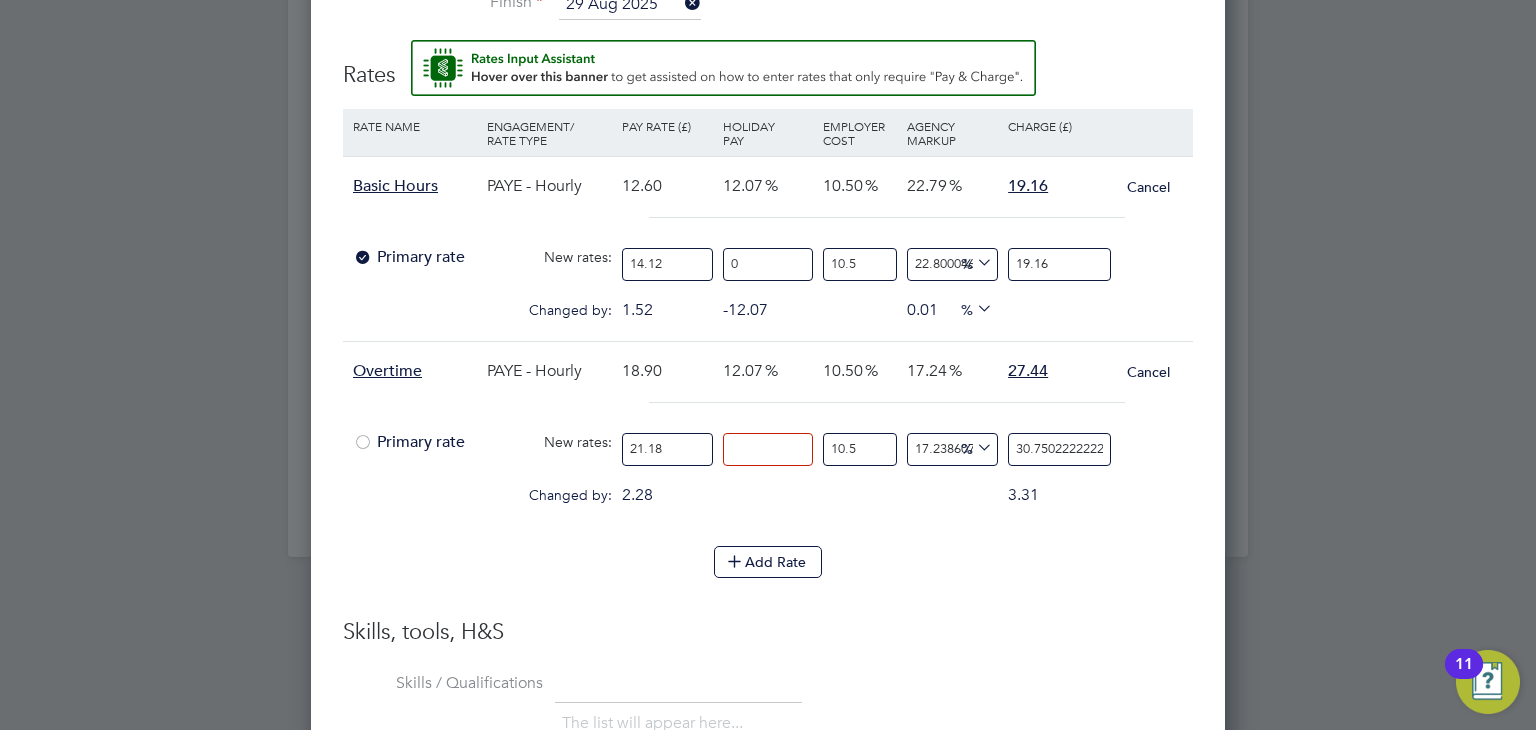 type on "0" 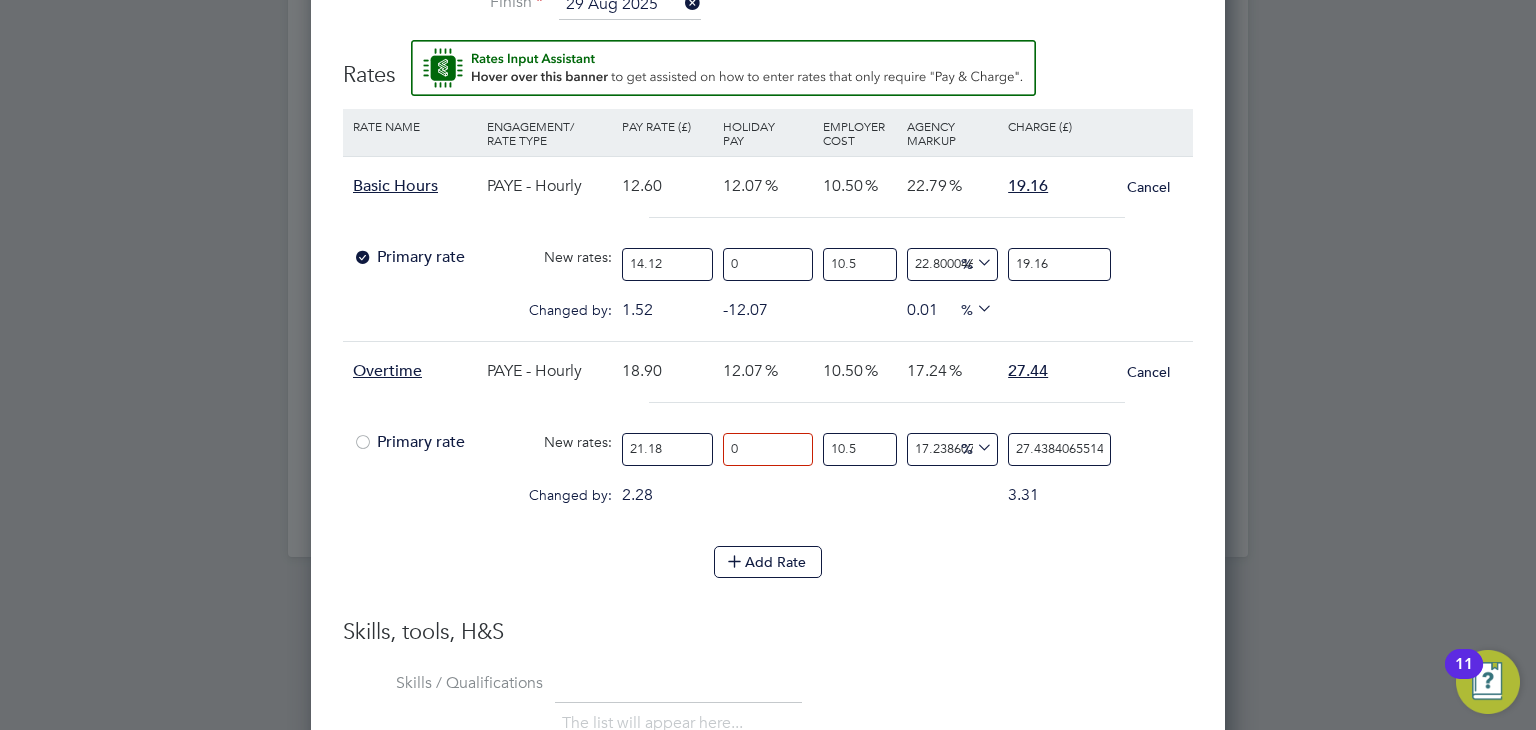 click on "Rate Name Engagement/ Rate Type Pay Rate (£) Holiday Pay Employer Cost Agency Markup Charge (£) Basic Hours PAYE - Hourly 12.60 12.07   10.50   22.79 19.16     Cancel Primary rate New rates: 14.12 0   n/a 10.5   n/a 22.80004614615513   3.5574   % 19.16 Changed by: 1.52 -12.07 0.00 0.01   0.0009061   % 0.00 Overtime PAYE - Hourly 18.90 12.07   10.50   17.24 27.44     Cancel Primary rate New rates: 21.18 0   n/a 10.5   n/a 17.238607887834473   4.034506551460893   % 27.438406551460893 Changed by: 2.28 0.00 0.00 0.00   0.486730642222224   3.31" at bounding box center (768, 327) 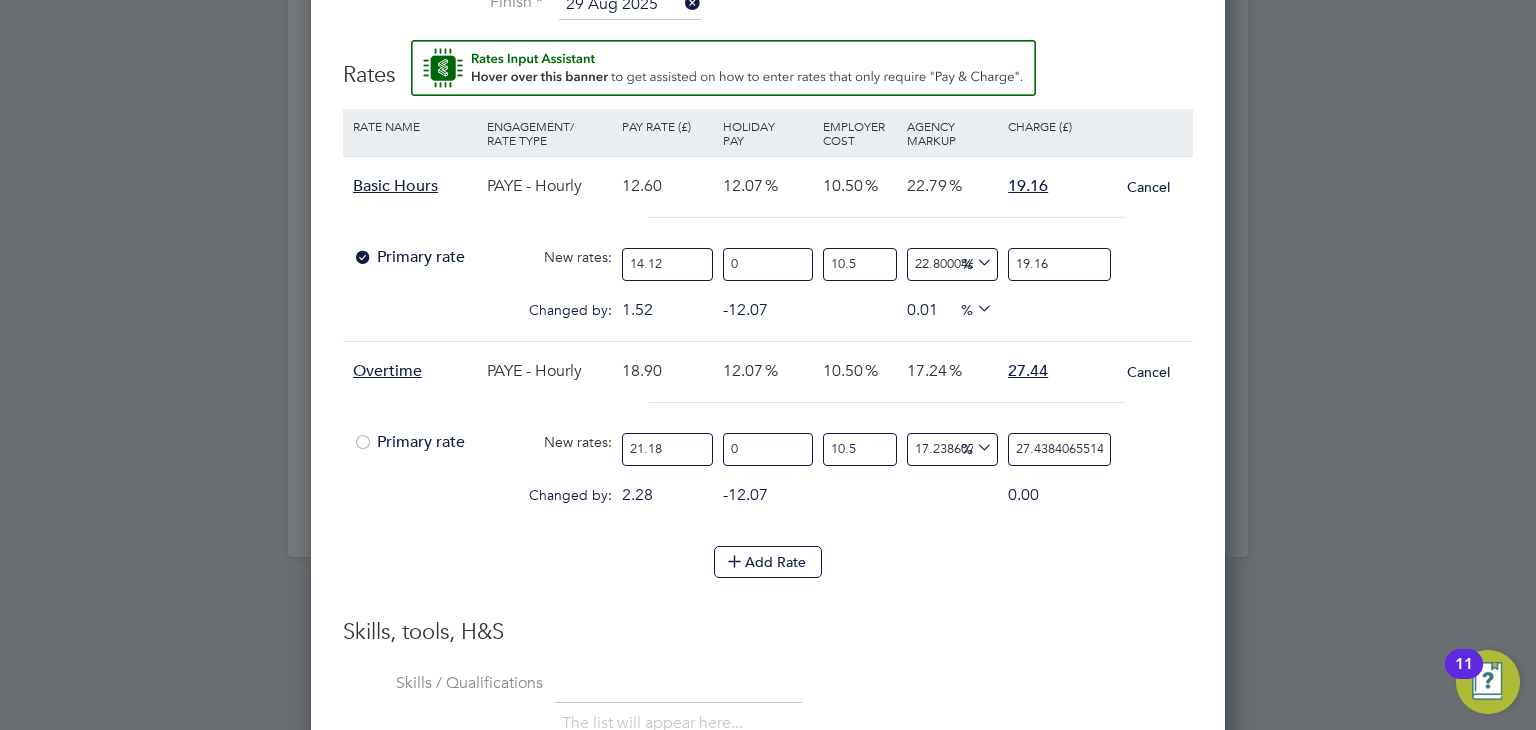 scroll, scrollTop: 0, scrollLeft: 39, axis: horizontal 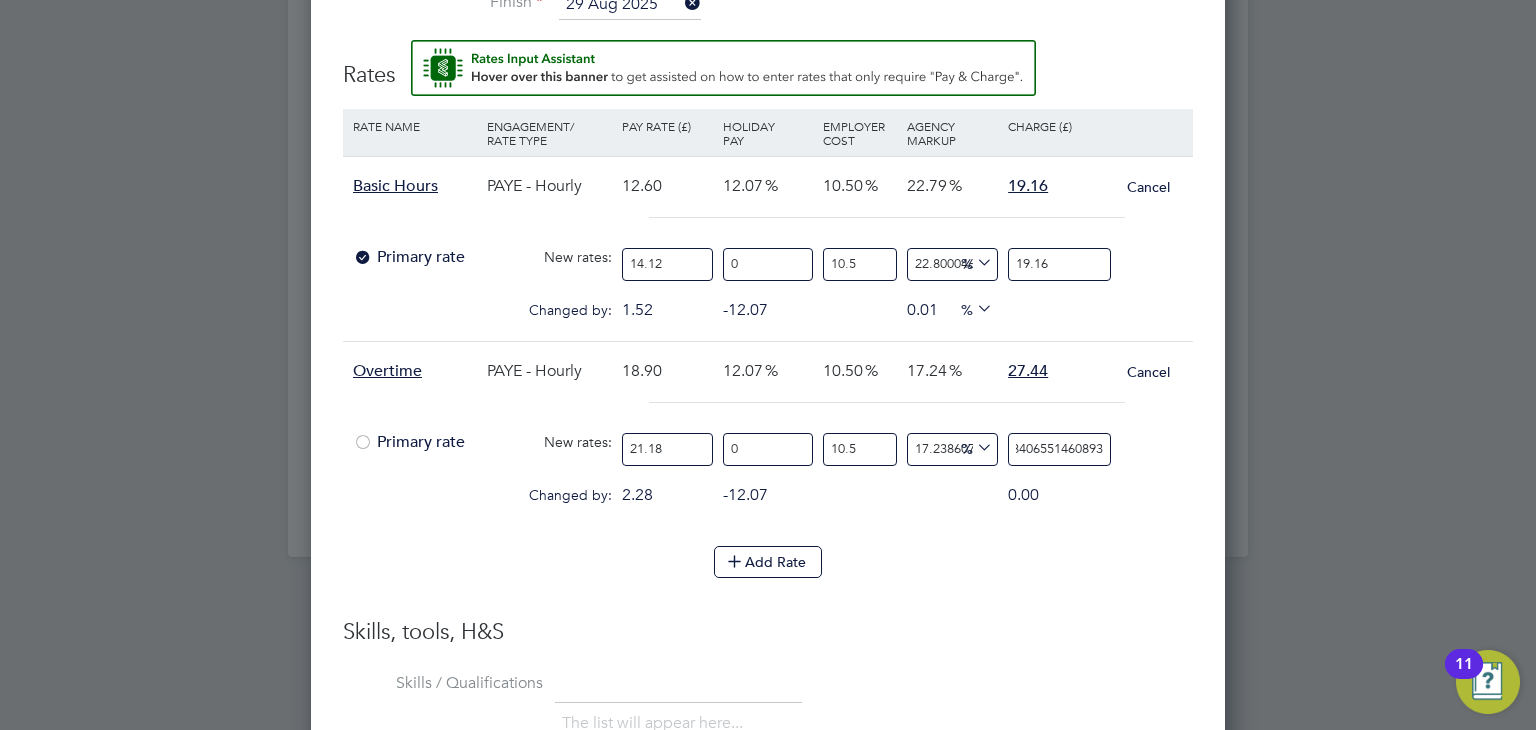 drag, startPoint x: 1009, startPoint y: 444, endPoint x: 1236, endPoint y: 438, distance: 227.07928 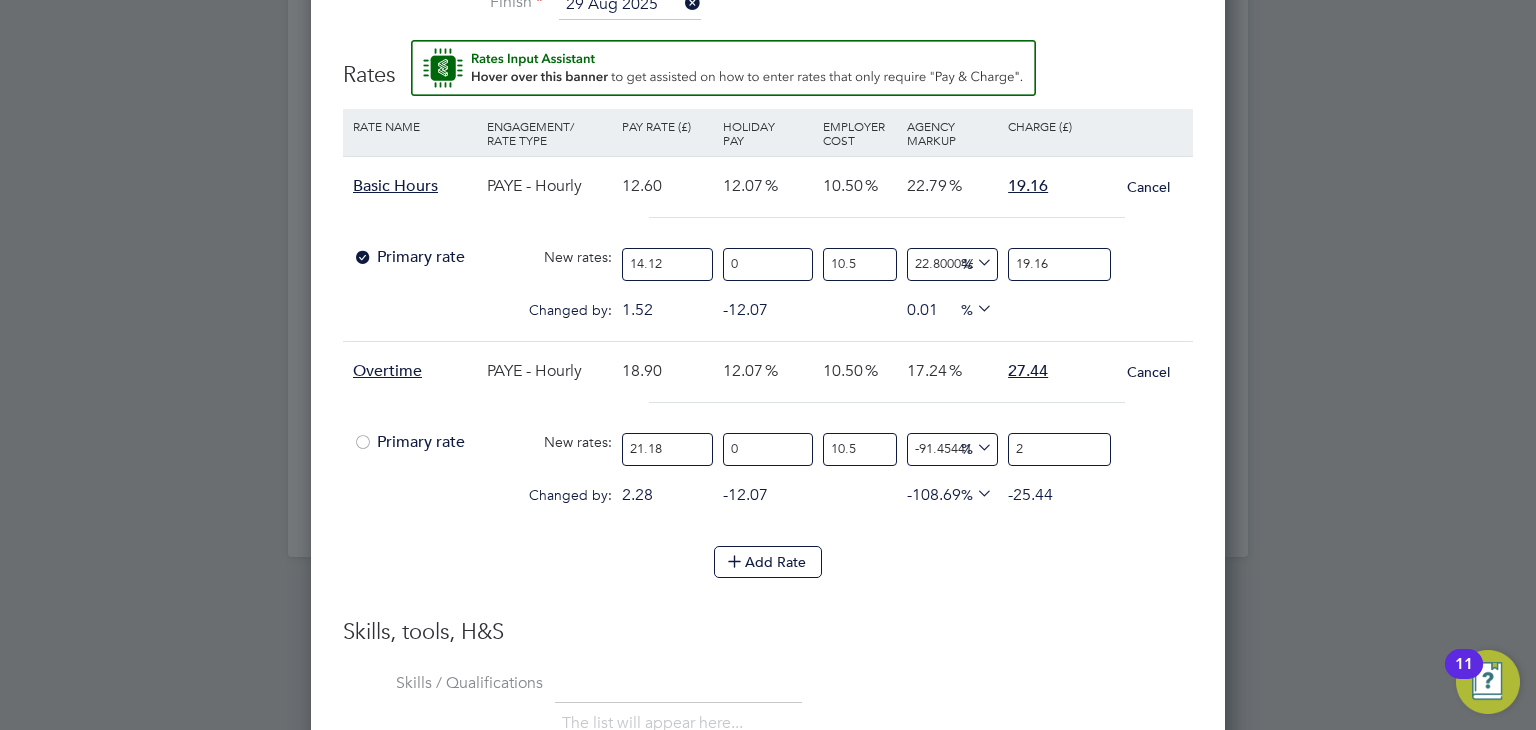 scroll, scrollTop: 0, scrollLeft: 0, axis: both 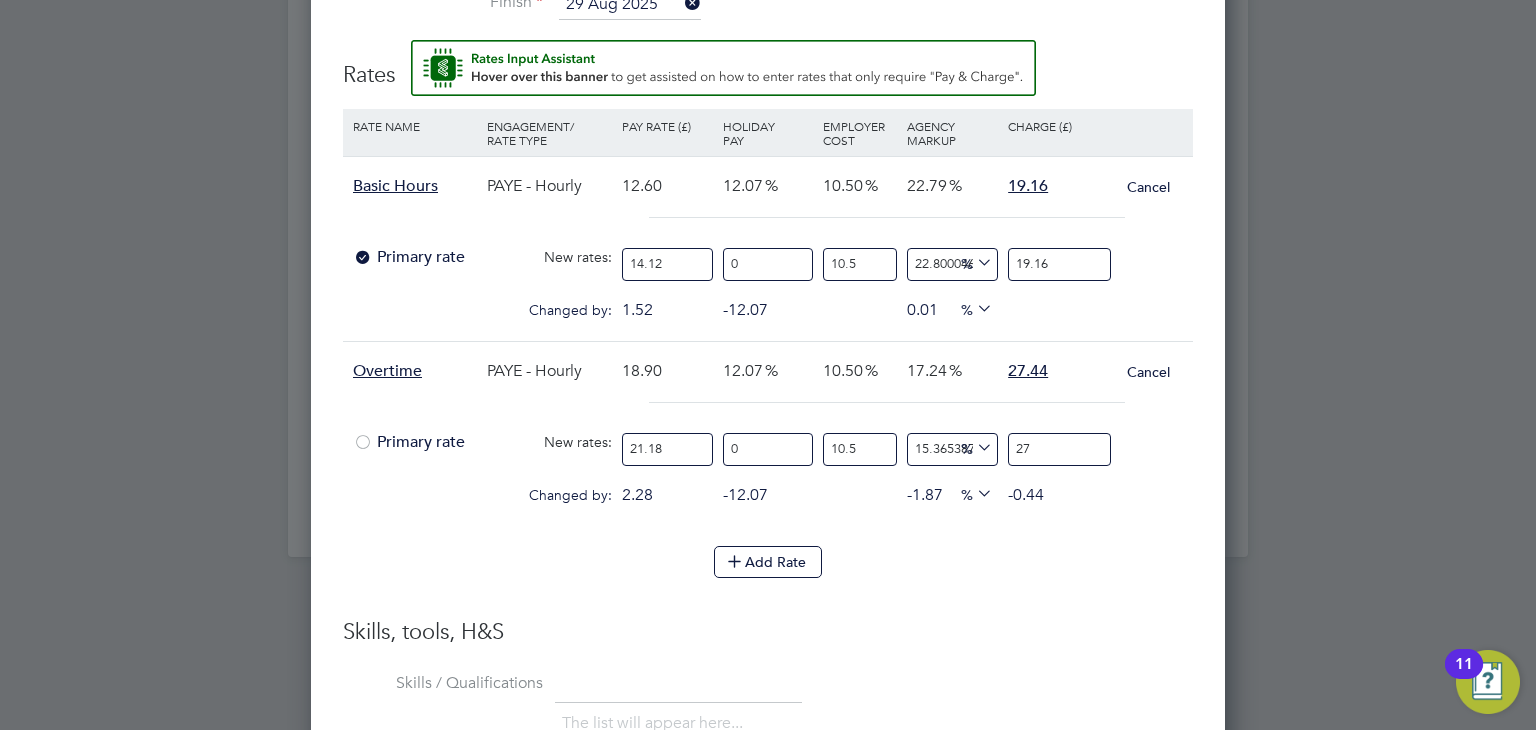 type on "17.074504676571" 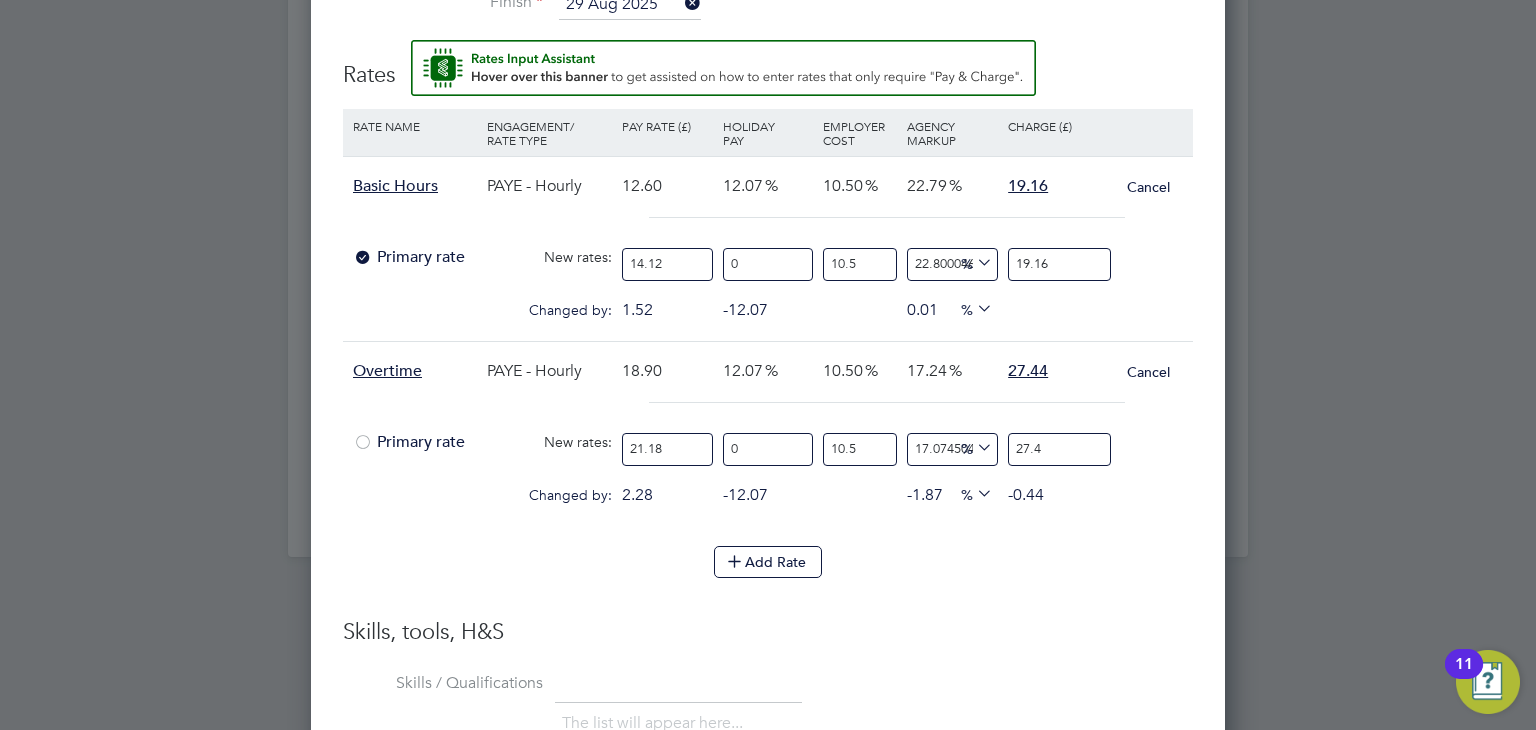type on "17.245416362230227" 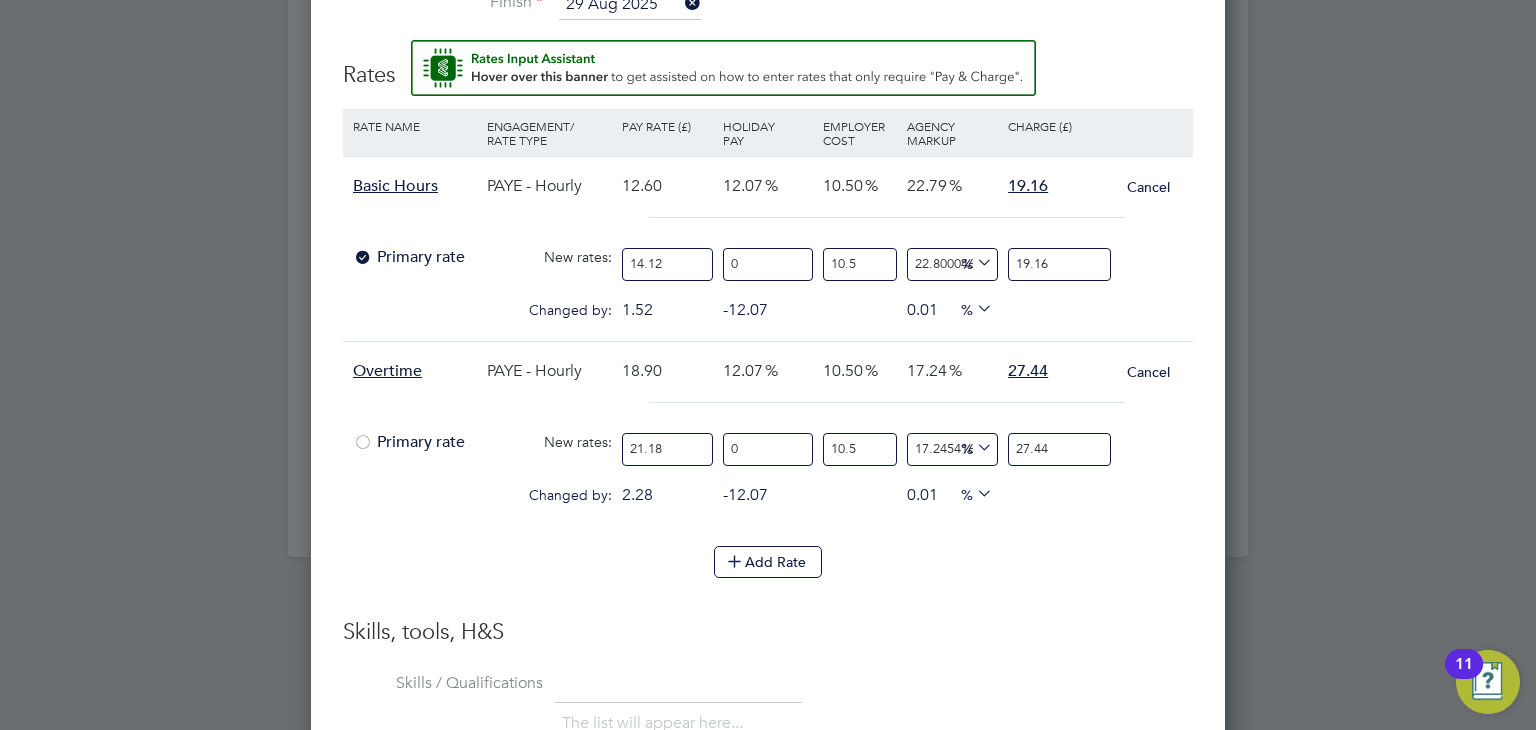 type on "27.44" 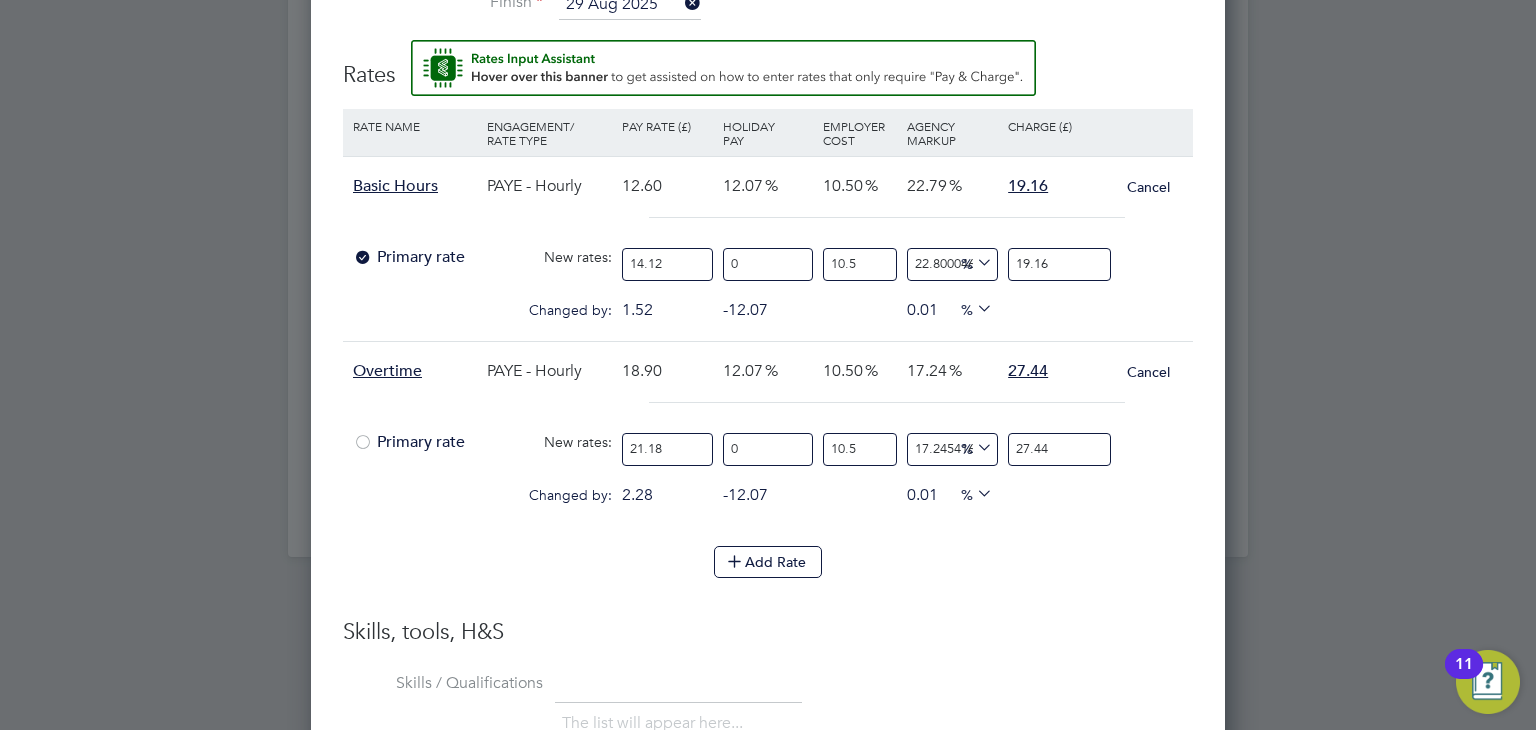 scroll, scrollTop: 2313, scrollLeft: 0, axis: vertical 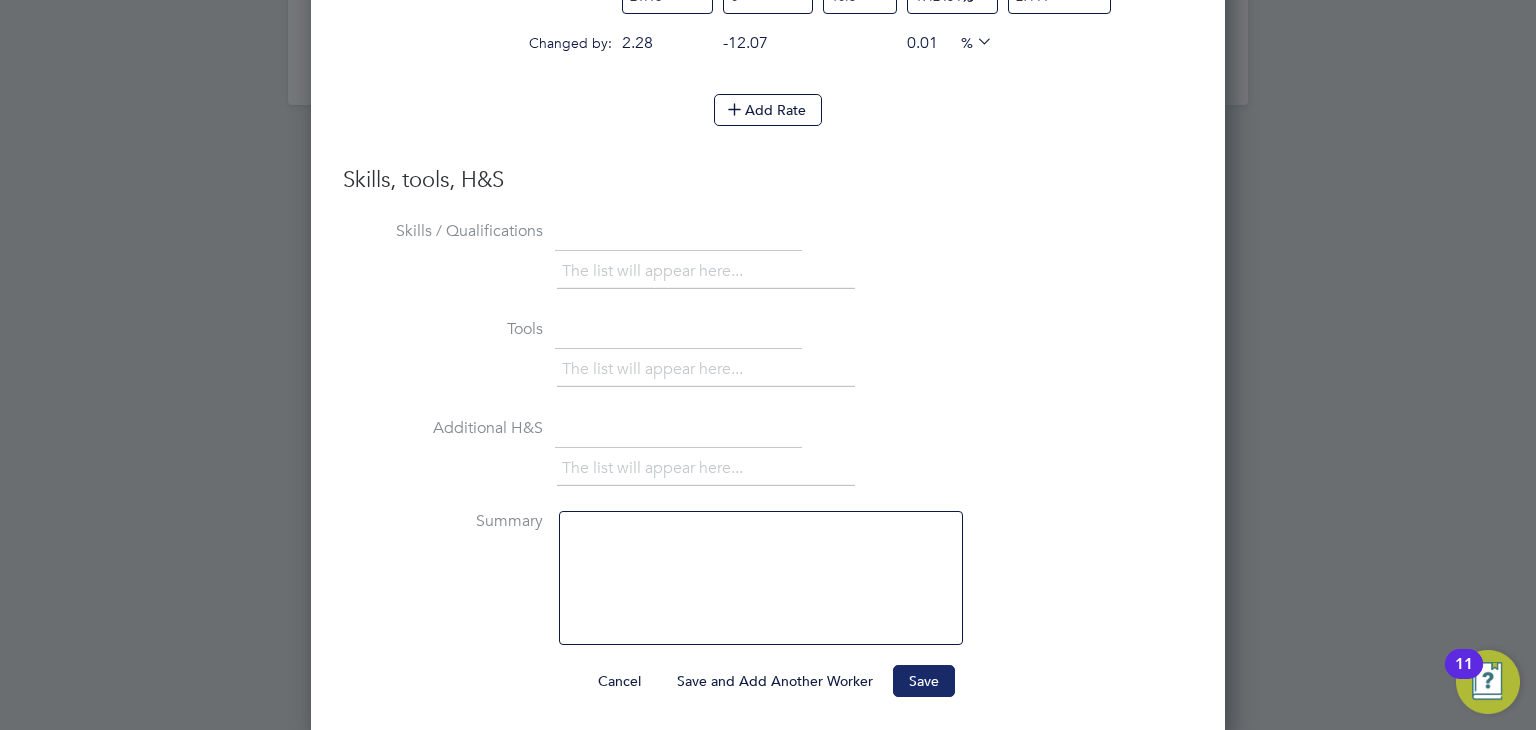 click on "Save" at bounding box center (924, 681) 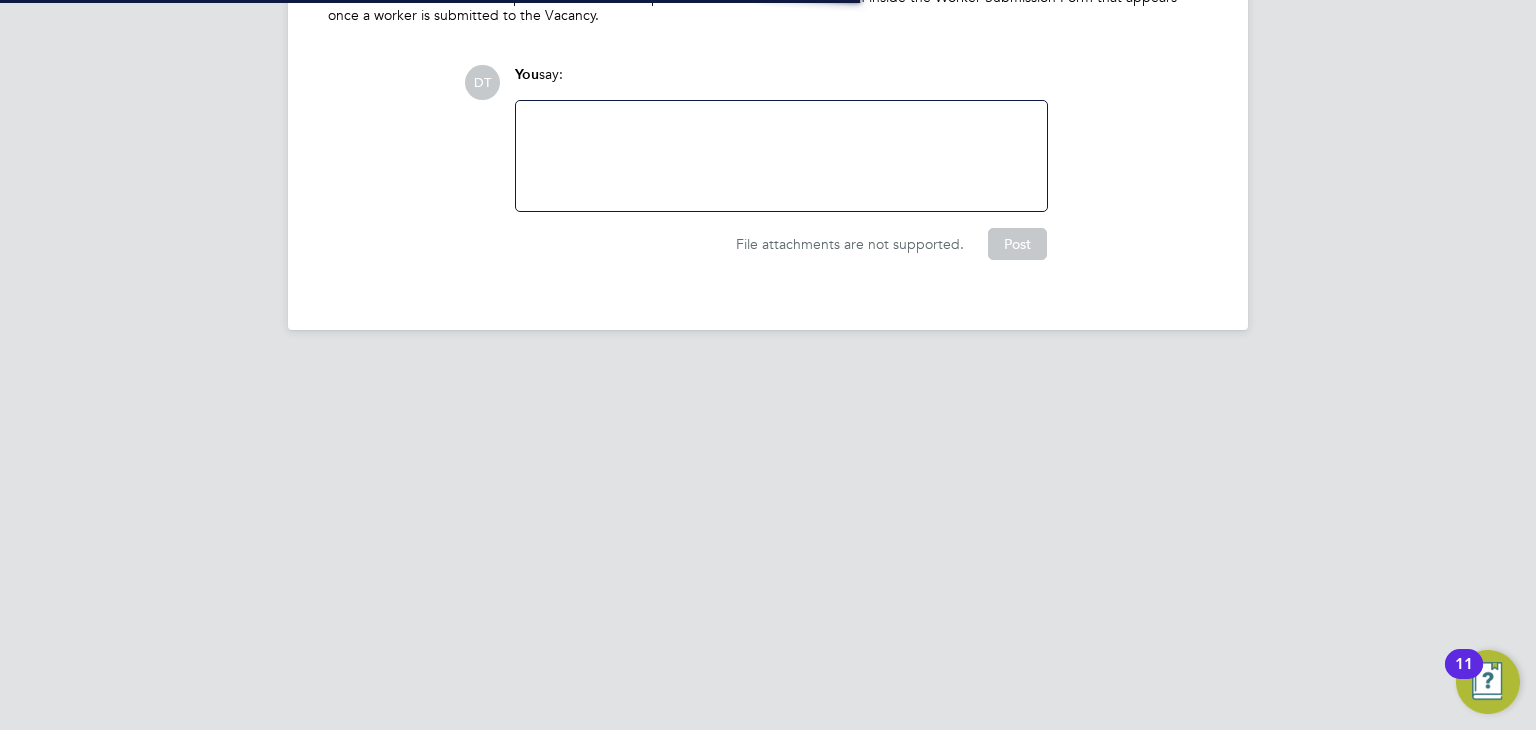 scroll, scrollTop: 1688, scrollLeft: 0, axis: vertical 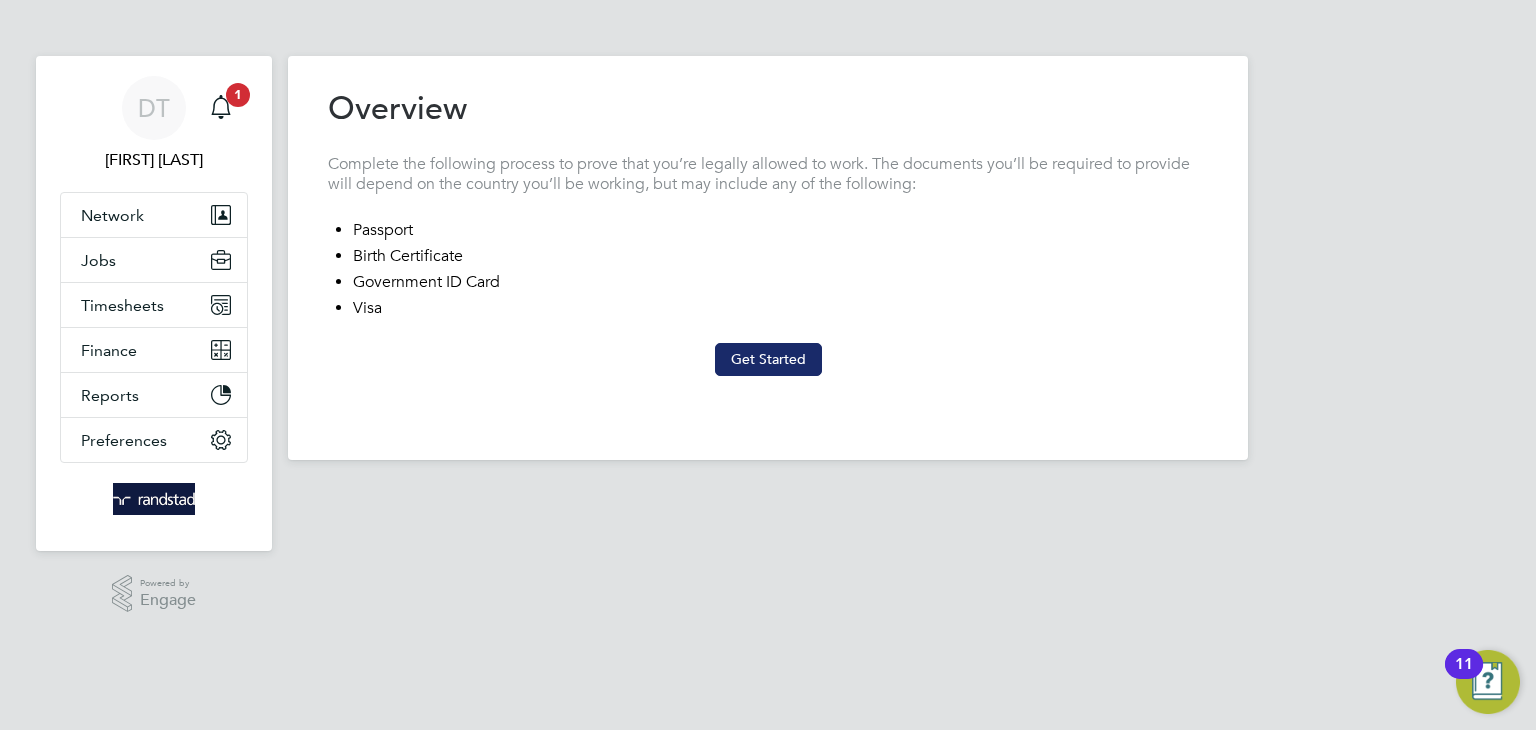 click on "Get Started" at bounding box center [768, 359] 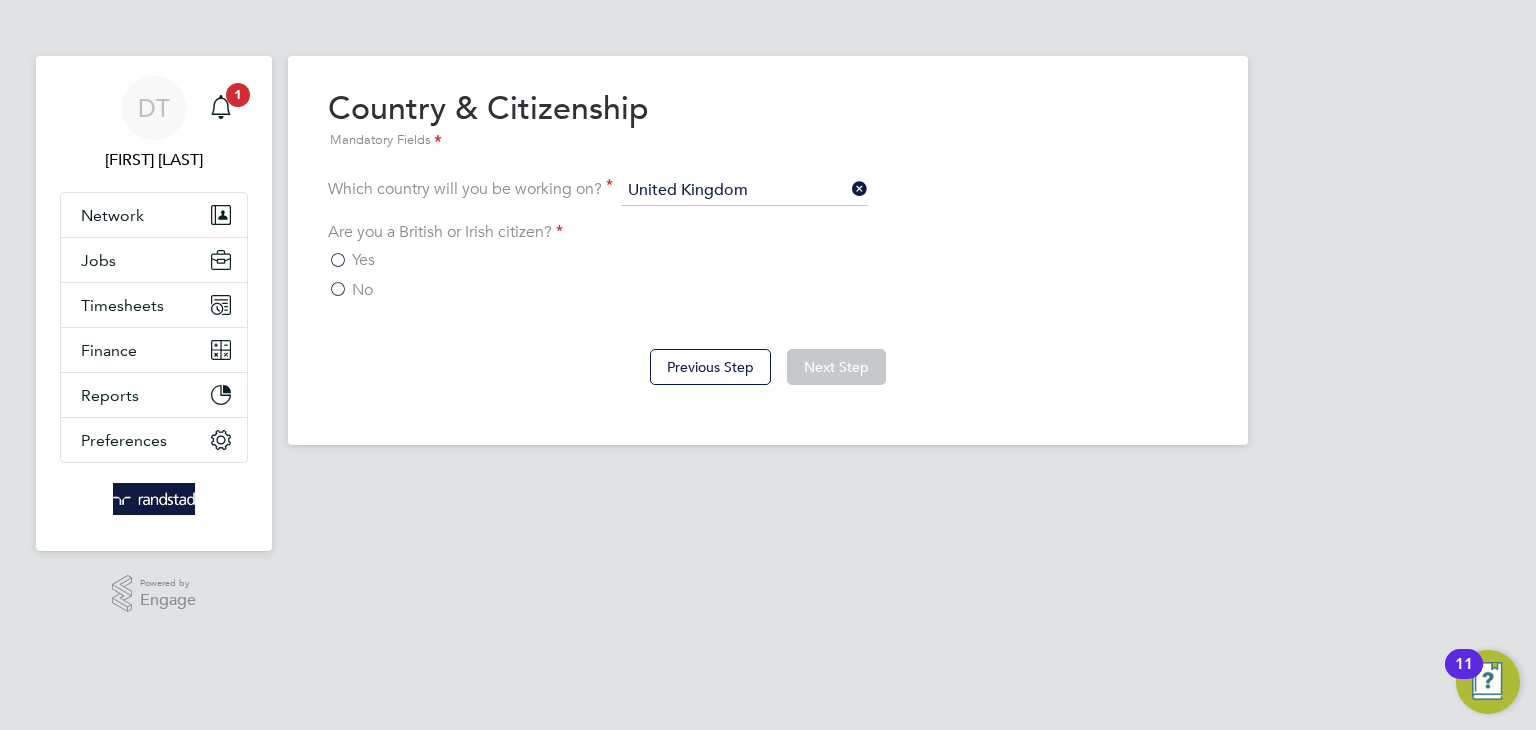 click on "Yes" at bounding box center [363, 260] 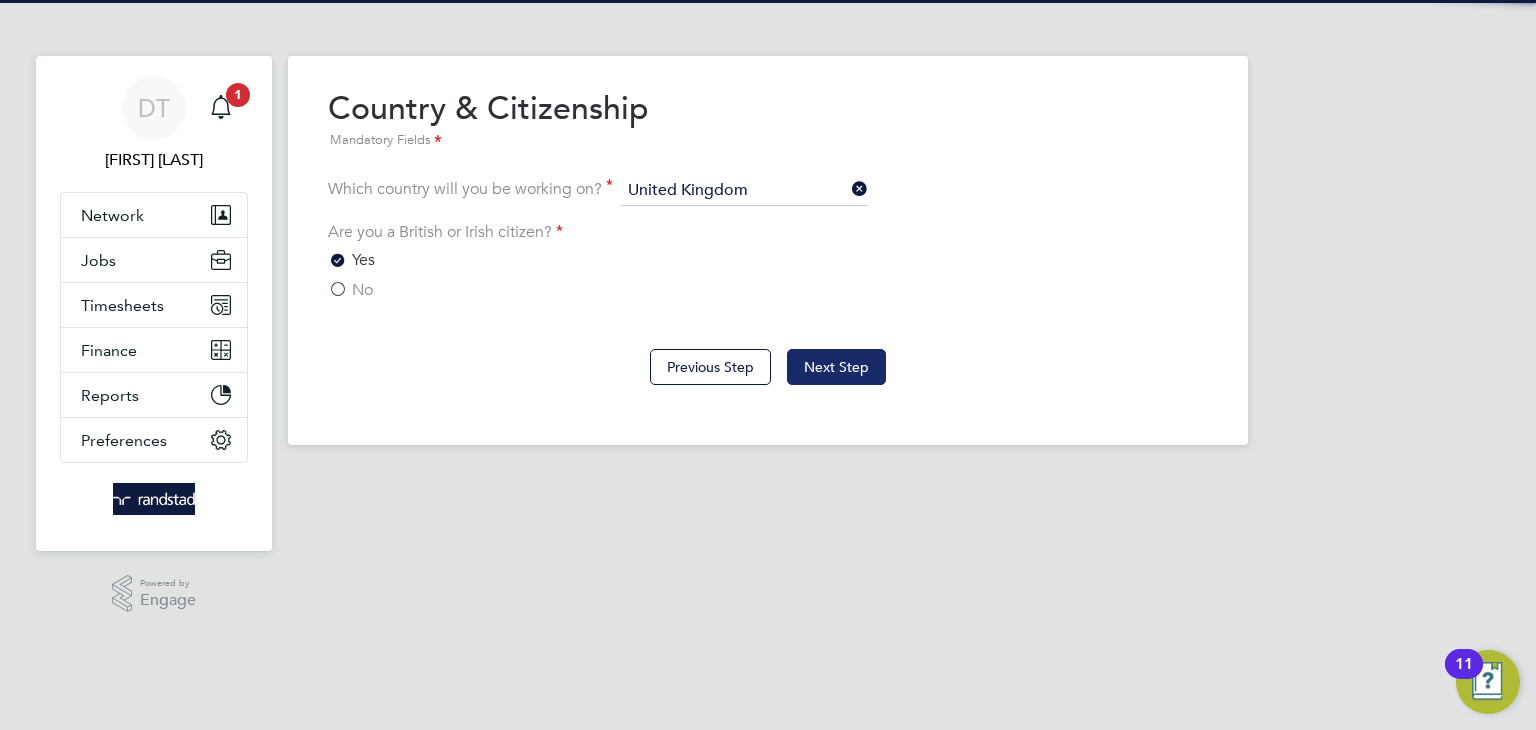 click on "Next Step" 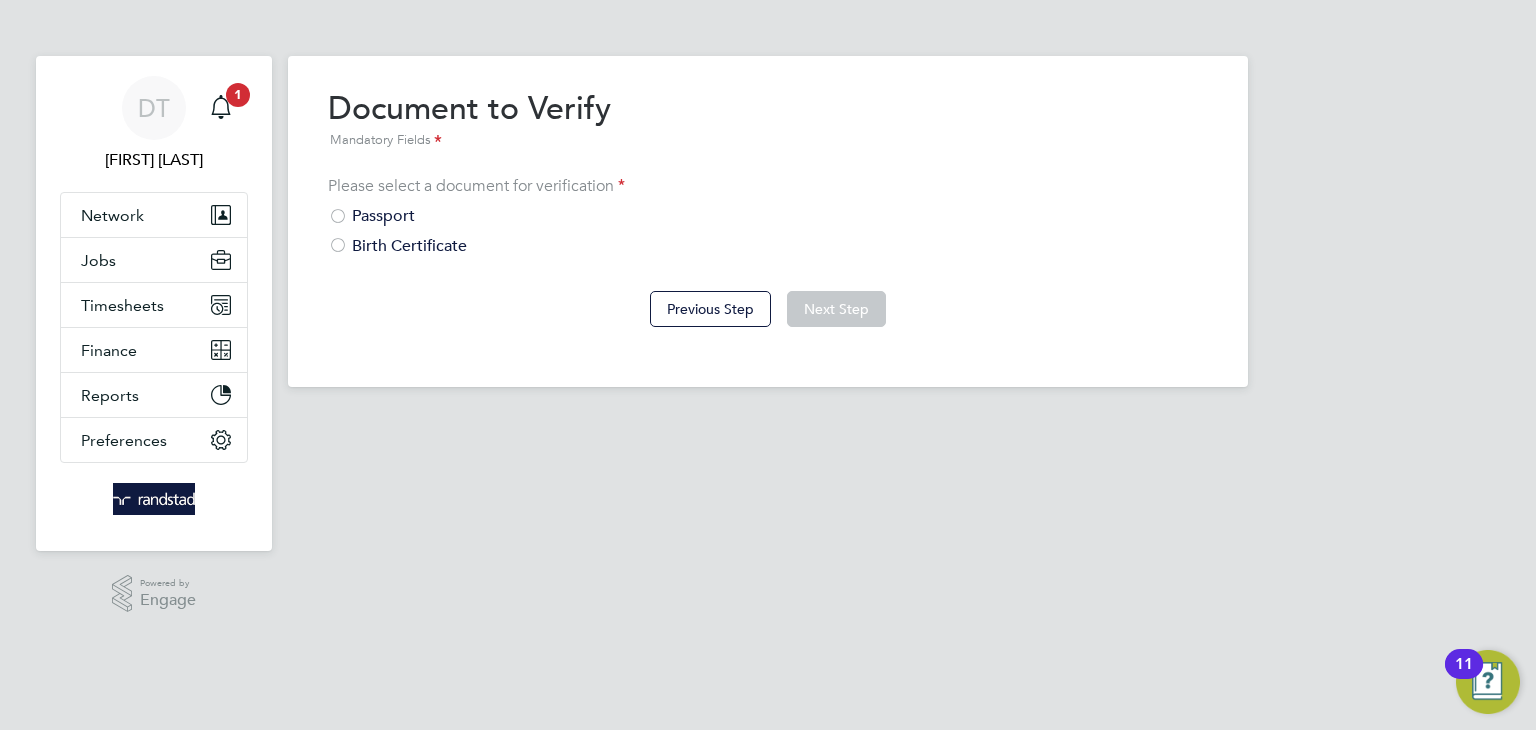 click on "Passport" at bounding box center [768, 216] 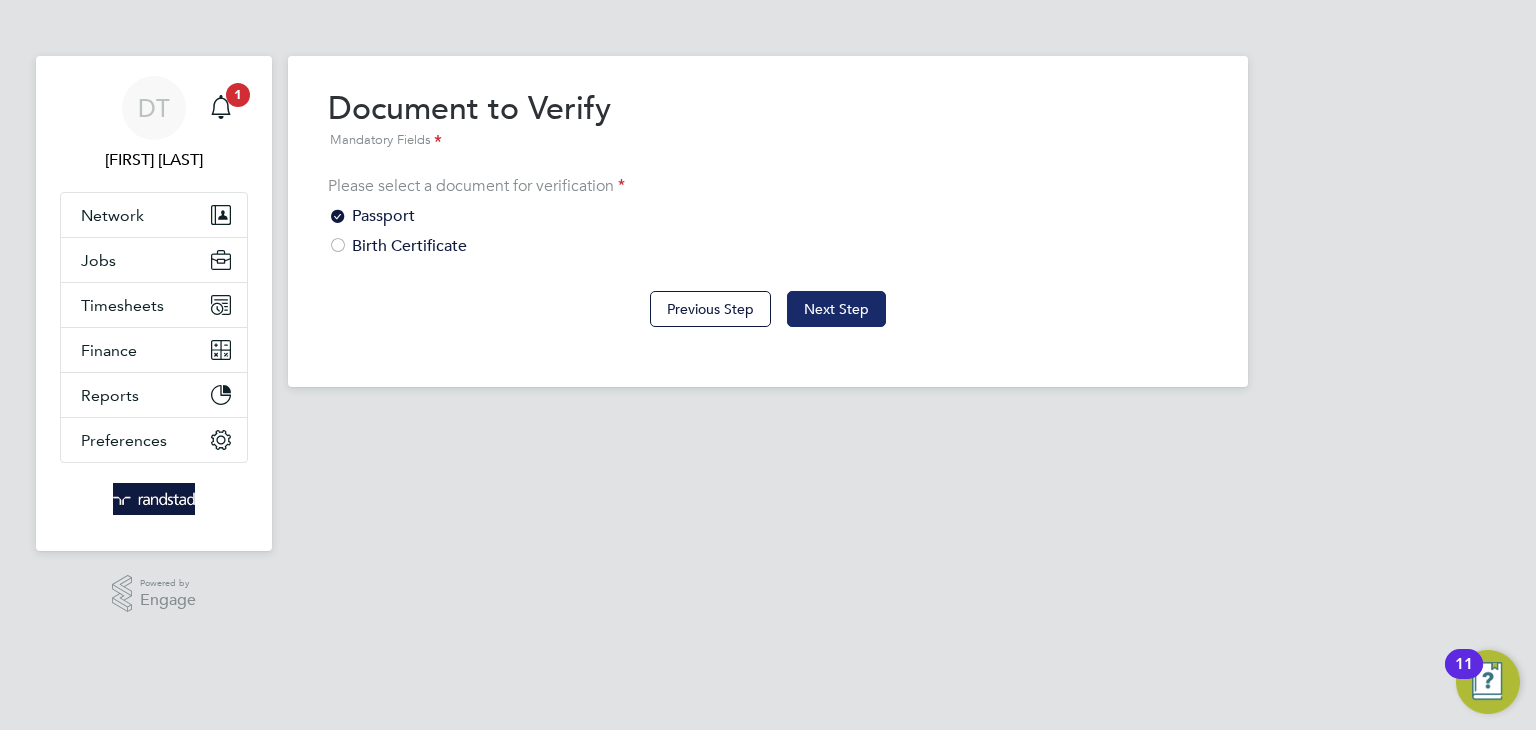 click on "Next Step" 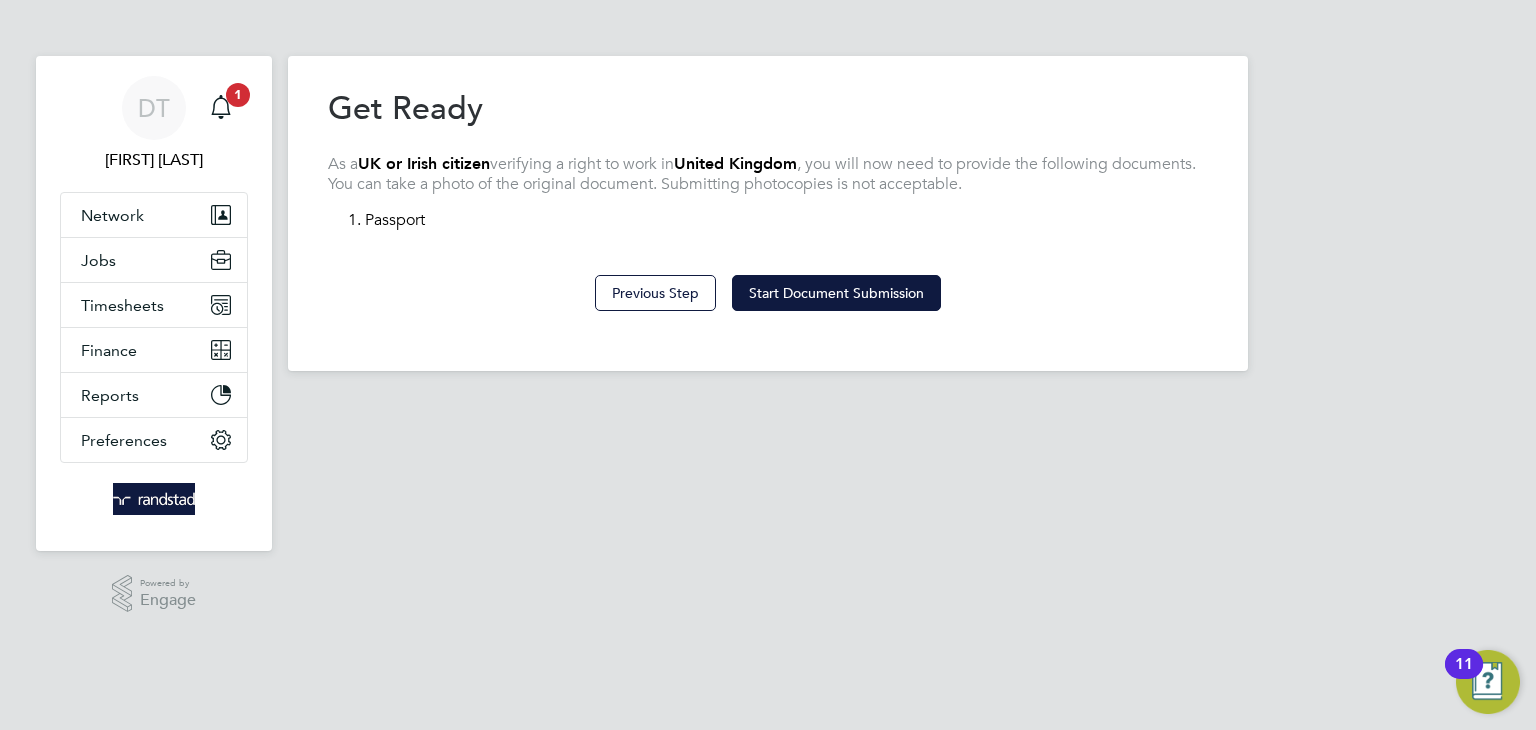 click on "Start Document Submission" 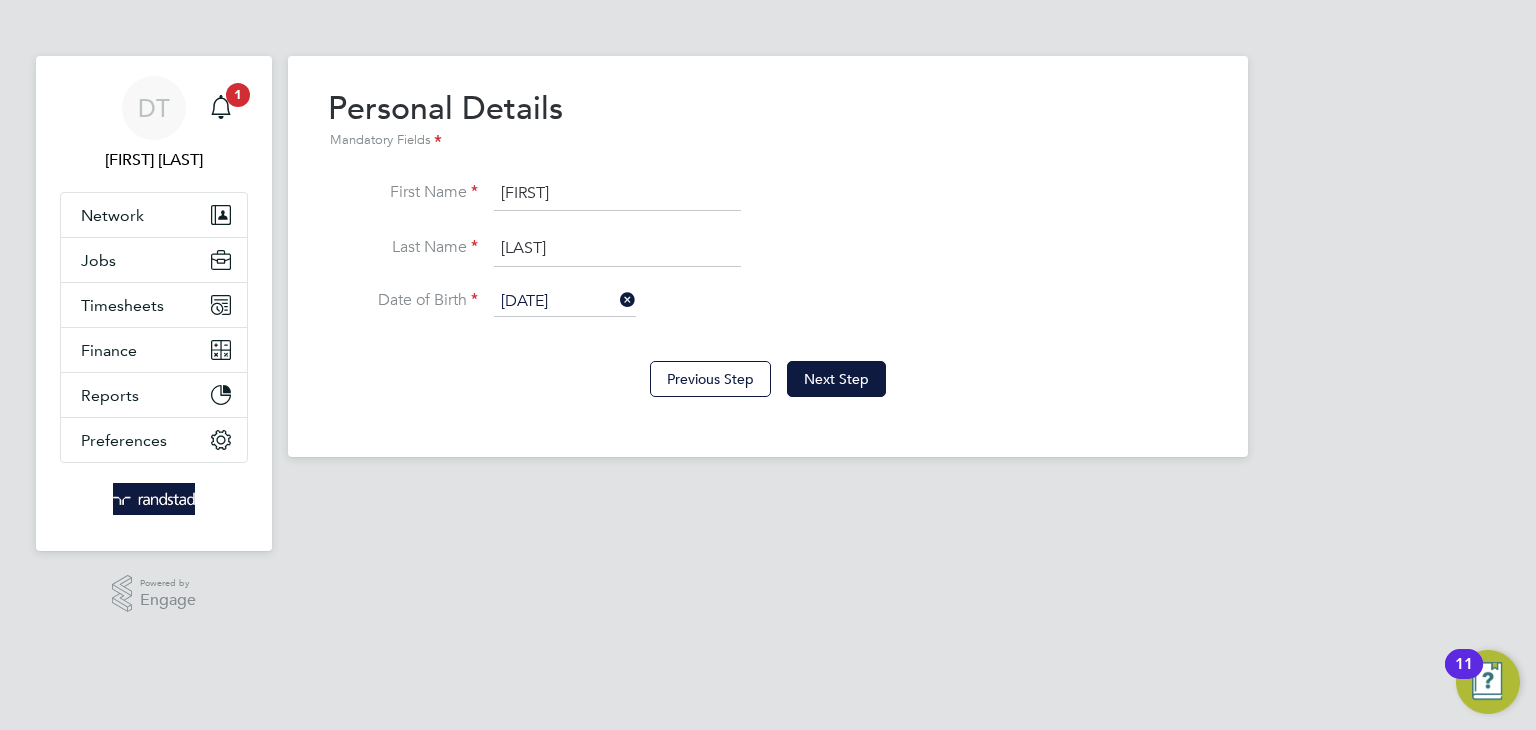 click on "First Name   [FIRST]" at bounding box center (768, 204) 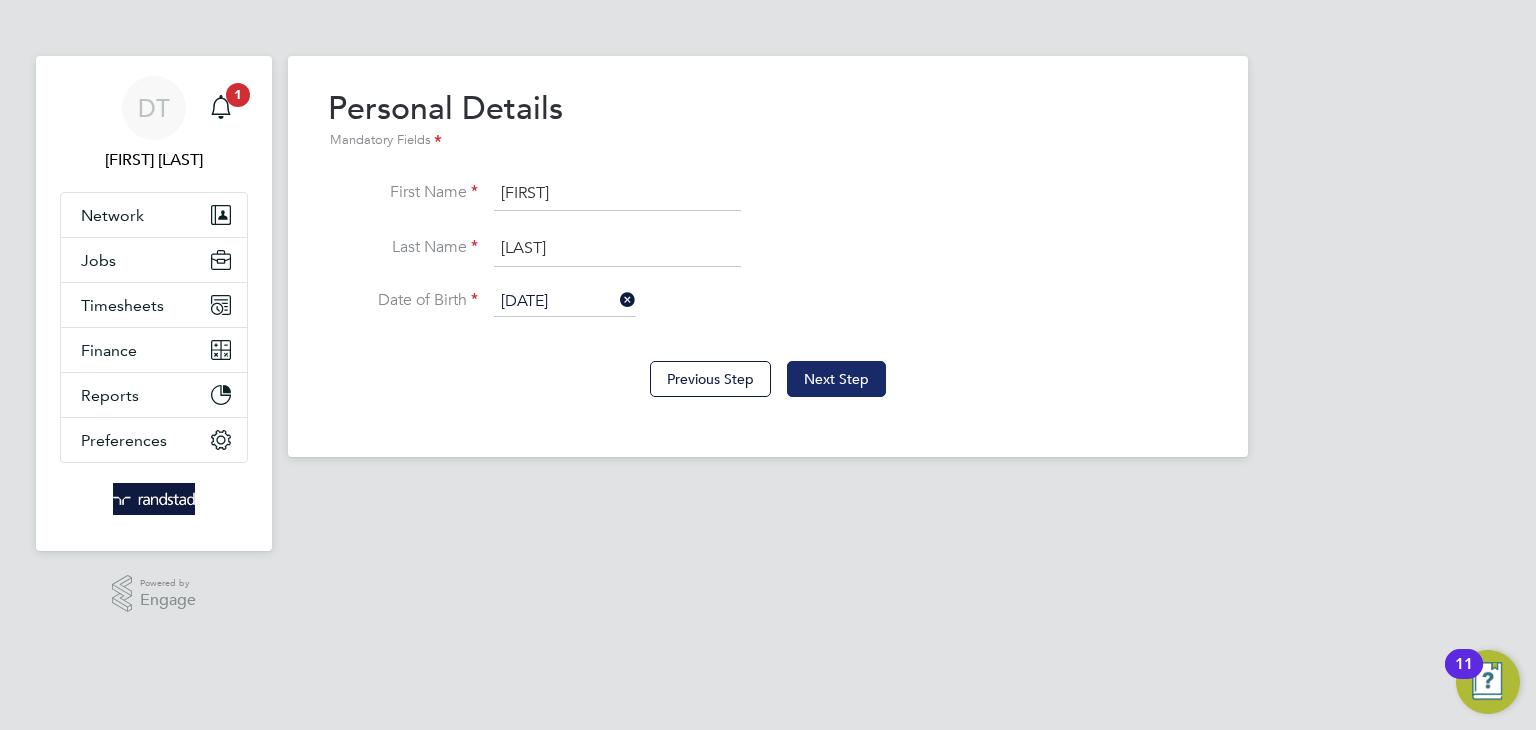 click on "Next Step" 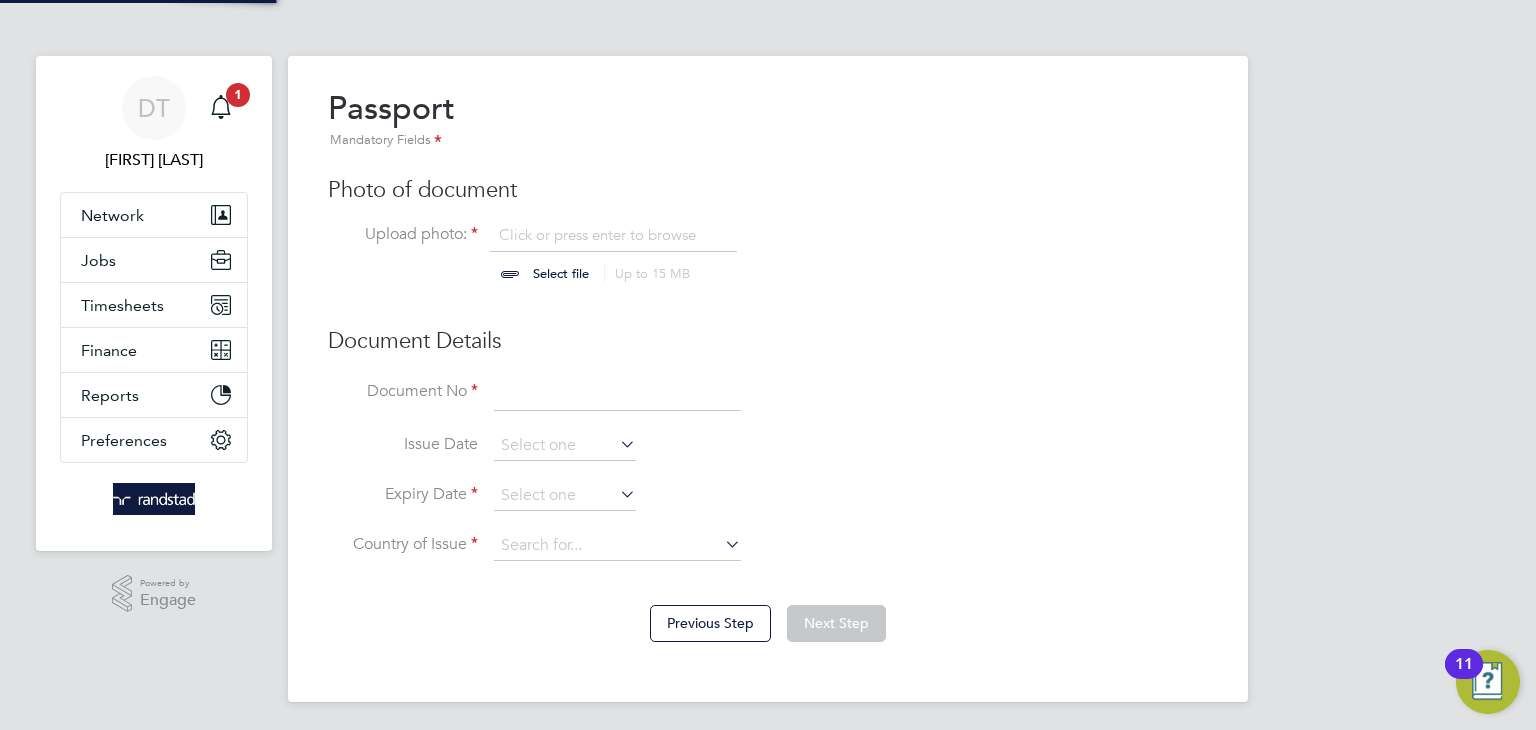 scroll, scrollTop: 9, scrollLeft: 10, axis: both 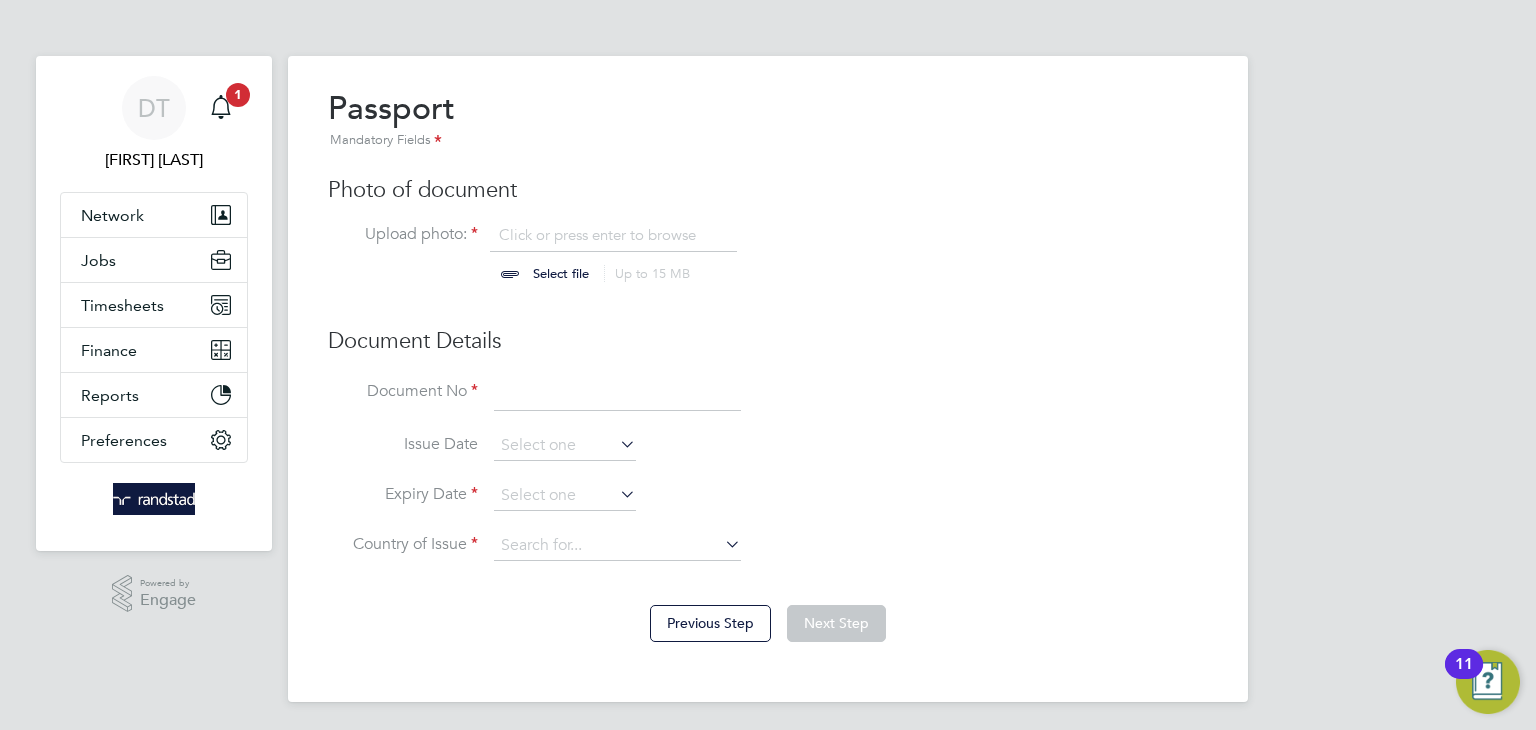 click 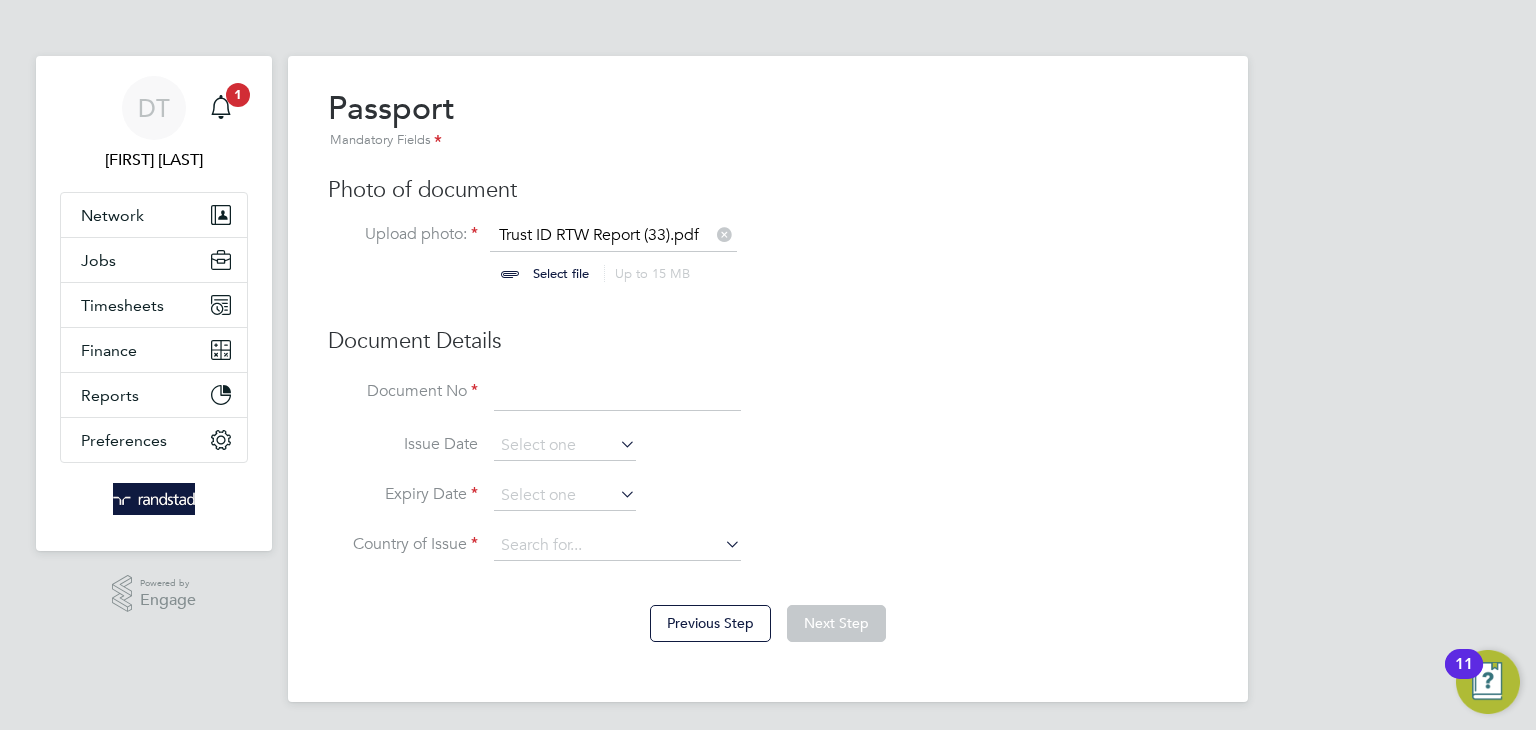 click 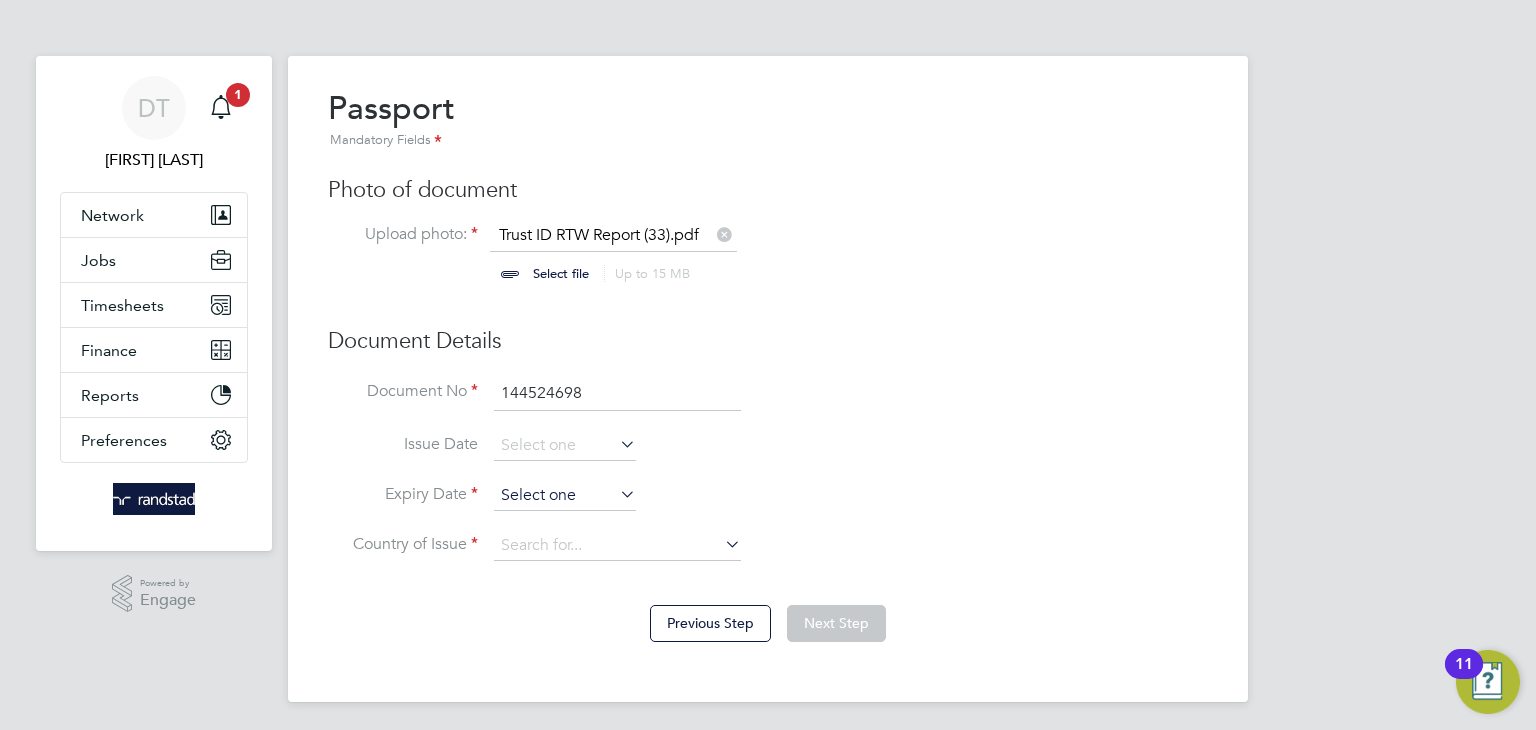 type on "144524698" 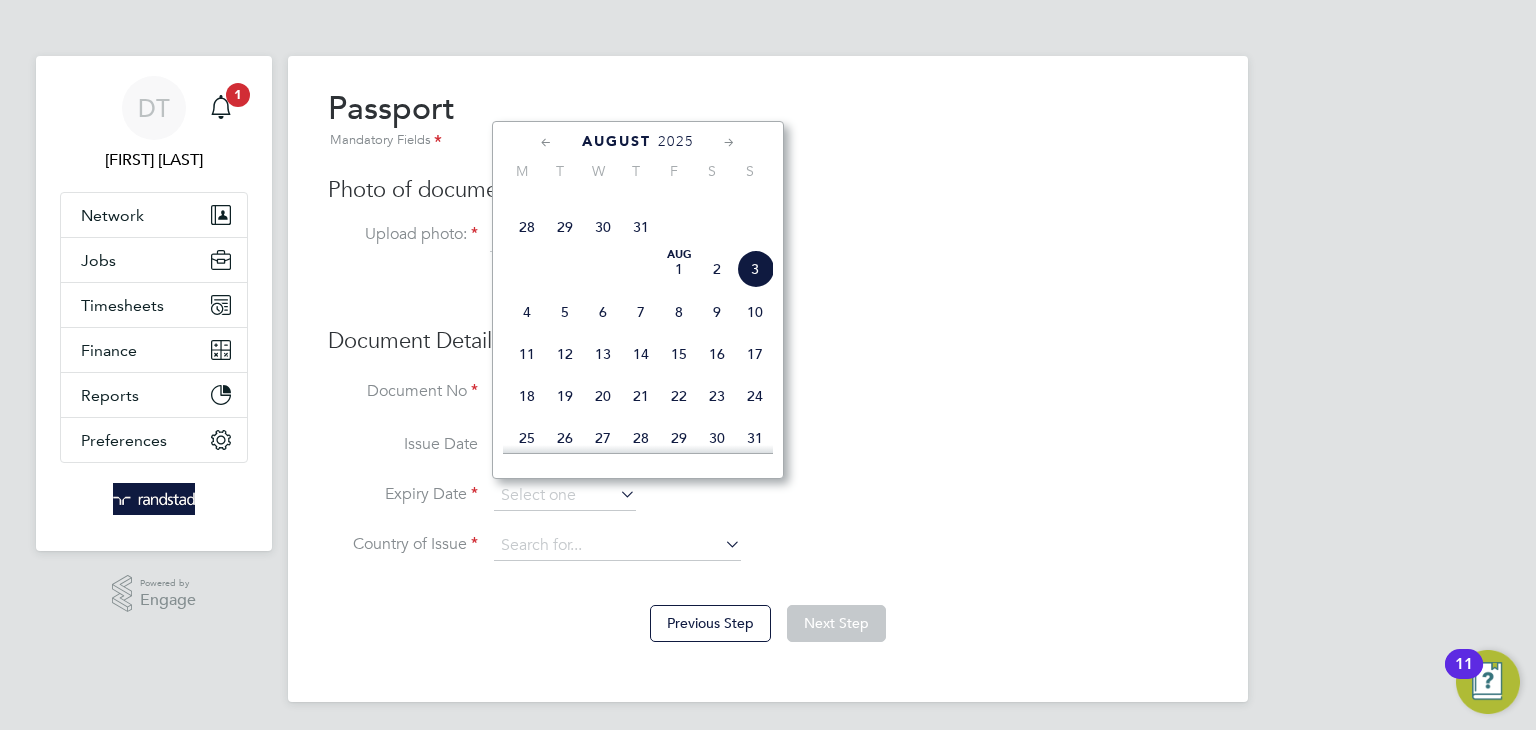 click on "2025" 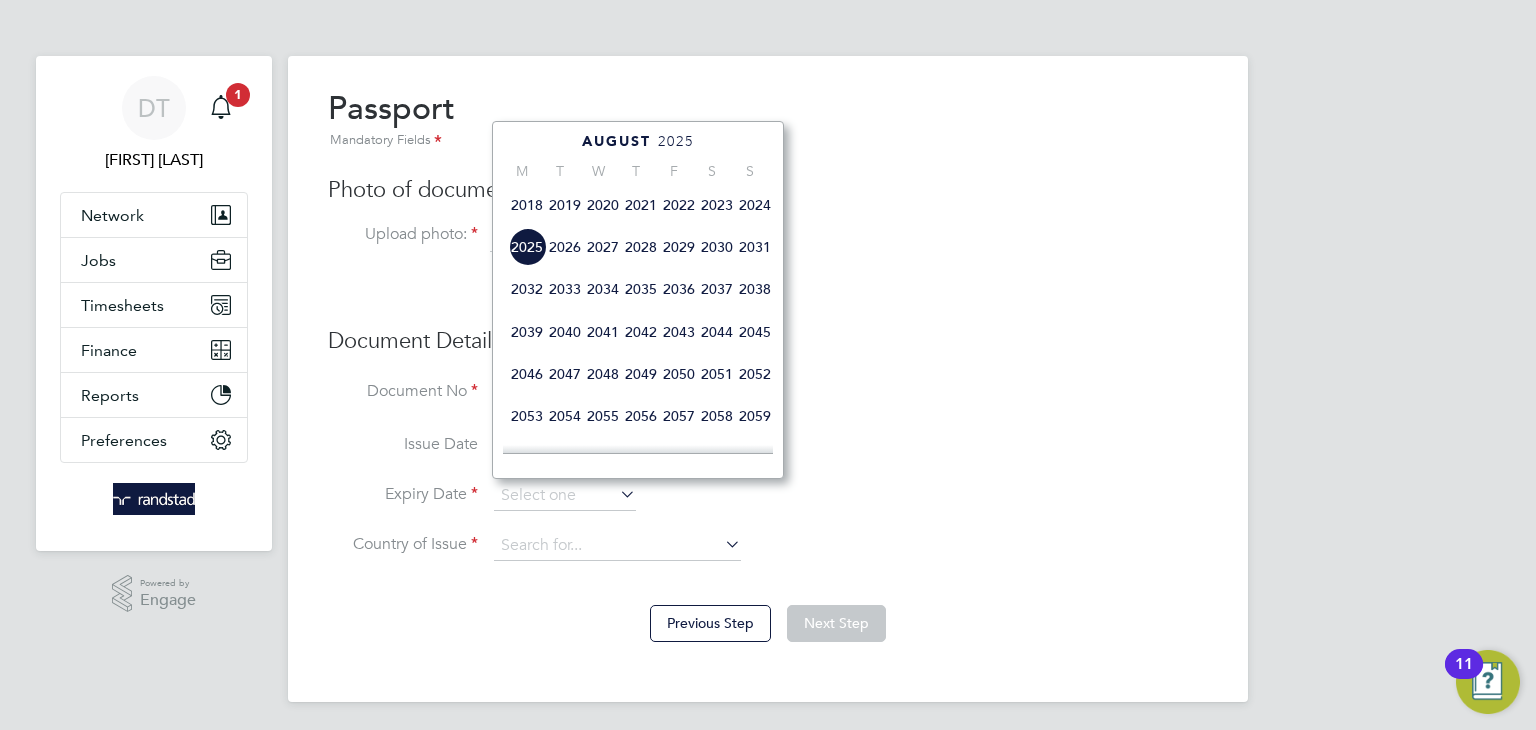 scroll, scrollTop: 618, scrollLeft: 0, axis: vertical 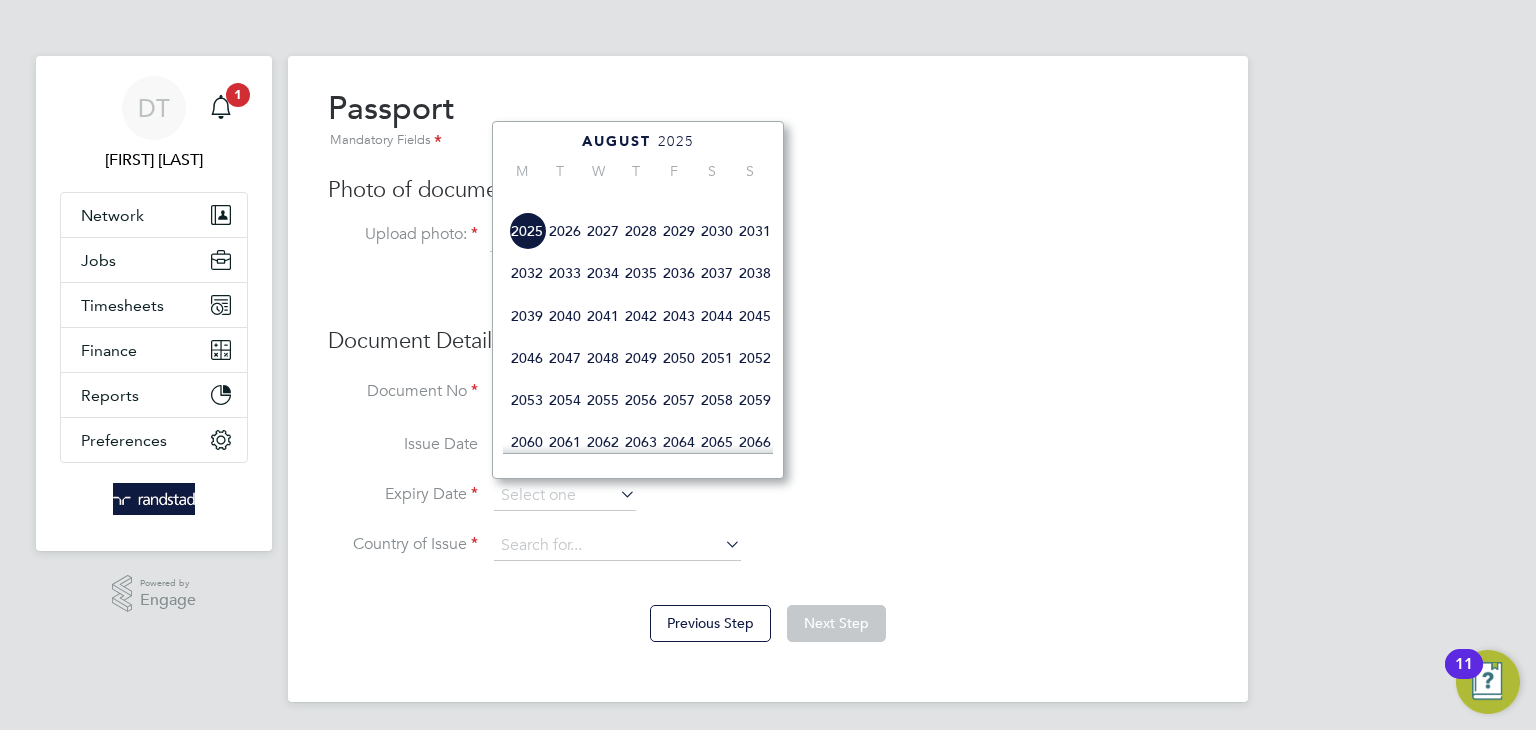 click on "2033" 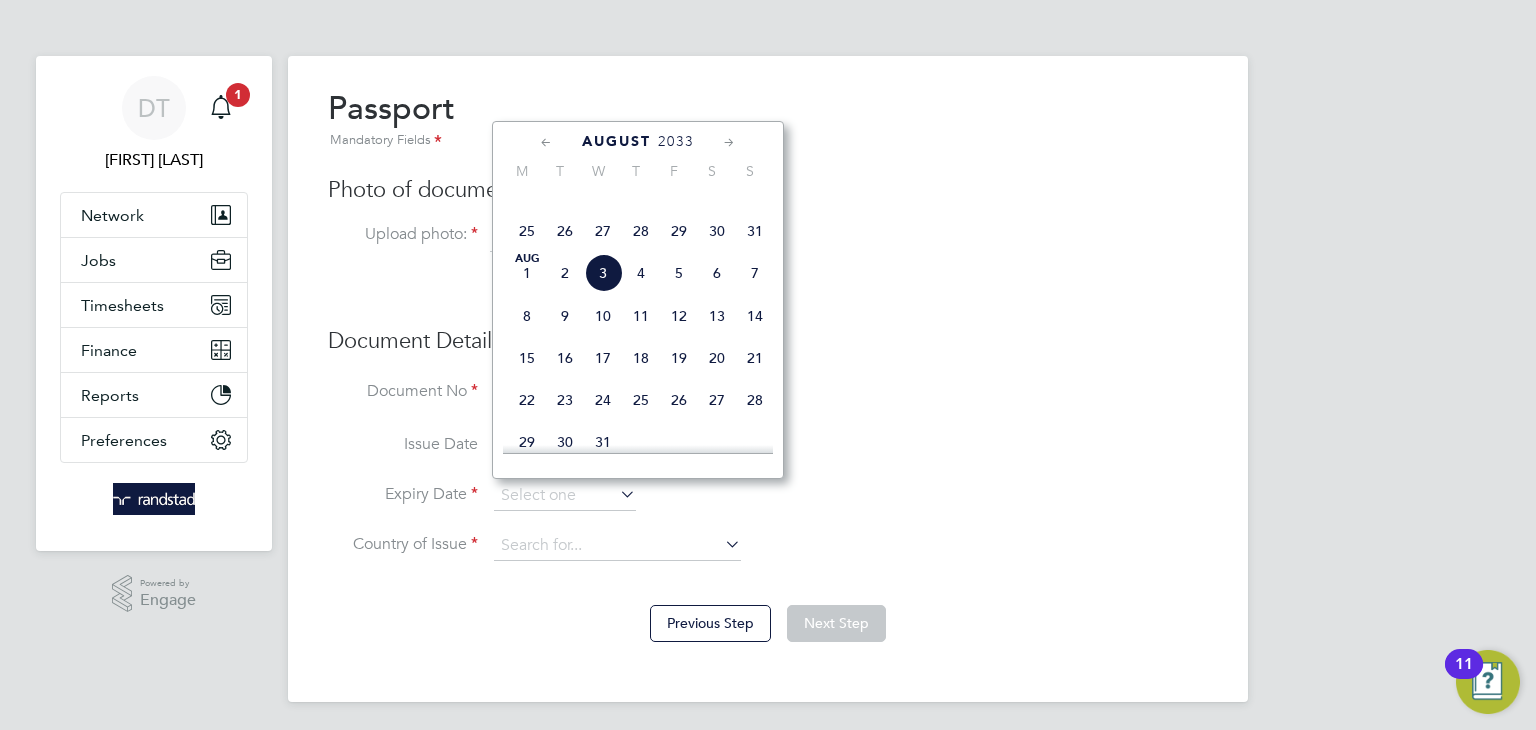click 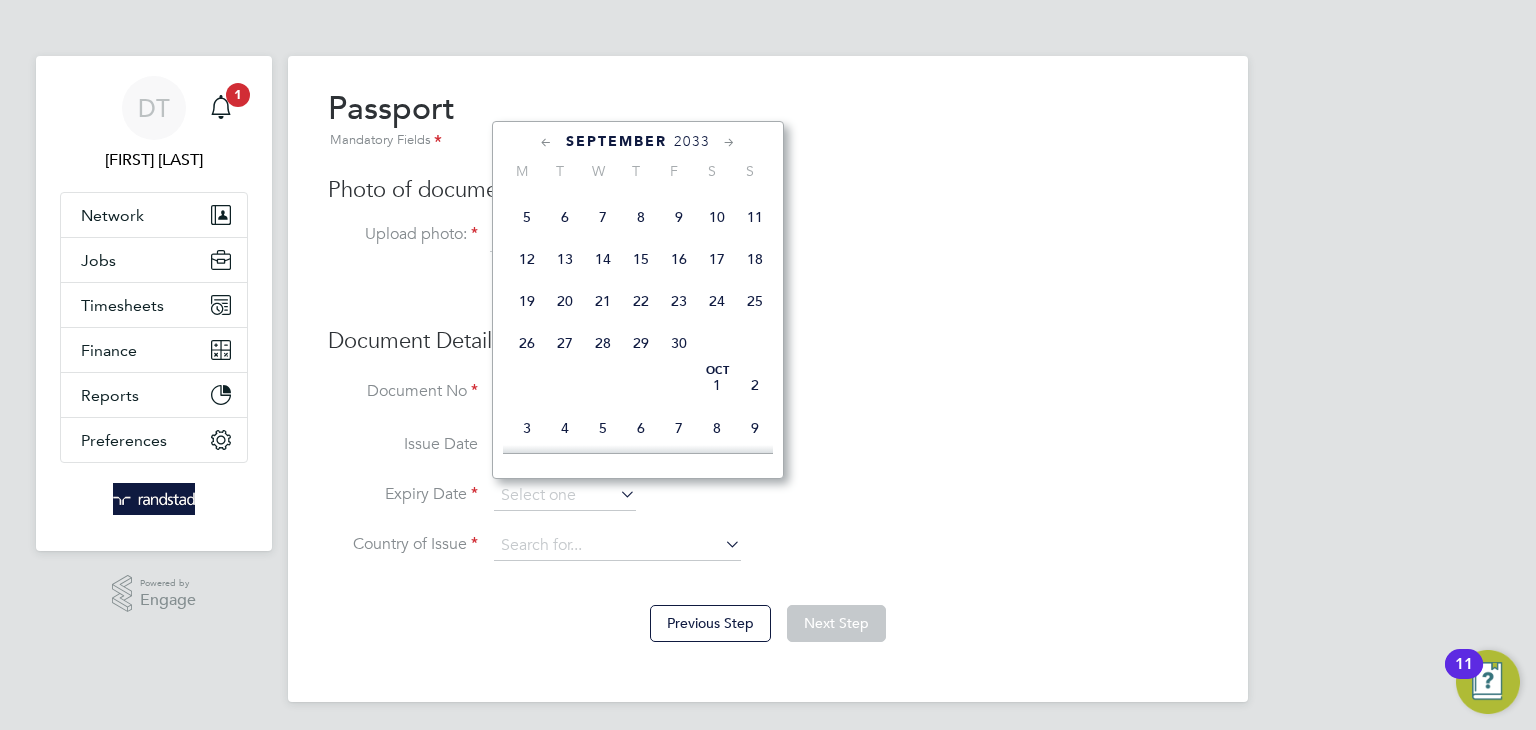 click 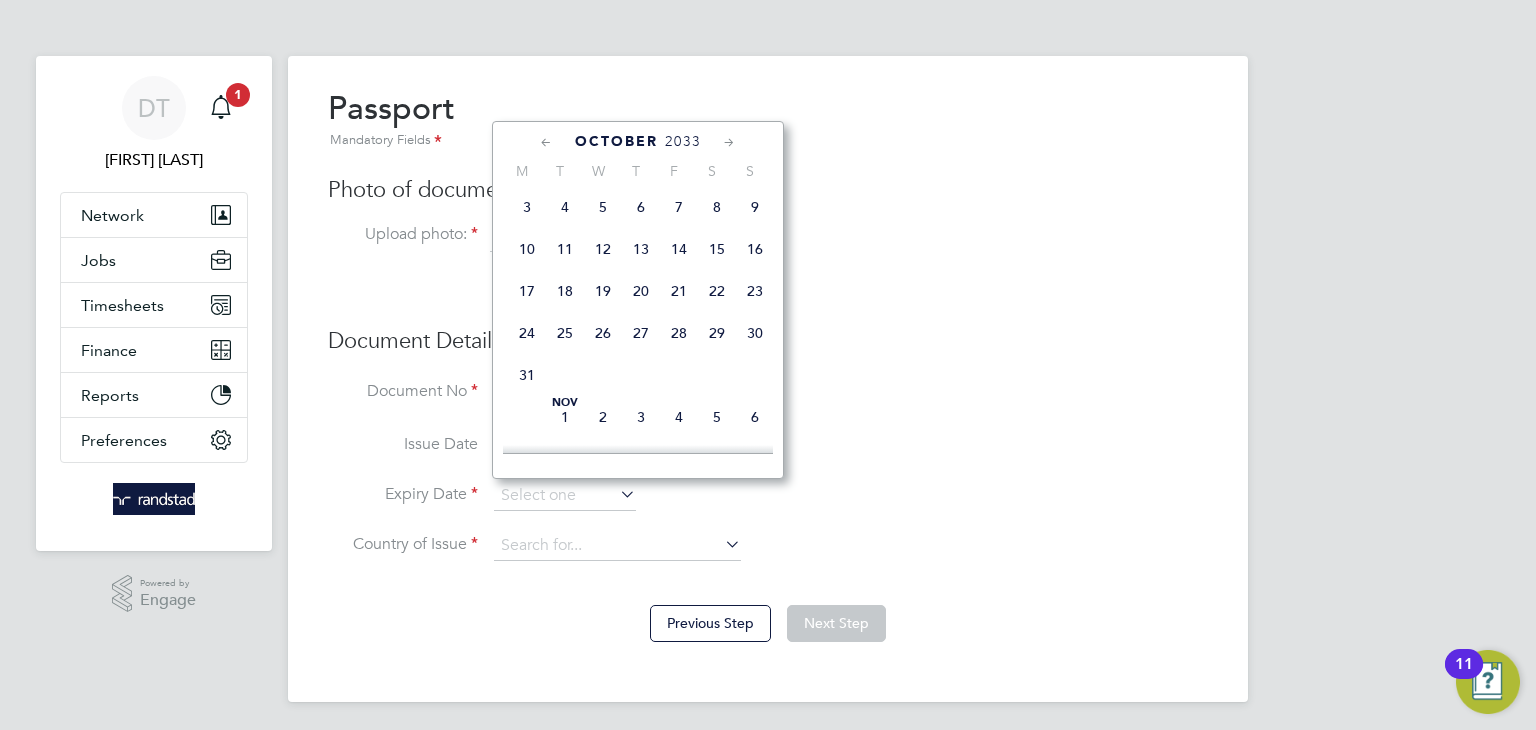 click 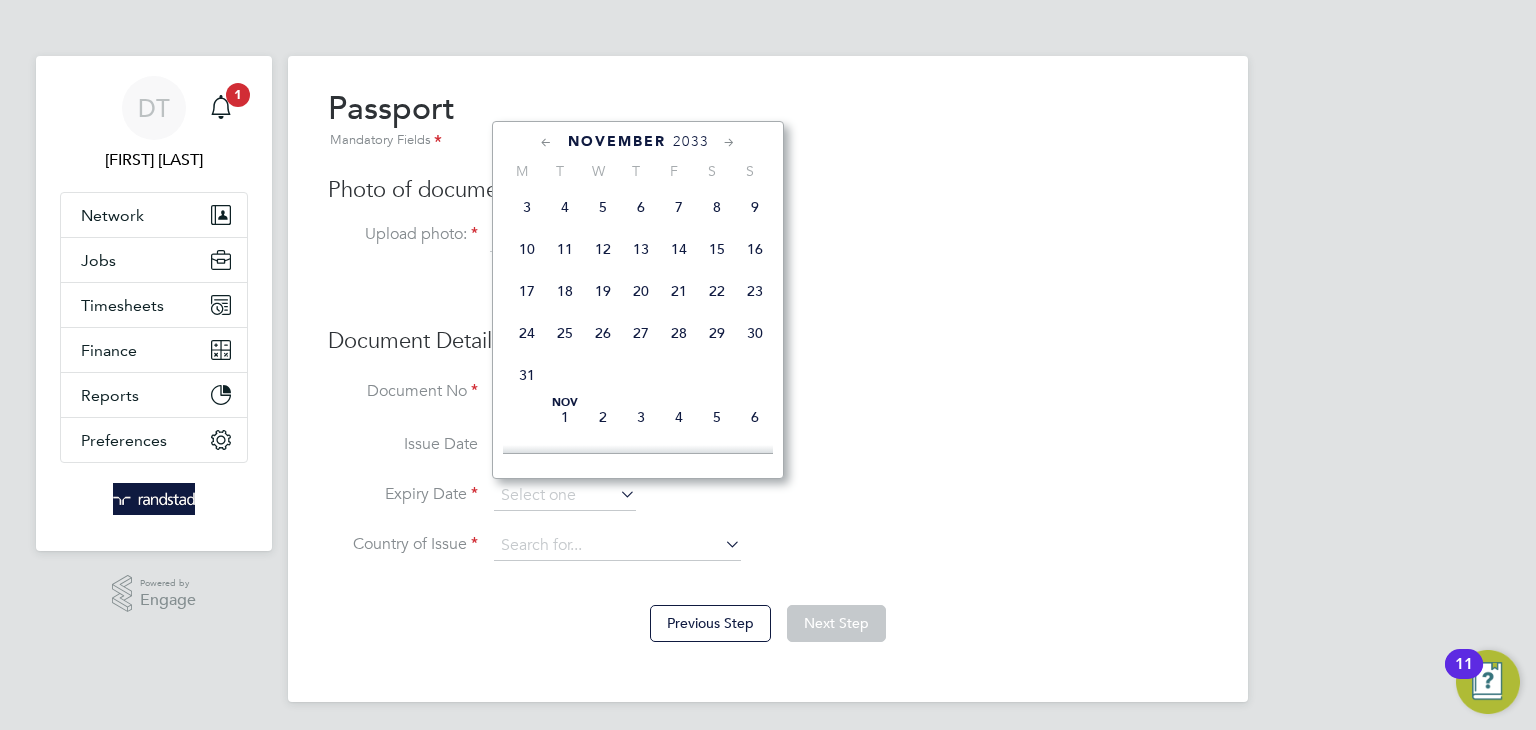 scroll, scrollTop: 1379, scrollLeft: 0, axis: vertical 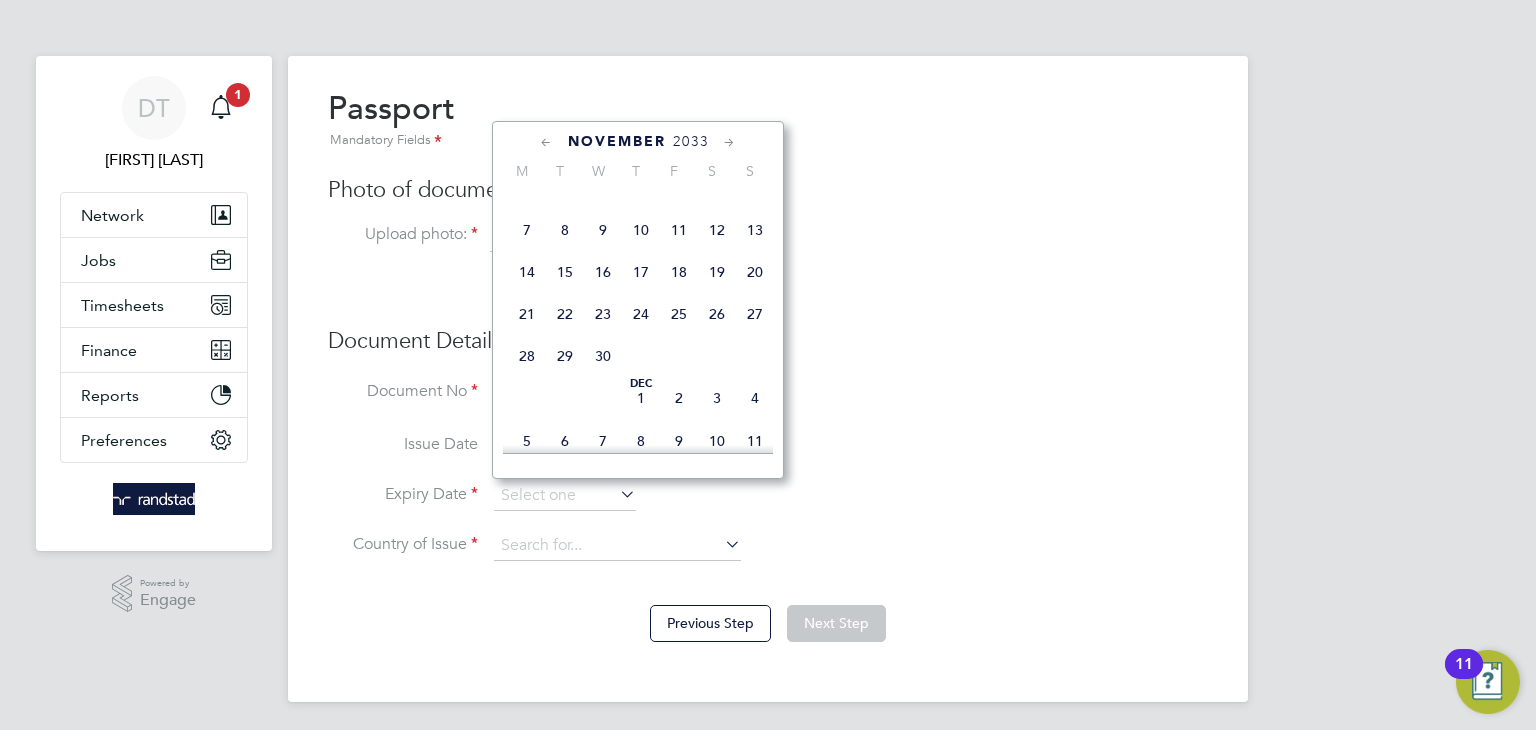 click on "16" 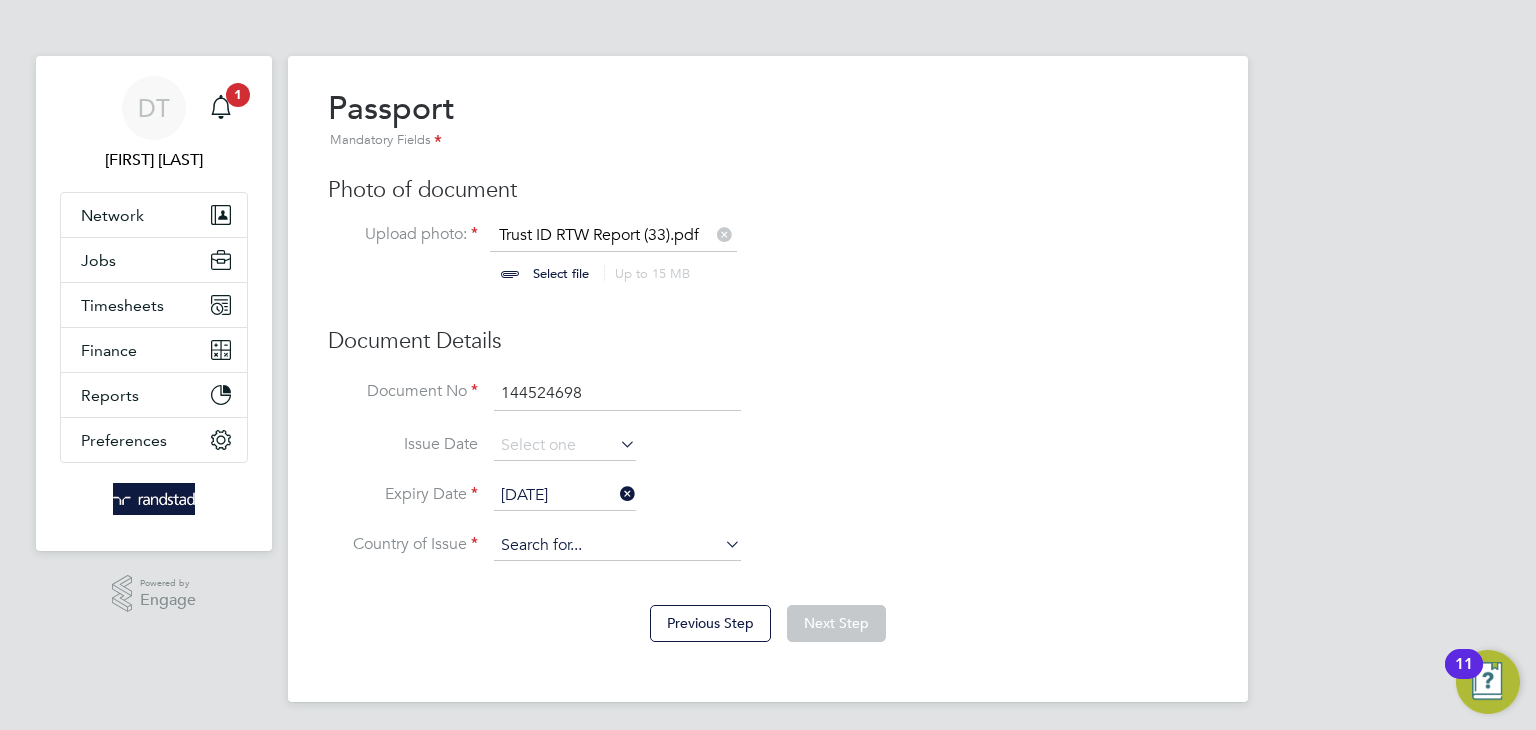 click 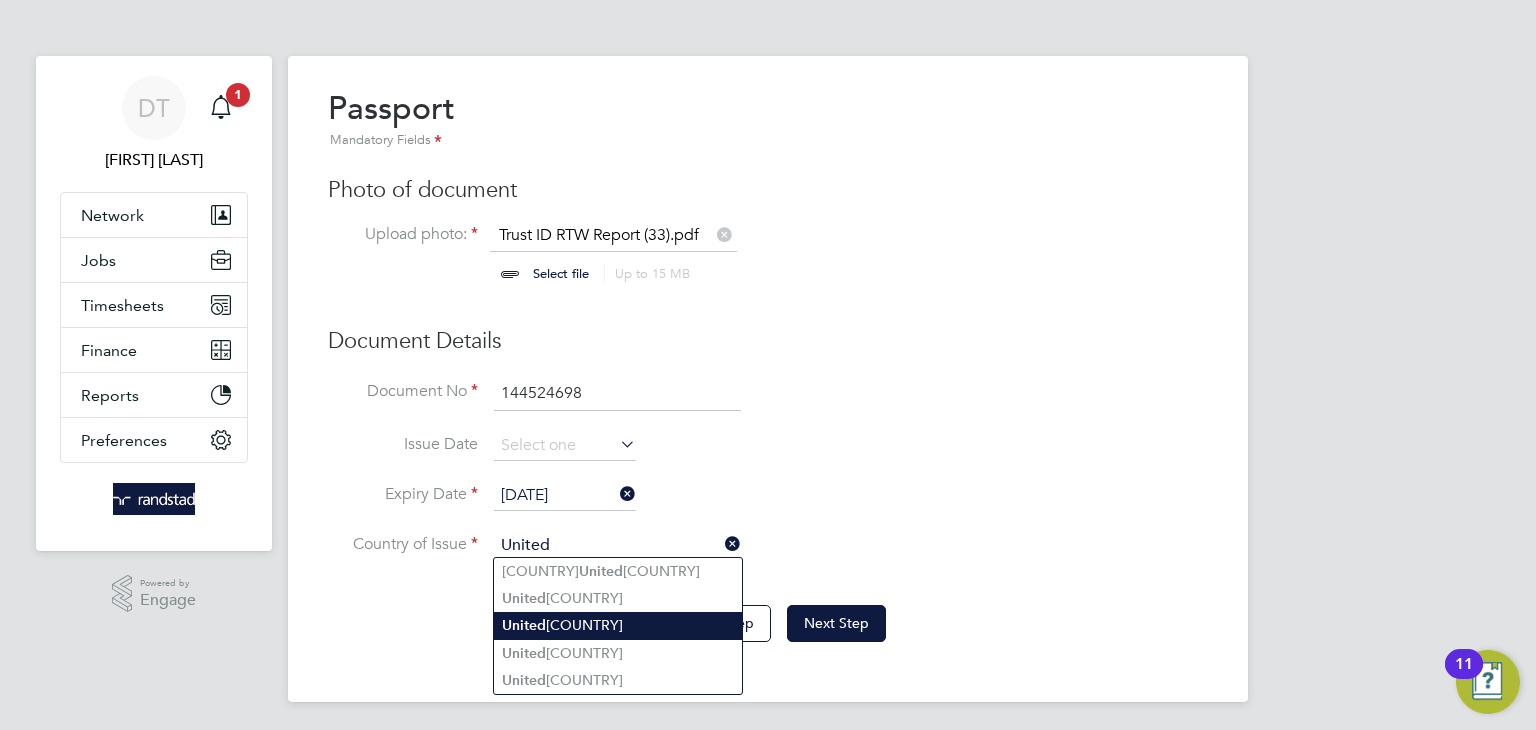 click on "[COUNTRY]" 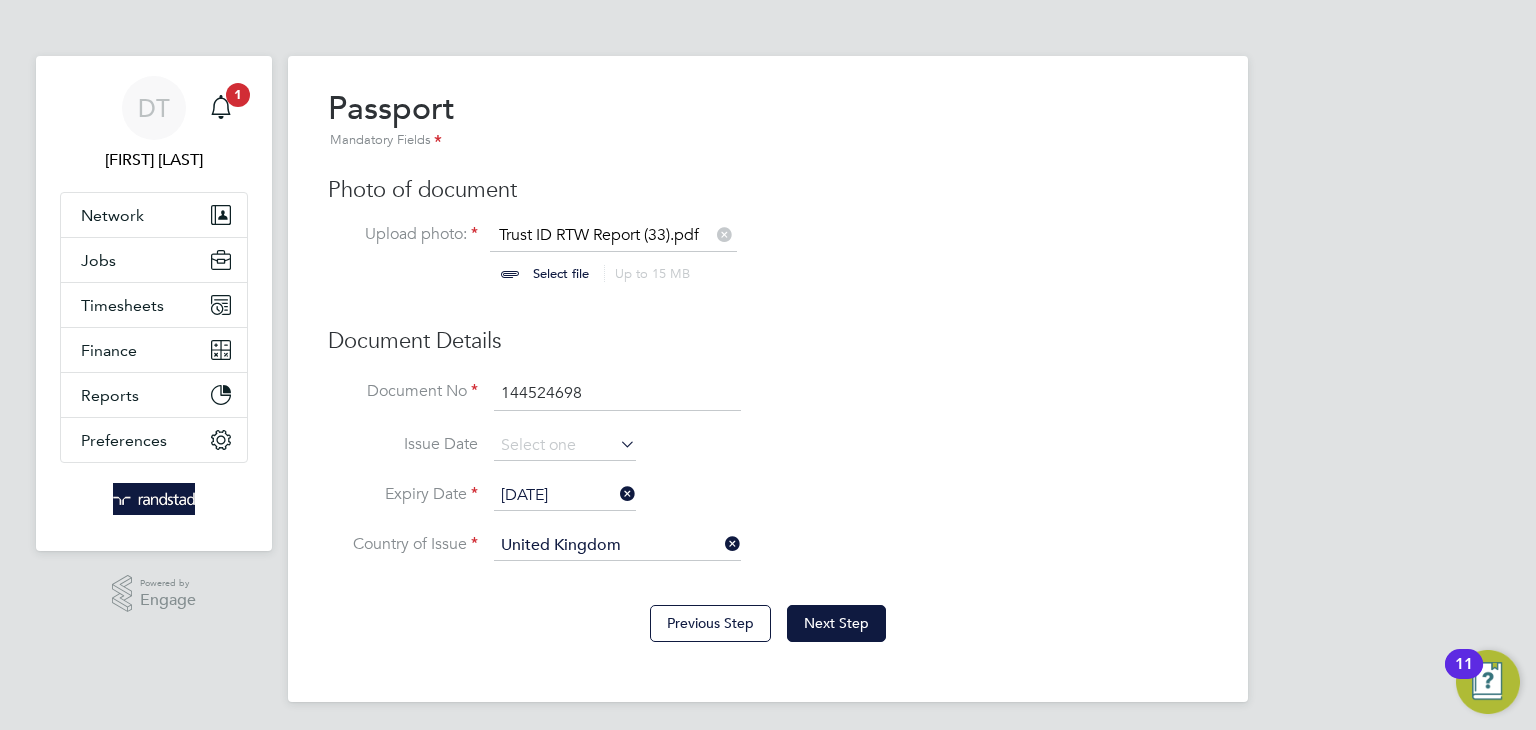 click on "Issue Date" 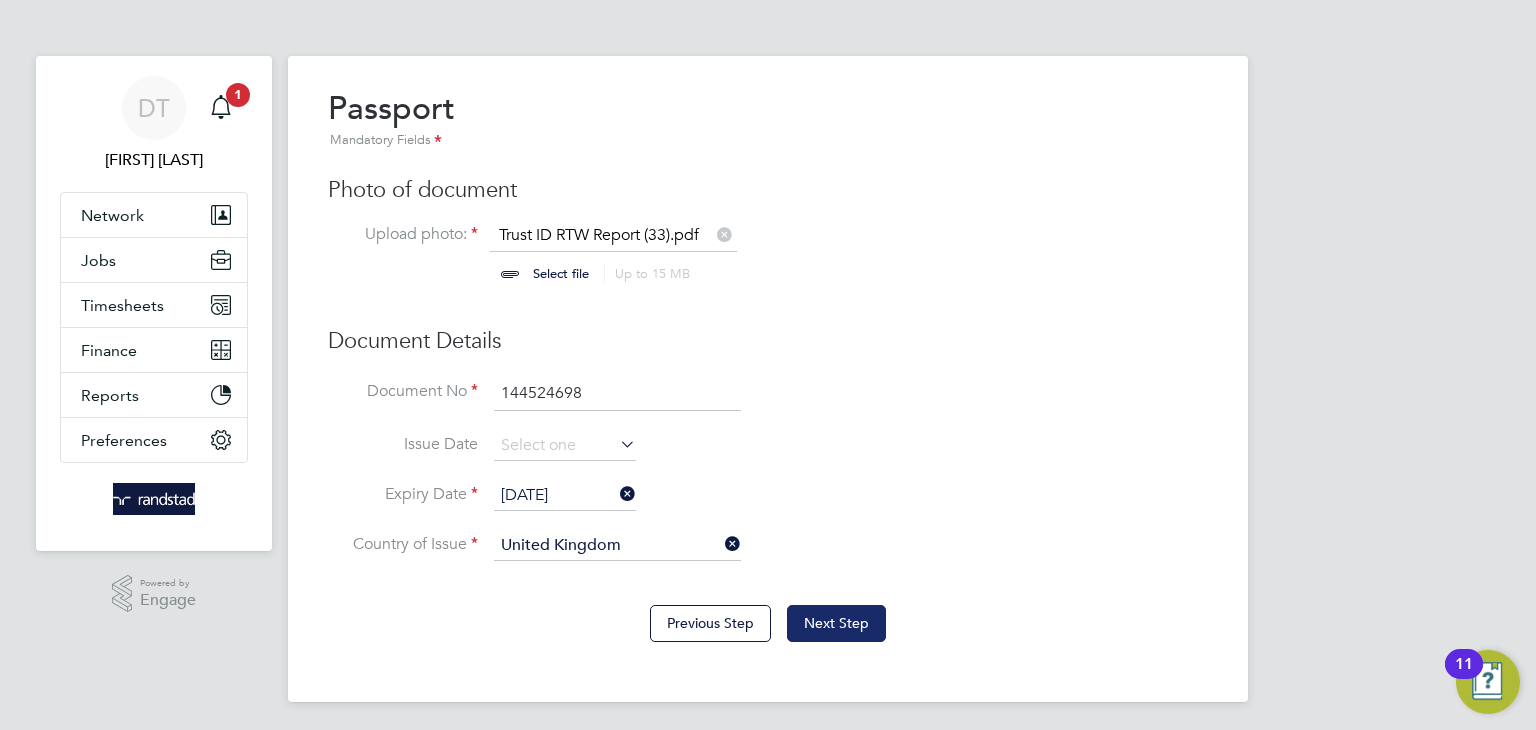 click on "Next Step" 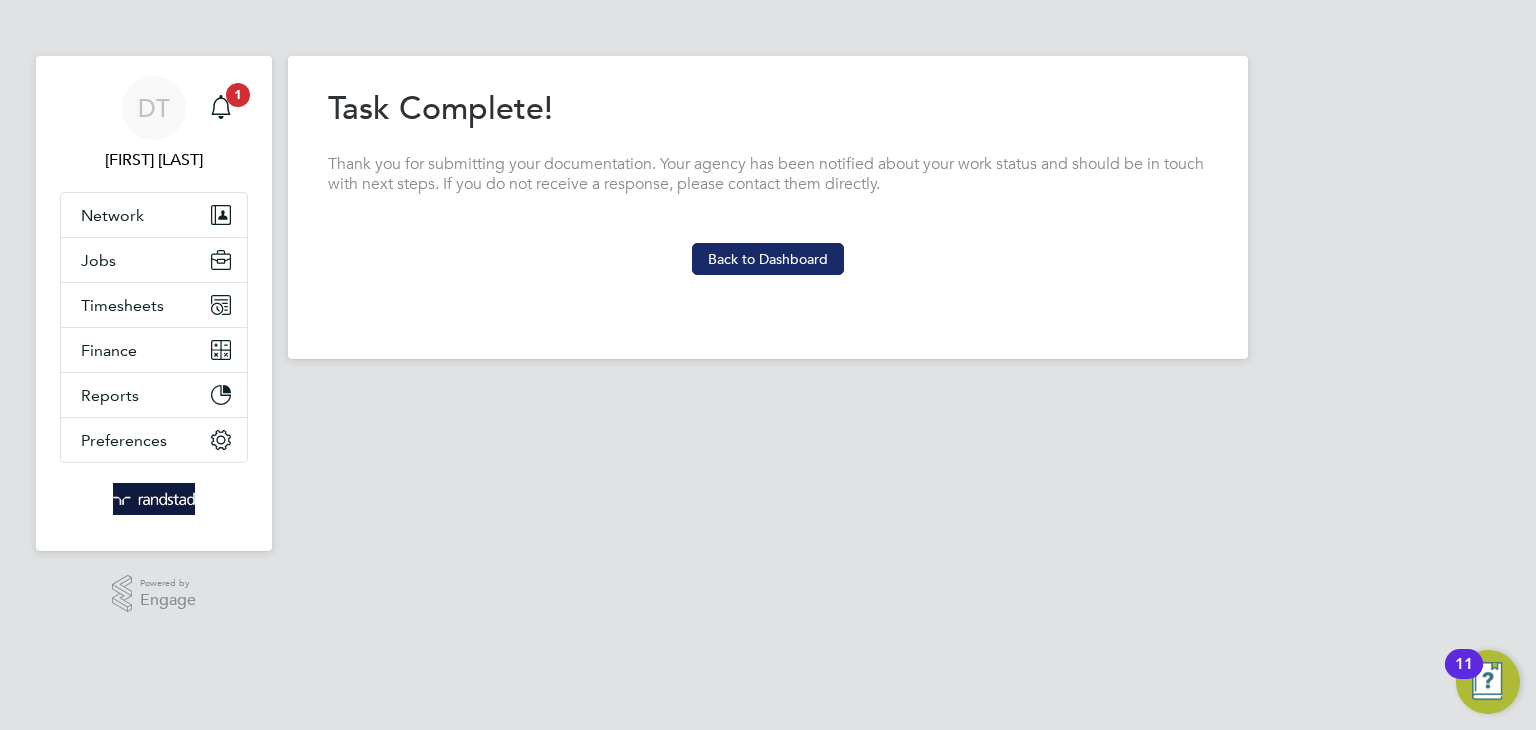 click on "Back to Dashboard" at bounding box center [768, 259] 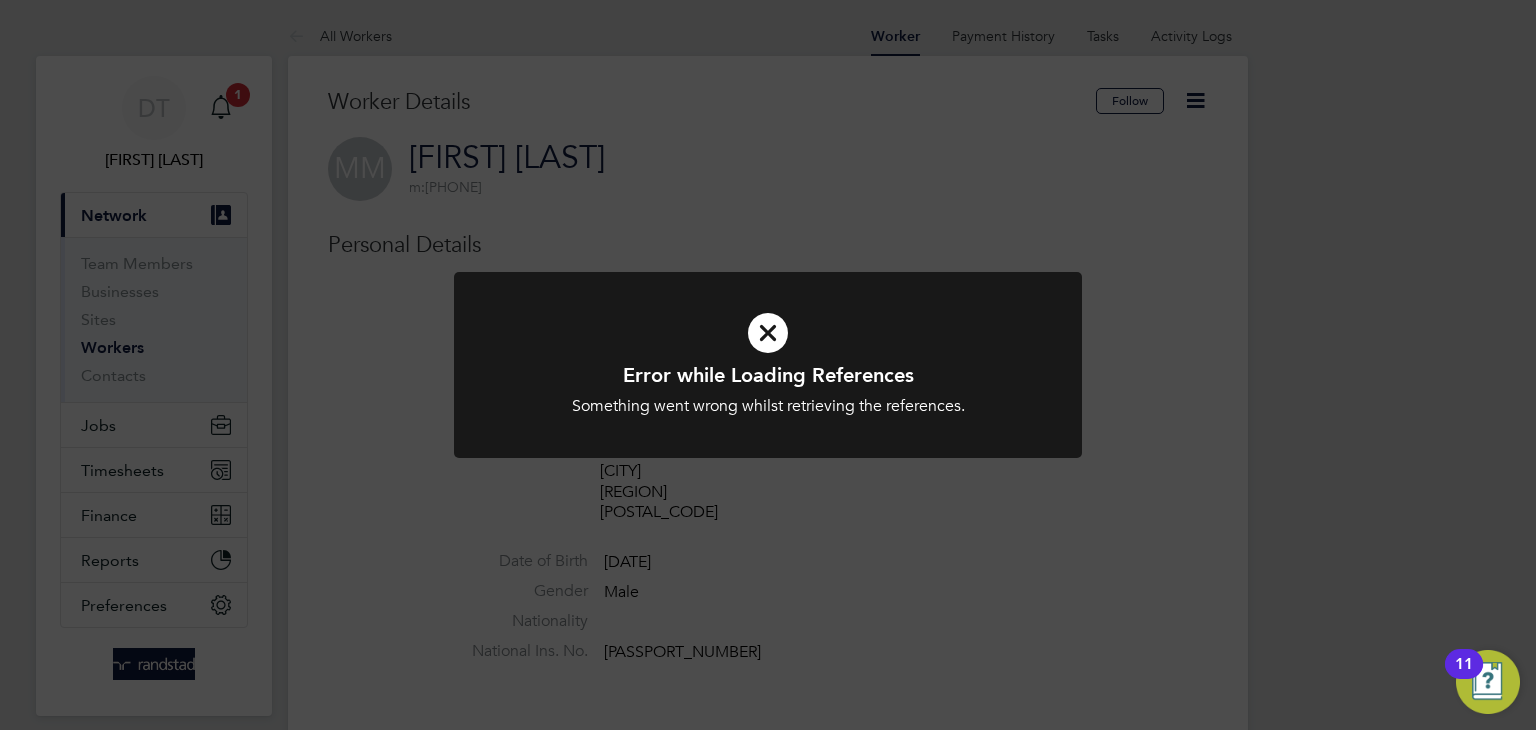 click on "Error while Loading References Something went wrong whilst retrieving the references. Cancel Okay" 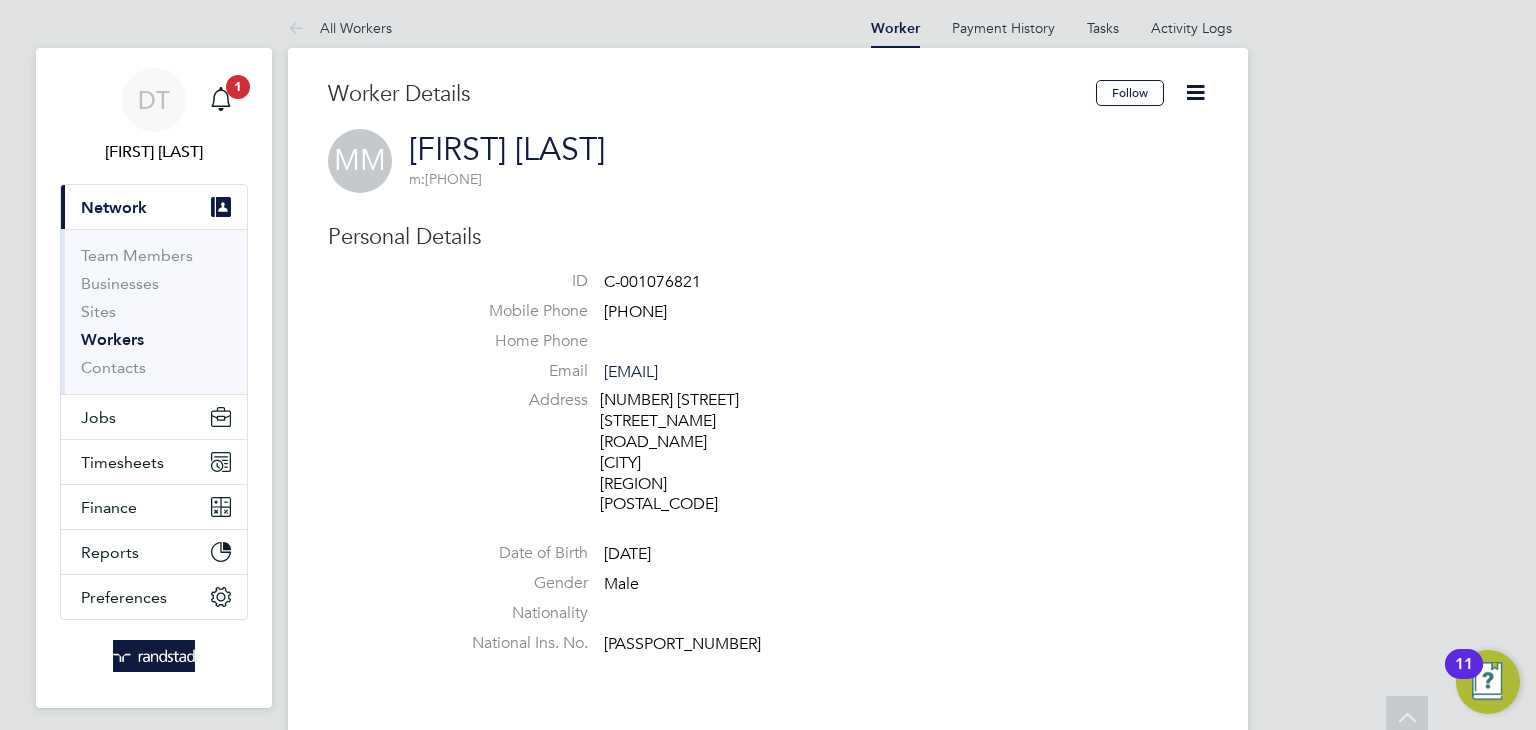 scroll, scrollTop: 0, scrollLeft: 0, axis: both 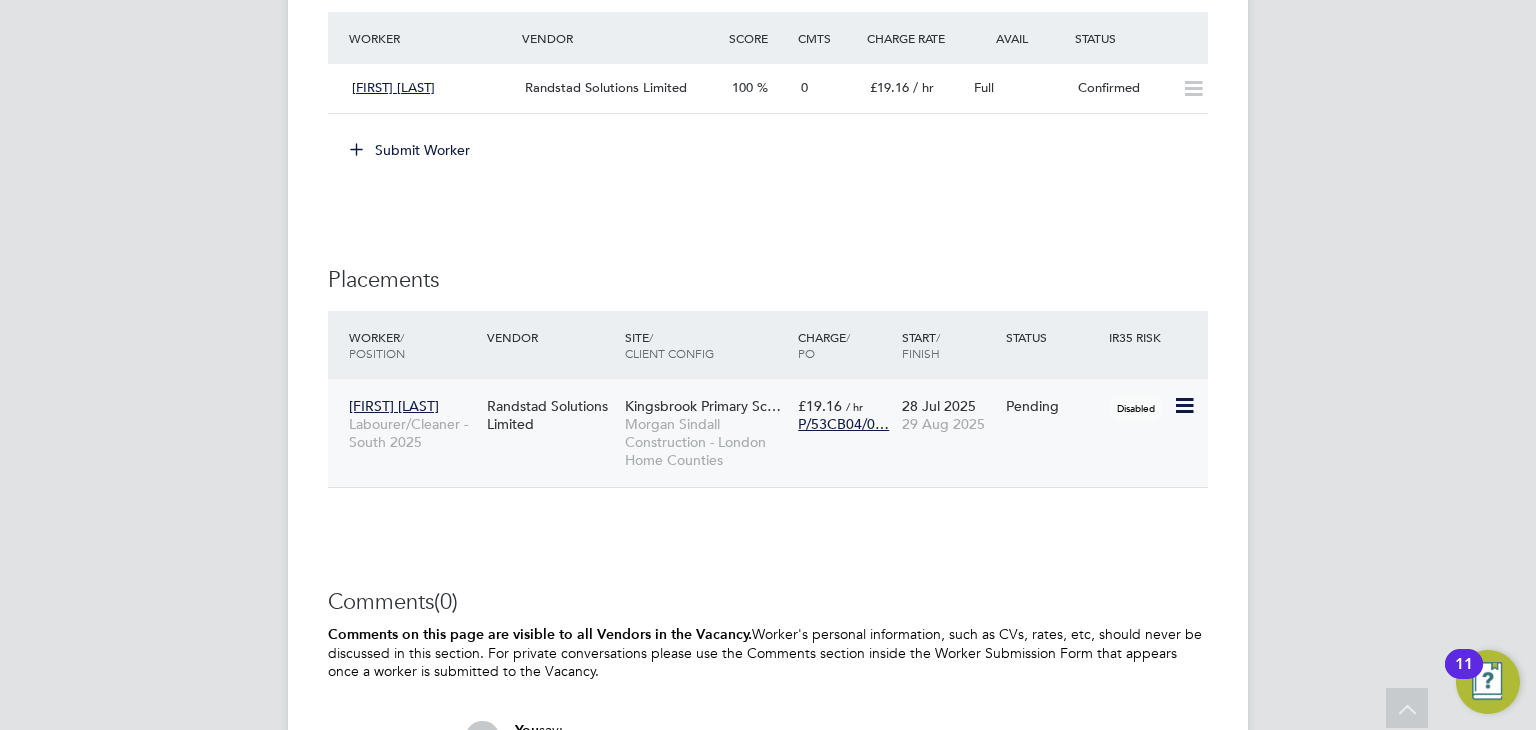 click 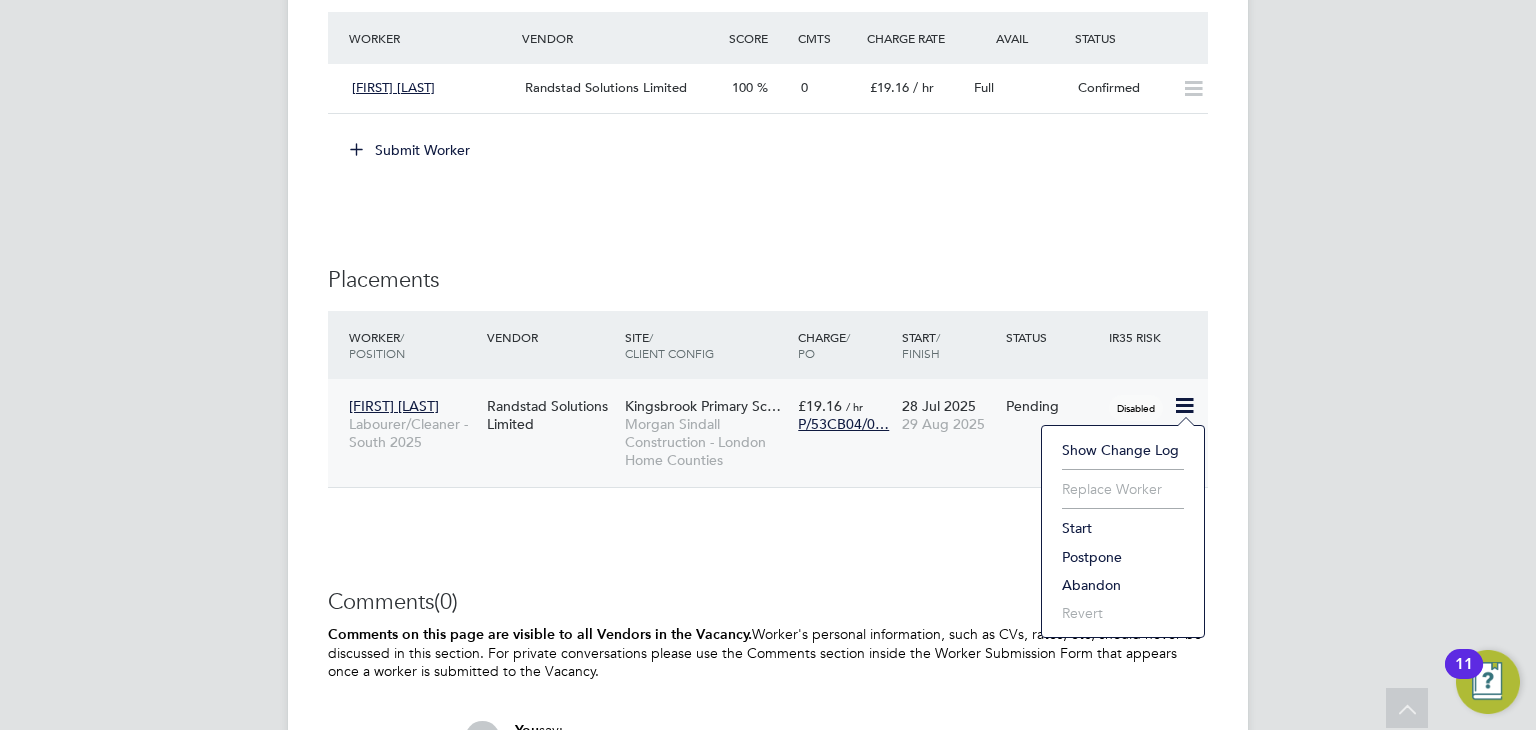 click on "Start" 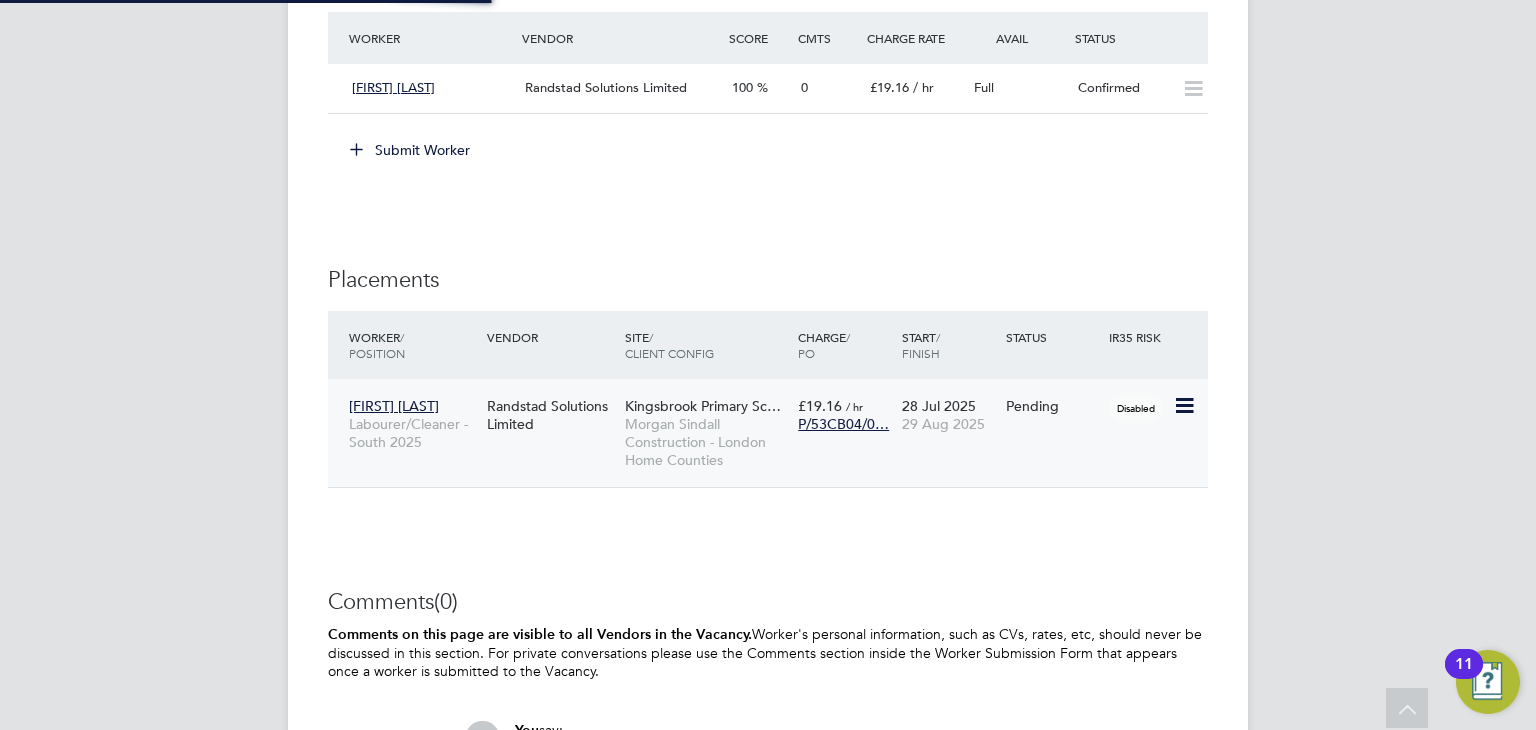 type on "Layla Harper" 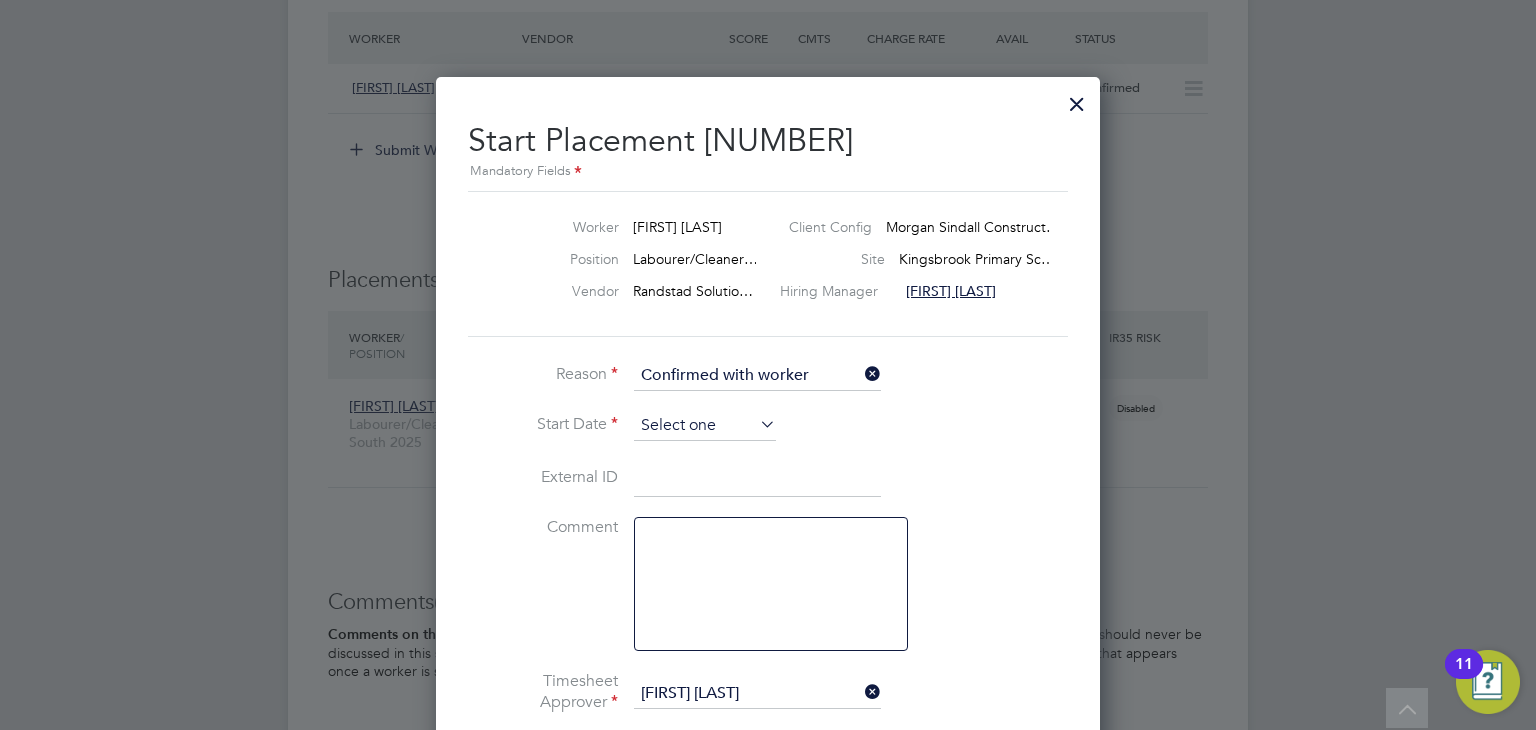 click 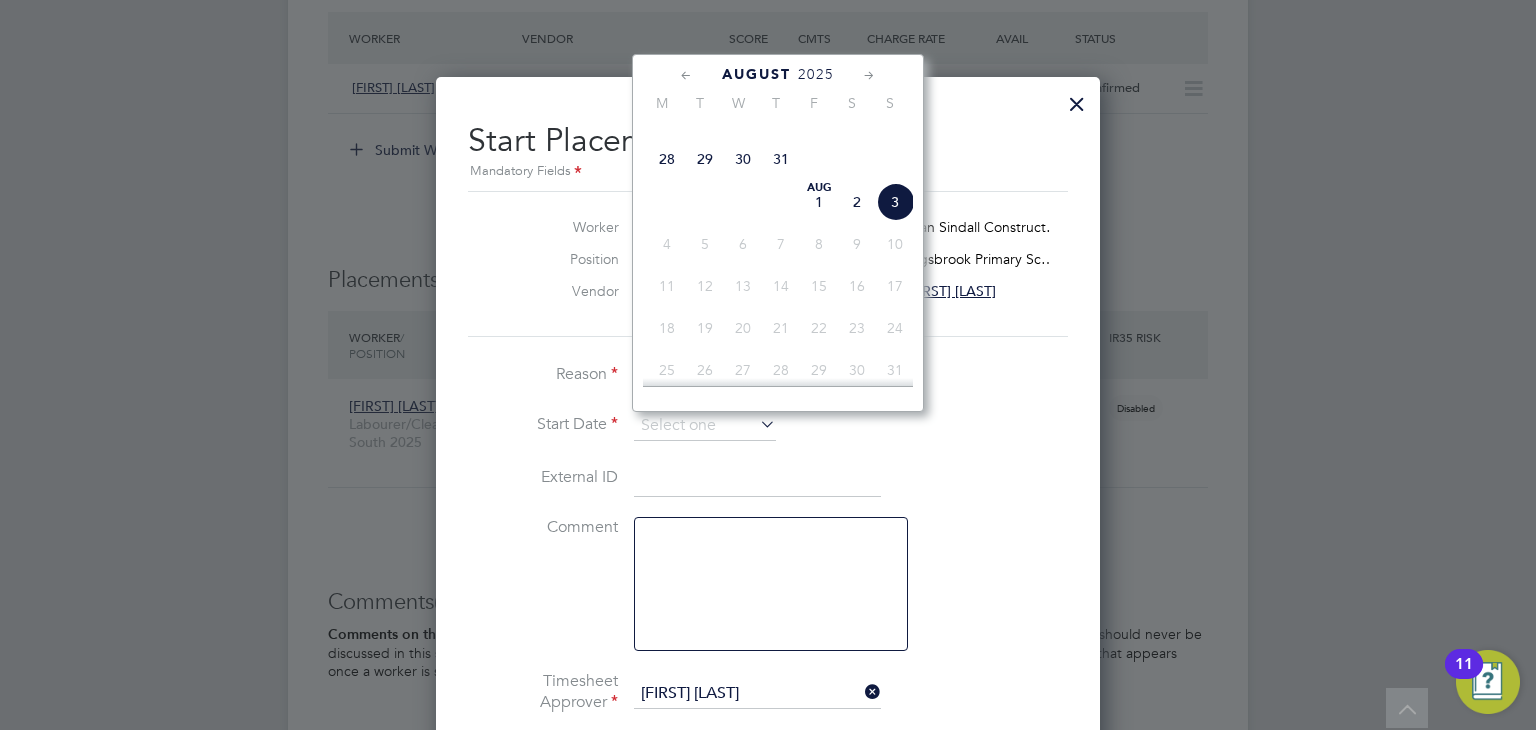 click on "28" 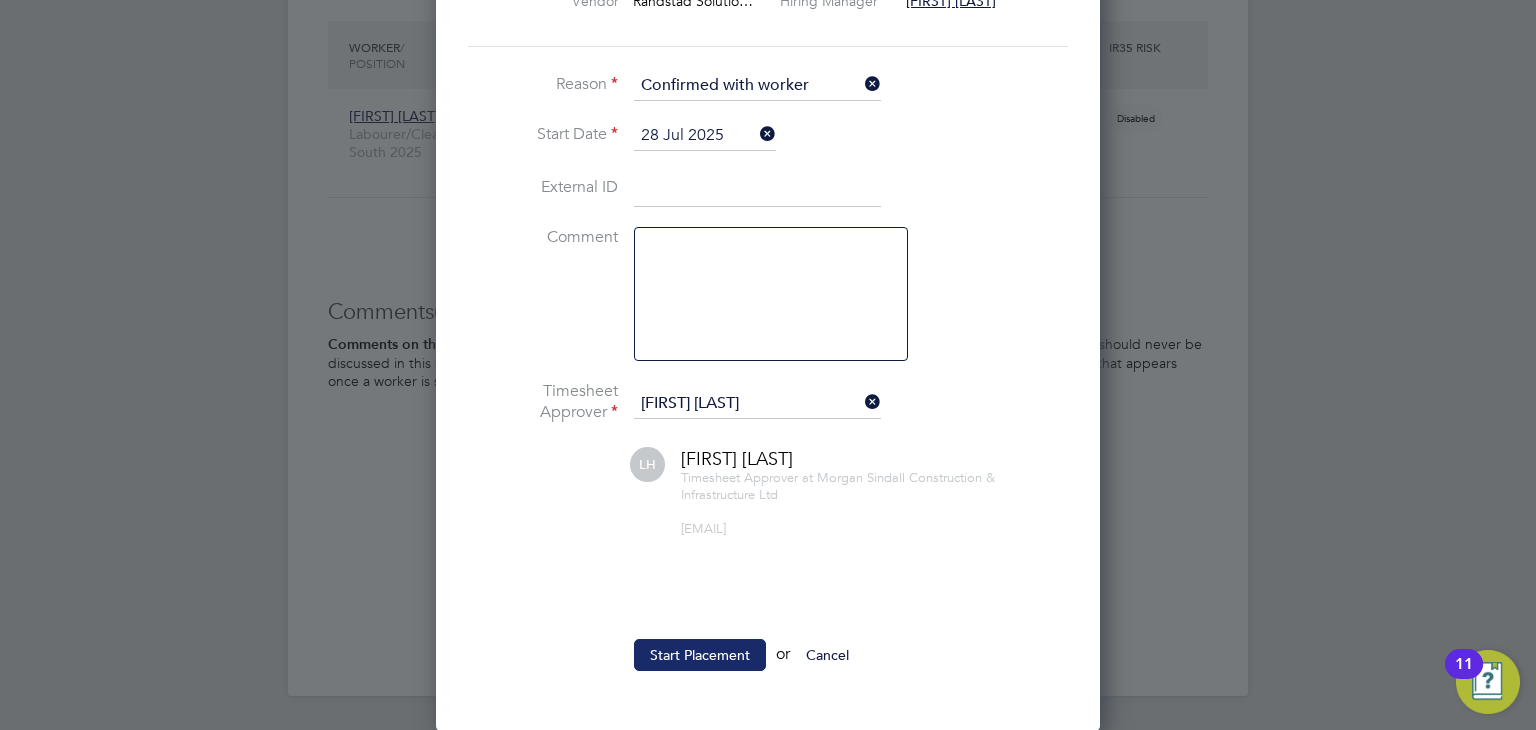 click on "Start Placement" 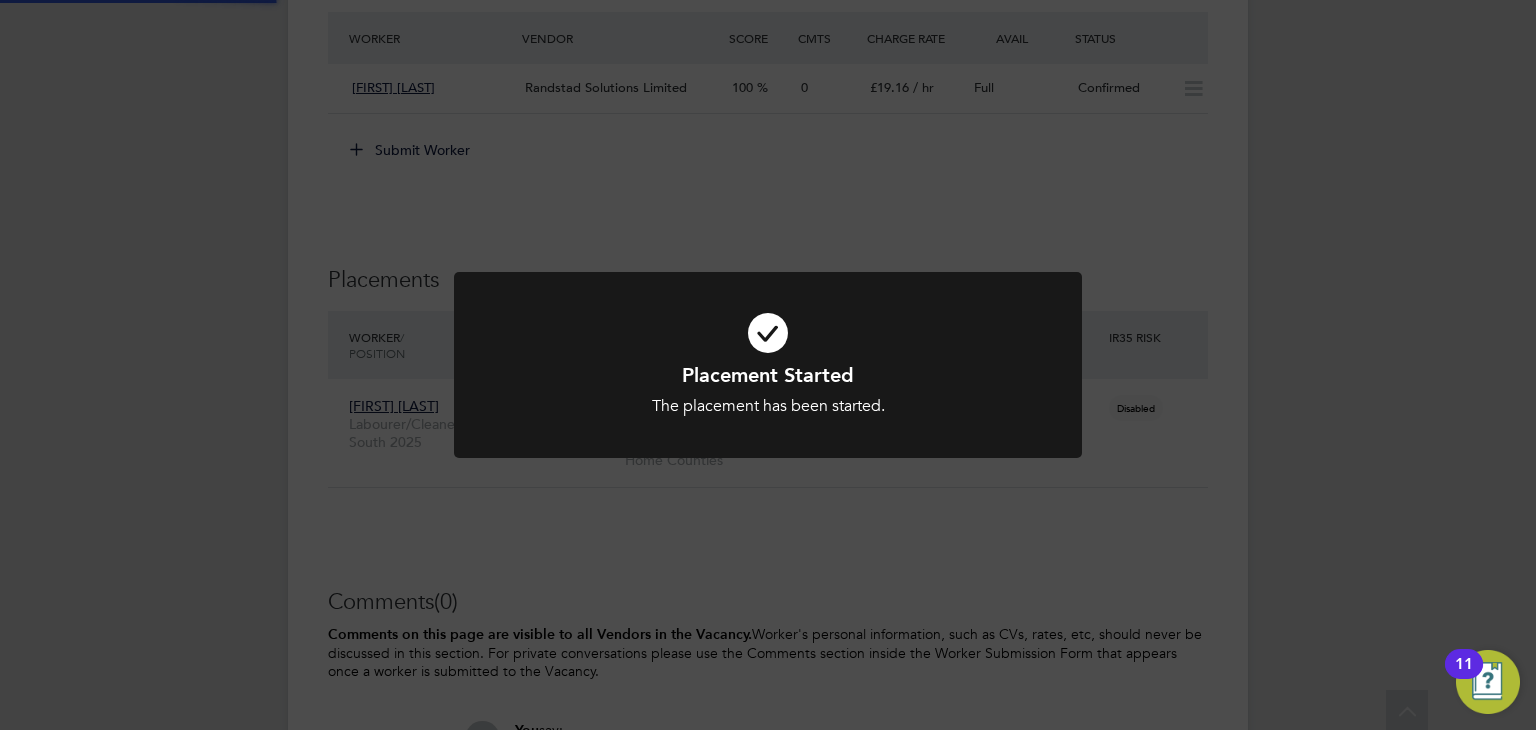 click on "Placement Started The placement has been started. Cancel Okay" 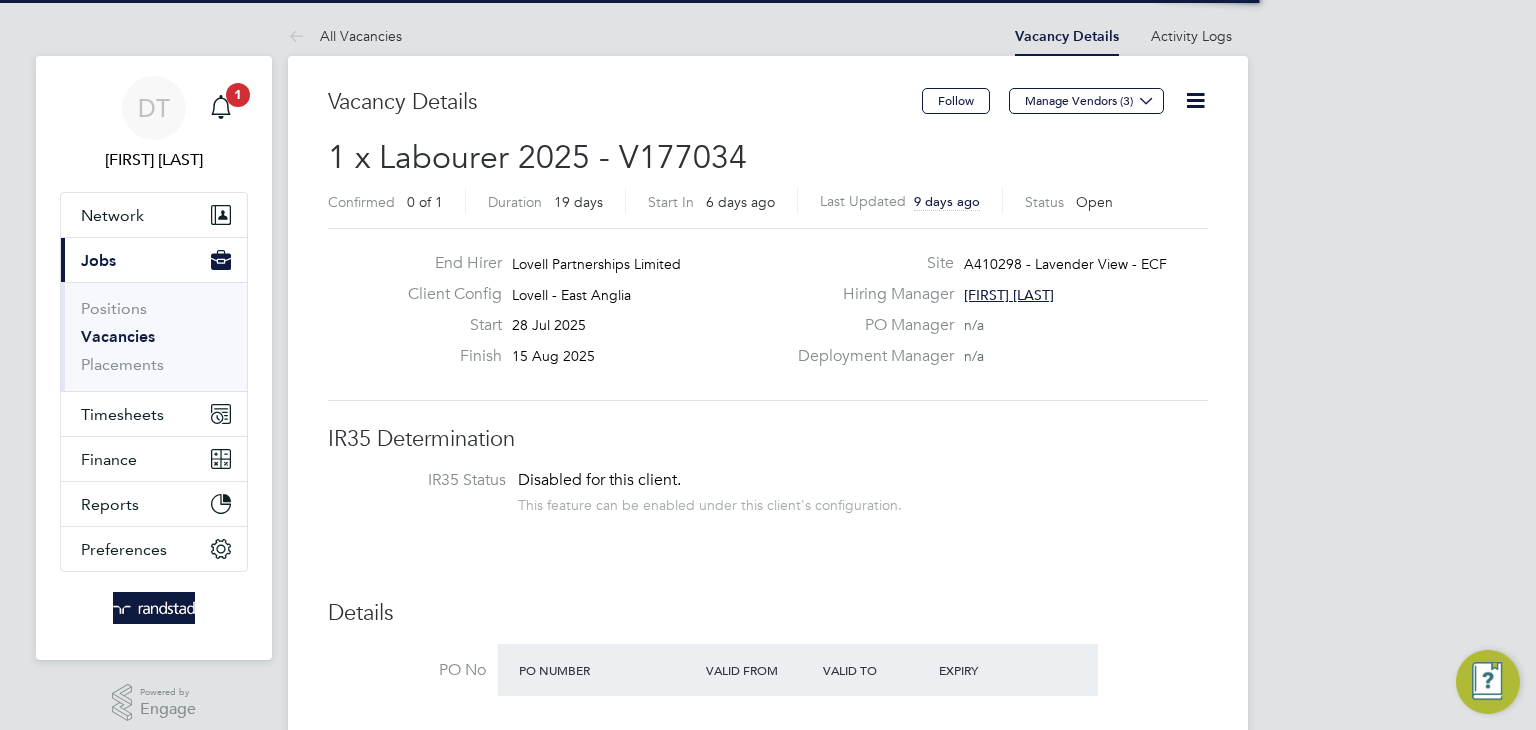 scroll, scrollTop: 0, scrollLeft: 0, axis: both 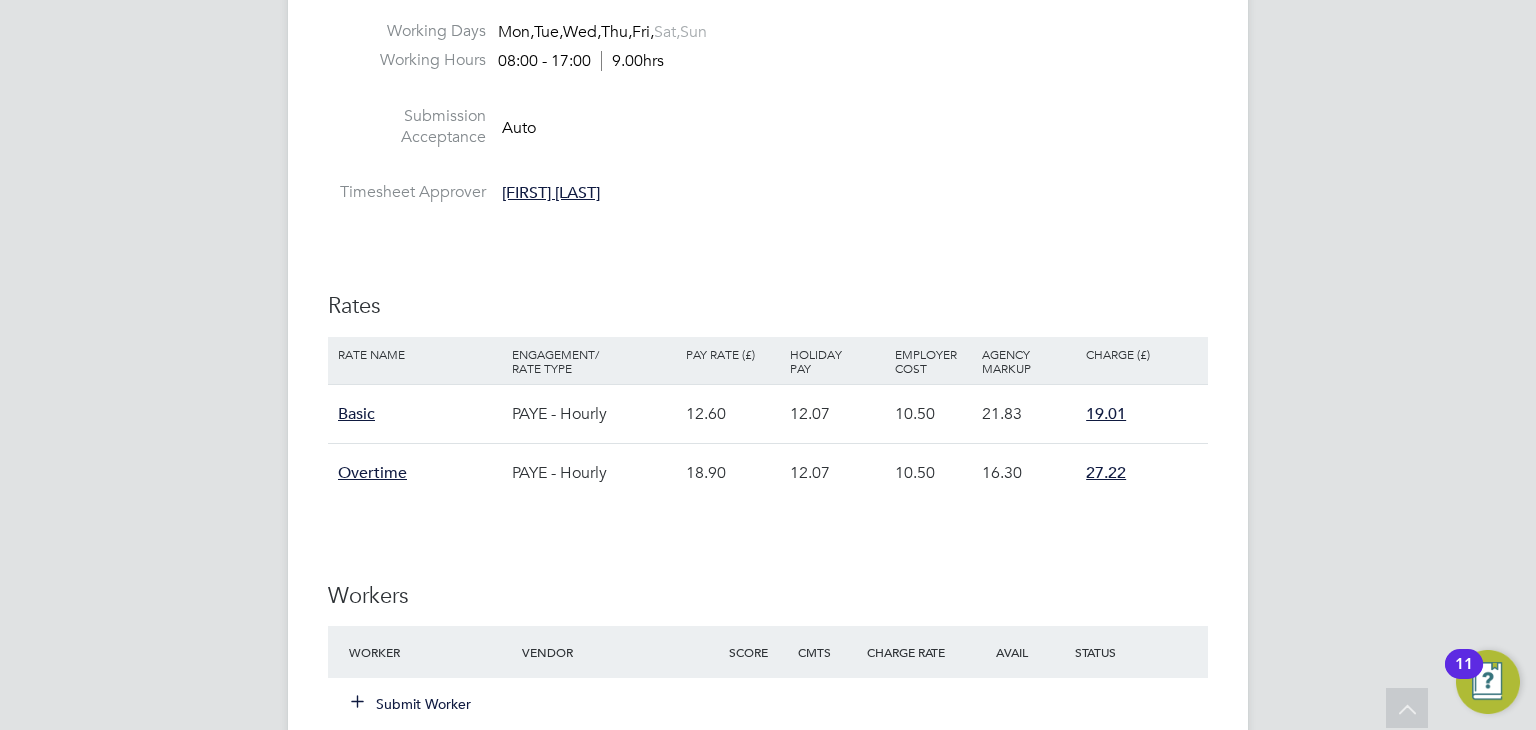 click on "Submit Worker" 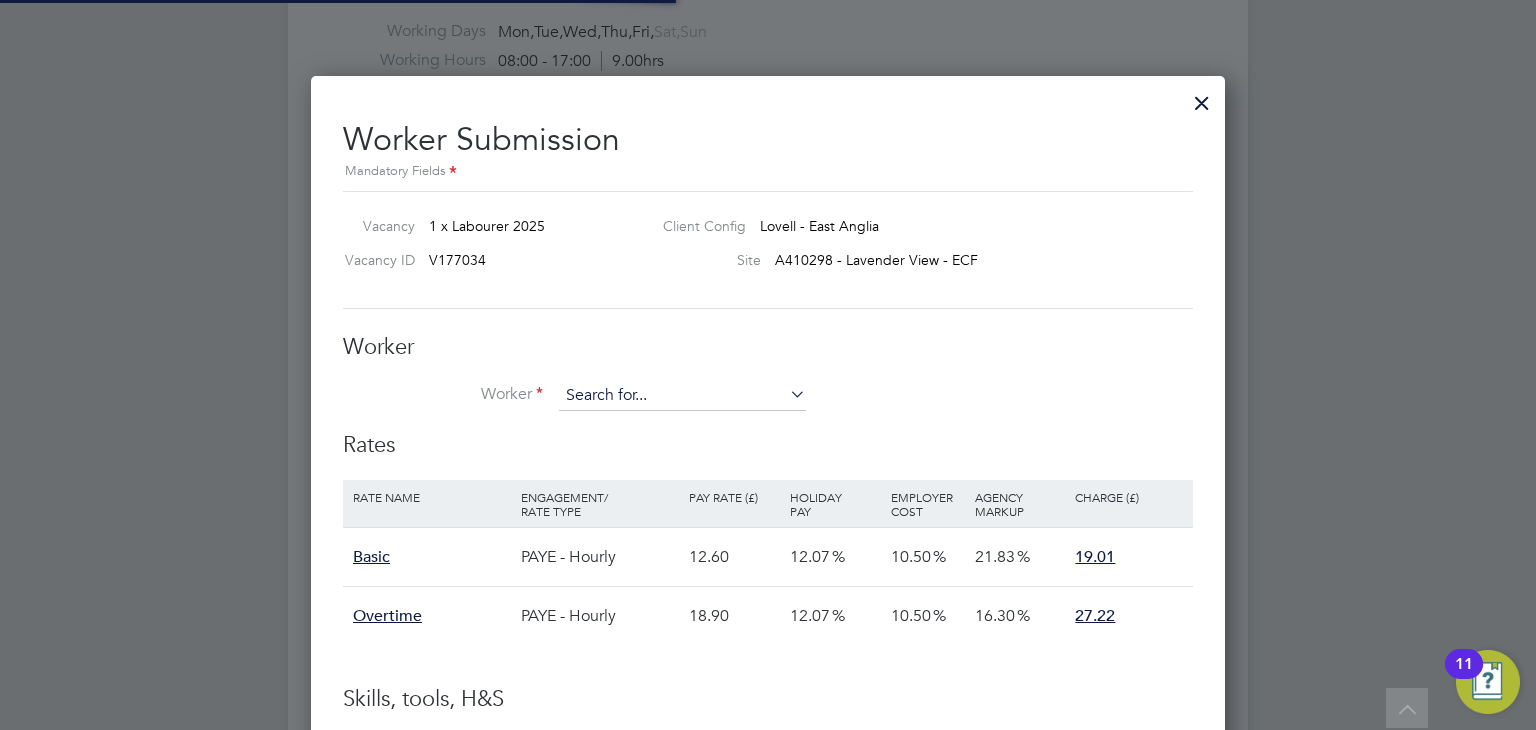 scroll, scrollTop: 9, scrollLeft: 10, axis: both 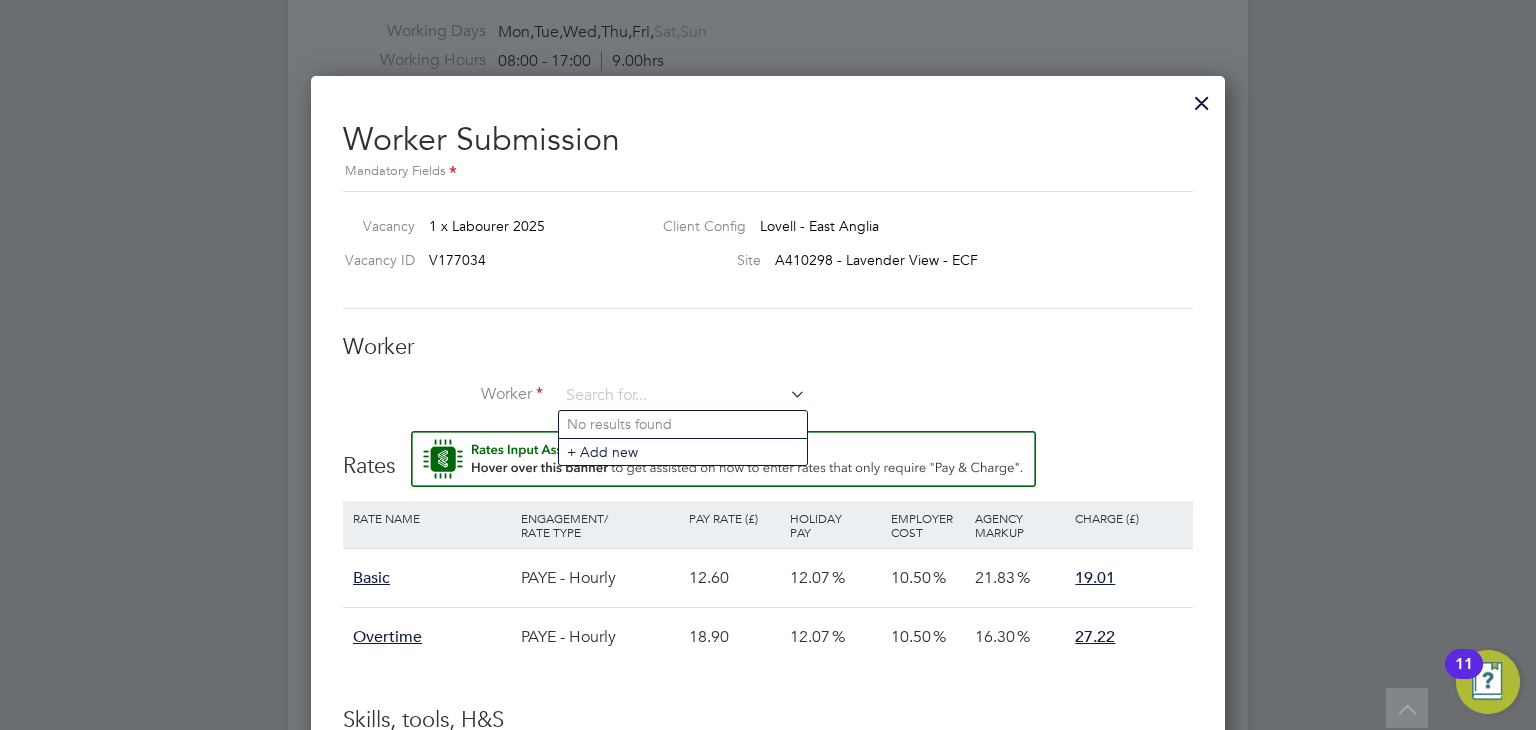 click on "Worker Worker     Worker Engagement Type" at bounding box center (768, 382) 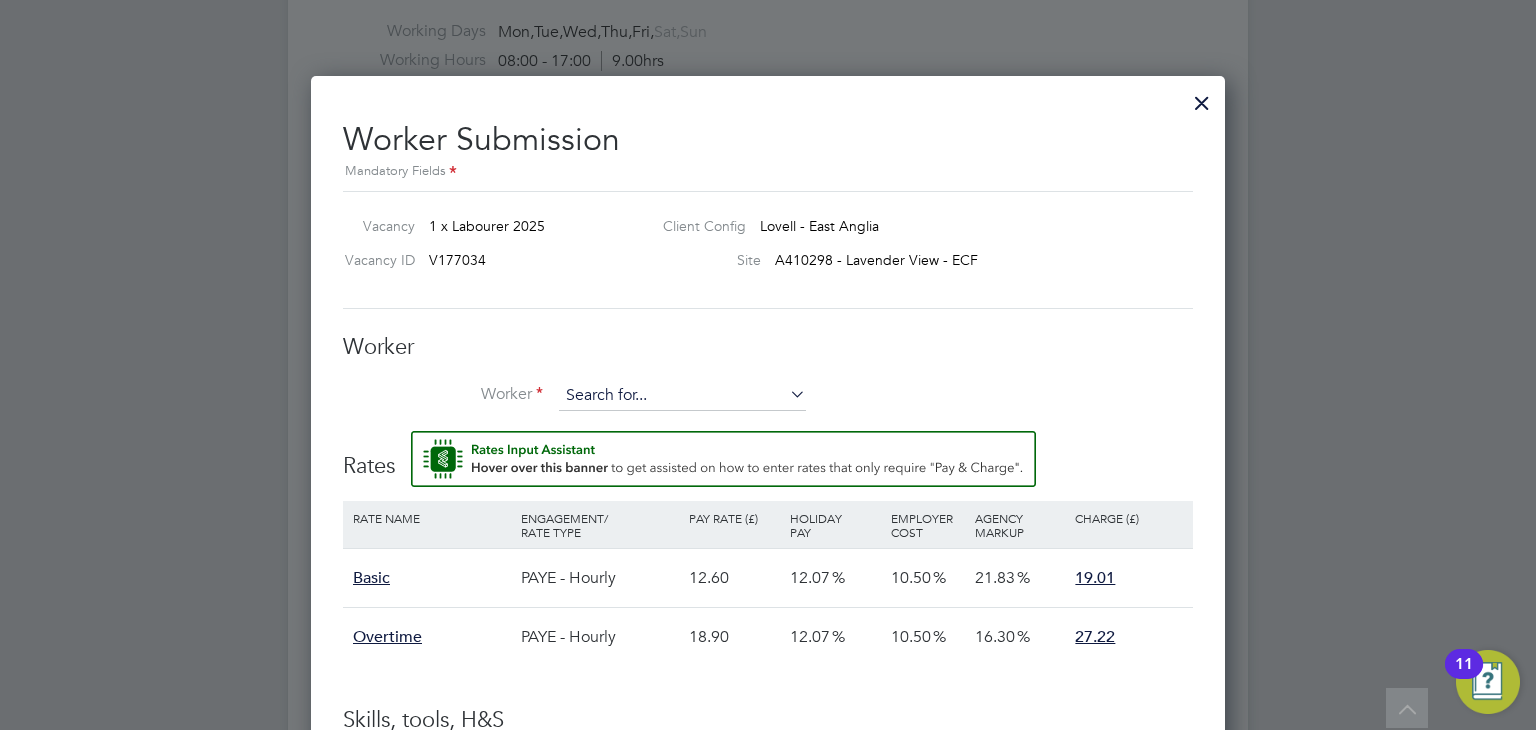 click at bounding box center (682, 396) 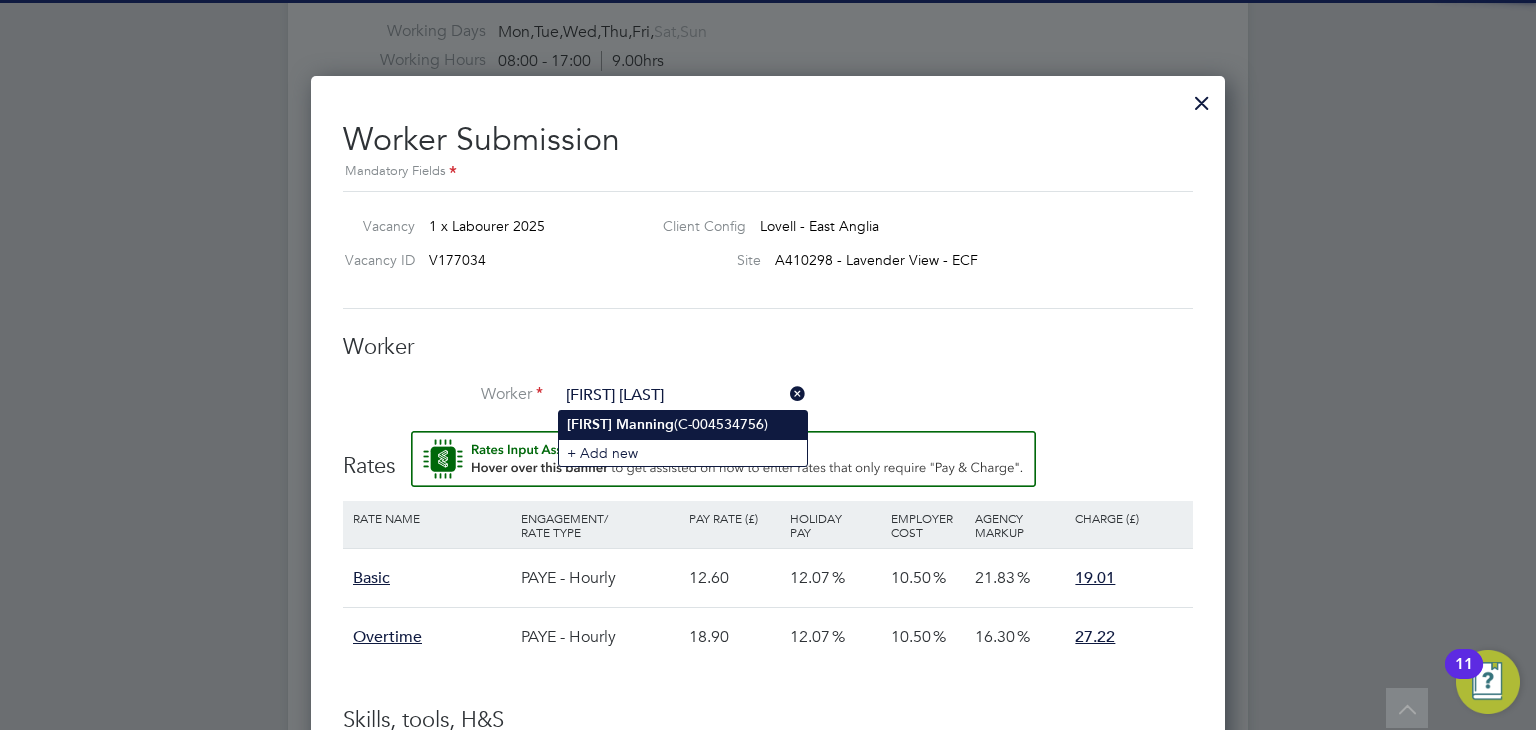 click on "Christian" 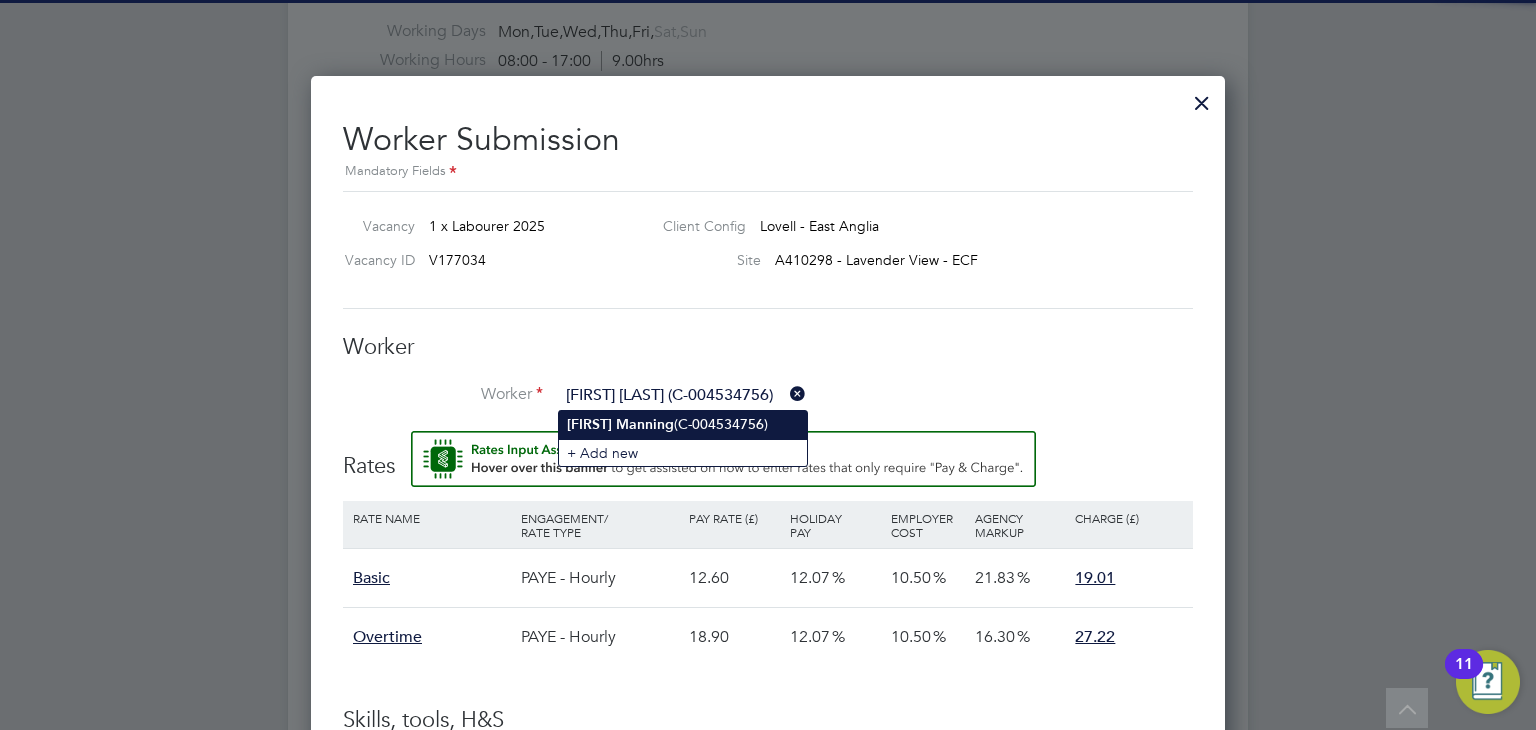 scroll, scrollTop: 9, scrollLeft: 9, axis: both 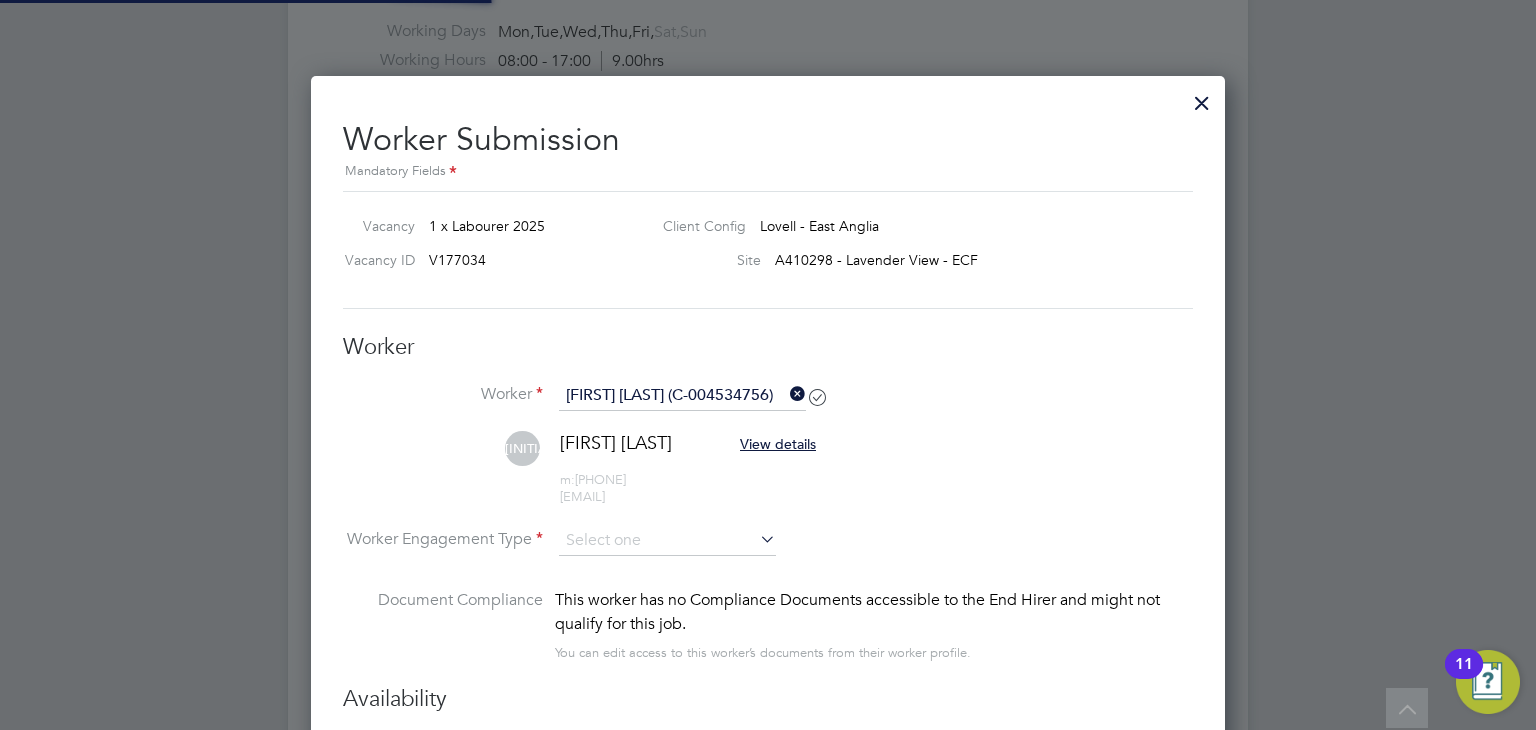click on "Vacancy   1 x Labourer 2025 Client Config   Lovell - East Anglia Vacancy ID   V177034 Site   A410298 - Lavender View - ECF" at bounding box center (768, 250) 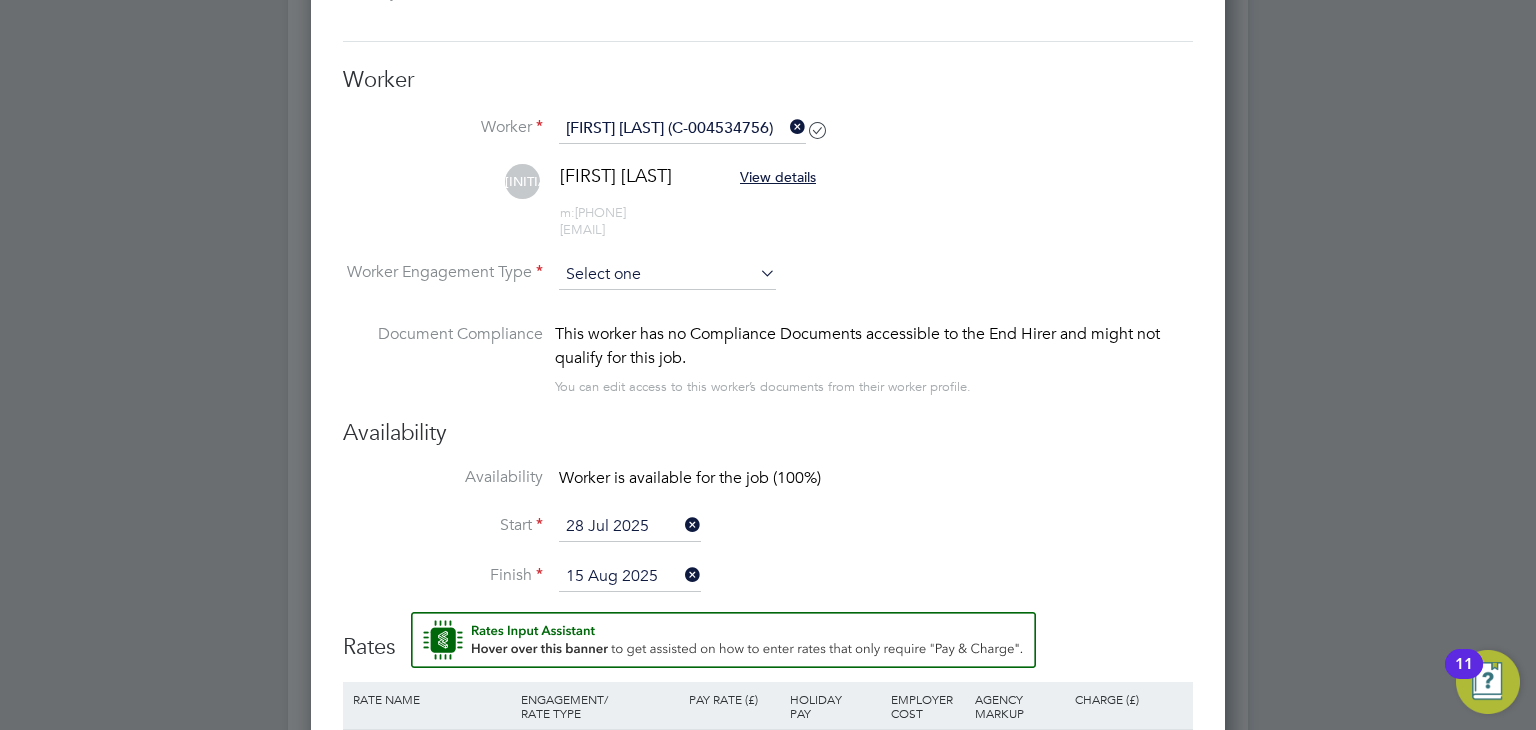 click at bounding box center (667, 275) 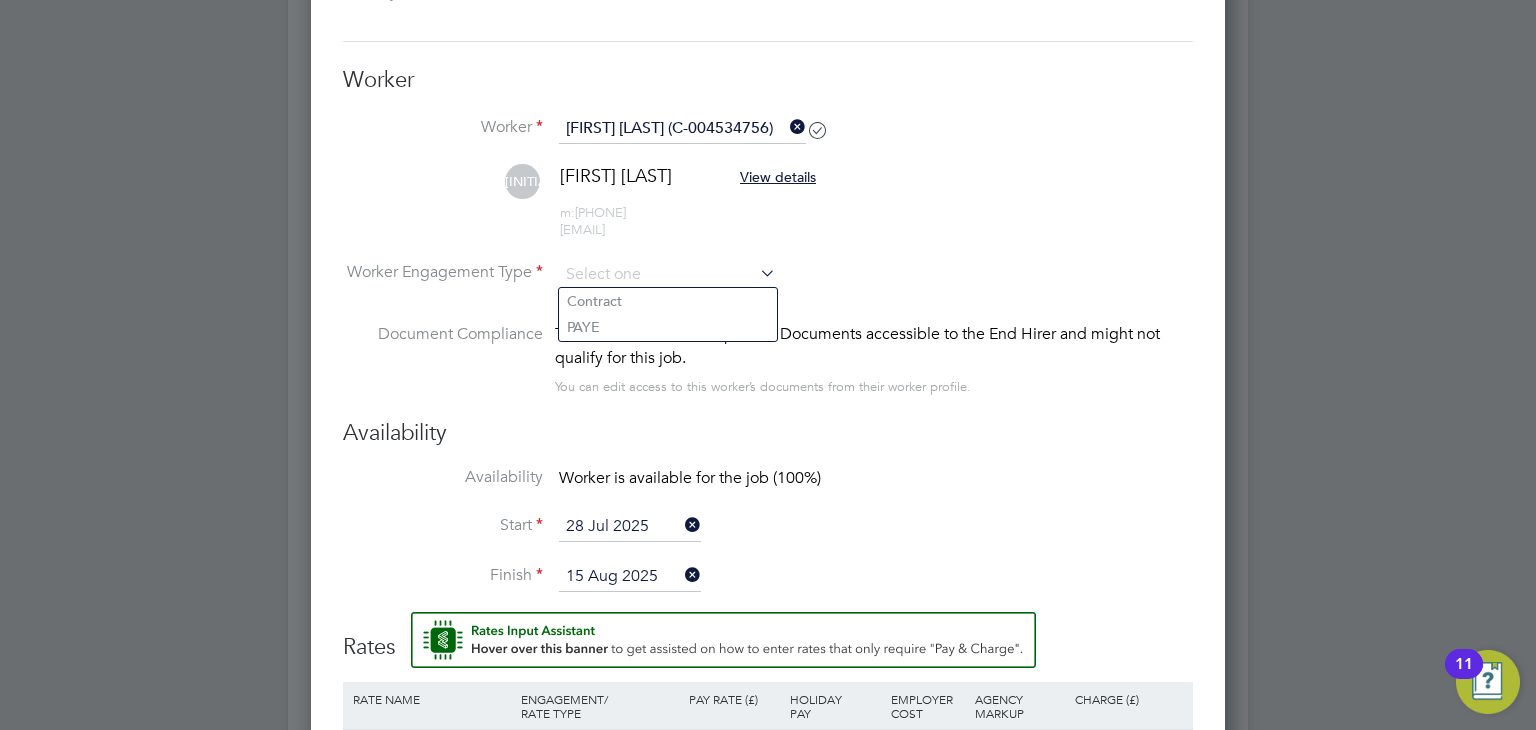 click on "This worker has no Compliance Documents accessible to the End Hirer and might not qualify for this job." at bounding box center (874, 346) 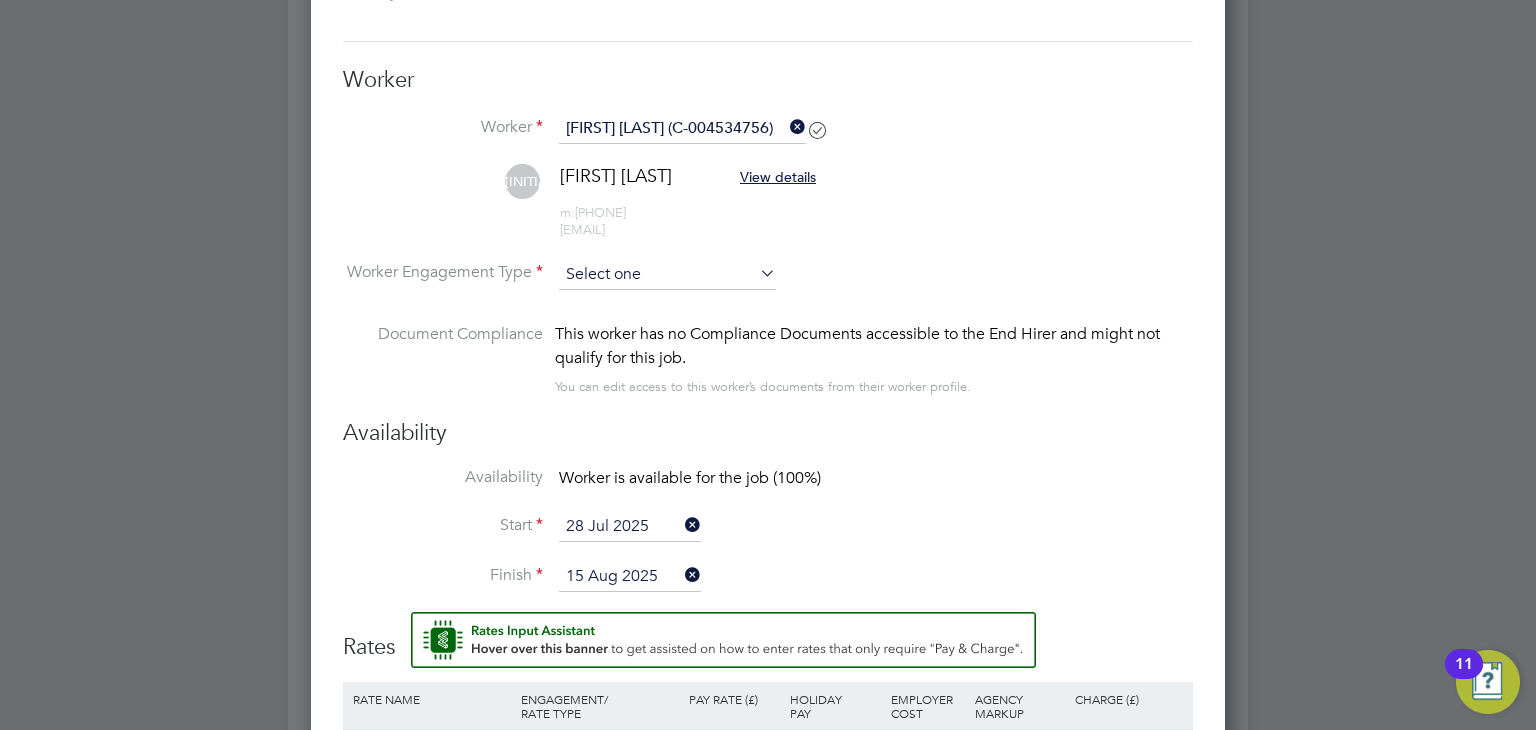 click at bounding box center [667, 275] 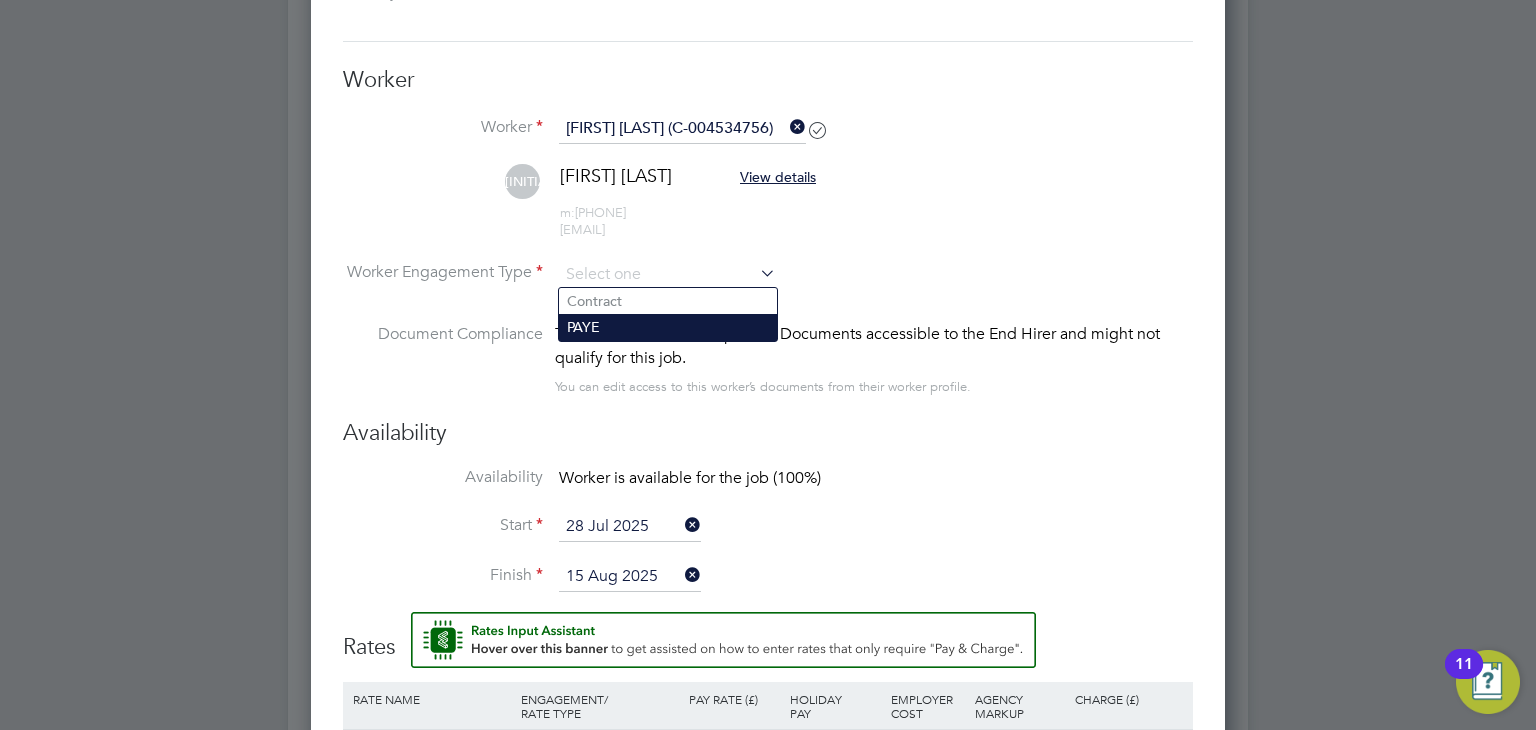 click on "PAYE" 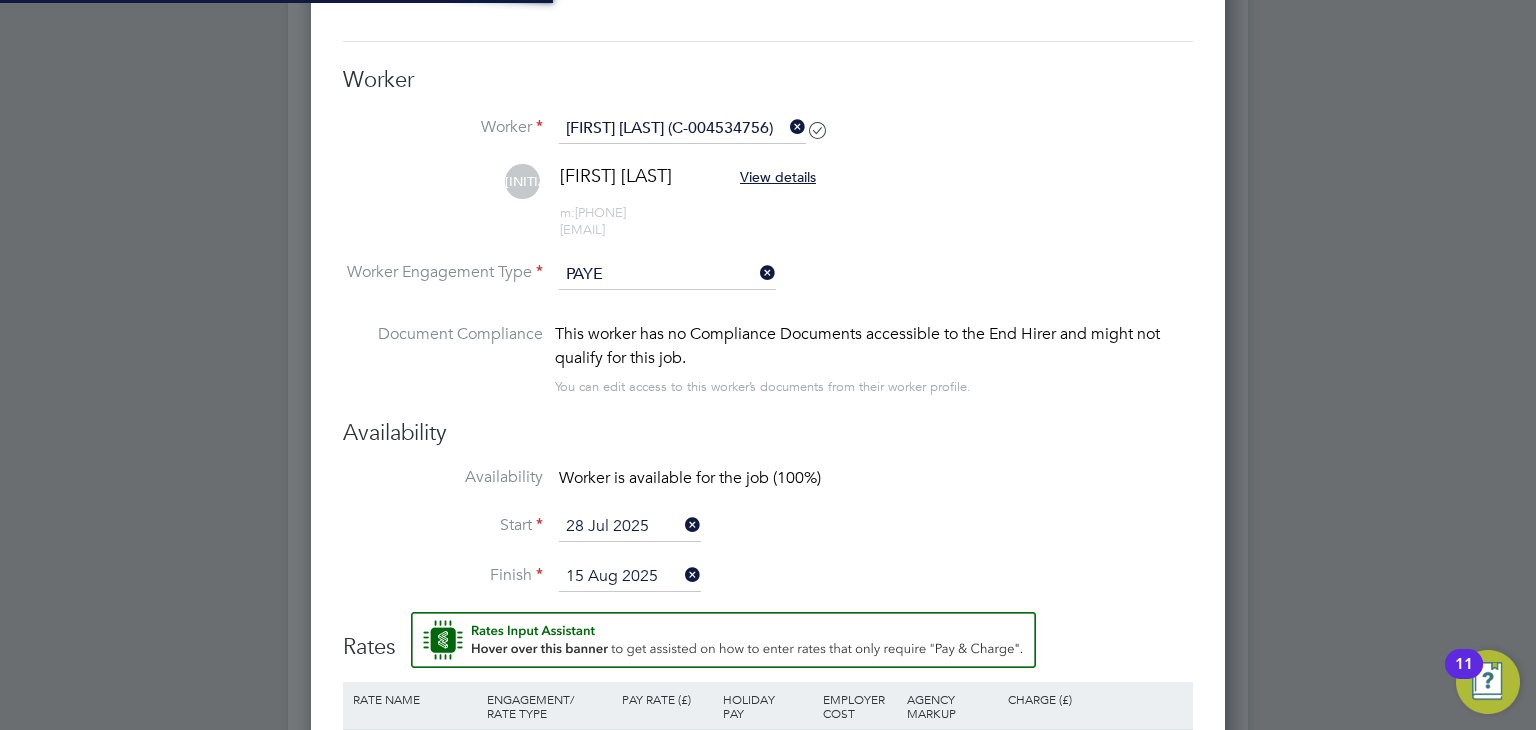 click on "You can edit access to this worker’s documents from their worker profile." at bounding box center [763, 387] 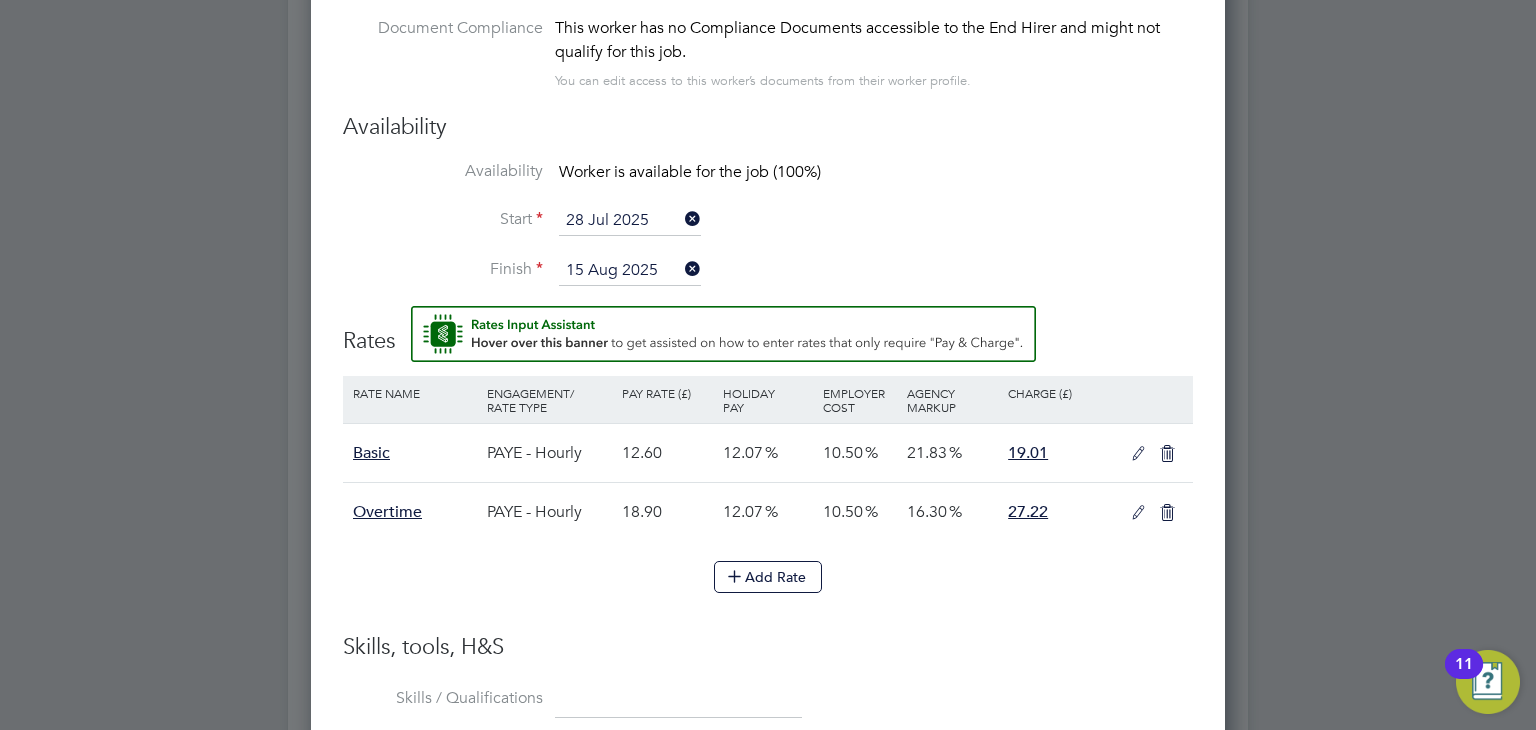 click at bounding box center (1138, 454) 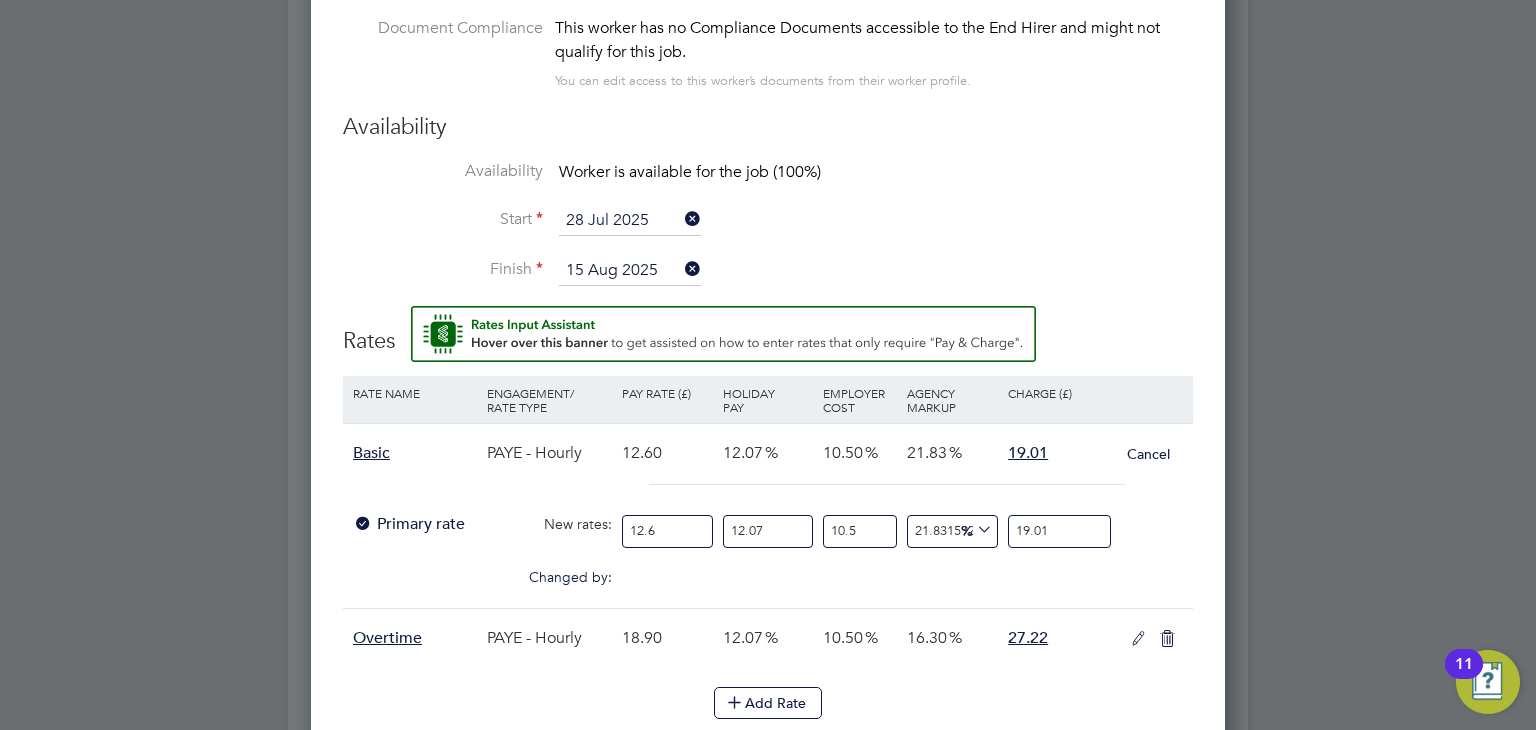 drag, startPoint x: 692, startPoint y: 522, endPoint x: 417, endPoint y: 492, distance: 276.63153 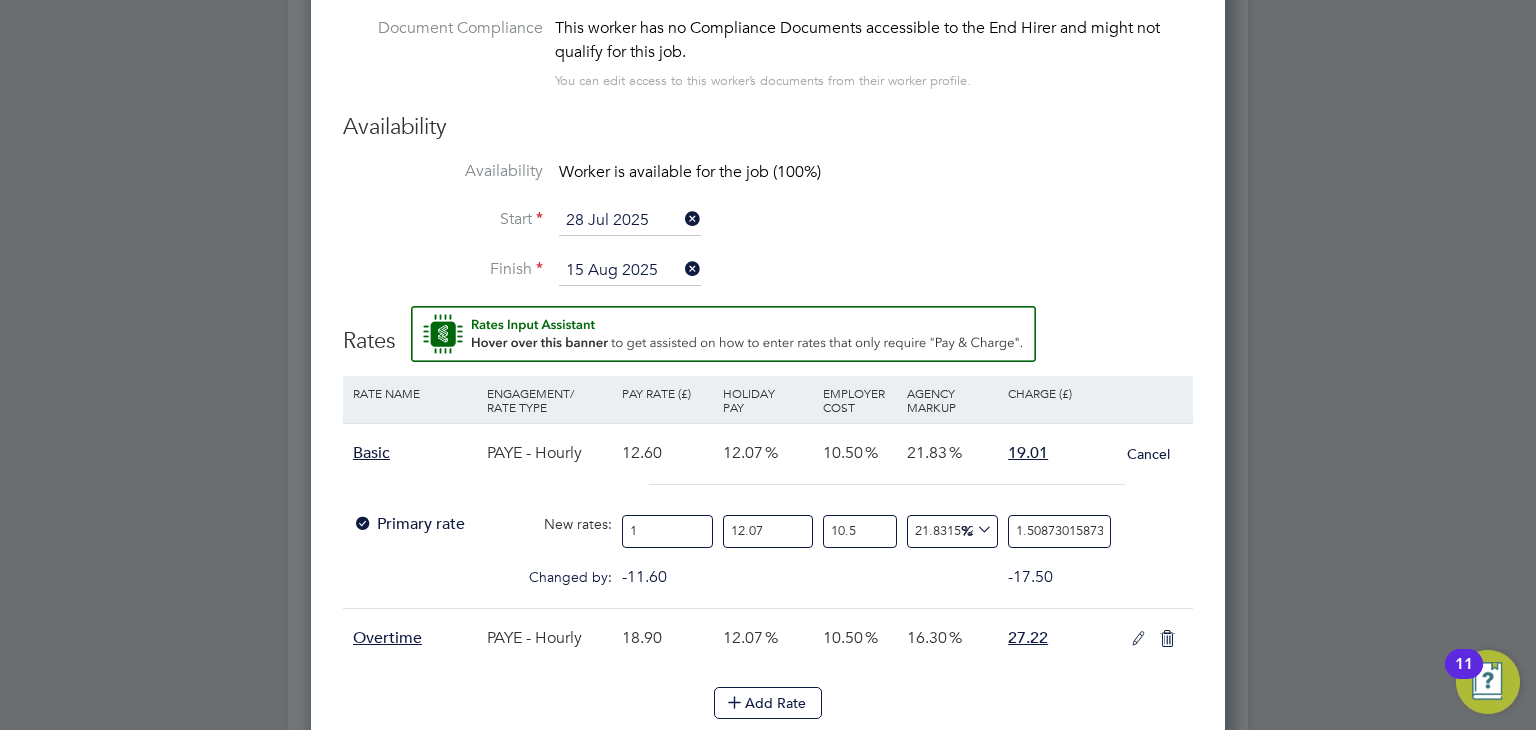 type on "14" 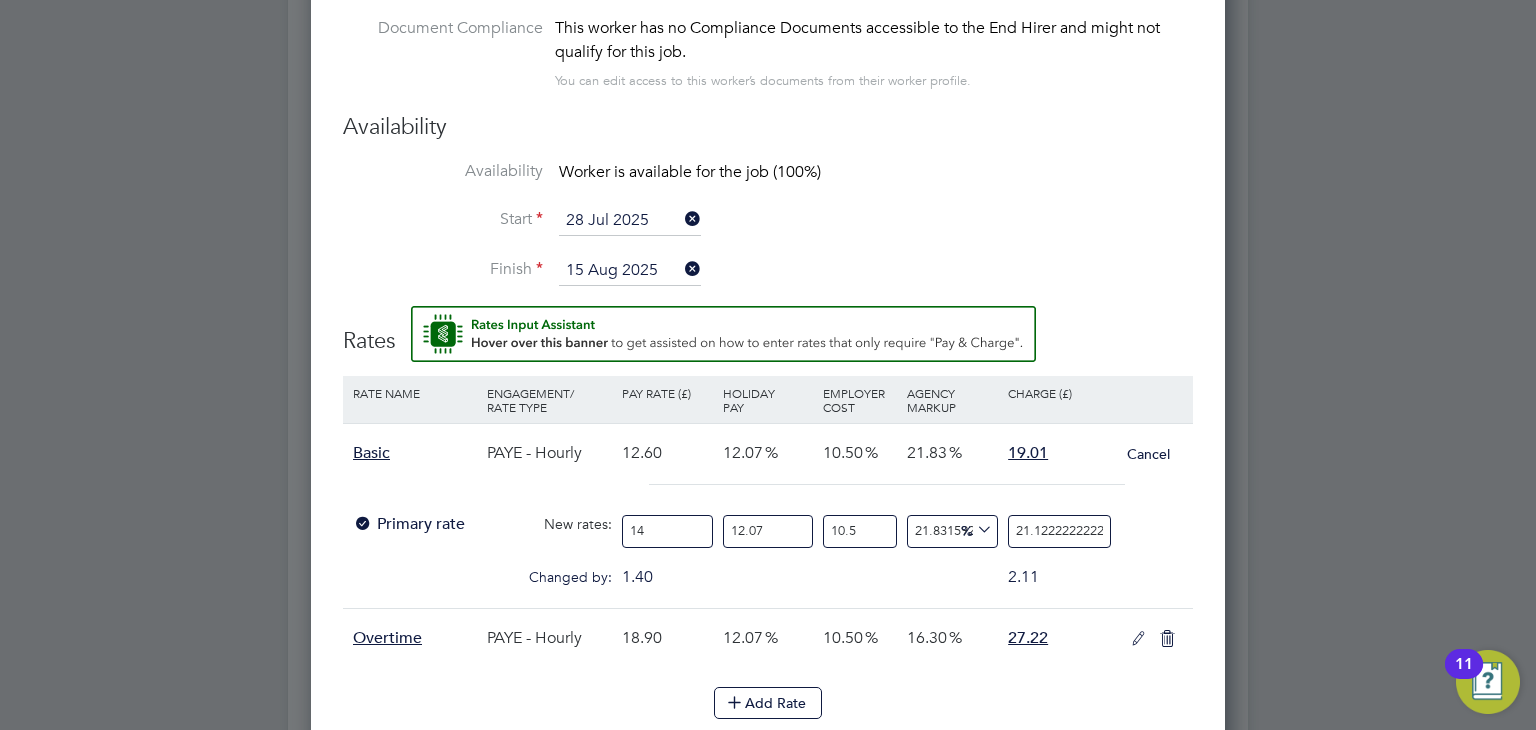 type on "14.1" 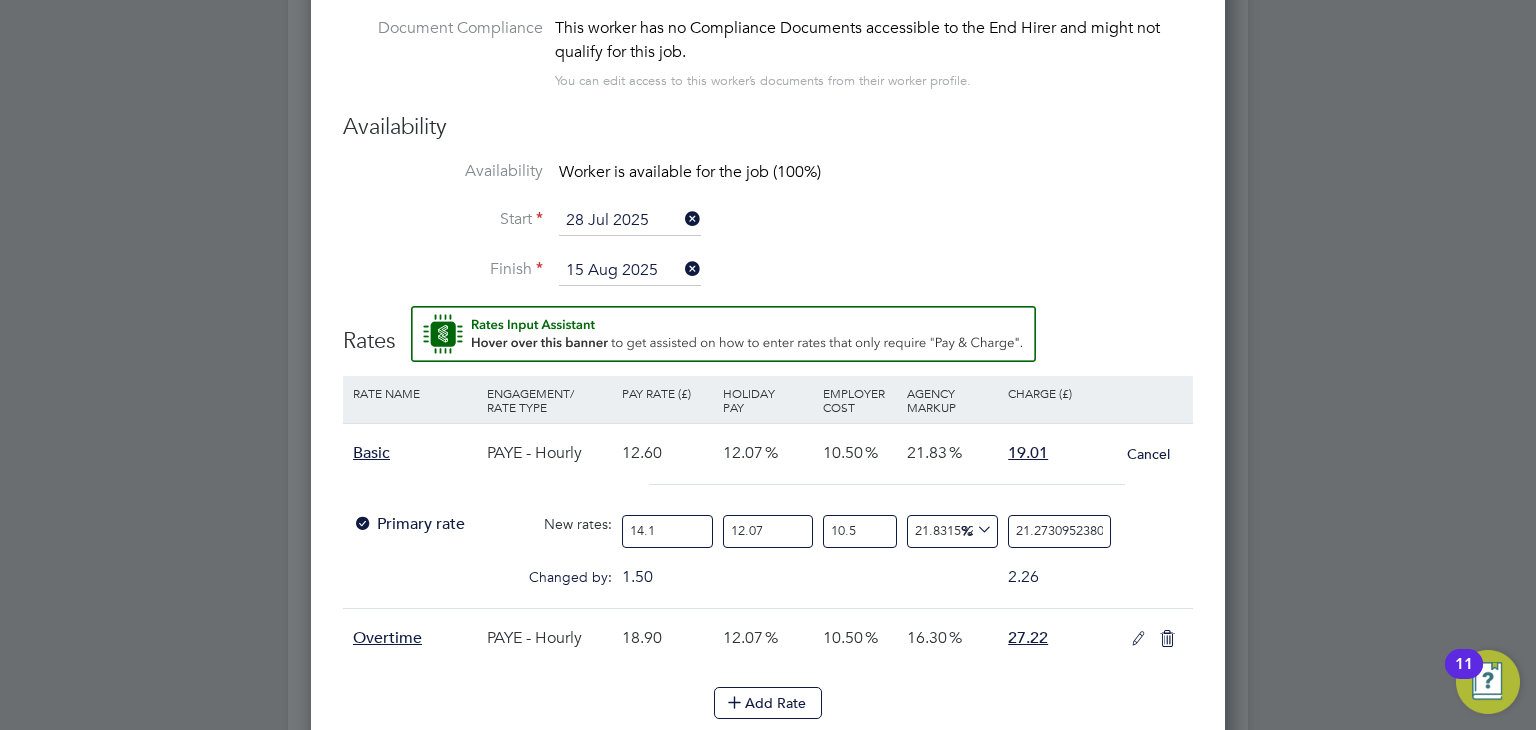 type on "14.12" 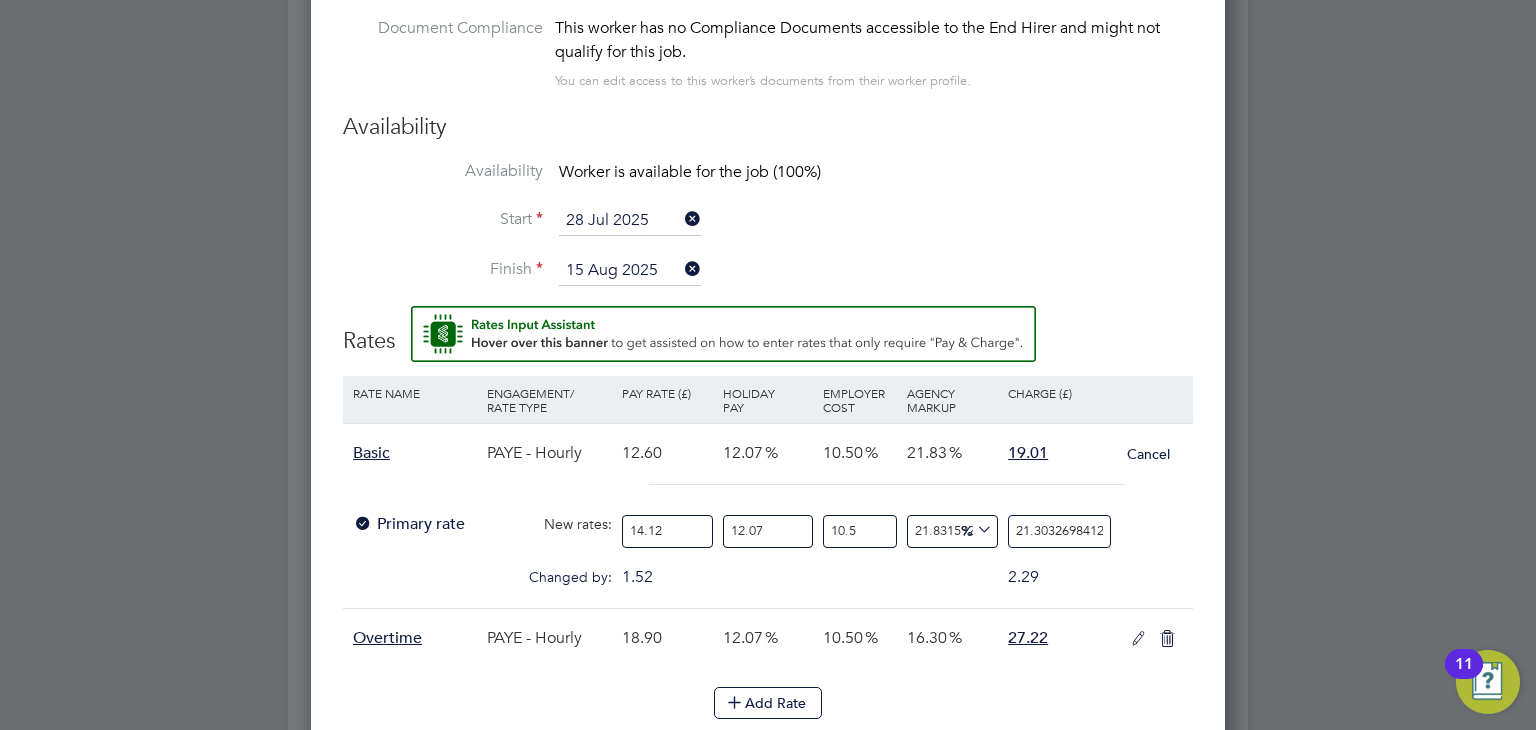 type on "14.1" 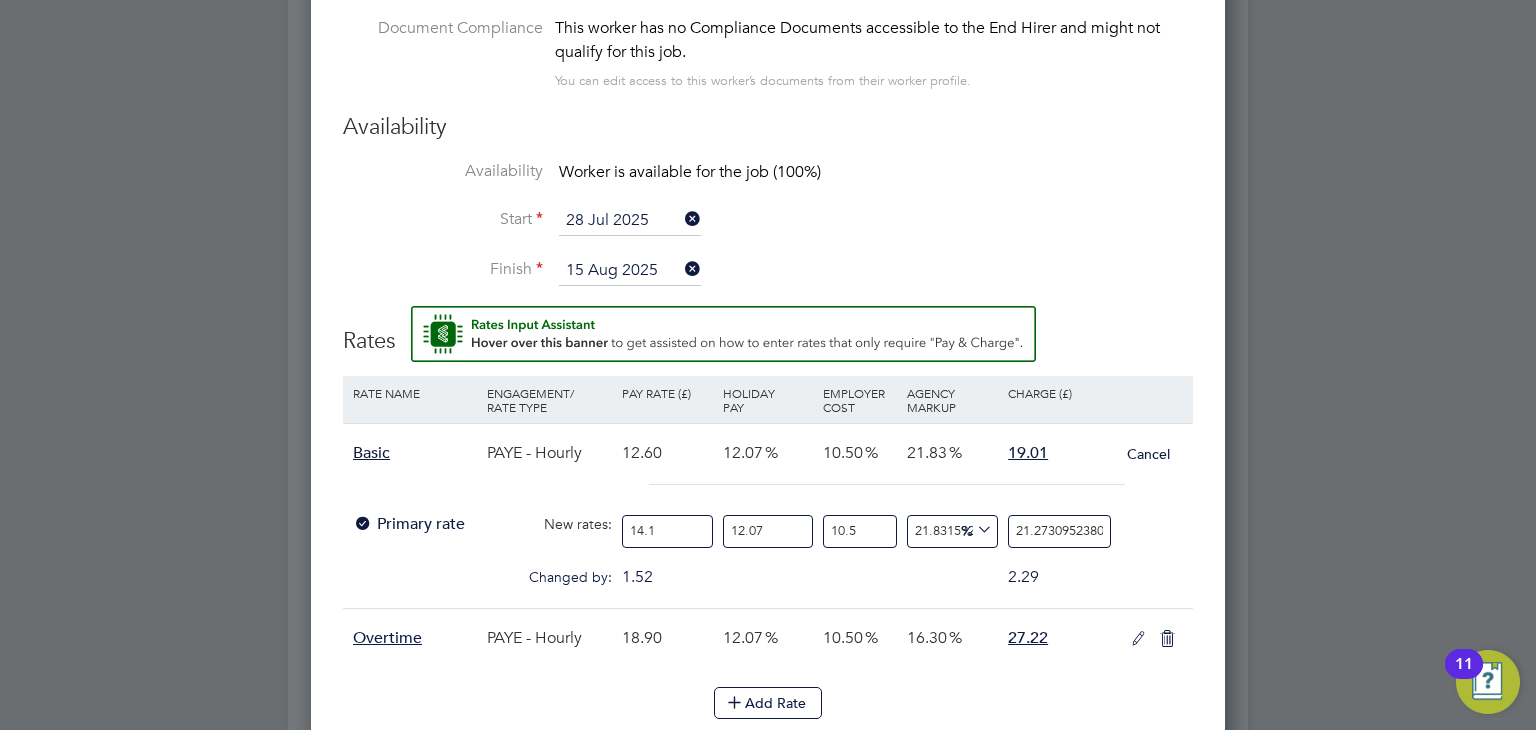 type on "14.1" 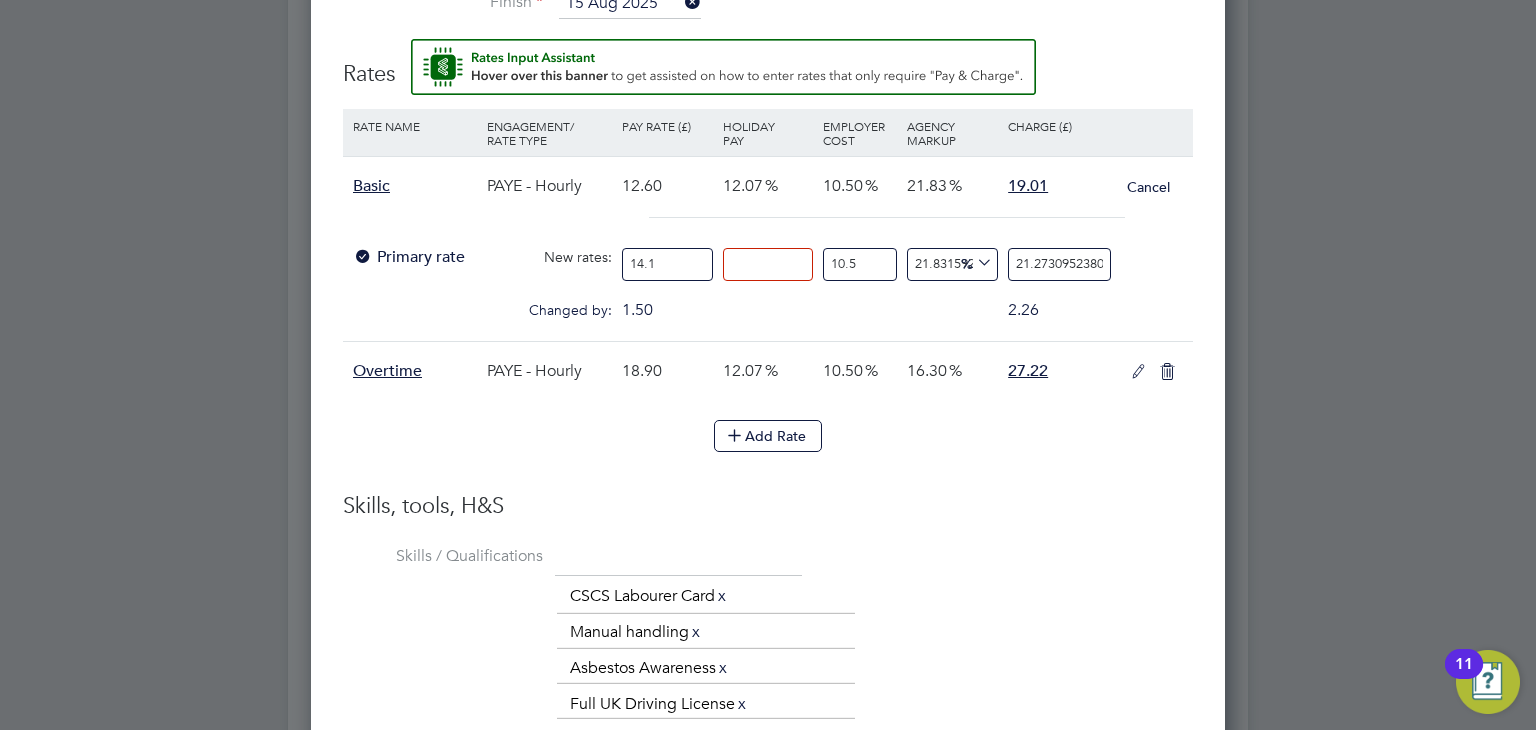 type on "0" 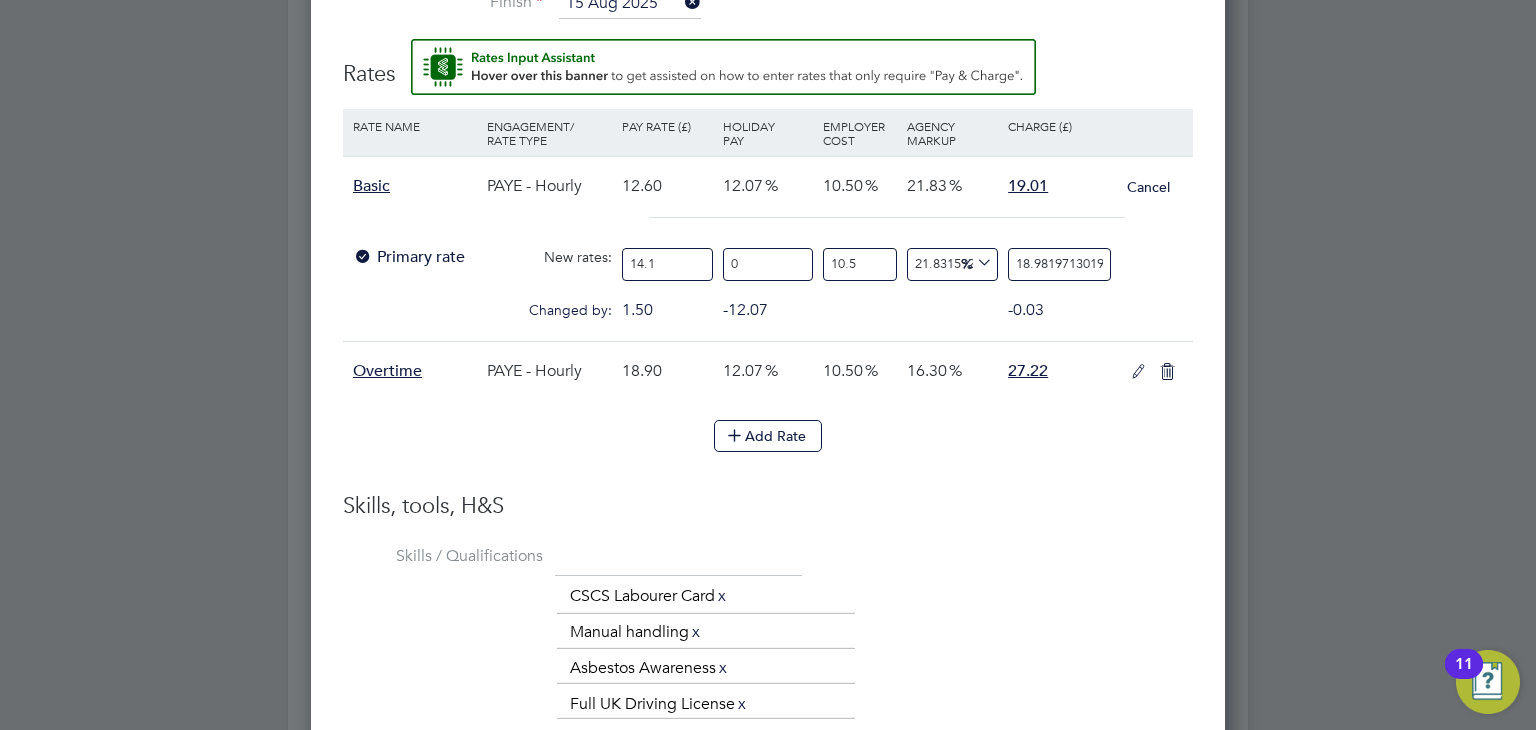 drag, startPoint x: 678, startPoint y: 259, endPoint x: 430, endPoint y: 221, distance: 250.8944 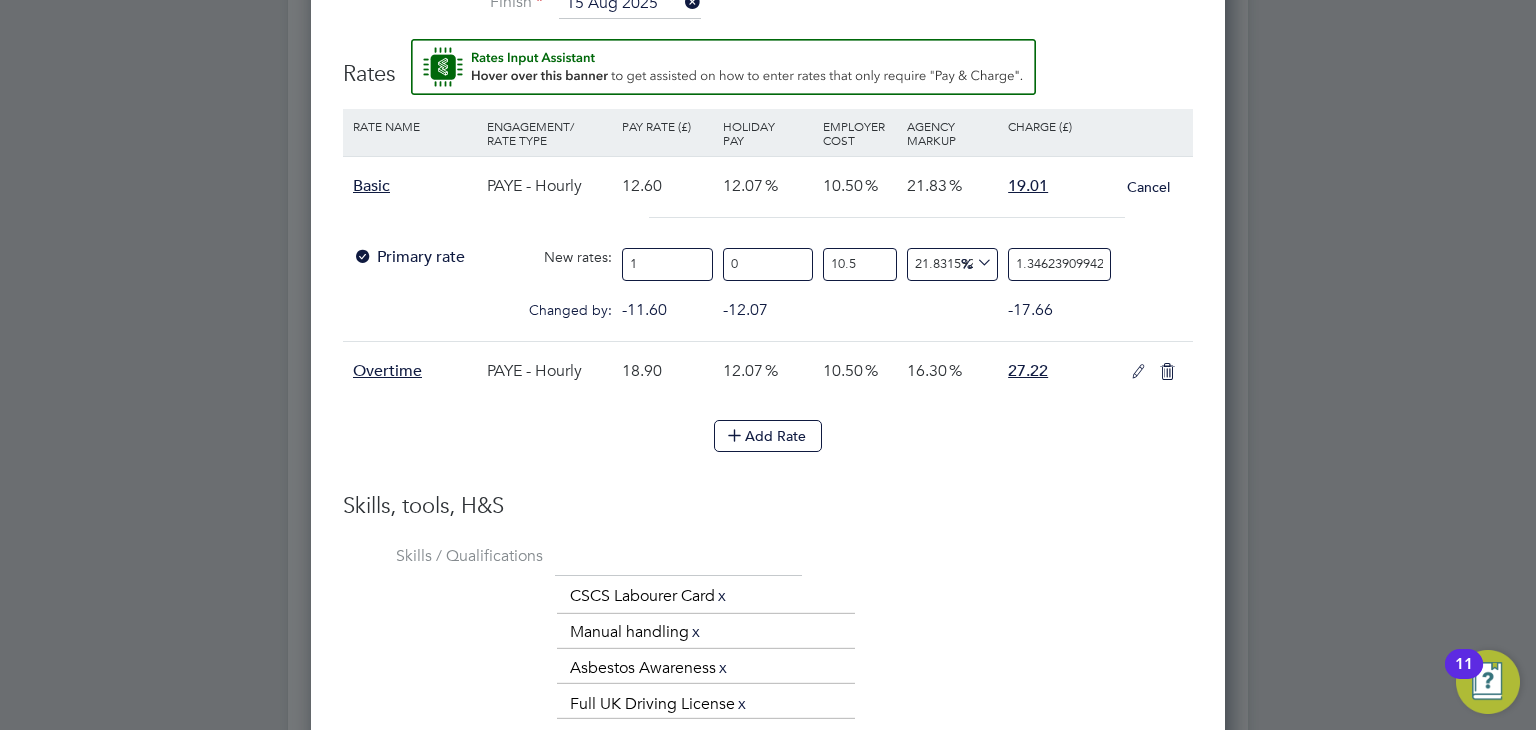 type on "14" 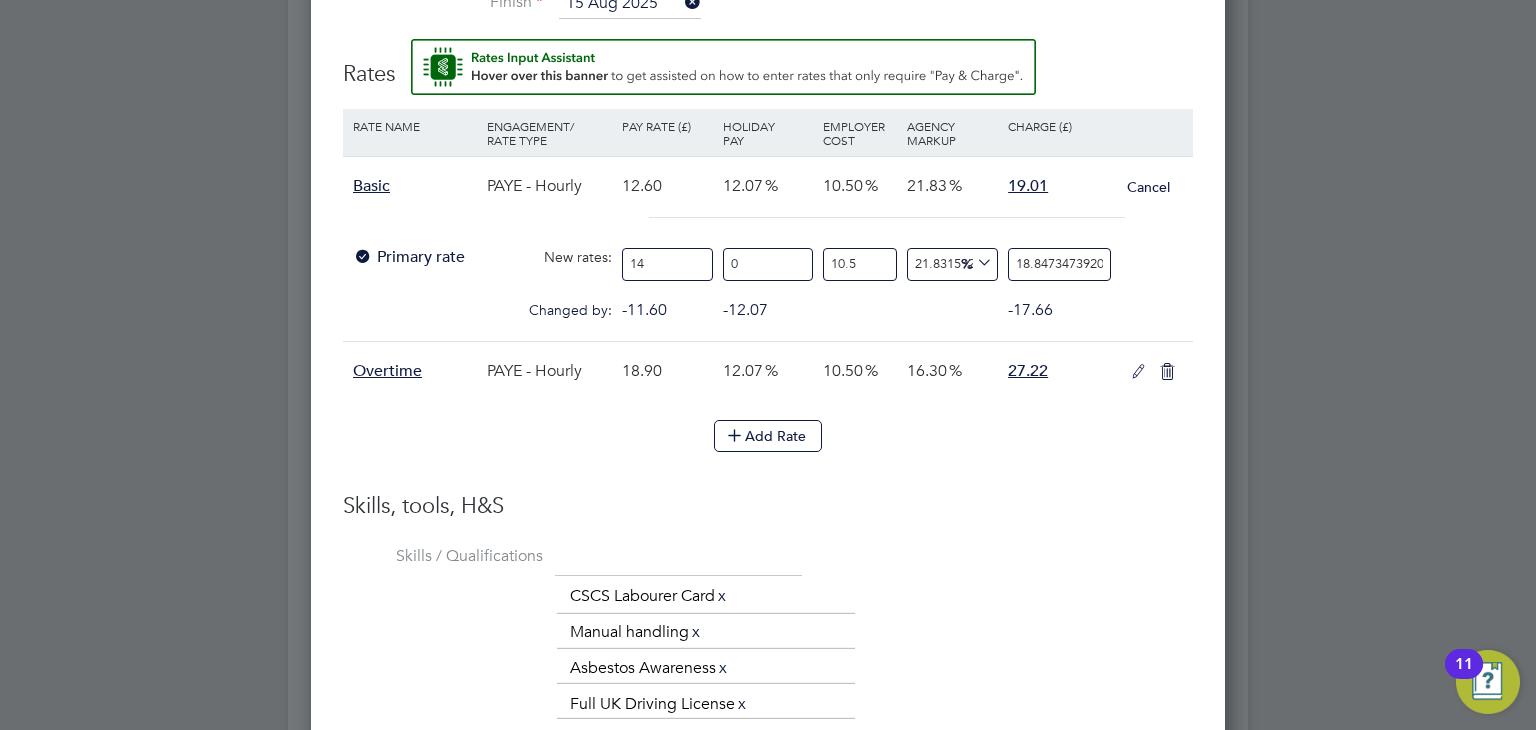 type on "14.1" 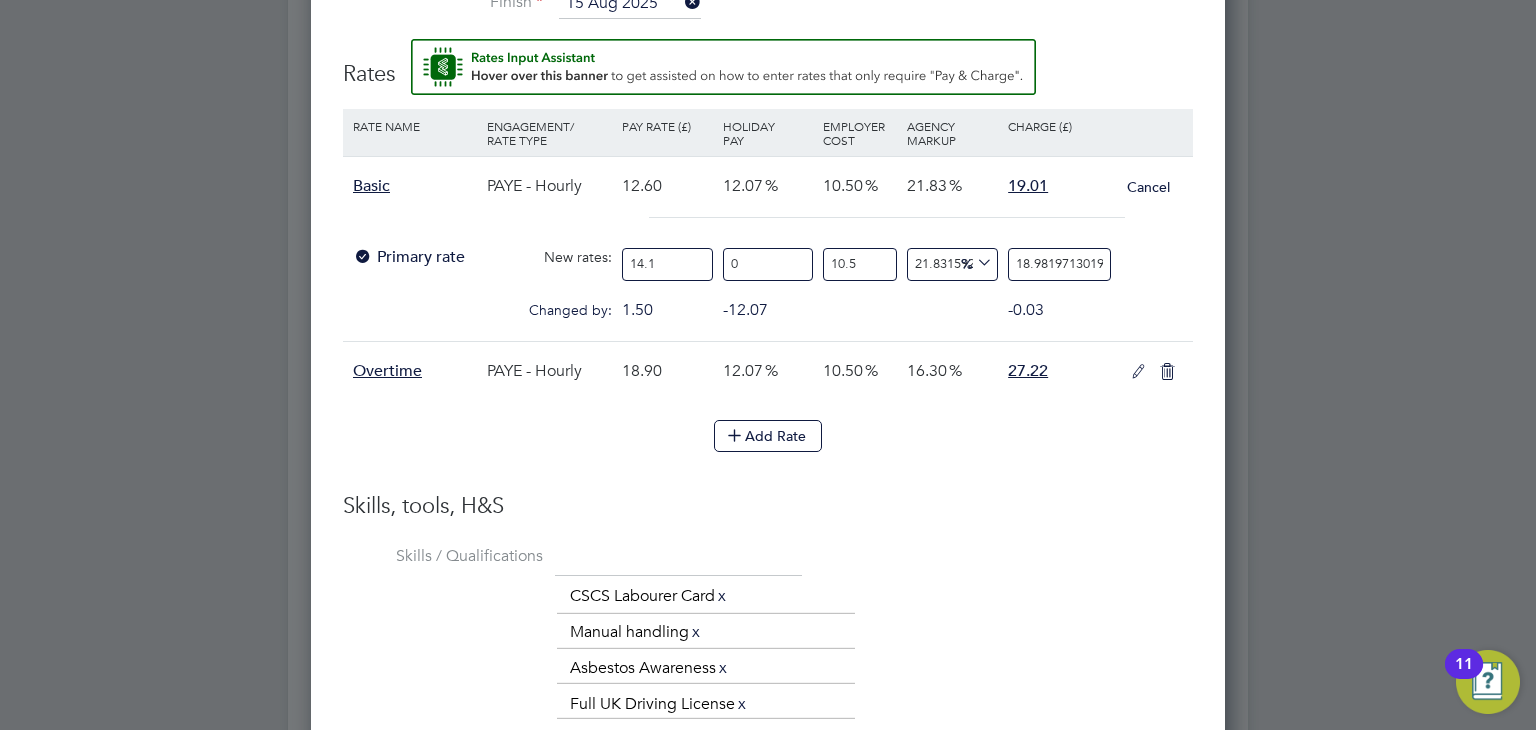 type on "14.12" 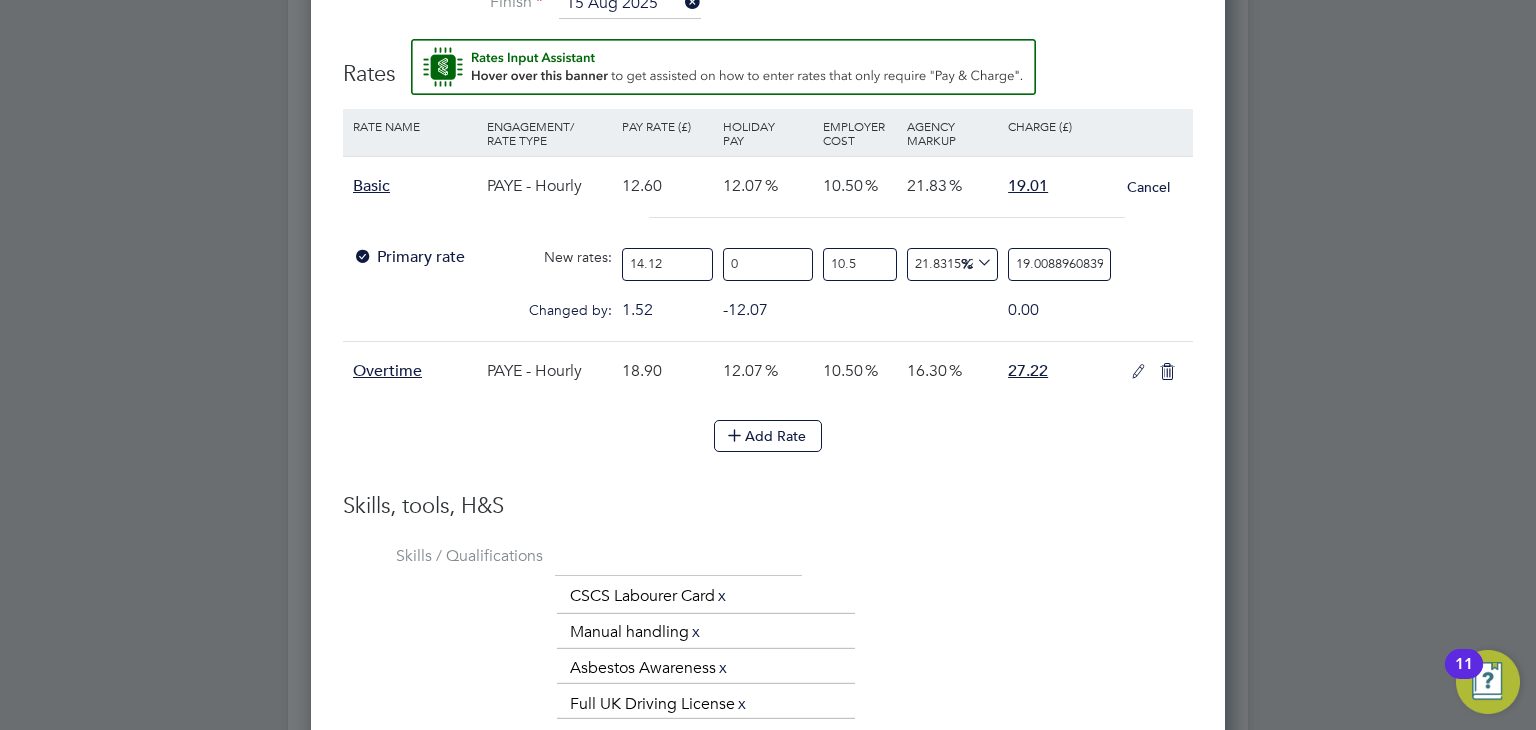 type on "14.12" 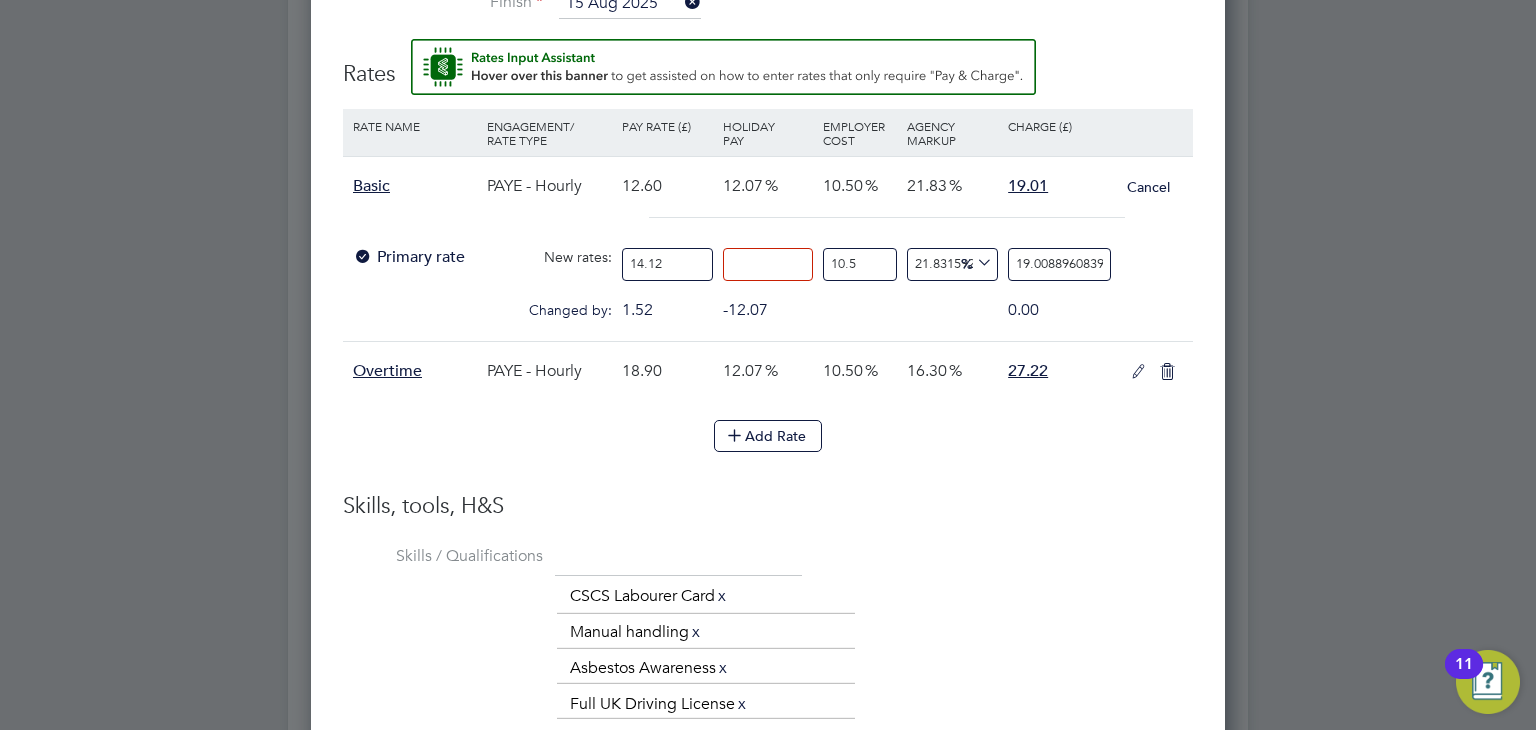 type on "0" 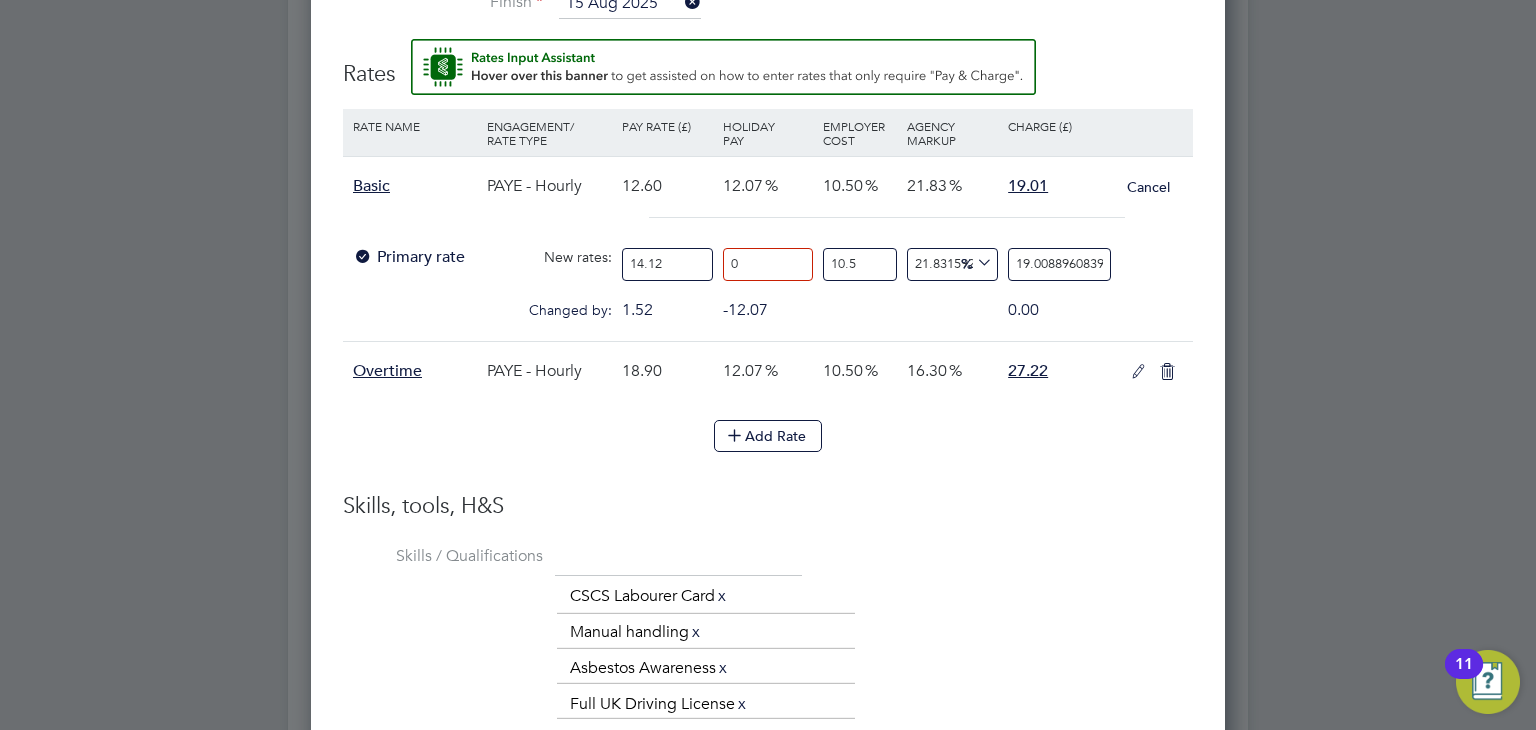 click on "12.60" at bounding box center [667, 186] 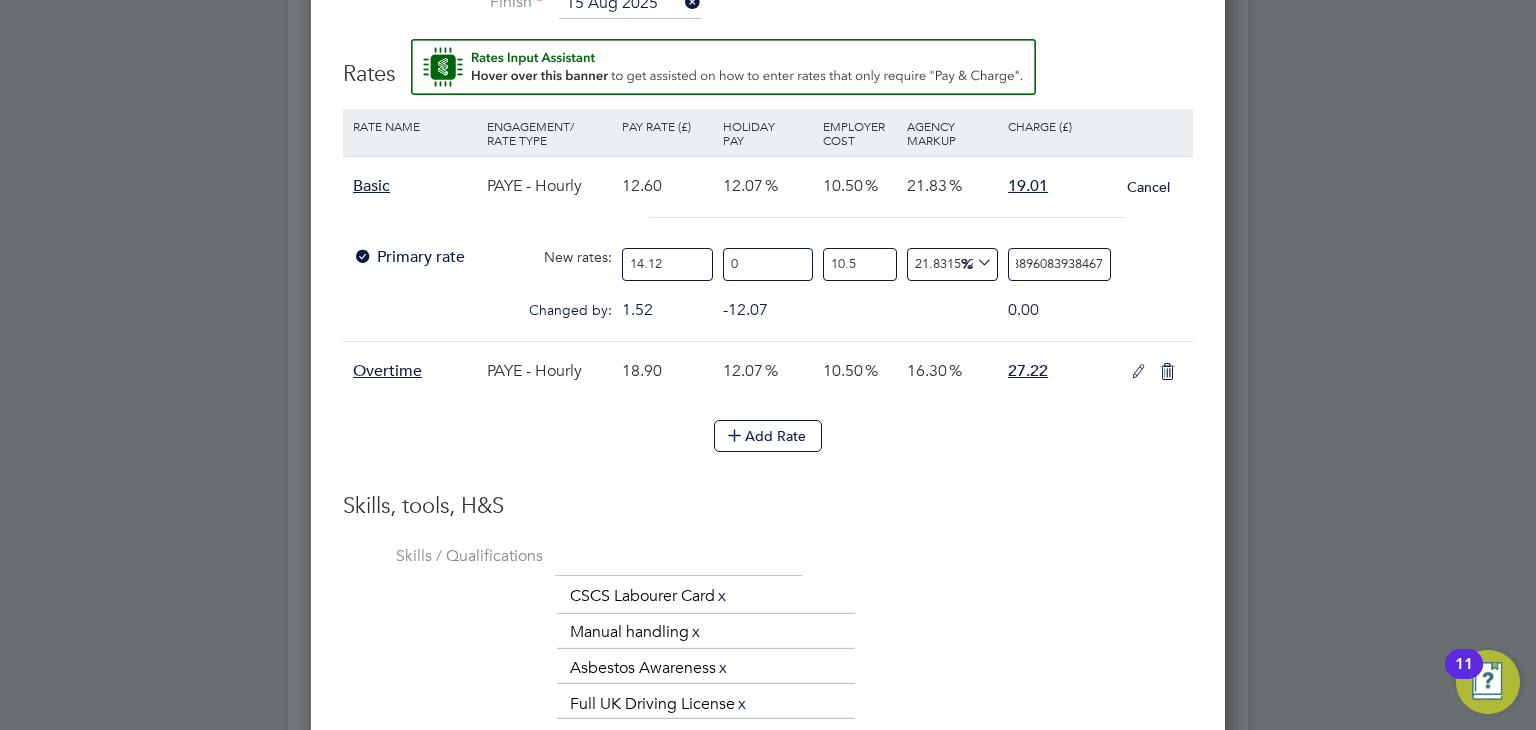 drag, startPoint x: 1013, startPoint y: 264, endPoint x: 1175, endPoint y: 265, distance: 162.00308 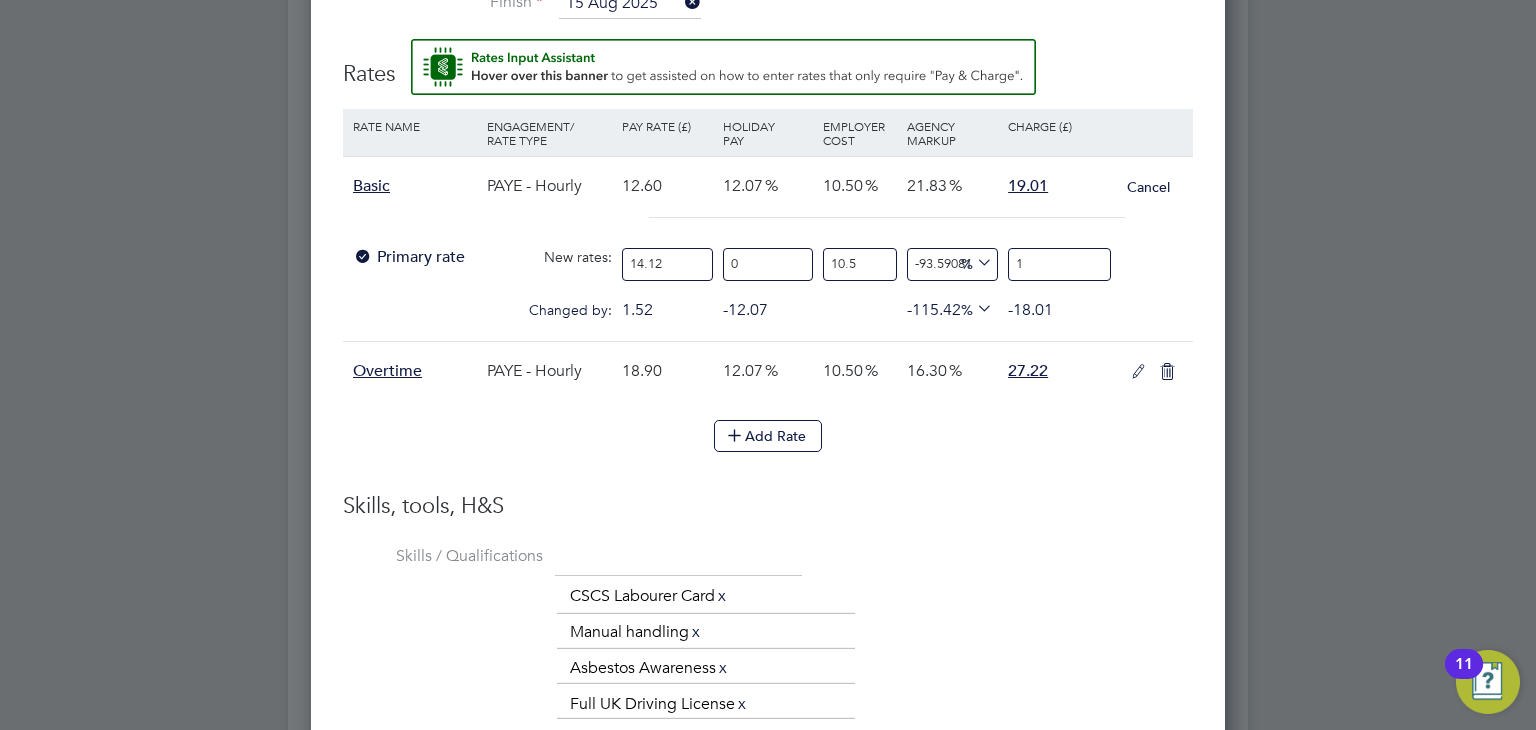 type on "21.77457603219976" 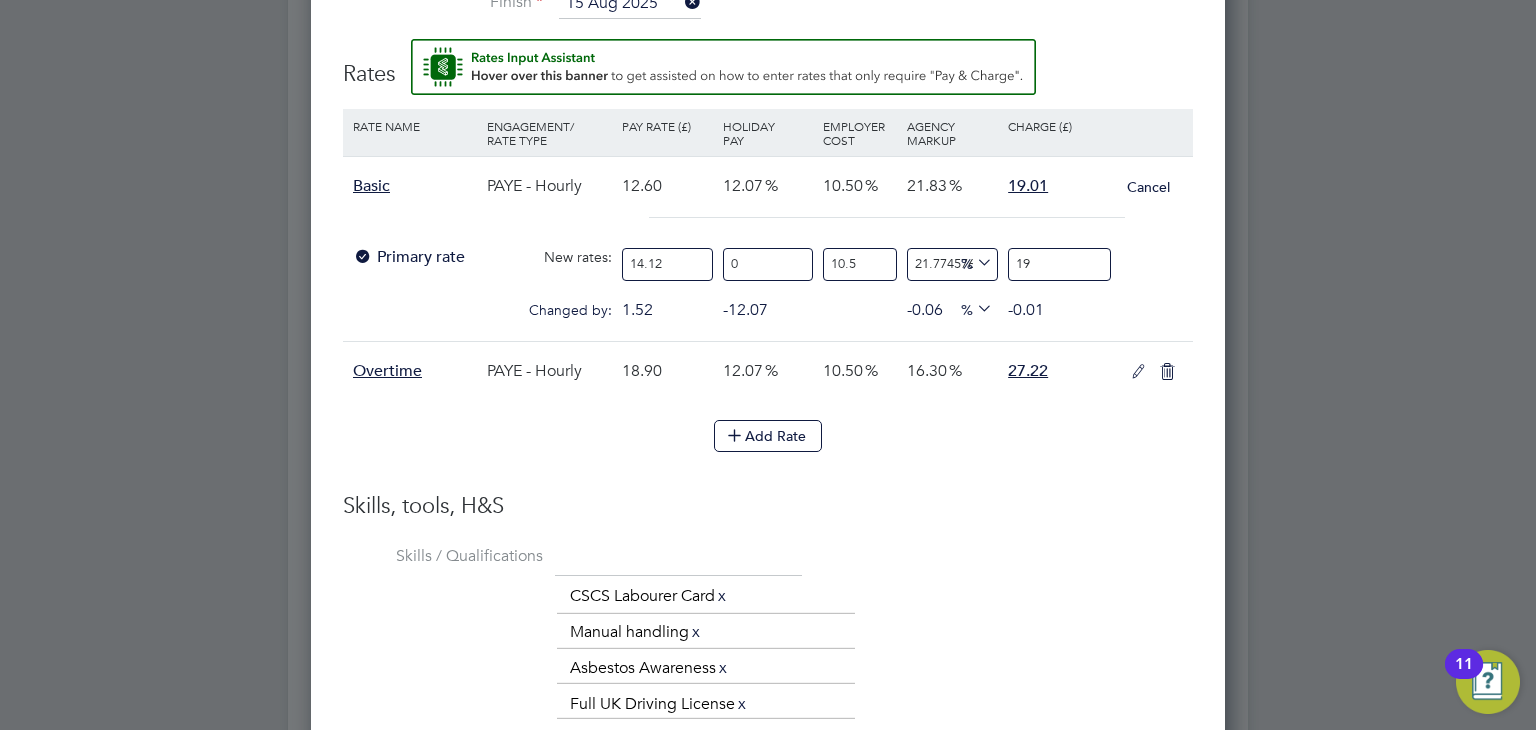 type on "19.0" 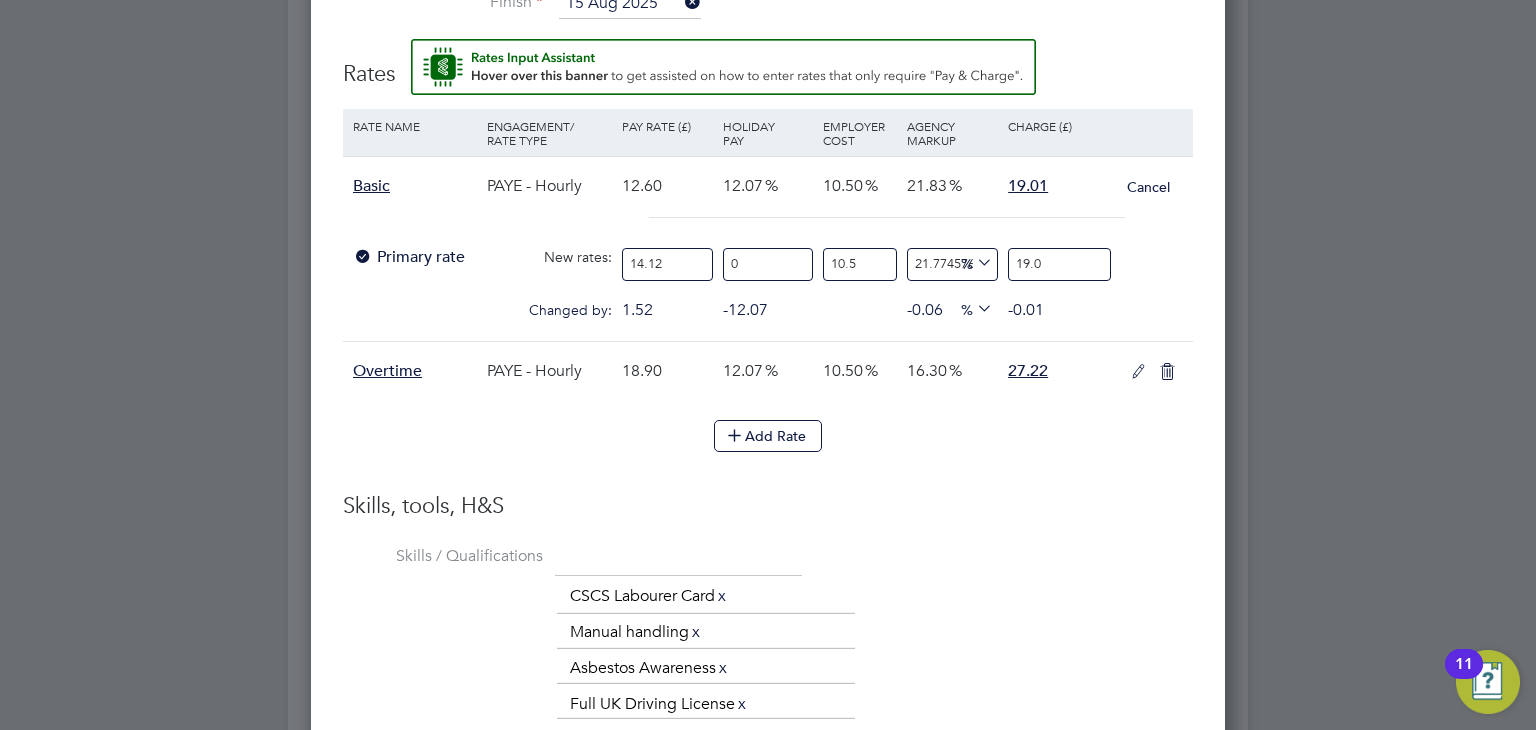 type on "21.838667914321974" 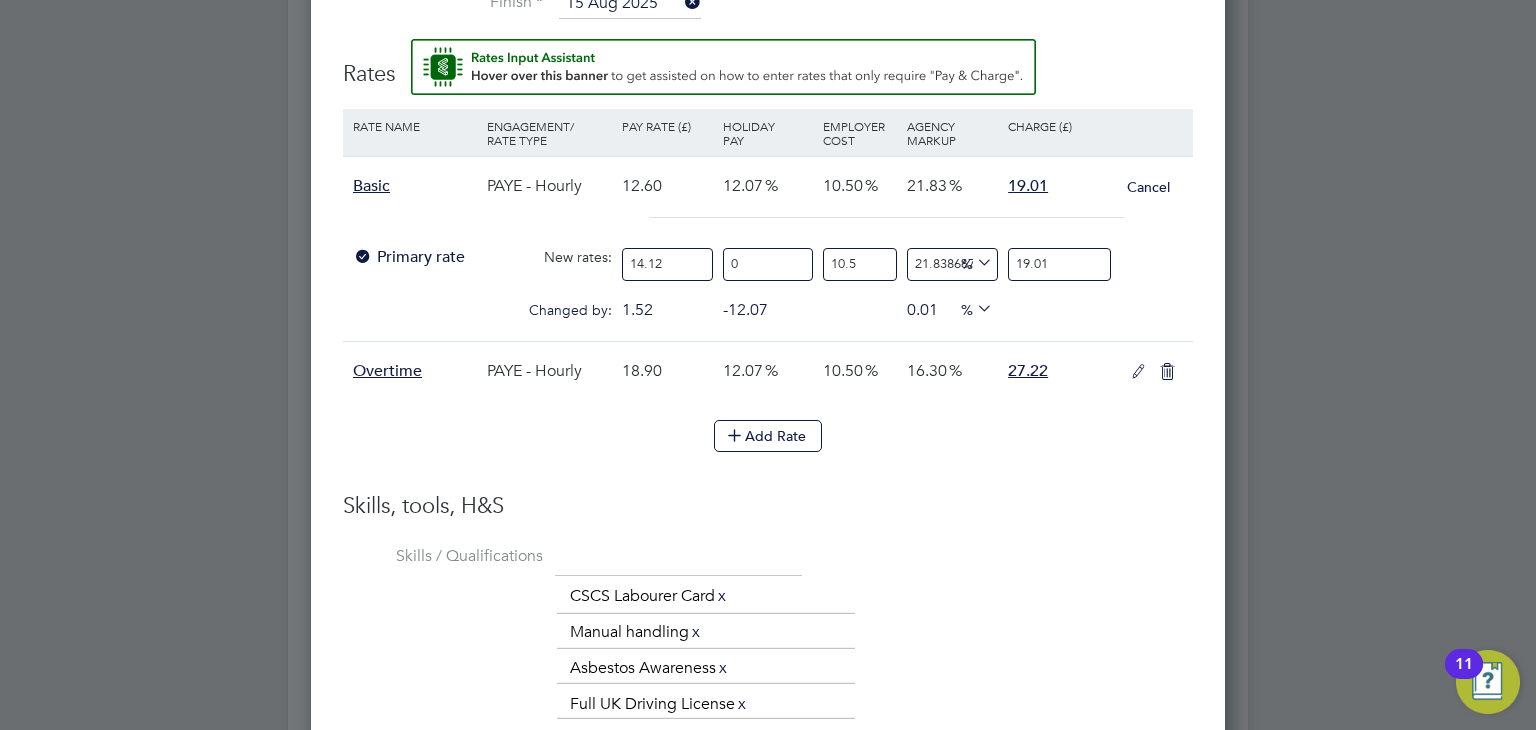 type on "19.01" 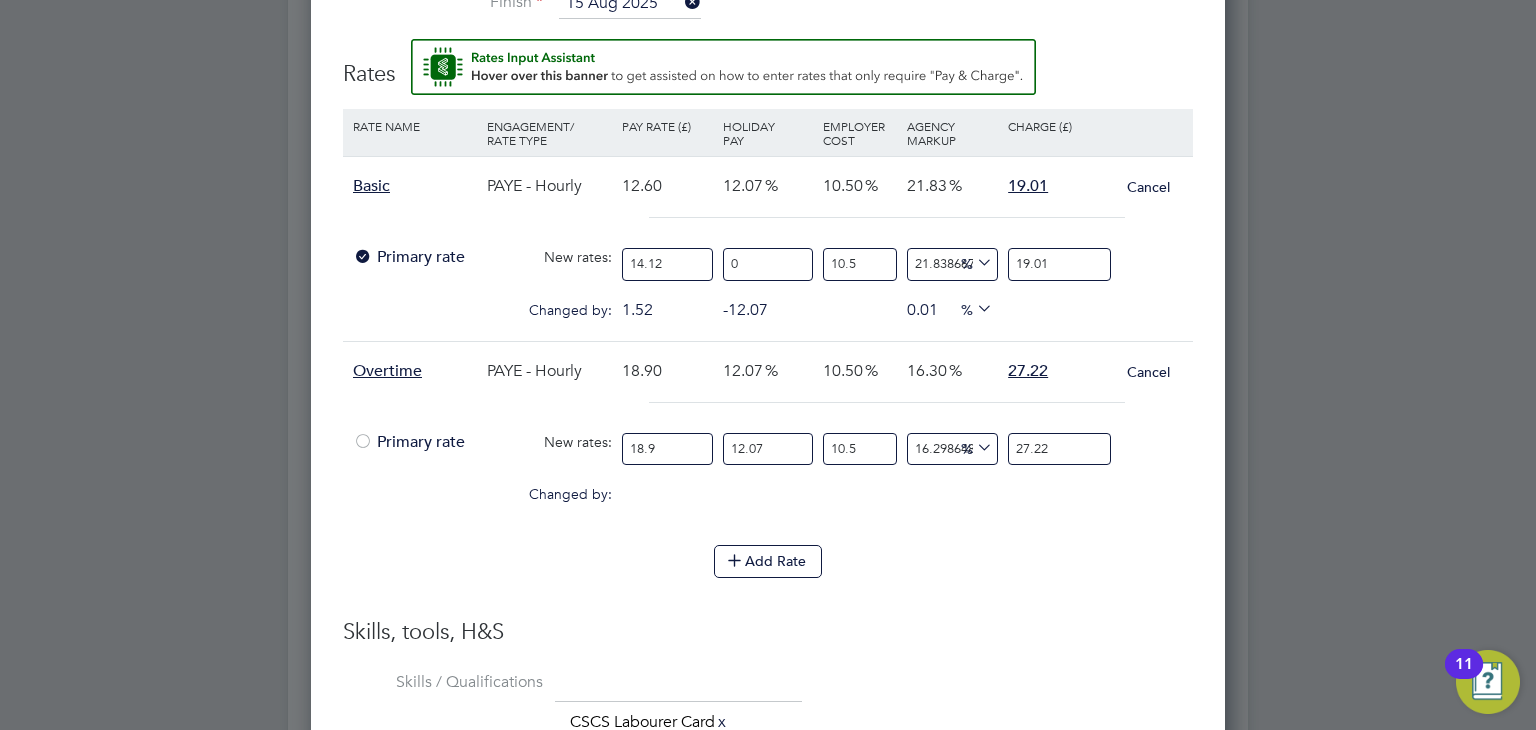 drag, startPoint x: 667, startPoint y: 440, endPoint x: 296, endPoint y: 383, distance: 375.35318 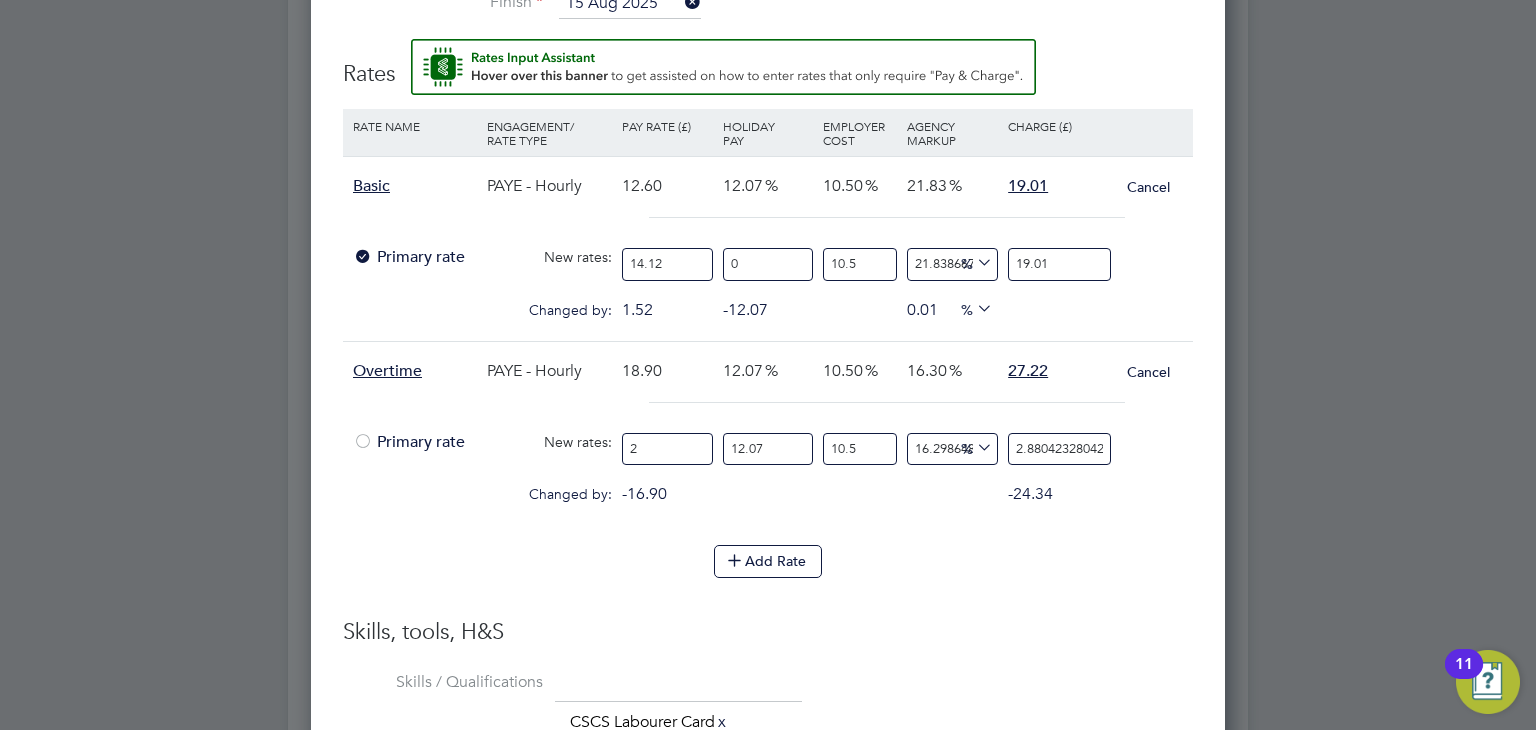 type on "21" 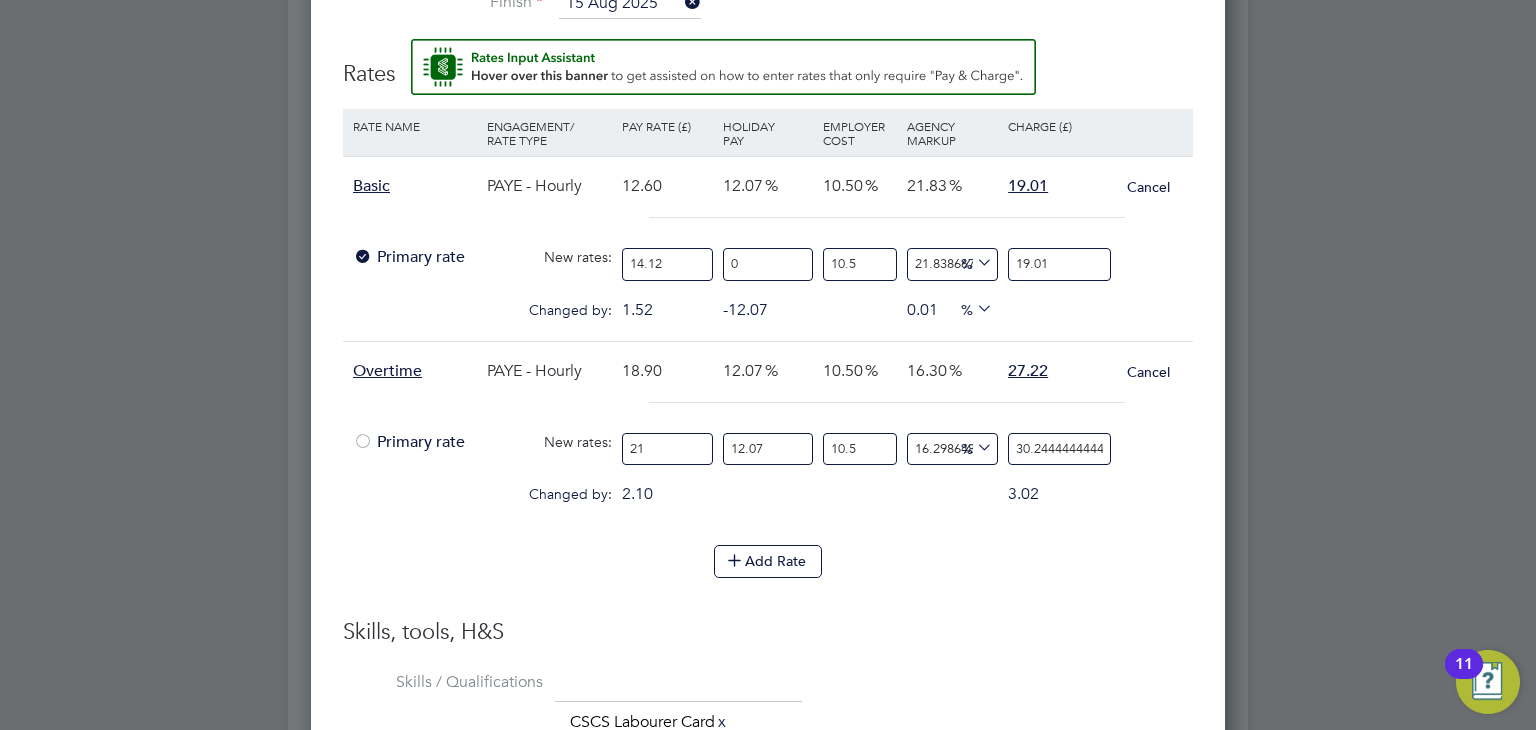 type on "21.1" 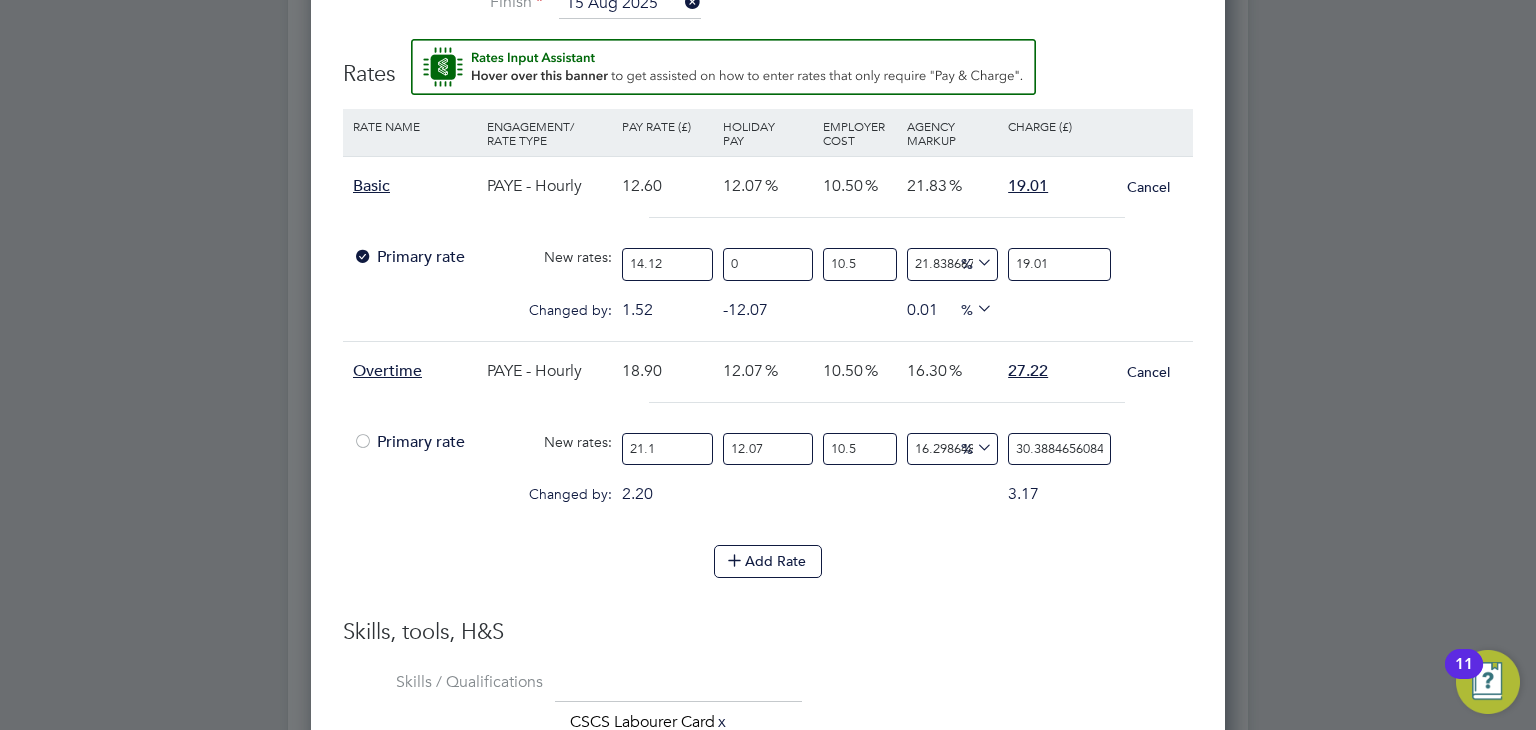 type on "21.18" 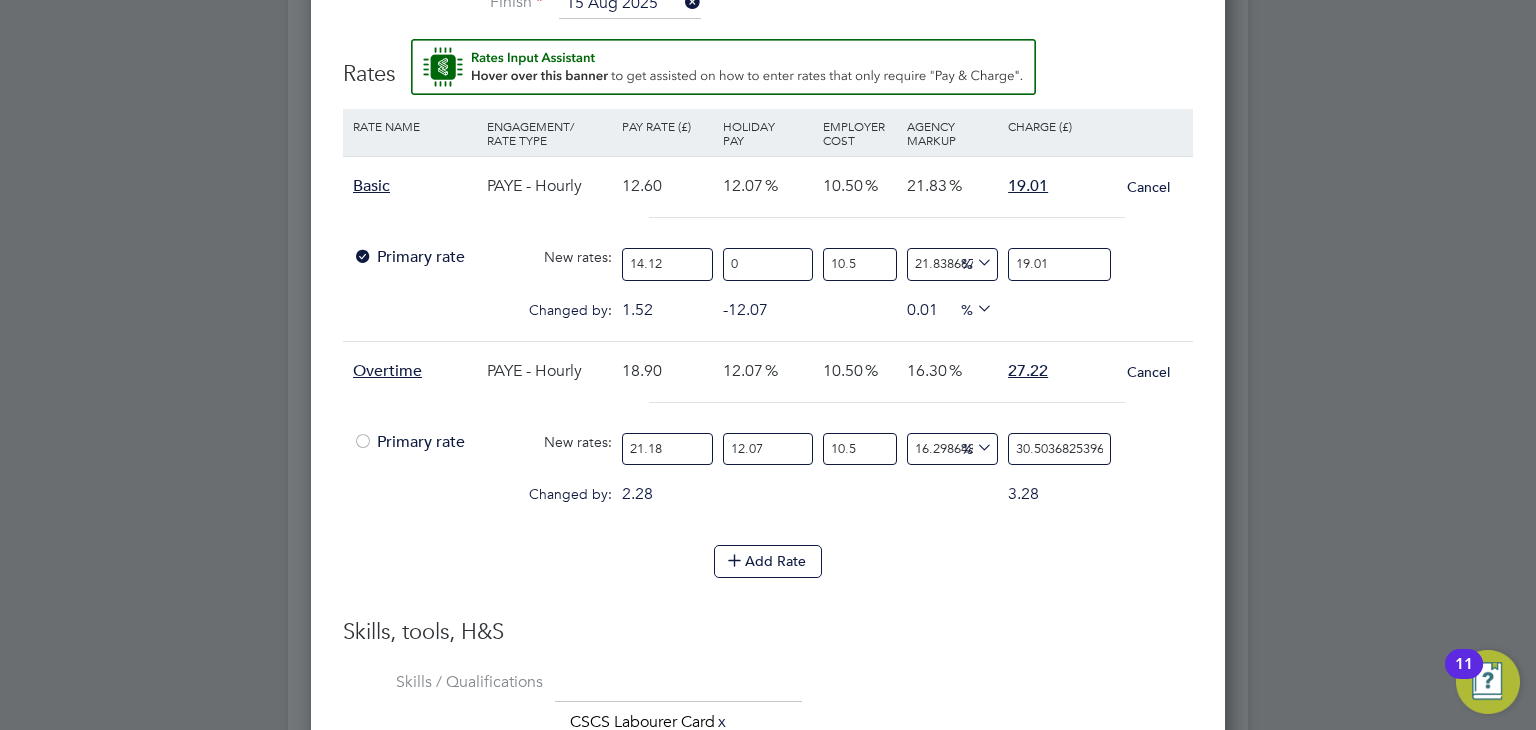 type on "21.18" 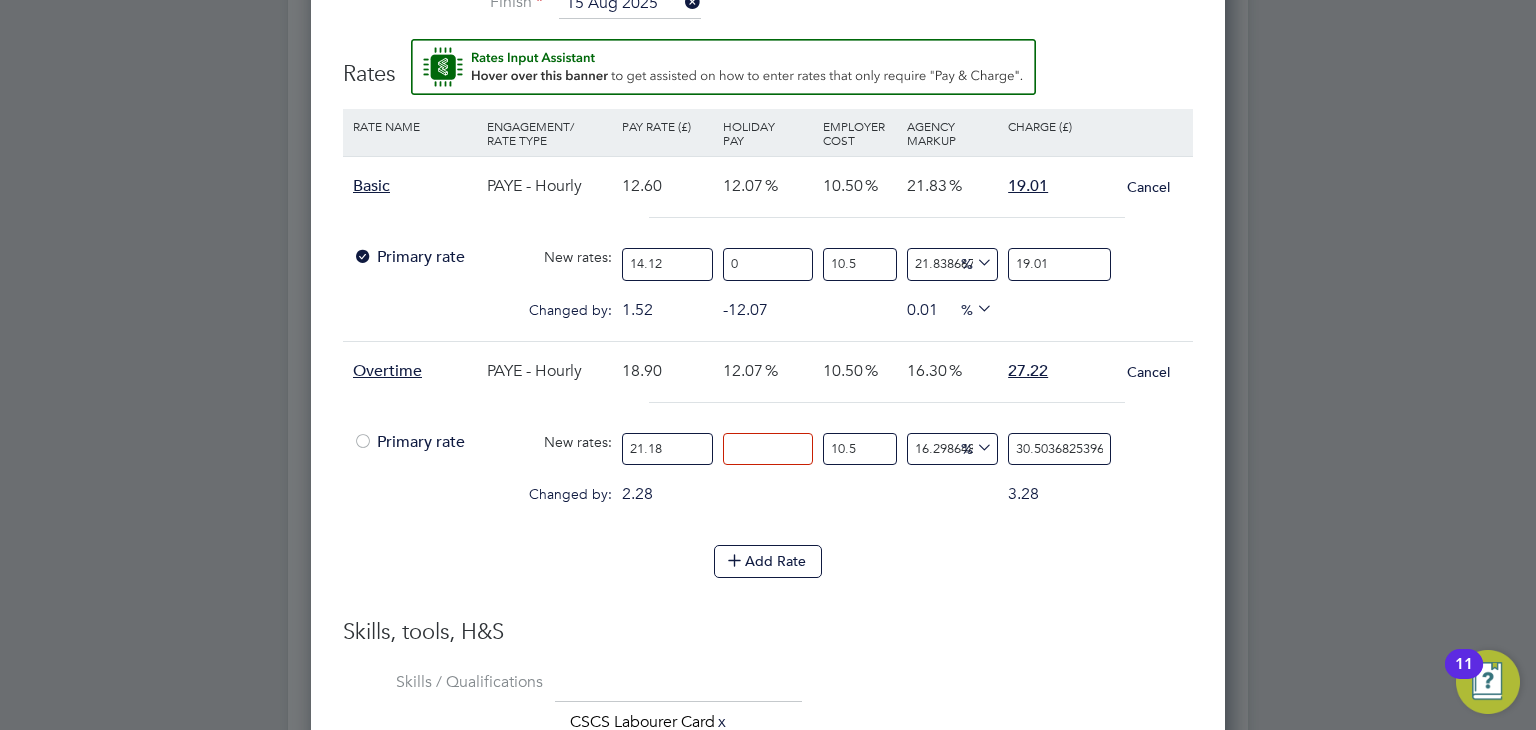 type on "0" 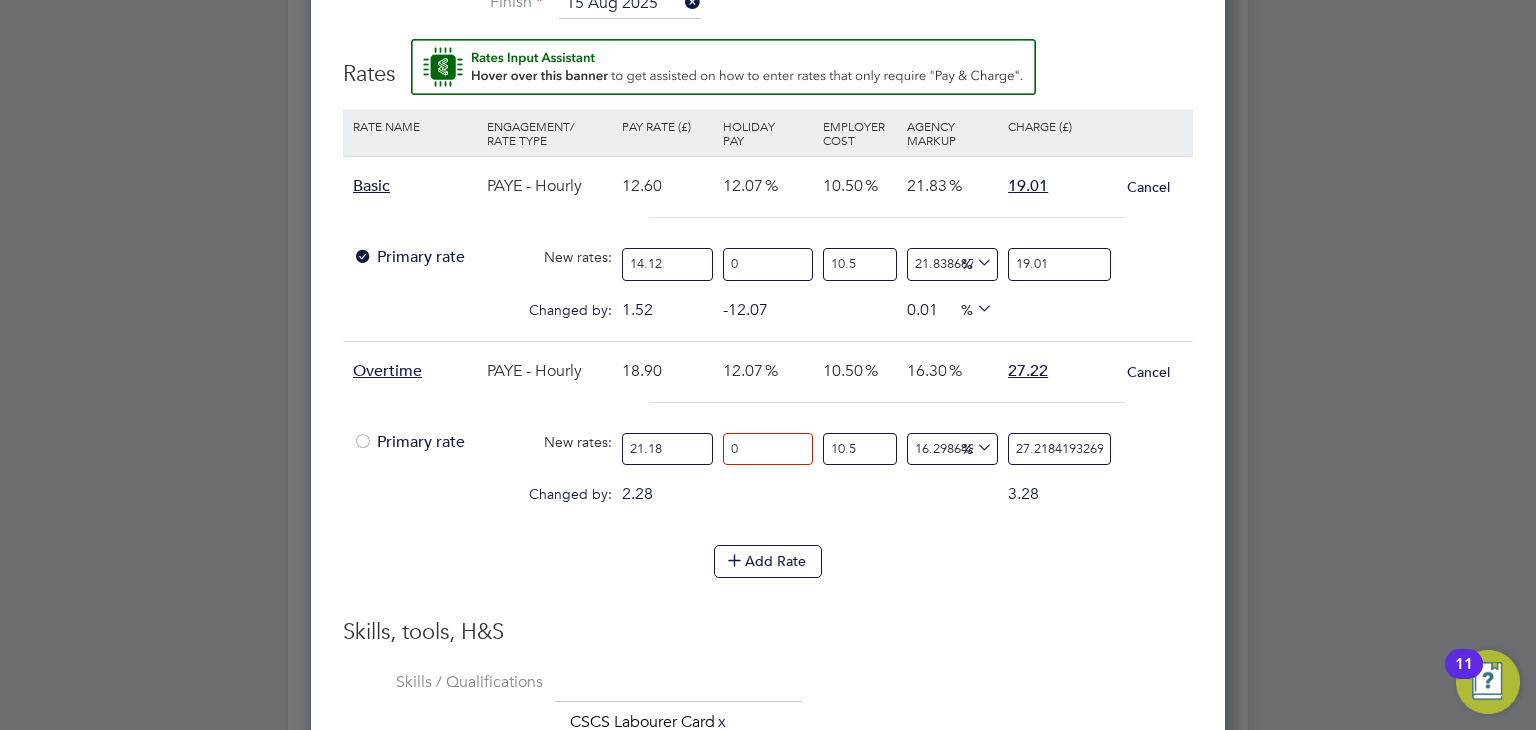 click on "Add Rate" at bounding box center [768, 561] 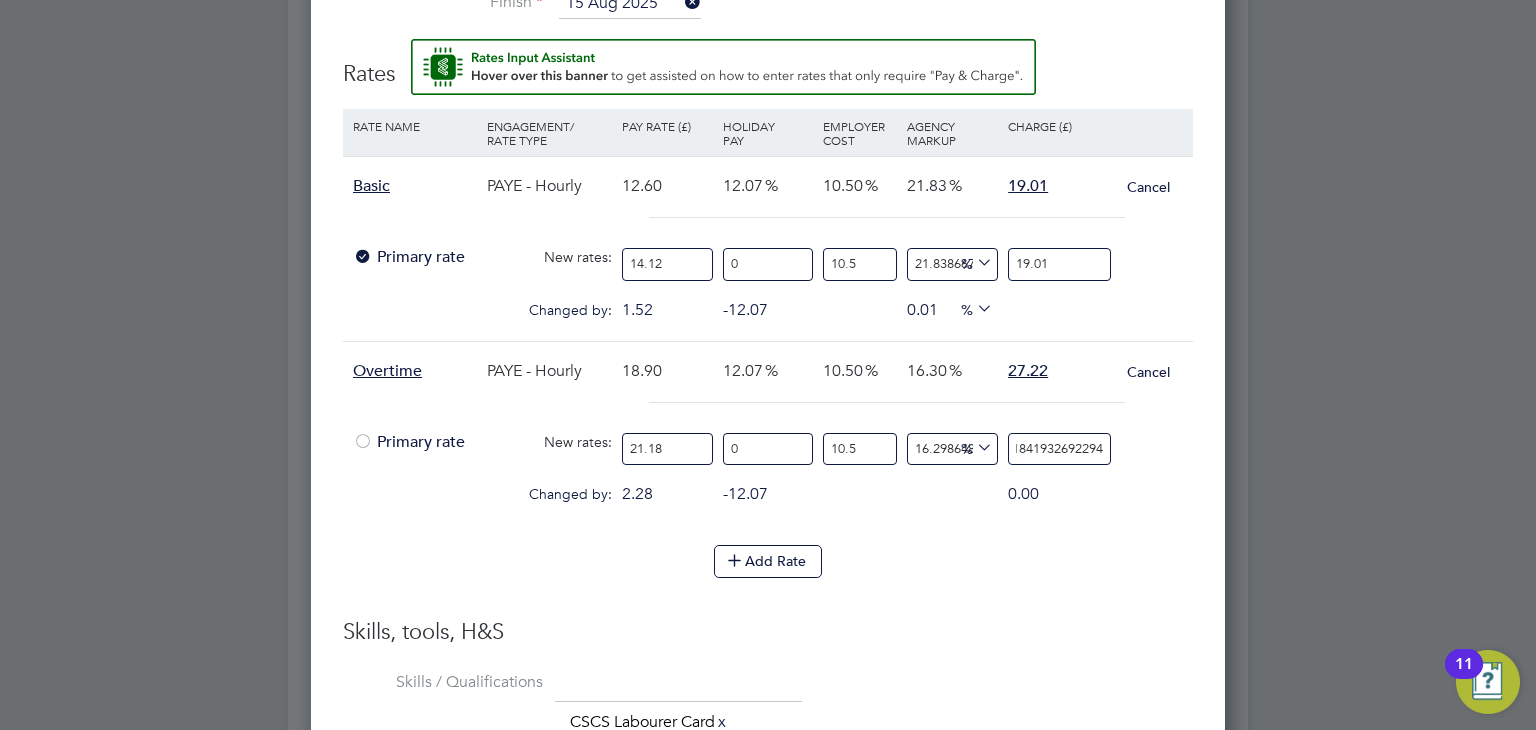 drag, startPoint x: 1015, startPoint y: 438, endPoint x: 1264, endPoint y: 450, distance: 249.28899 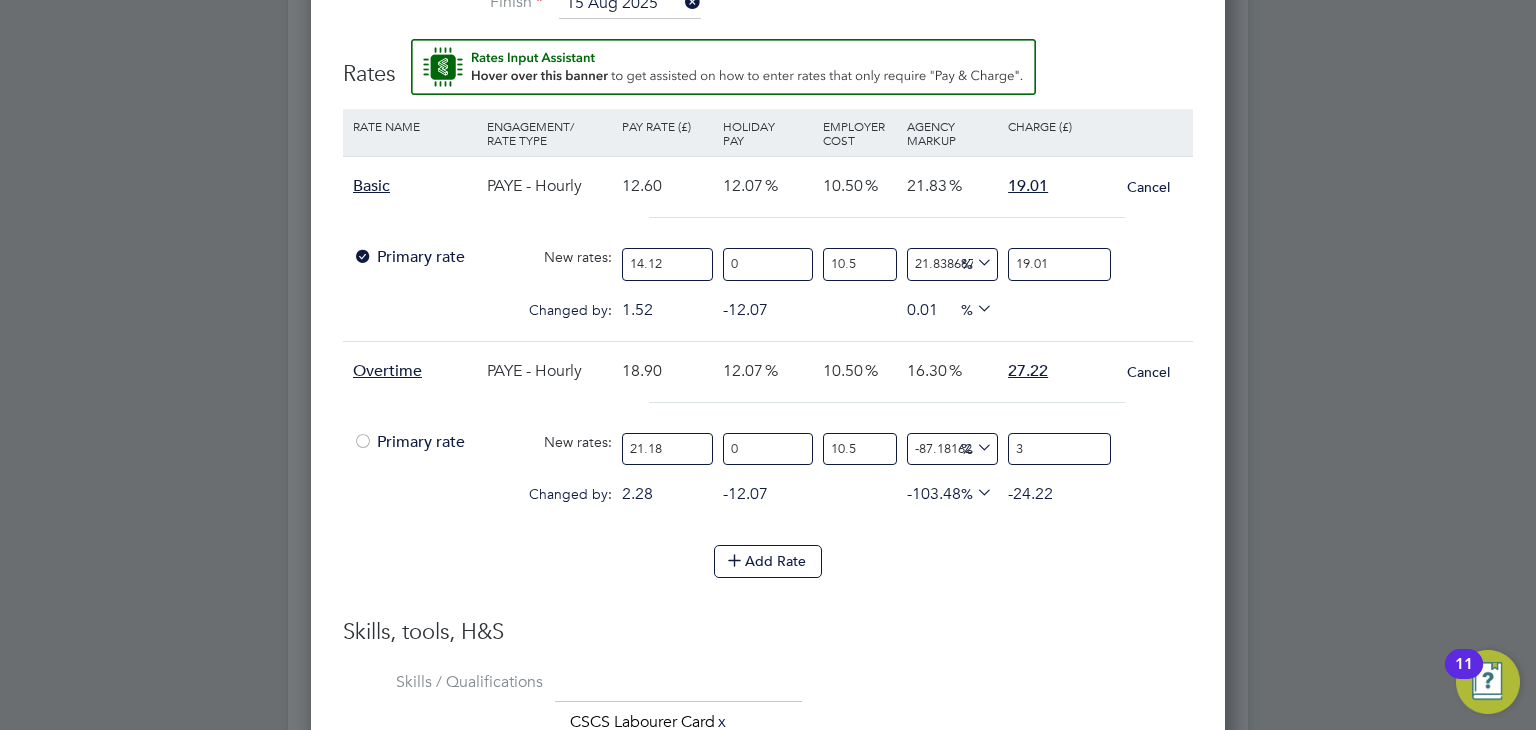 type on "36.729348527382186" 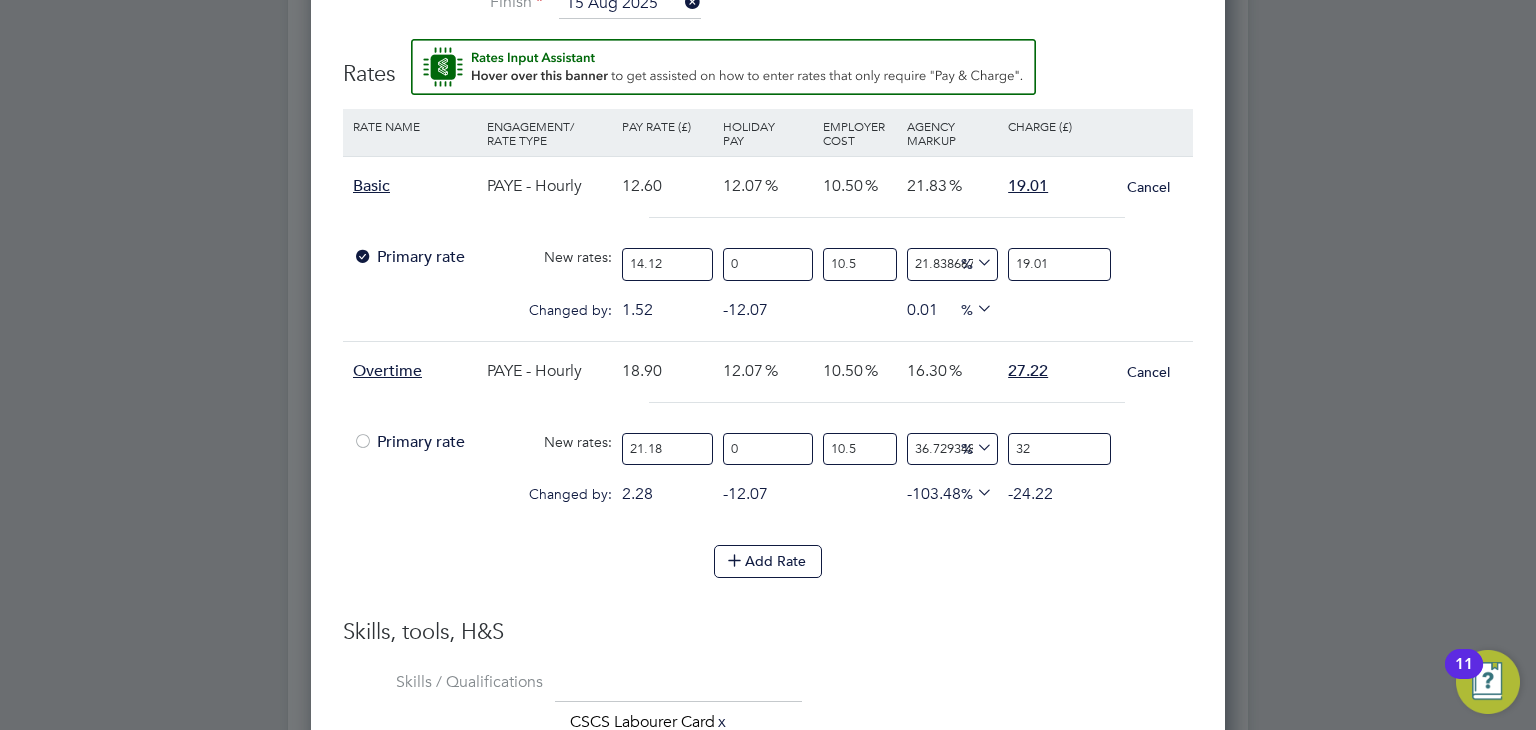 type on "-87.18162357555792" 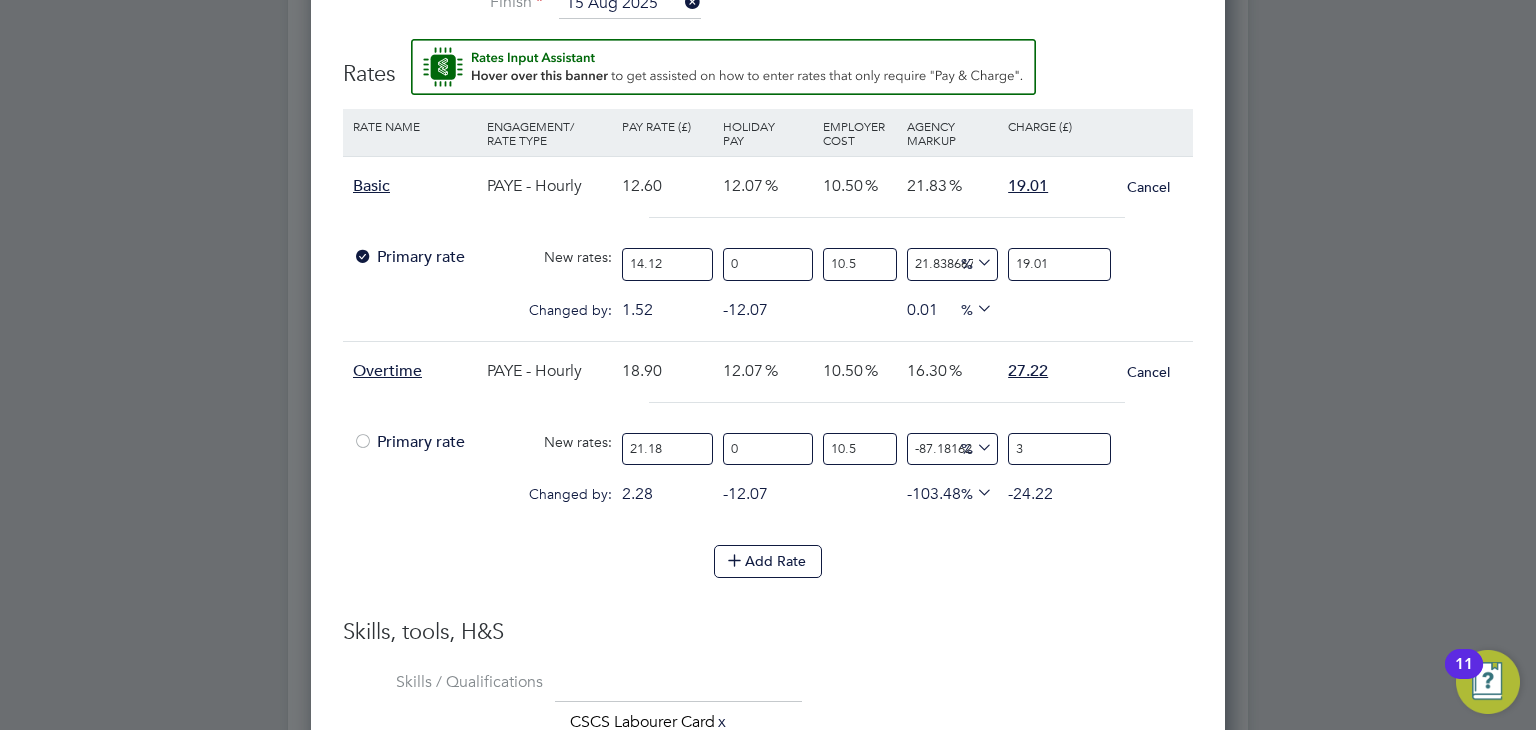 type 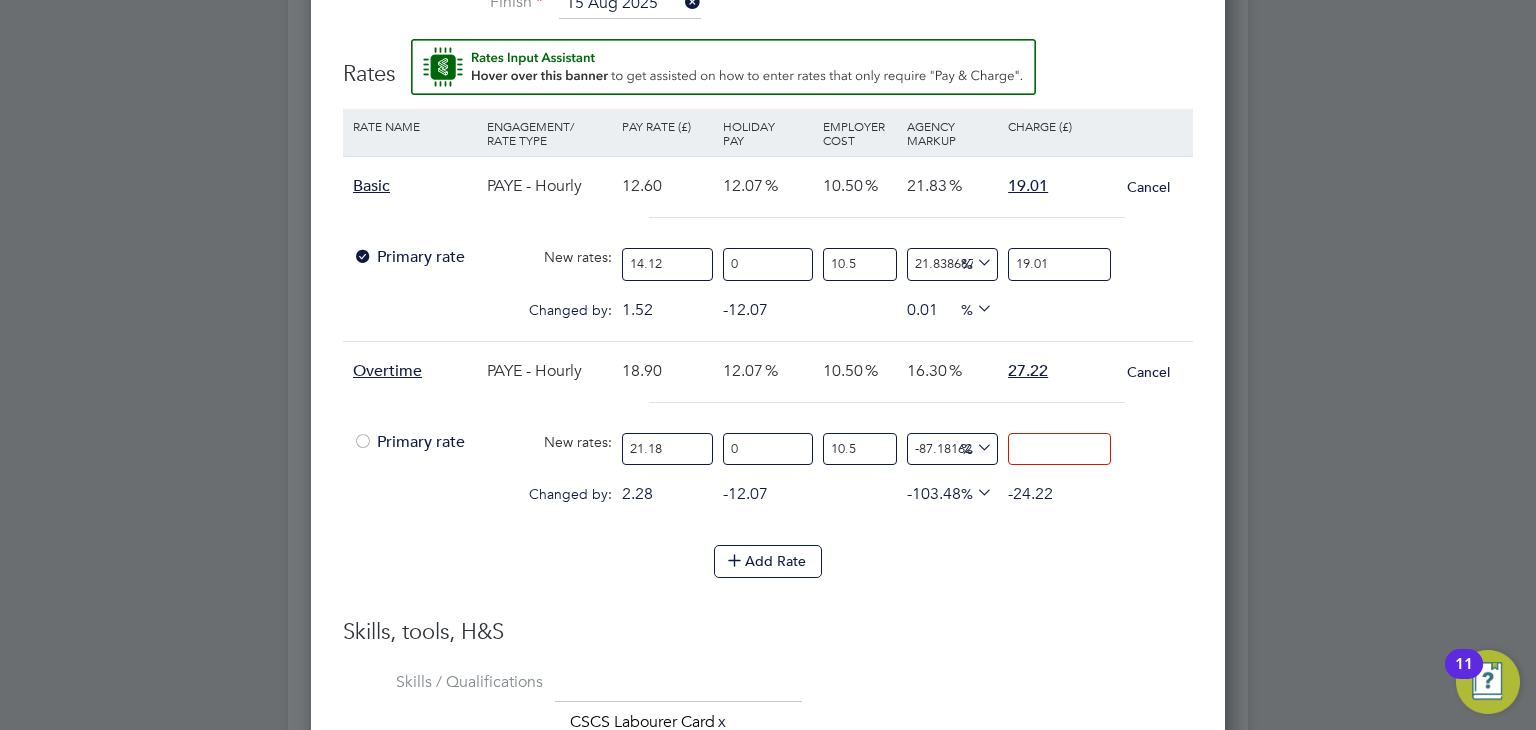 type on "-91.45441571703861" 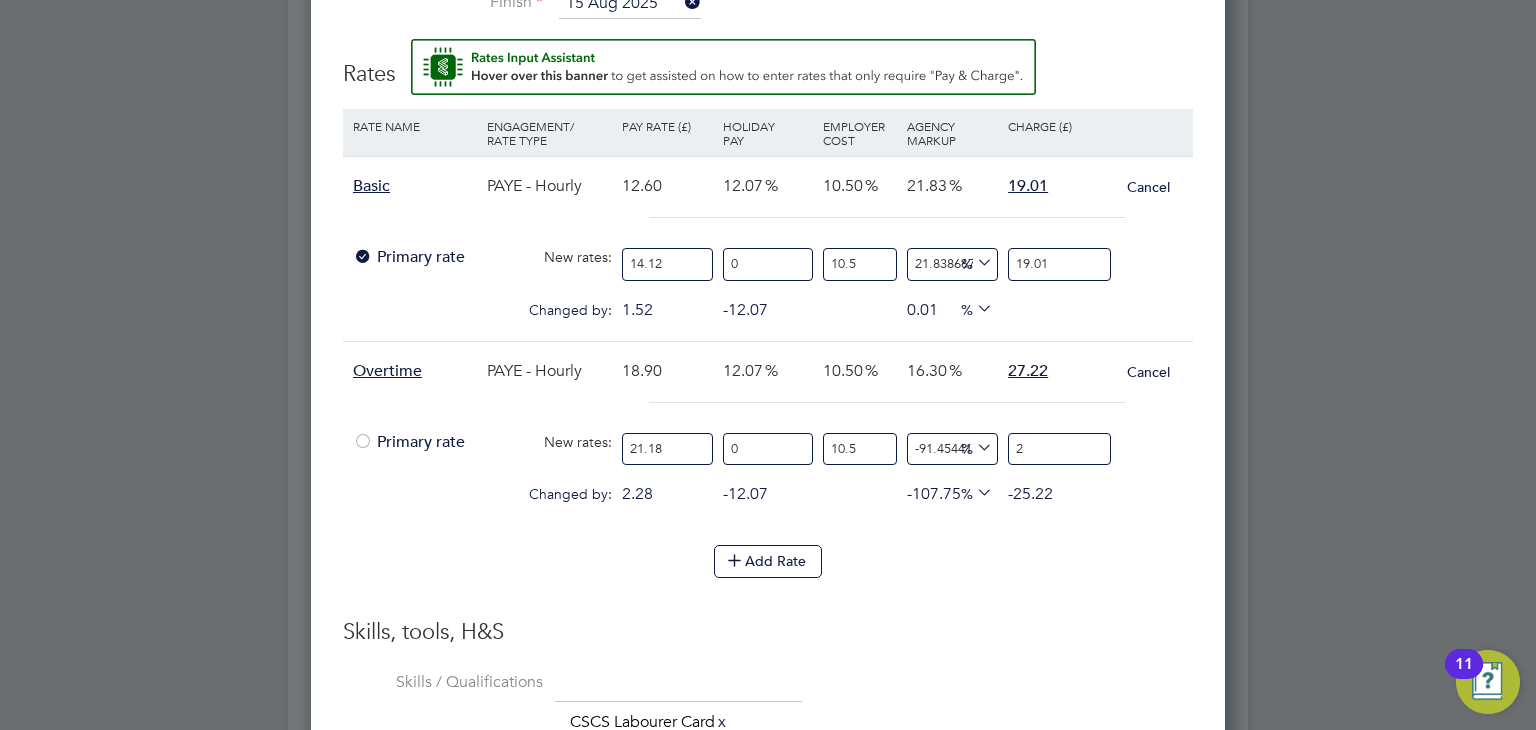 type on "15.365387819978721" 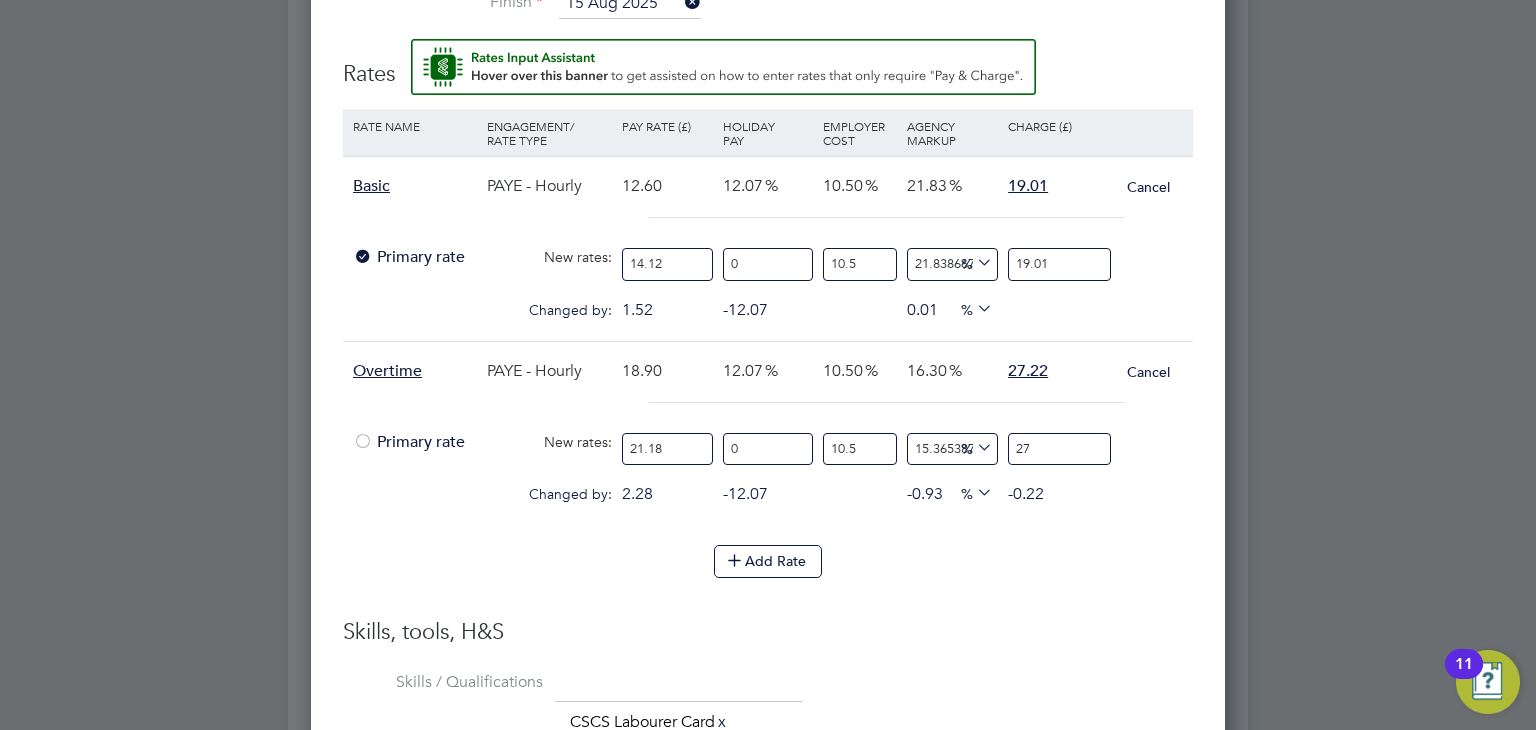 type on "16.21994624827486" 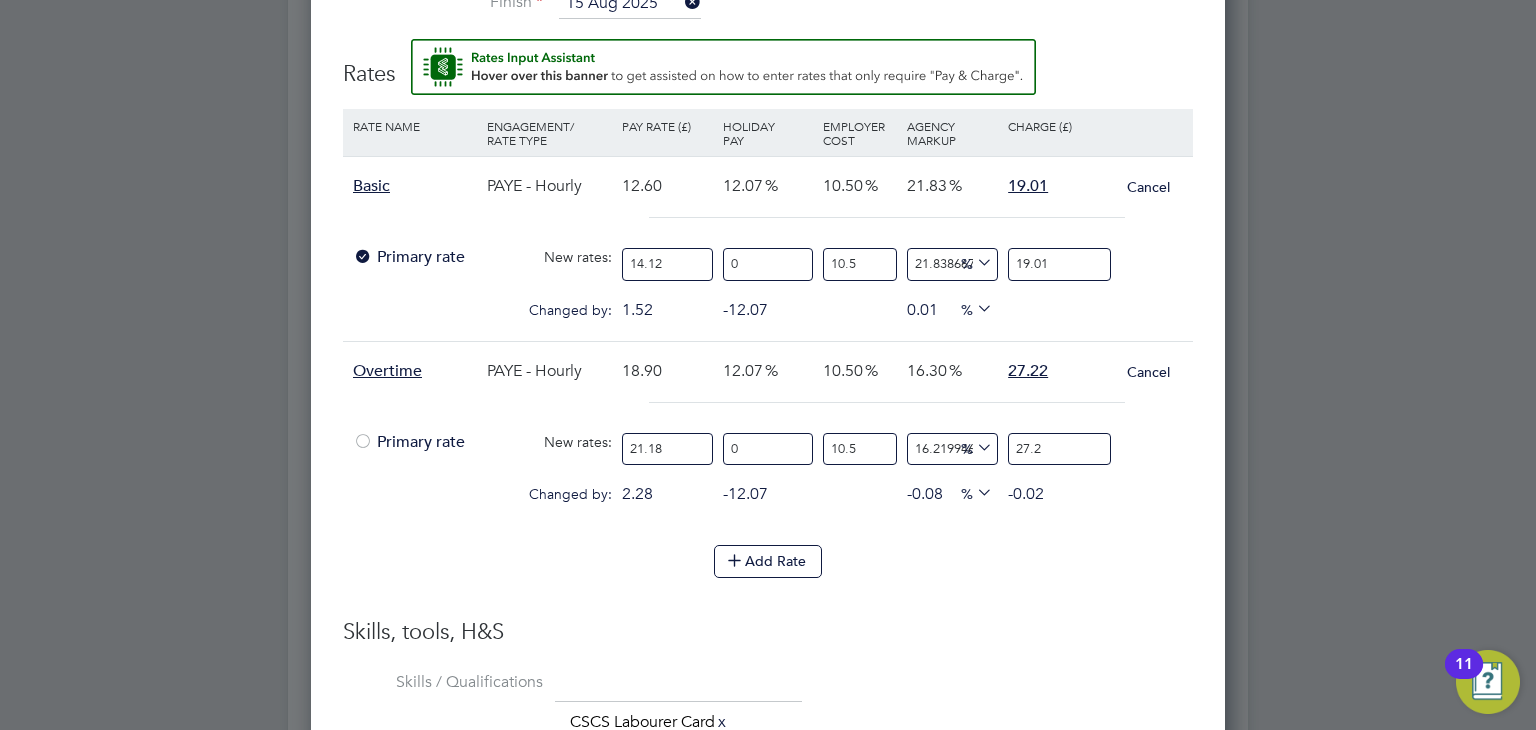 type on "16.305402091104472" 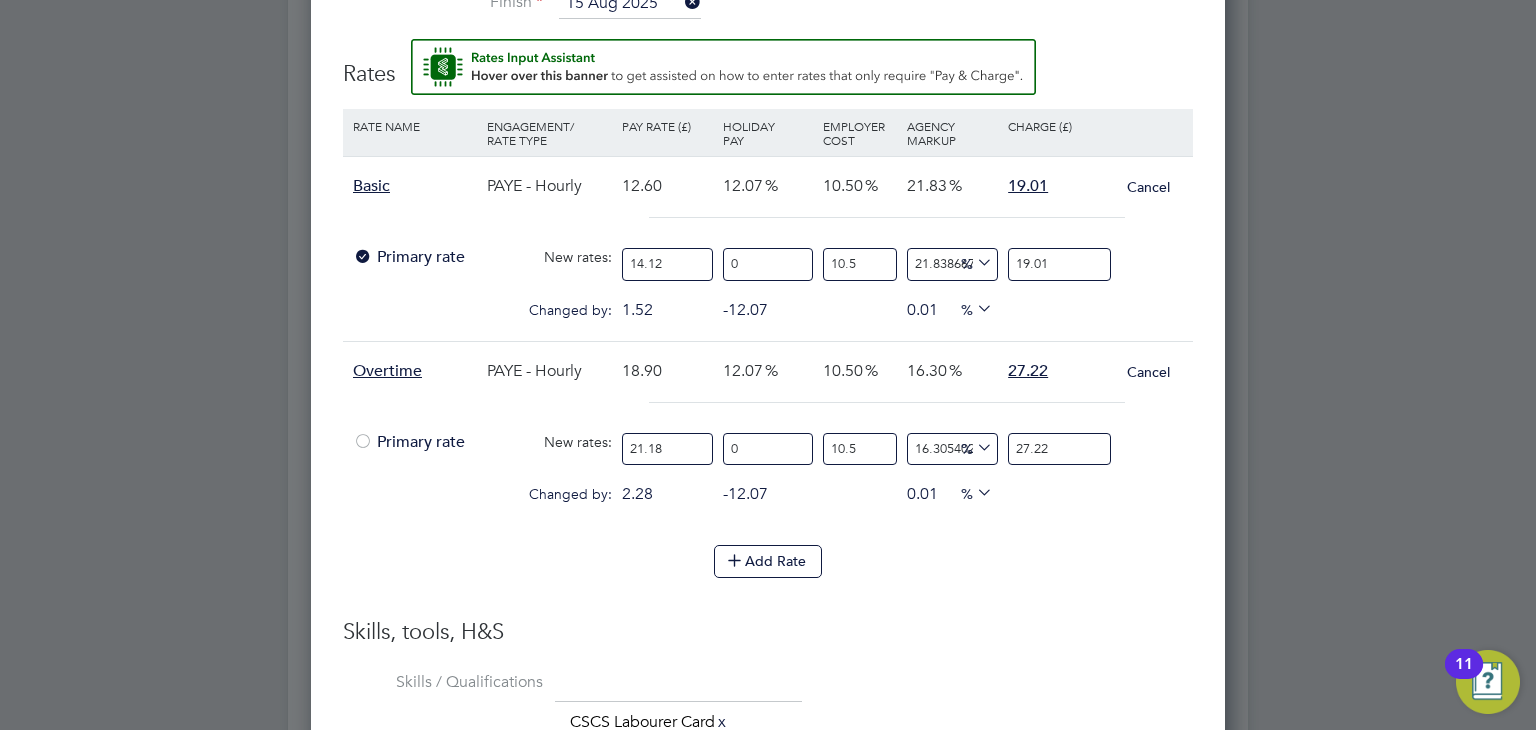 type on "27.22" 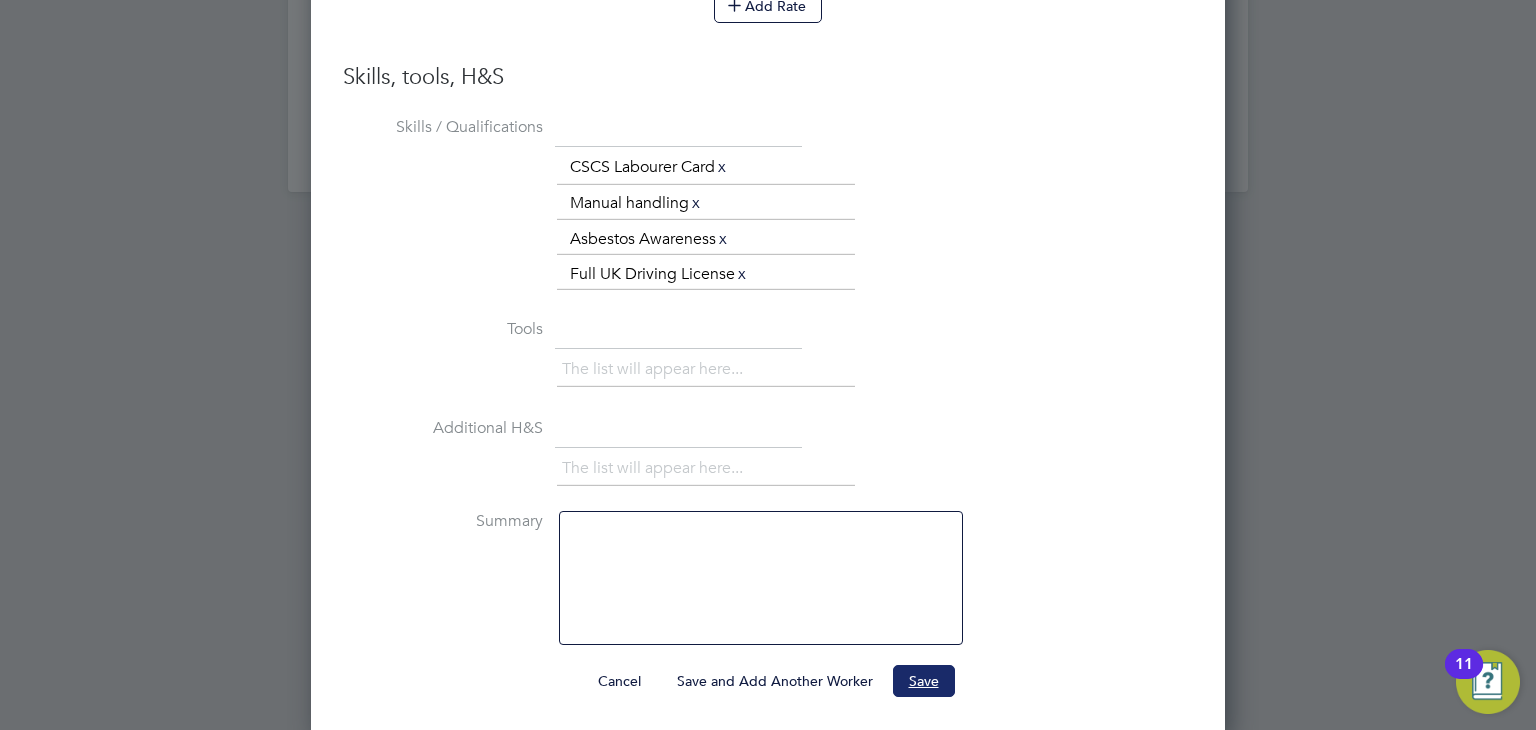 click on "Save" at bounding box center (924, 681) 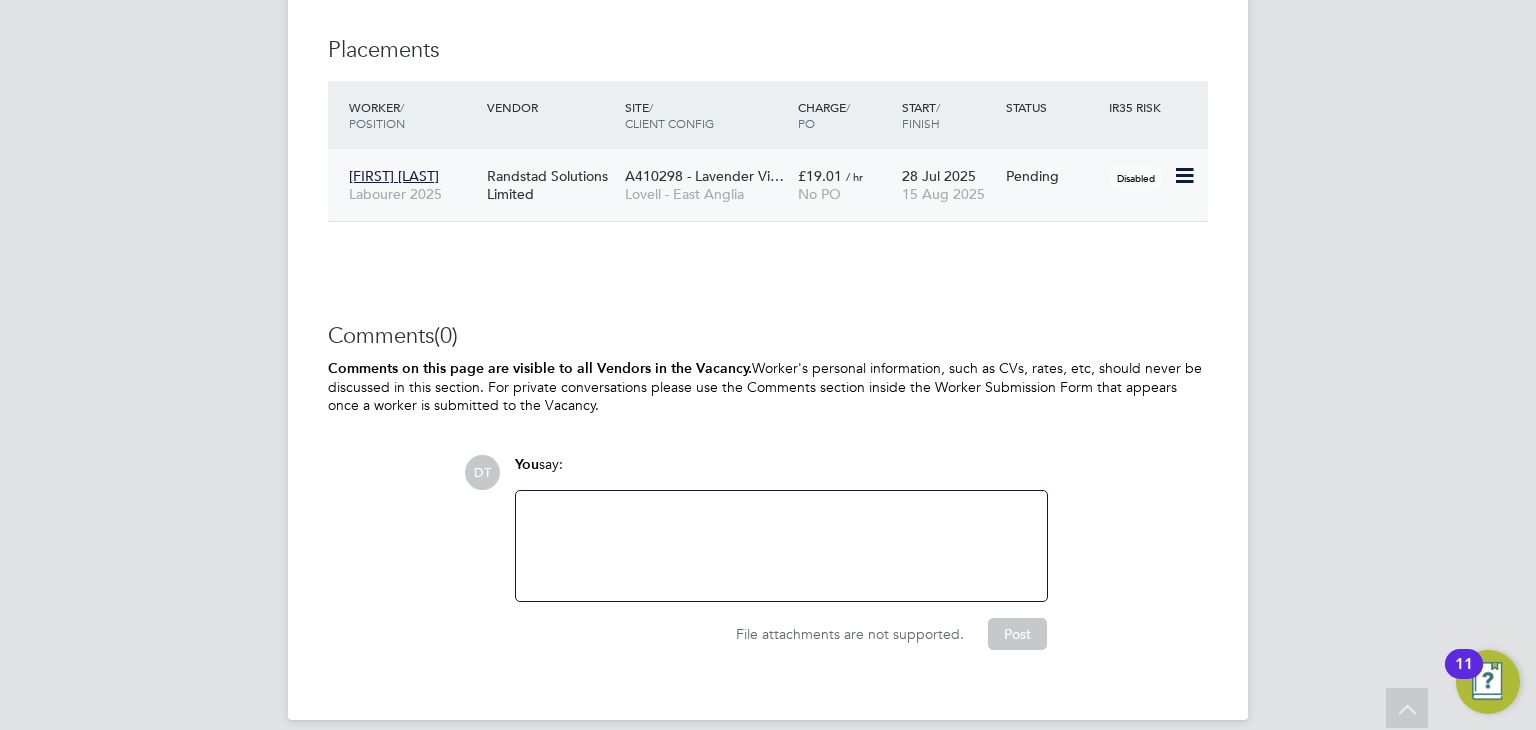 click 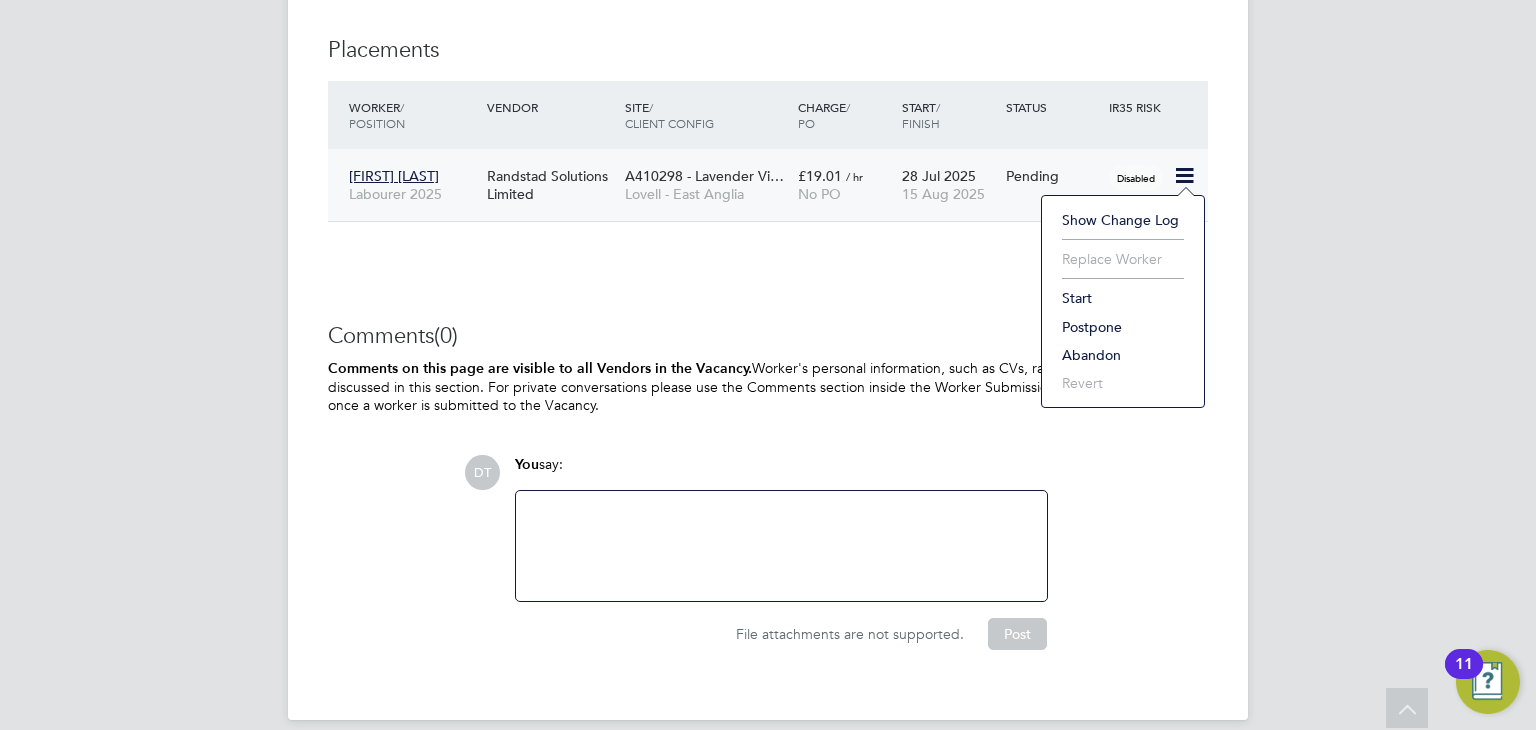 click on "Start" 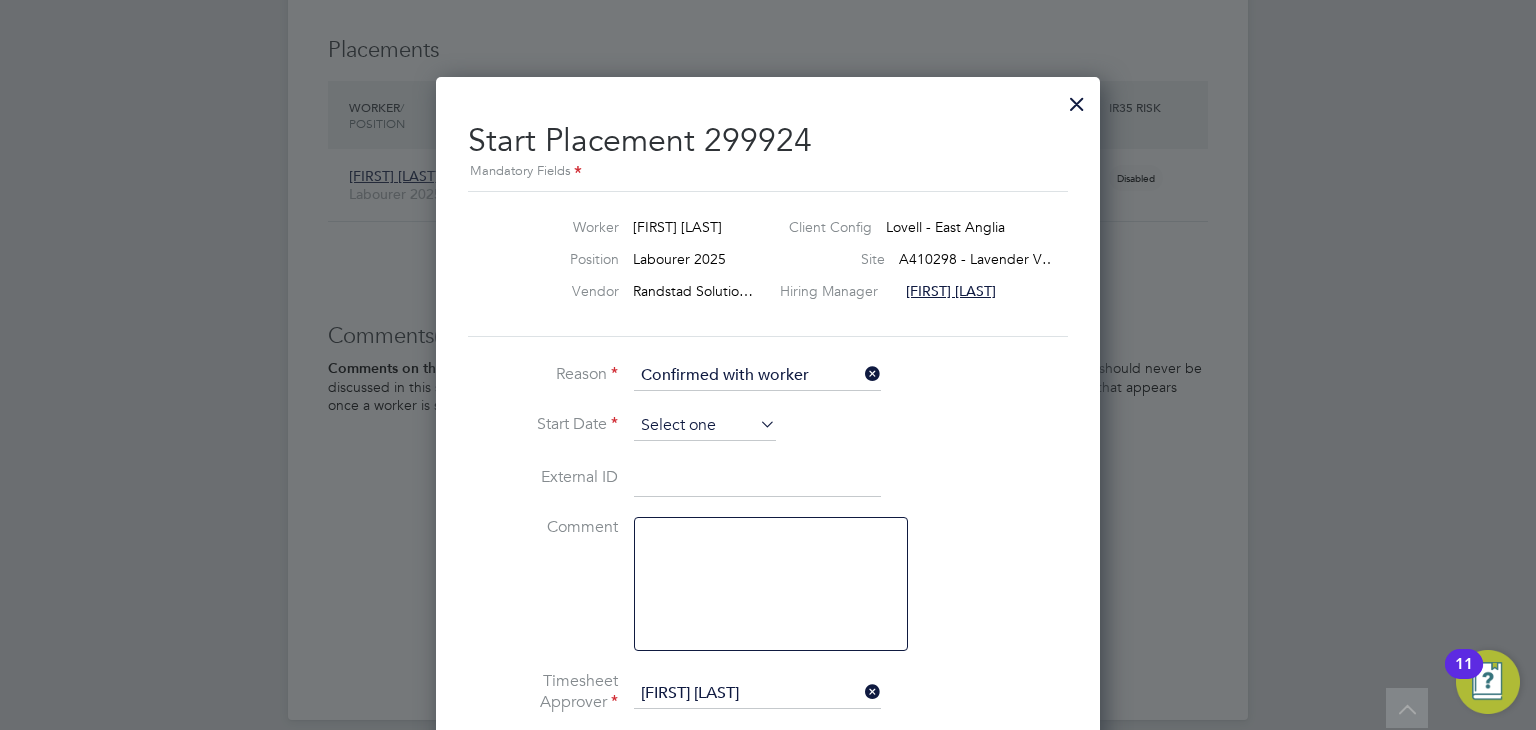 click 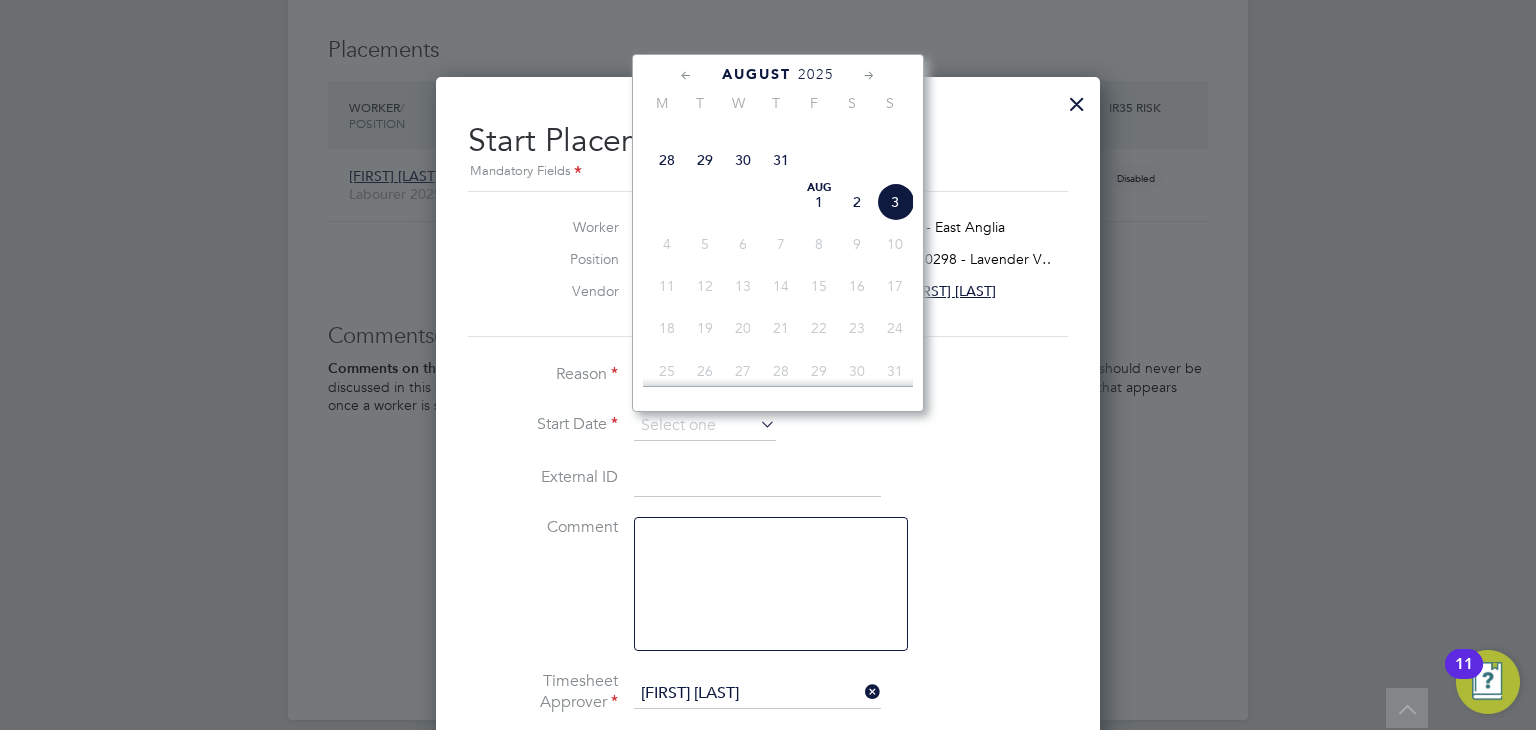 click on "28" 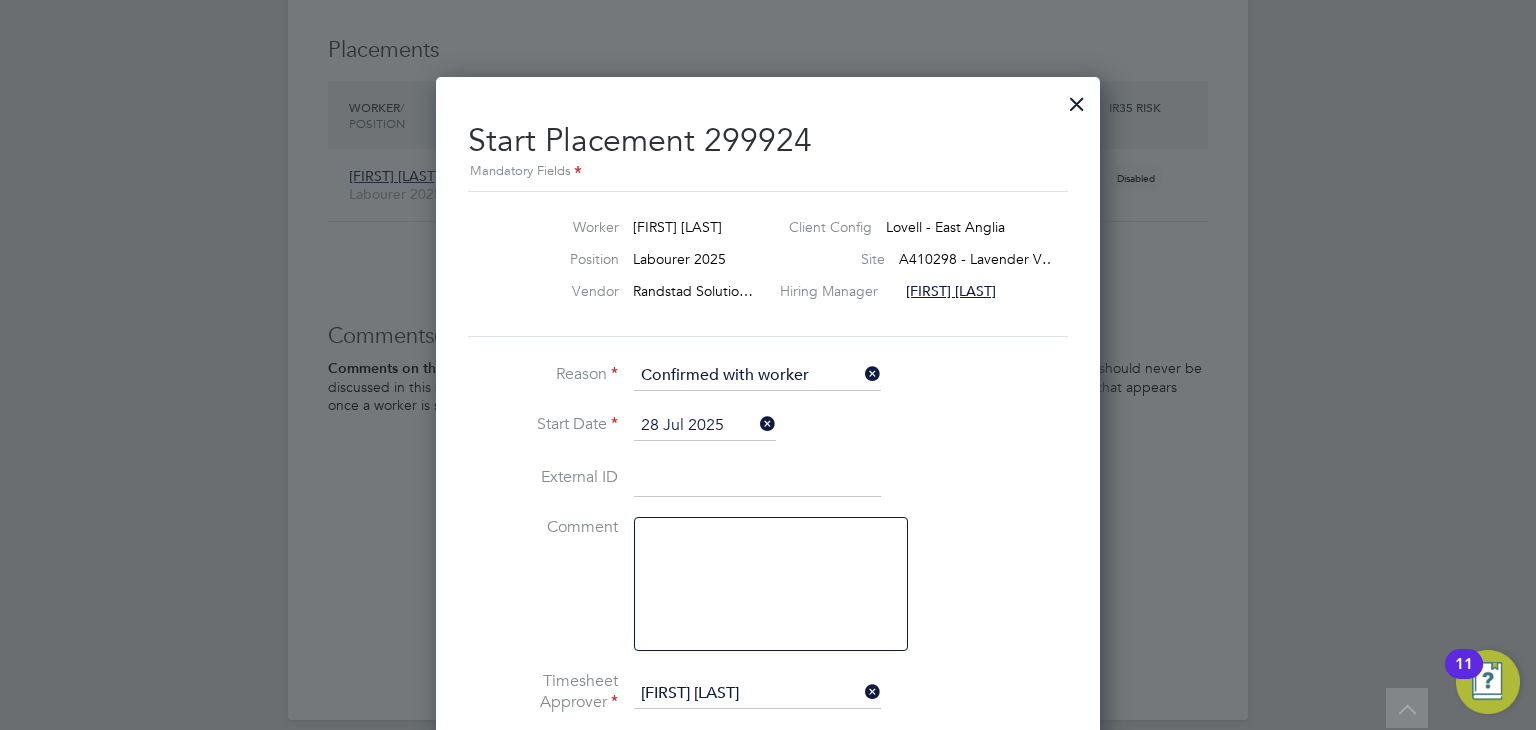click on "Start Date   28 Jul 2025" 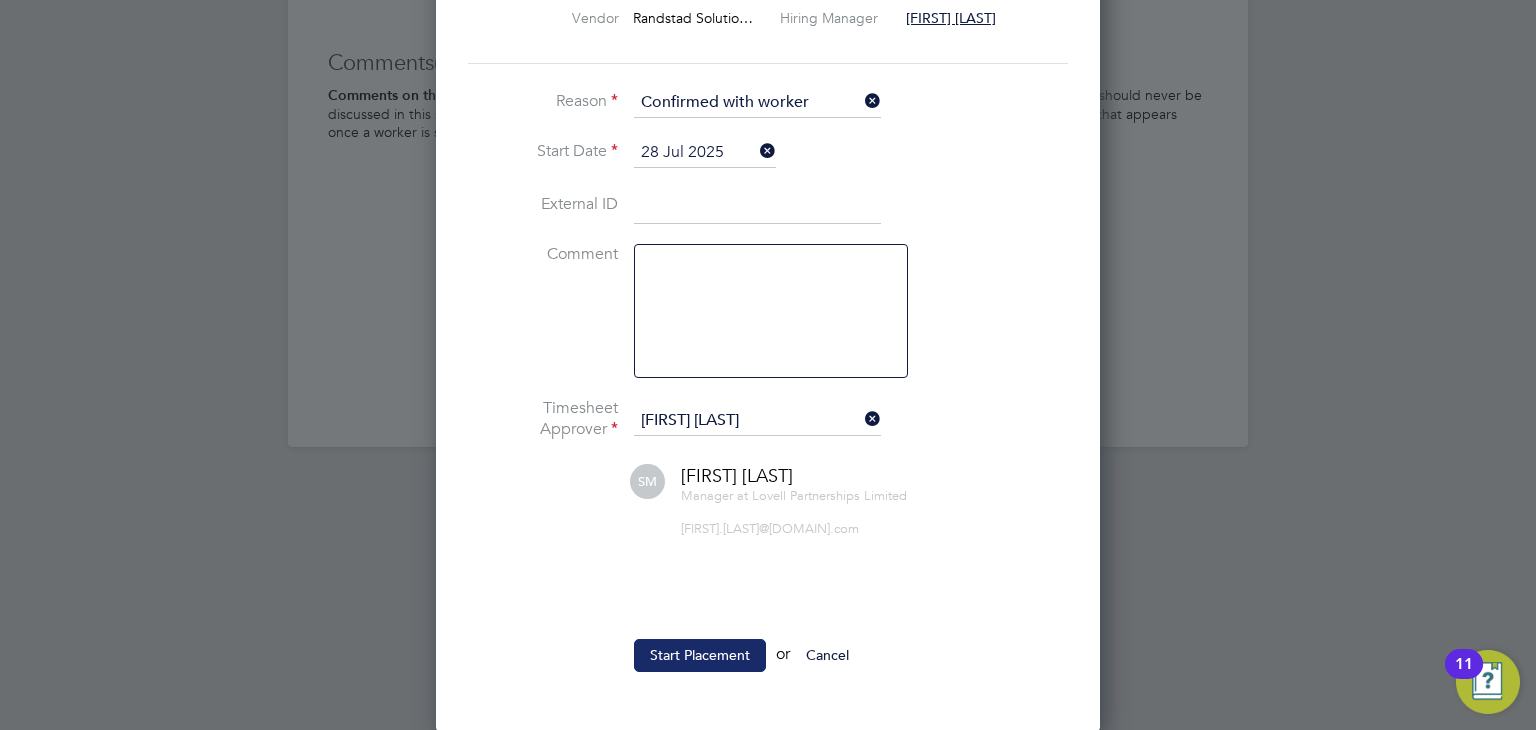 click on "Start Placement" 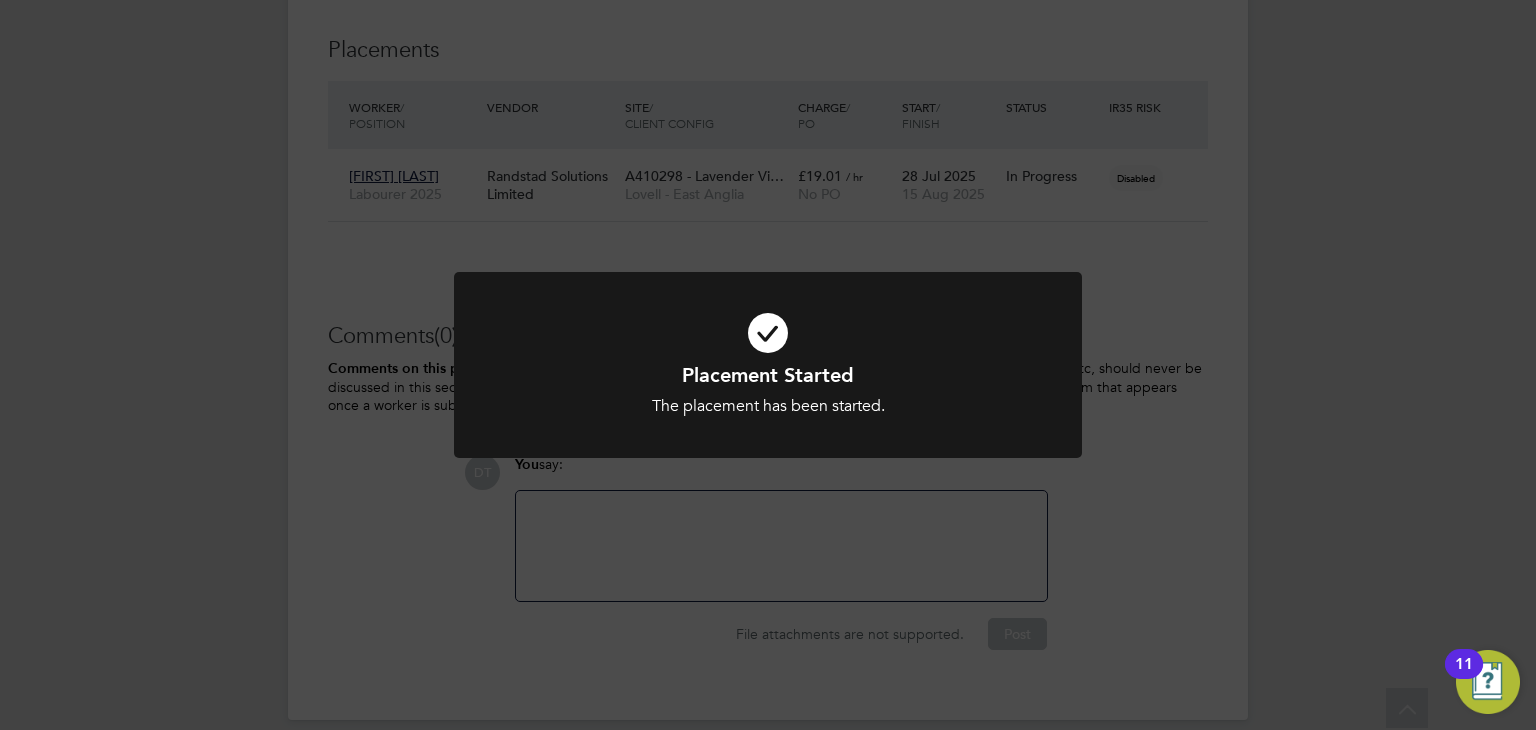 click on "Placement Started The placement has been started. Cancel Okay" 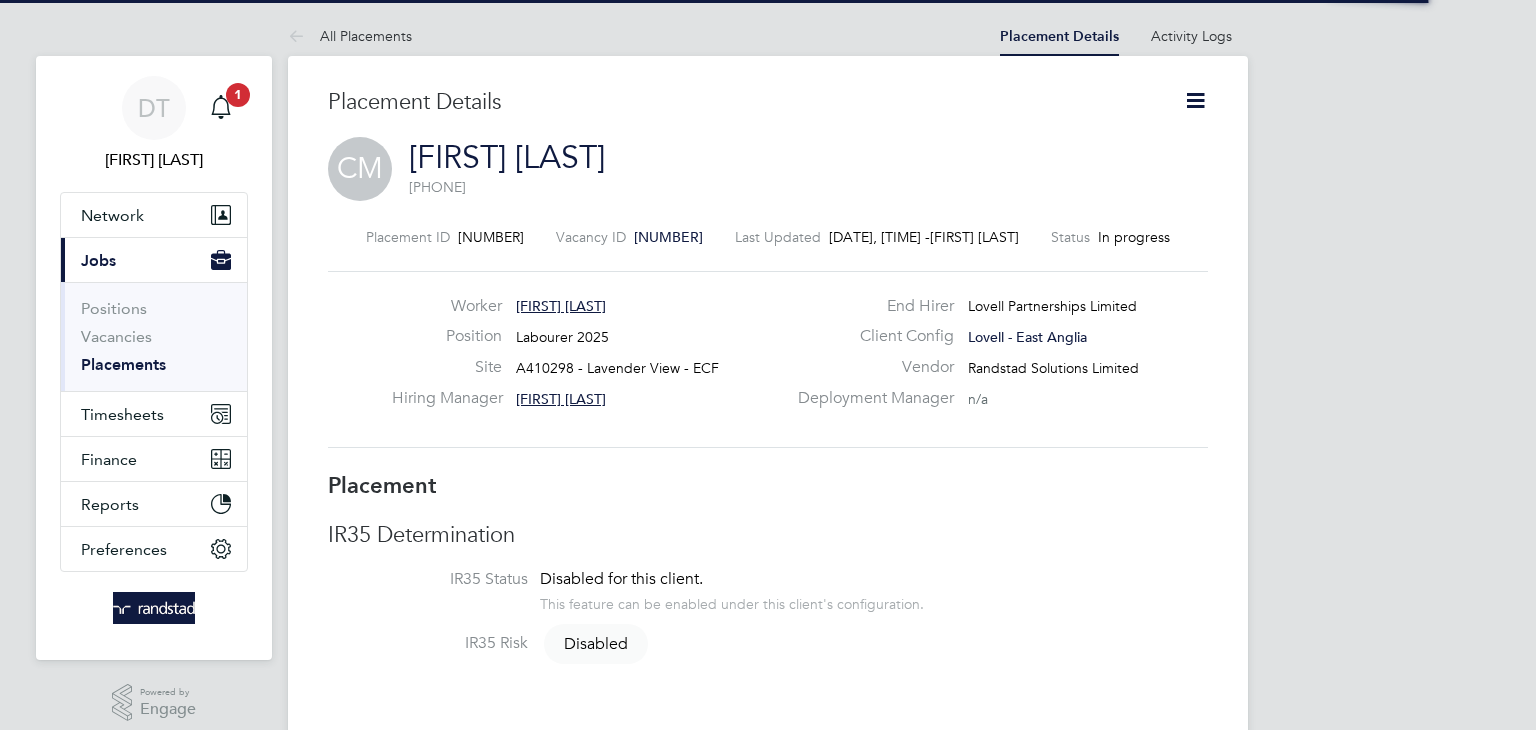 scroll, scrollTop: 433, scrollLeft: 0, axis: vertical 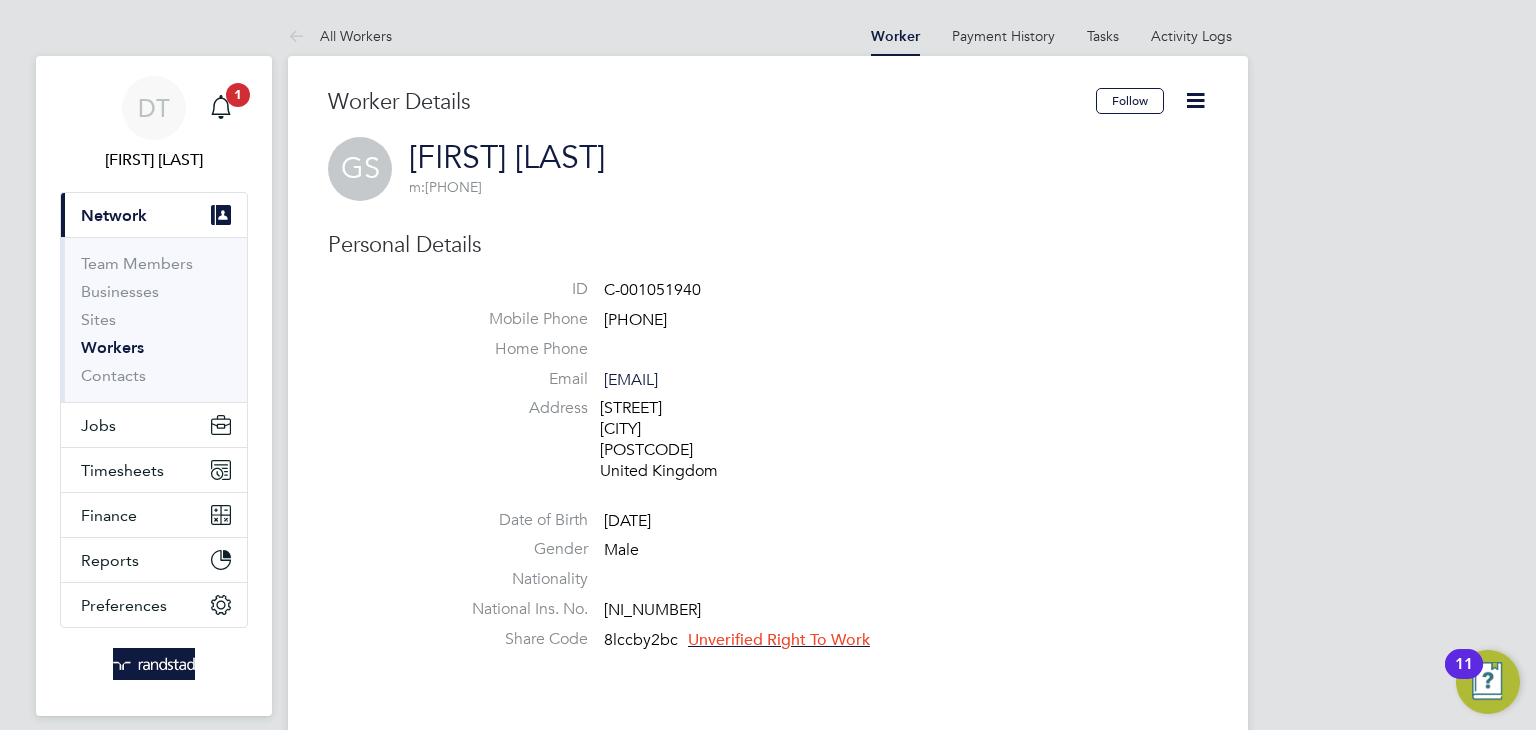 click 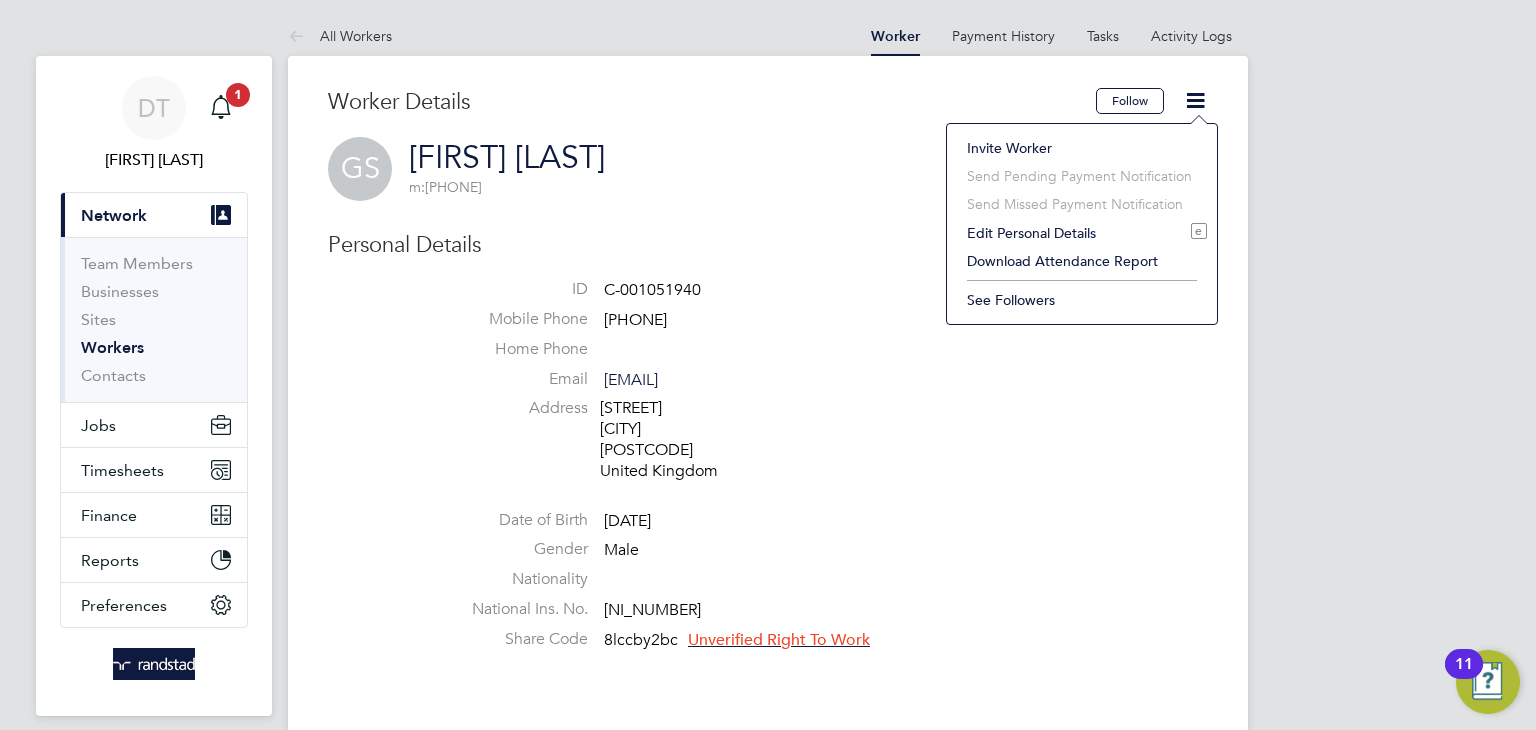click on "Edit Personal Details e" 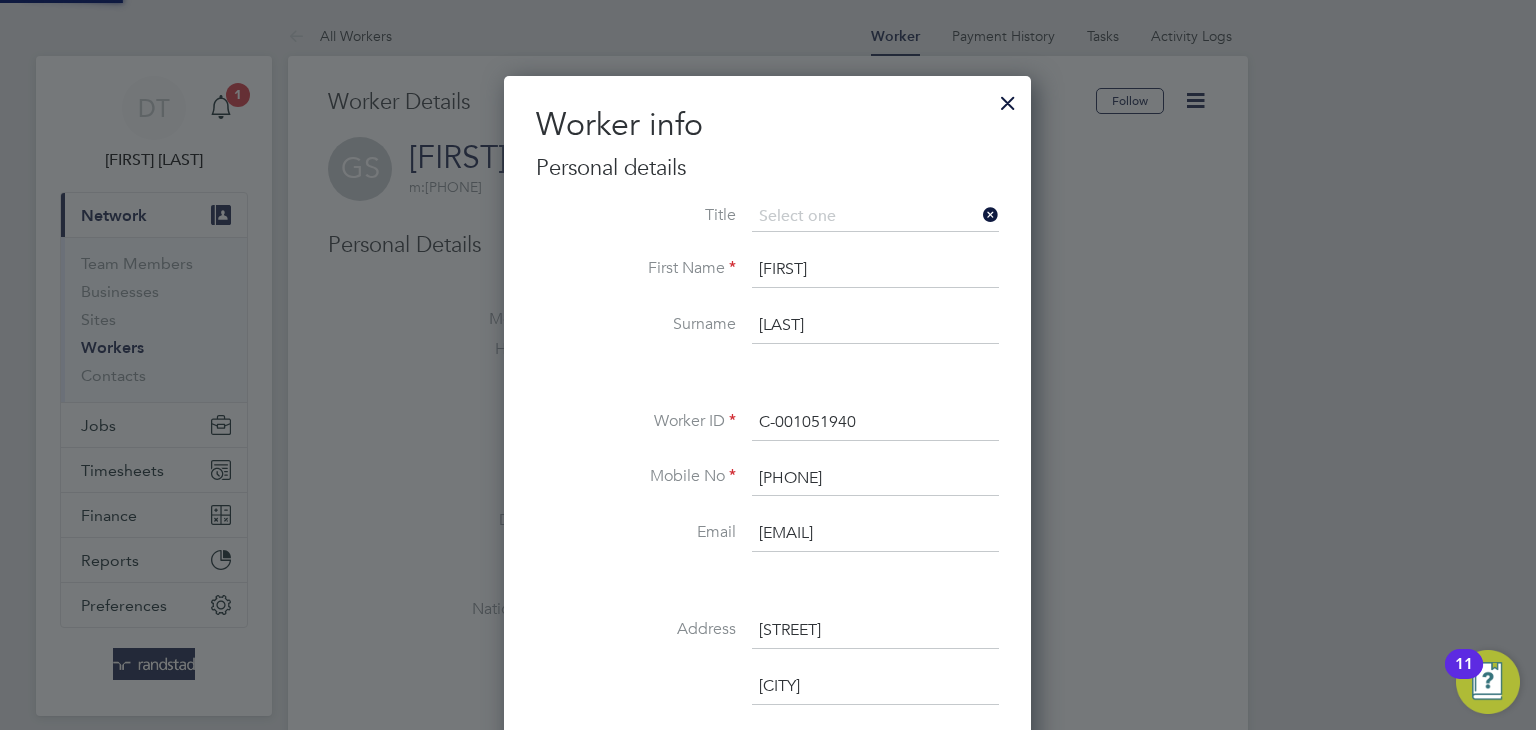 scroll, scrollTop: 10, scrollLeft: 9, axis: both 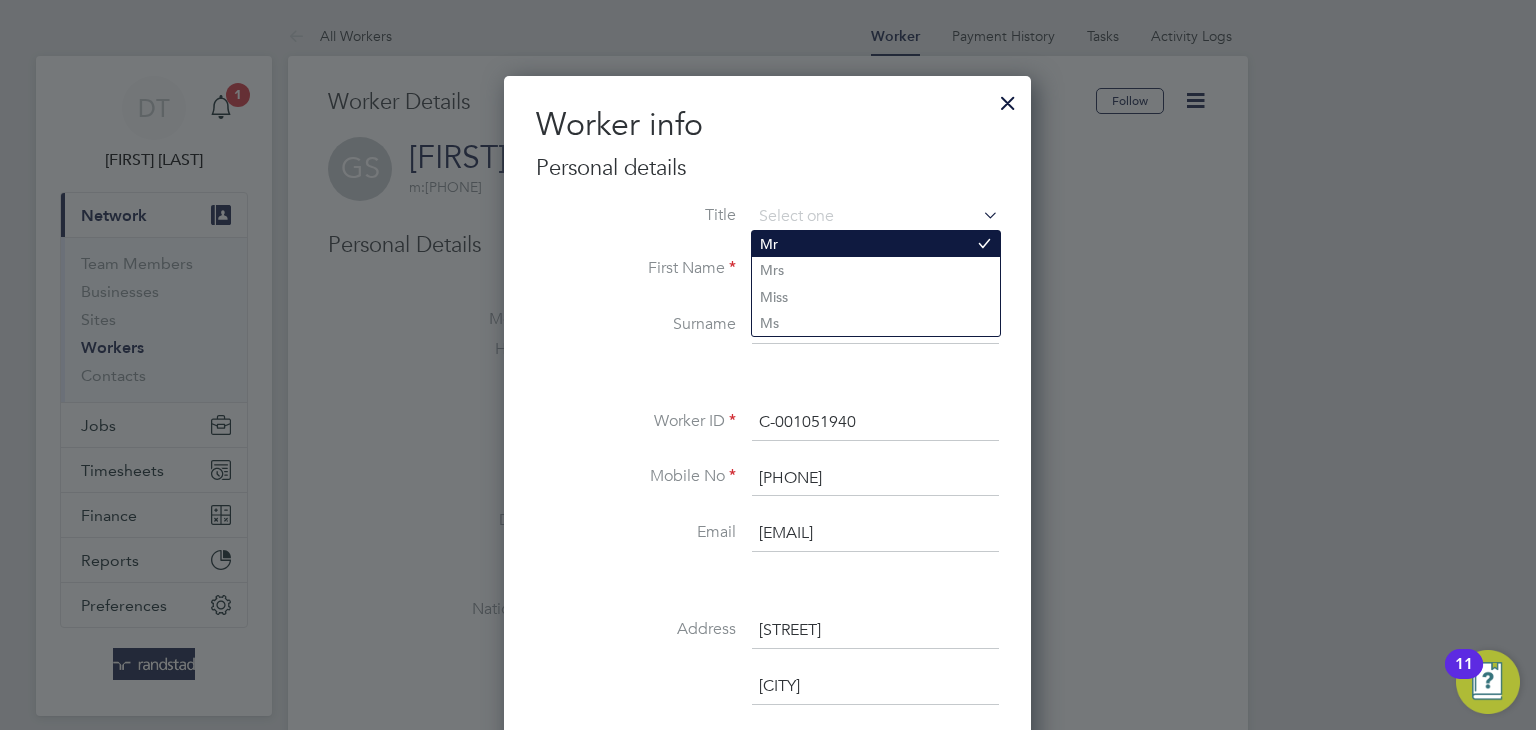 click on "Mr" 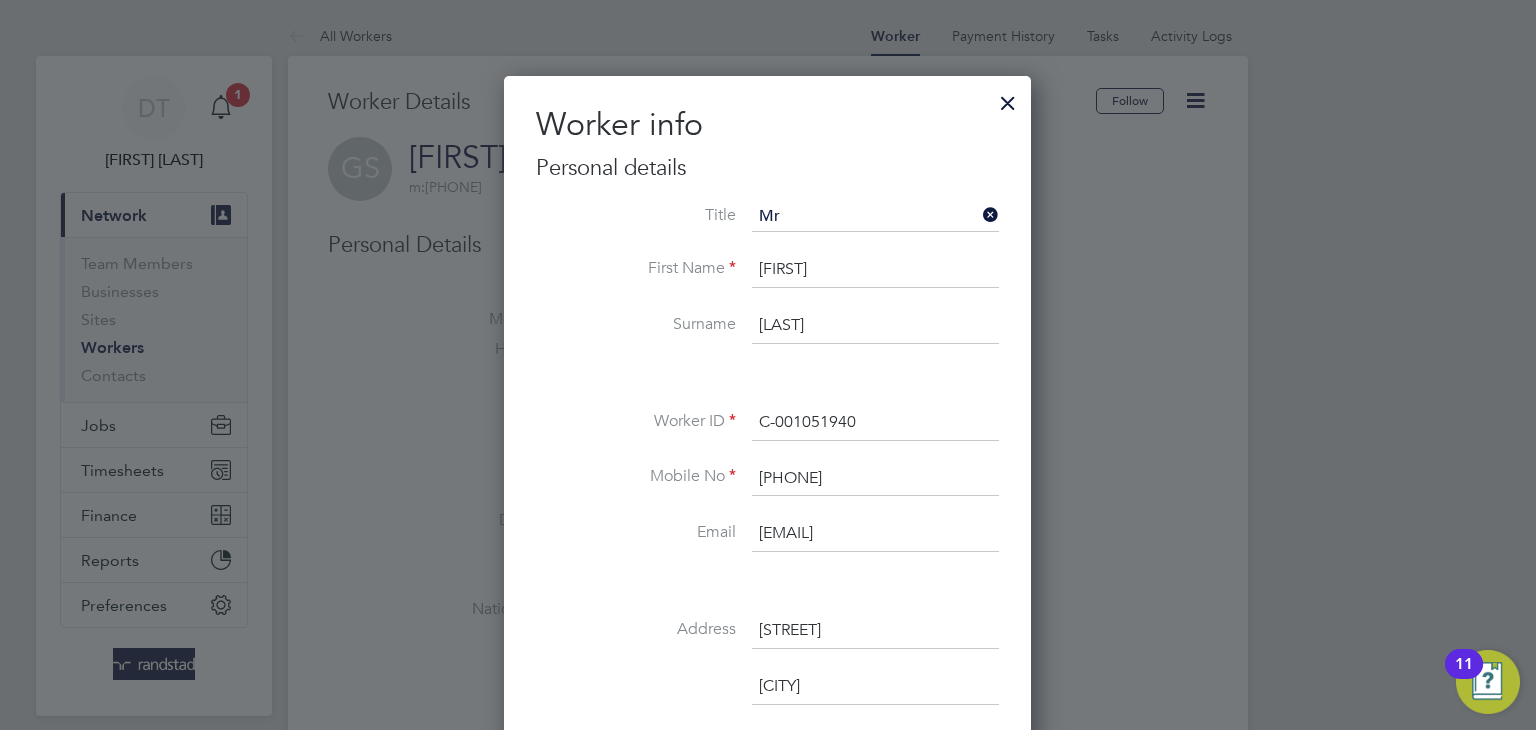 click on "Title   Mr" at bounding box center (767, 227) 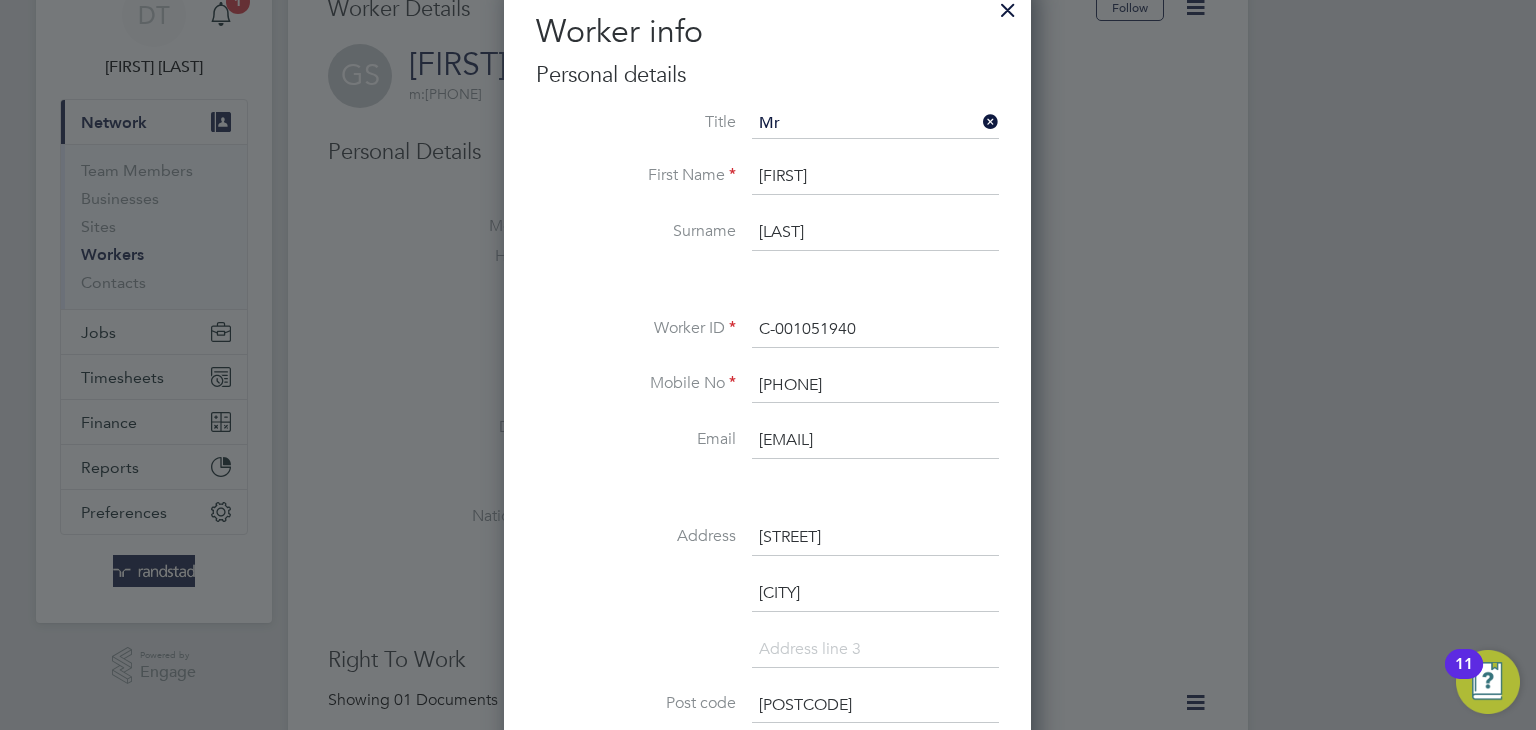scroll, scrollTop: 100, scrollLeft: 0, axis: vertical 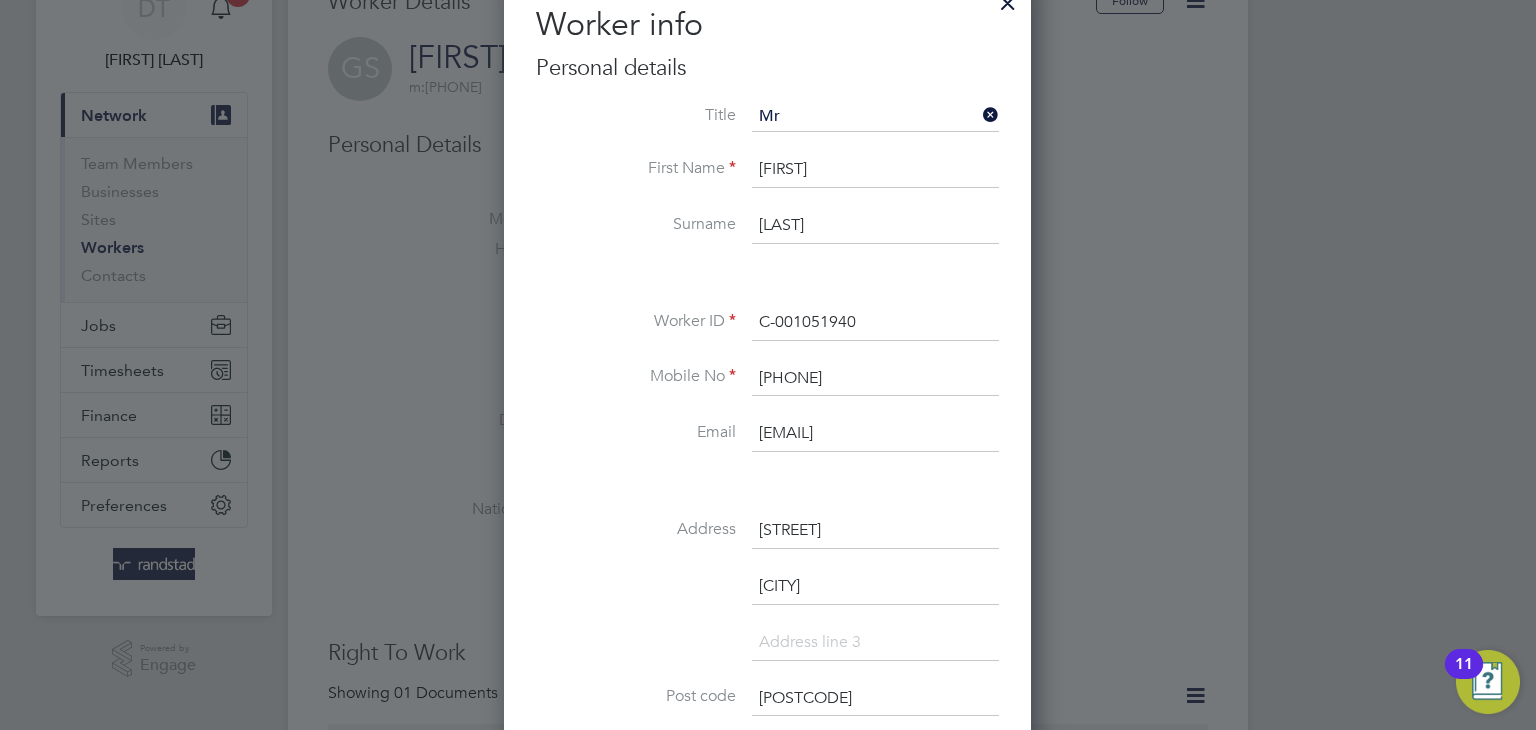 drag, startPoint x: 880, startPoint y: 525, endPoint x: 668, endPoint y: 509, distance: 212.60292 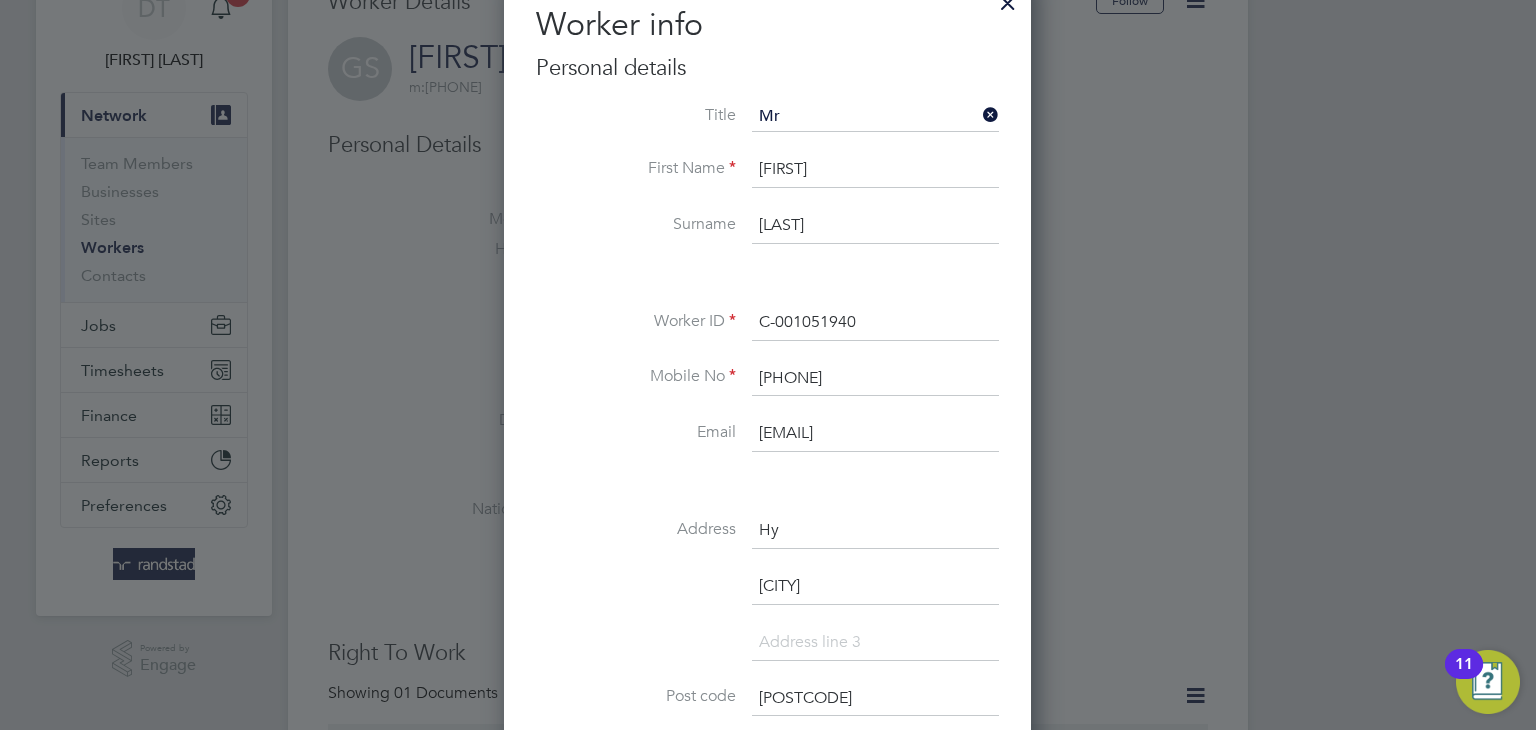 type on "H" 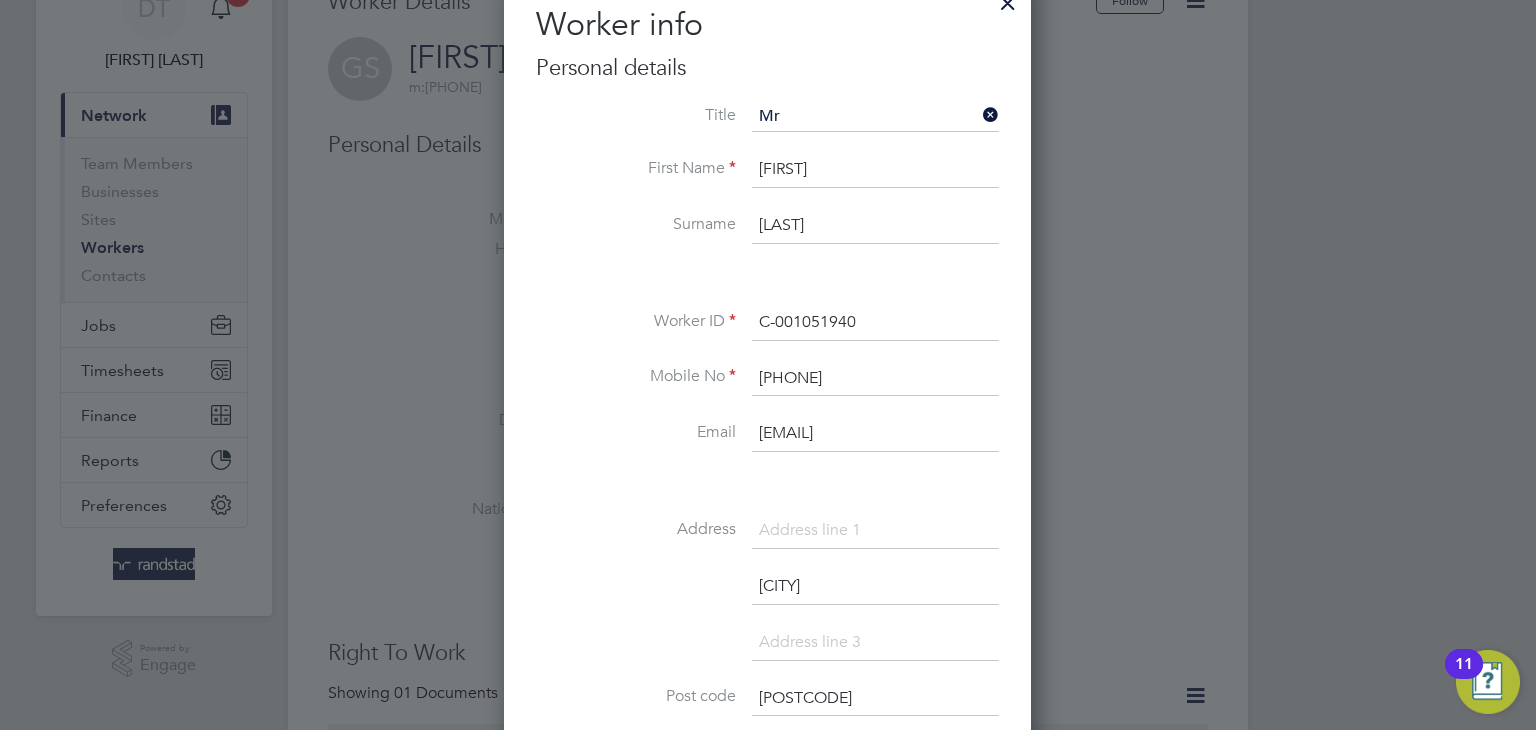 paste on "[STREET]" 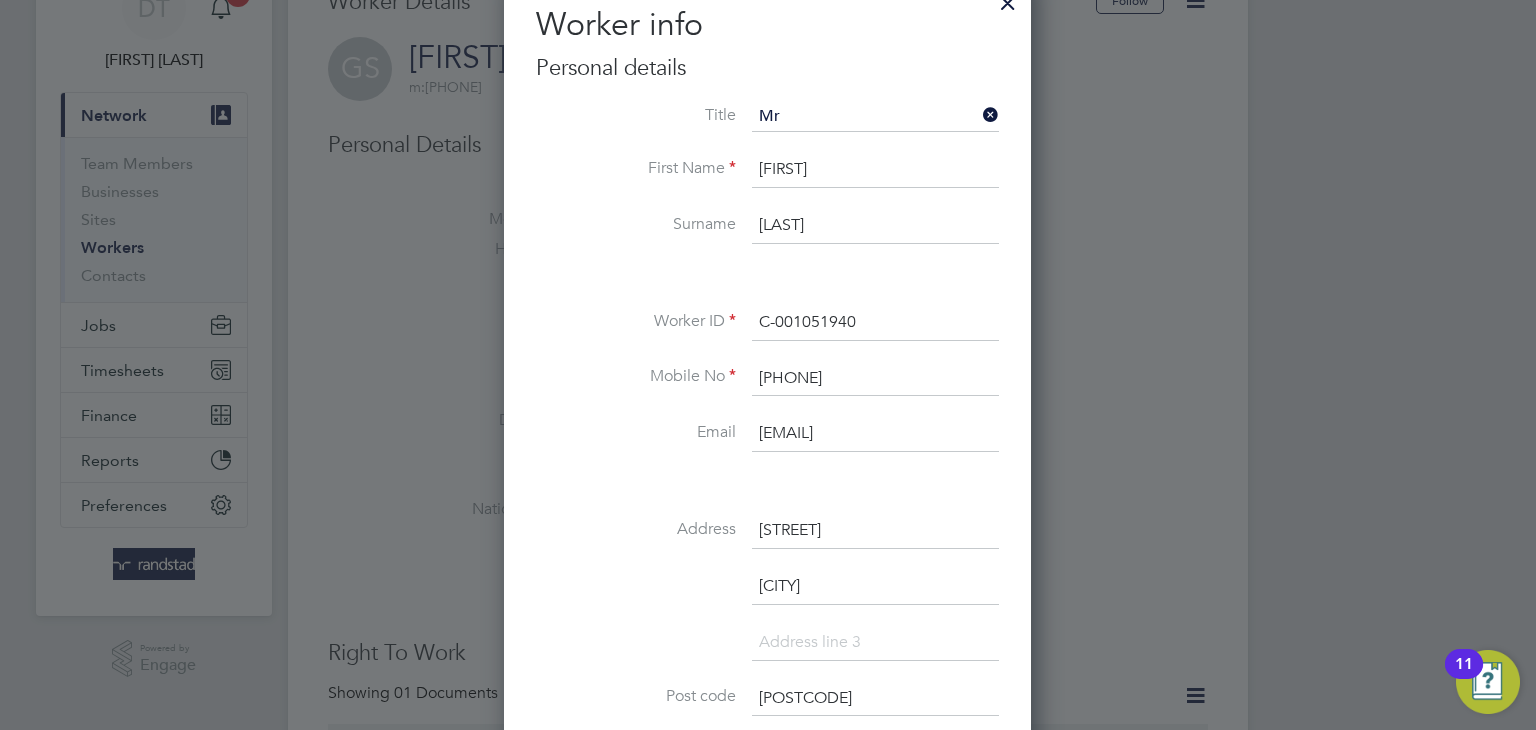 drag, startPoint x: 881, startPoint y: 524, endPoint x: 641, endPoint y: 508, distance: 240.53275 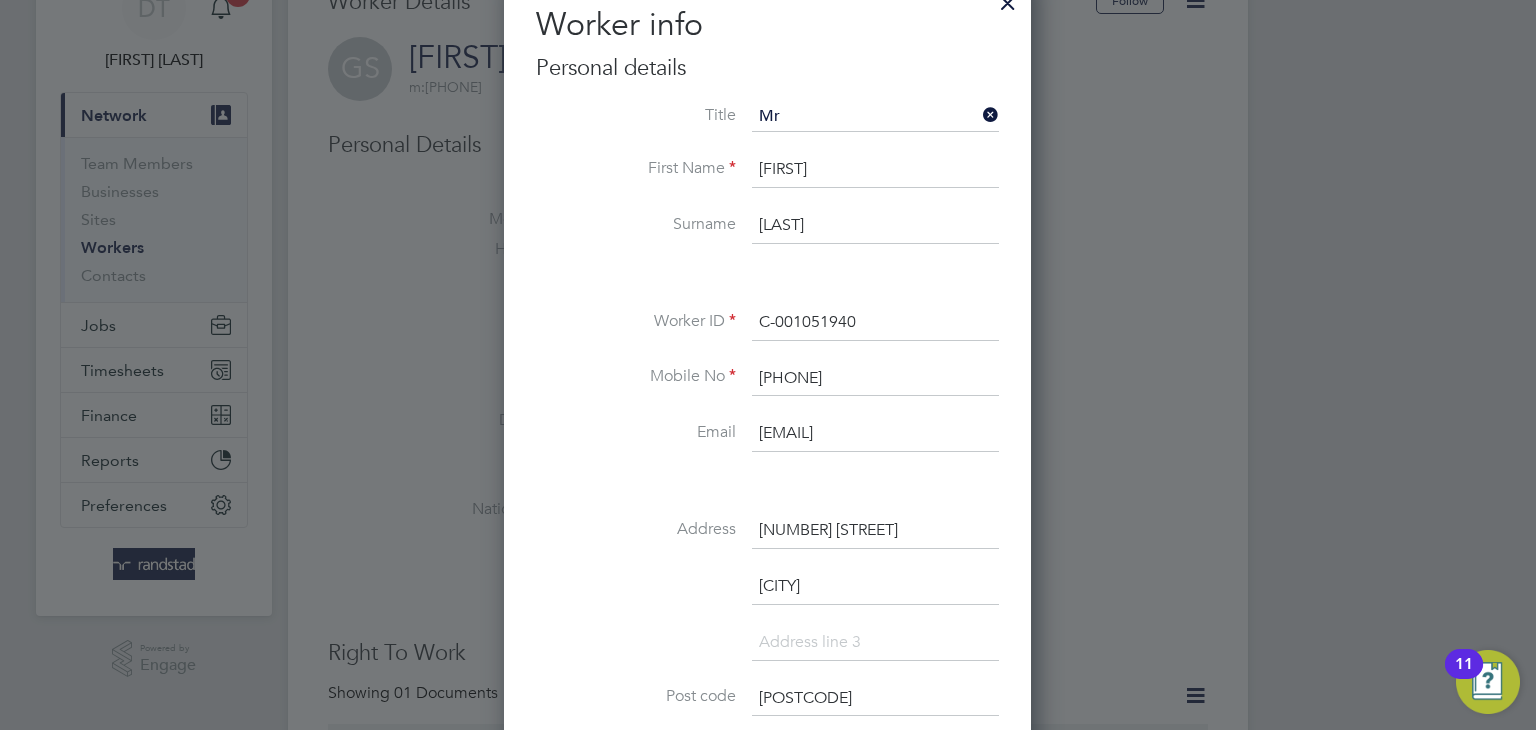 type on "[NUMBER] [STREET]" 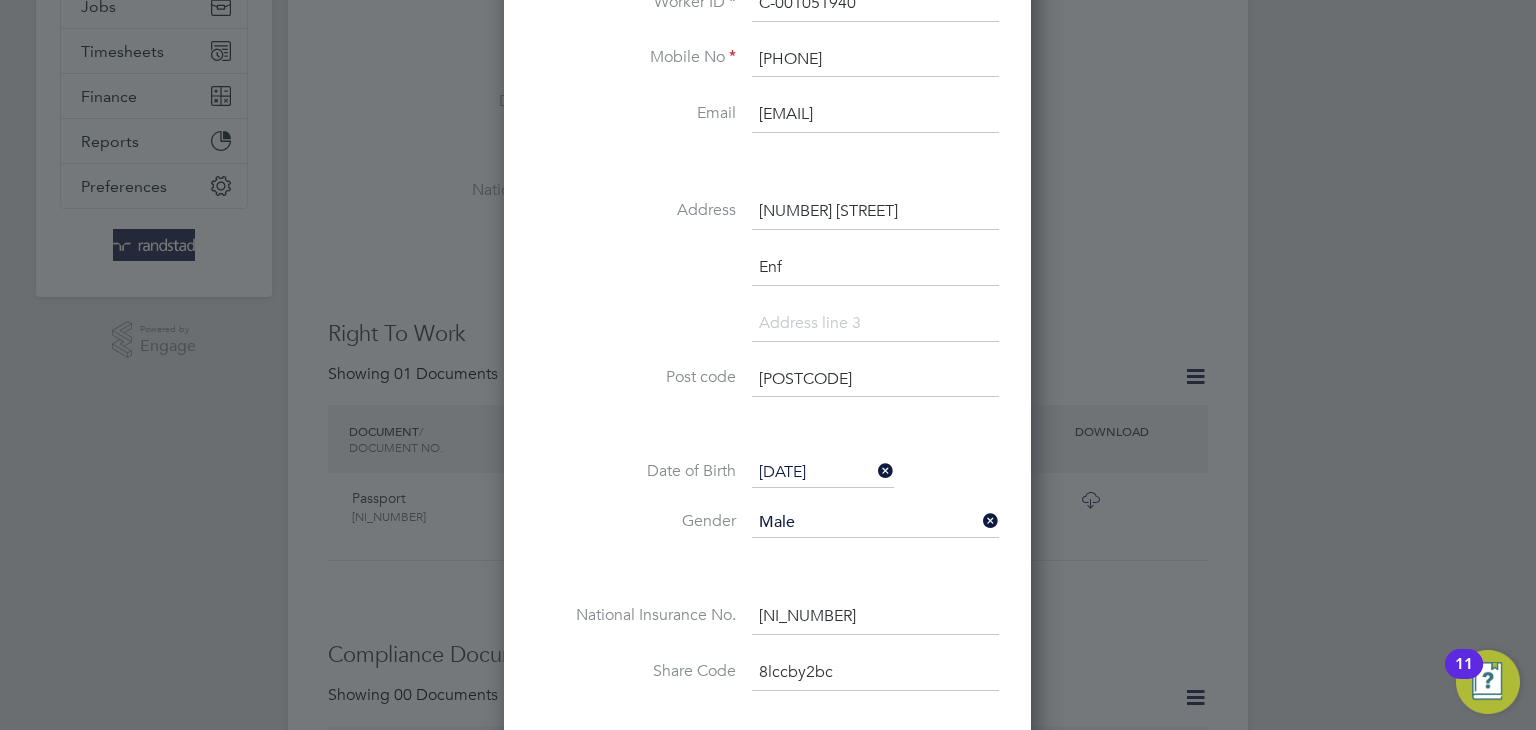 scroll, scrollTop: 424, scrollLeft: 0, axis: vertical 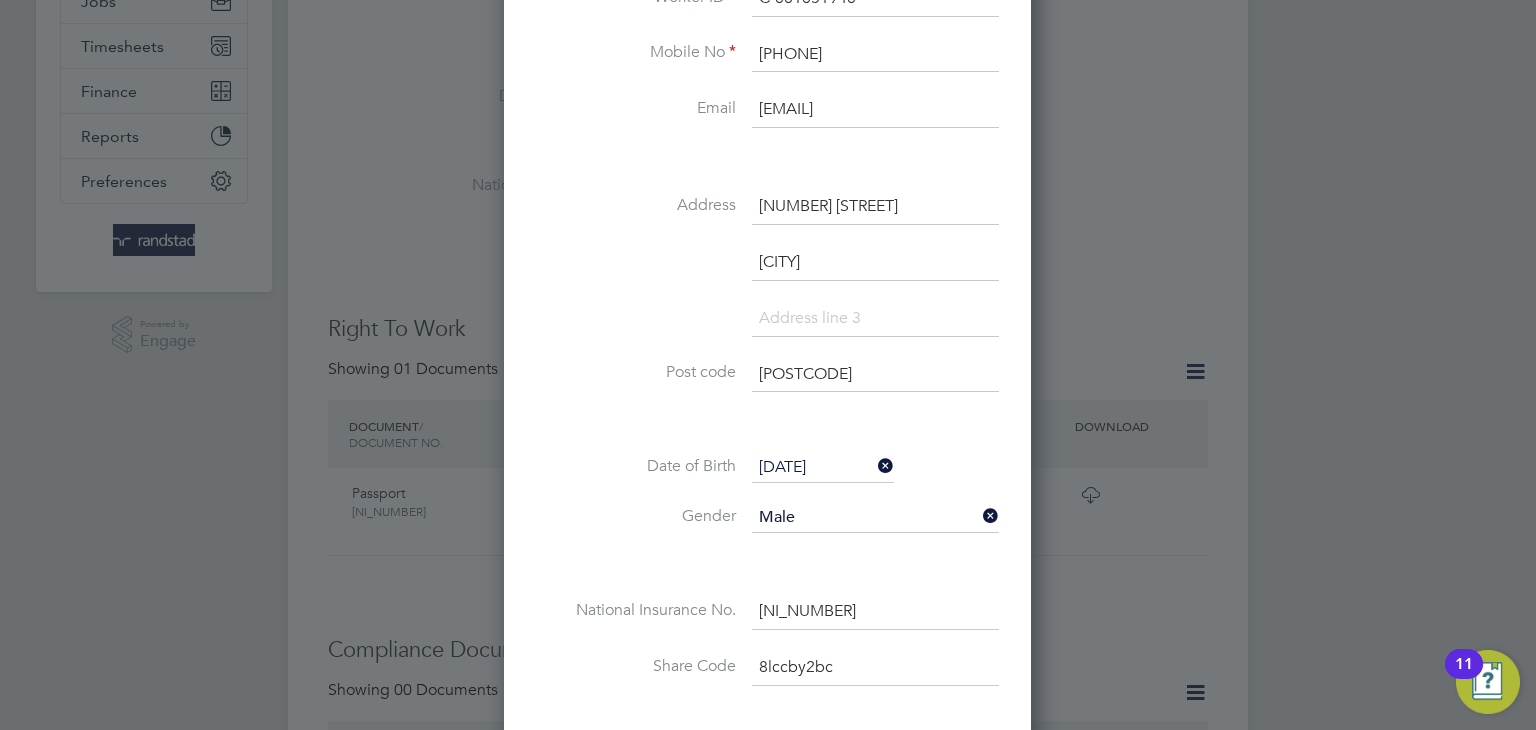 type on "[CITY]" 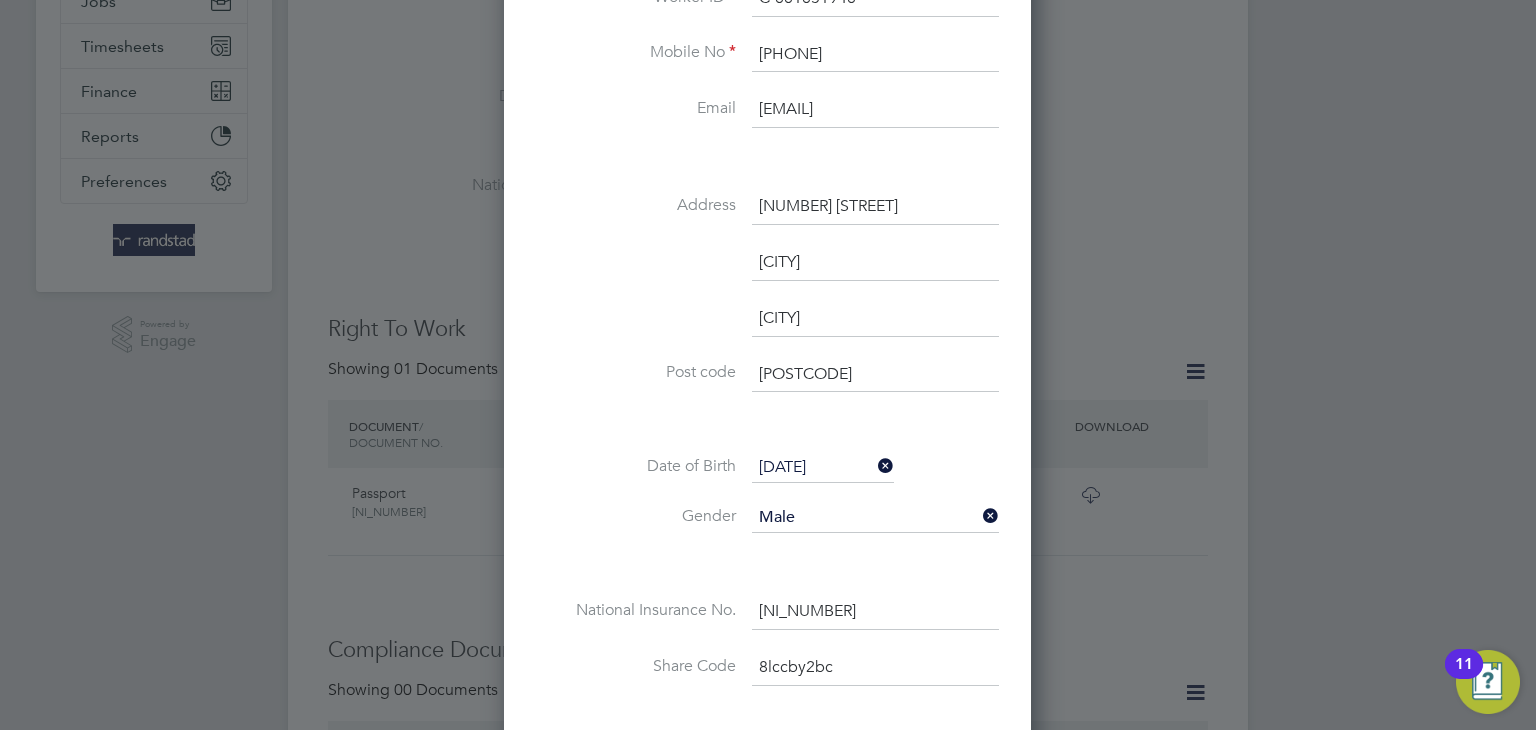 type on "[CITY]" 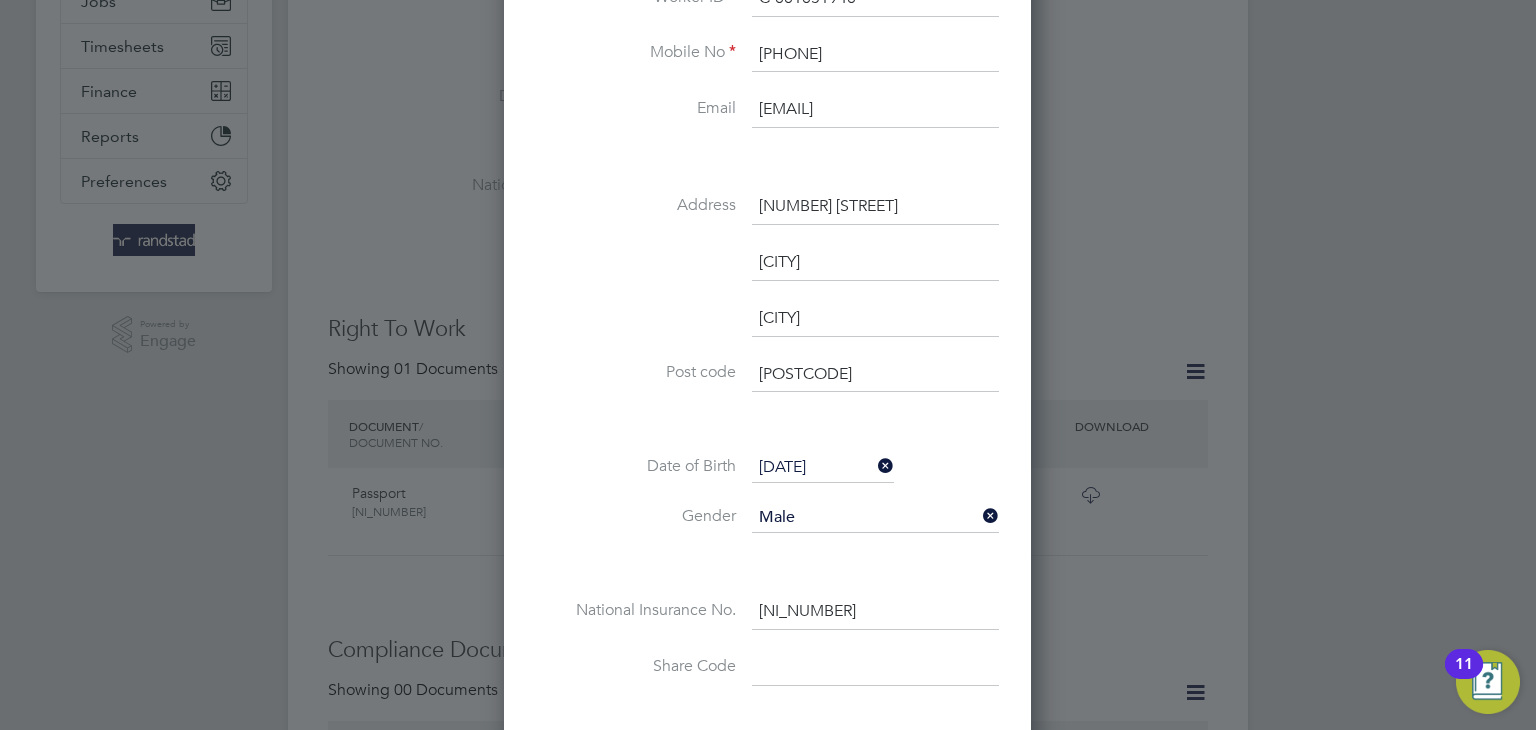 type 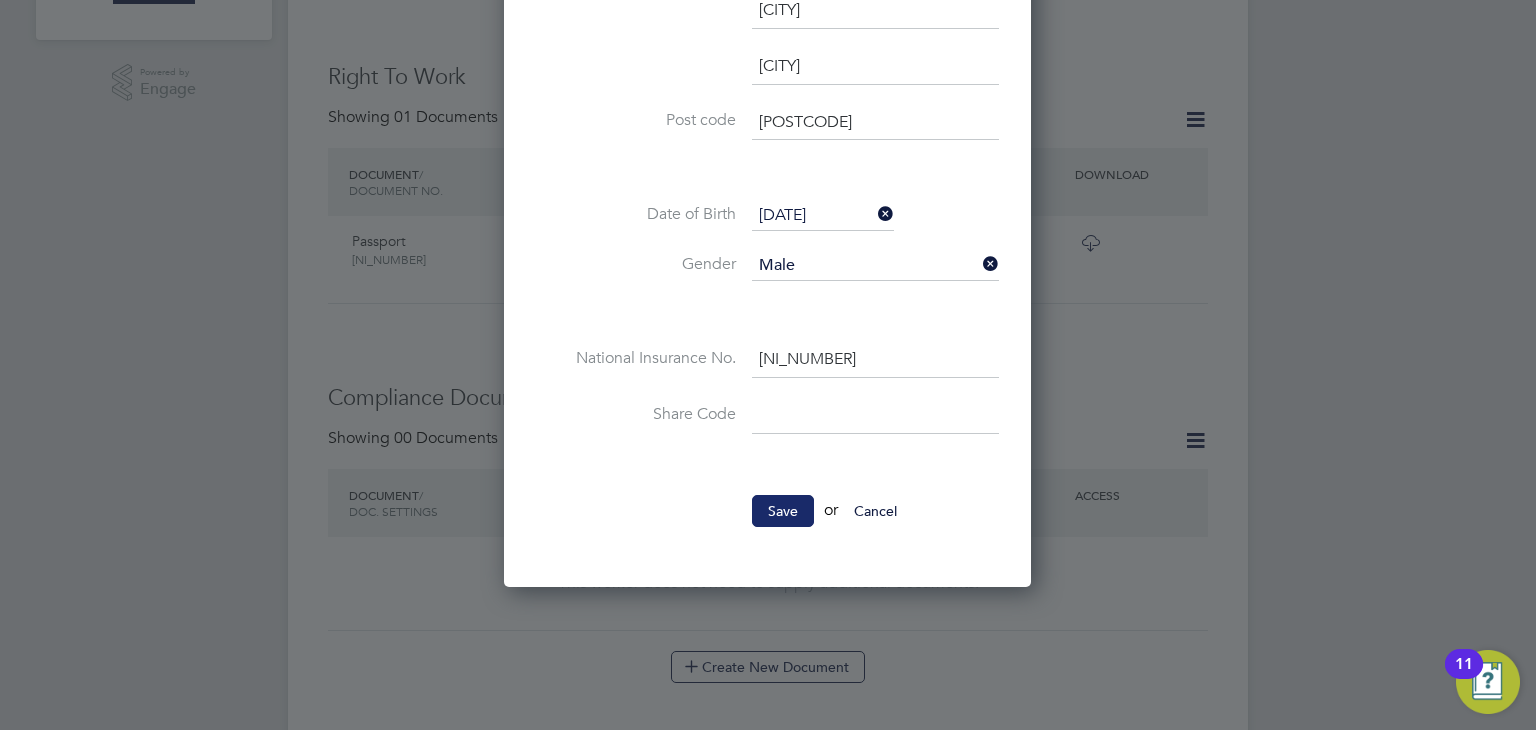 click on "Save" at bounding box center (783, 511) 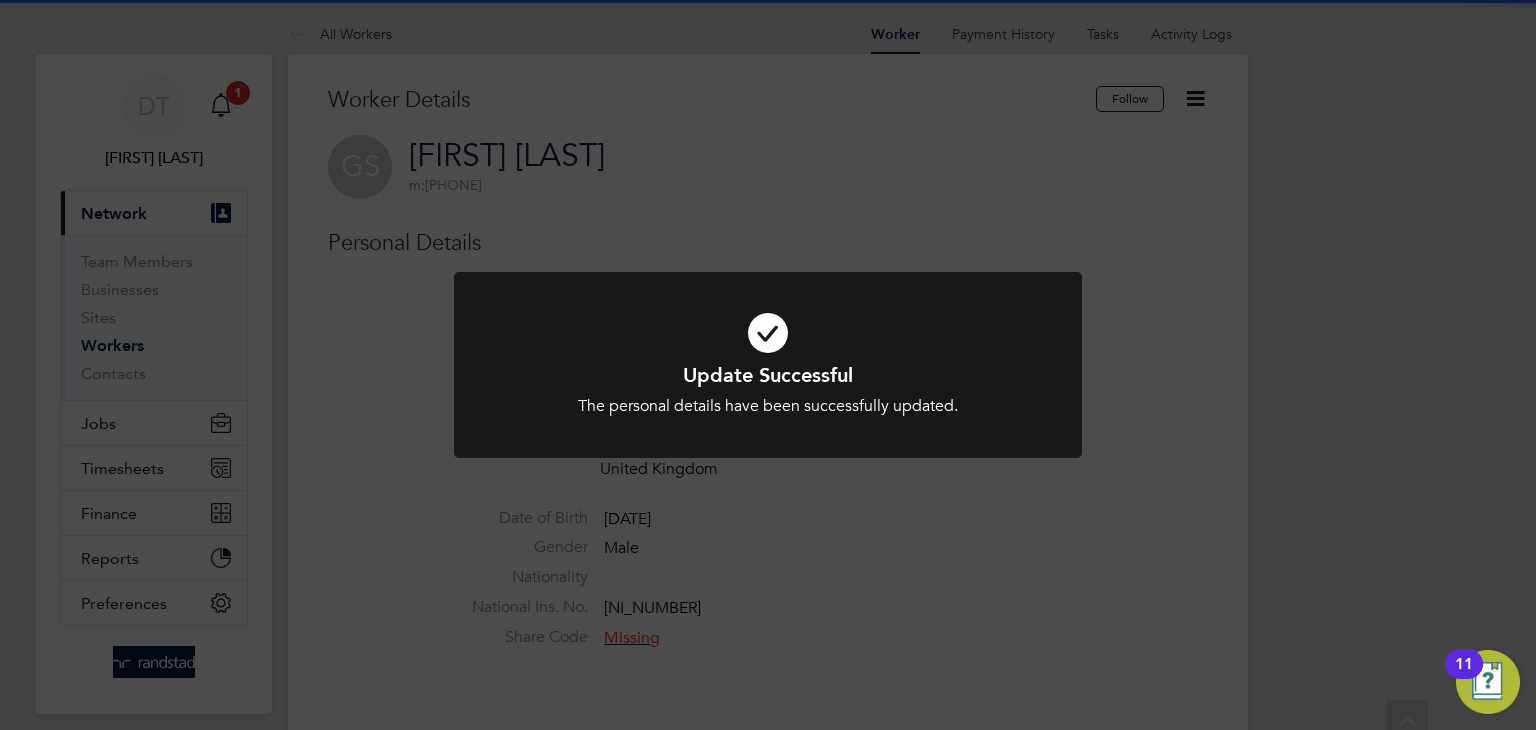 scroll, scrollTop: 0, scrollLeft: 0, axis: both 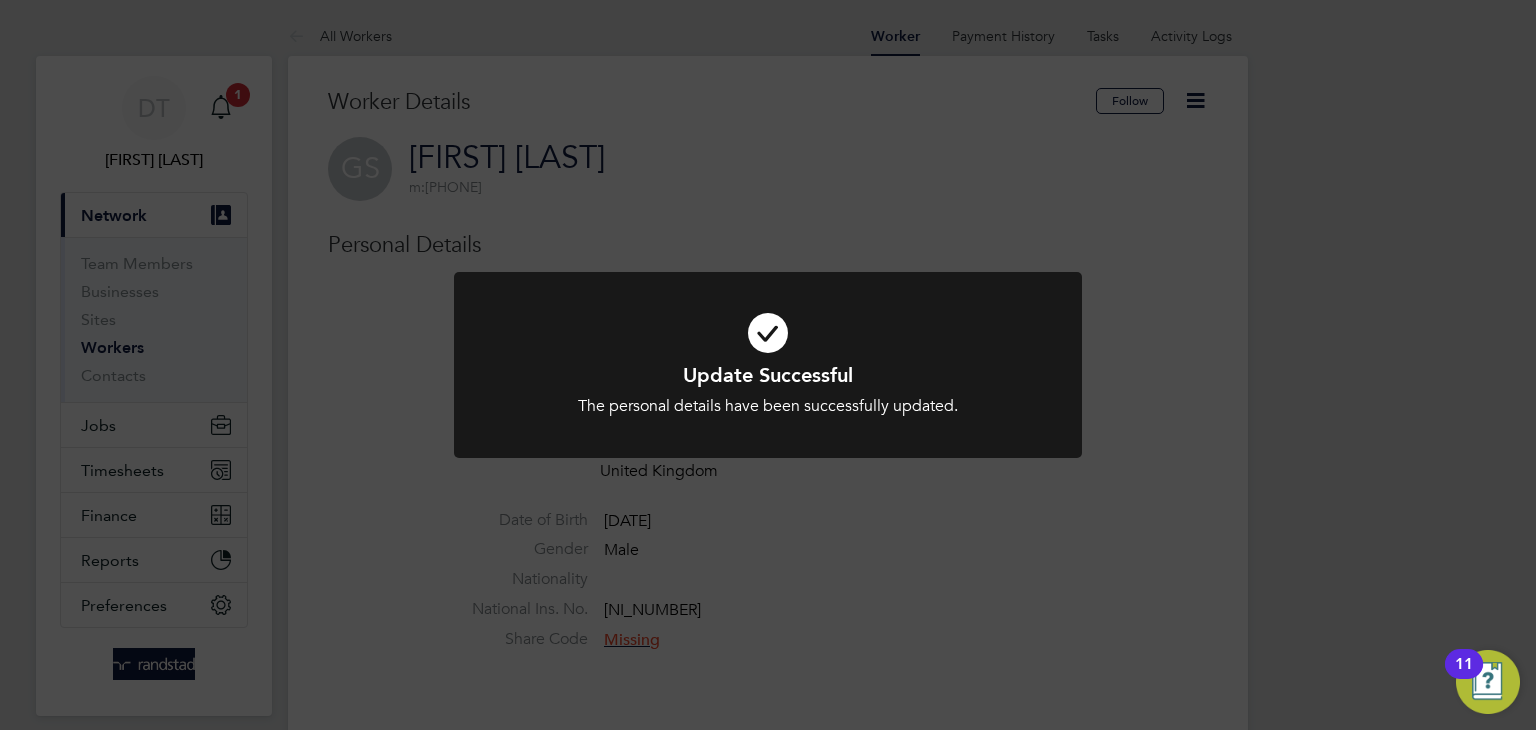 click on "Update Successful The personal details have been successfully updated. Cancel Okay" 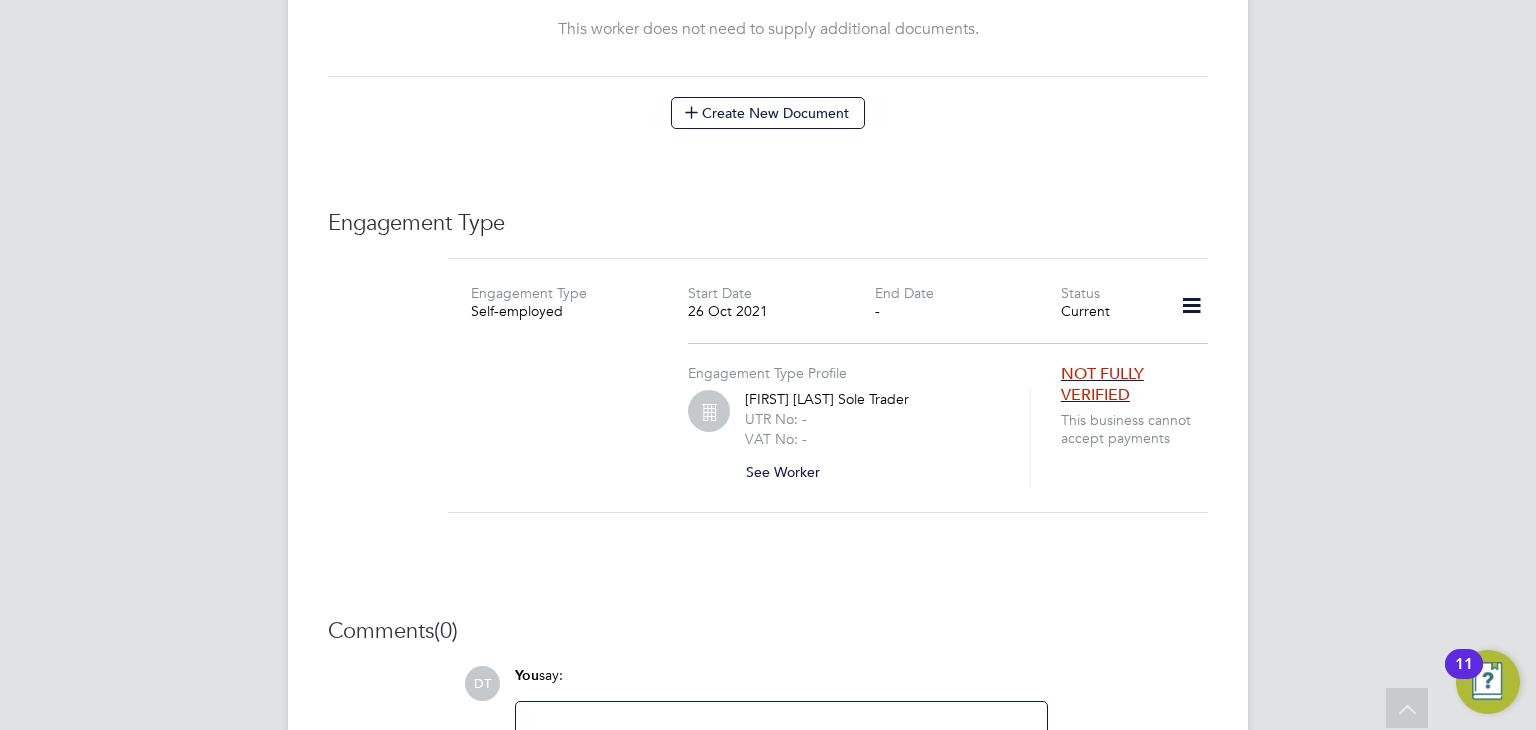 scroll, scrollTop: 1256, scrollLeft: 0, axis: vertical 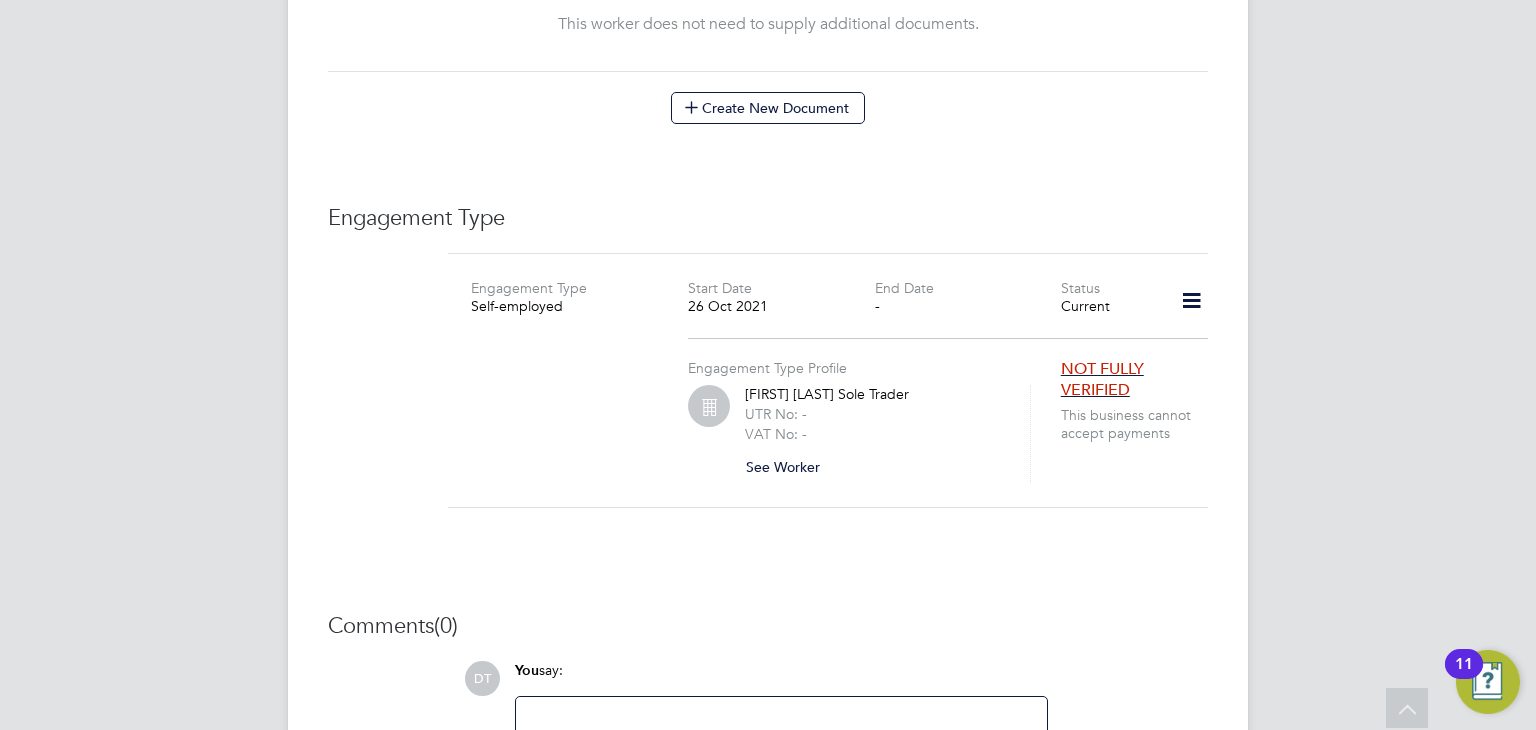 click 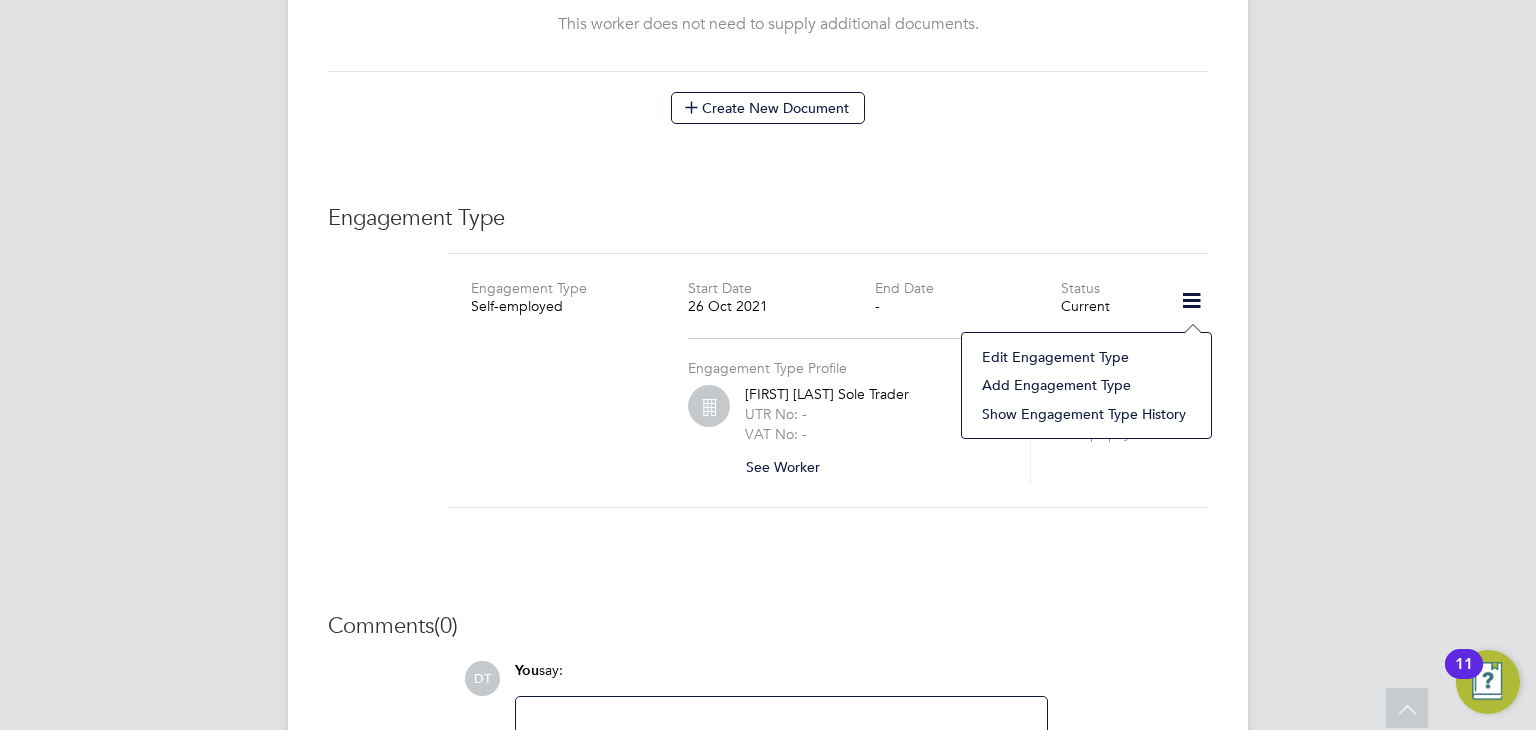 click on "Edit Engagement Type" 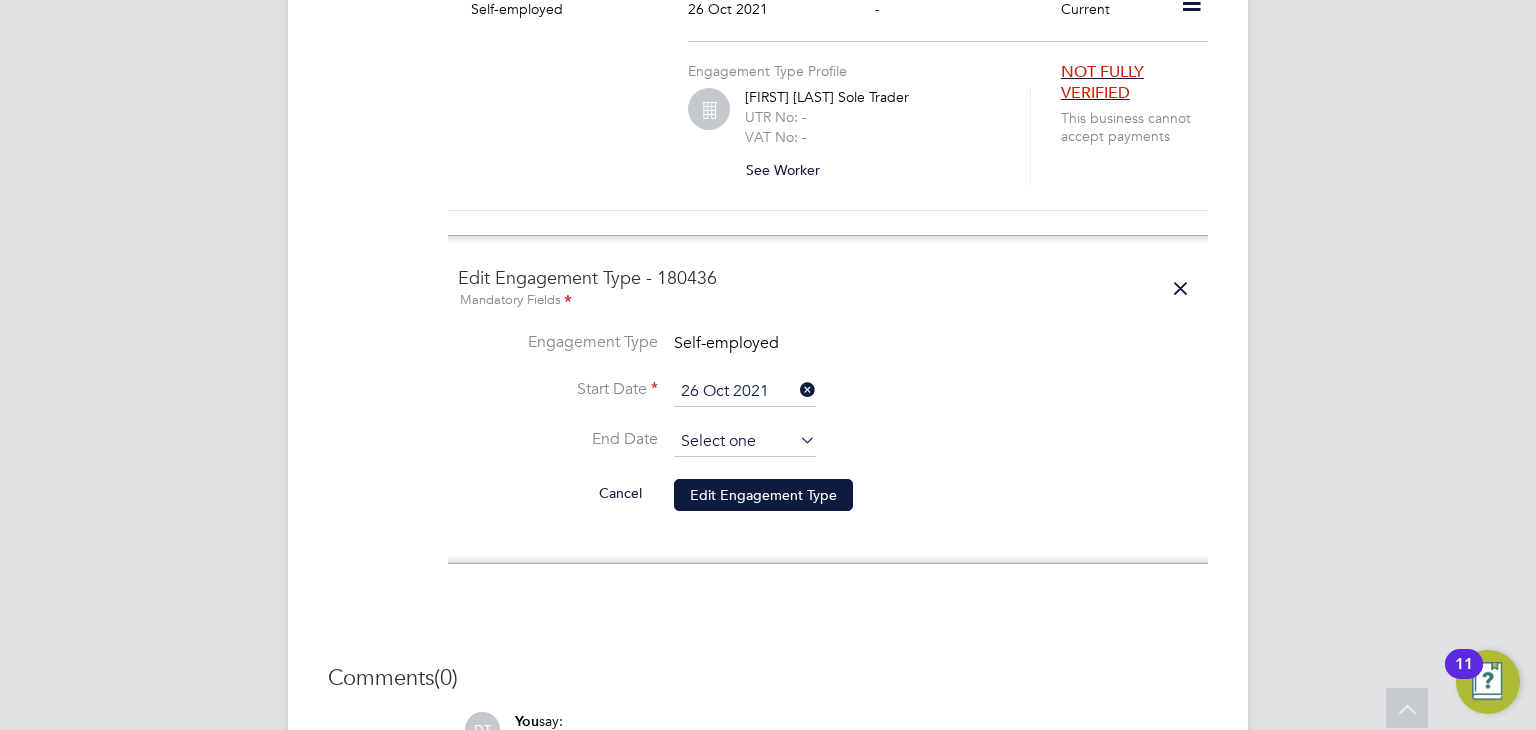scroll, scrollTop: 1560, scrollLeft: 0, axis: vertical 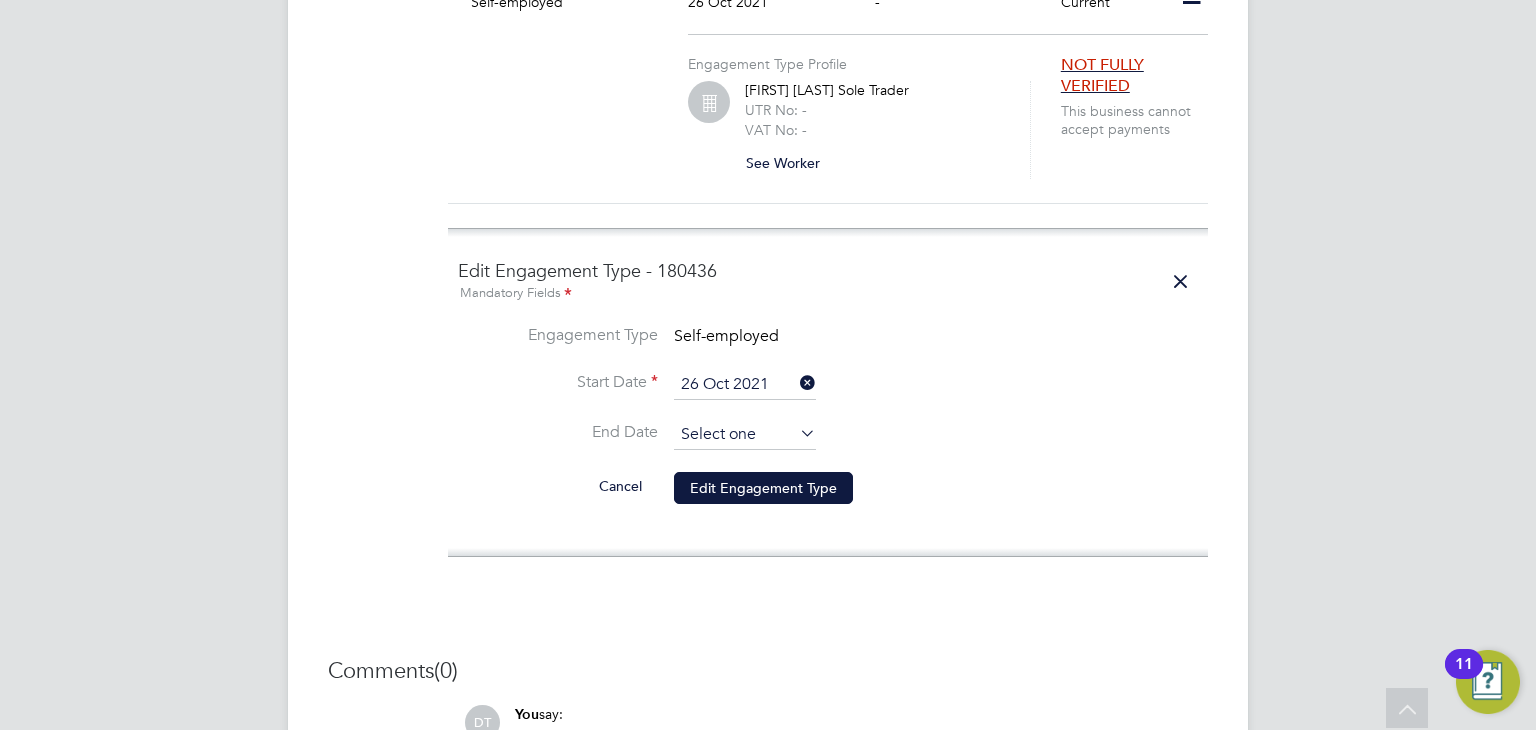 click 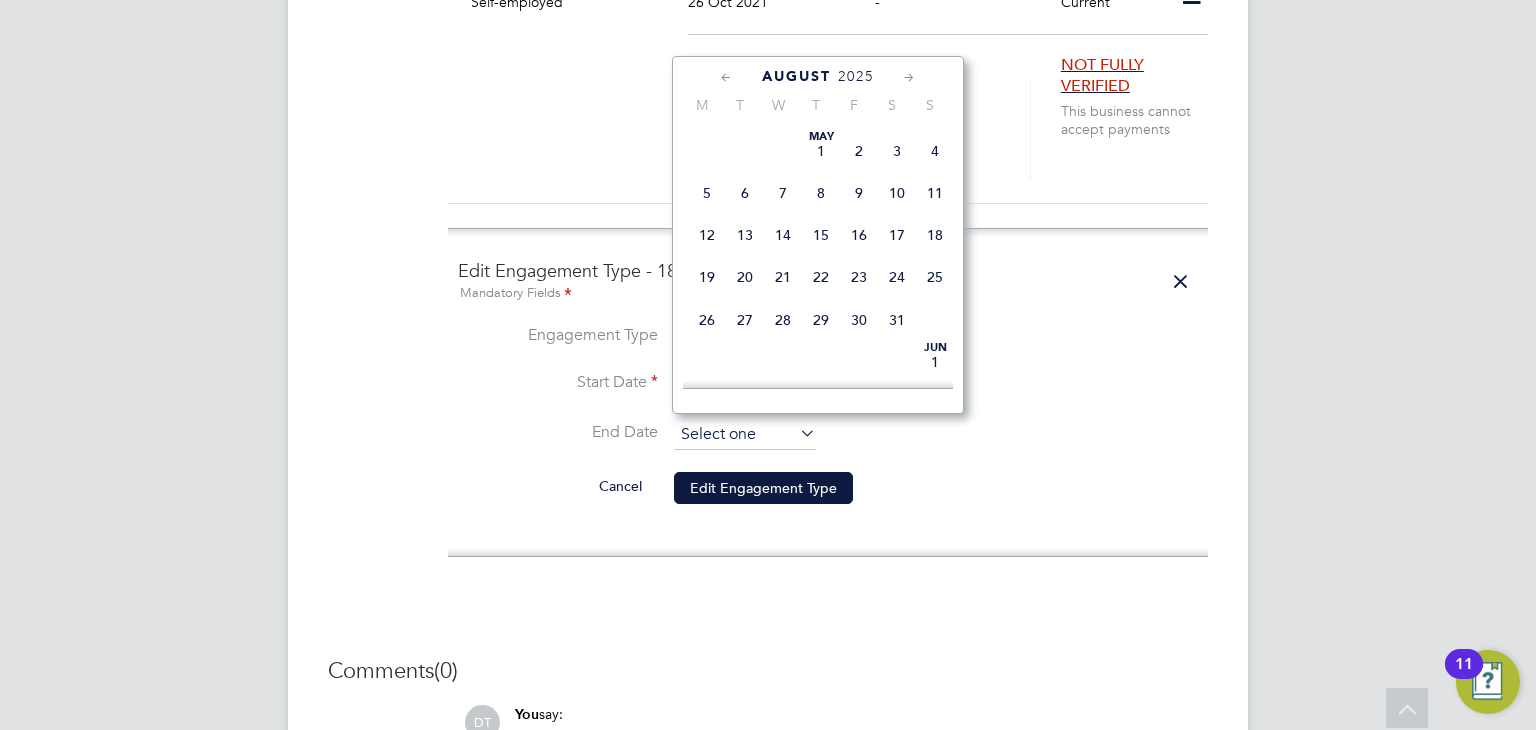 scroll, scrollTop: 622, scrollLeft: 0, axis: vertical 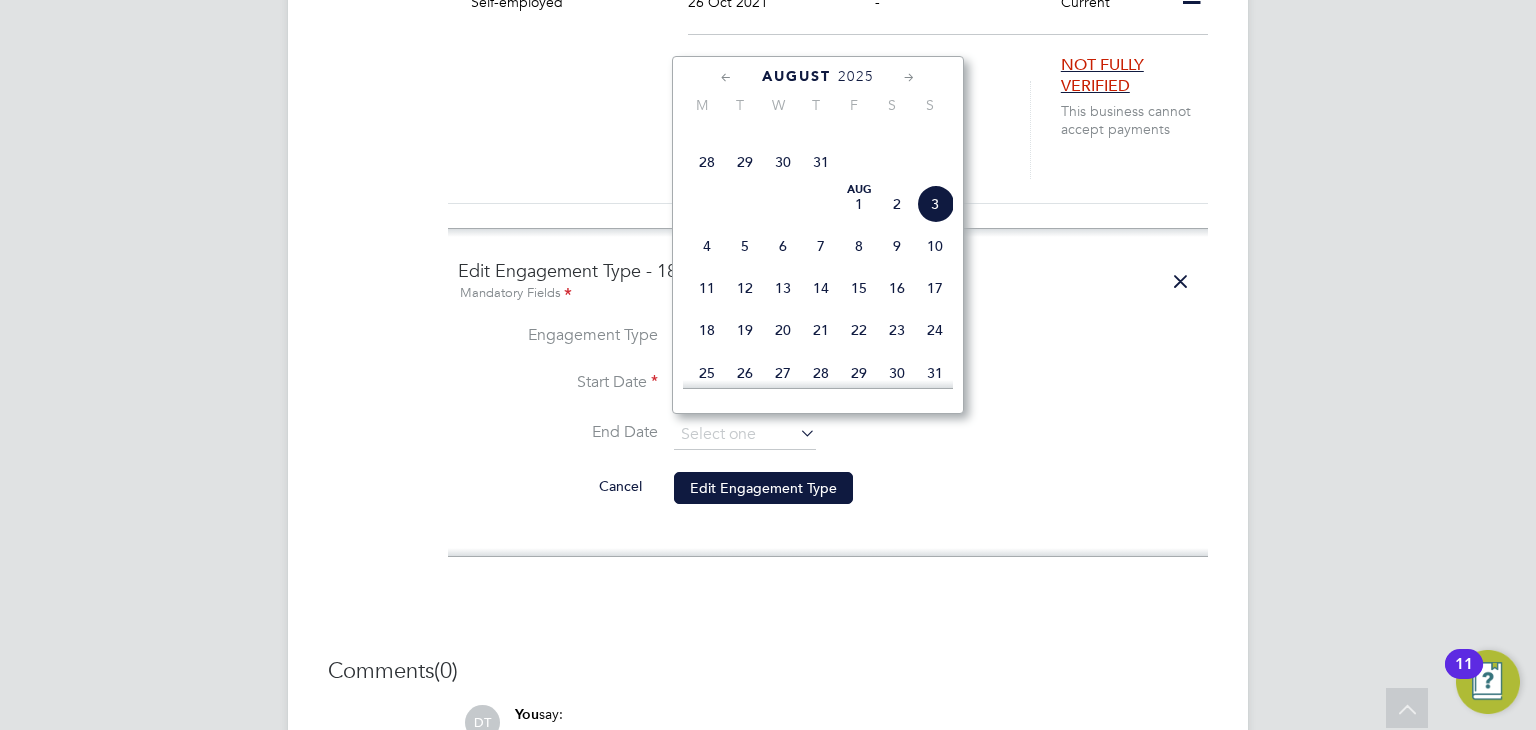 click on "27" 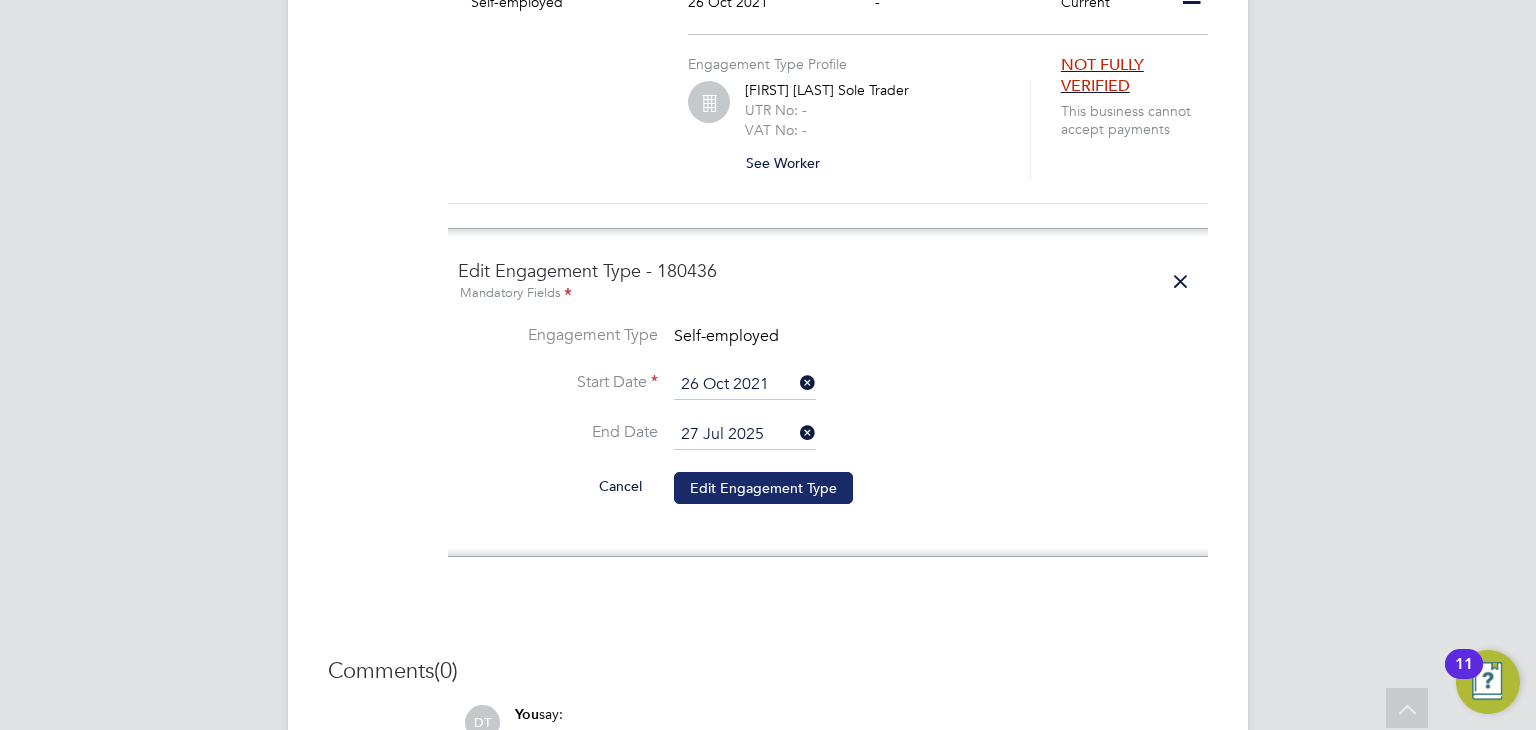 click on "Edit Engagement Type" 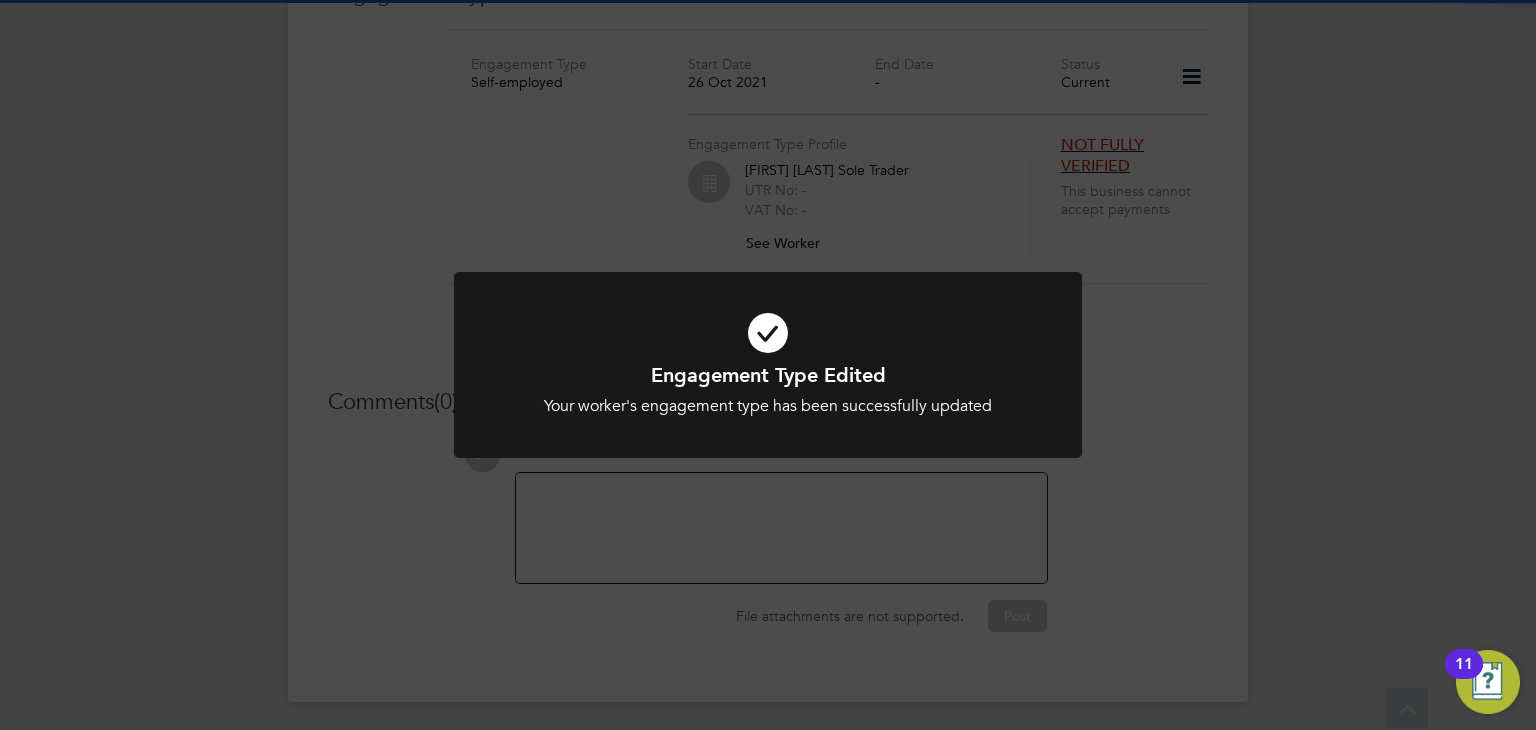 click on "Engagement Type Edited Your worker's engagement type has been successfully updated Cancel Okay" 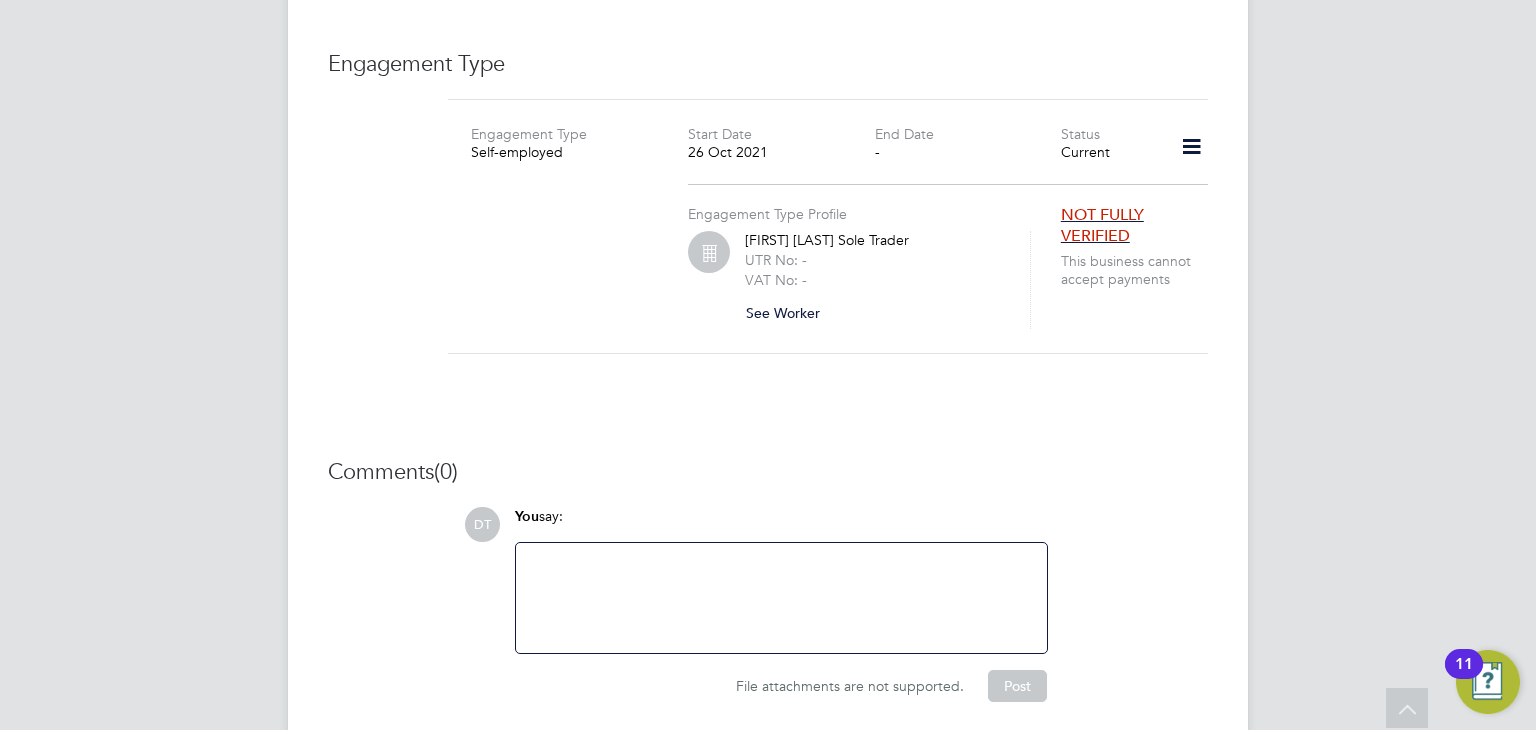 scroll, scrollTop: 1402, scrollLeft: 0, axis: vertical 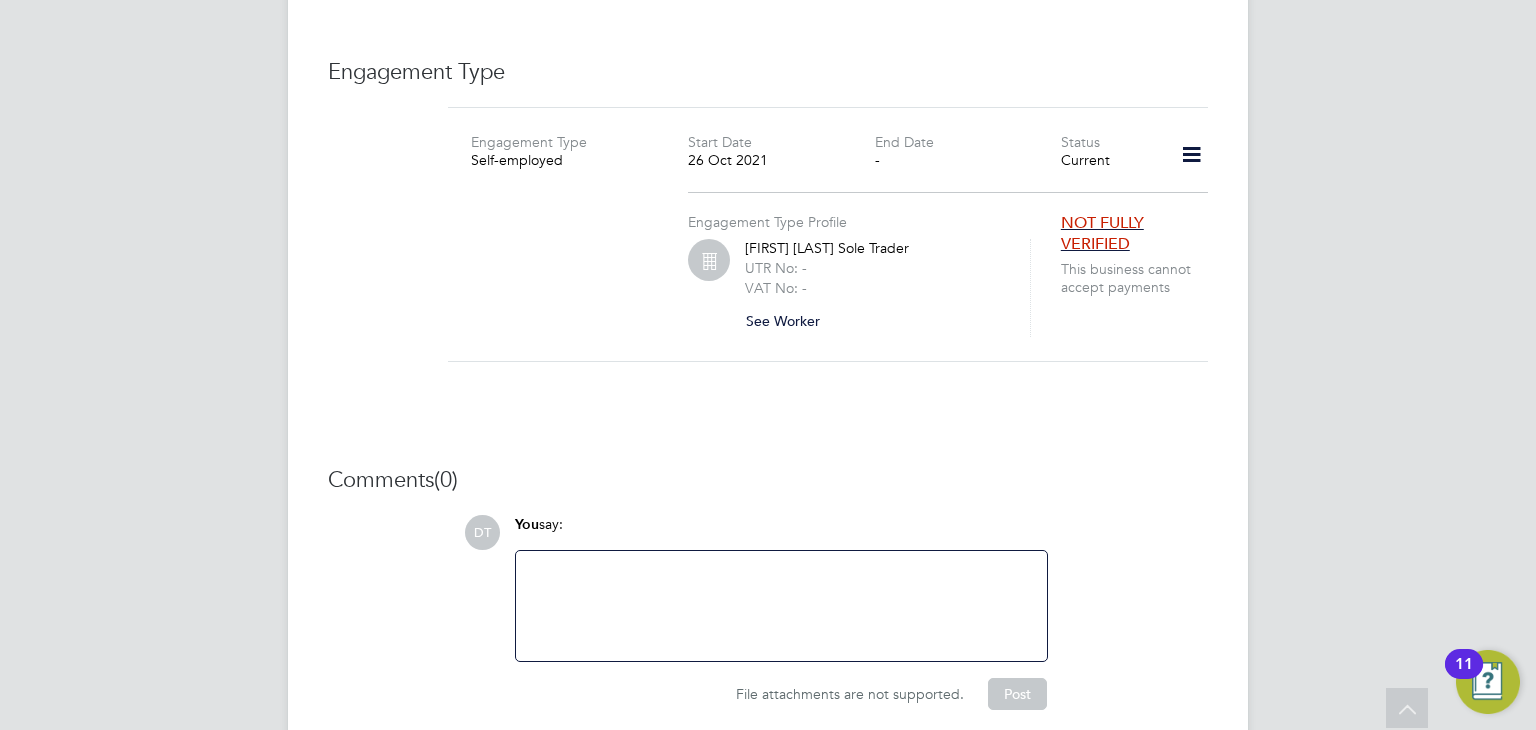 click 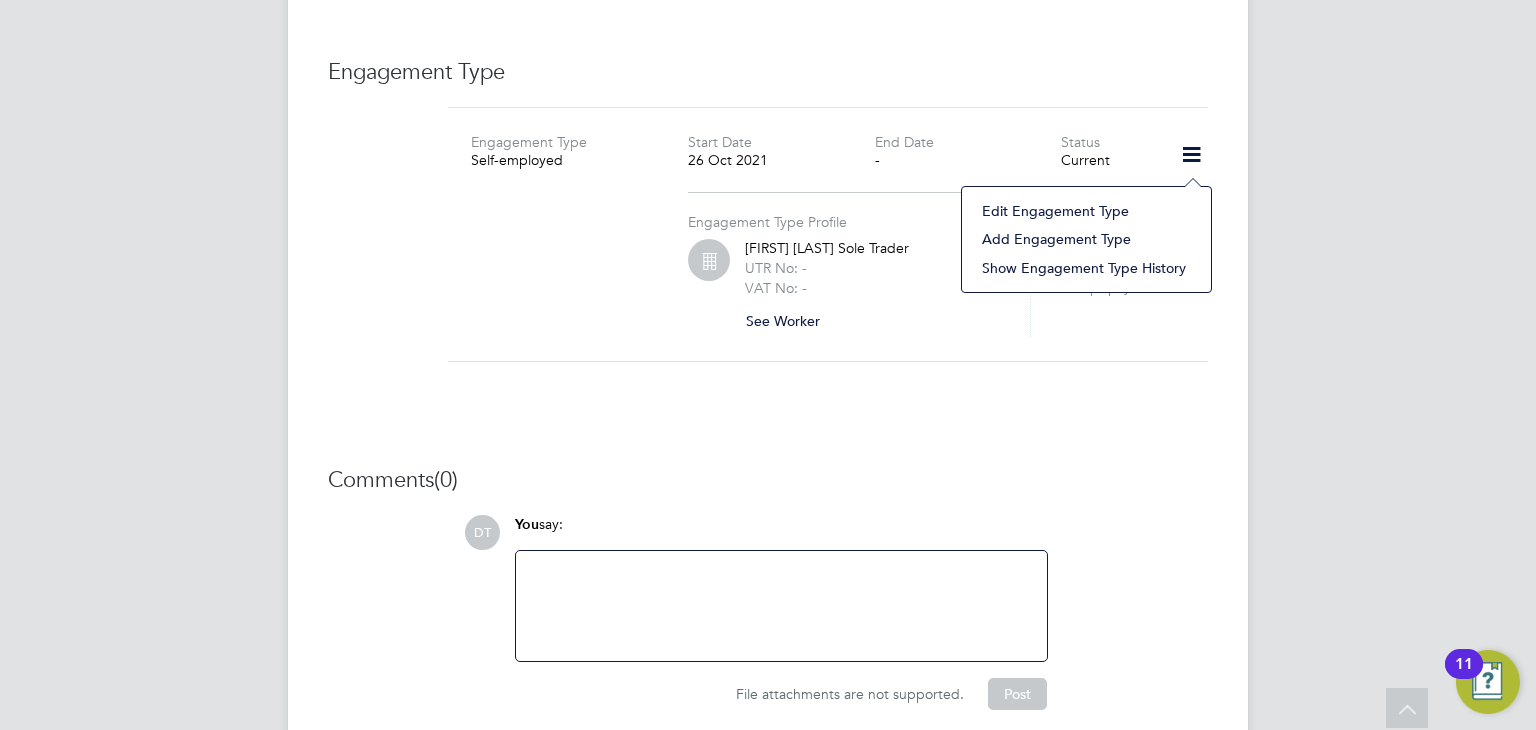 click on "Add Engagement Type" 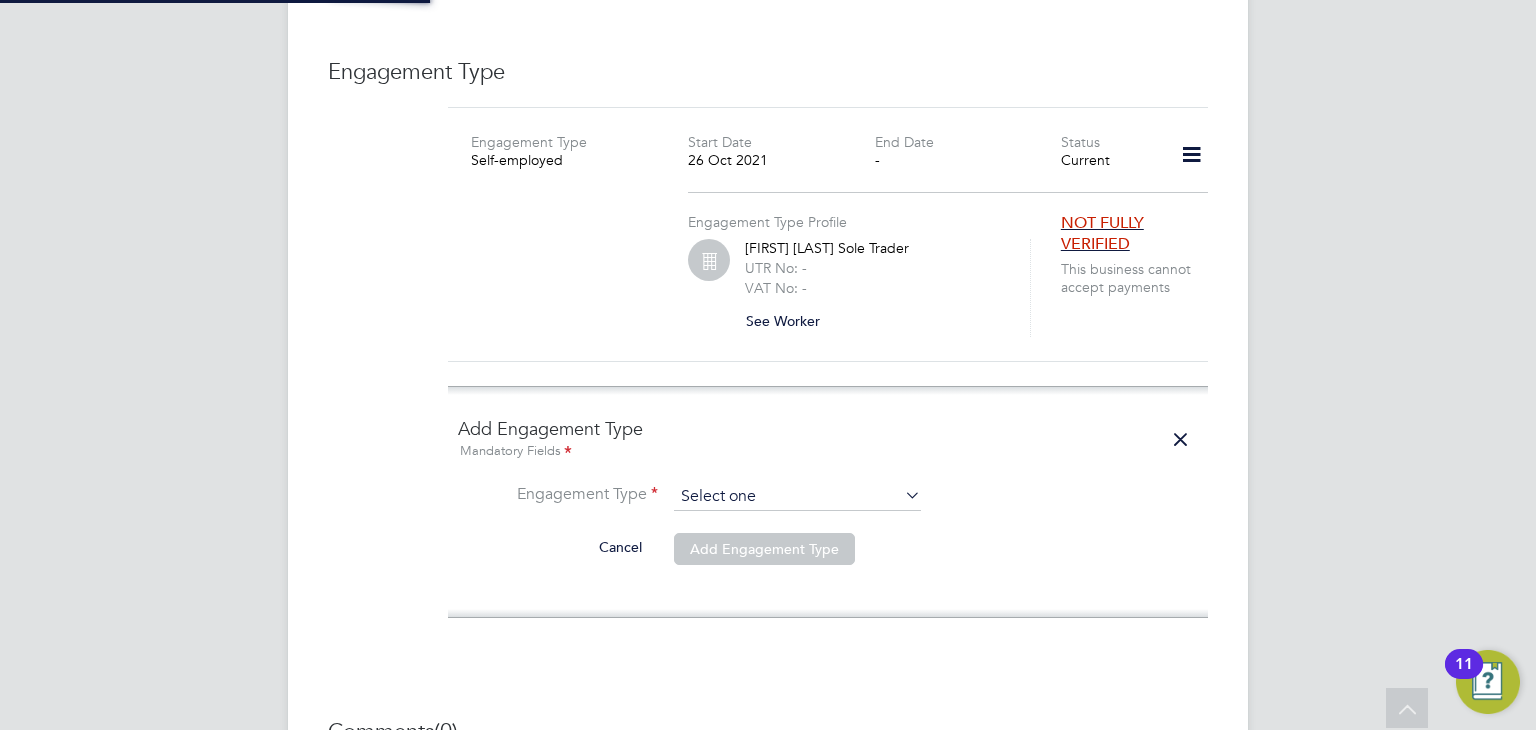 click 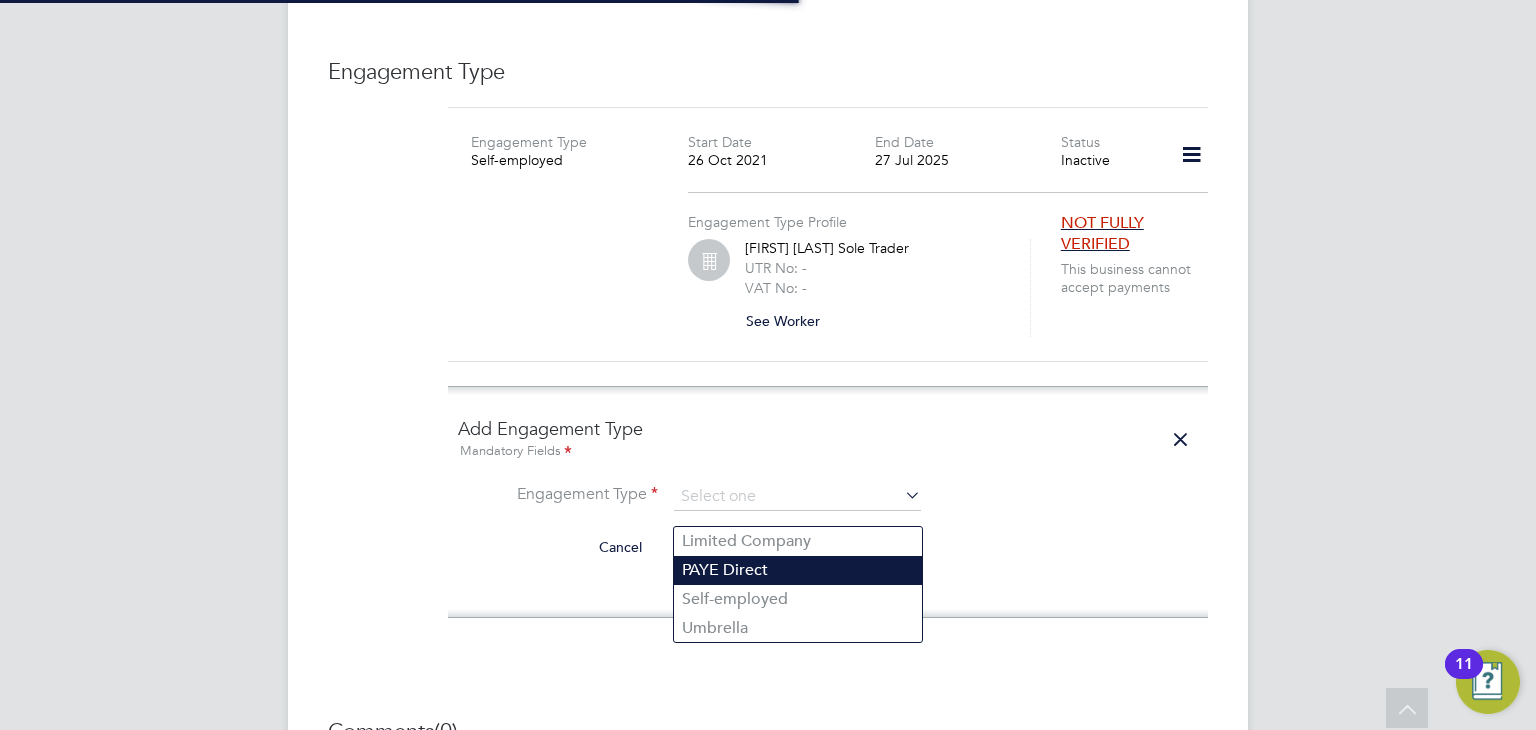 click on "PAYE Direct" 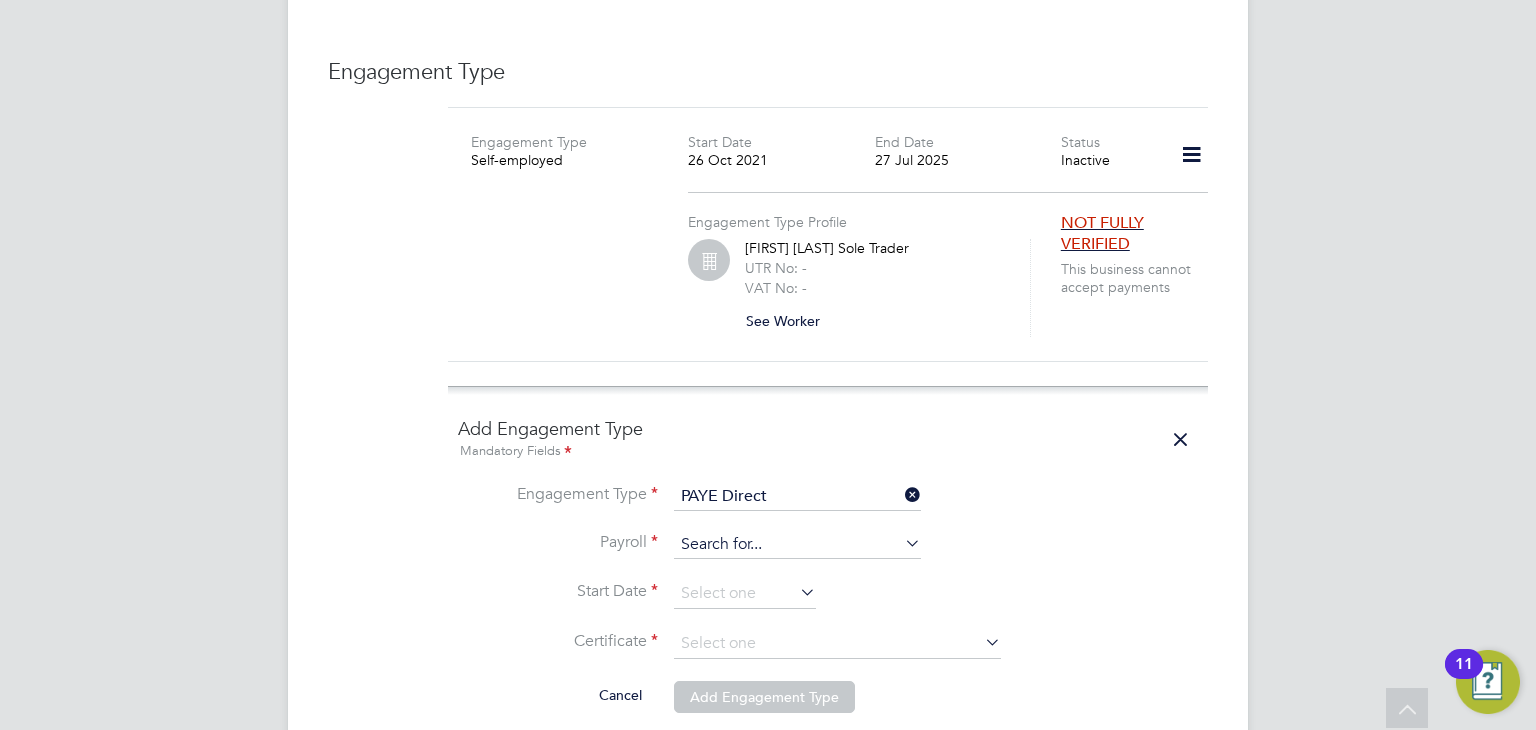 click 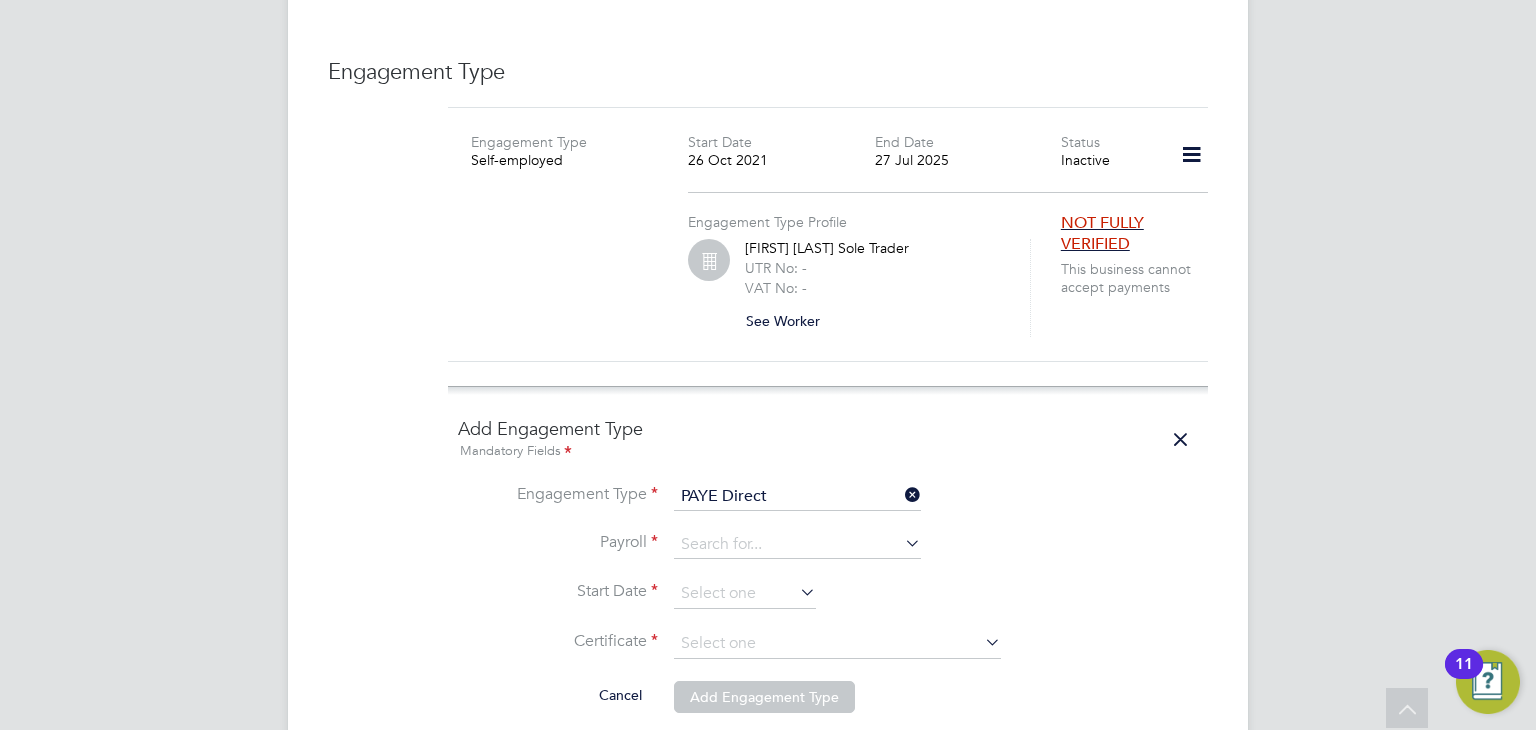click on "Agency PAYE" 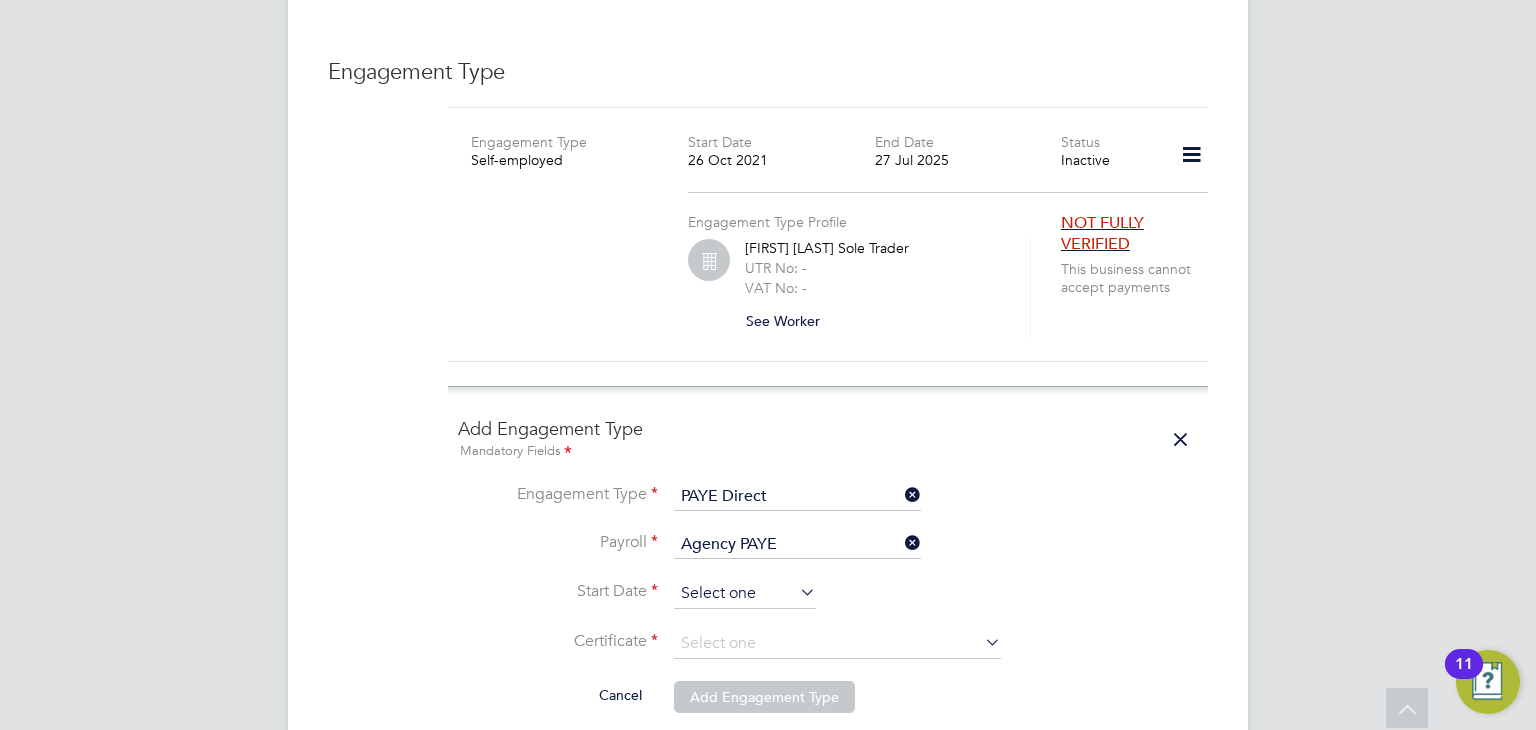 click 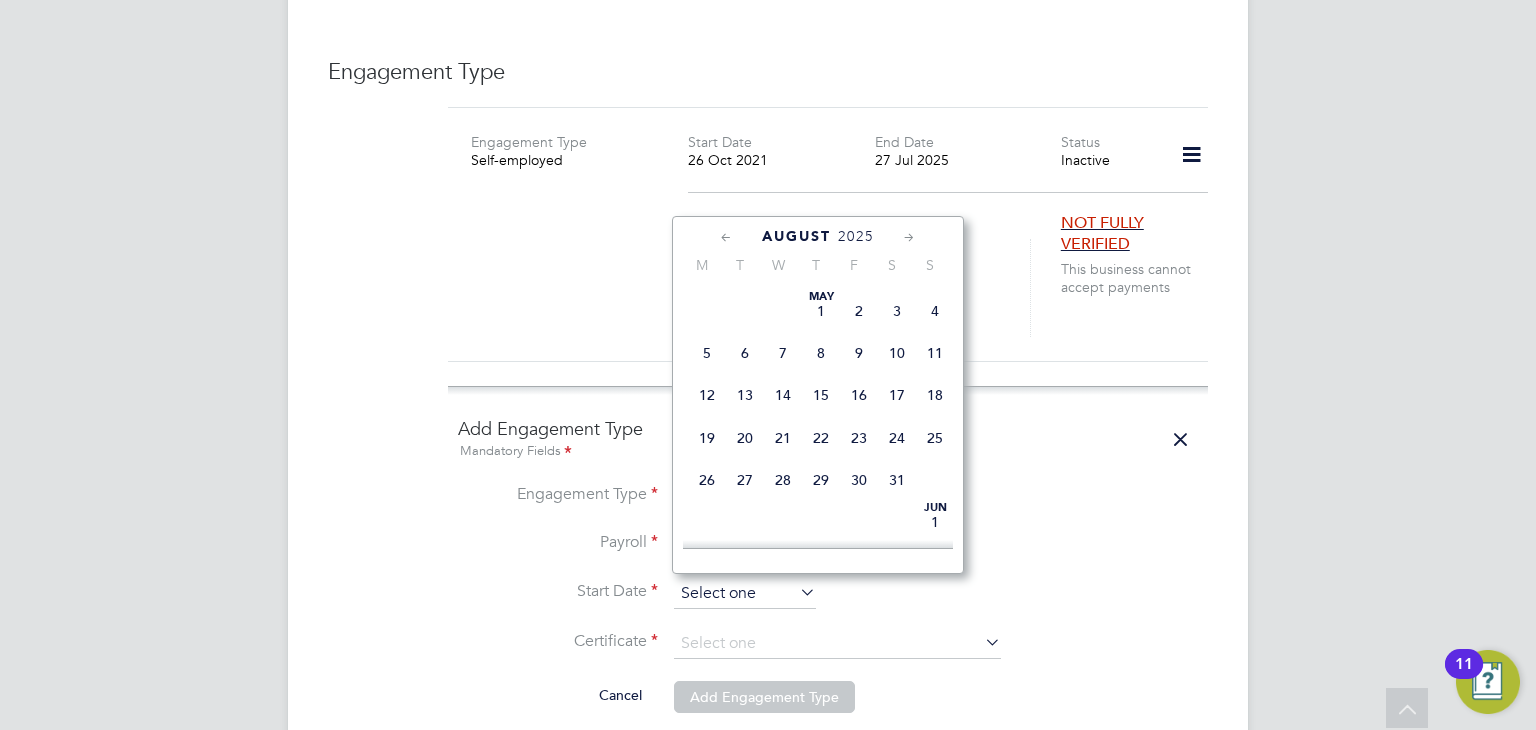 scroll, scrollTop: 622, scrollLeft: 0, axis: vertical 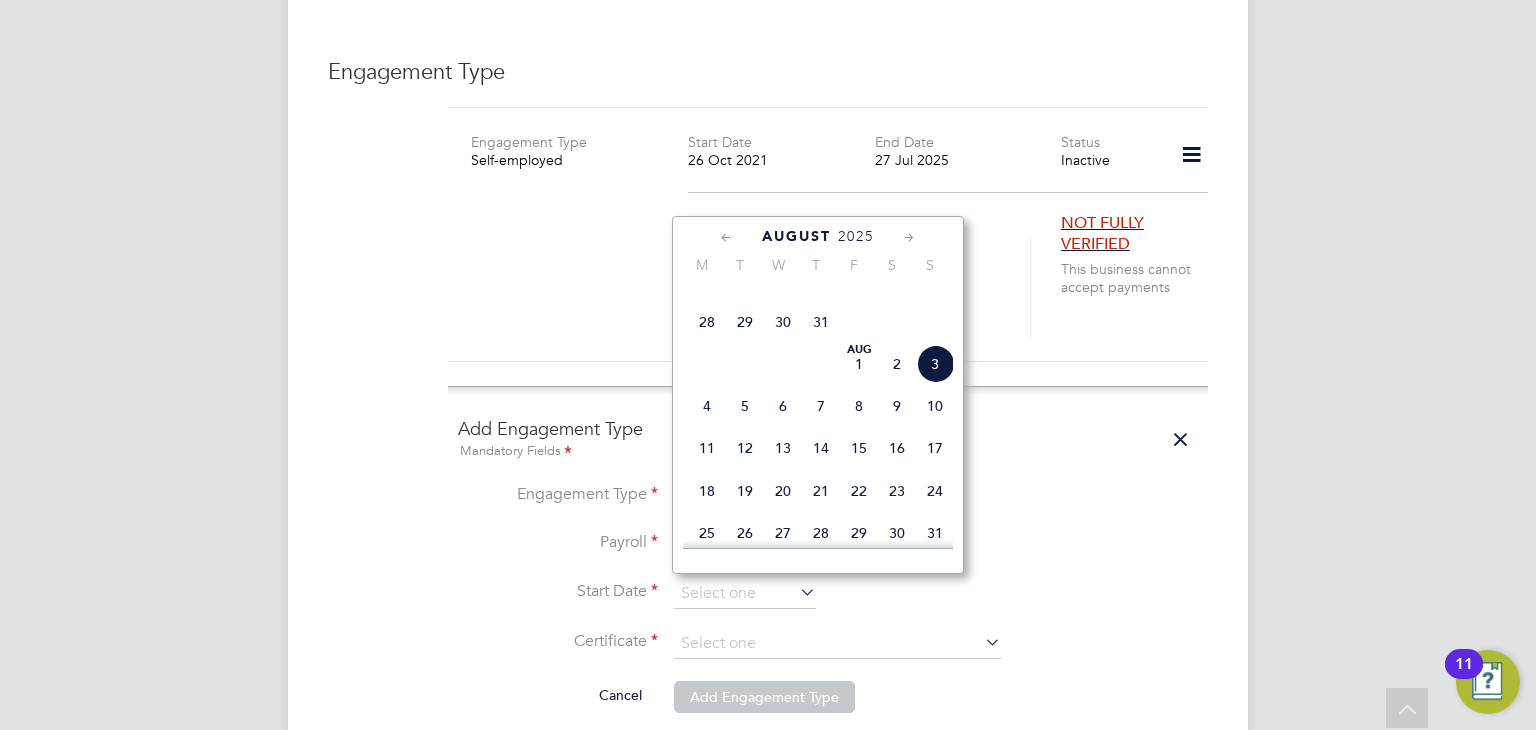 click on "28" 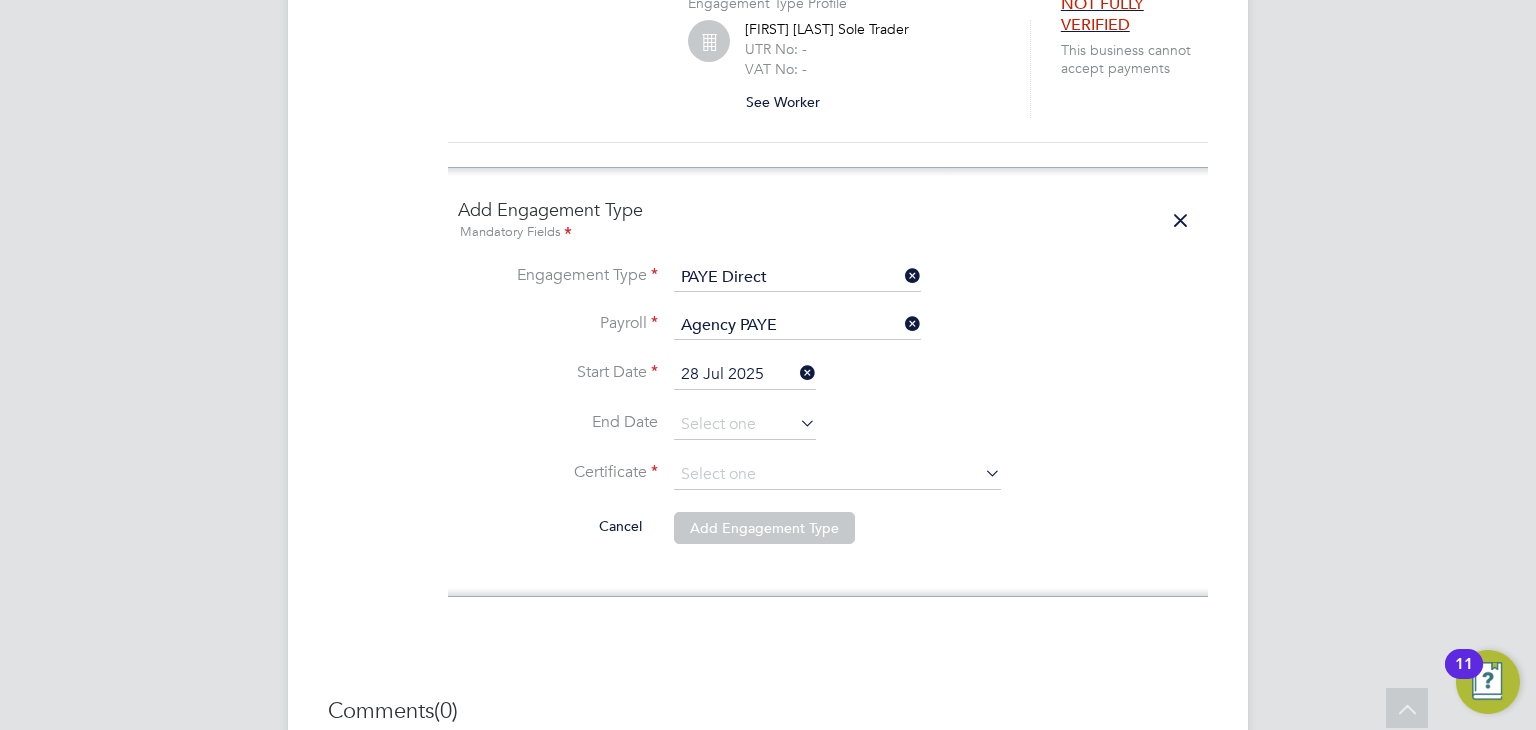 scroll, scrollTop: 1625, scrollLeft: 0, axis: vertical 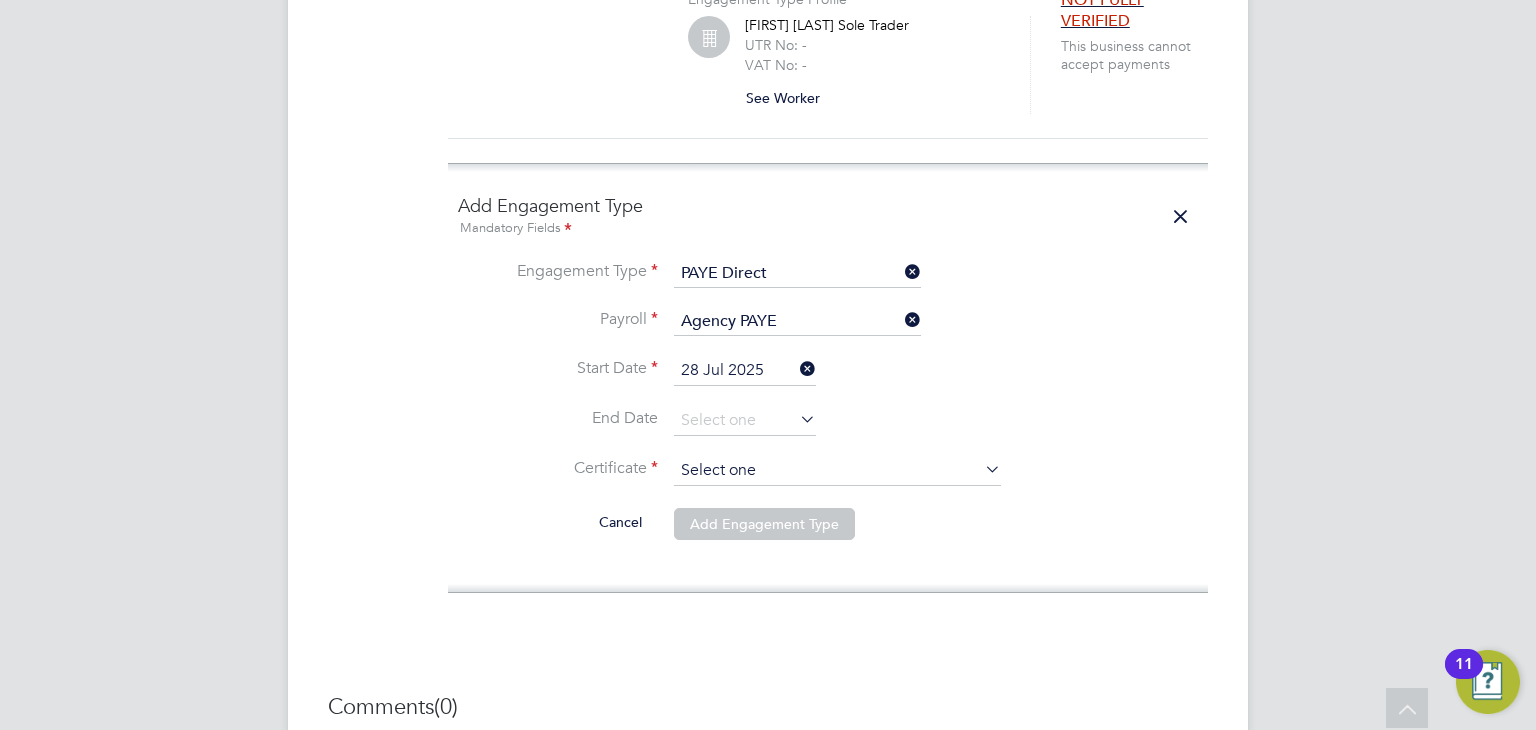 click 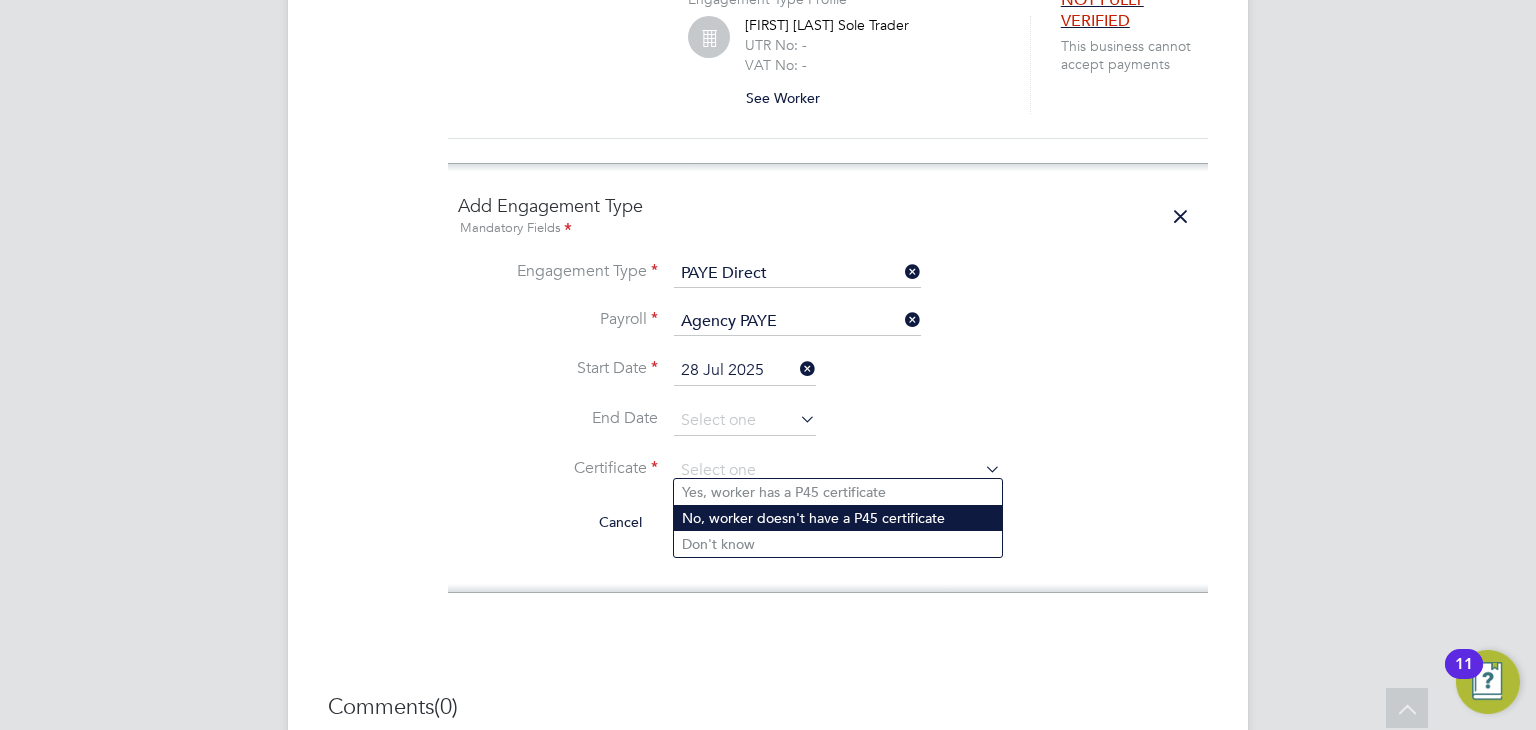 click on "No, worker doesn't have a P45 certificate" 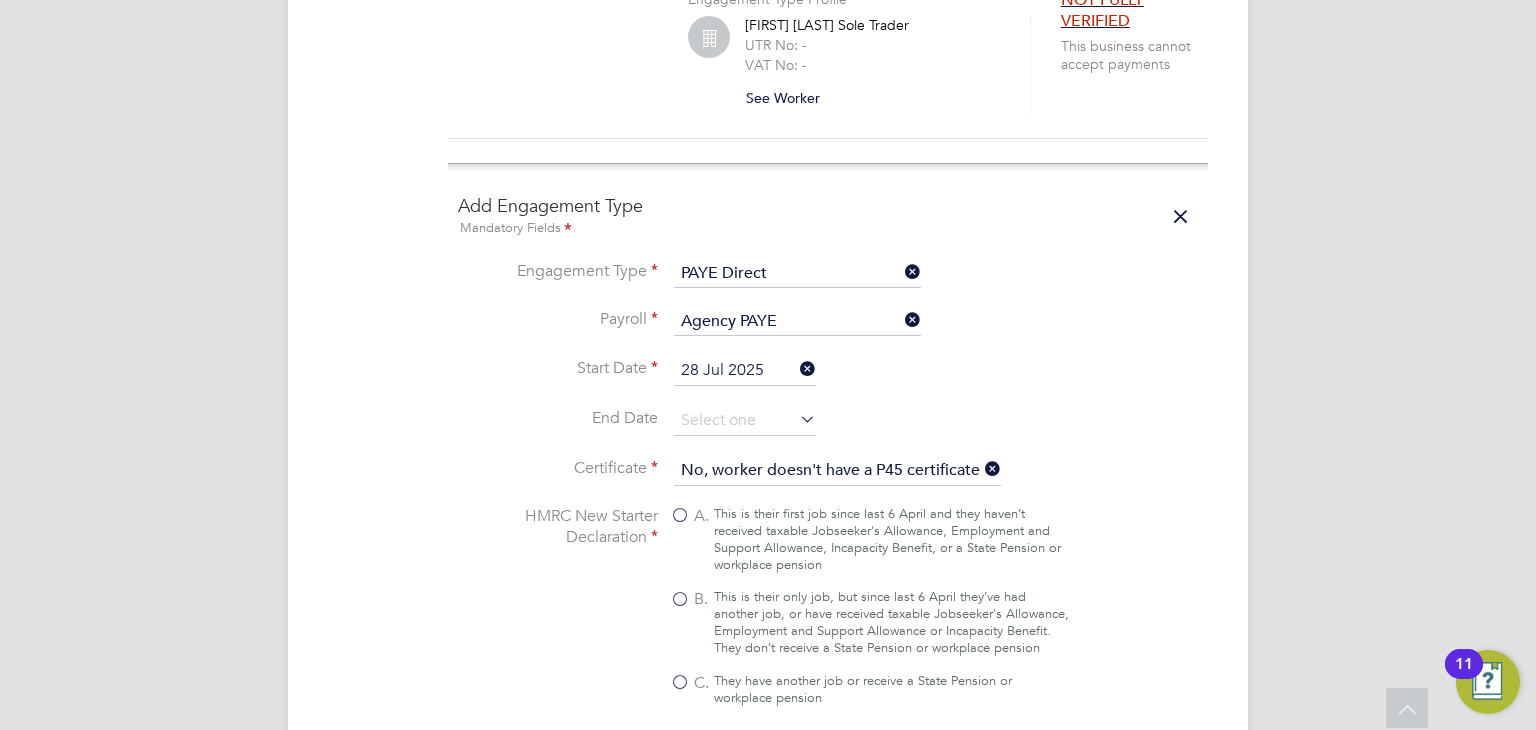 click on "This is their only job, but since last 6 April they’ve had another job, or have received taxable Jobseeker's Allowance, Employment and Support Allowance or Incapacity Benefit. They don’t receive a State Pension or workplace pension" 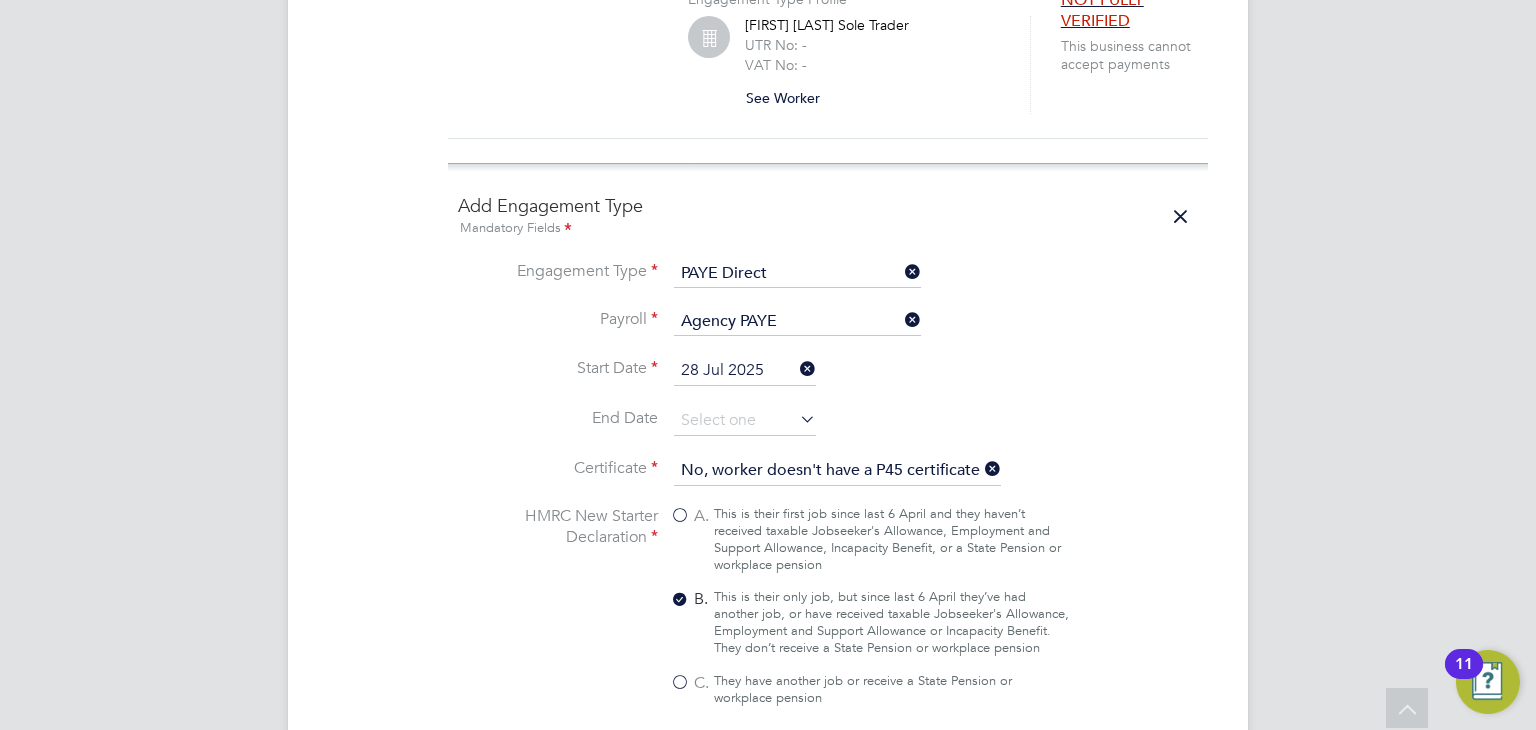 type on "1257L" 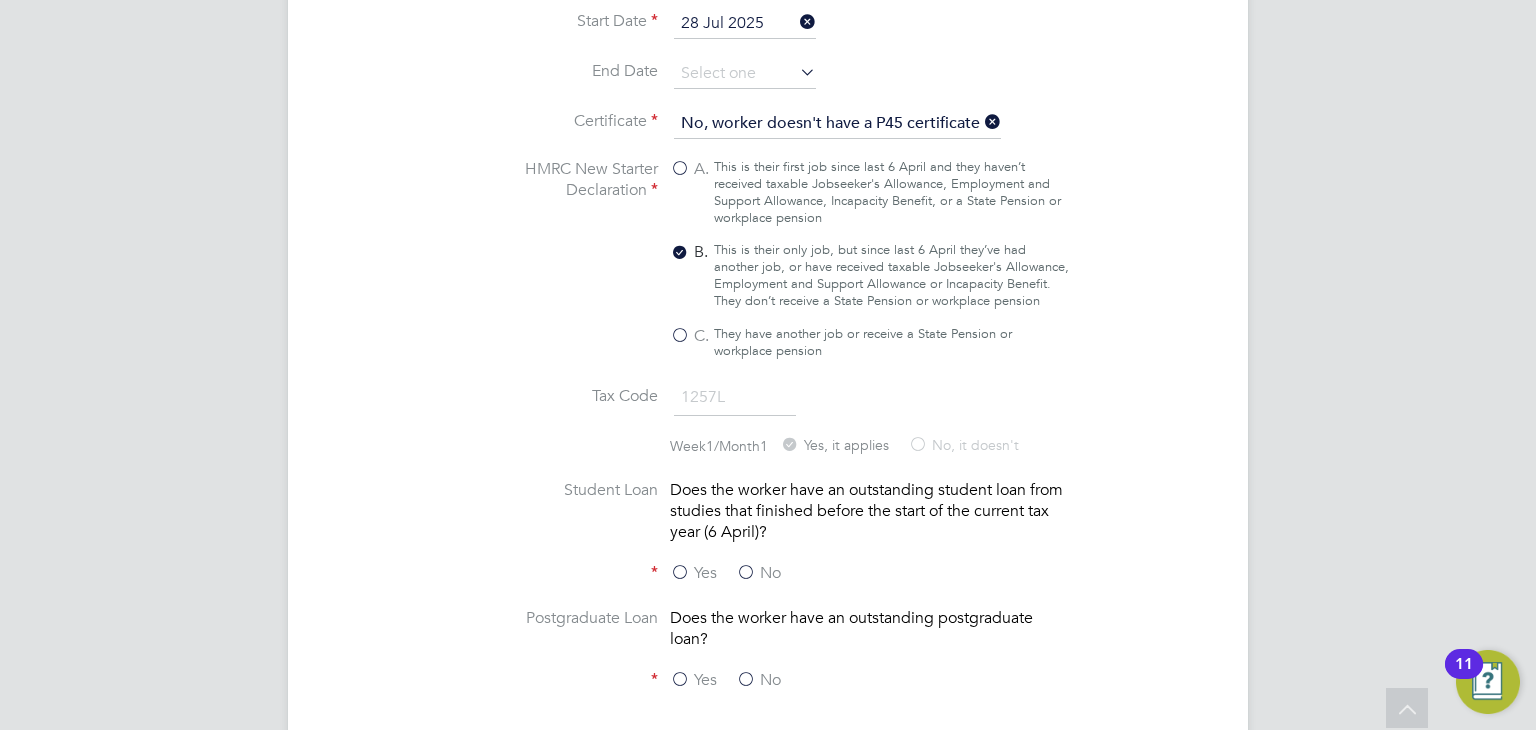 click on "No" 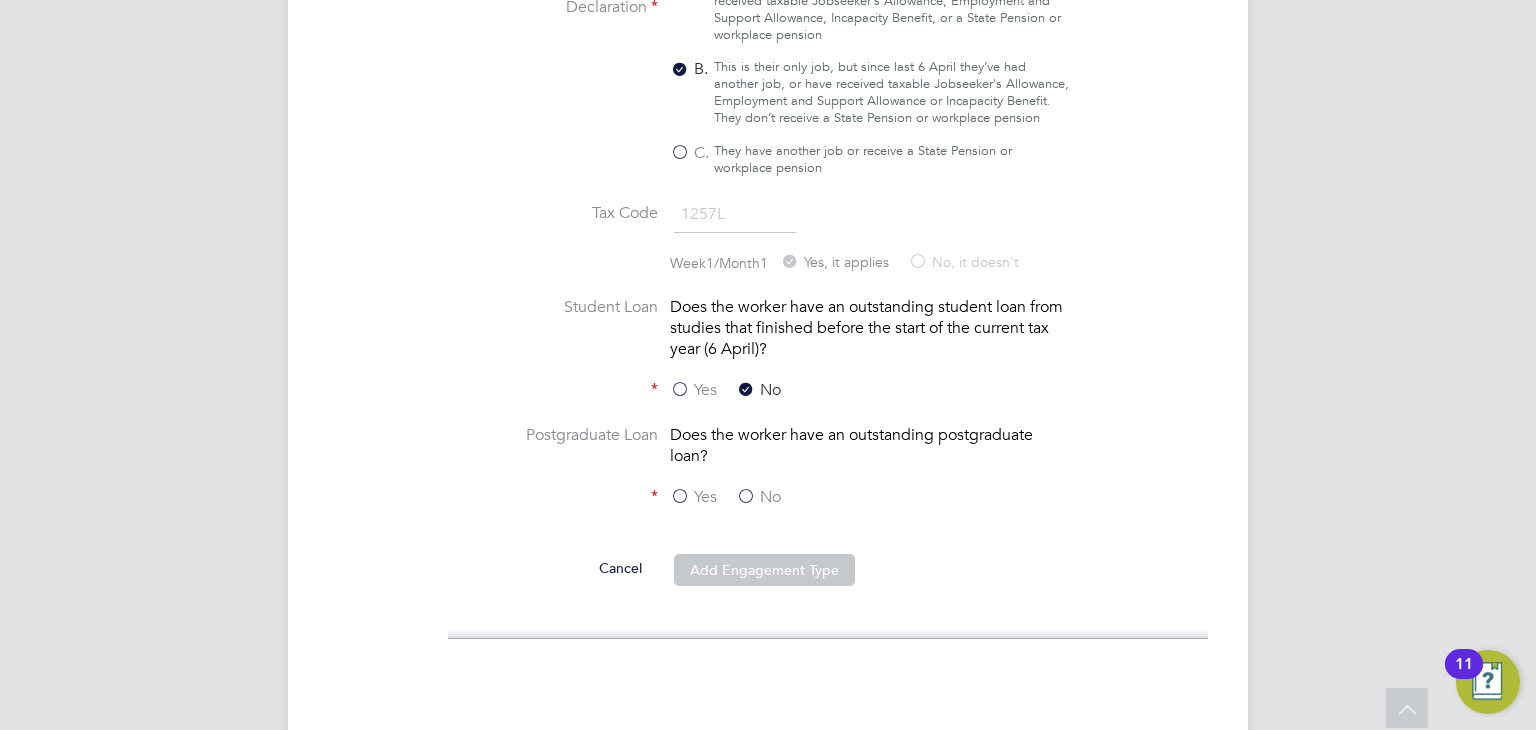 scroll, scrollTop: 2176, scrollLeft: 0, axis: vertical 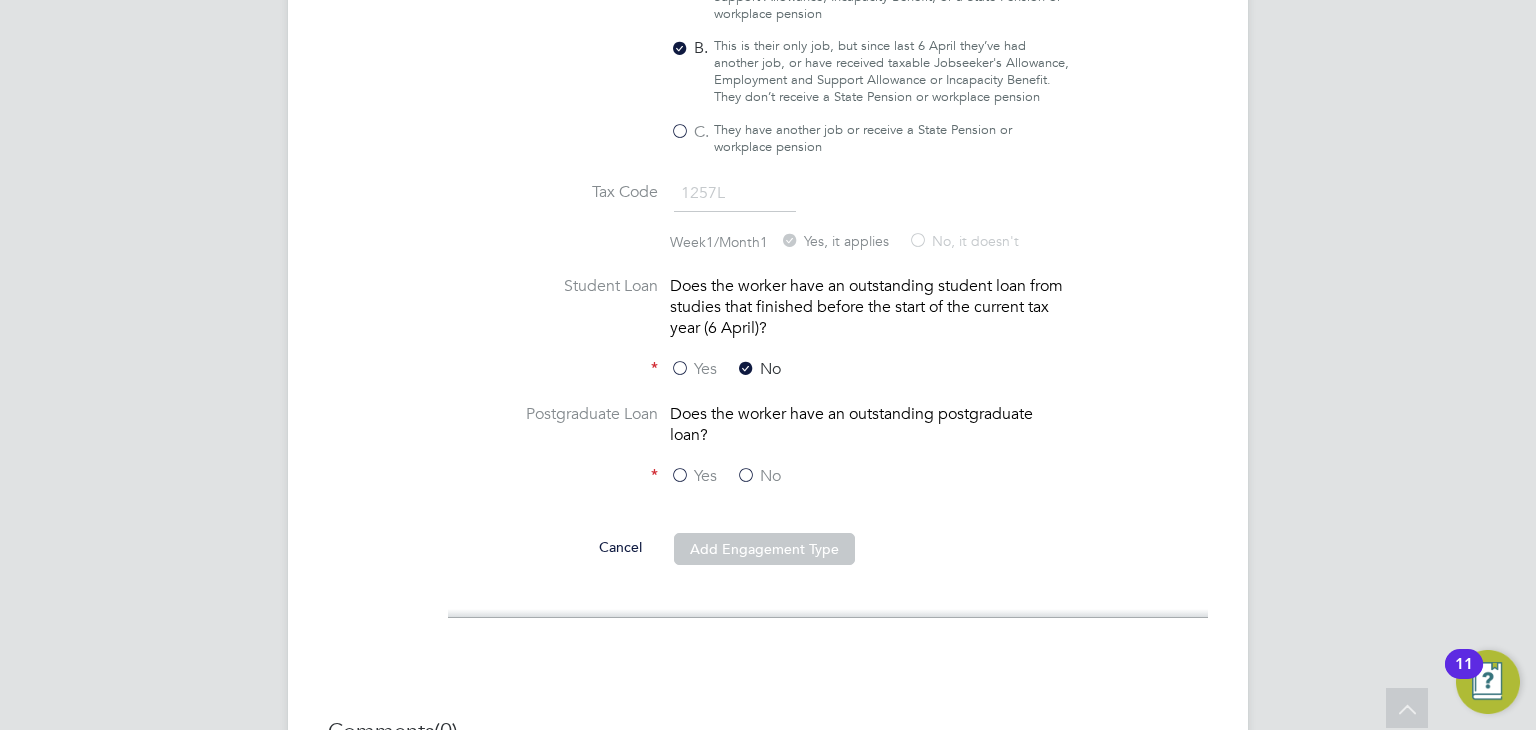 click on "No" 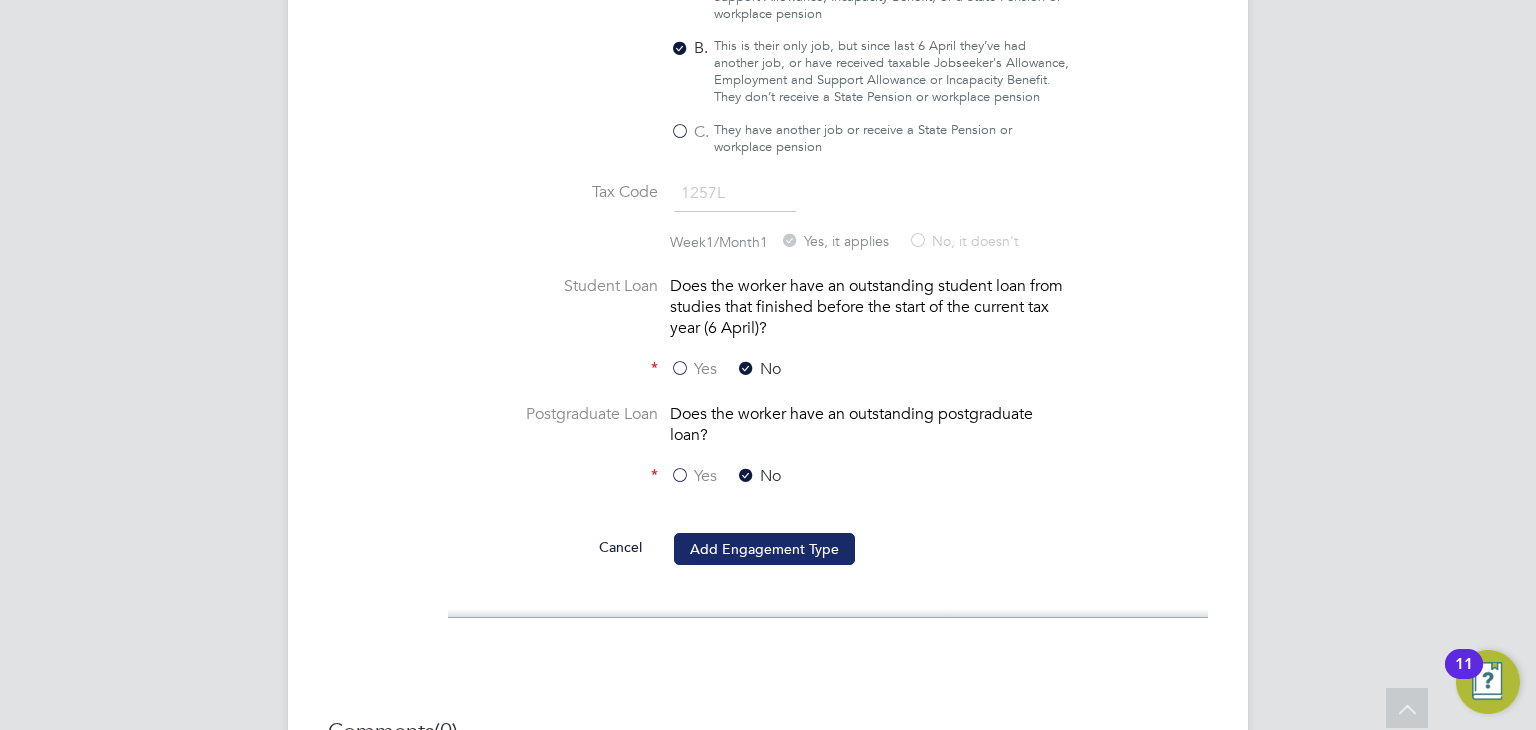 click on "Add Engagement Type" 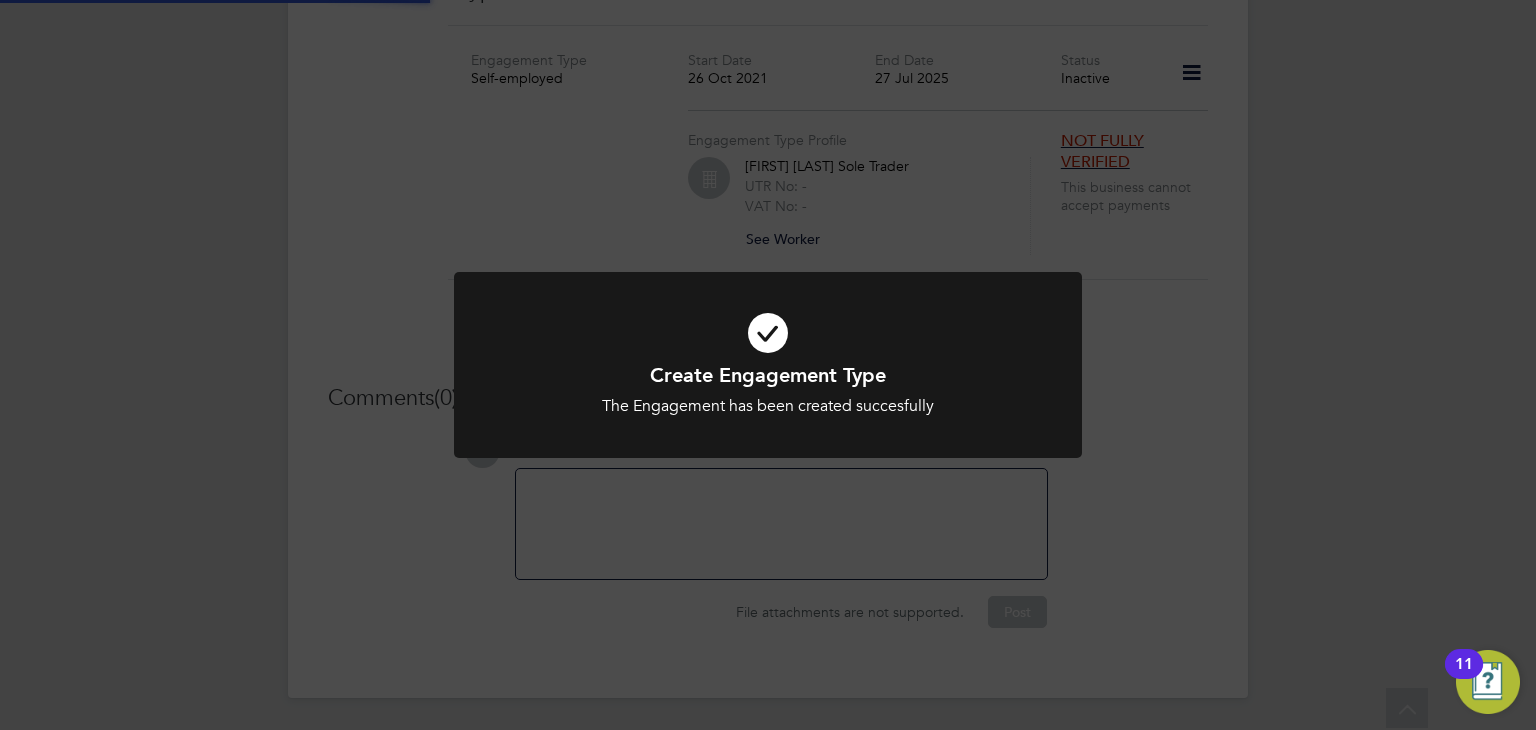 scroll, scrollTop: 1480, scrollLeft: 0, axis: vertical 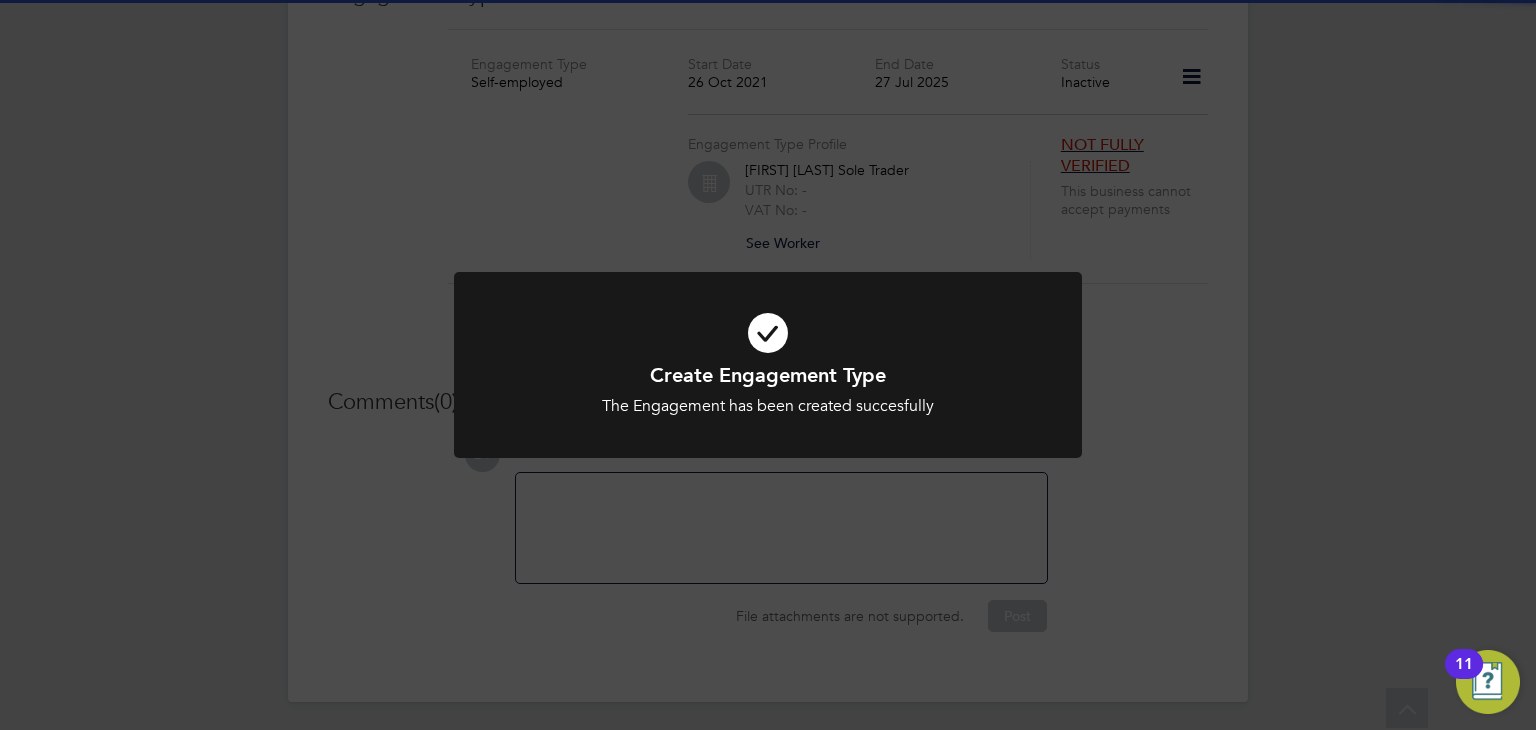 click on "Create Engagement Type The Engagement has been created succesfully Cancel Okay" 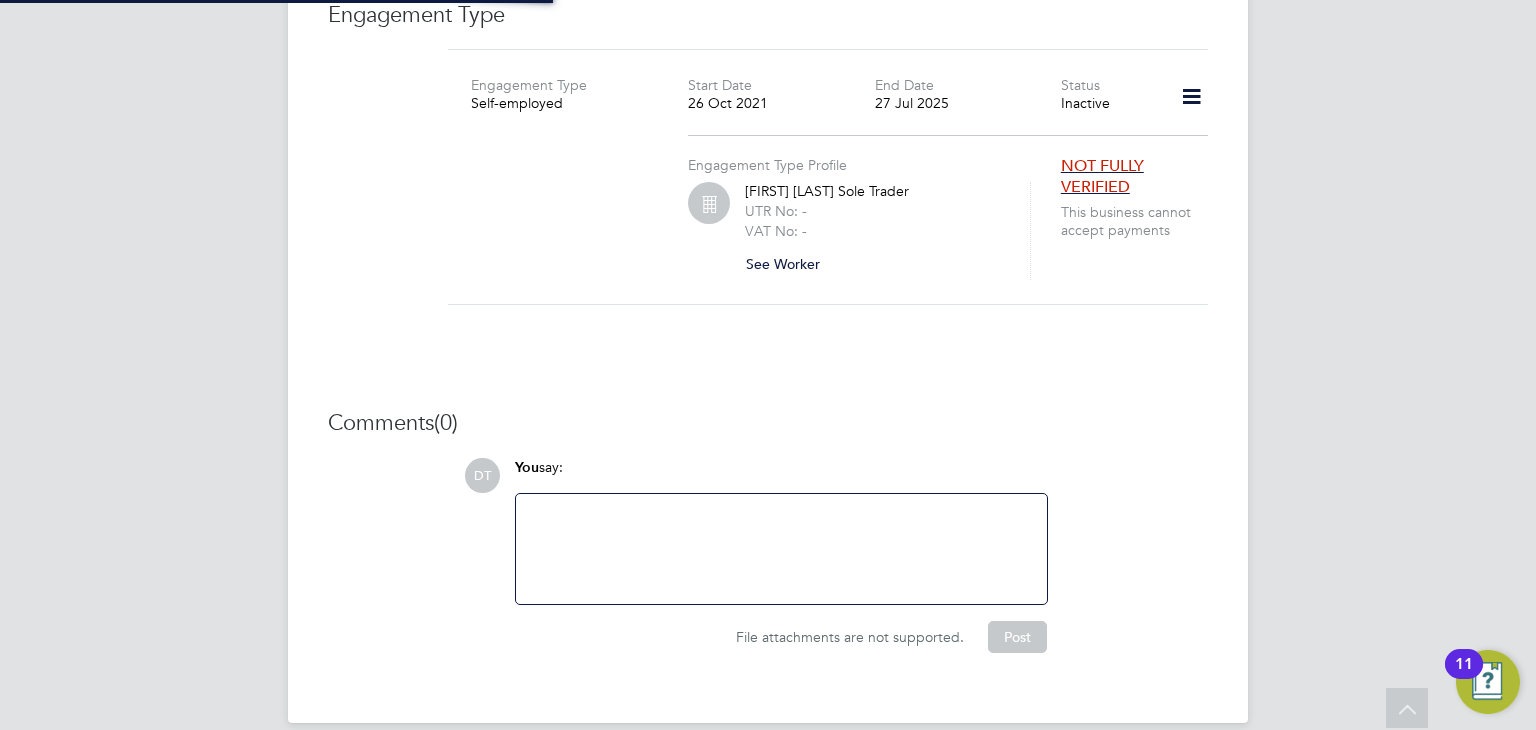 scroll, scrollTop: 1694, scrollLeft: 0, axis: vertical 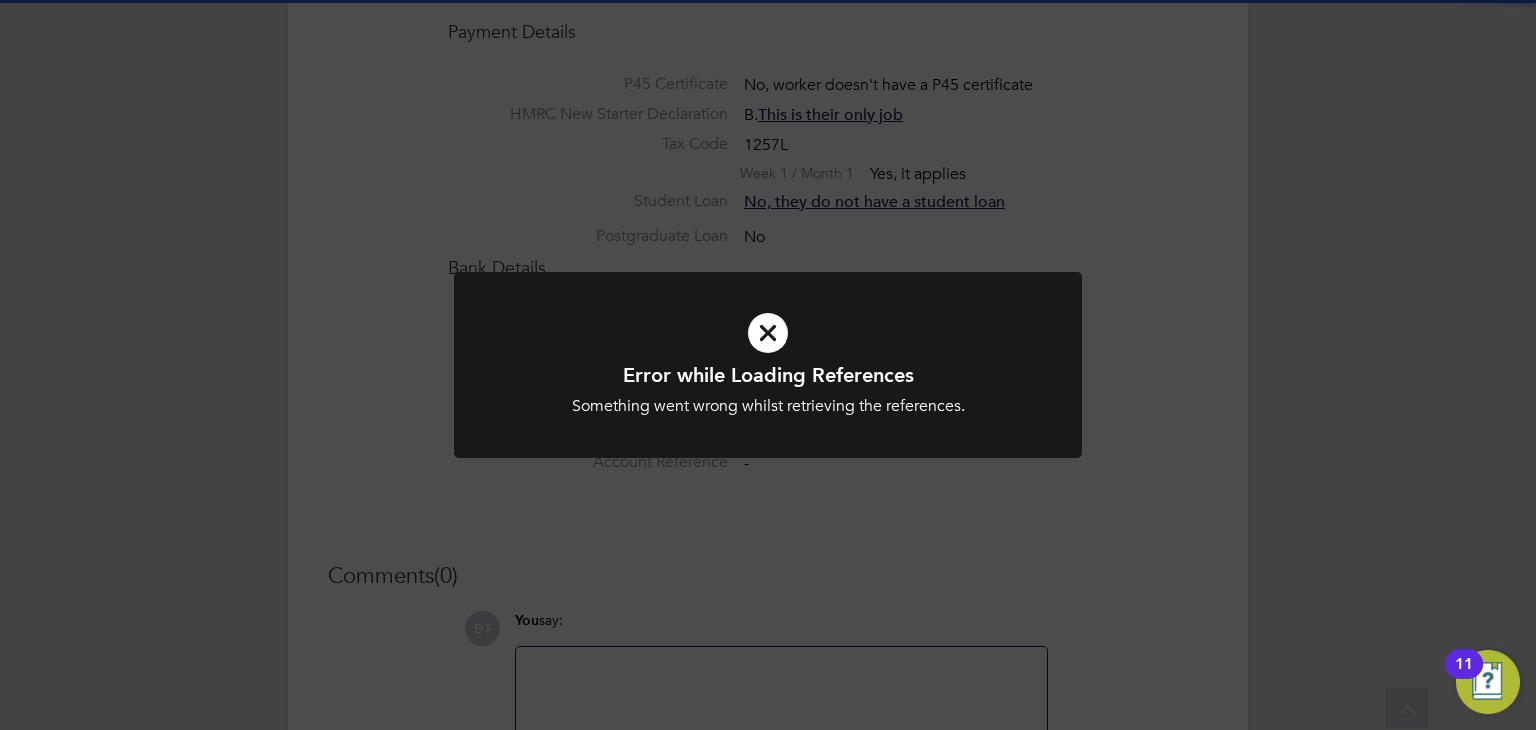 click on "Error while Loading References Something went wrong whilst retrieving the references. Cancel Okay" 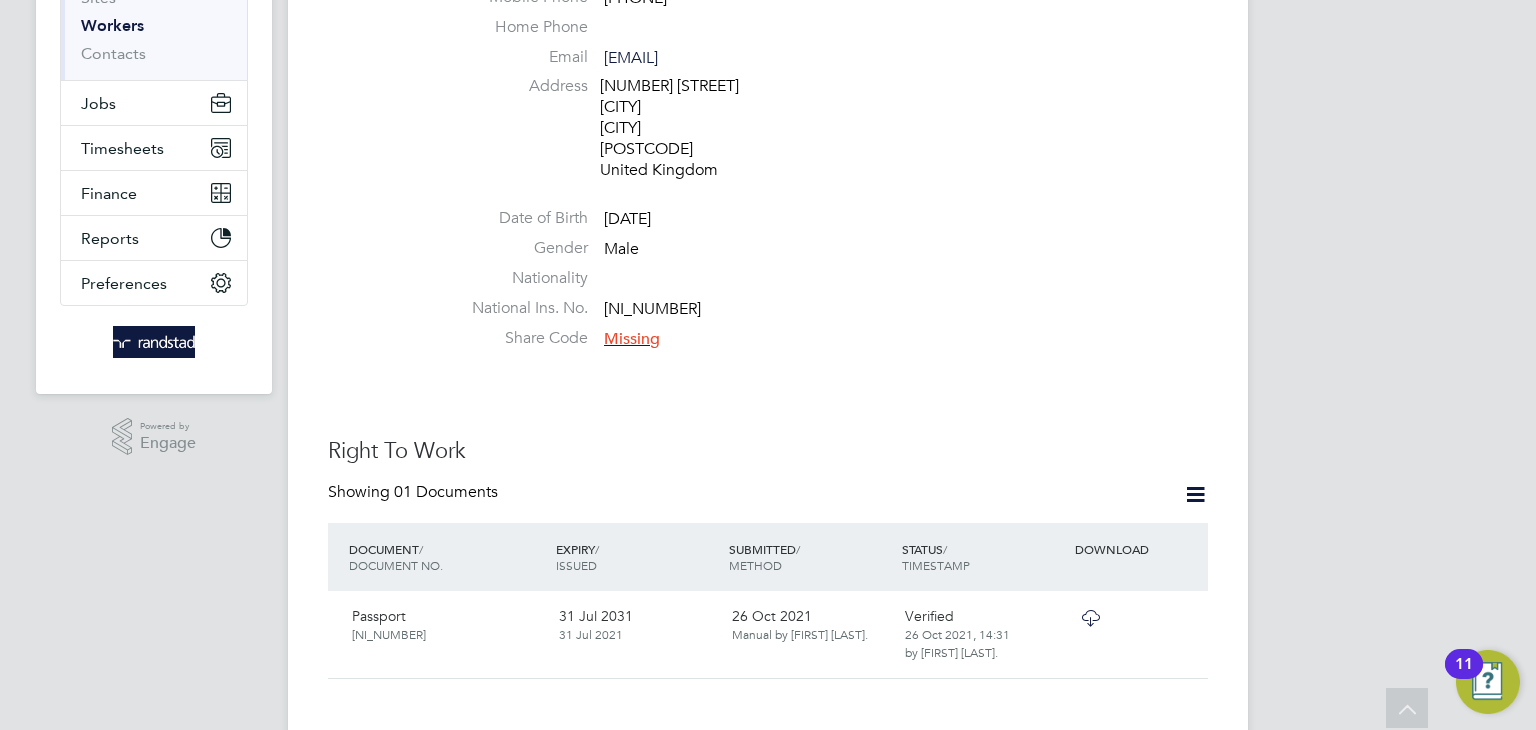 scroll, scrollTop: 294, scrollLeft: 0, axis: vertical 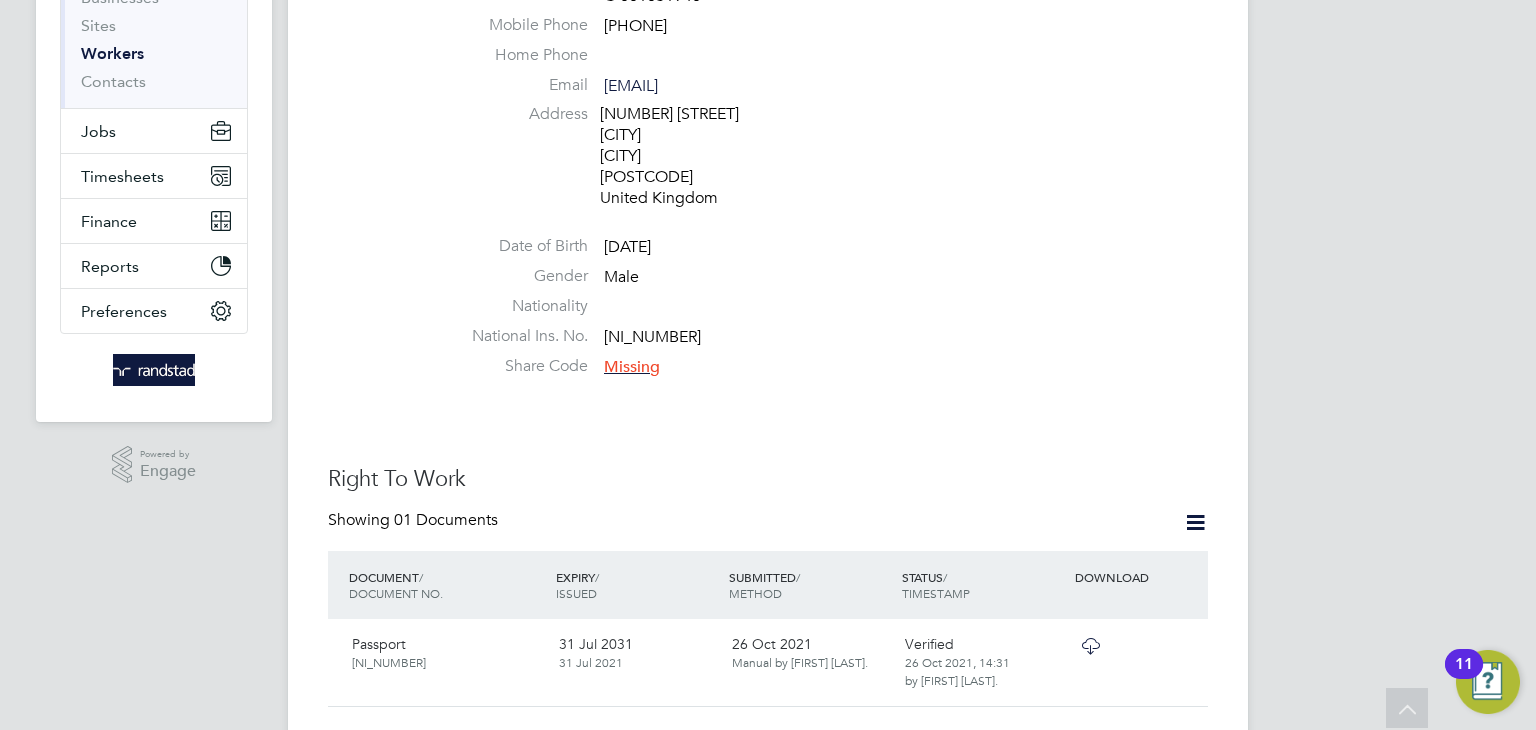 click 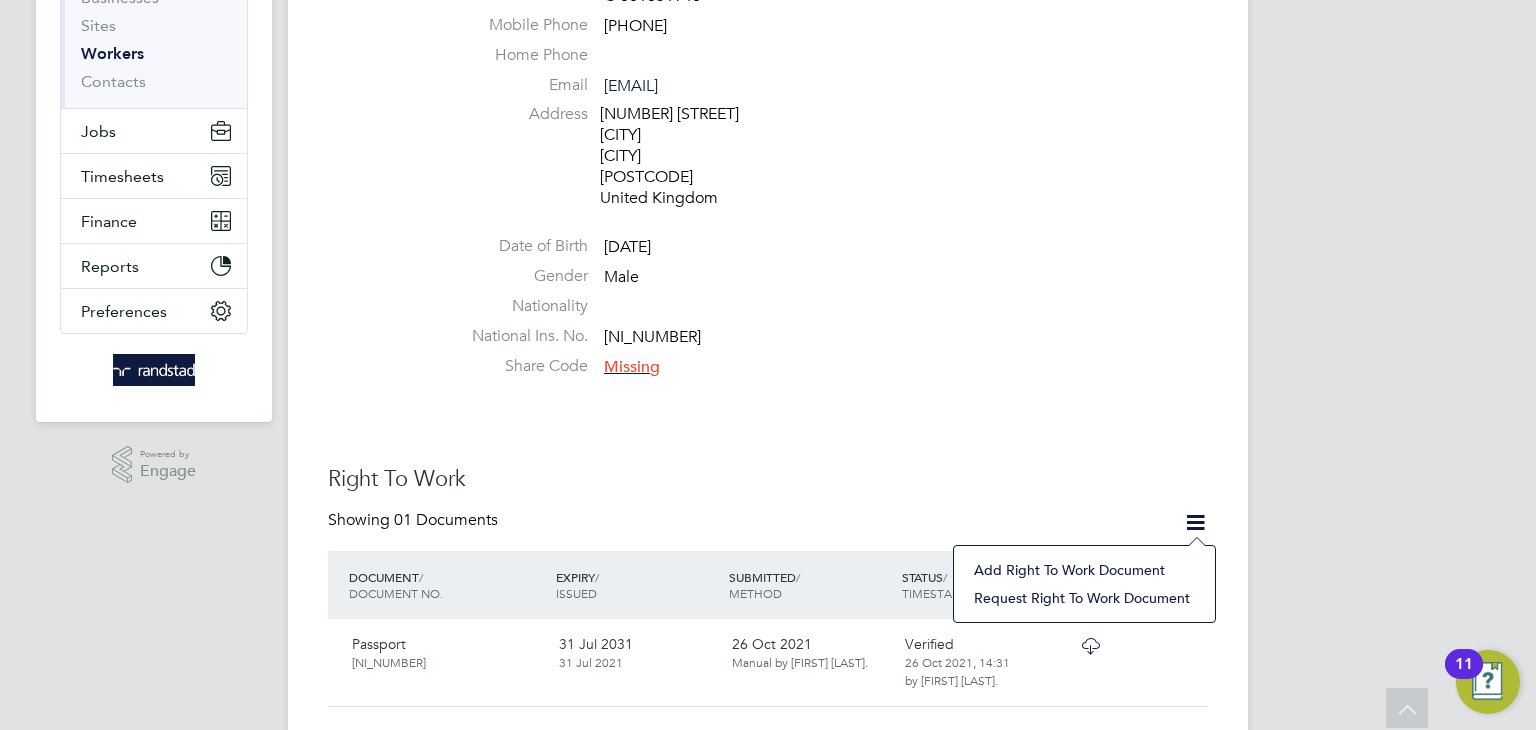 click on "Add Right To Work Document" 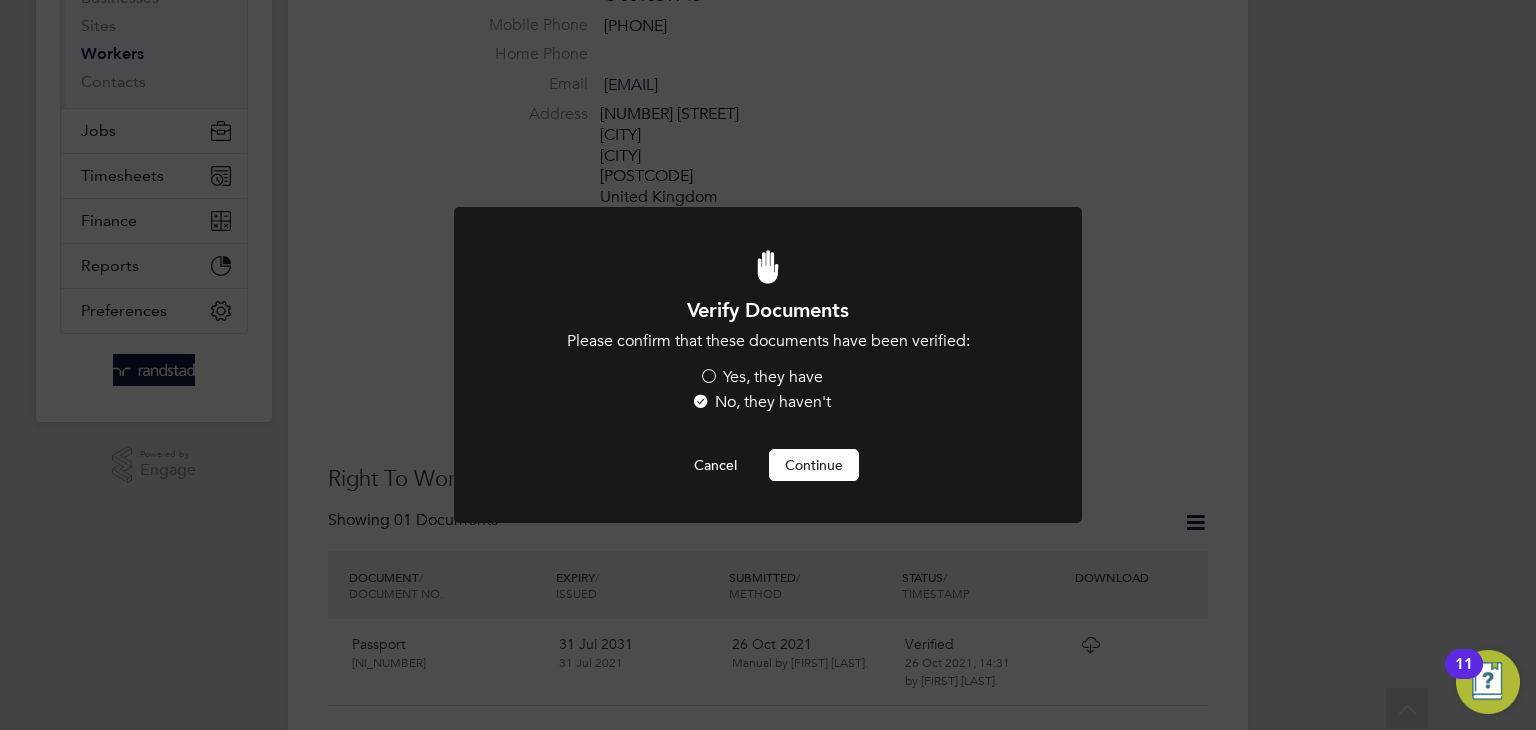 click on "Yes, they have" at bounding box center [761, 377] 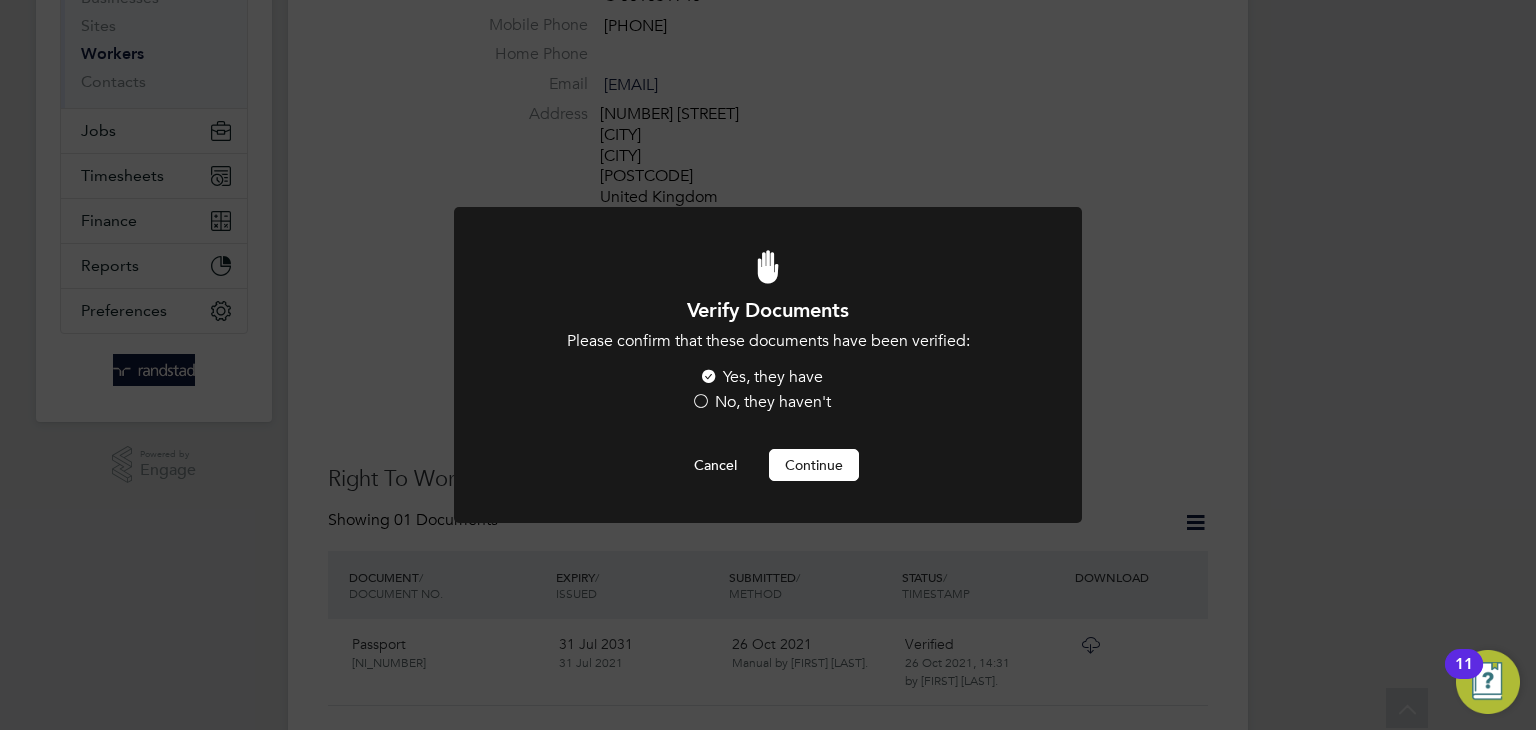 click on "Continue" at bounding box center (814, 465) 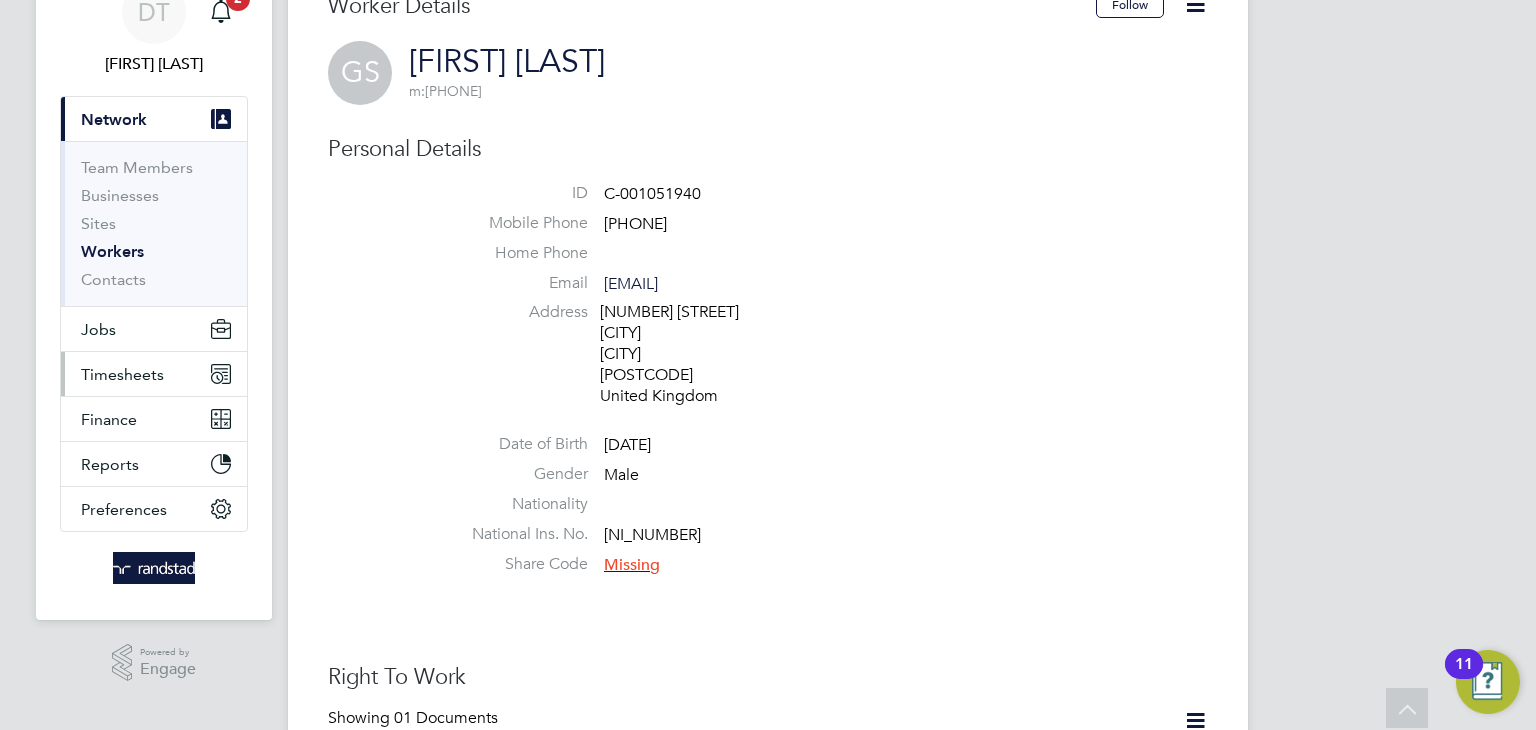 scroll, scrollTop: 75, scrollLeft: 0, axis: vertical 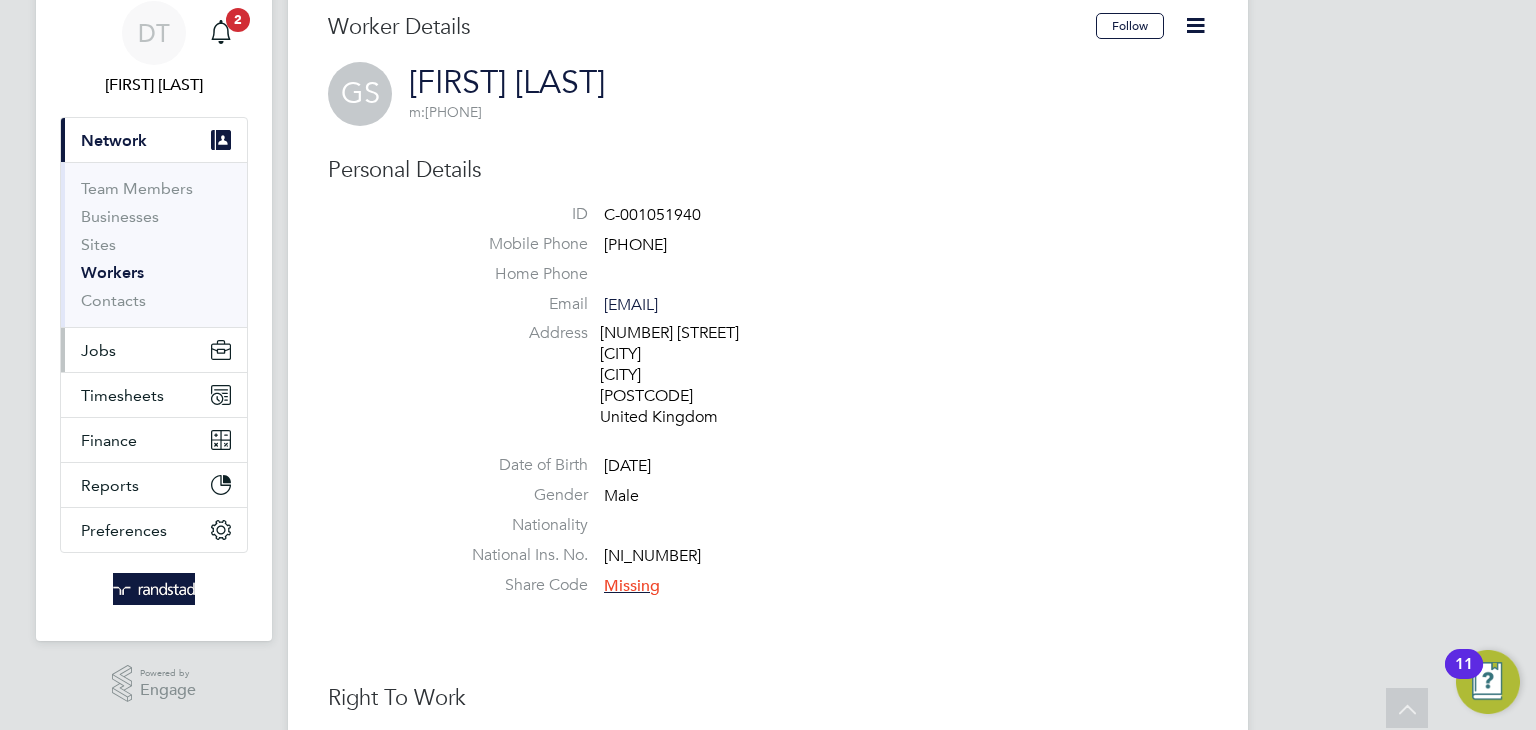 click on "Jobs" at bounding box center (154, 350) 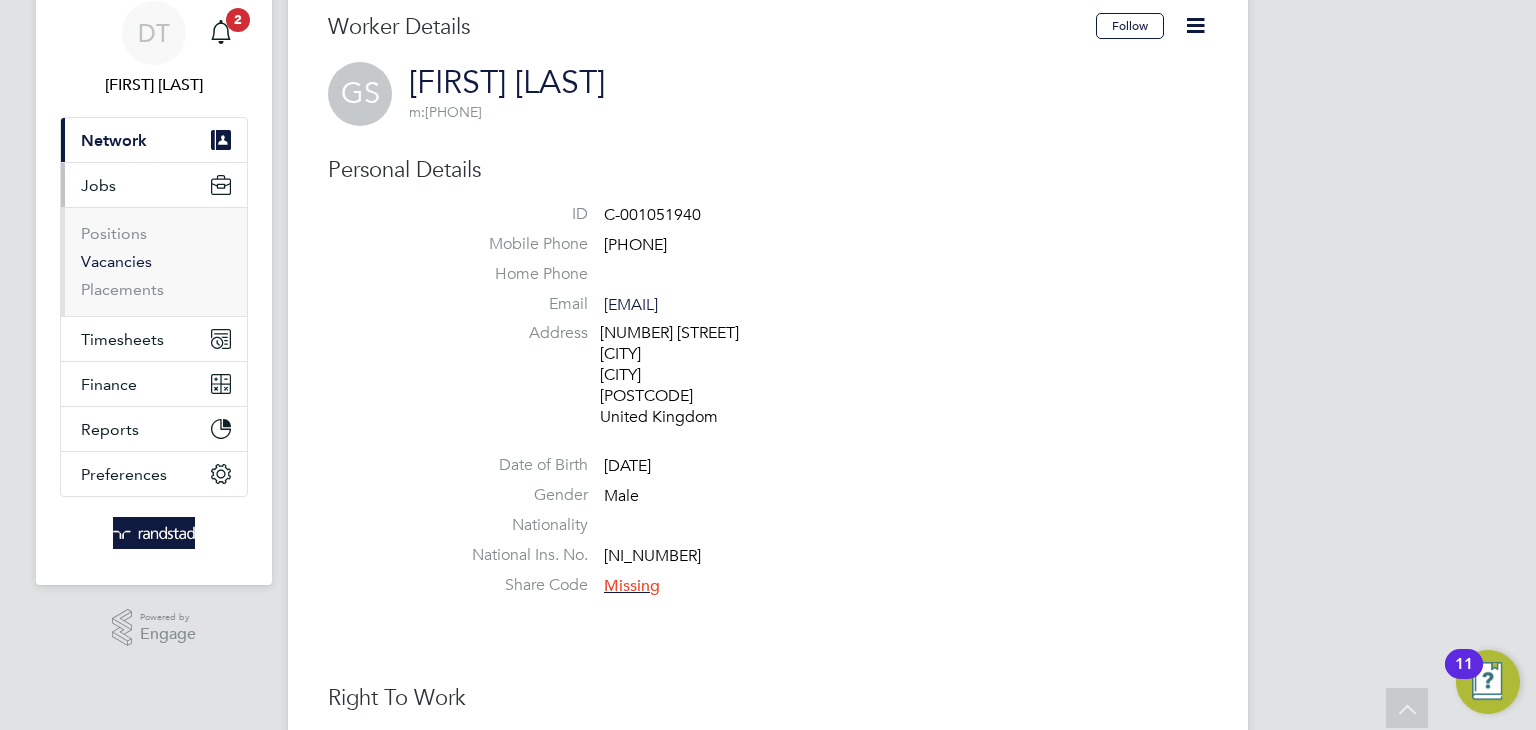 click on "Vacancies" at bounding box center [116, 261] 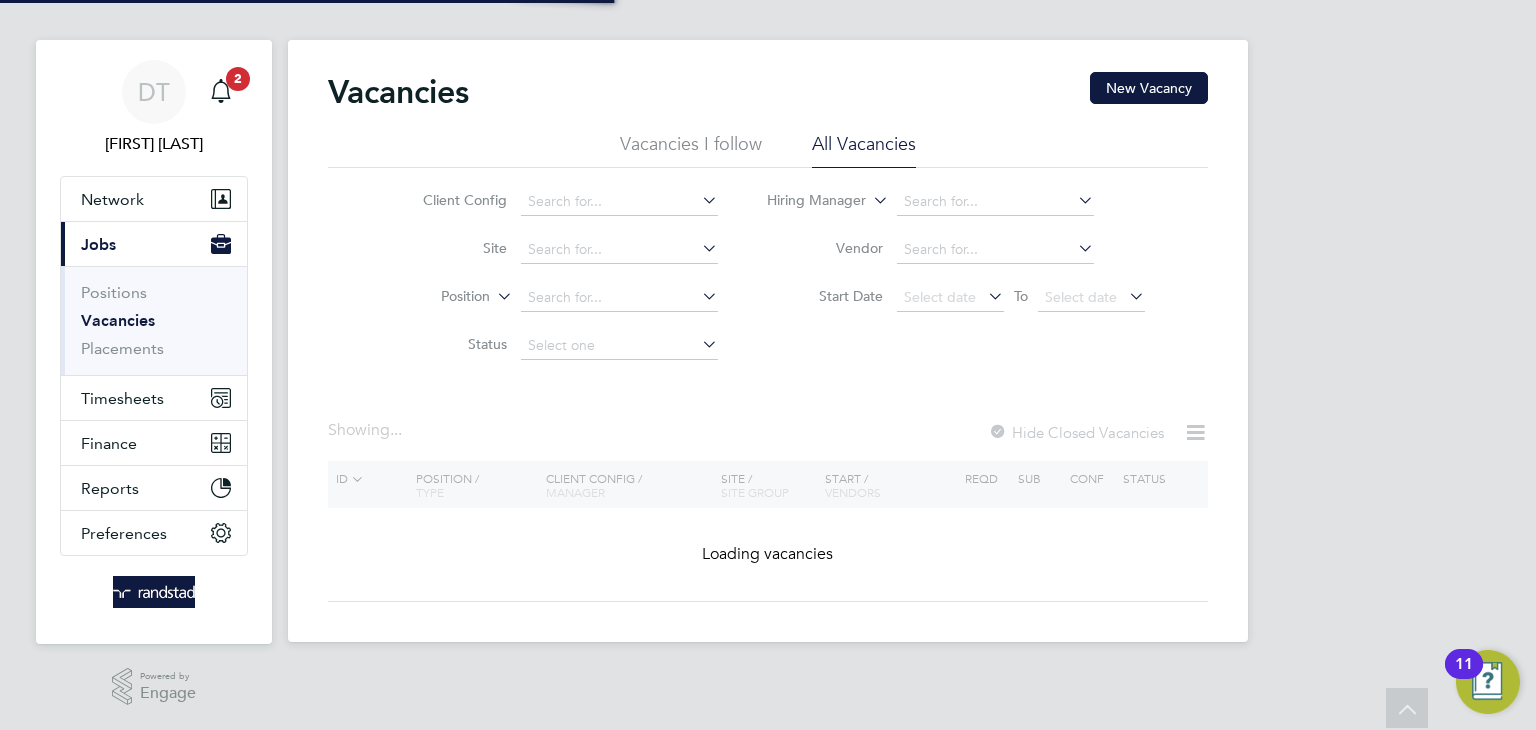 scroll, scrollTop: 0, scrollLeft: 0, axis: both 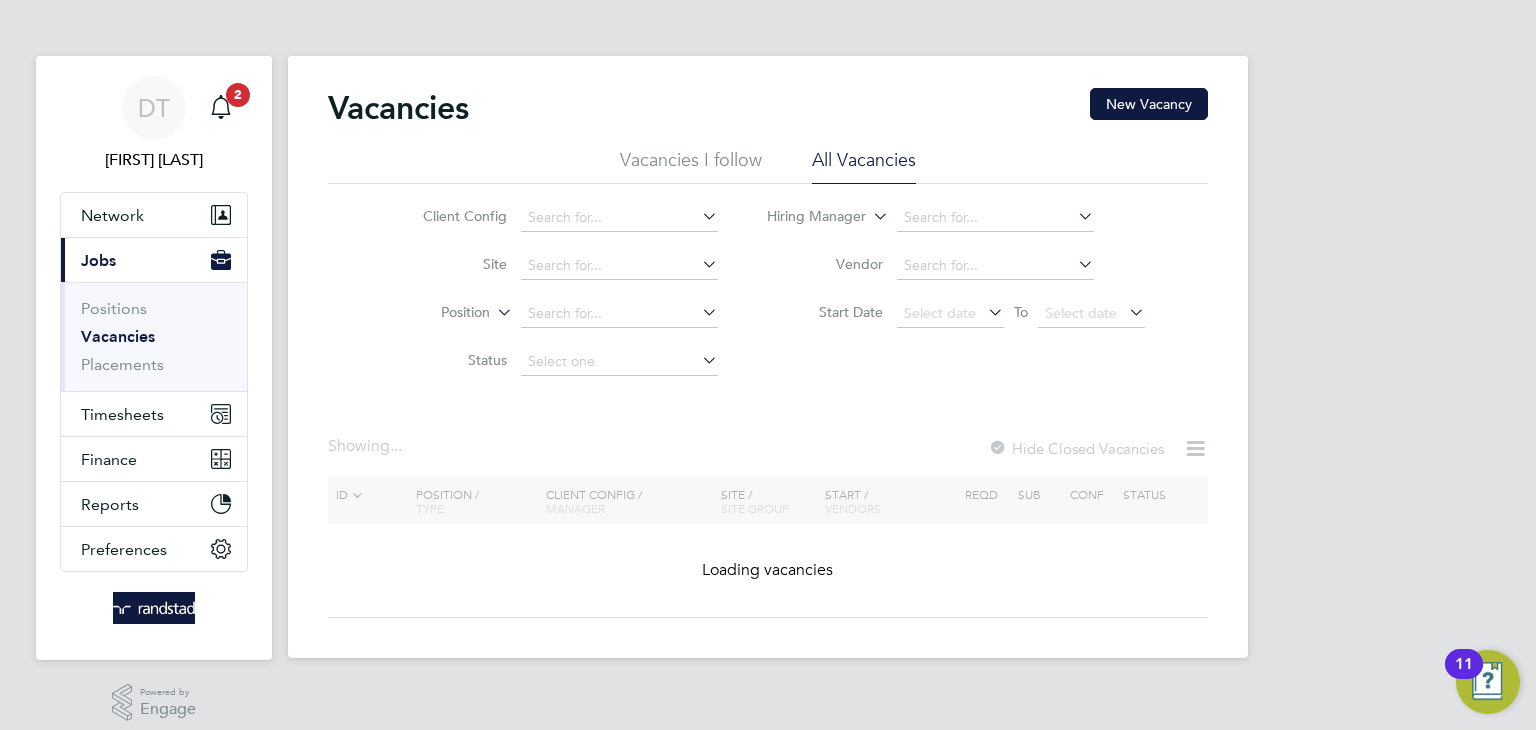 click on "Site" 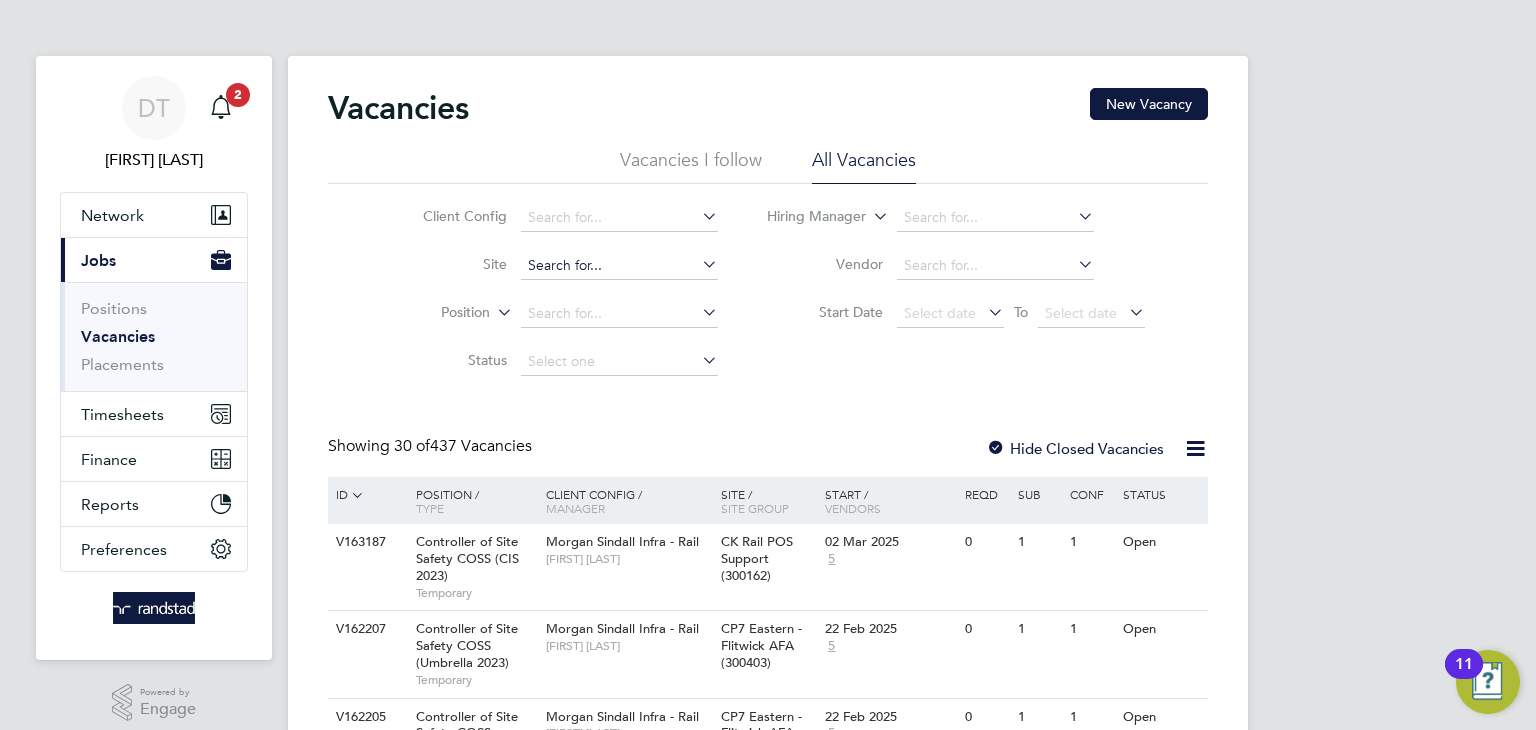 click 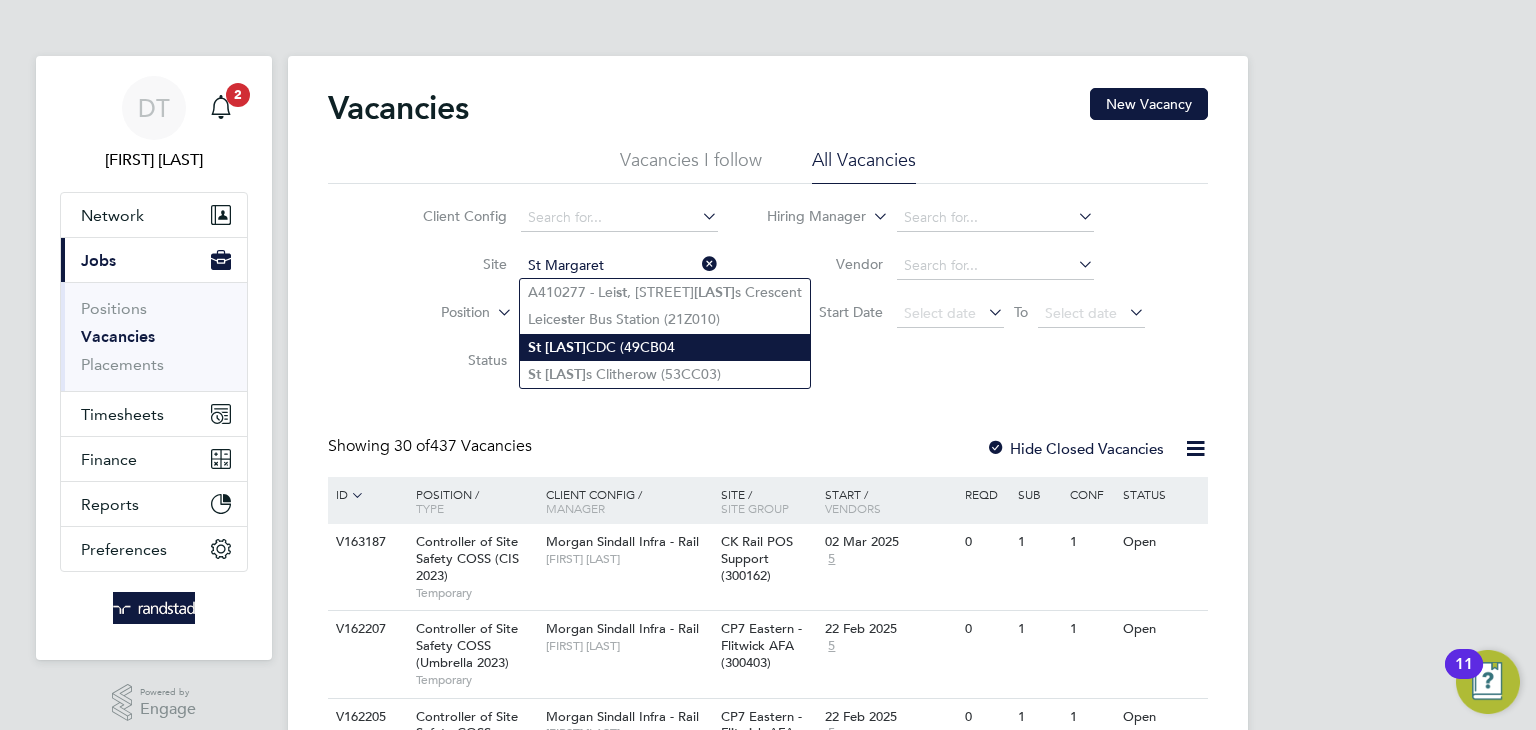 click on "Margaret" 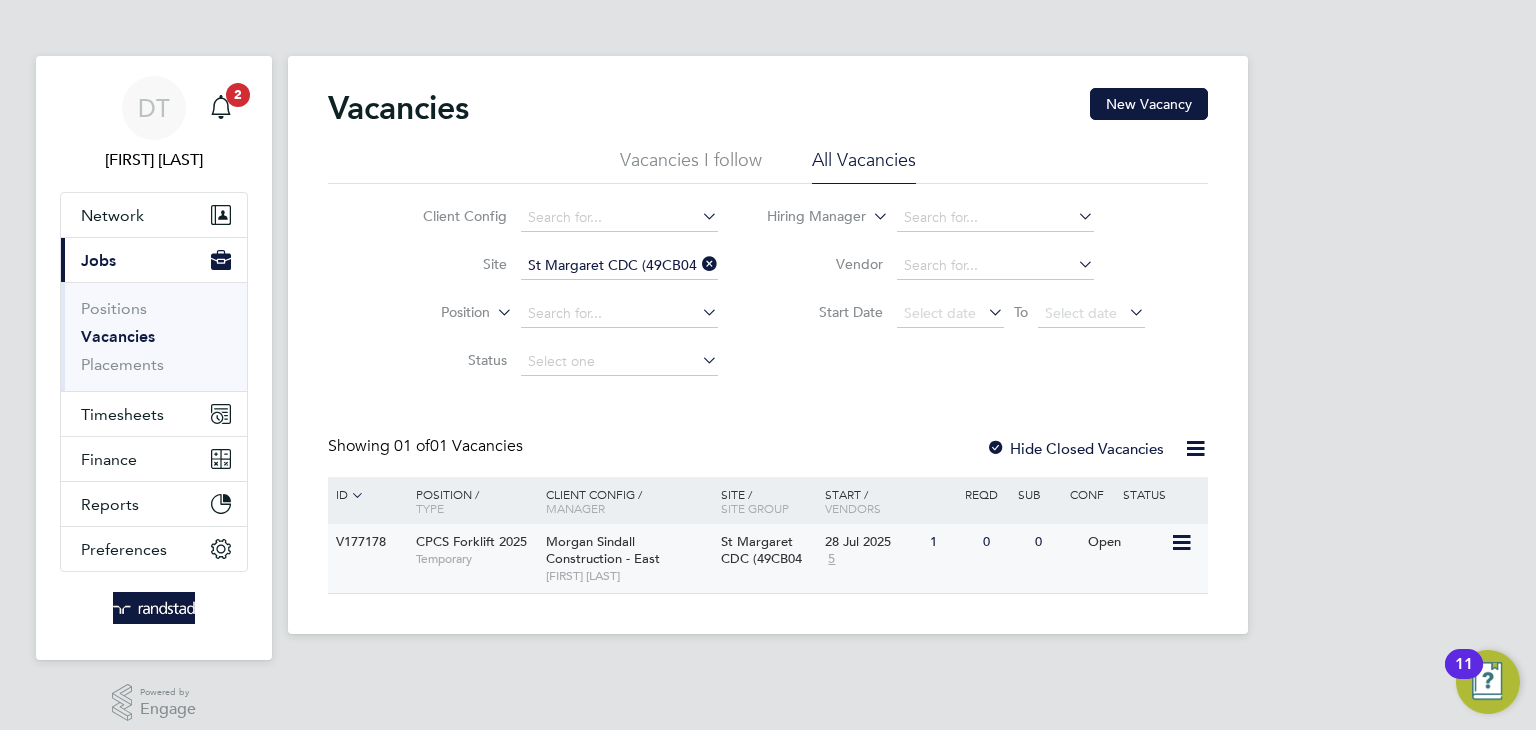 click on "St Margaret CDC (49CB04" 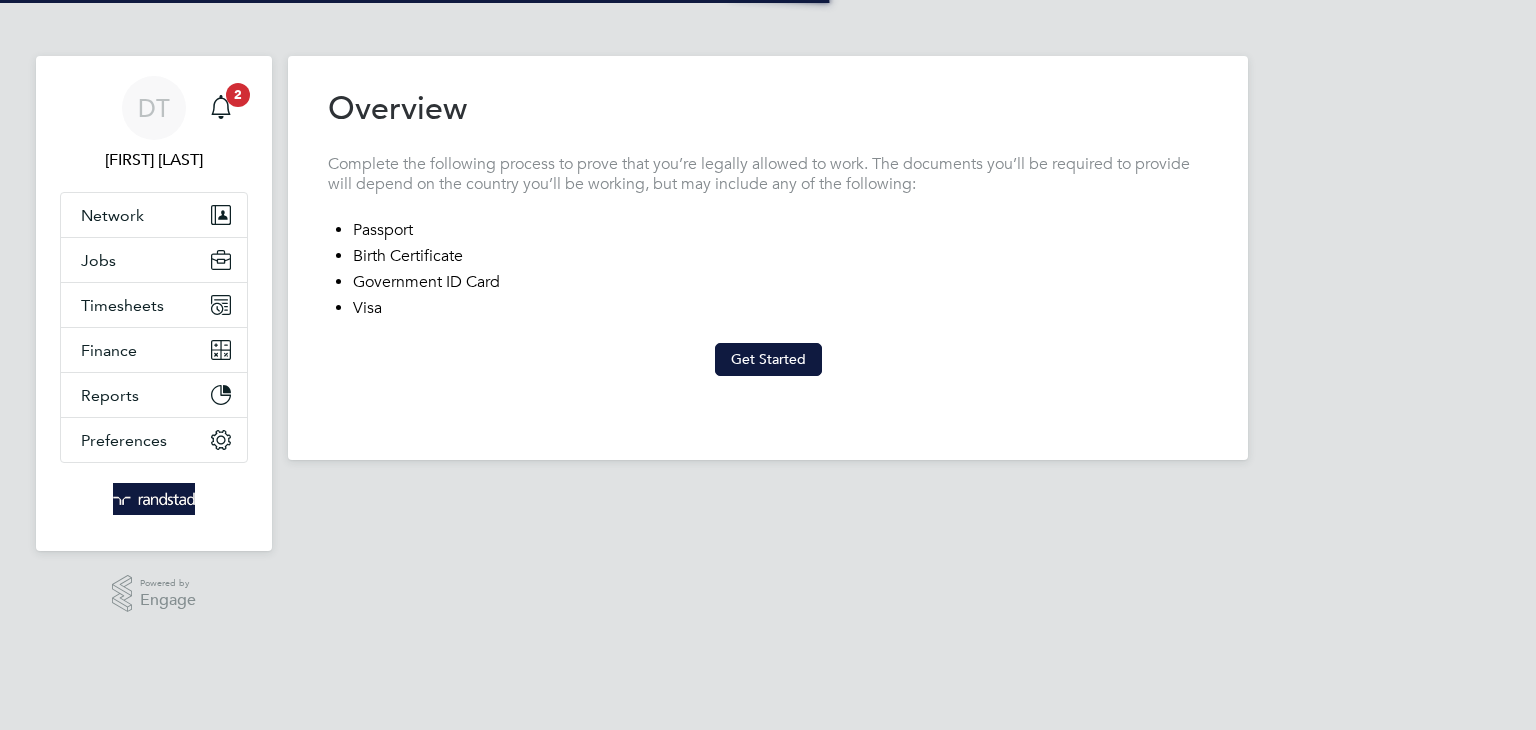 scroll, scrollTop: 0, scrollLeft: 0, axis: both 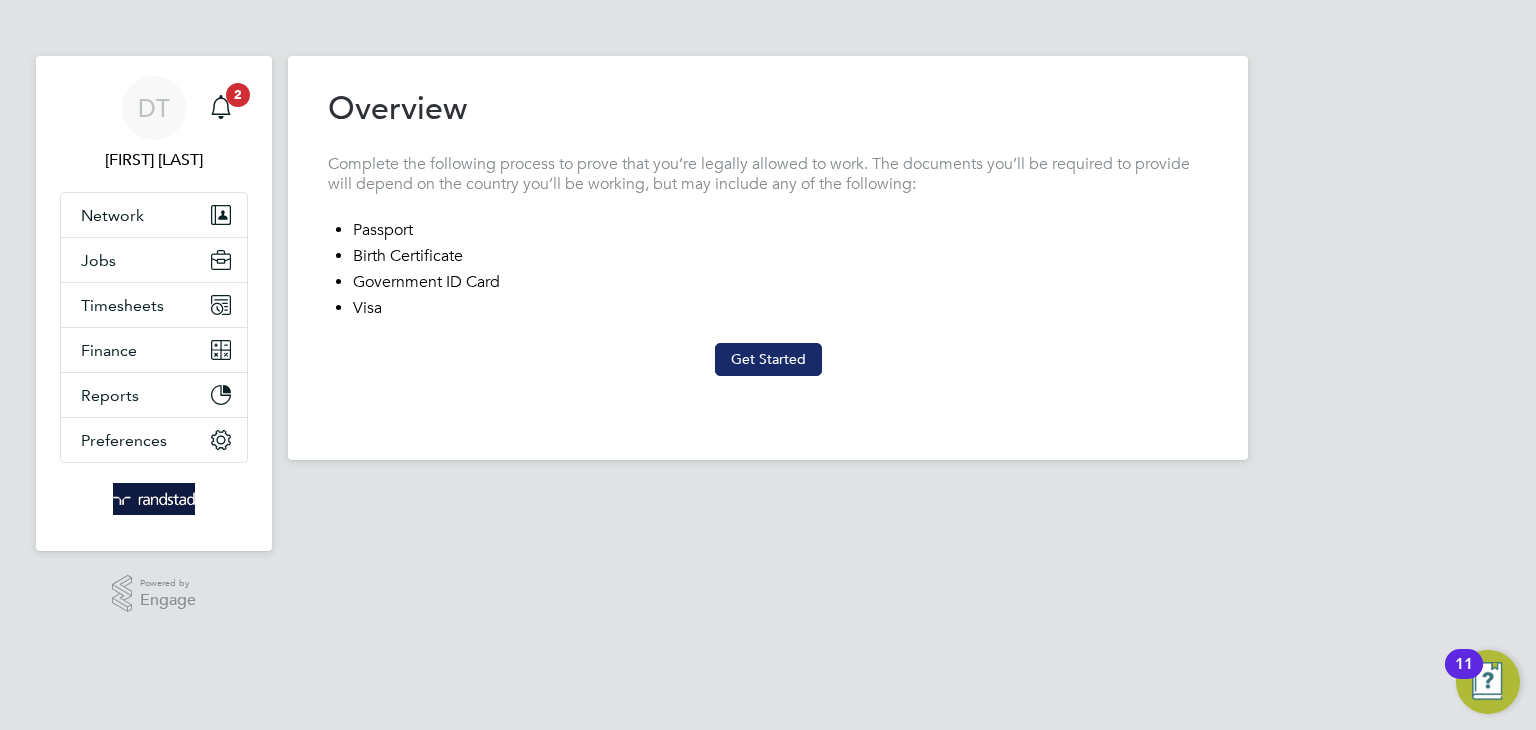 click on "Get Started" at bounding box center [768, 359] 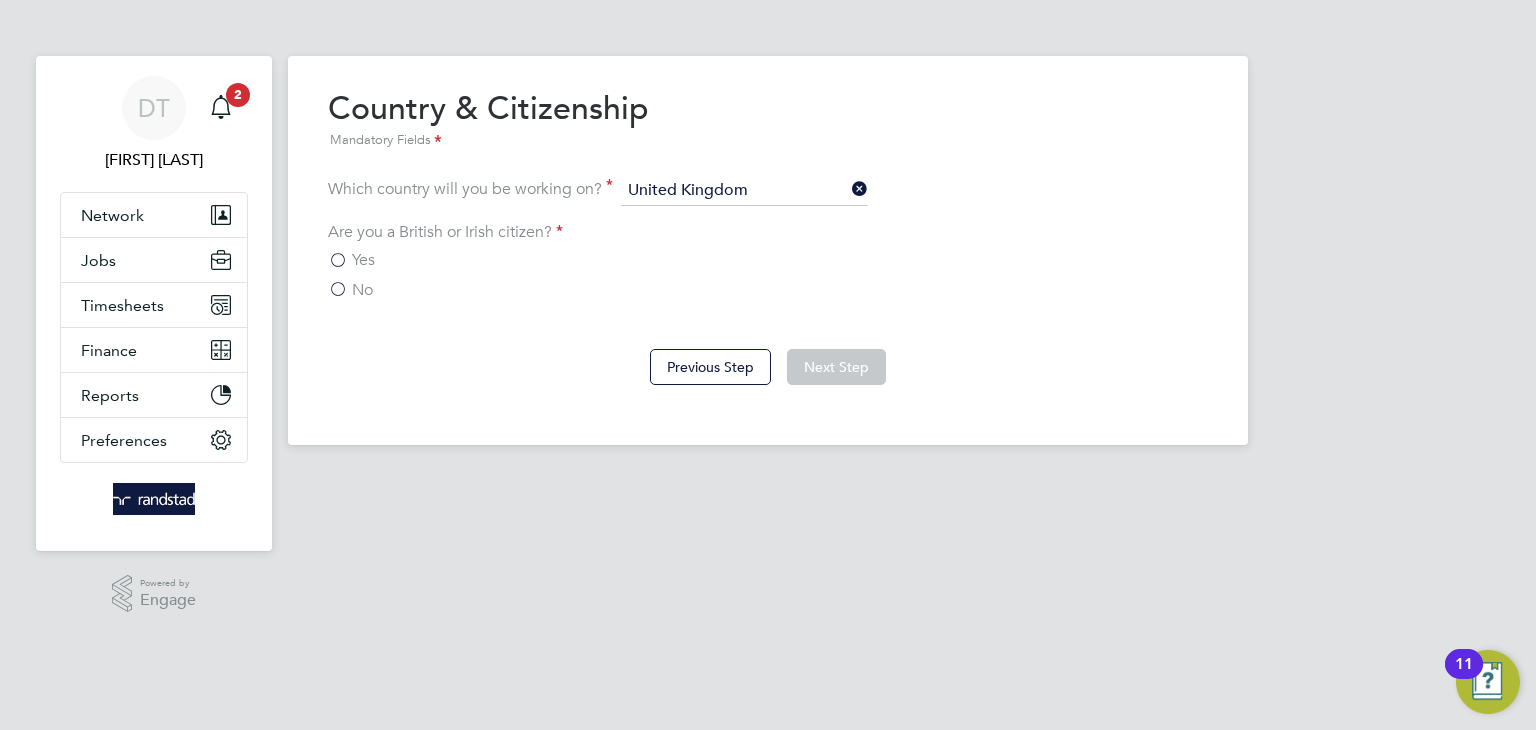 click on "No" at bounding box center [350, 290] 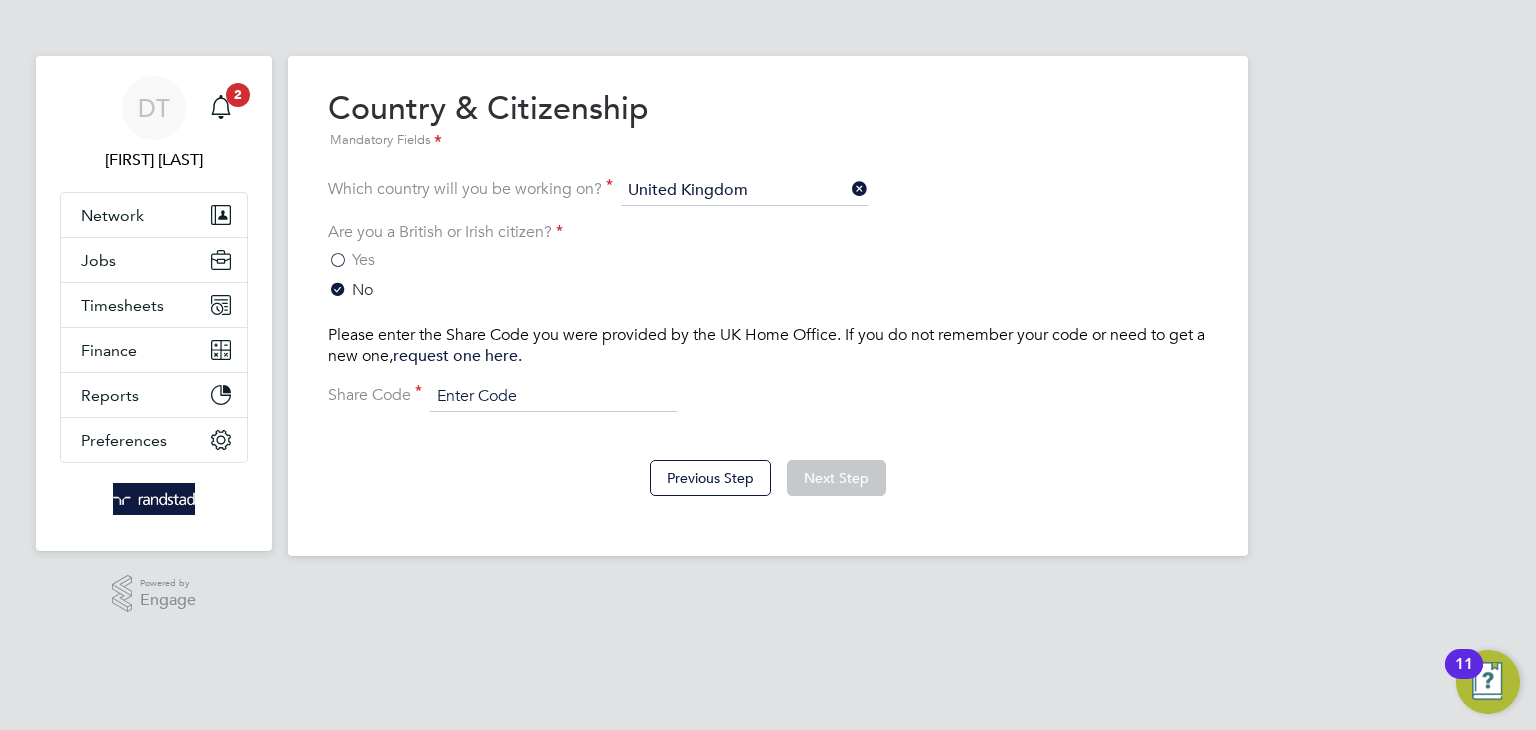 click at bounding box center (553, 397) 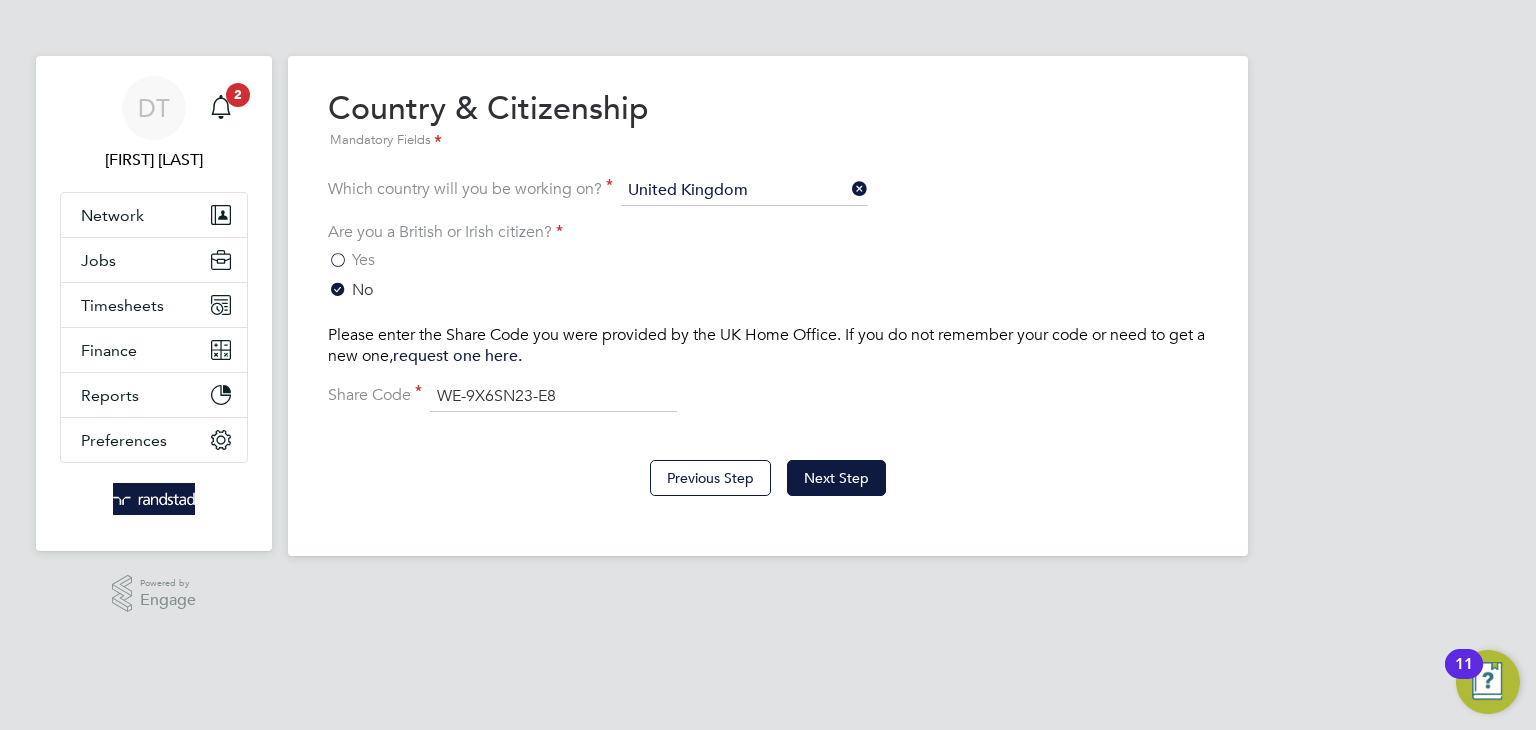 type on "WE-9X6SN23-E8" 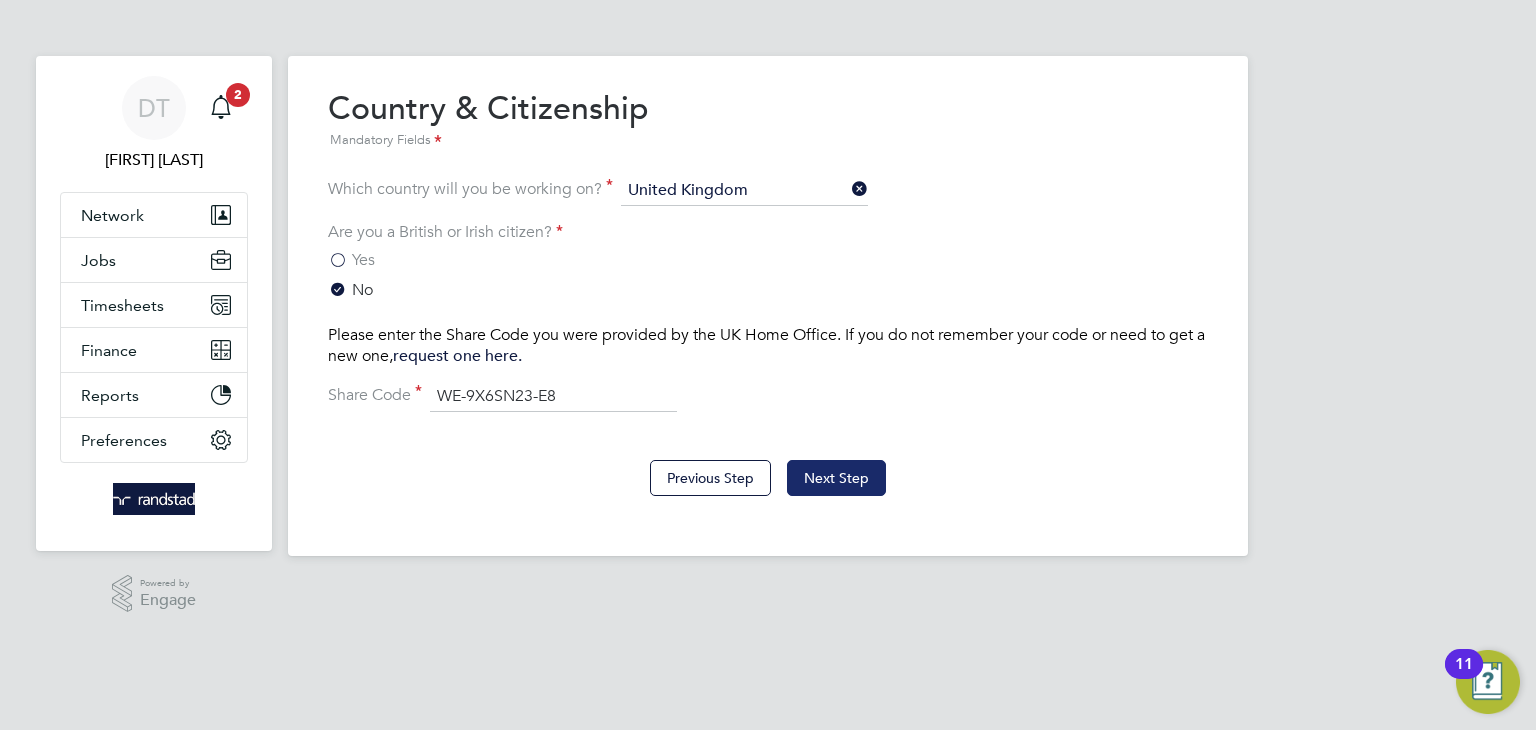click on "Next Step" 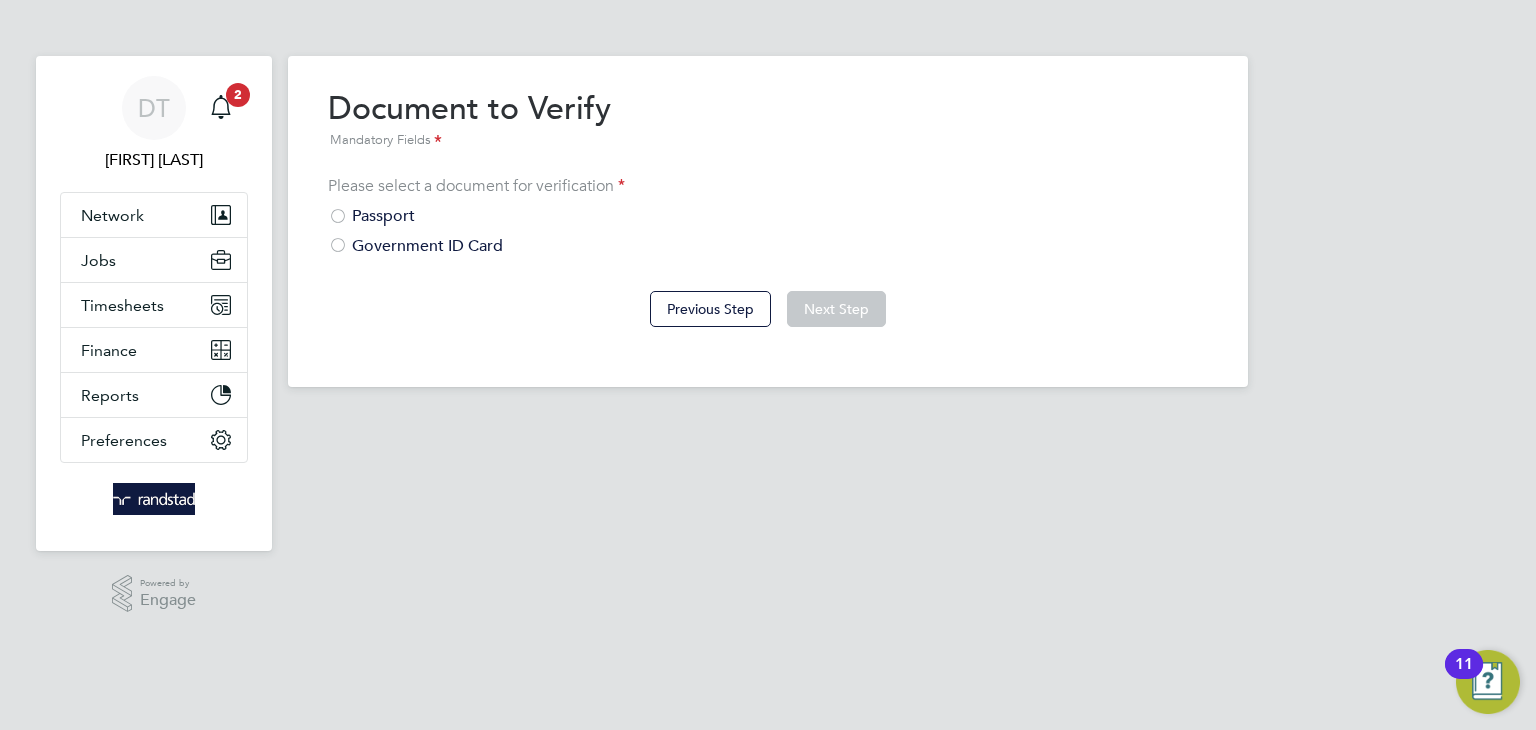click on "Government ID Card" at bounding box center (768, 246) 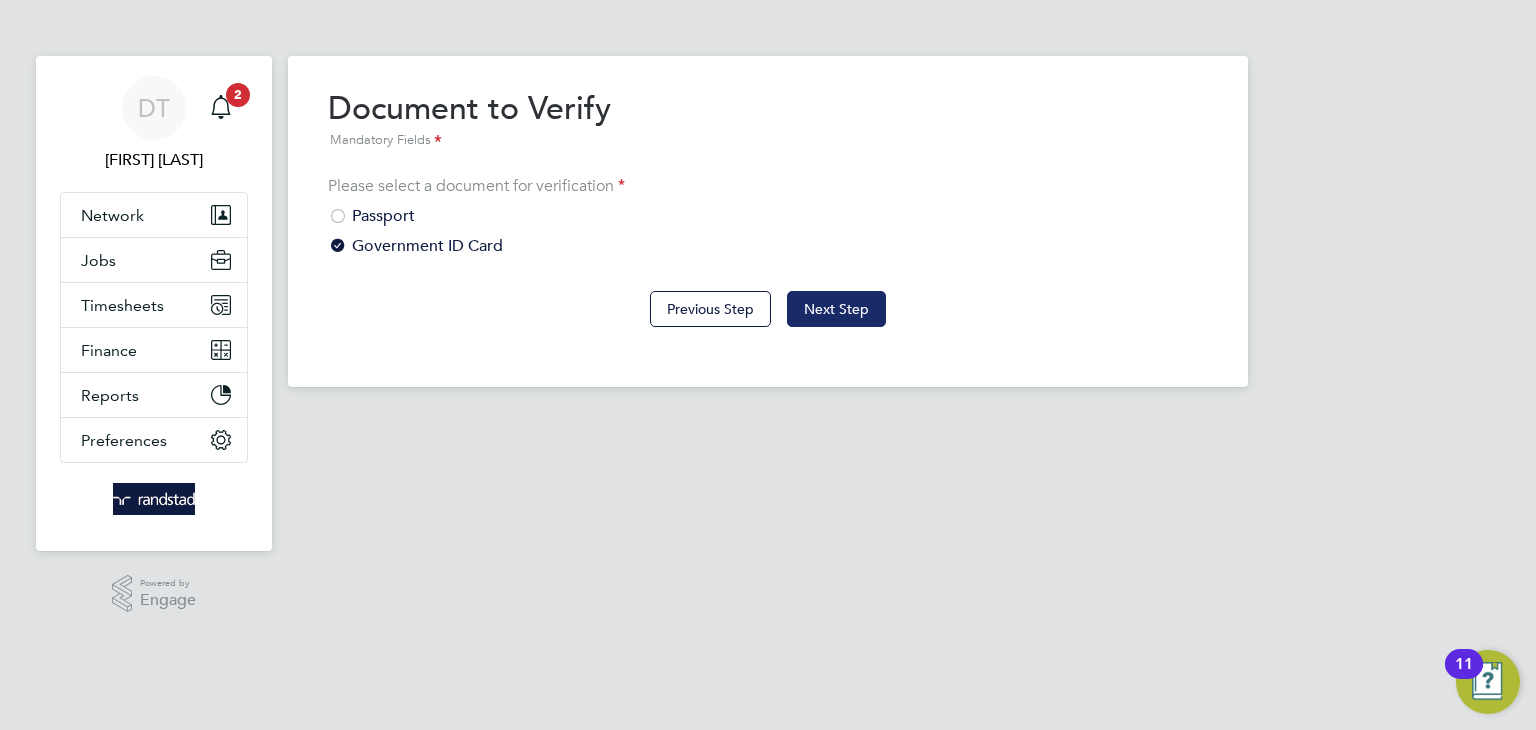 click on "Next Step" 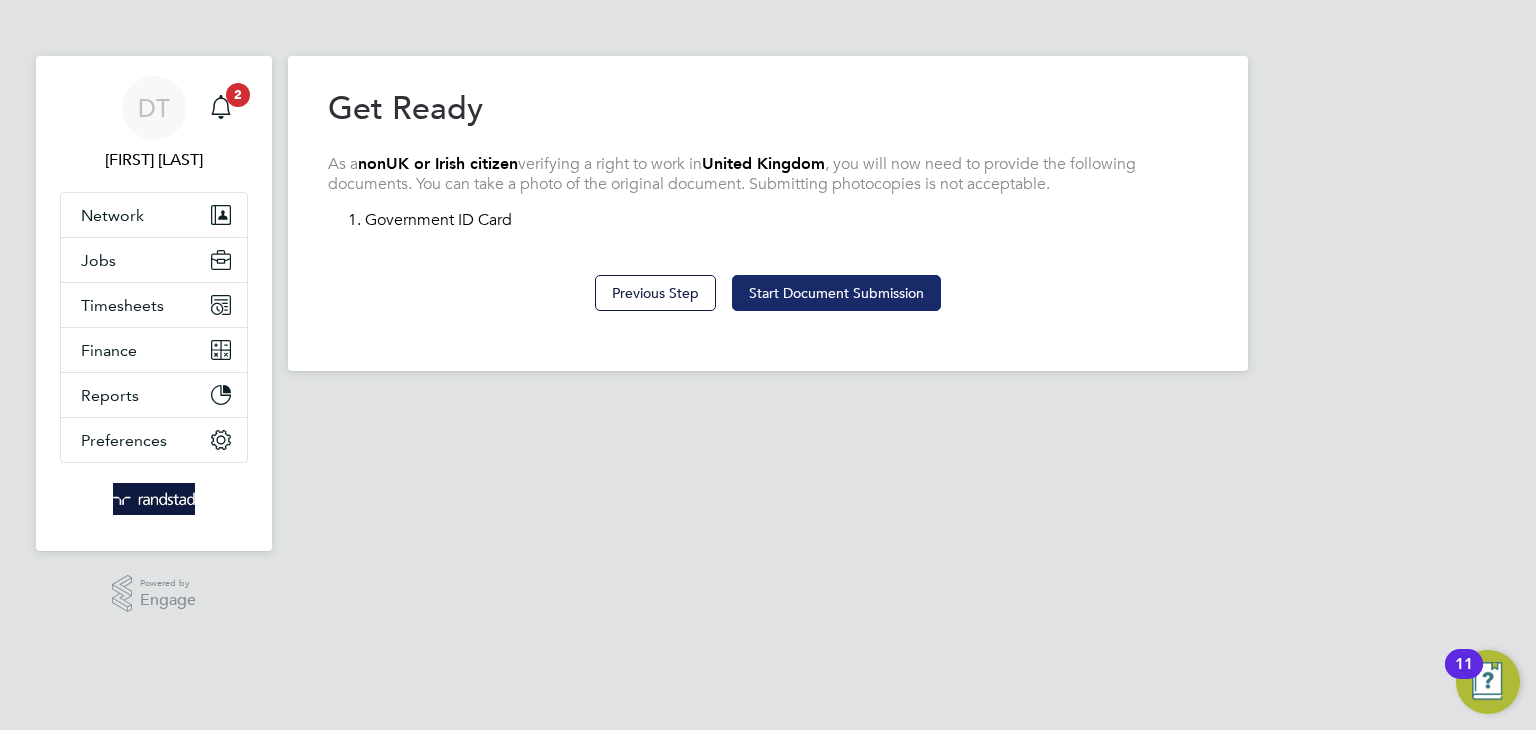 click on "Start Document Submission" 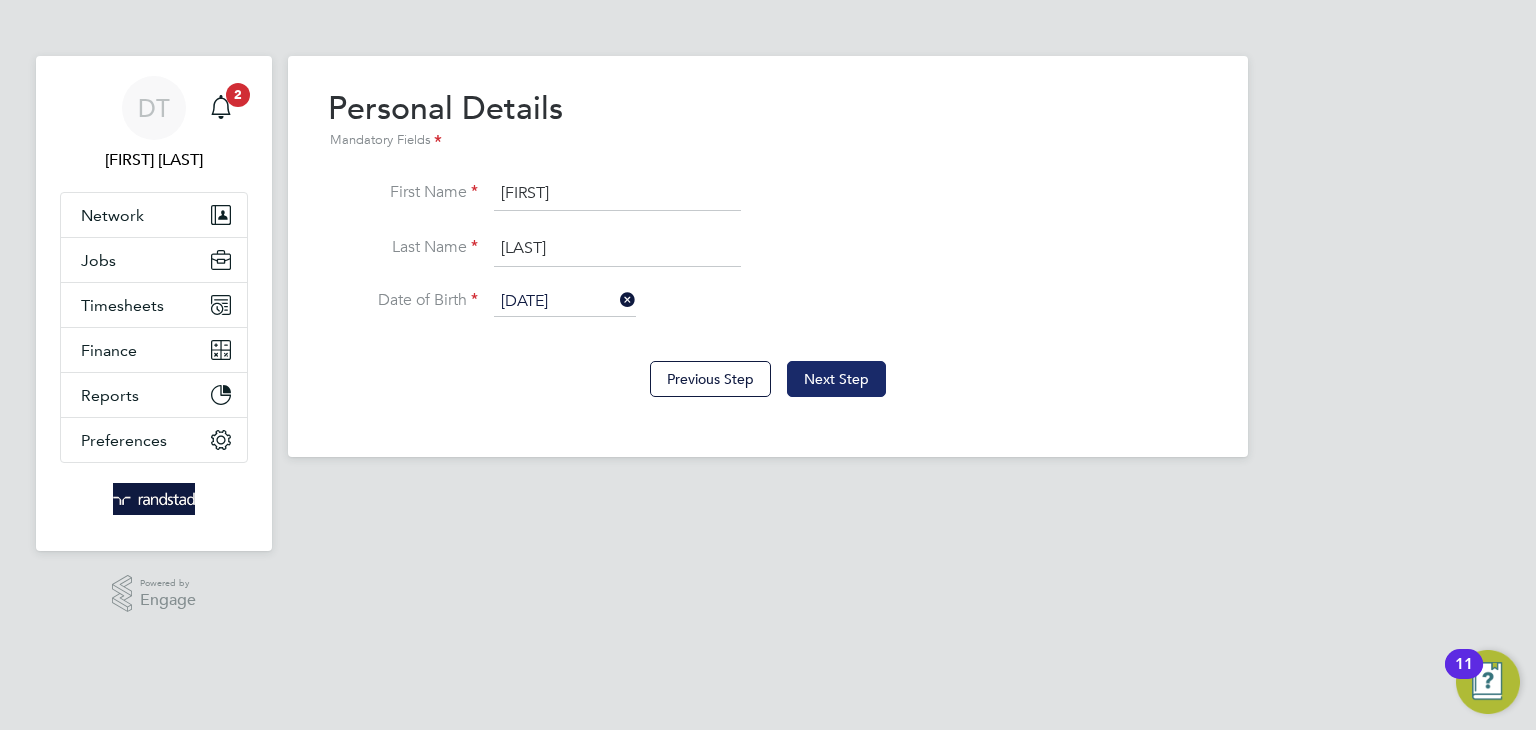 click on "Next Step" 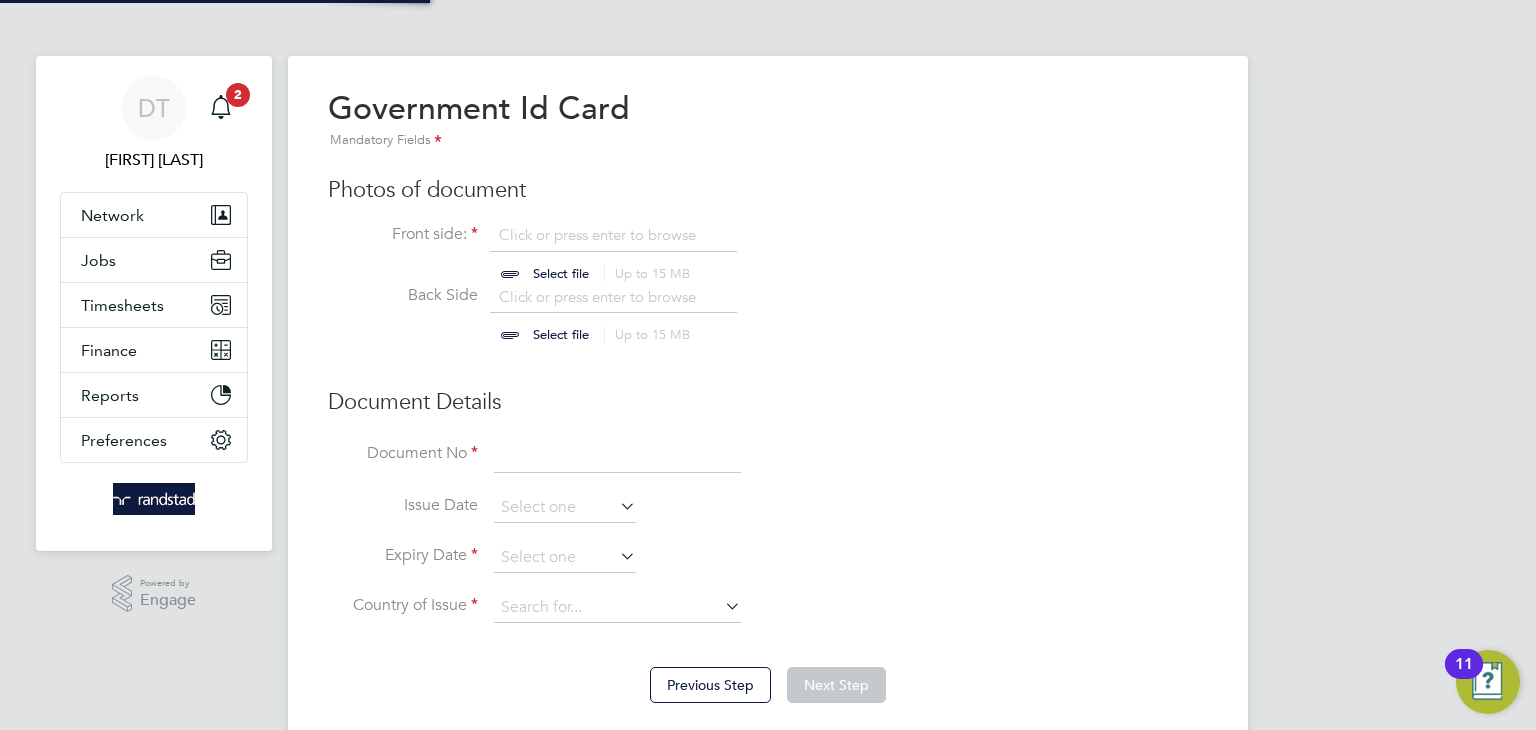 scroll, scrollTop: 9, scrollLeft: 10, axis: both 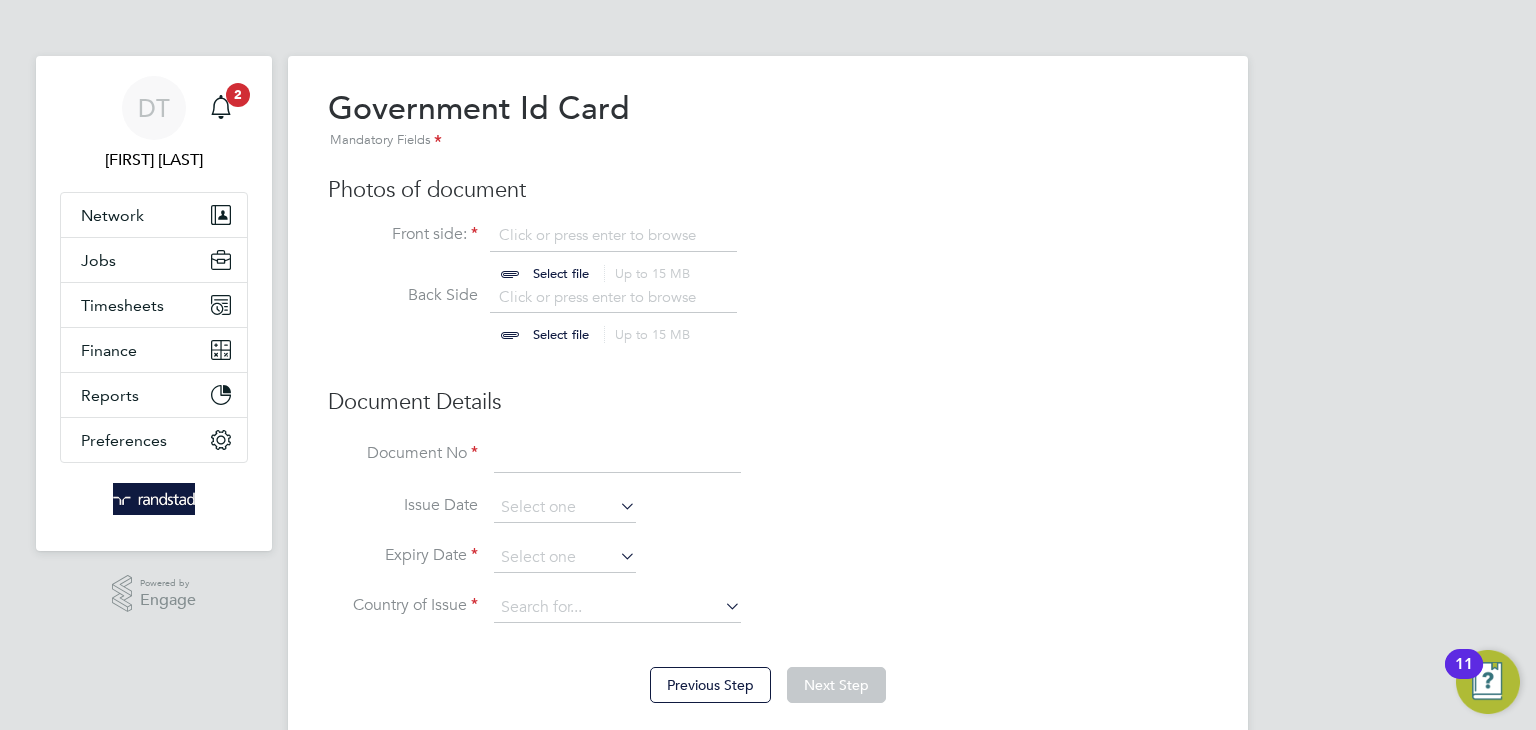 click 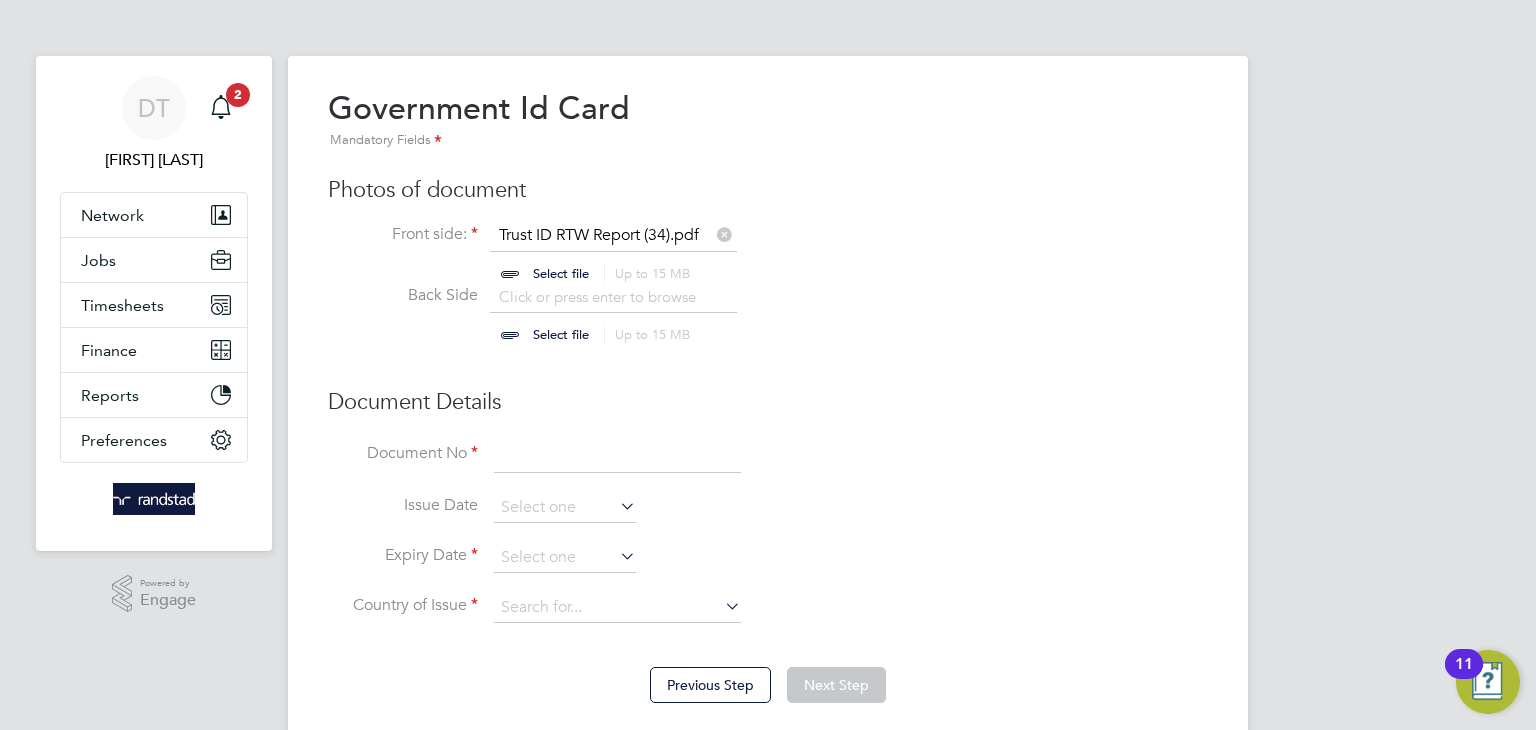 scroll, scrollTop: 26, scrollLeft: 248, axis: both 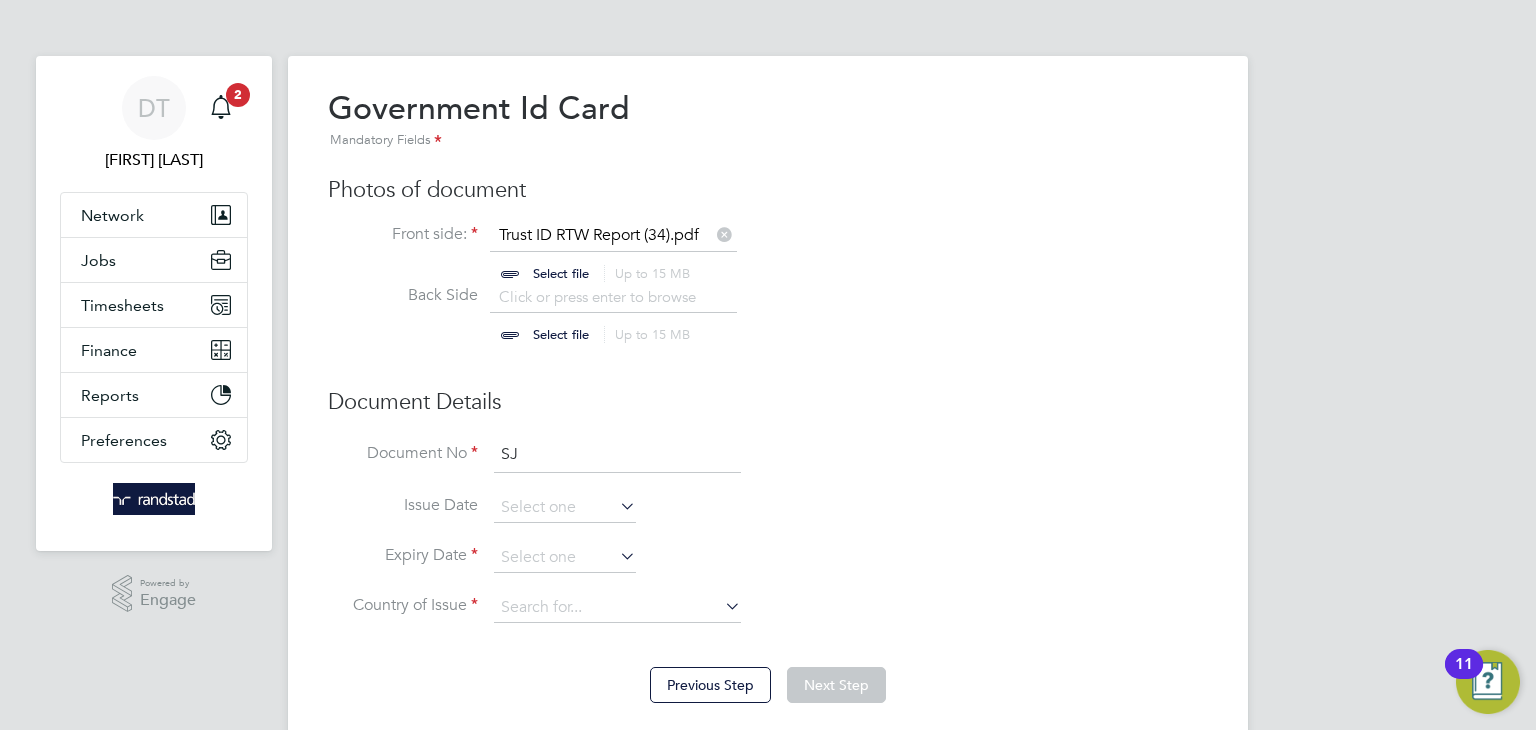 type on "S" 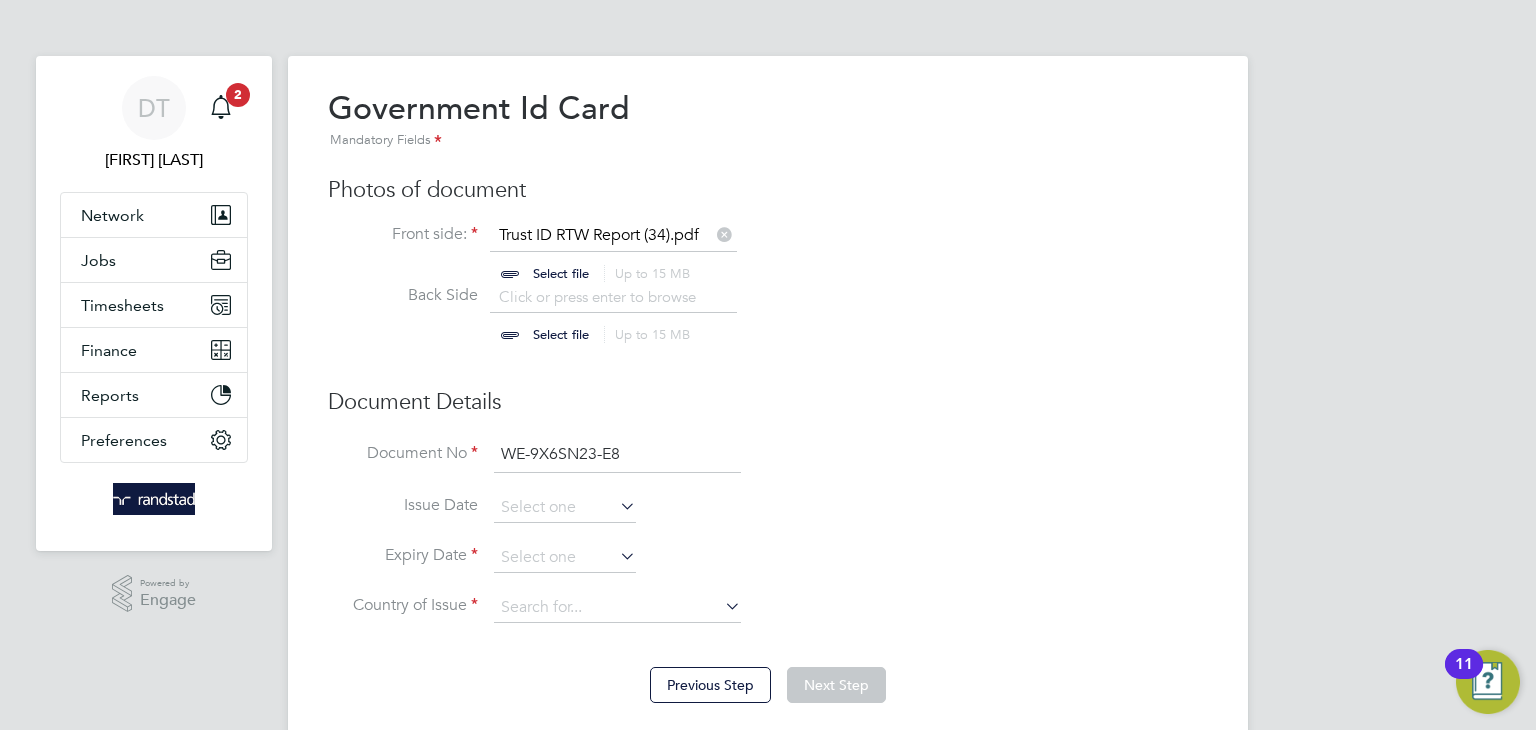 drag, startPoint x: 637, startPoint y: 456, endPoint x: 468, endPoint y: 443, distance: 169.49927 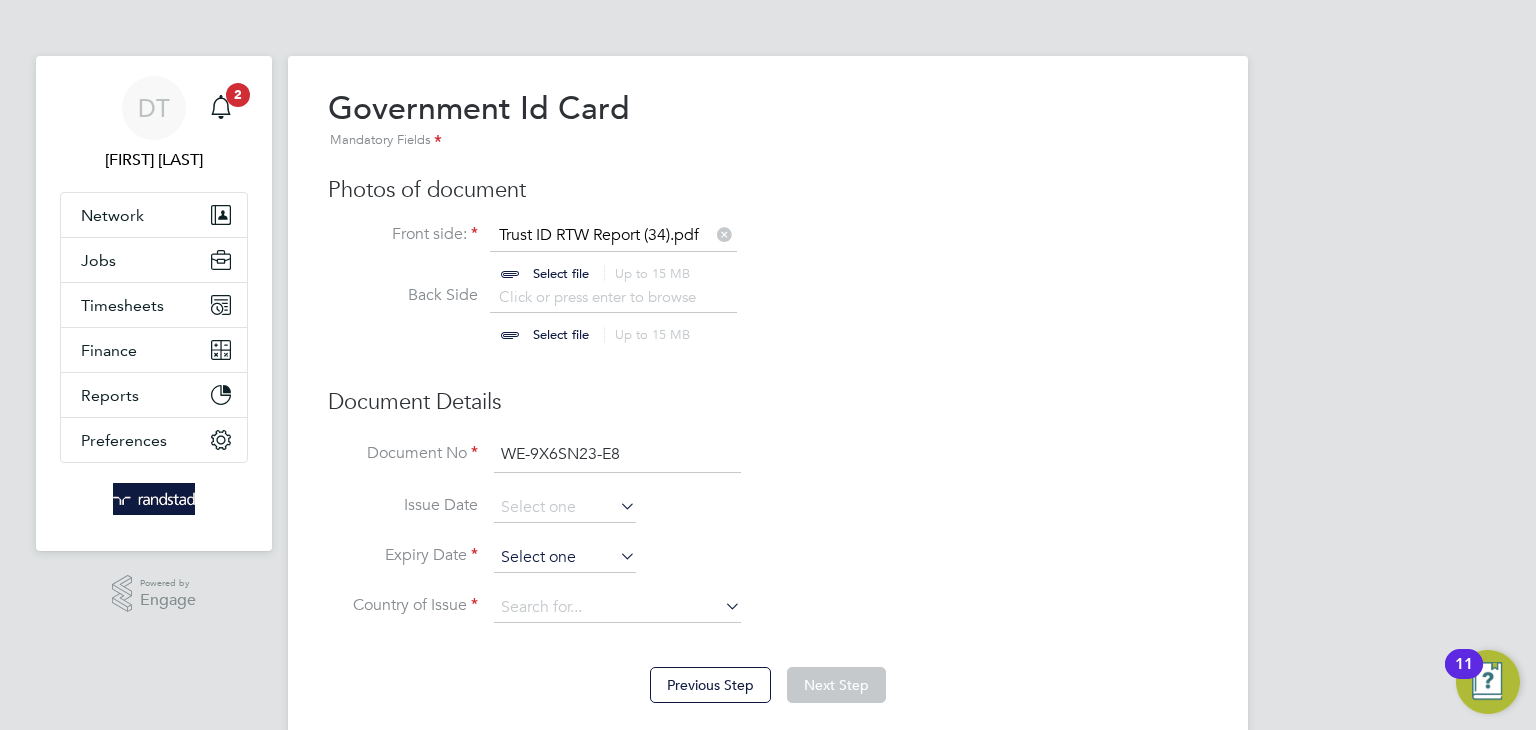 type on "WE-9X6SN23-E8" 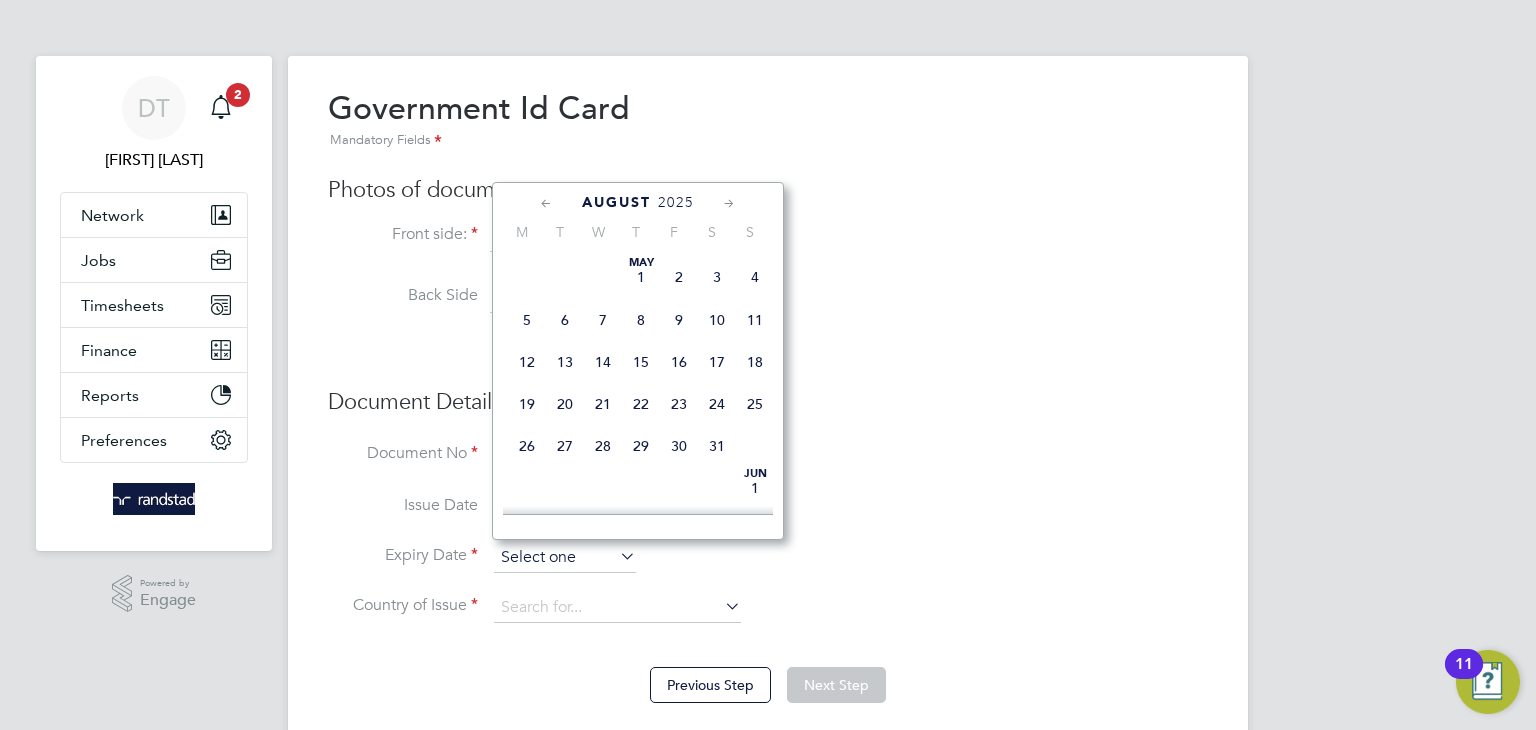 scroll, scrollTop: 622, scrollLeft: 0, axis: vertical 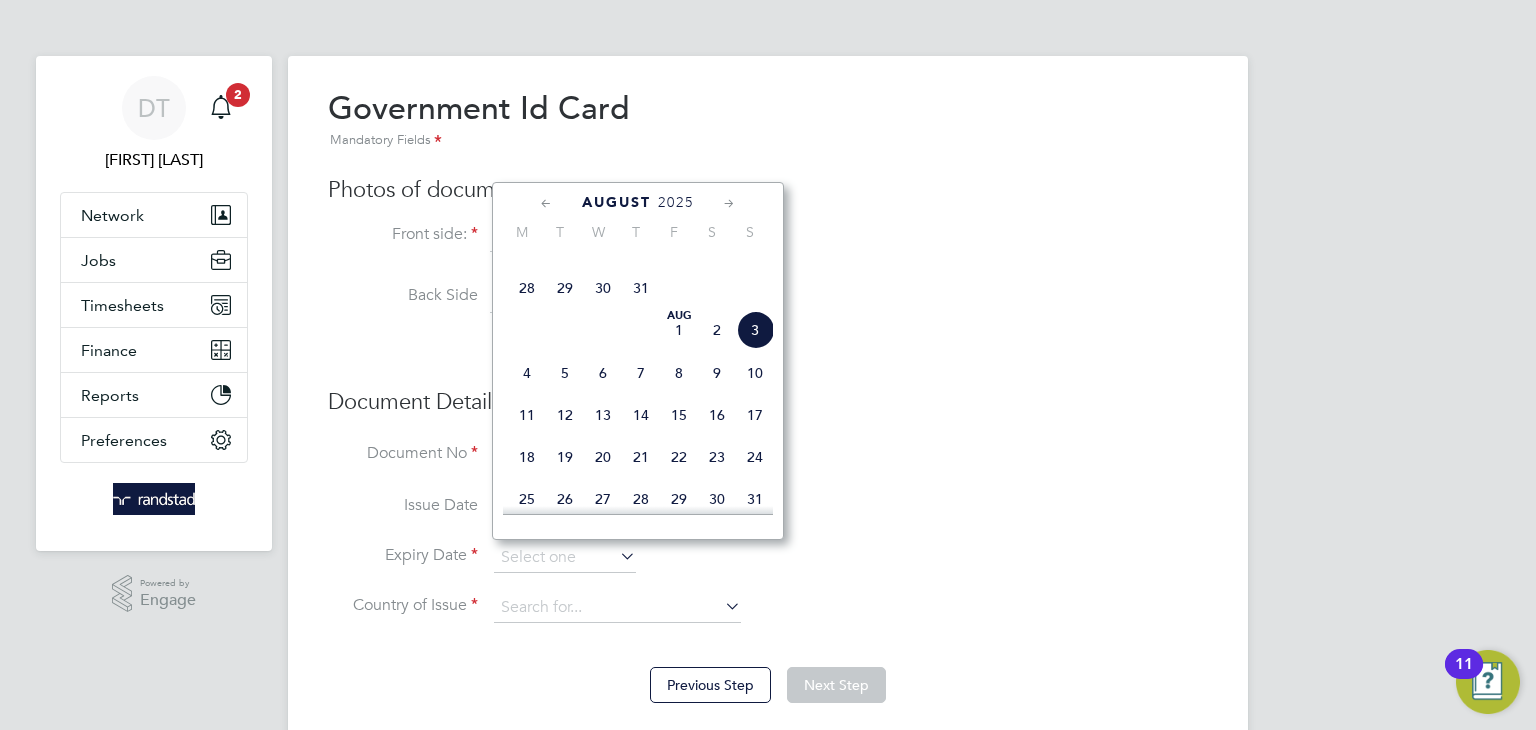 click on "2025" 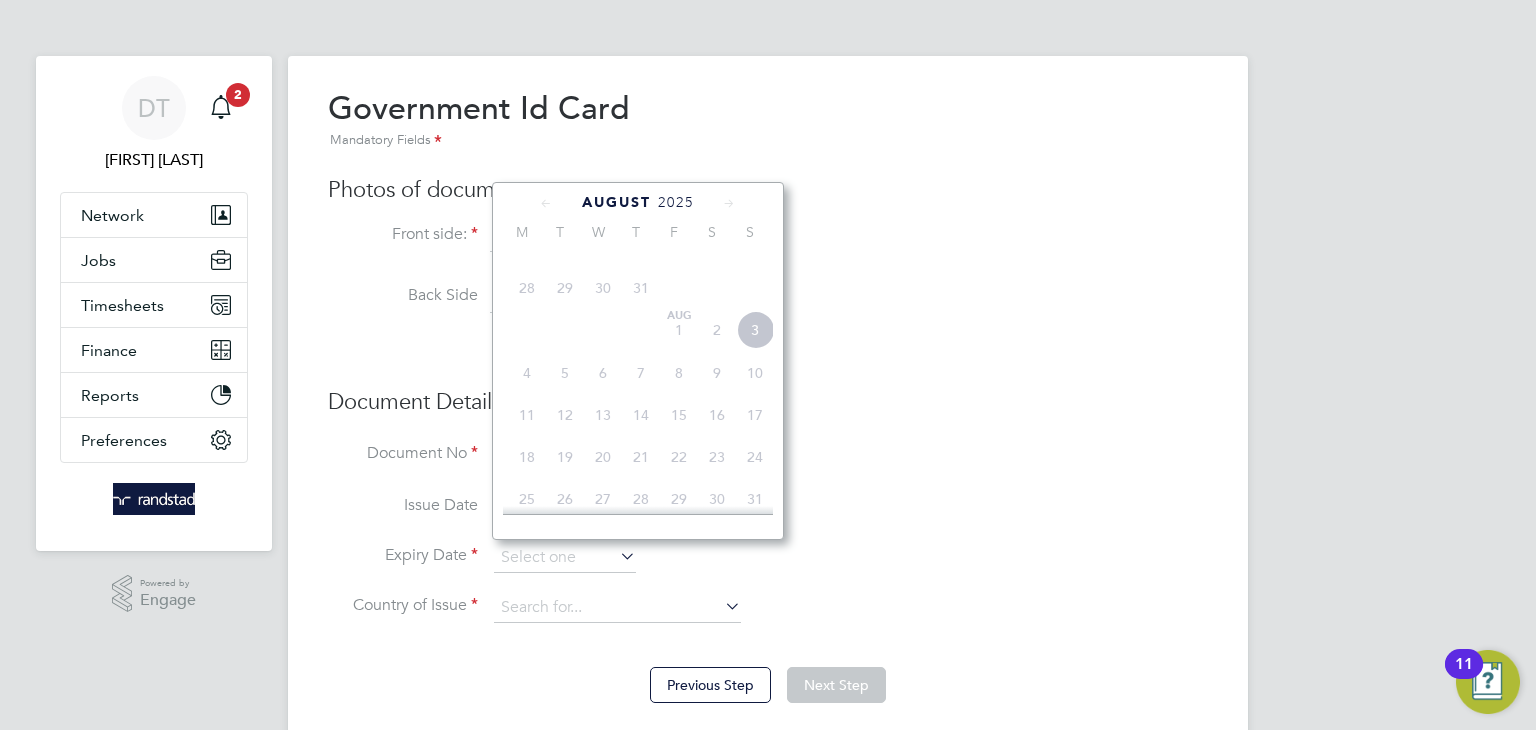 scroll, scrollTop: 551, scrollLeft: 0, axis: vertical 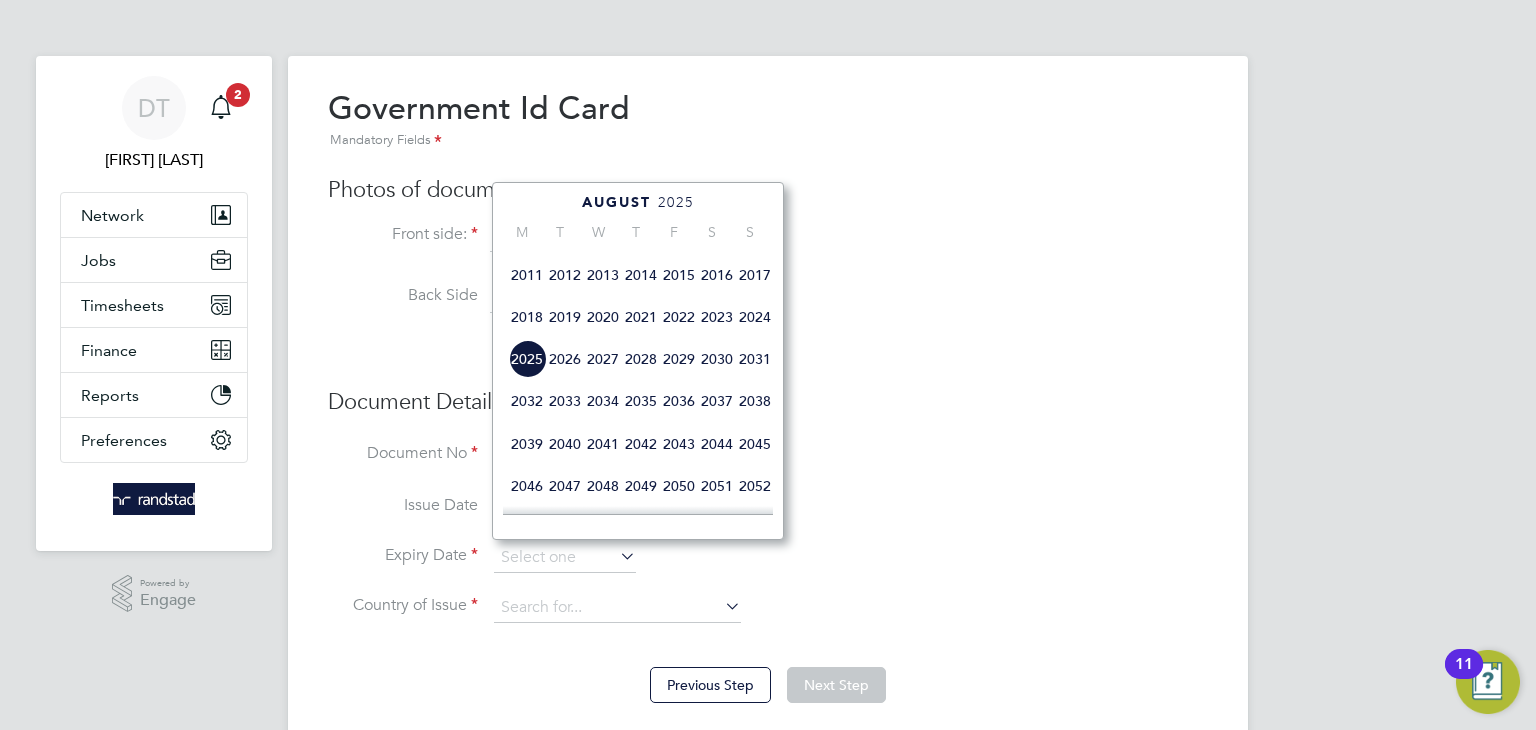 click on "2026" 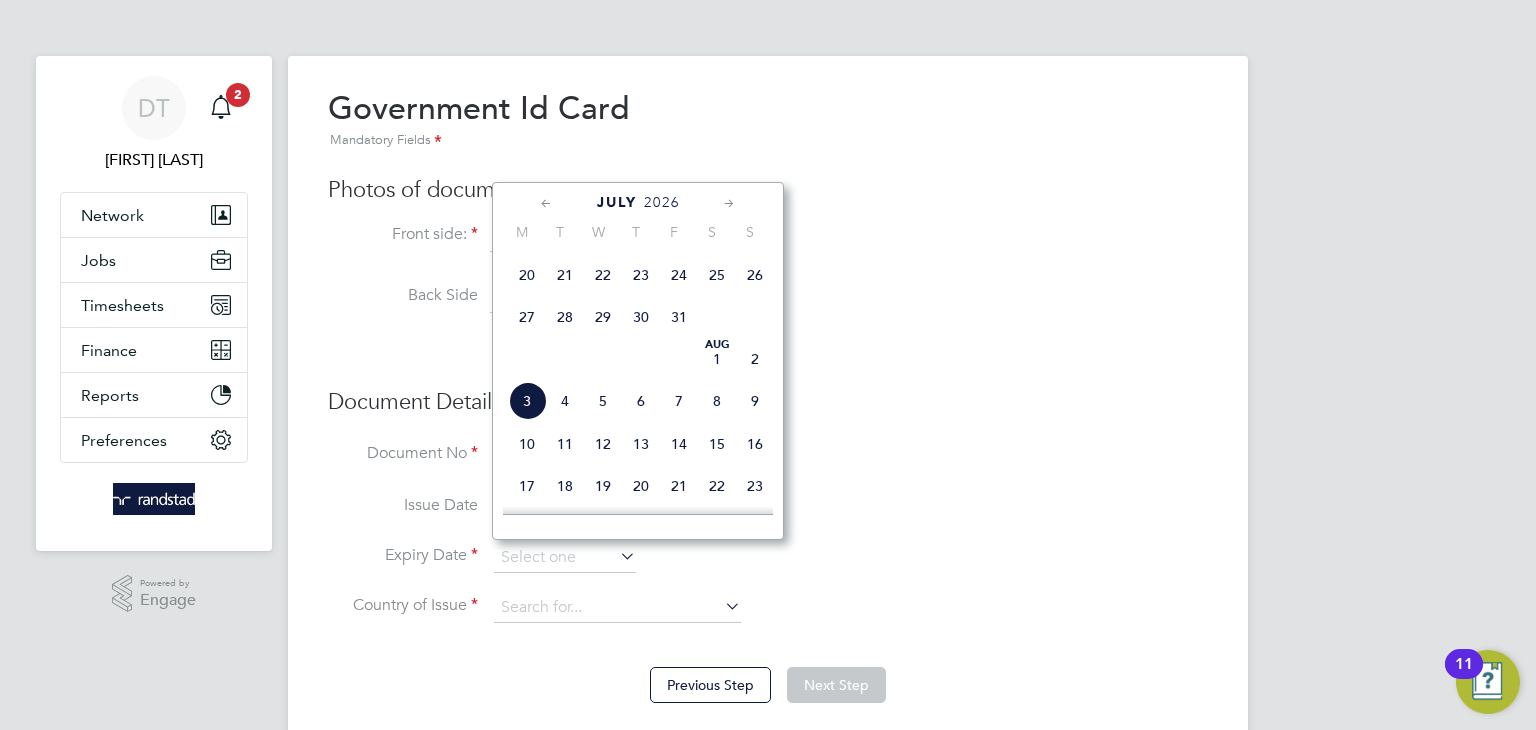 click on "26" 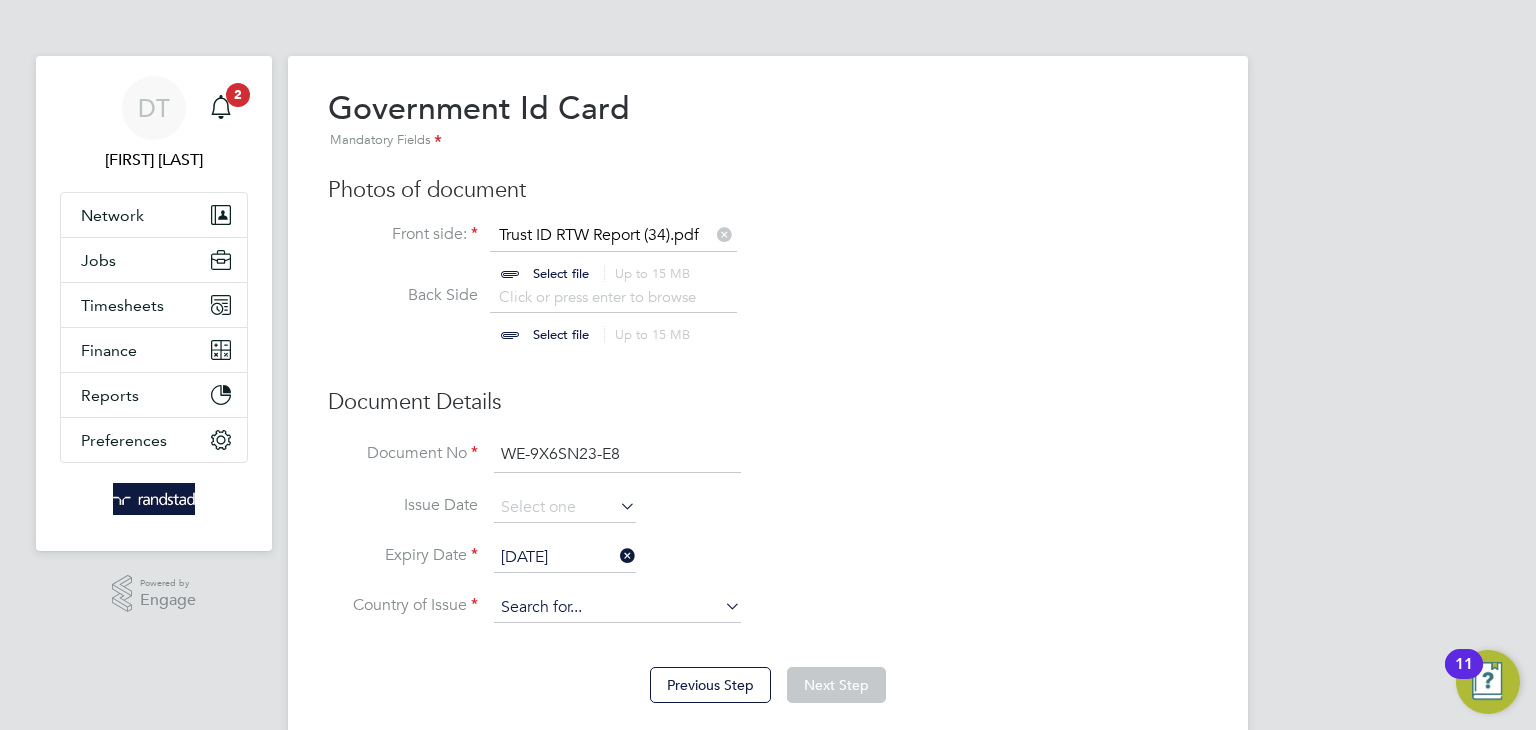 click 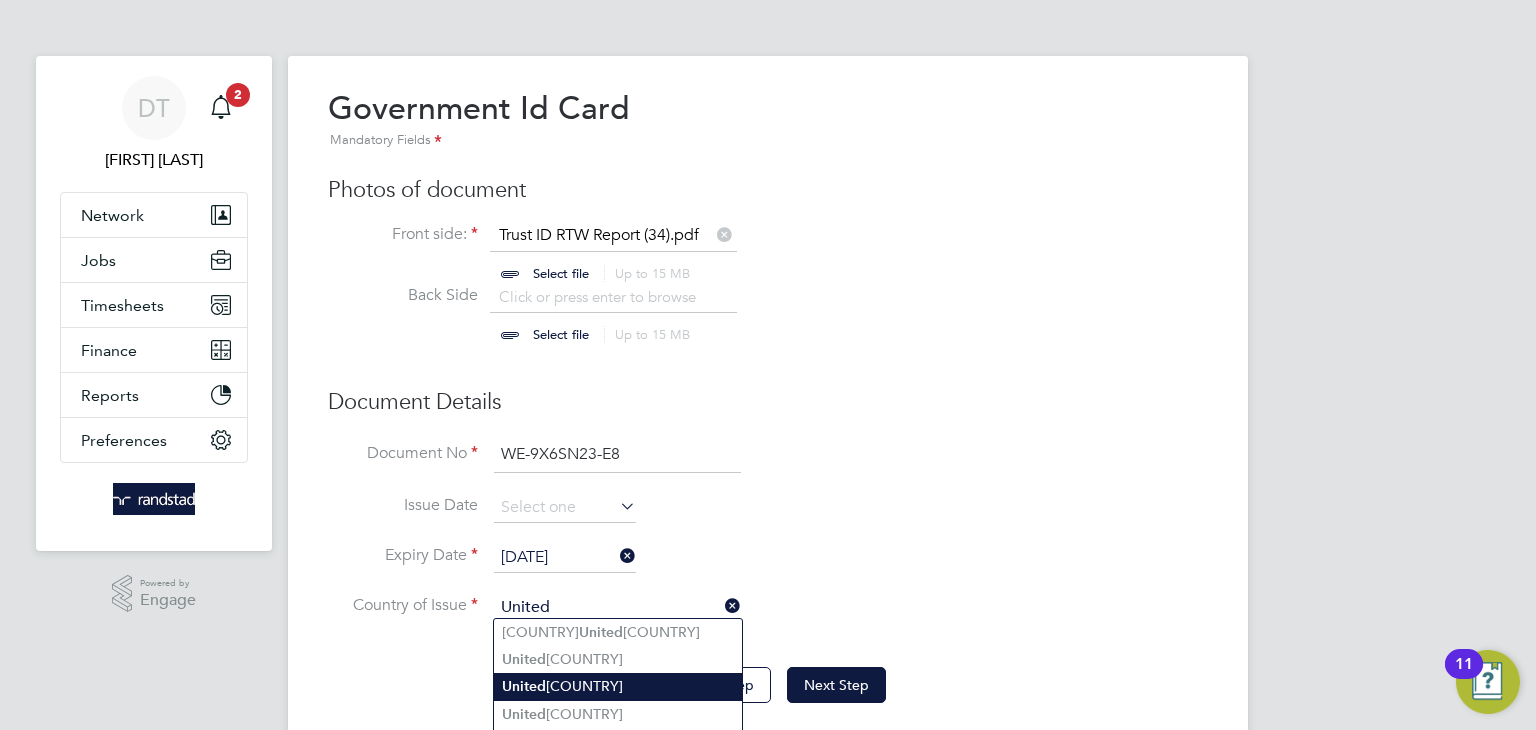 click on "United" 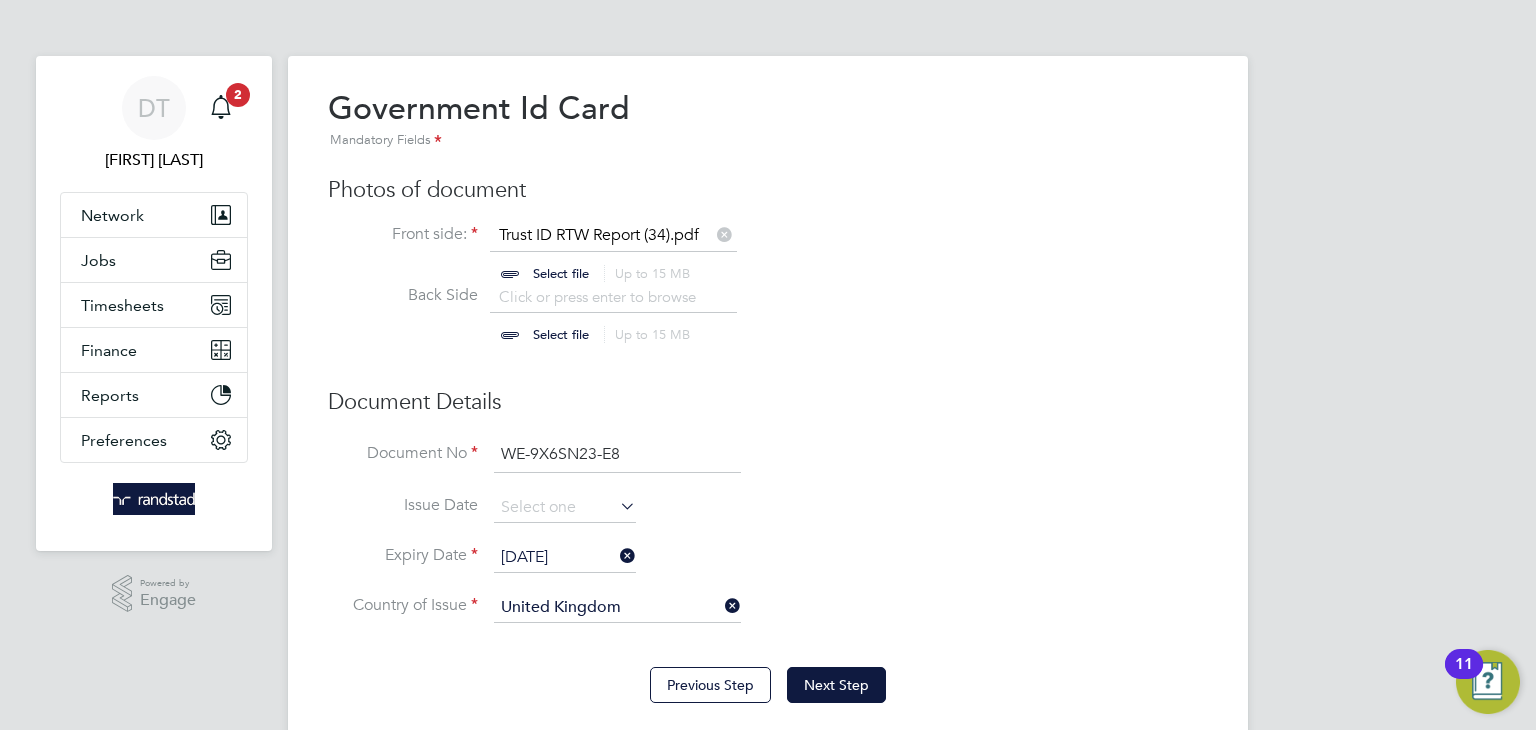 click on "Document No   WE-9X6SN23-E8" 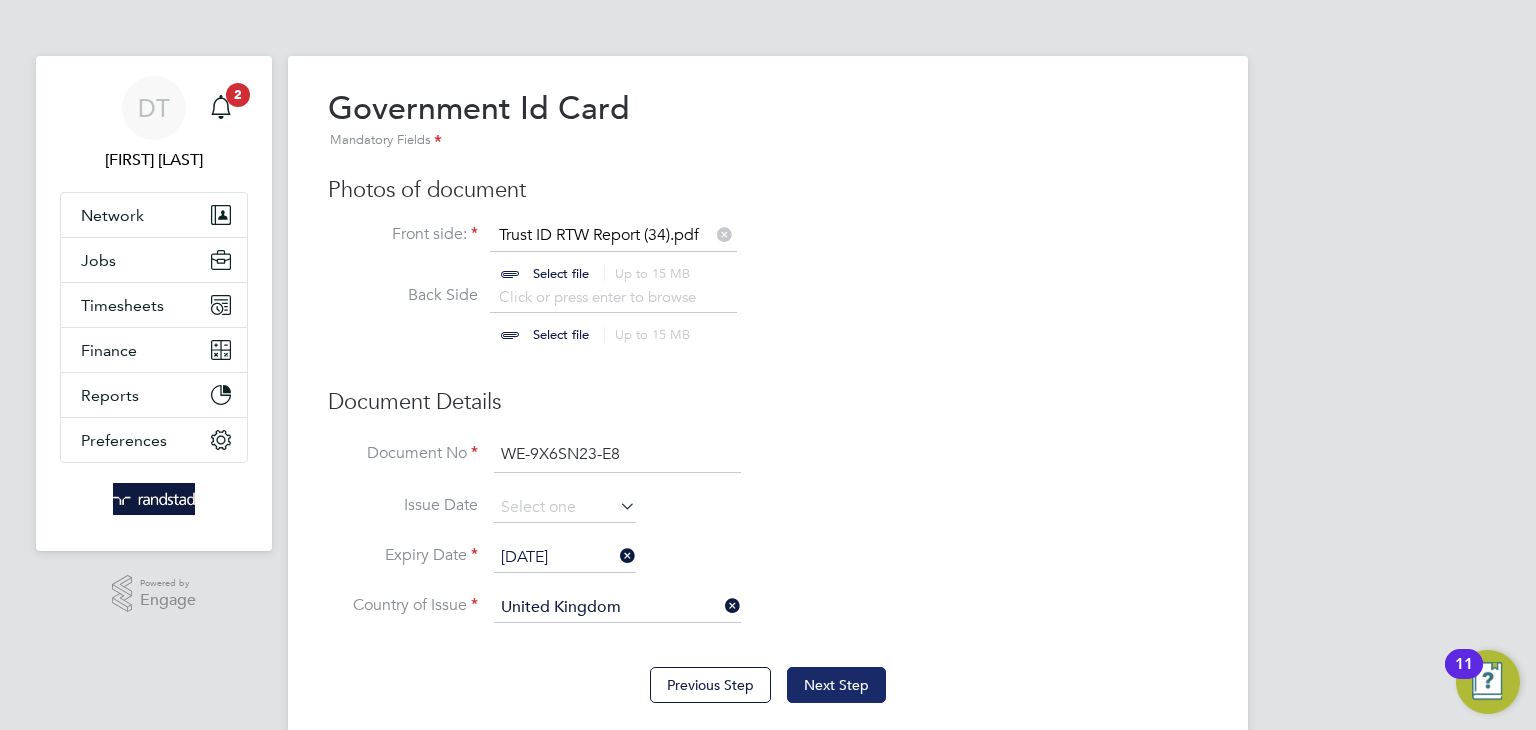 click on "Next Step" 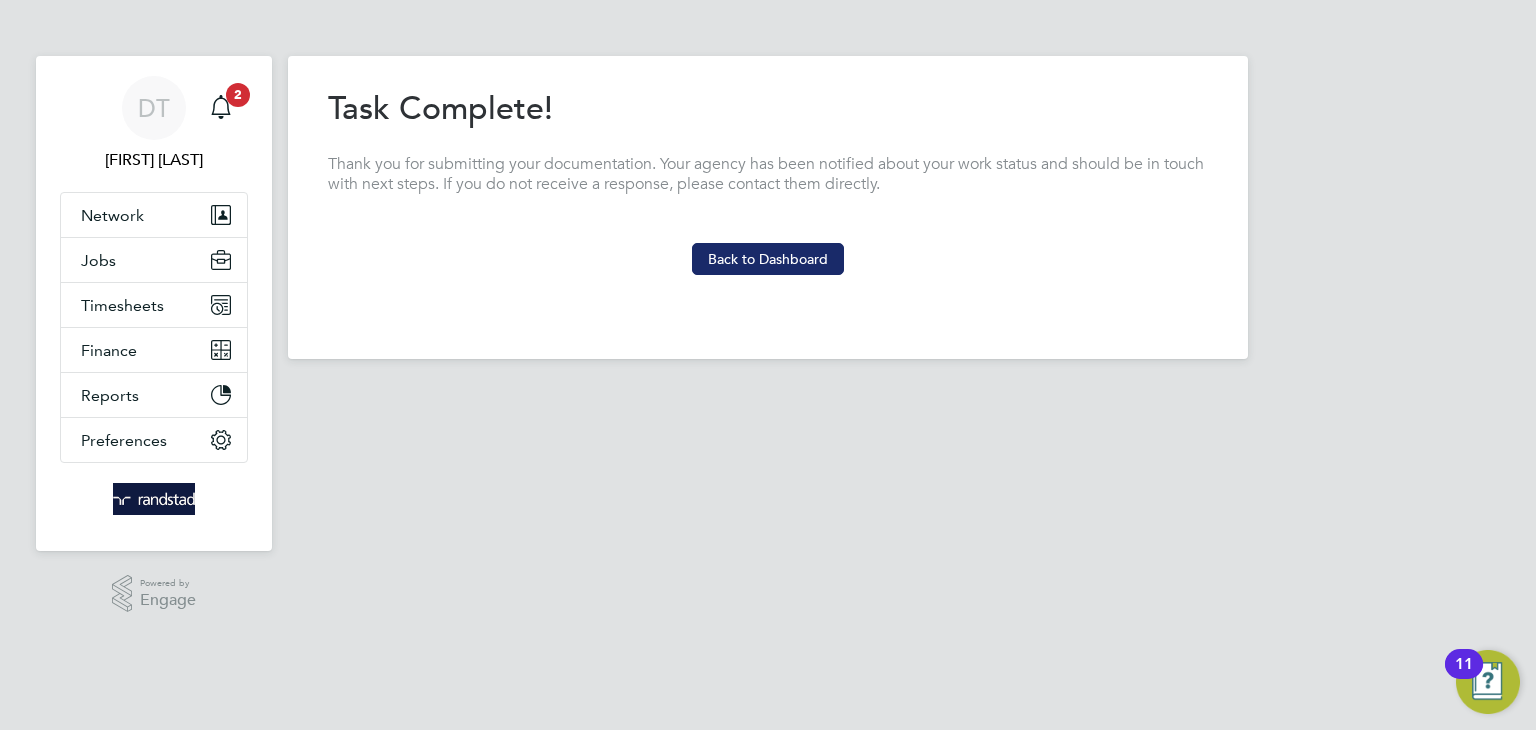 click on "Back to Dashboard" at bounding box center [768, 259] 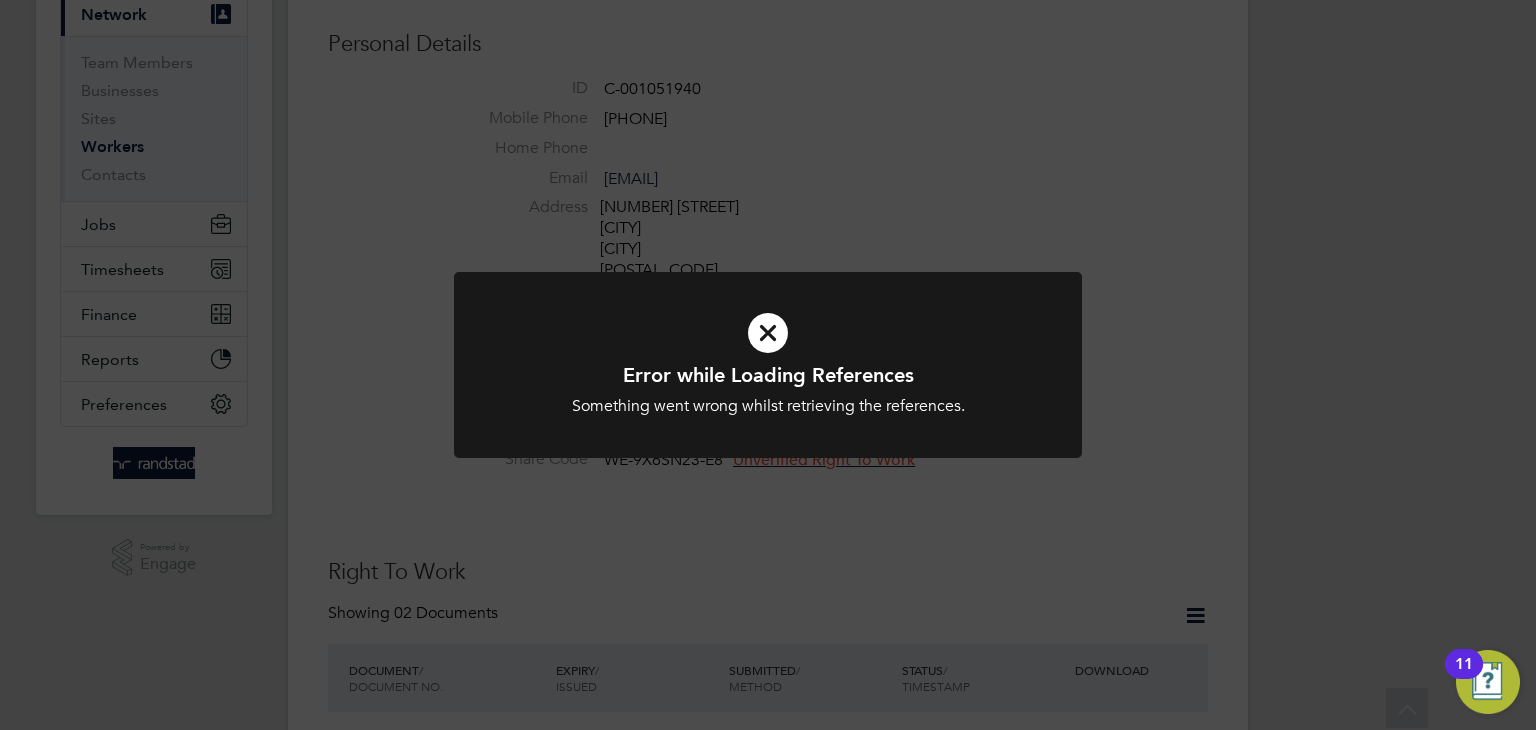 scroll, scrollTop: 204, scrollLeft: 0, axis: vertical 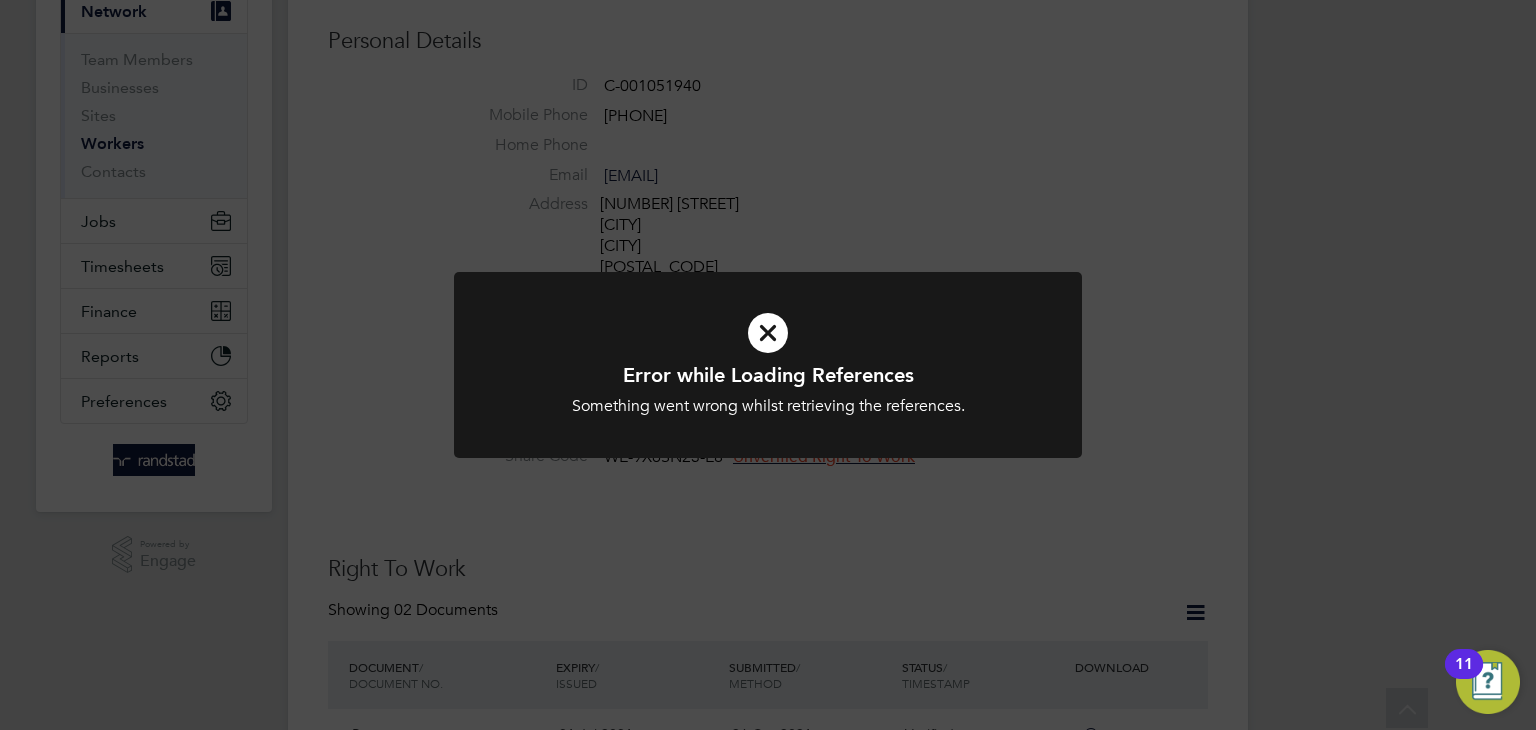 click on "Error while Loading References Something went wrong whilst retrieving the references. Cancel Okay" 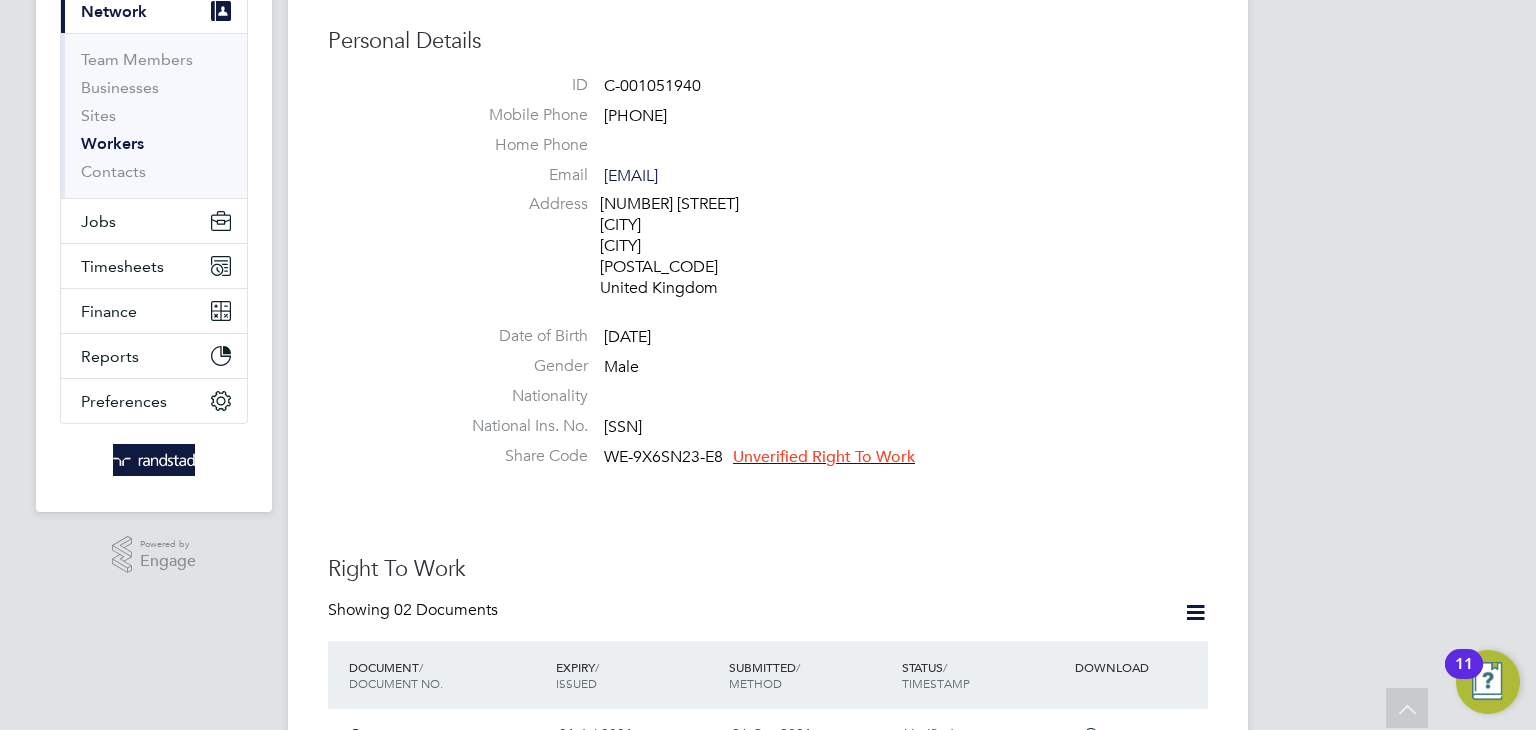 click on "Unverified Right To Work" 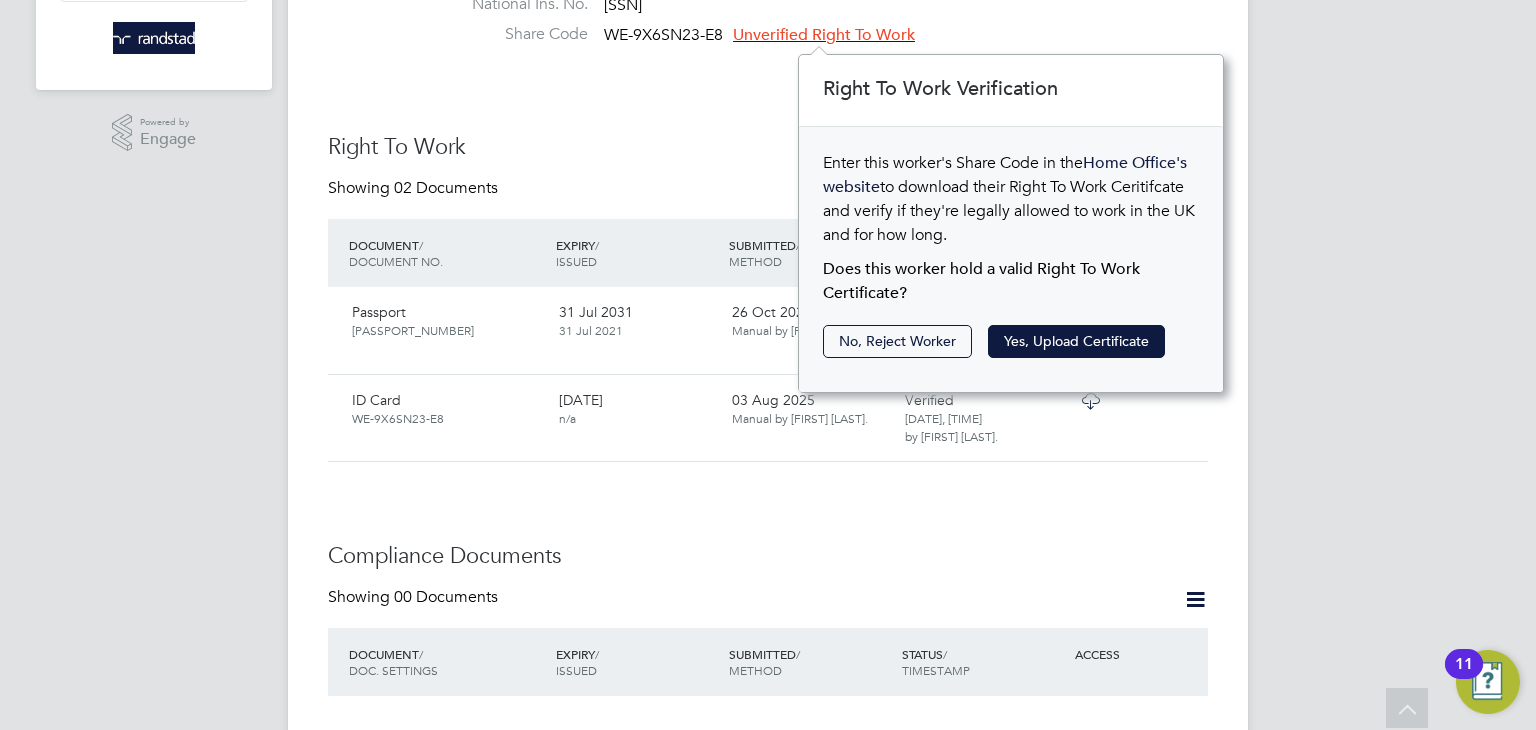 scroll, scrollTop: 669, scrollLeft: 0, axis: vertical 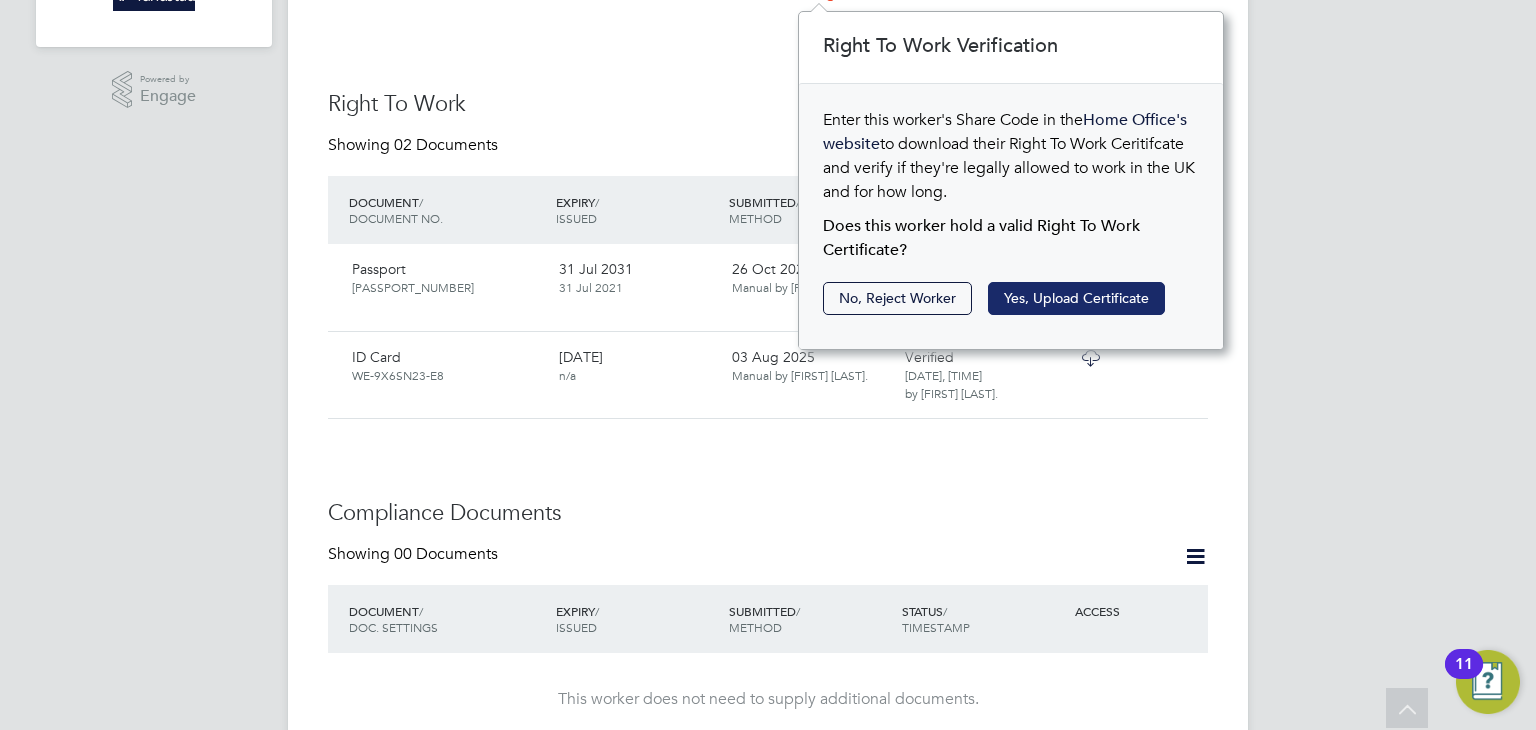 click on "Yes, Upload Certificate" 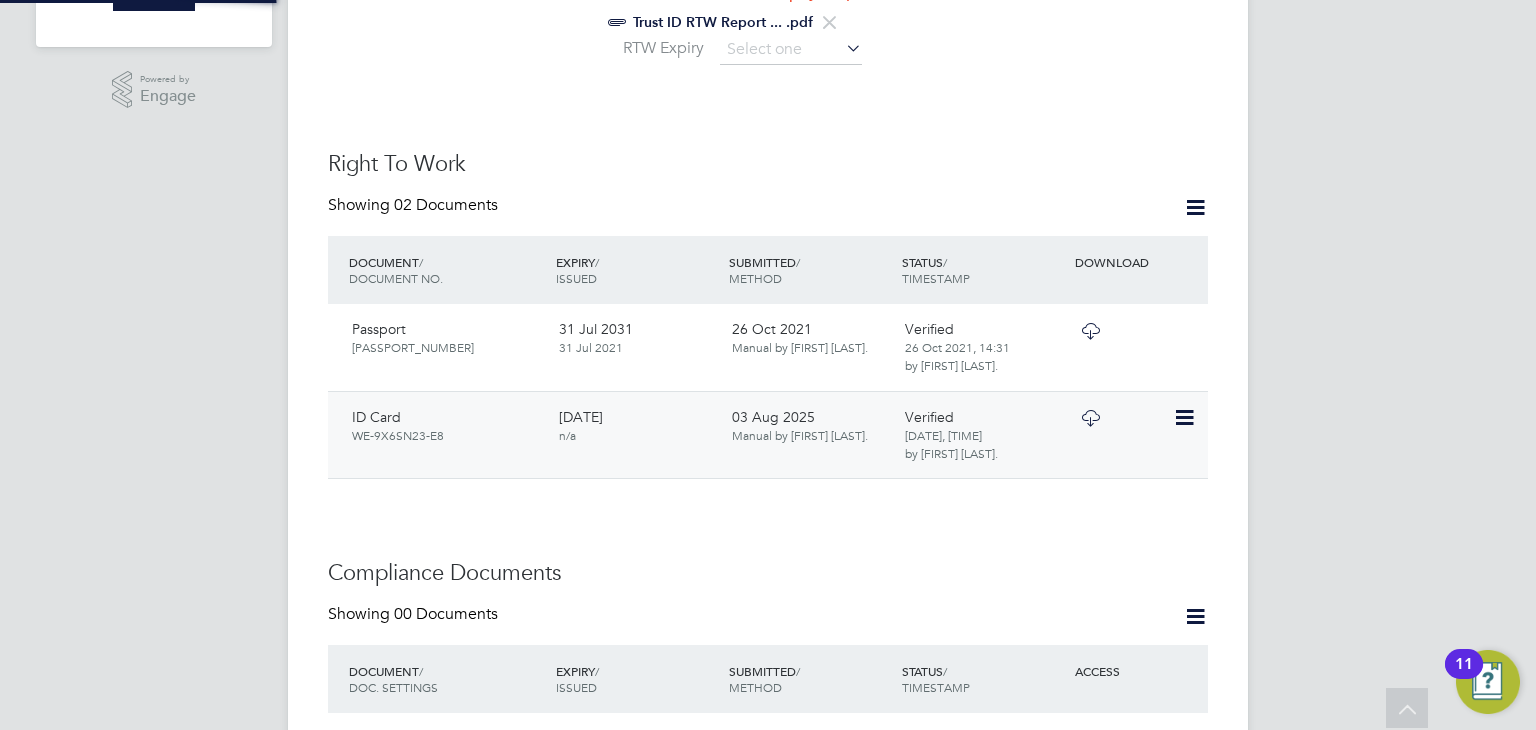 scroll, scrollTop: 10, scrollLeft: 9, axis: both 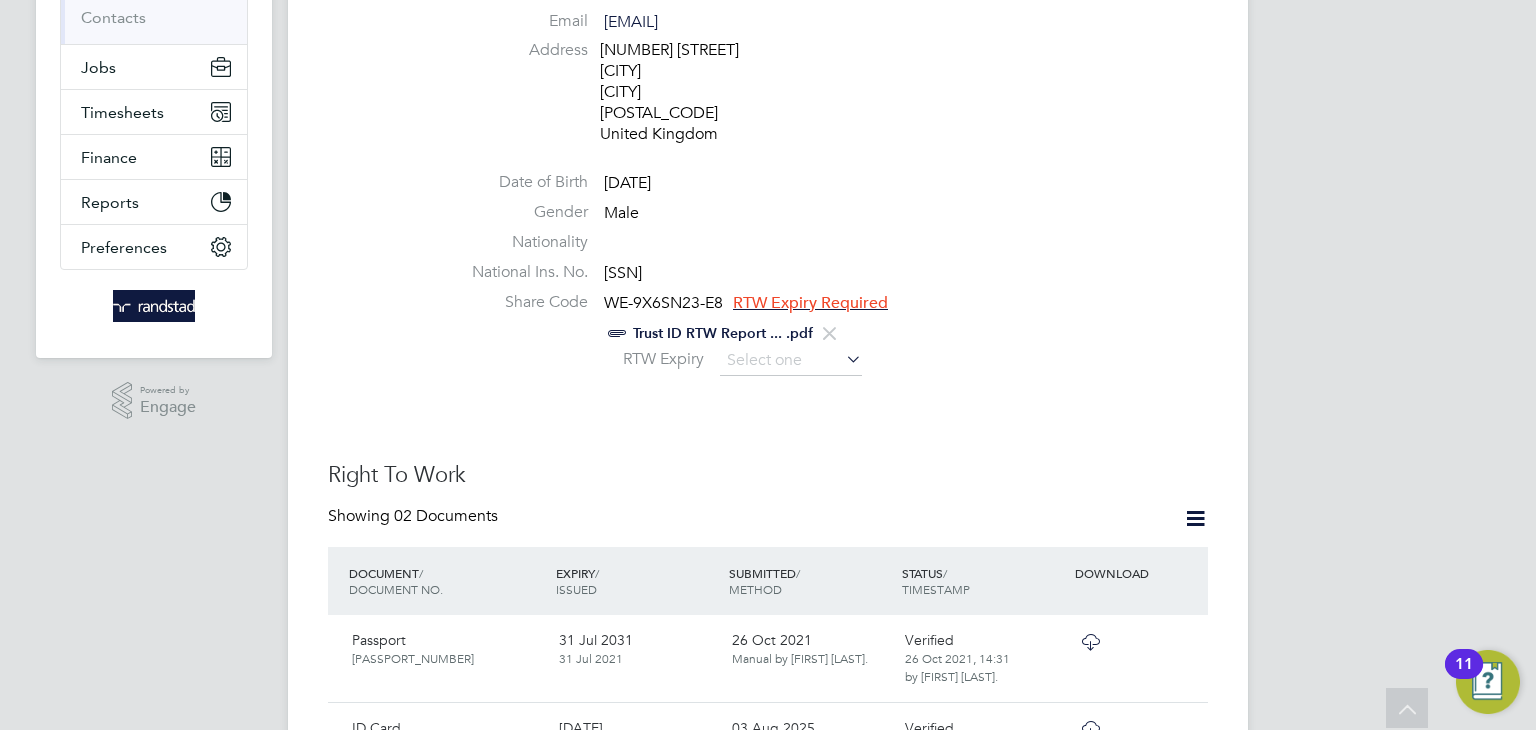 click on "Trust ID RTW Report ... .pdf" 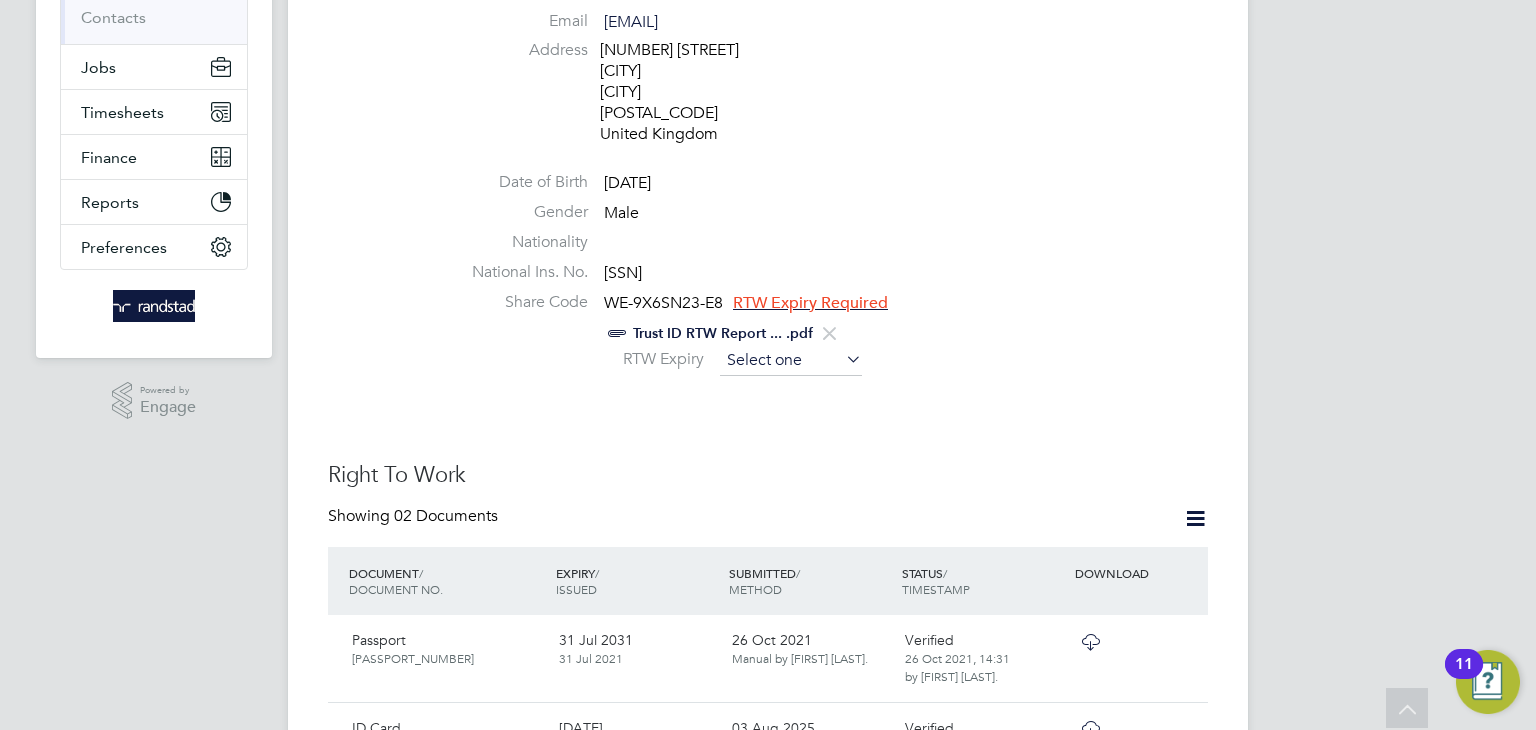 click 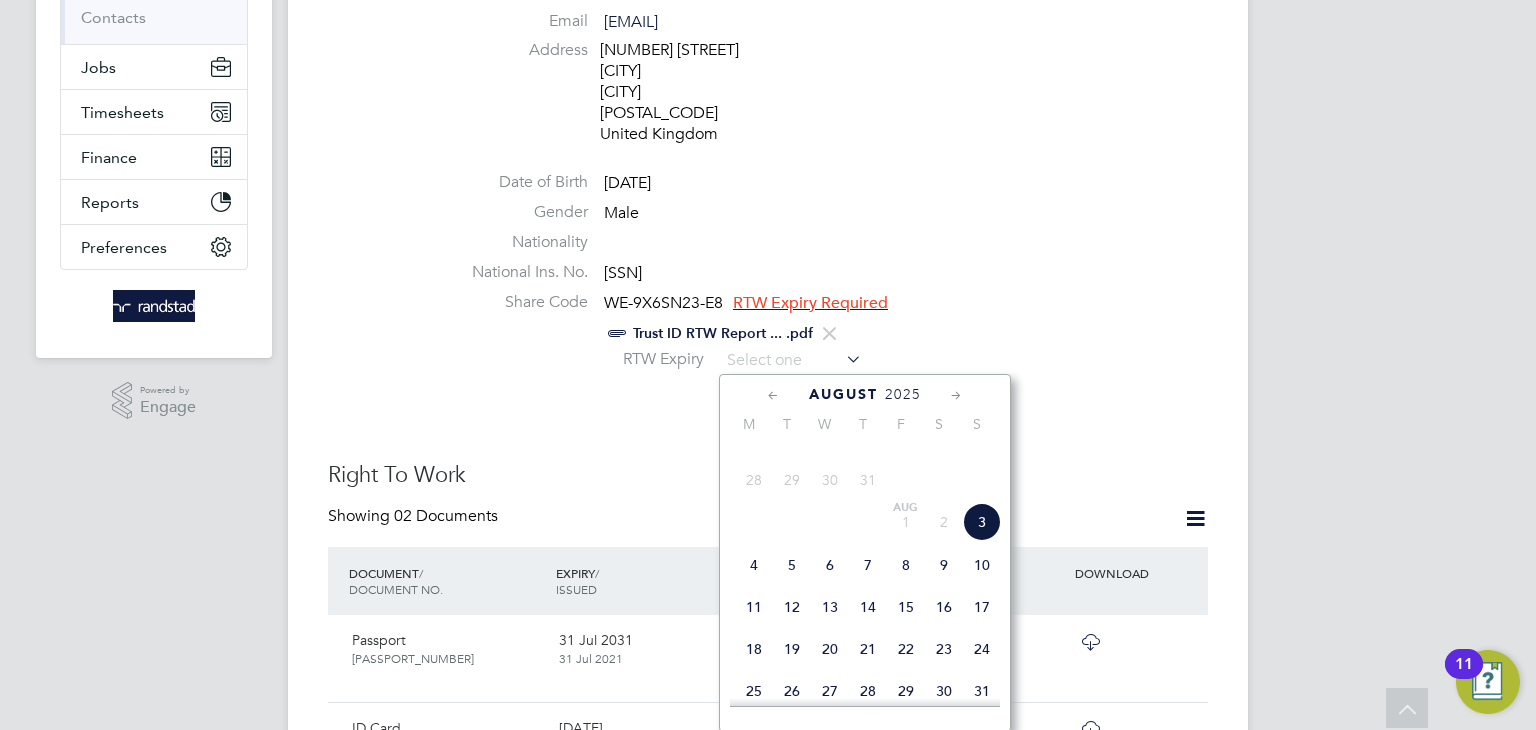 click on "August 2025 M T W T F S S       May 1 2 3 4 5 6 7 8 9 10 11 12 13 14 15 16 17 18 19 20 21 22 23 24 25 26 27 28 29 30 31               Jun 1 2 3 4 5 6 7 8 9 10 11 12 13 14 15 16 17 18 19 20 21 22 23 24 25 26 27 28 29 30               Jul 1 2 3 4 5 6 7 8 9 10 11 12 13 14 15 16 17 18 19 20 21 22 23 24 25 26 27 28 29 30 31               Aug 1 2 3 4 5 6 7 8 9 10 11 12 13 14 15 16 17 18 19 20 21 22 23 24 25 26 27 28 29 30 31 Sep 1 2 3 4 5 6 7 8 9 10 11 12 13 14 15 16 17 18 19 20 21 22 23 24 25 26 27 28 29 30     Oct 1 2 3 4 5 6 7 8 9 10 11 12 13 14 15 16 17 18 19 20 21 22 23 24 25 26 27 28 29 30 31               Nov 1 2 3 4 5 6 7 8 9 10 11 12 13 14 15 16 17 18 19 20 21 22 23 24 25 26 27 28 29 30" 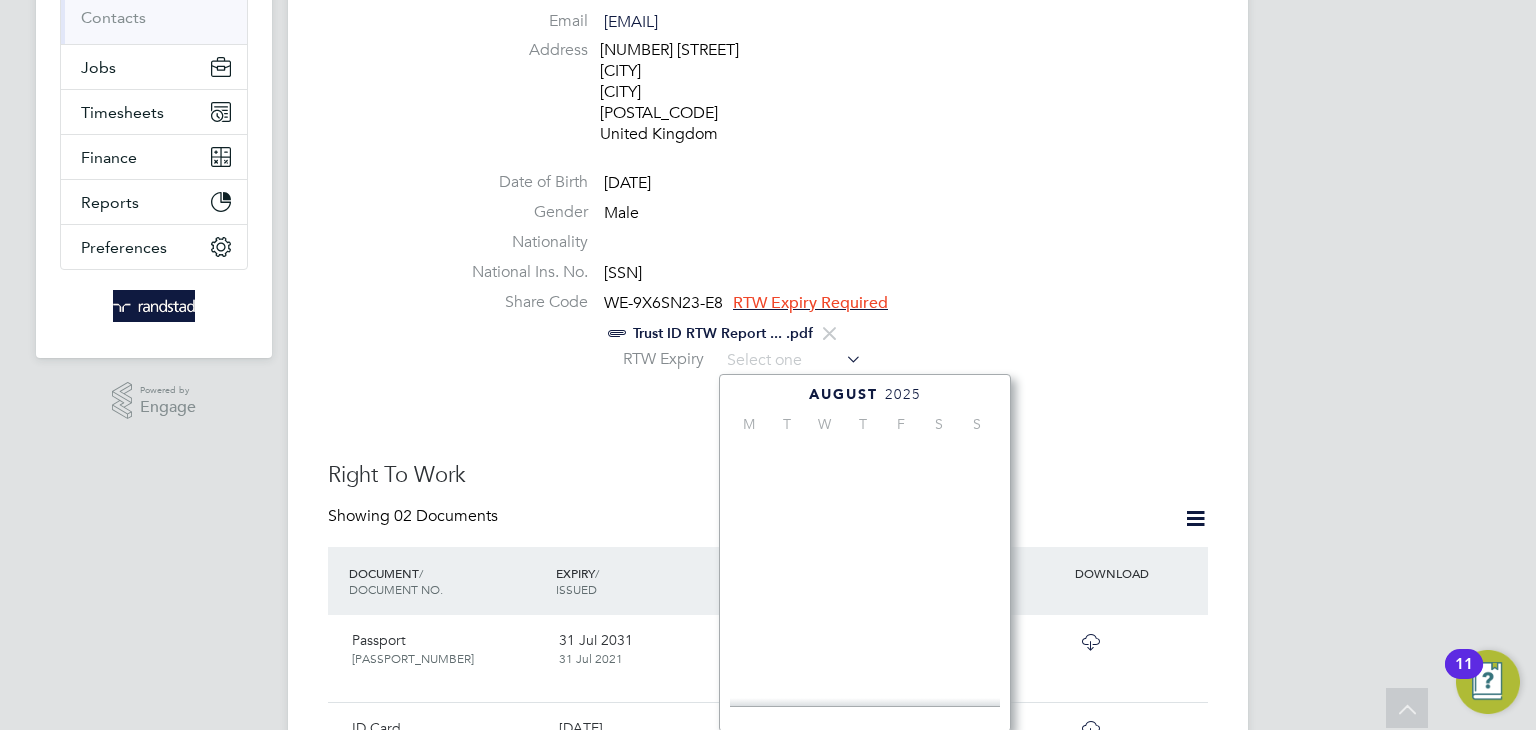 scroll, scrollTop: 551, scrollLeft: 0, axis: vertical 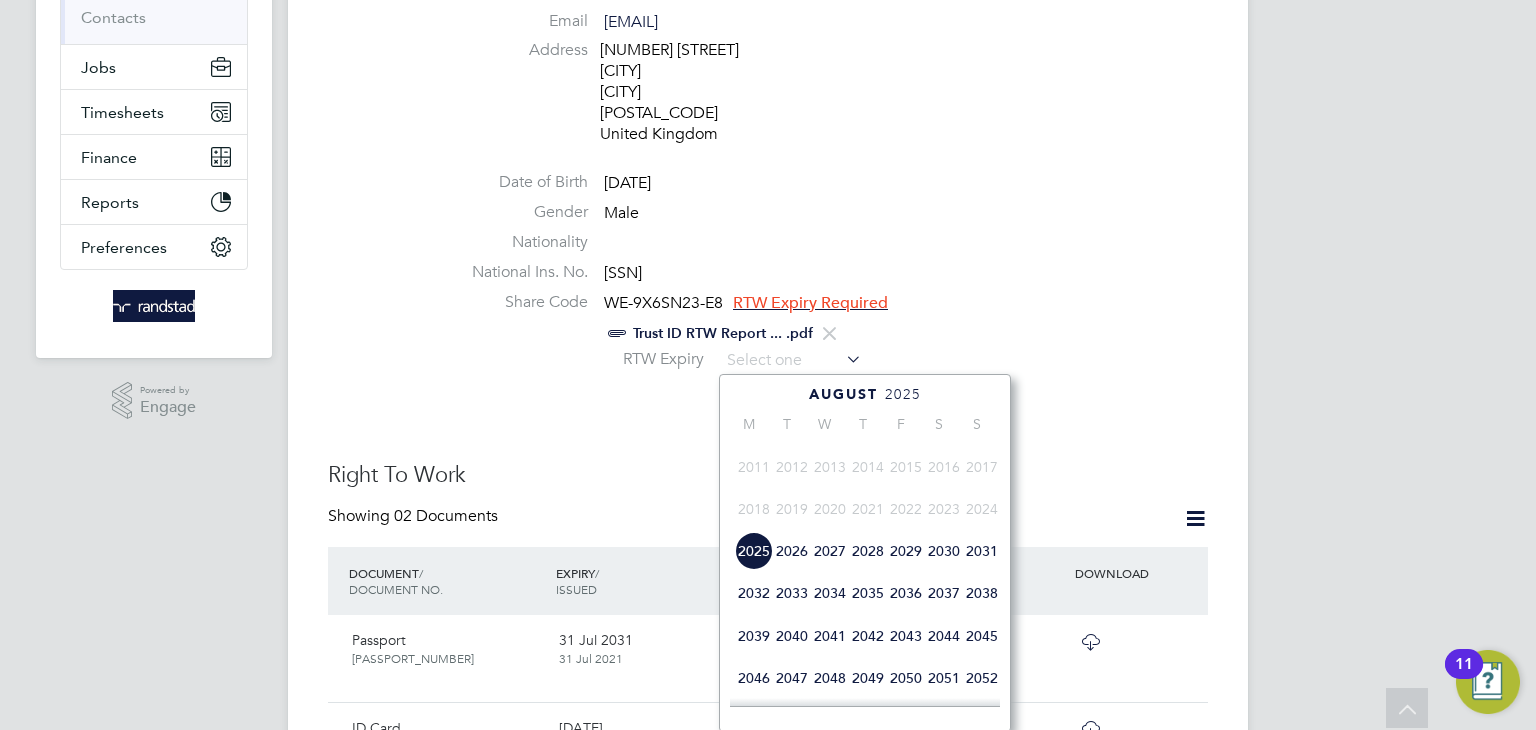click on "2026" 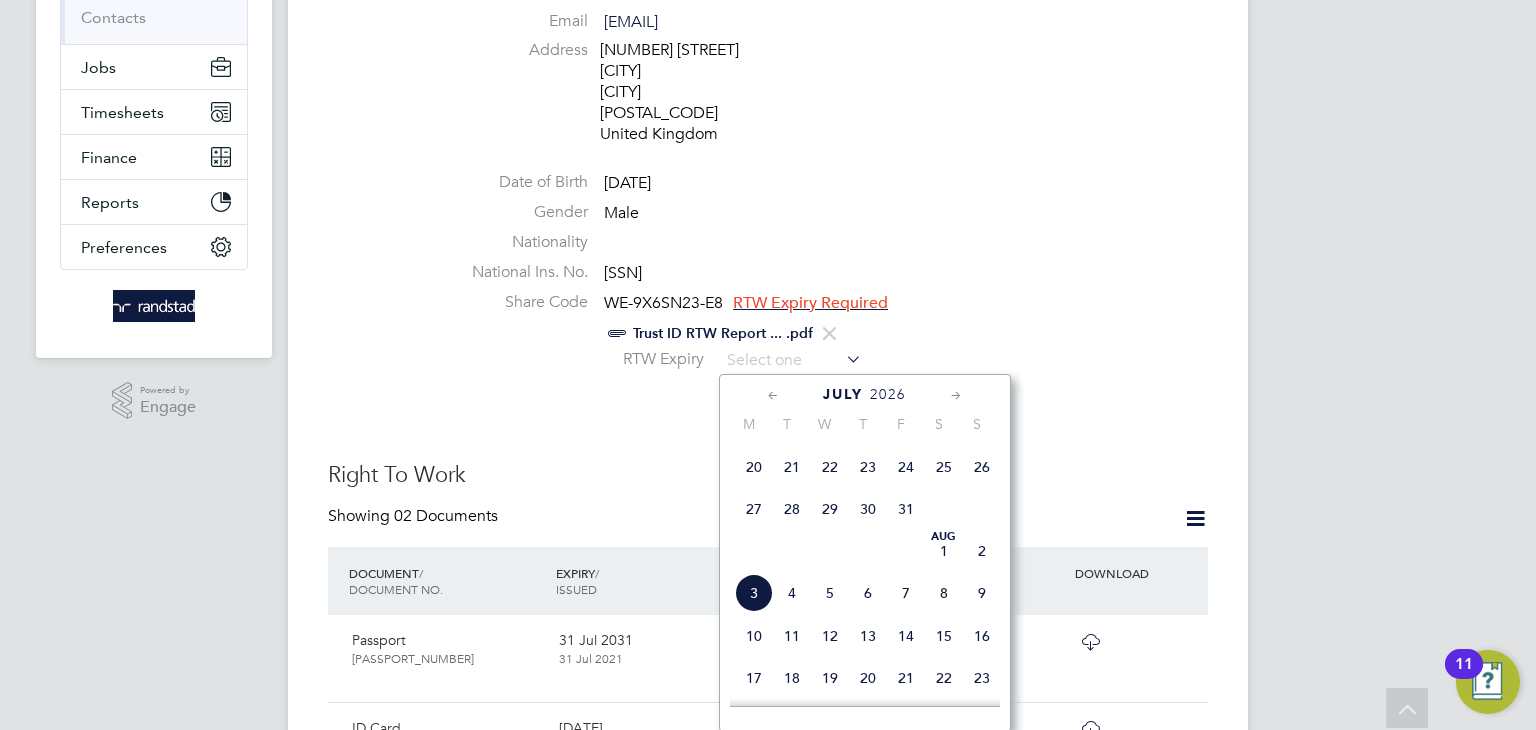 click on "26" 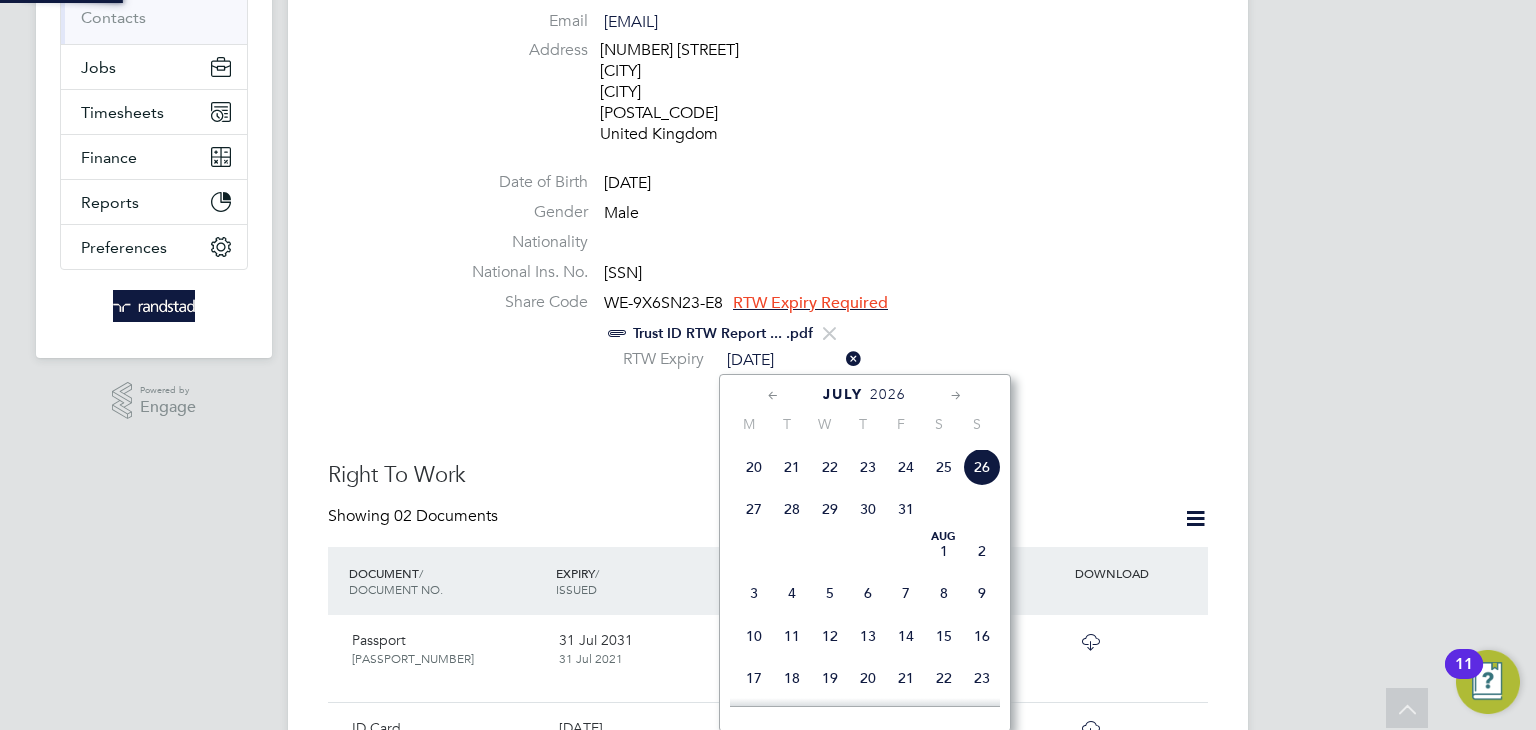 scroll, scrollTop: 10, scrollLeft: 11, axis: both 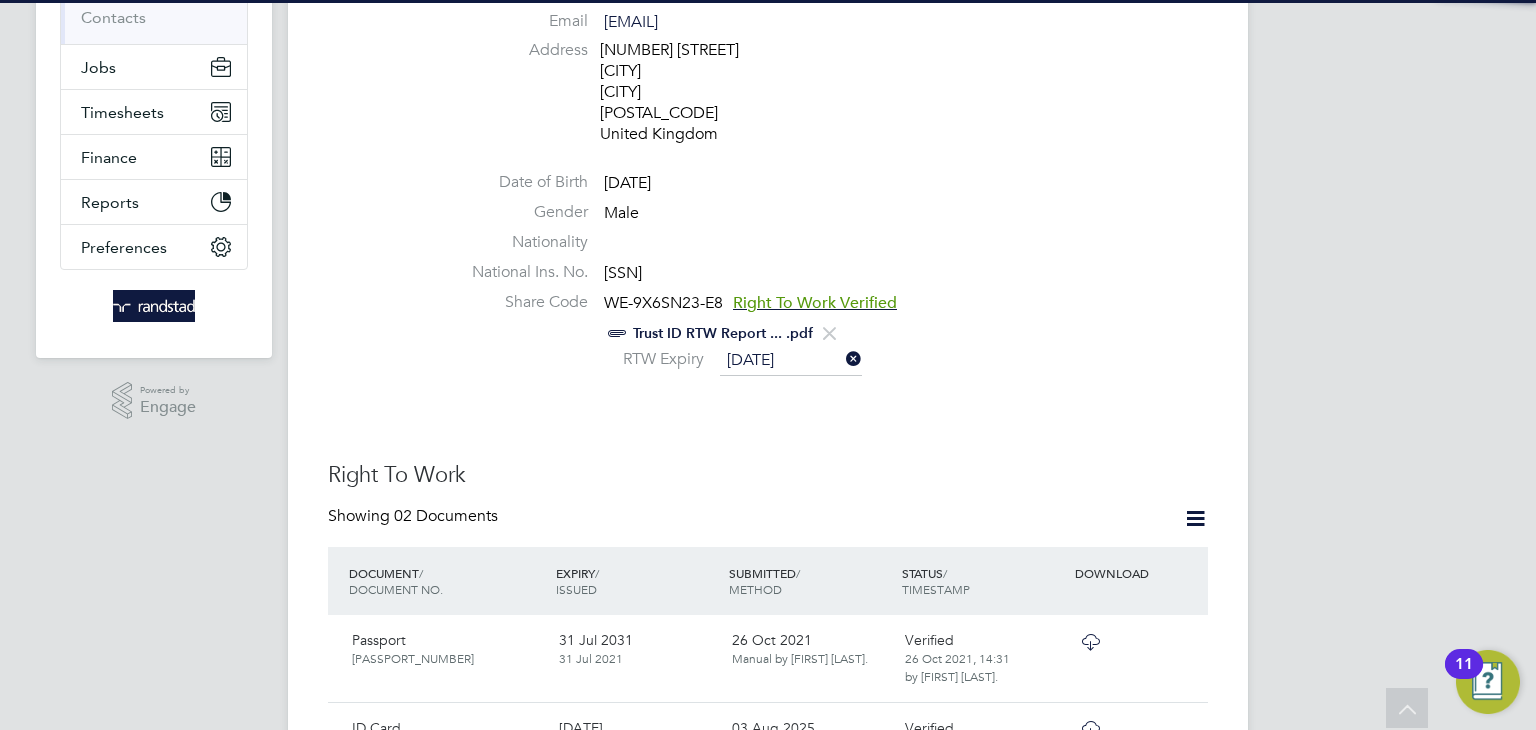 click on "Worker Details Follow   GS Gheorghe Smoleac     m:  07972908900   Personal Details ID     C-001051940 Mobile Phone   07972908900 Home Phone   Email   george.smoleac@yahoo.co.uk Address 1 Dimsdale Drive Enfield London EN1 1HE United Kingdom Date of Birth   17 Apr 1962 Gender   Male Nationality   National Ins. No.   SJ373671D Share Code   WE-9X6SN23-E8 Right To Work Verified     Trust ID RTW Report ... .pdf     RTW Expiry   26 Jul 2026 Right To Work Showing   02 Documents DOCUMENT  / DOCUMENT NO. EXPIRY  / ISSUED SUBMITTED  / METHOD STATUS  / TIMESTAMP DOWNLOAD Passport 060188772 31 Jul 2031 31 Jul 2021 26 Oct 2021  Manual by Hannah Snow. Verified 26 Oct 2021, 14:31   by Hannah Snow.  ID Card WE-9X6SN23-E8 26 Jul 2026 n/a 03 Aug 2025  Manual by Daniel Tisseyre. Verified 03 Aug 2025, 16:49   by Daniel Tisseyre.  Compliance Documents Showing   00 Documents DOCUMENT  / DOC. SETTINGS EXPIRY  / ISSUED SUBMITTED  / METHOD STATUS  / TIMESTAMP ACCESS This worker does not need to supply additional documents. Start Date" 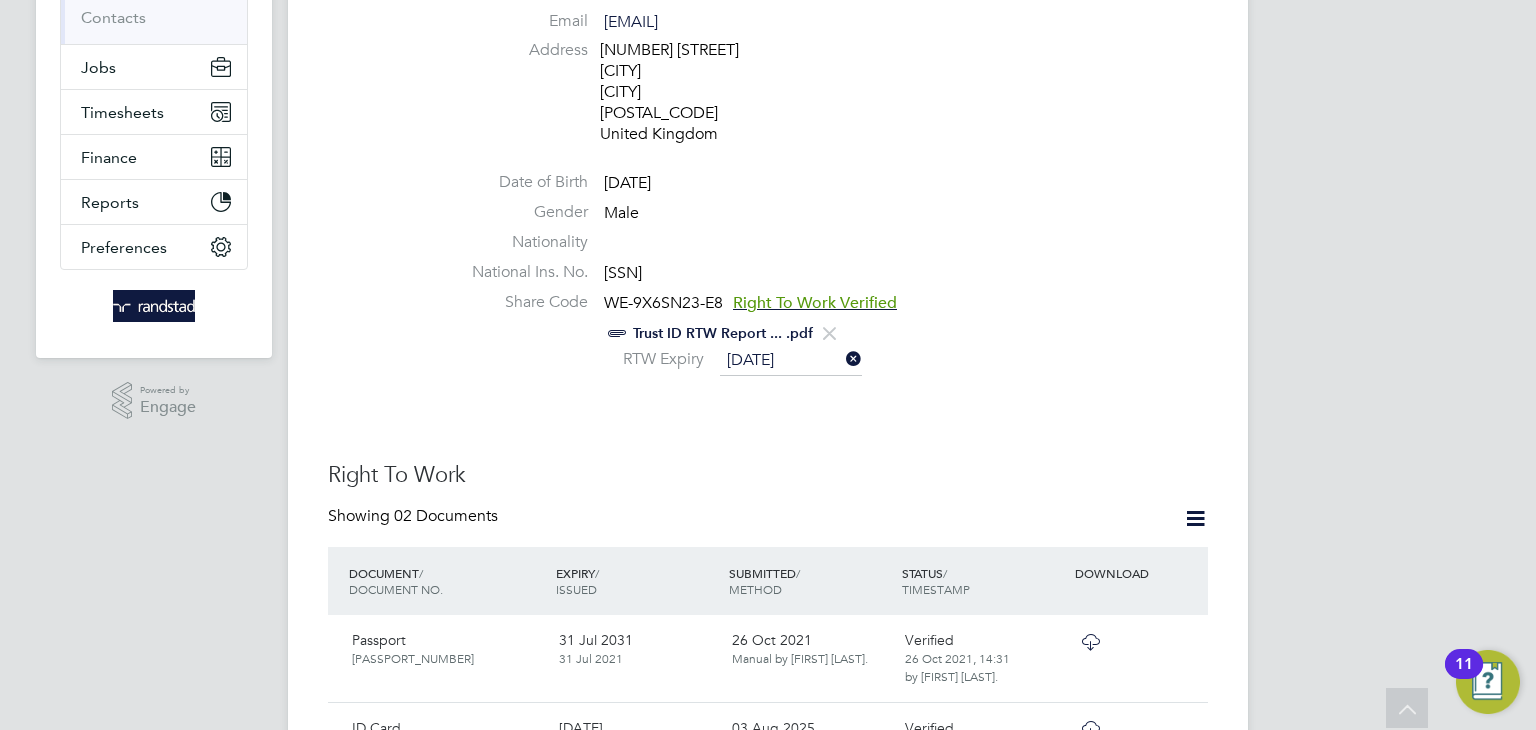 scroll, scrollTop: 0, scrollLeft: 0, axis: both 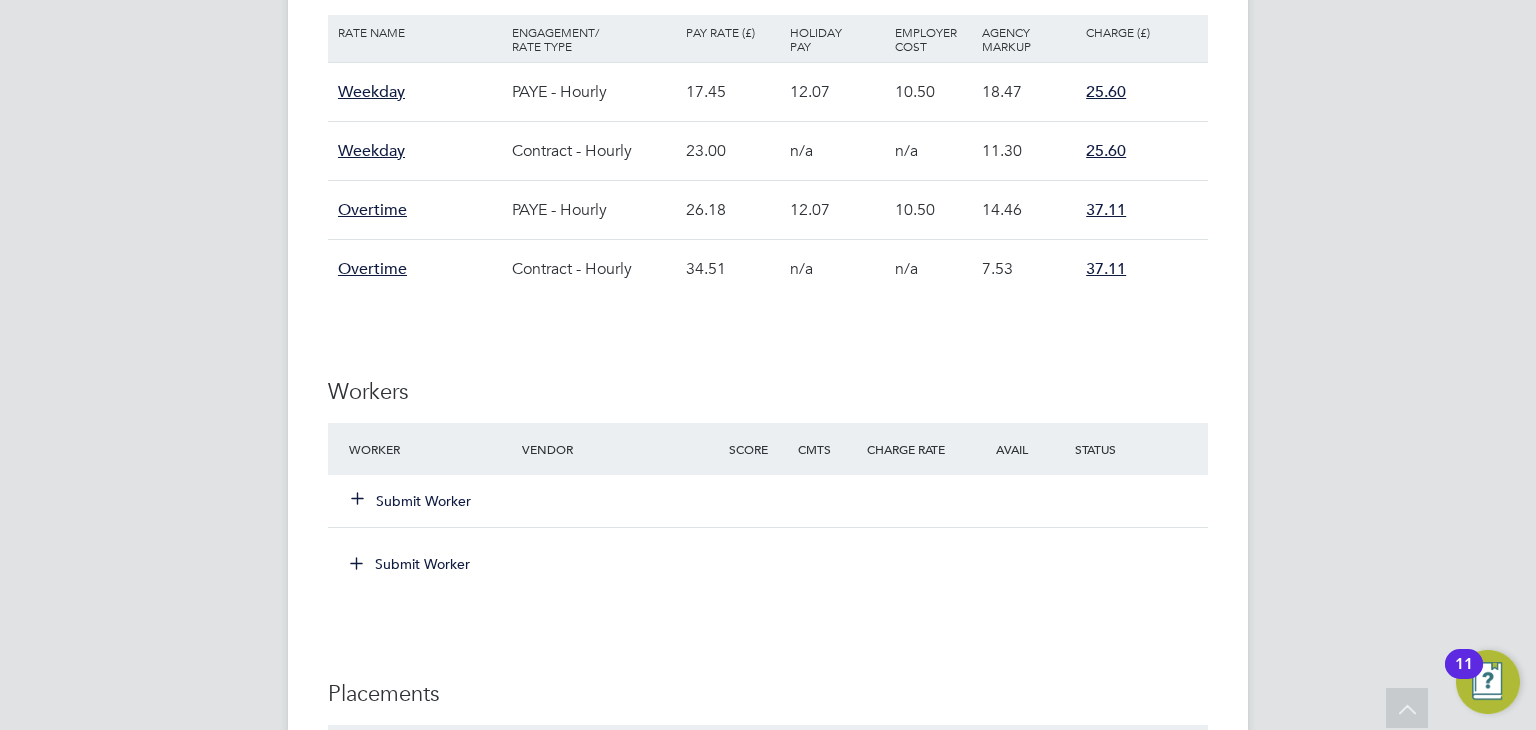 click on "Submit Worker" 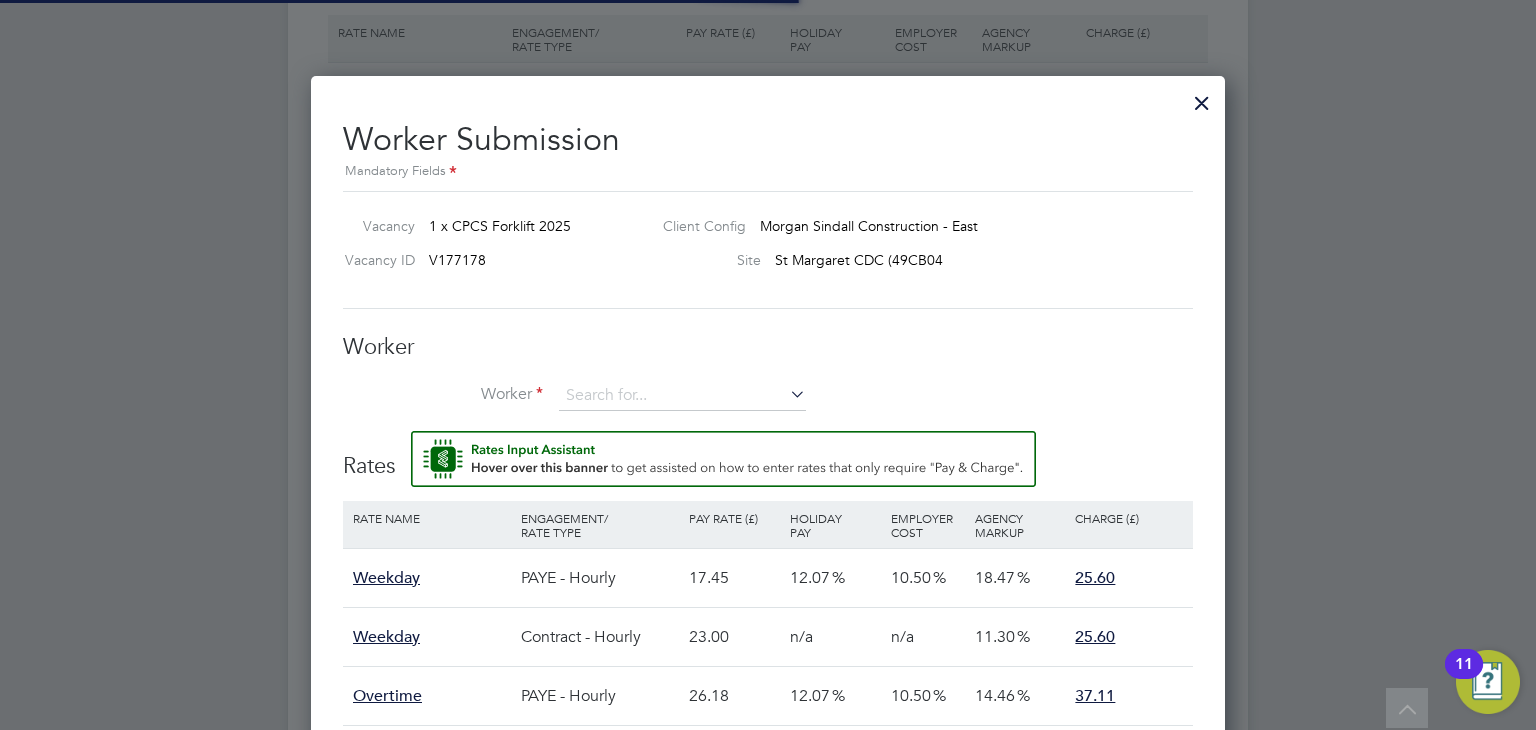 scroll, scrollTop: 1398, scrollLeft: 0, axis: vertical 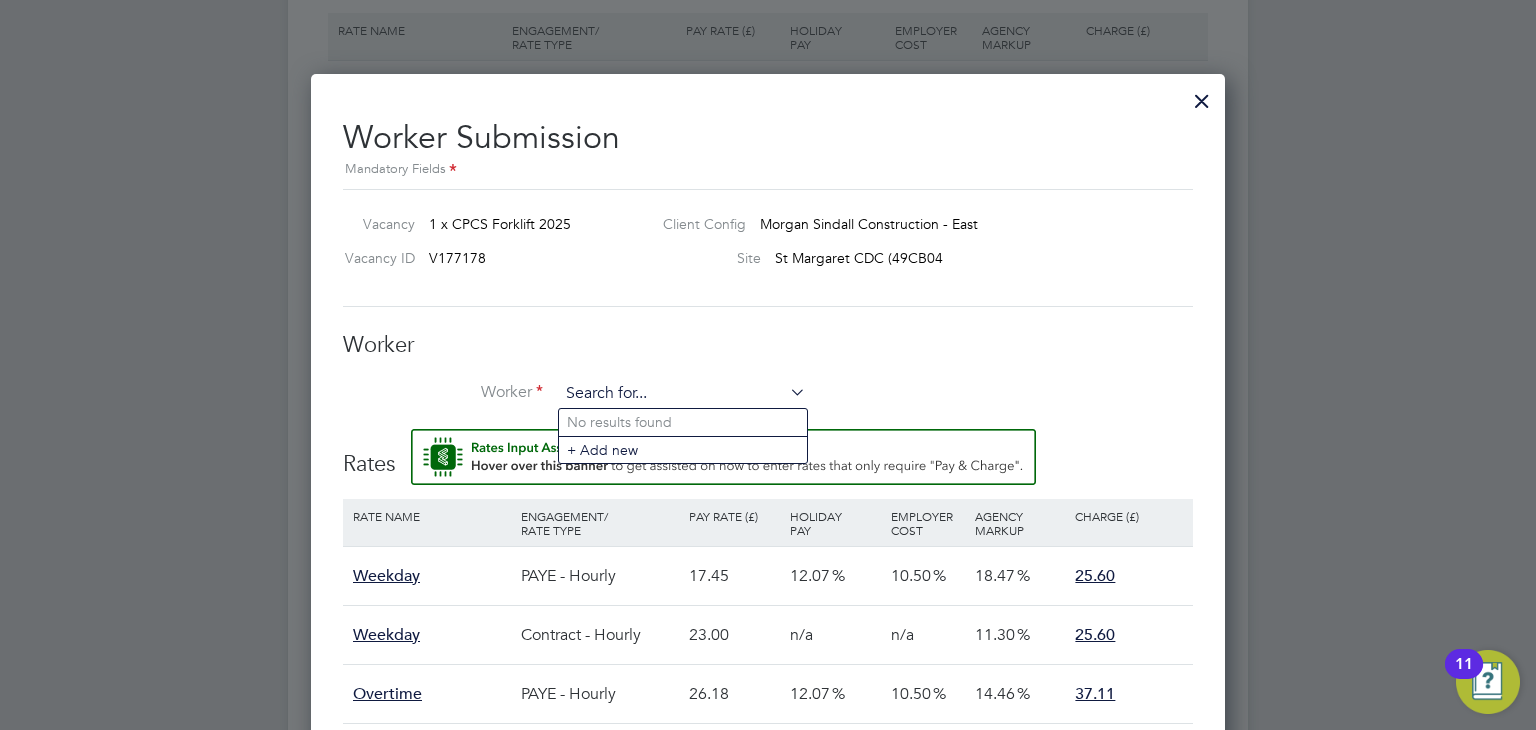 click at bounding box center (682, 394) 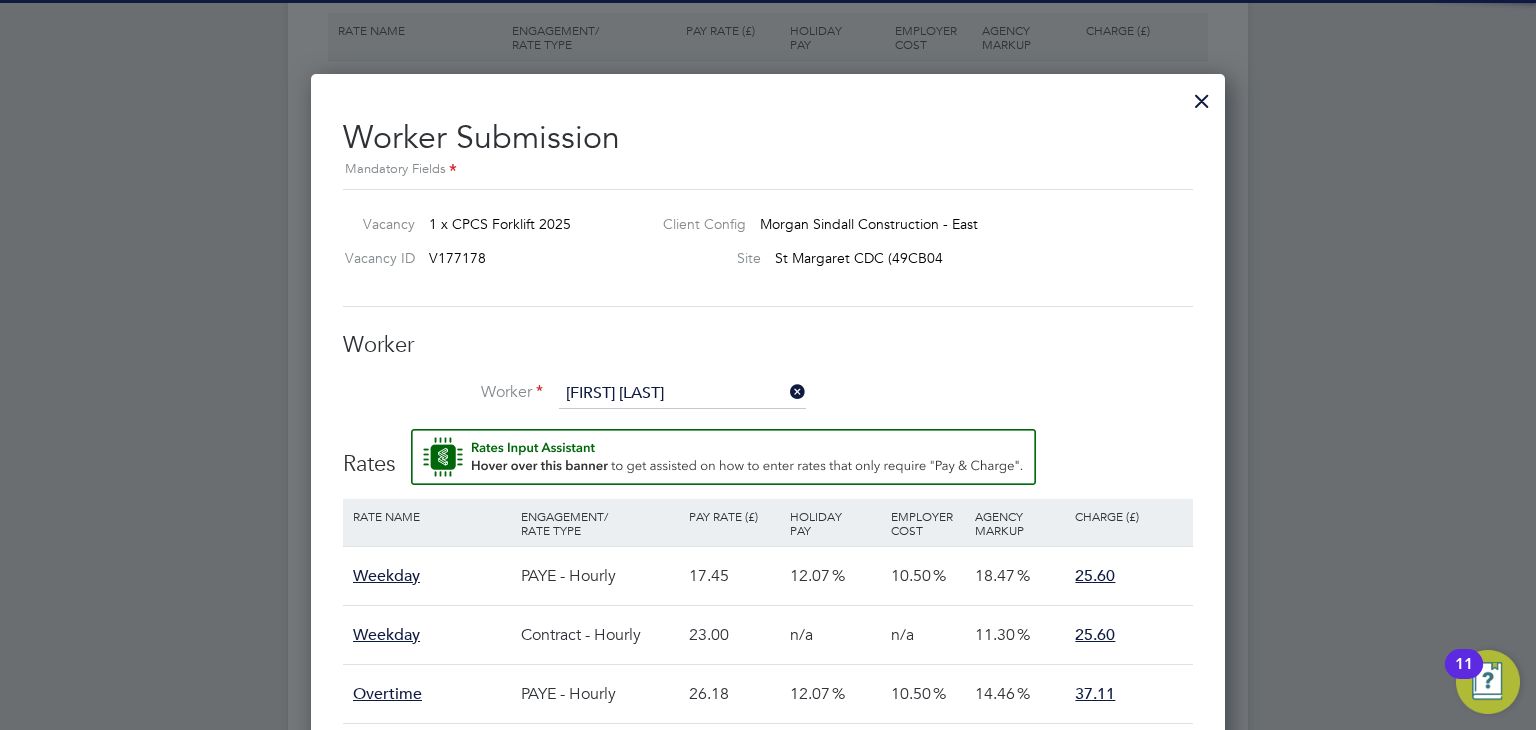 click on "[FIRST]" 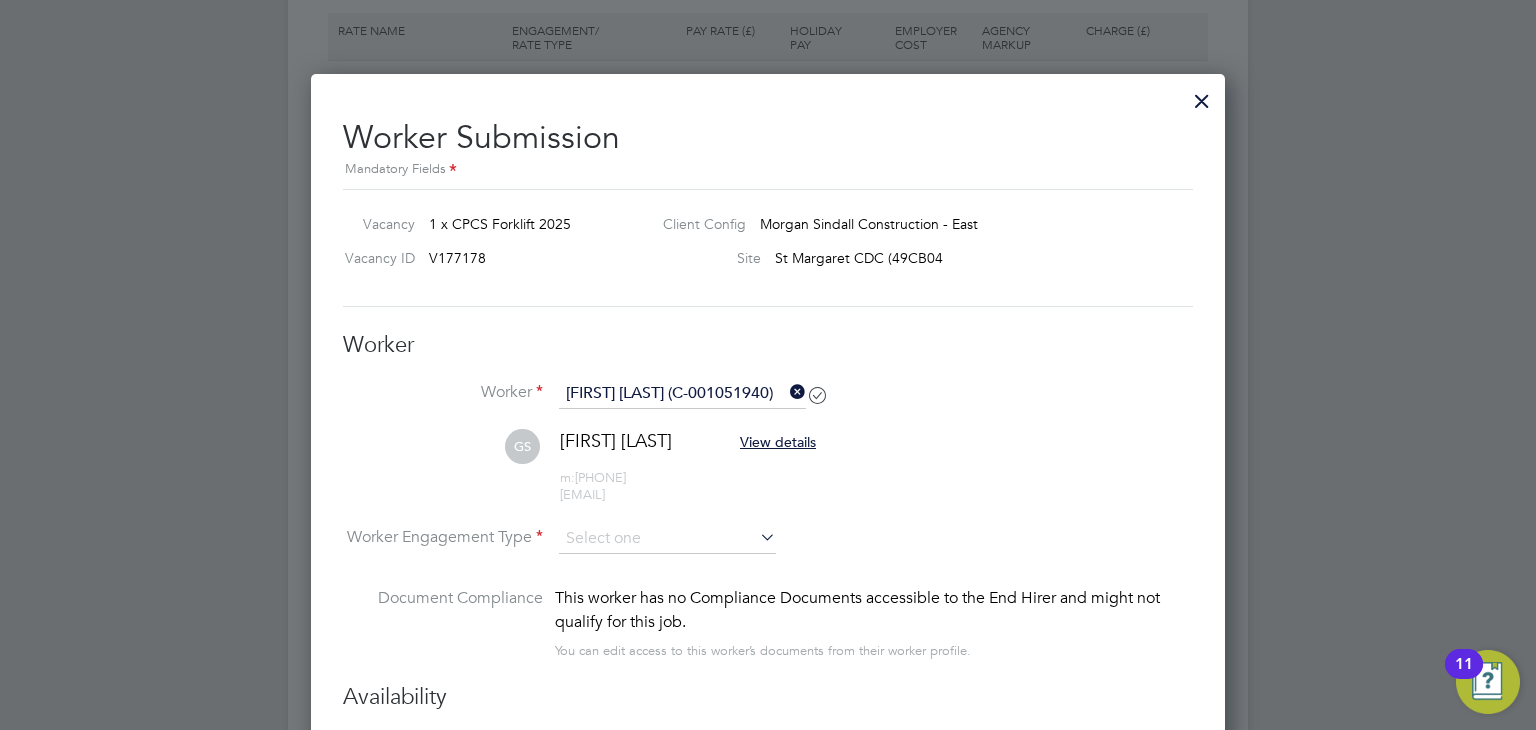 click on "Vacancy   1 x CPCS Forklift 2025 Client Config   Morgan Sindall Construction - East Vacancy ID   V177178 Site   St Margaret CDC (49CB04" at bounding box center [768, 248] 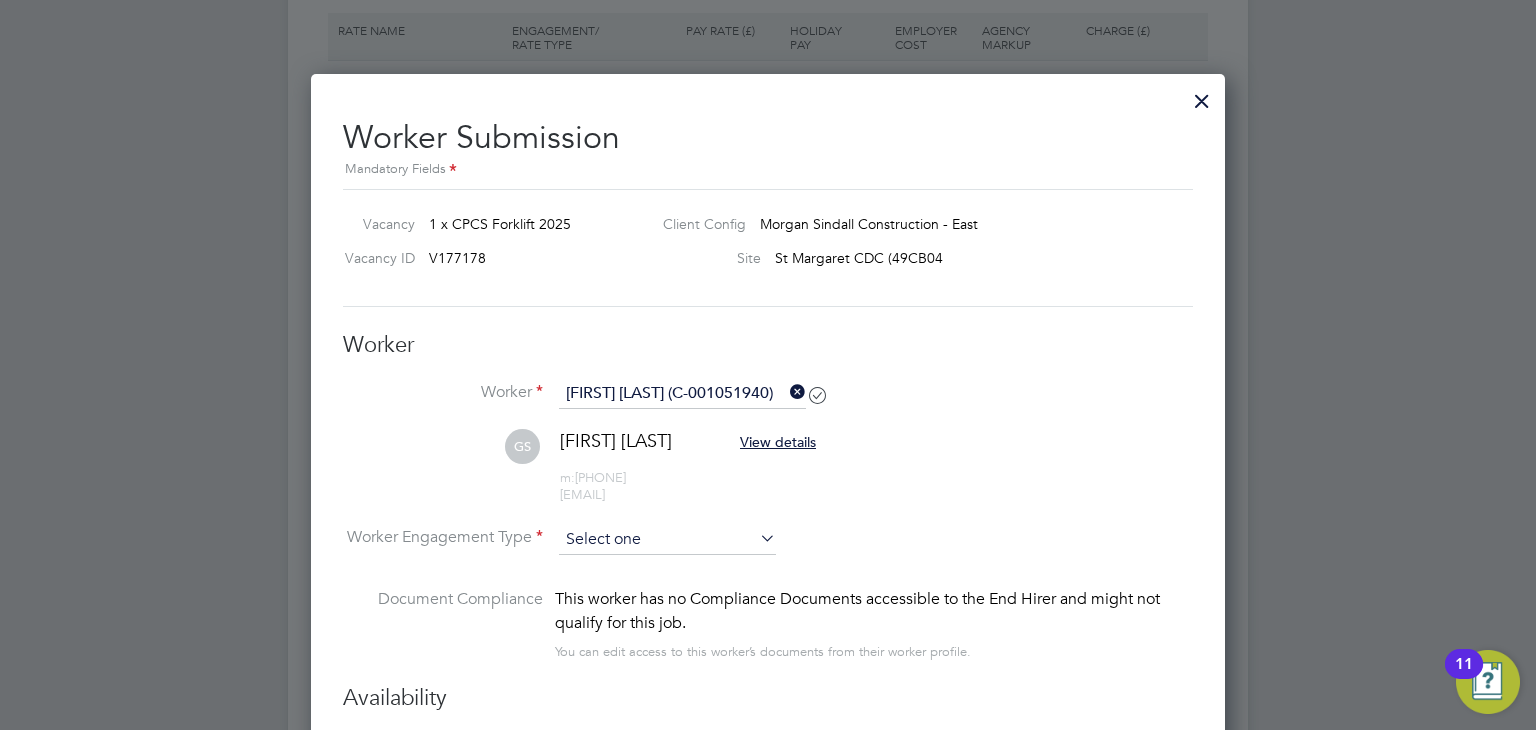 click at bounding box center [667, 540] 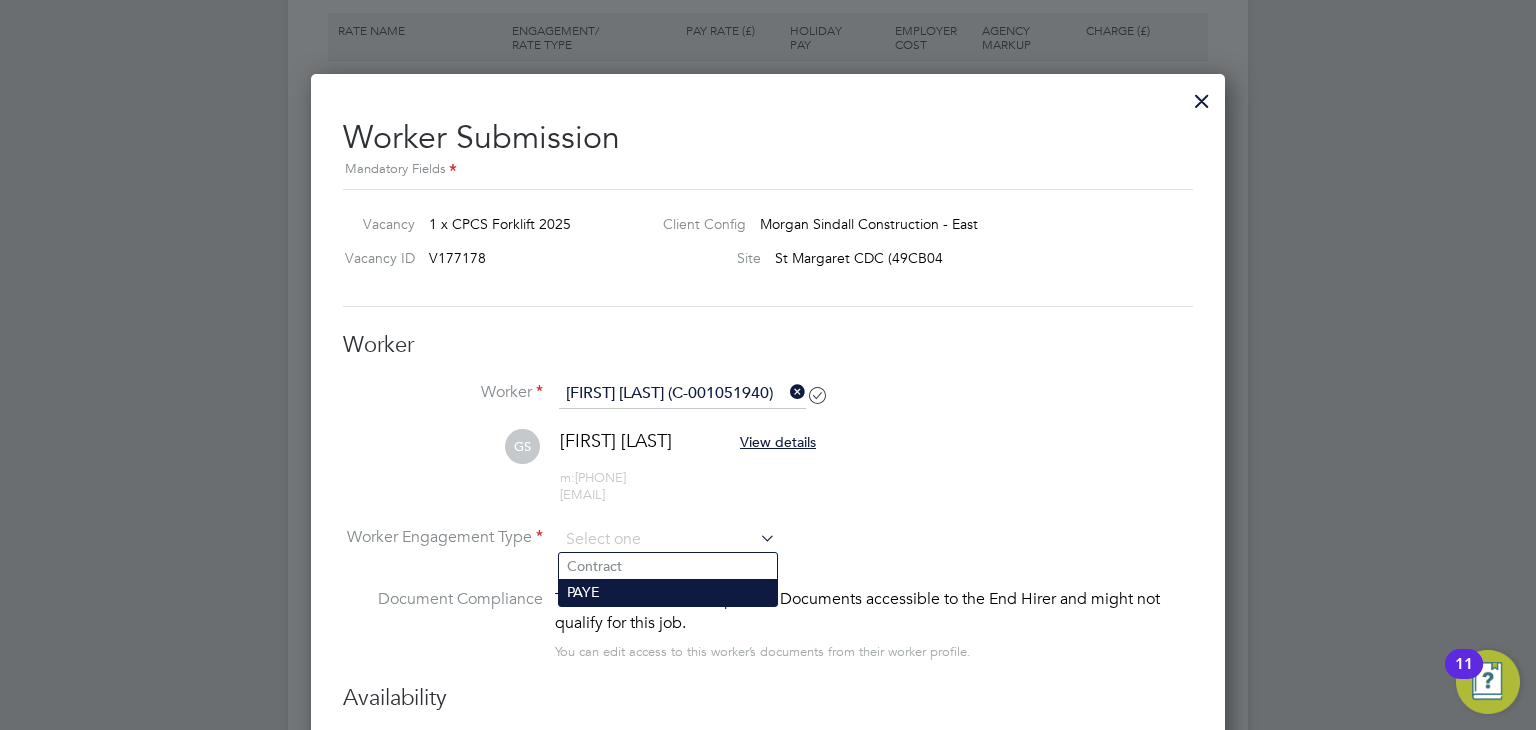 click on "PAYE" 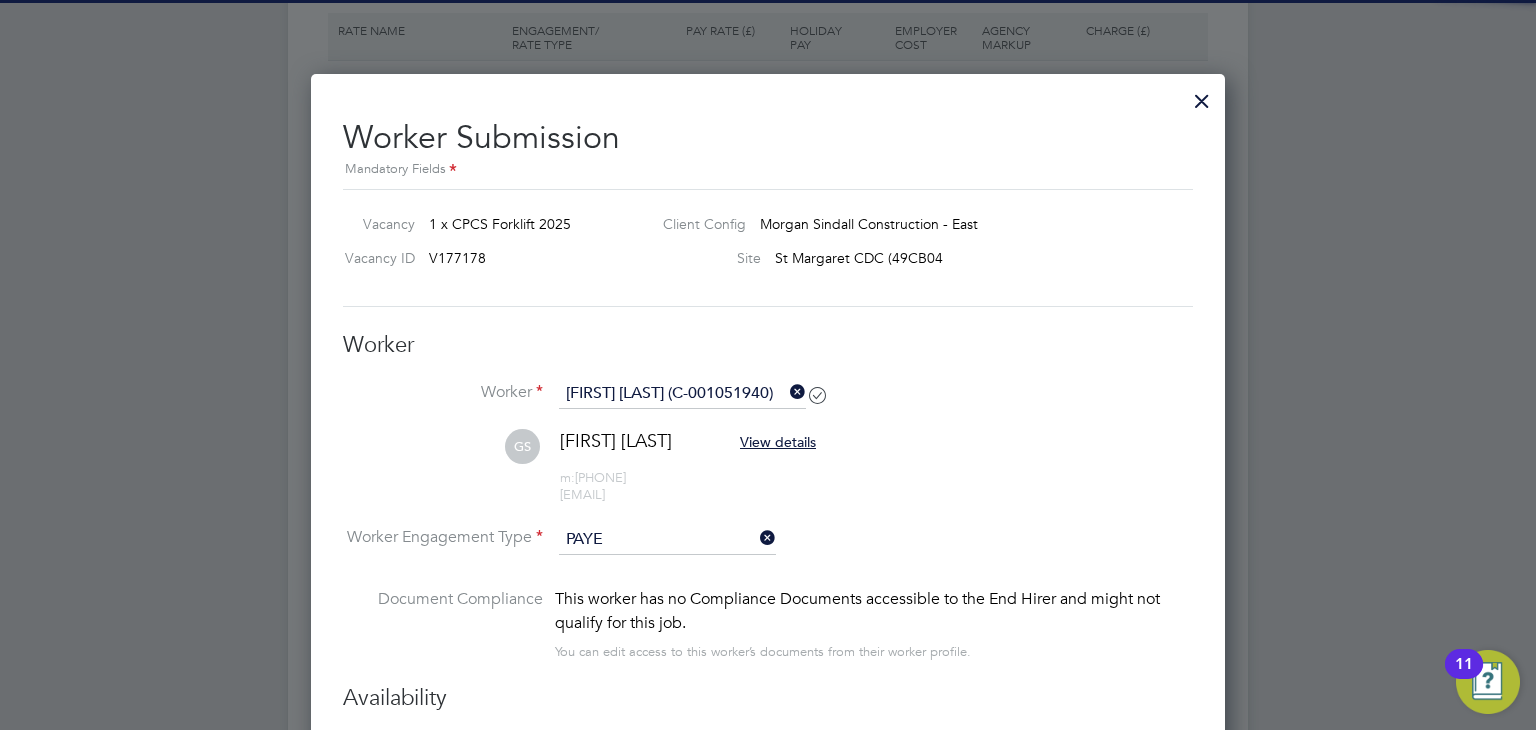 click on "Worker" at bounding box center (768, 345) 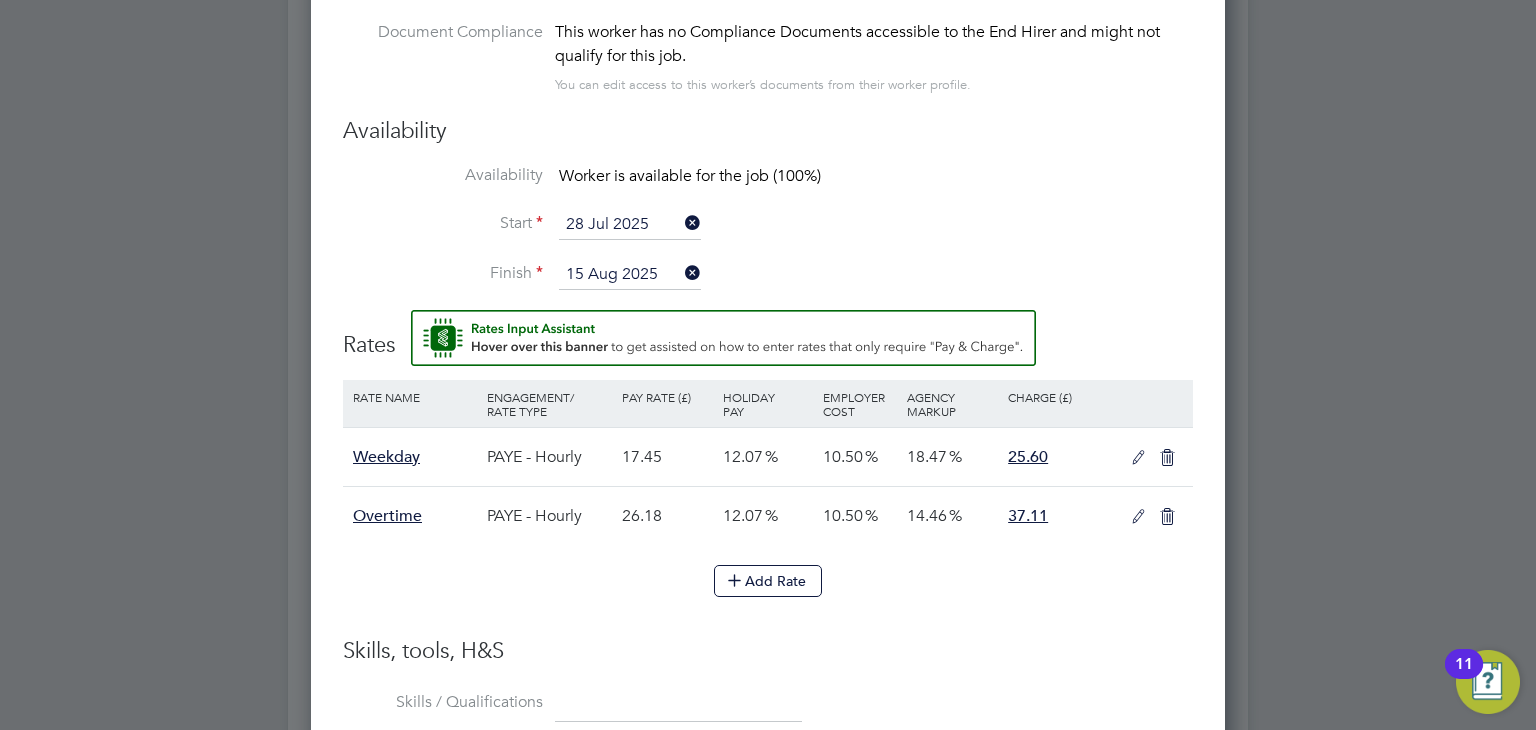 click at bounding box center (1138, 458) 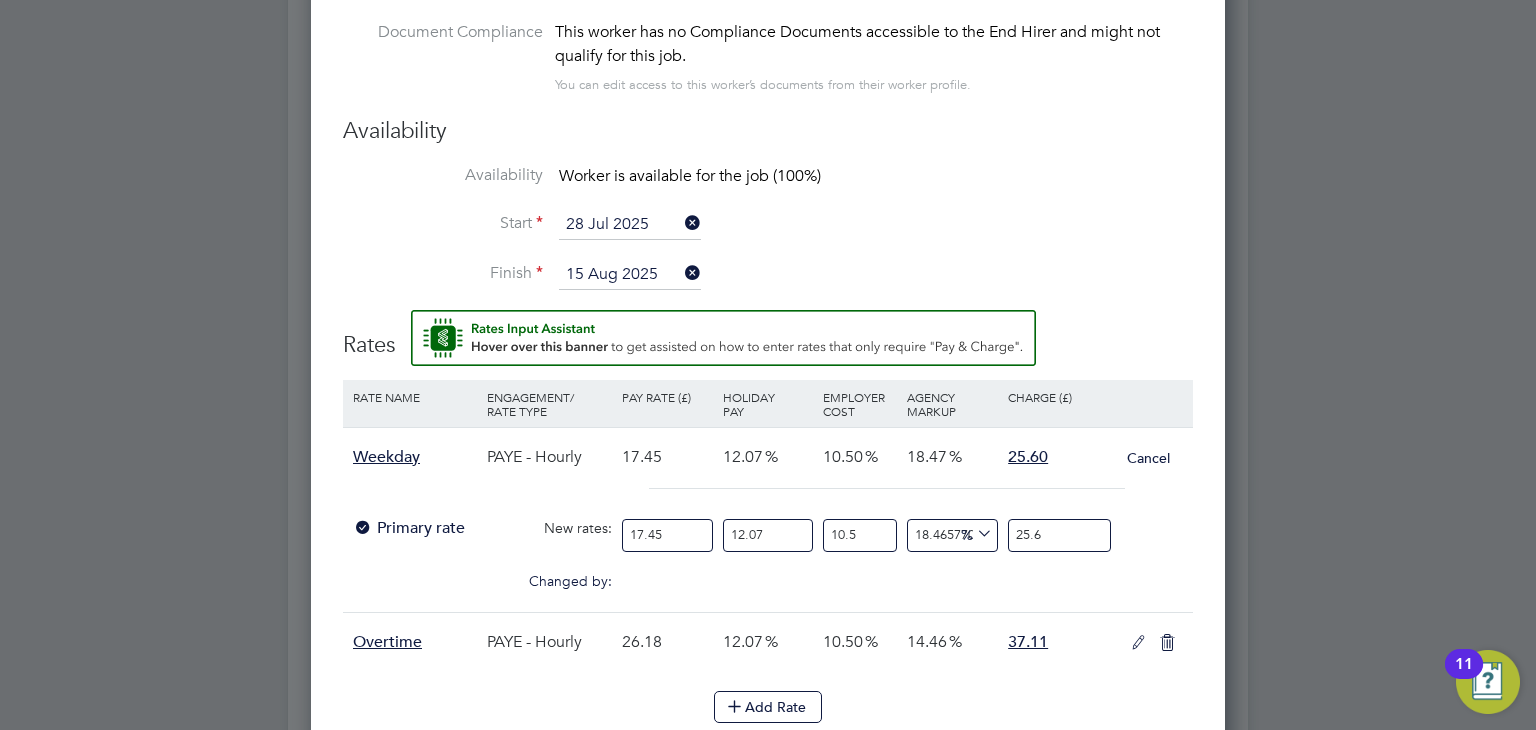 drag, startPoint x: 674, startPoint y: 524, endPoint x: 368, endPoint y: 507, distance: 306.47186 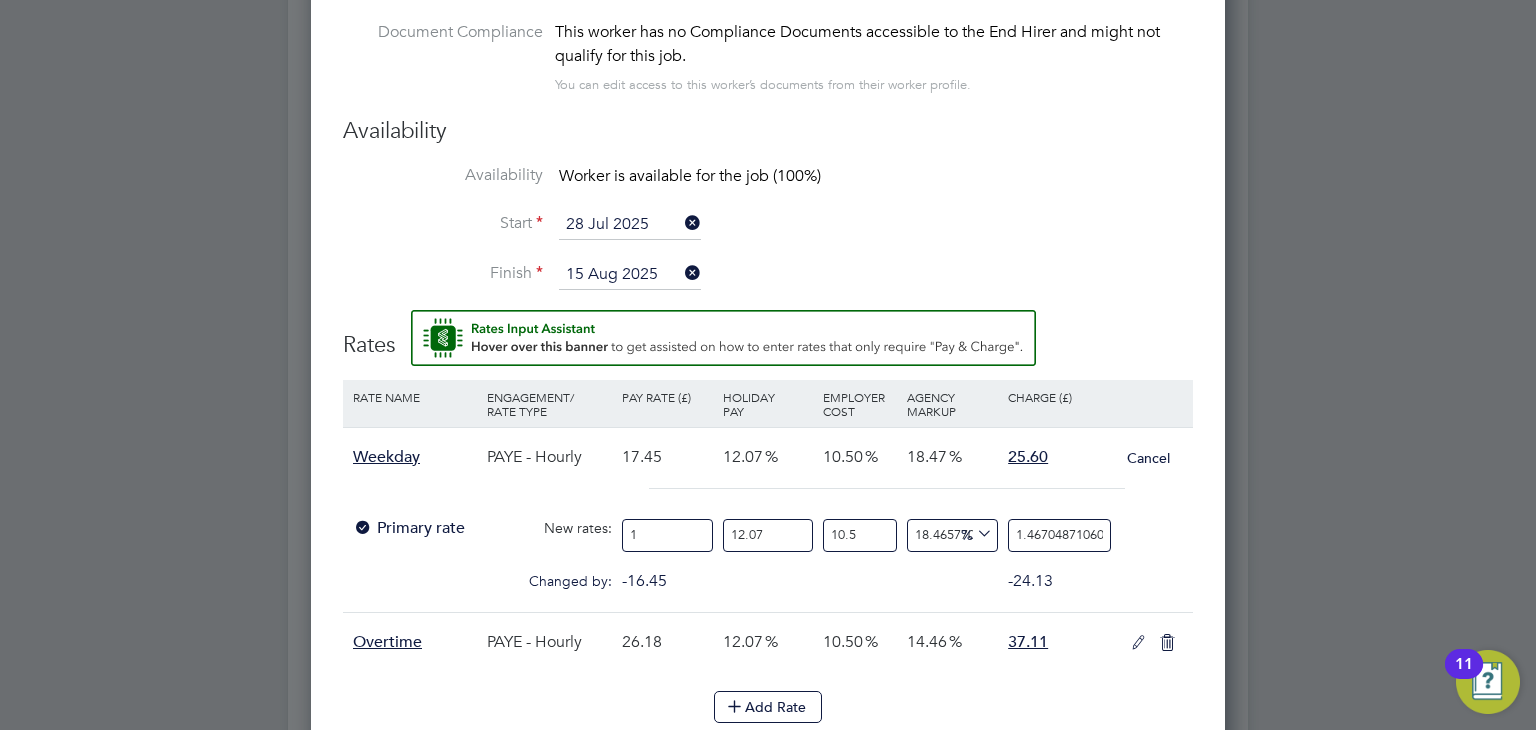 type on "19" 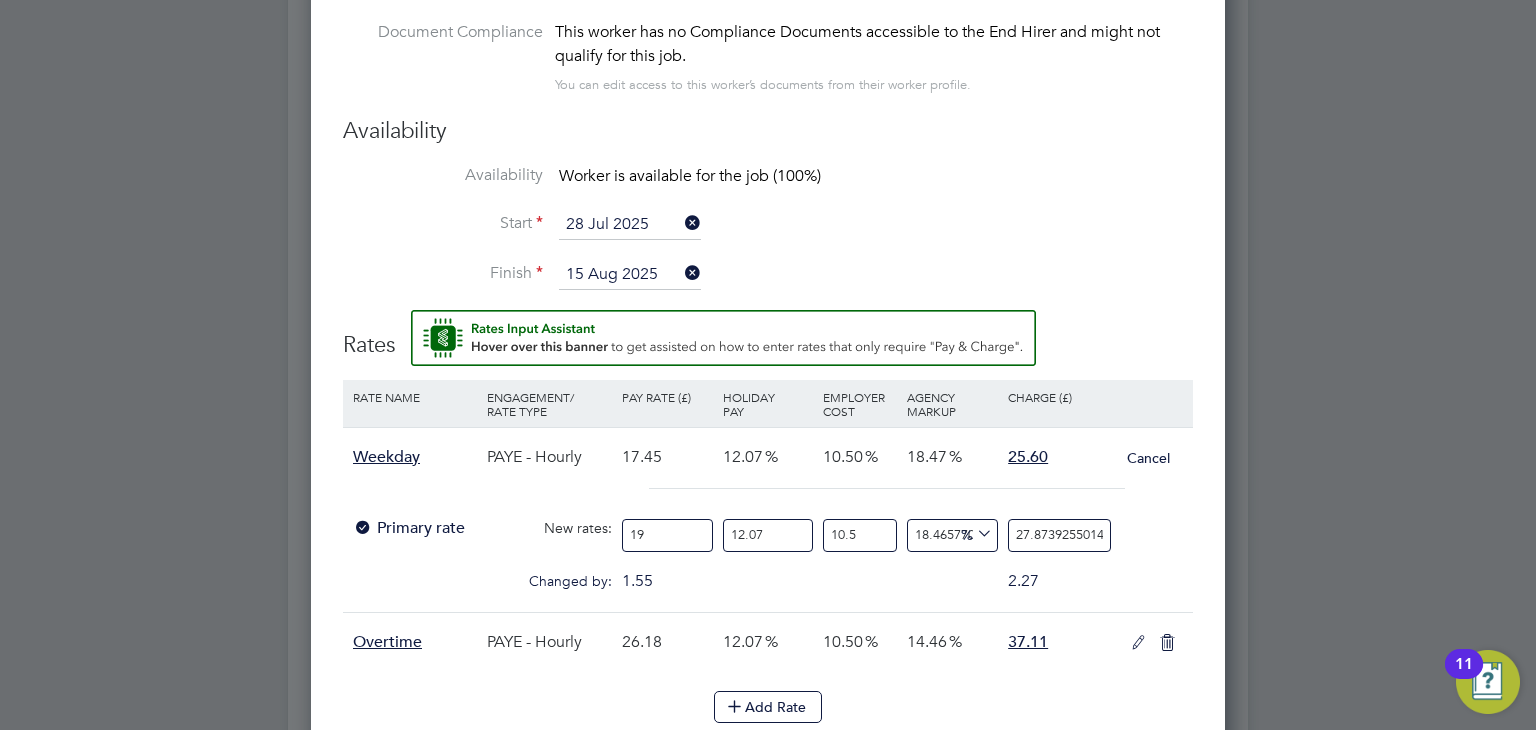 type on "19.5" 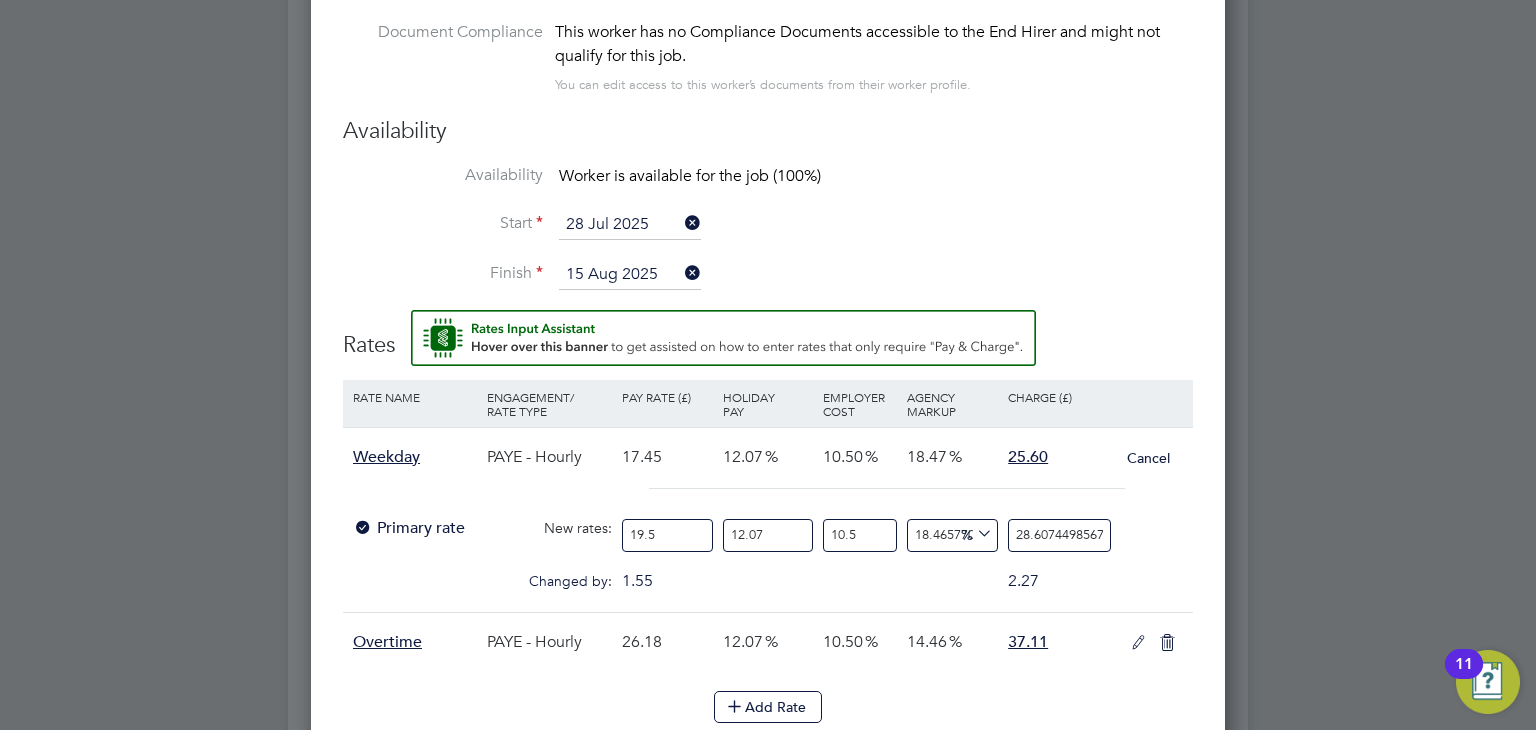 type on "19.56" 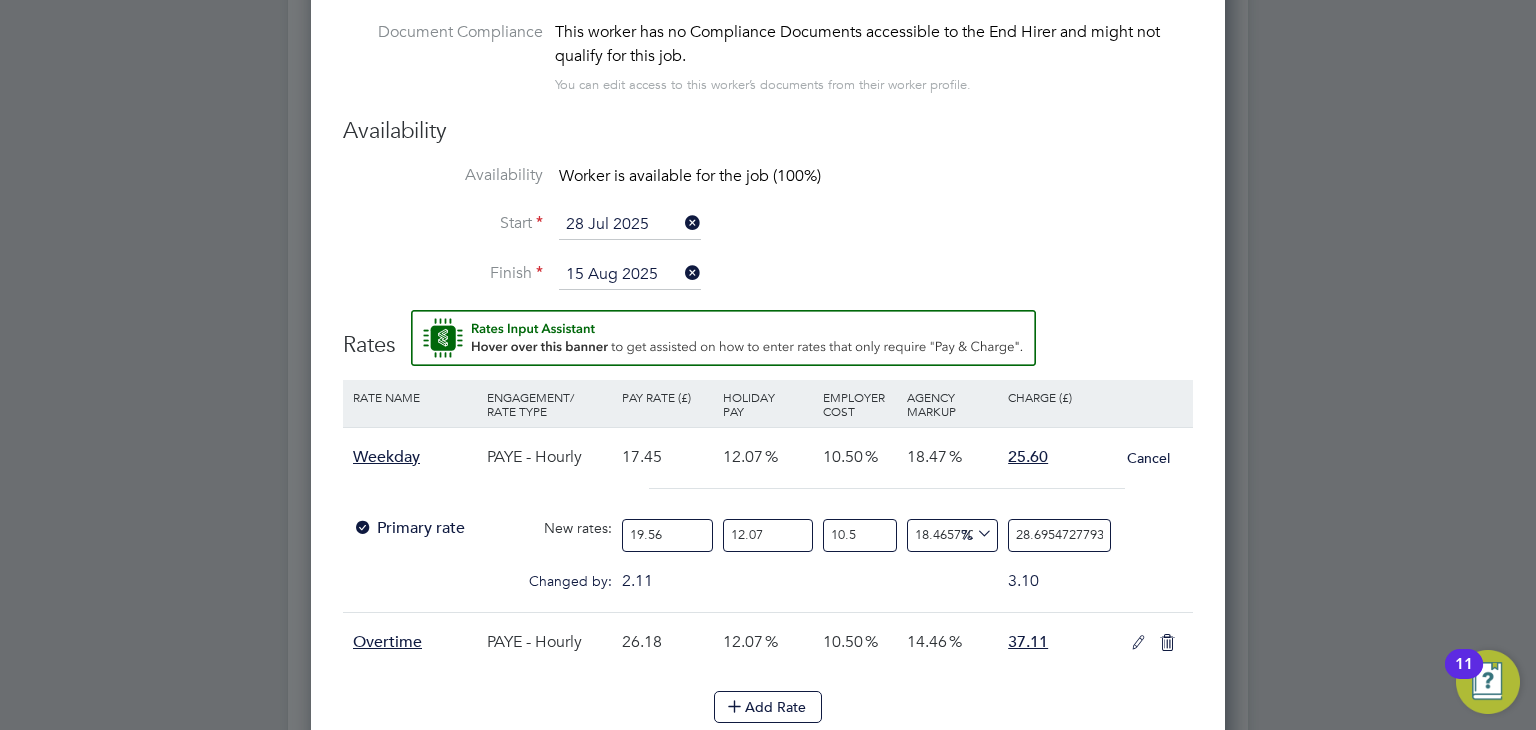 type on "19.56" 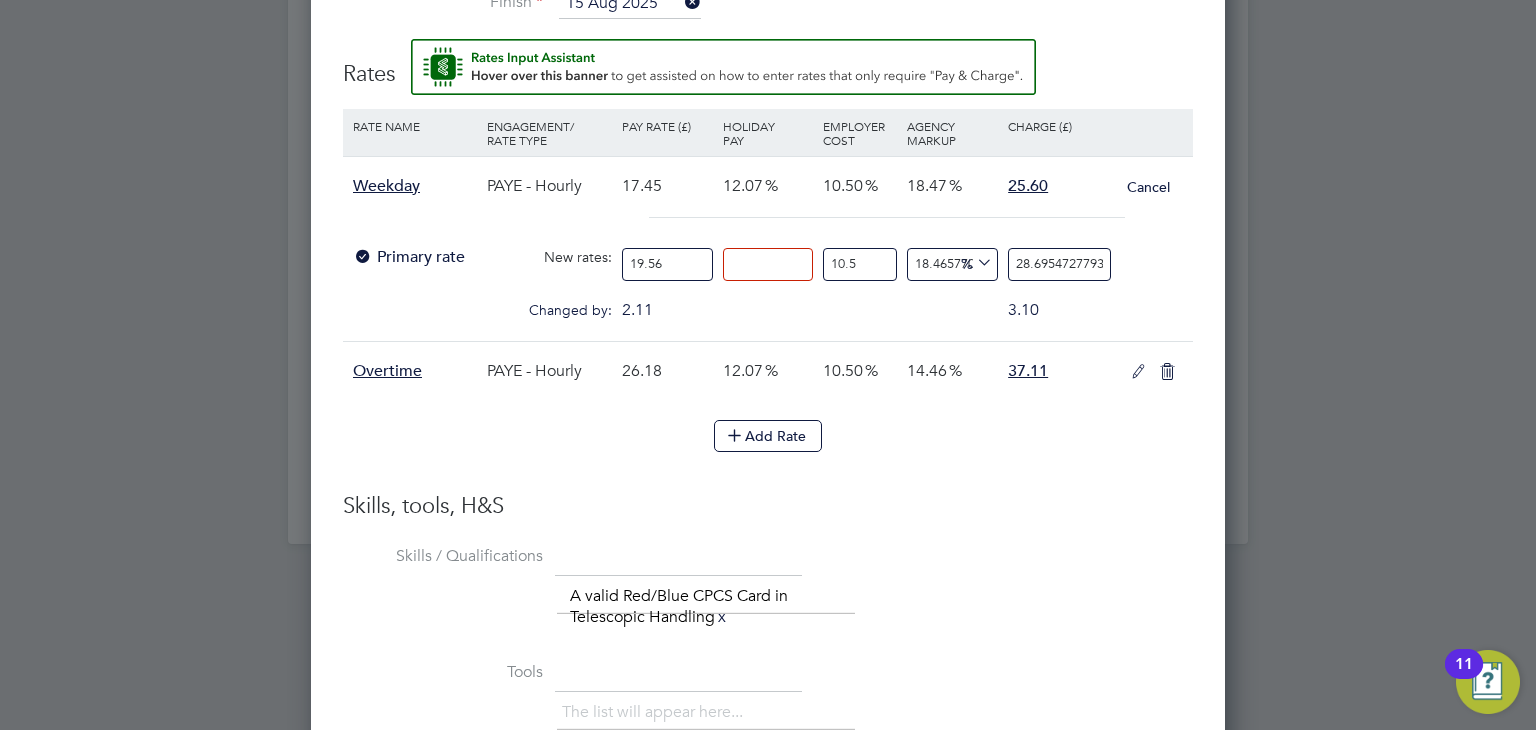 type on "0" 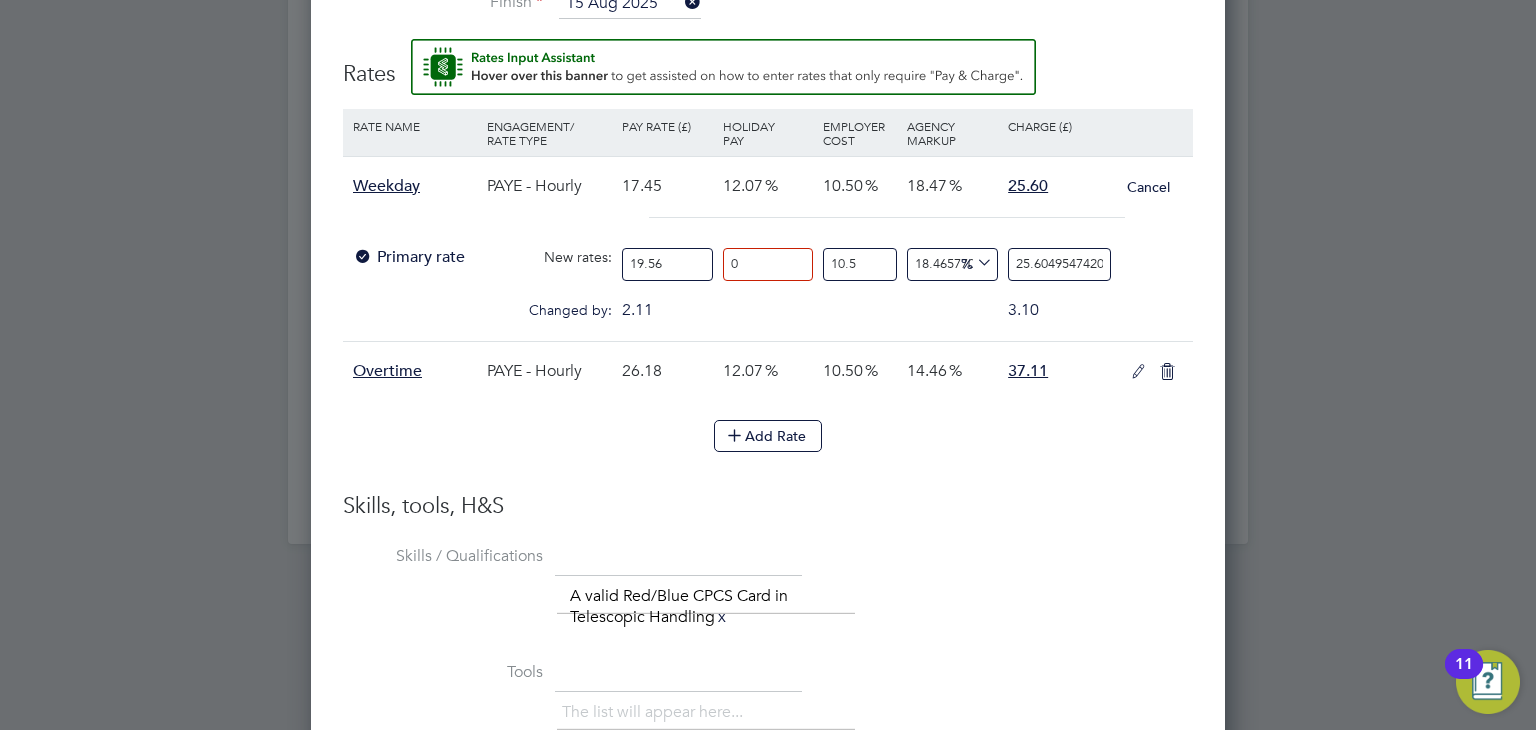 click on "0   n/a" at bounding box center [768, 264] 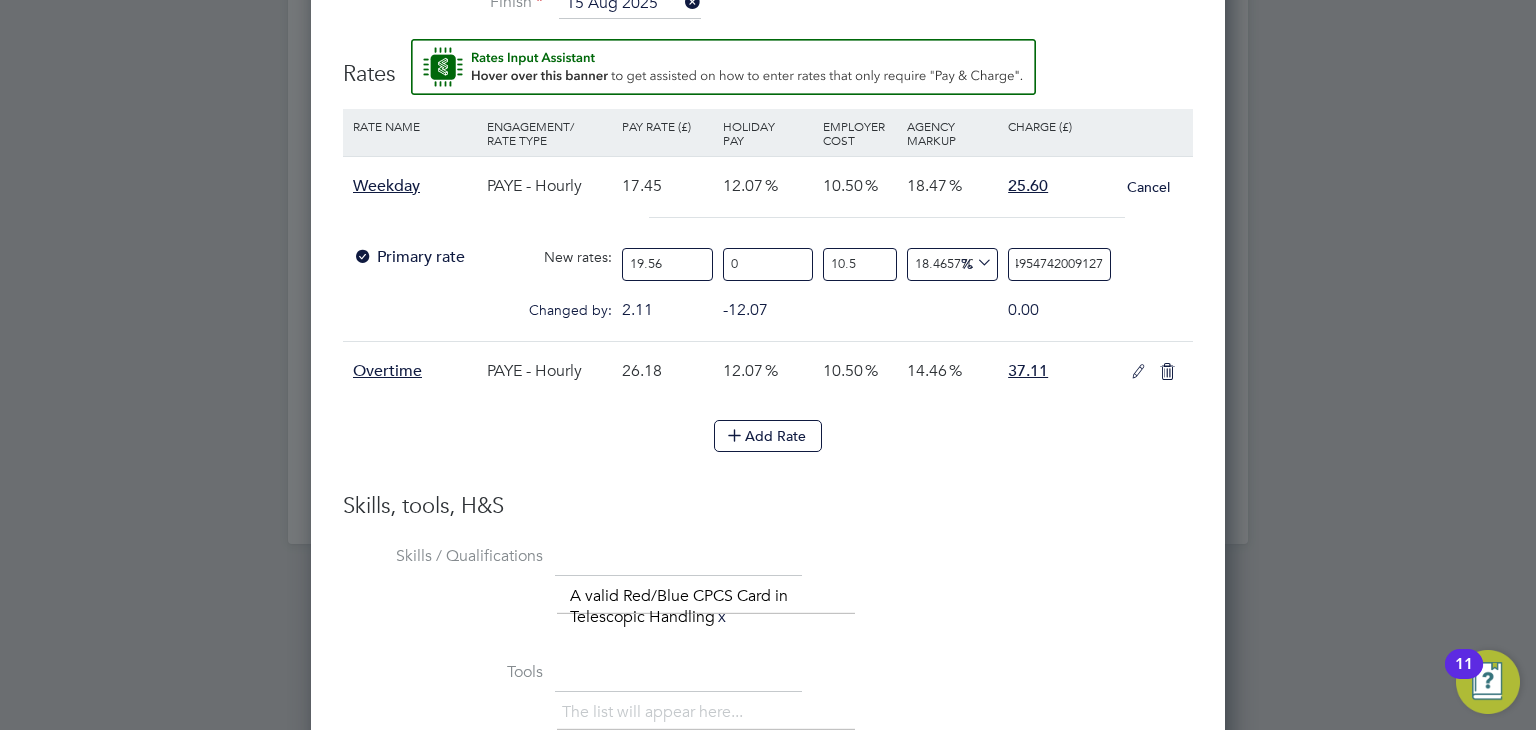 drag, startPoint x: 1012, startPoint y: 260, endPoint x: 1322, endPoint y: 266, distance: 310.05804 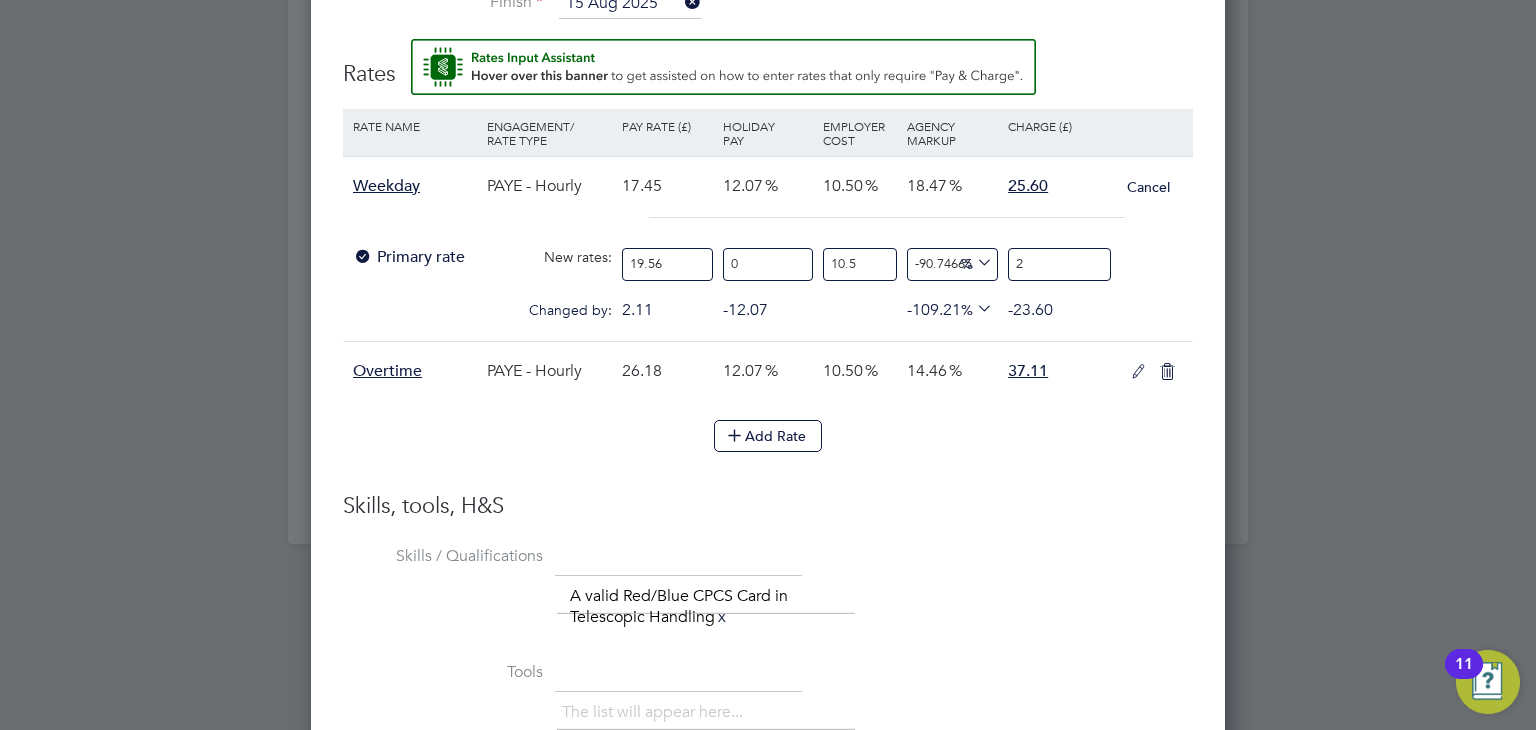 type on "15.666842480267237" 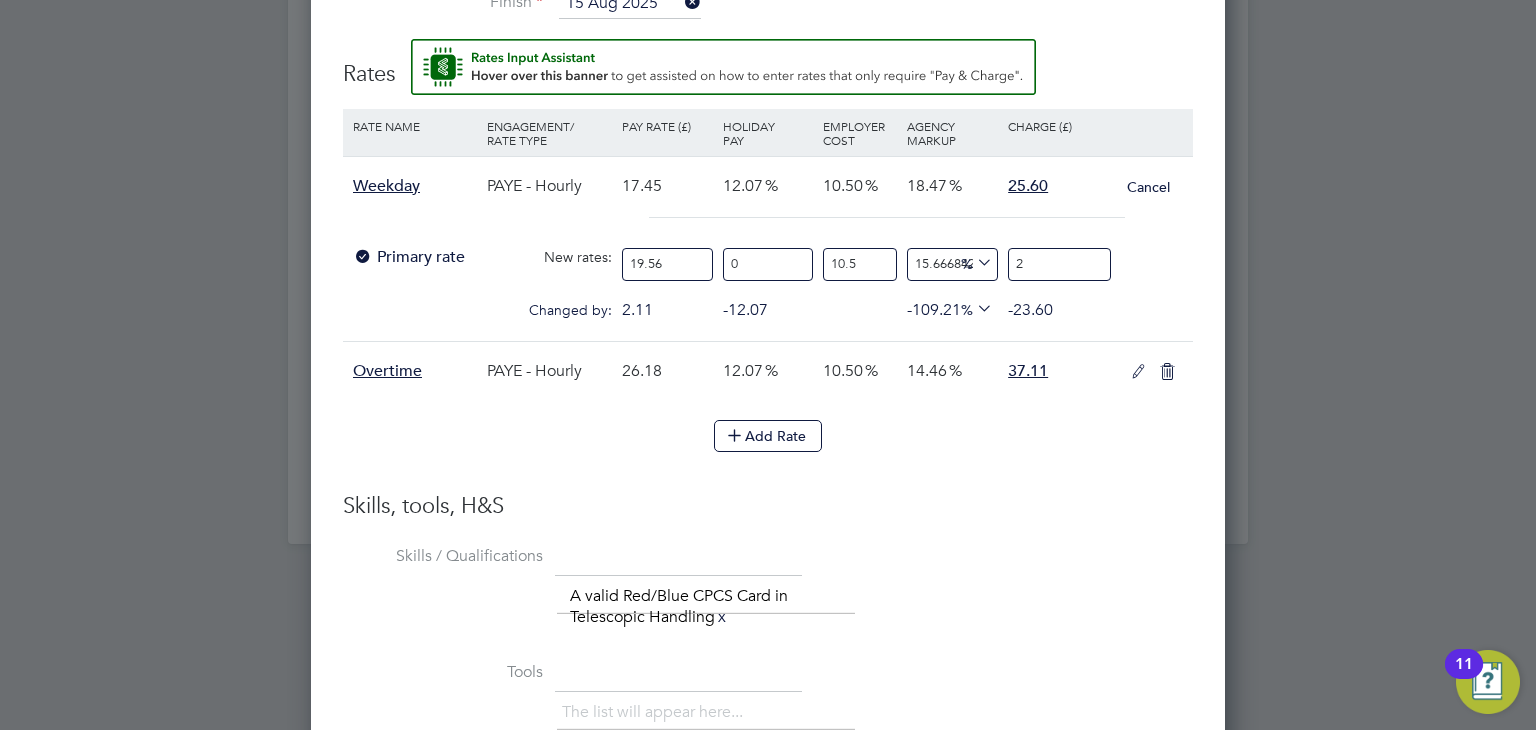 type on "25" 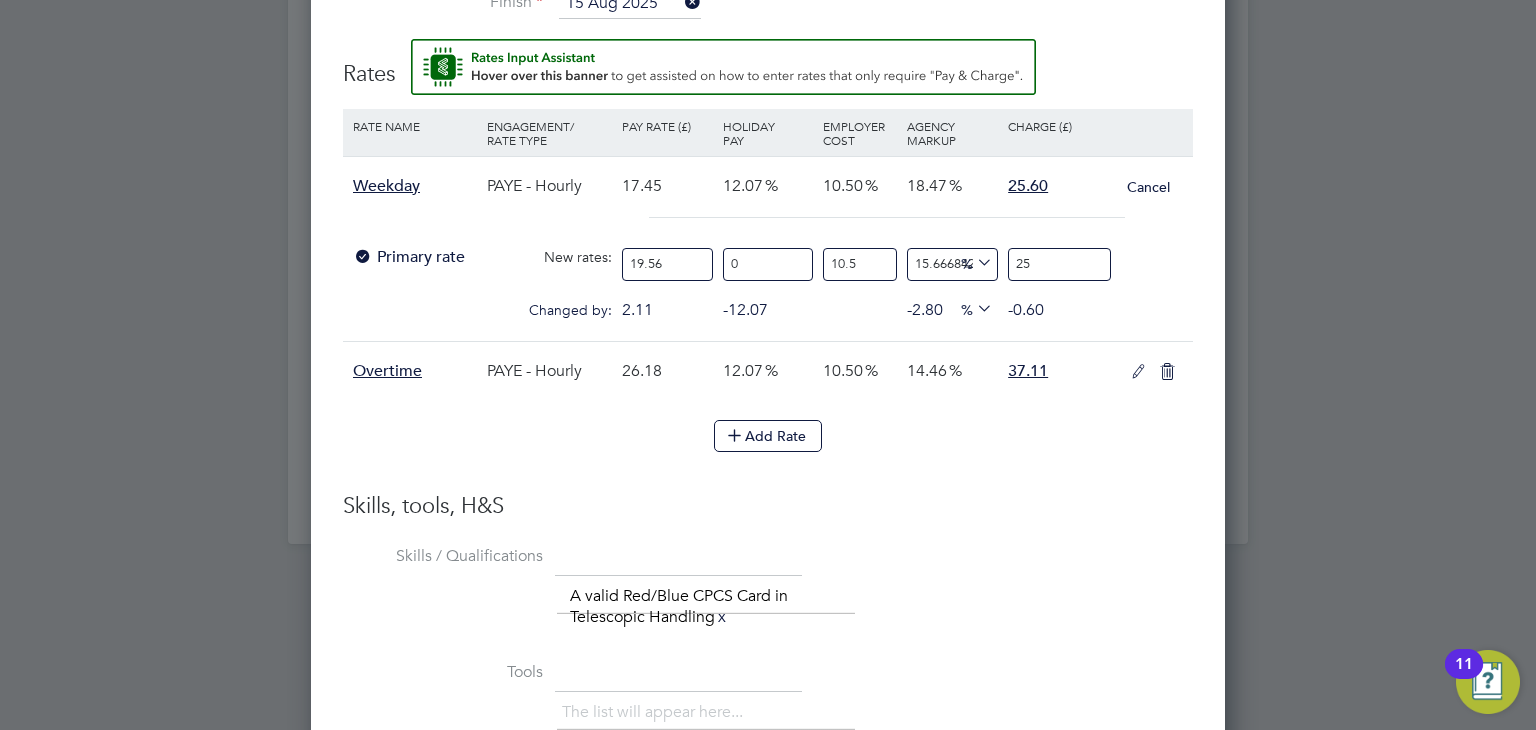 type on "18.44284669979365" 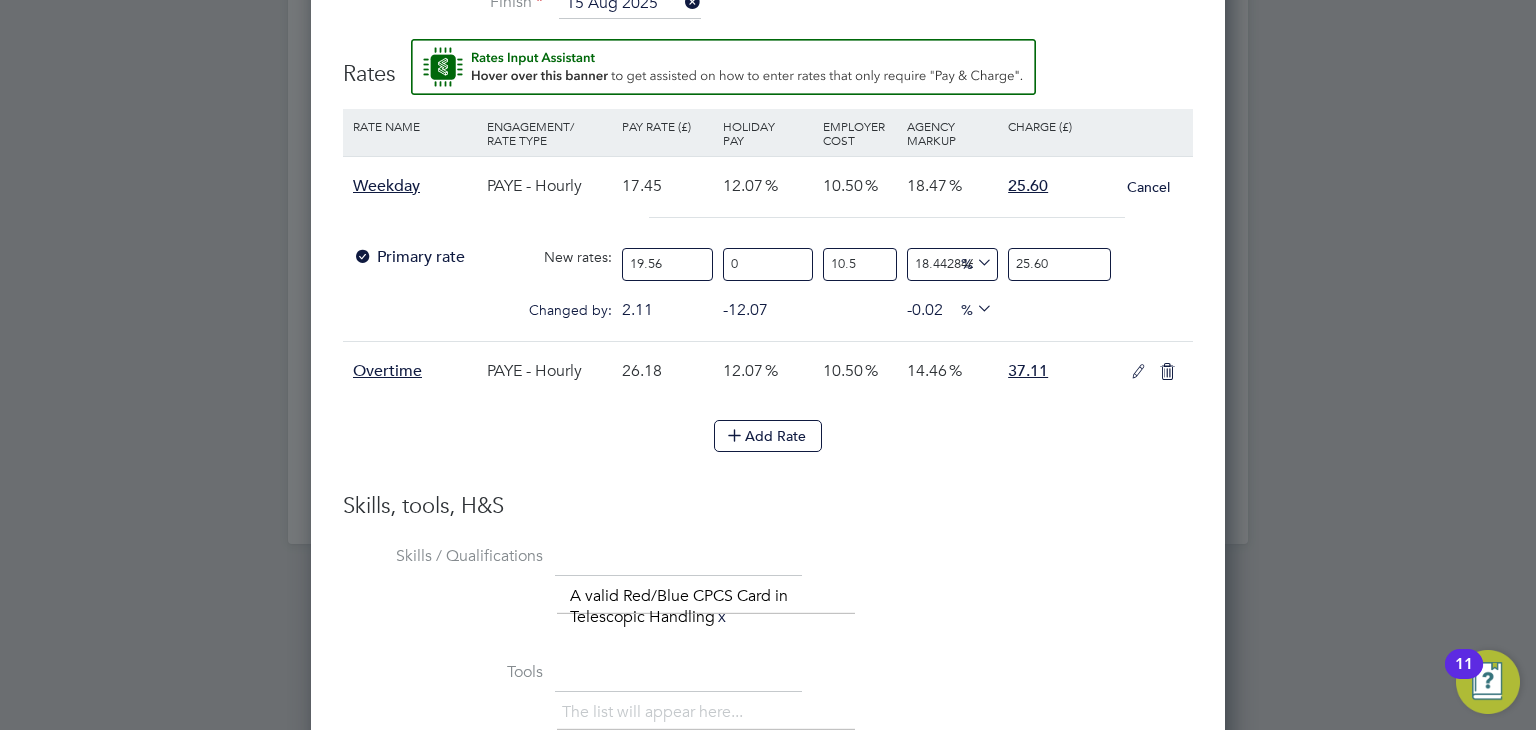 type on "25.60" 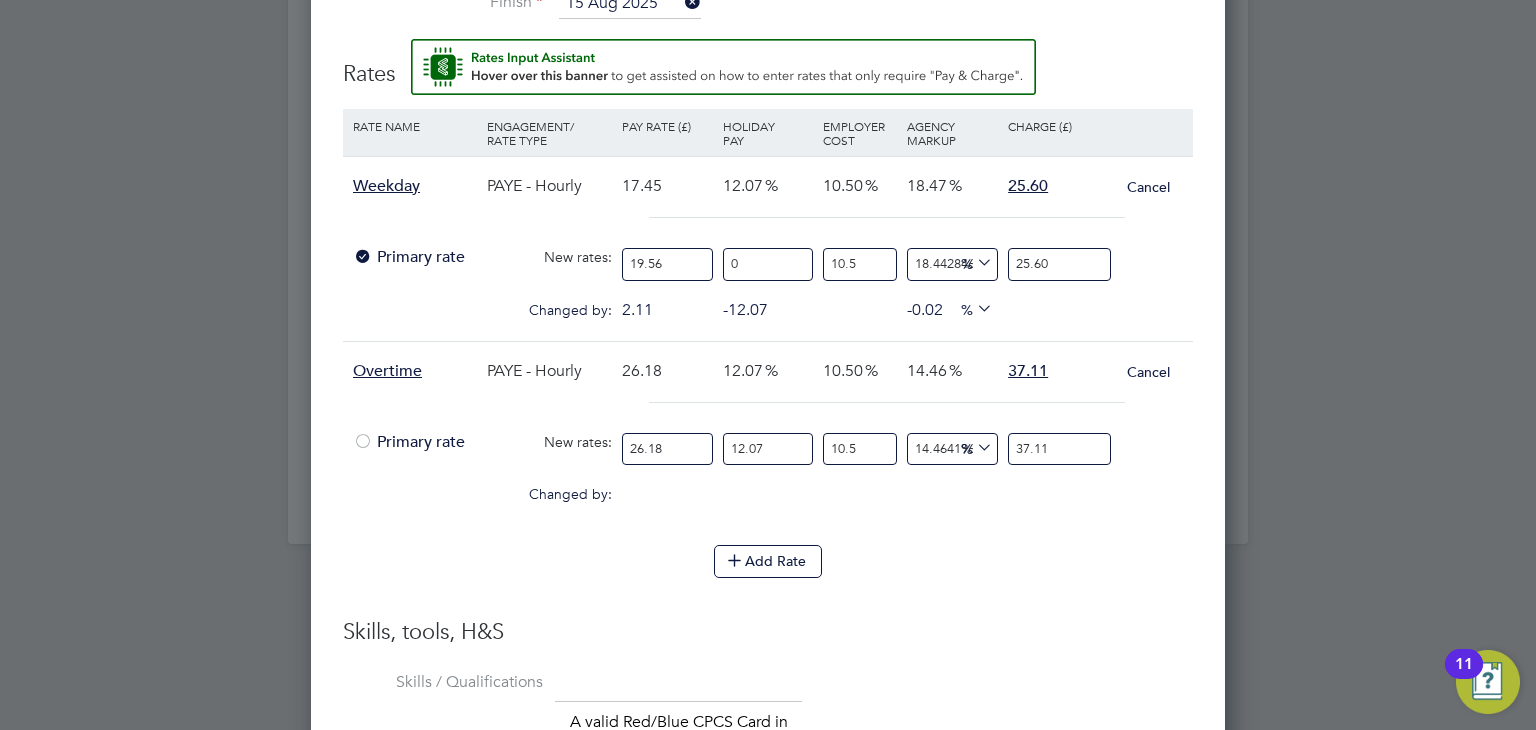 drag, startPoint x: 678, startPoint y: 447, endPoint x: 333, endPoint y: 418, distance: 346.2167 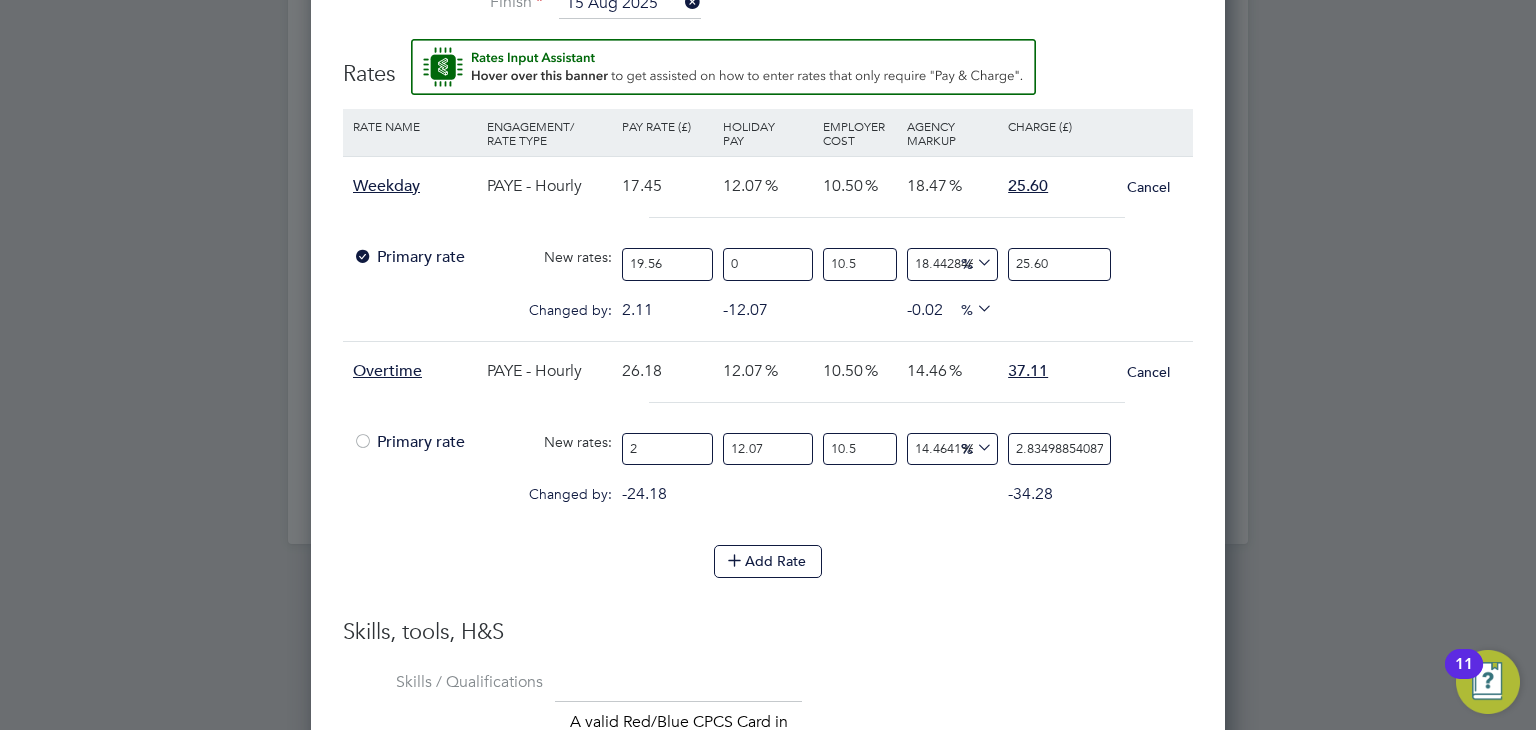 type on "29" 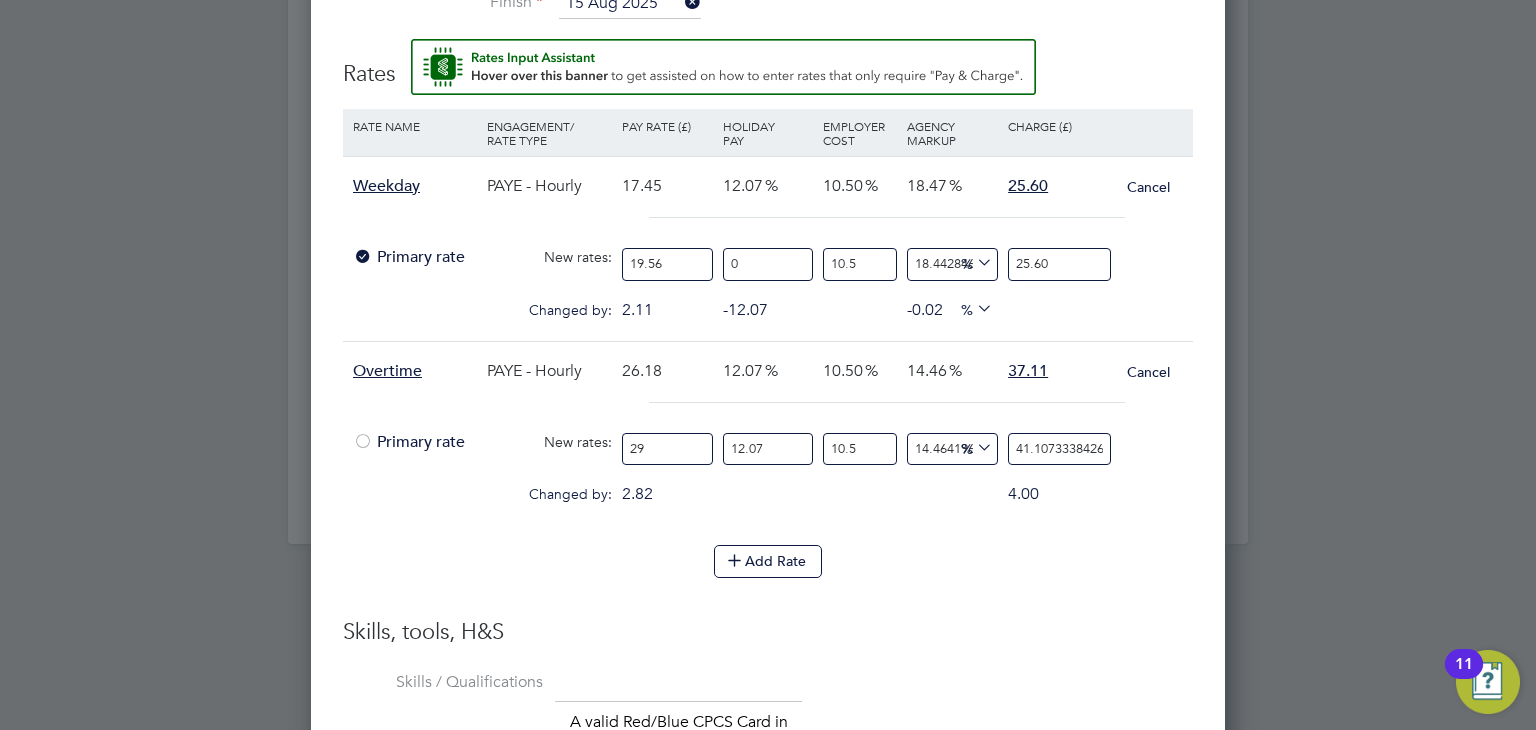 type on "2" 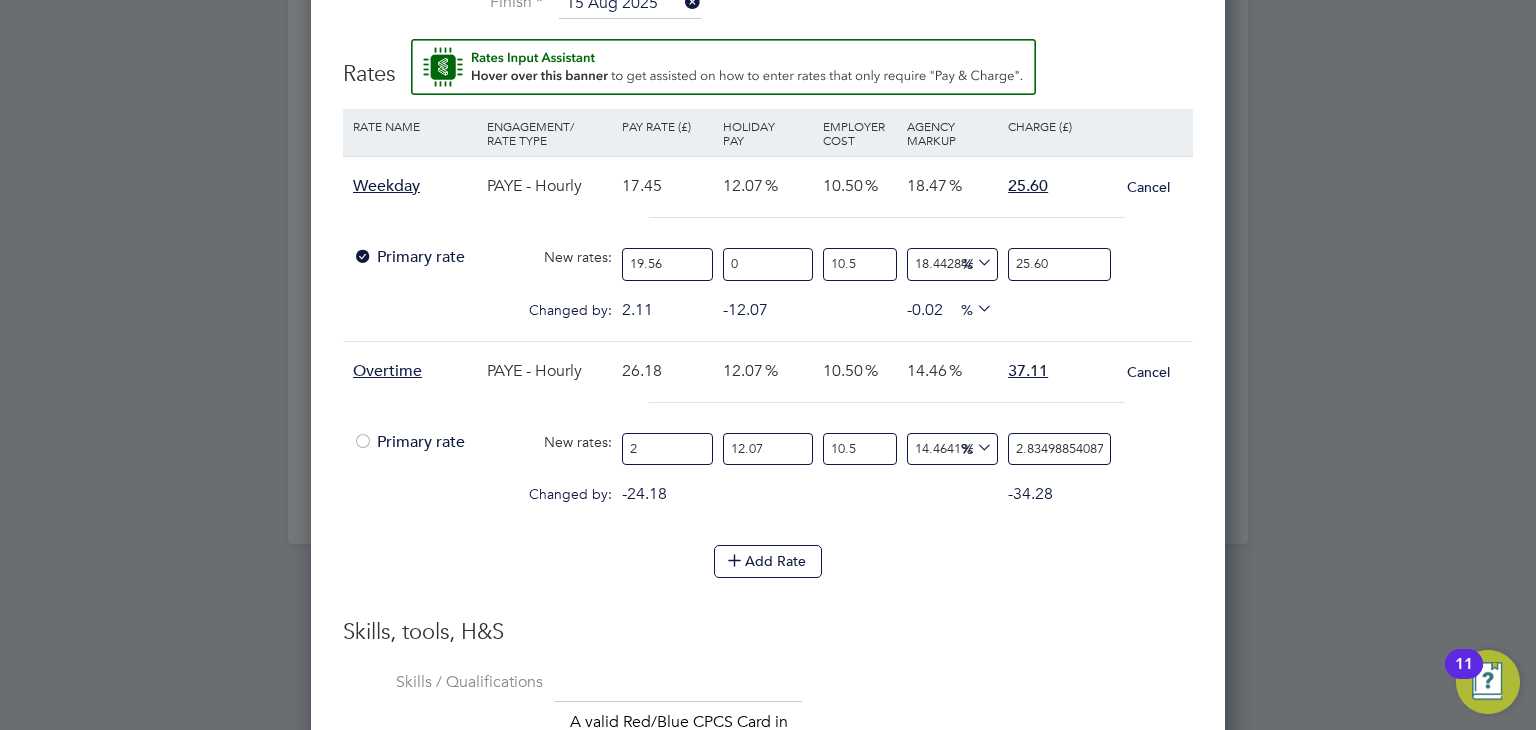 type on "29" 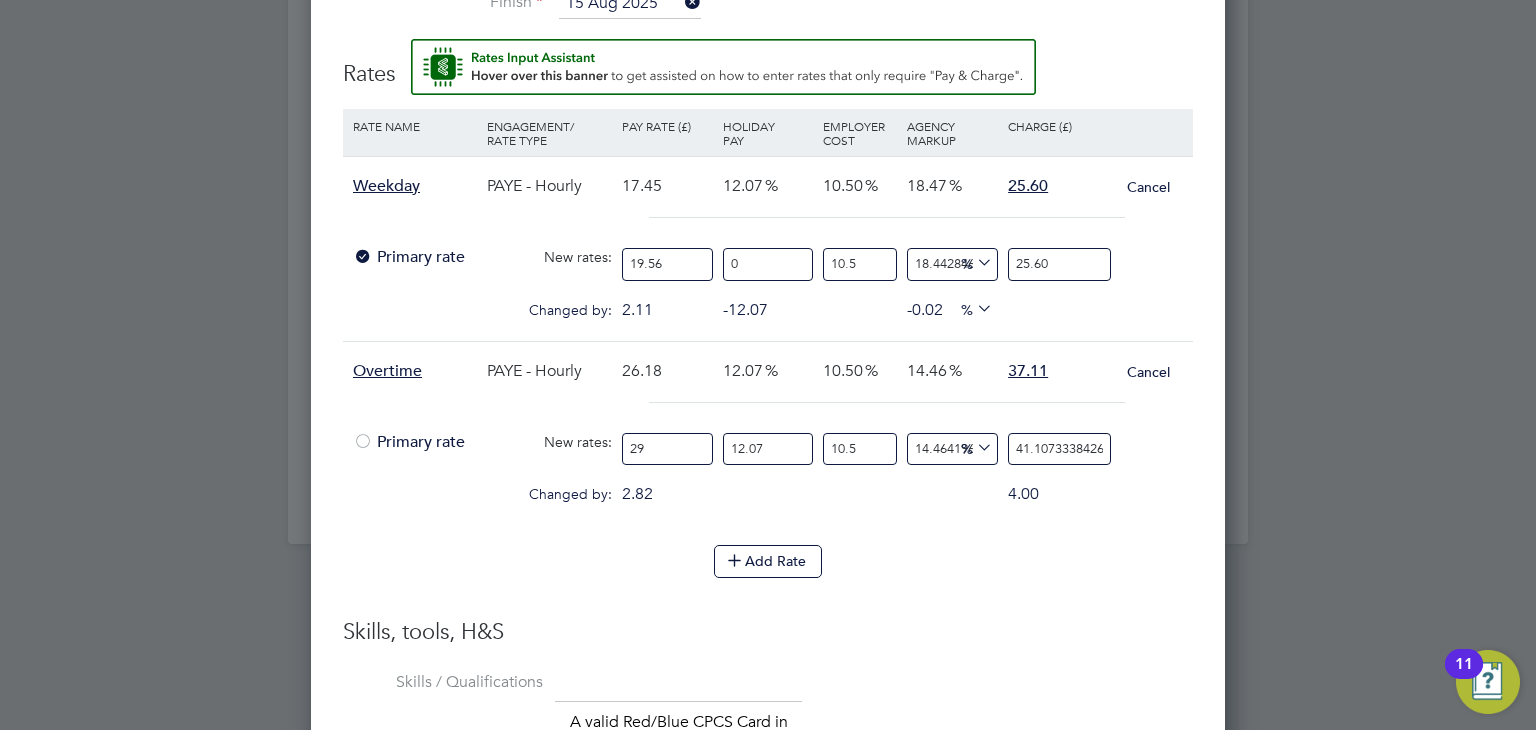 type on "29.3" 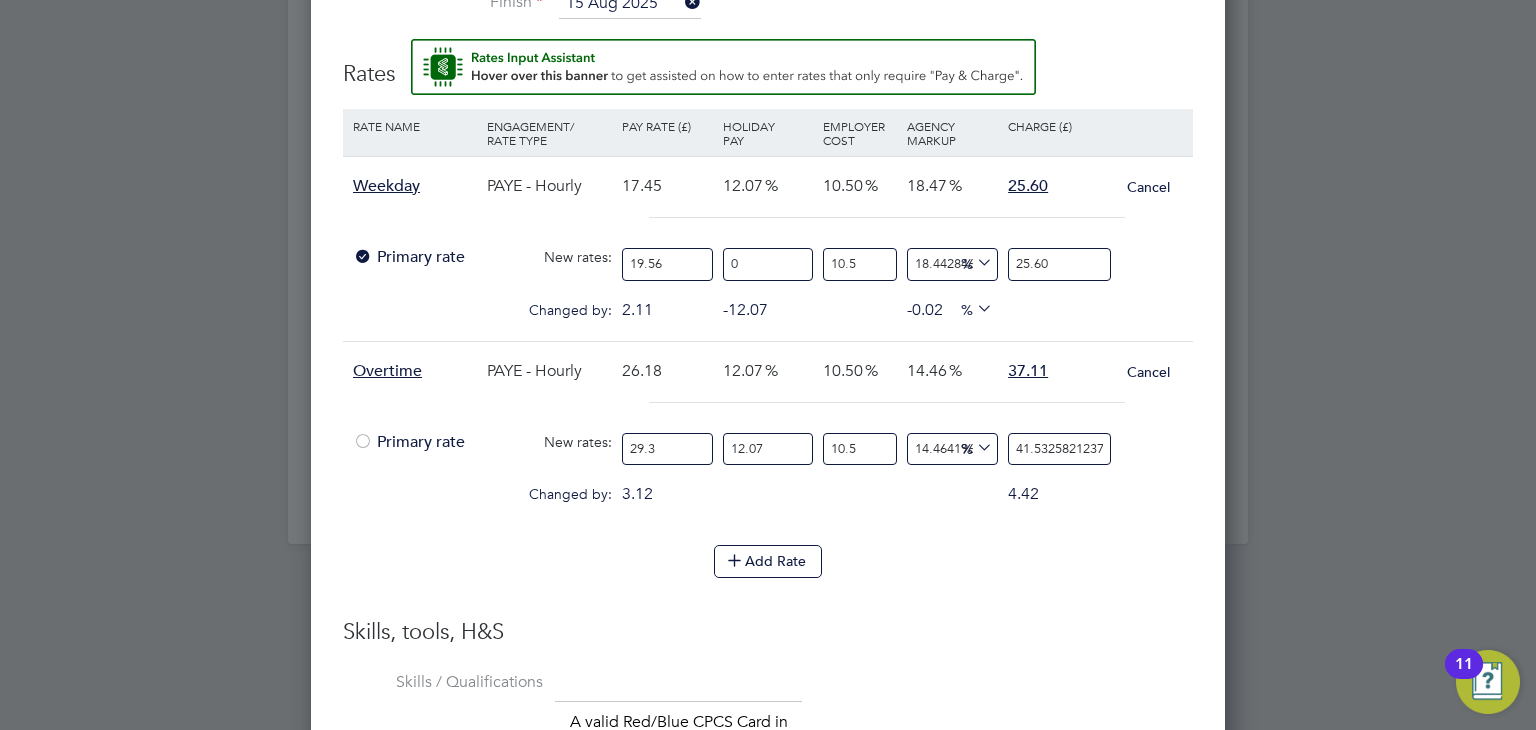 type on "29.34" 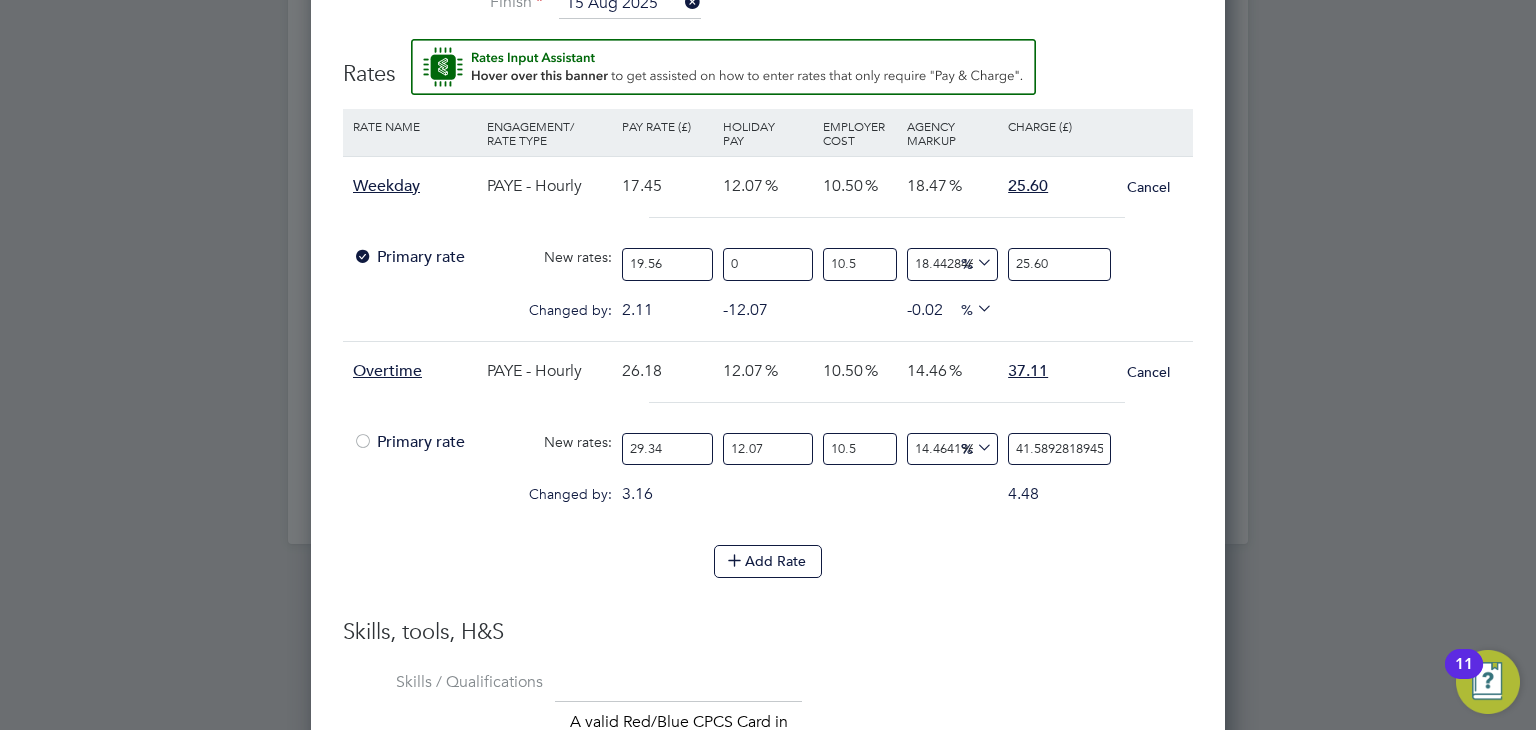 type on "29.3" 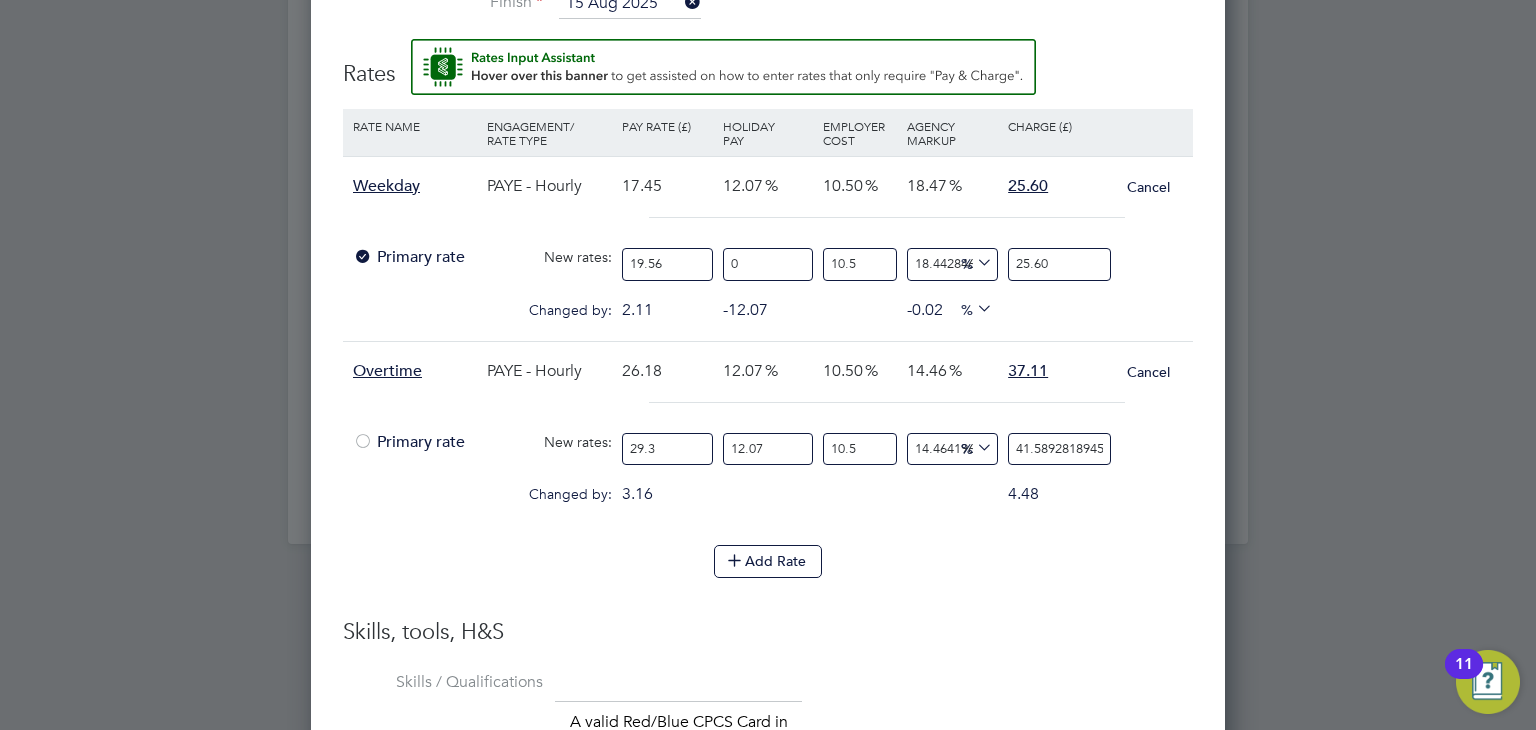 type on "41.532582123758594" 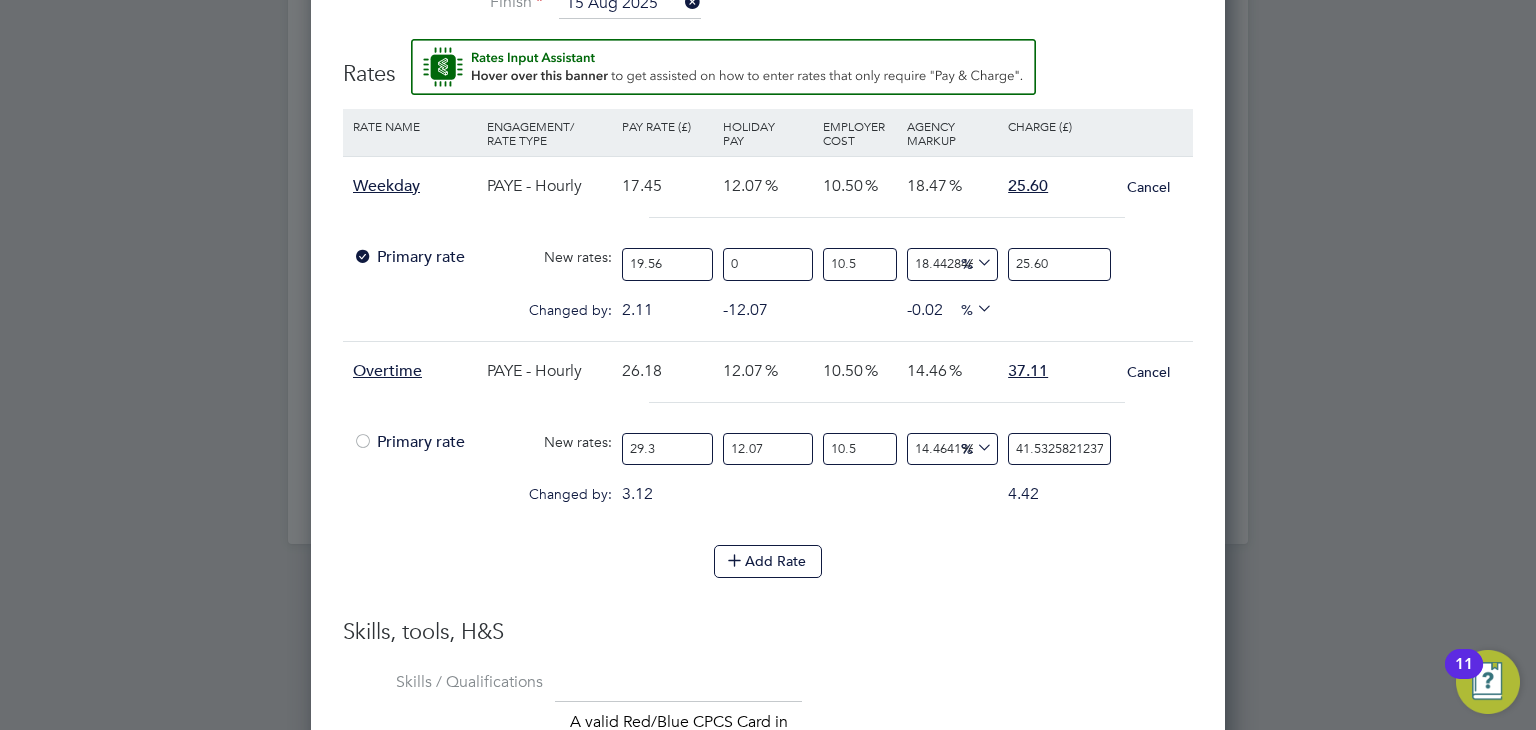 type on "29.34" 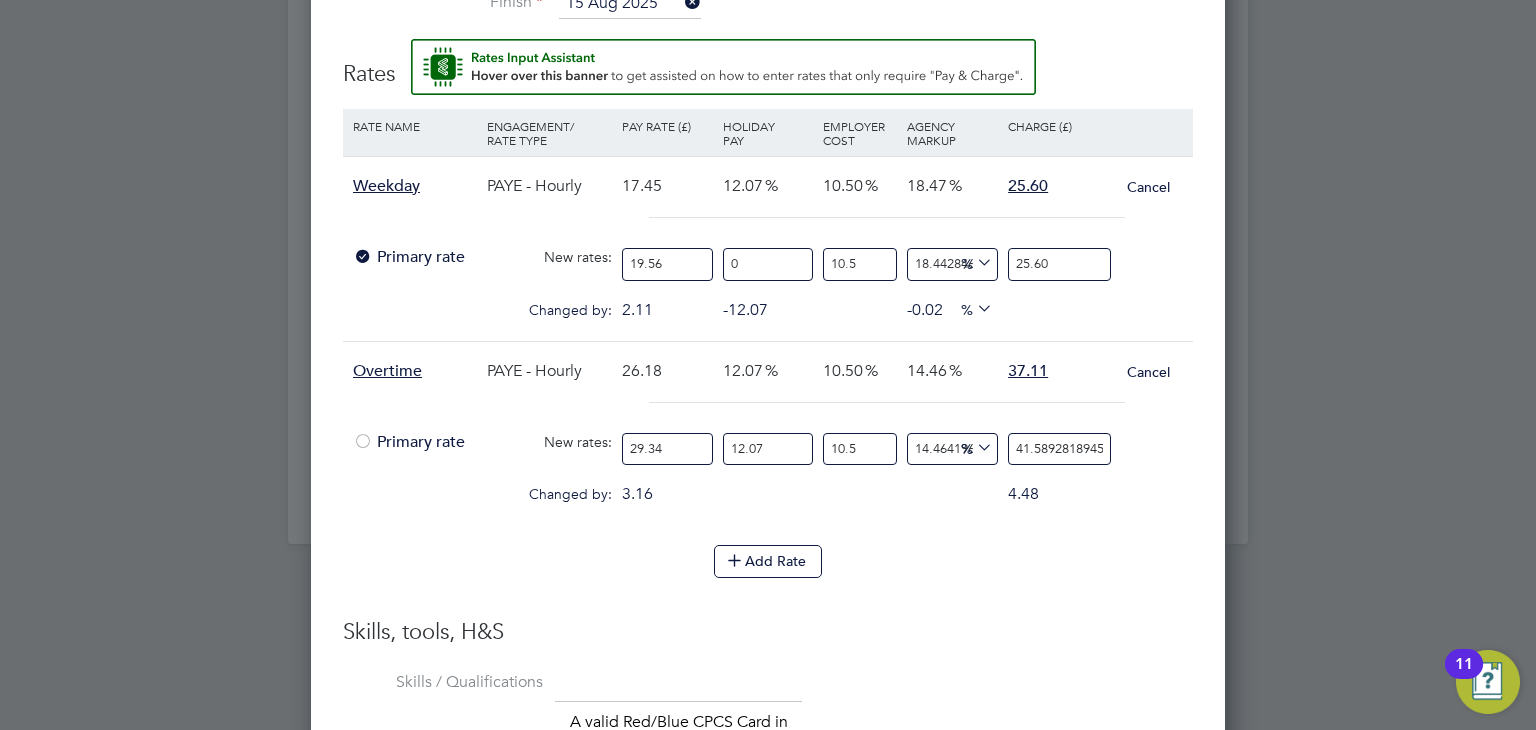 type on "29.34" 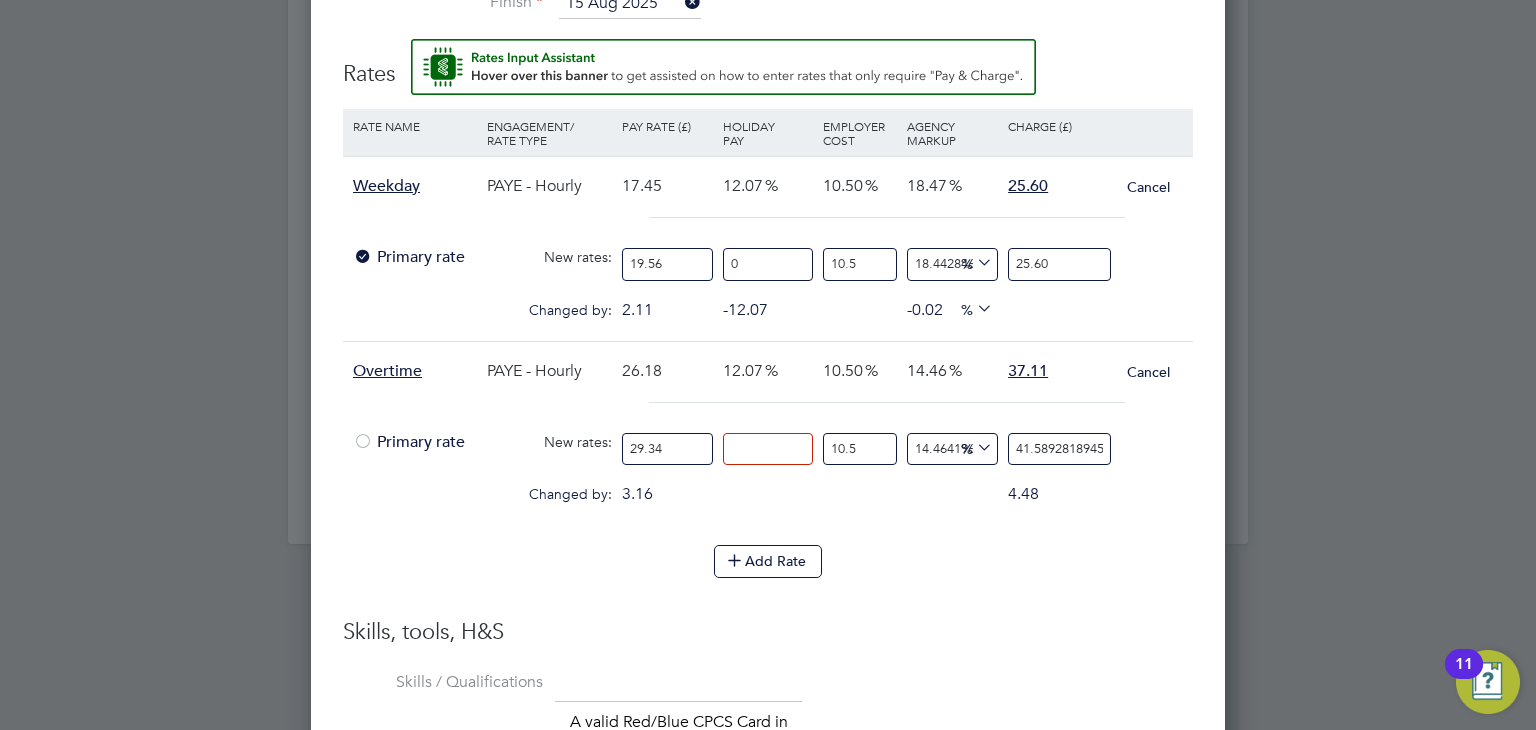 type on "0" 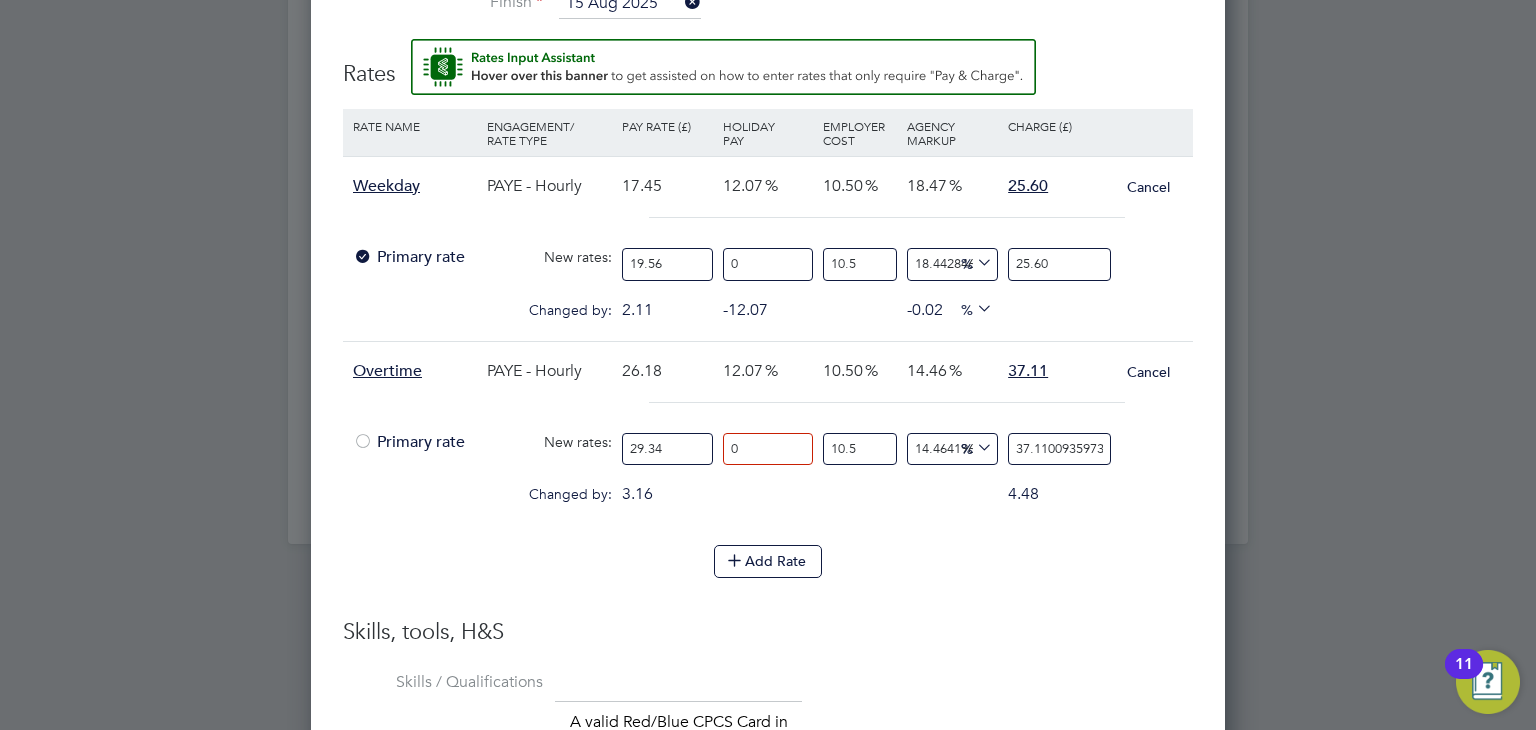click at bounding box center (768, 412) 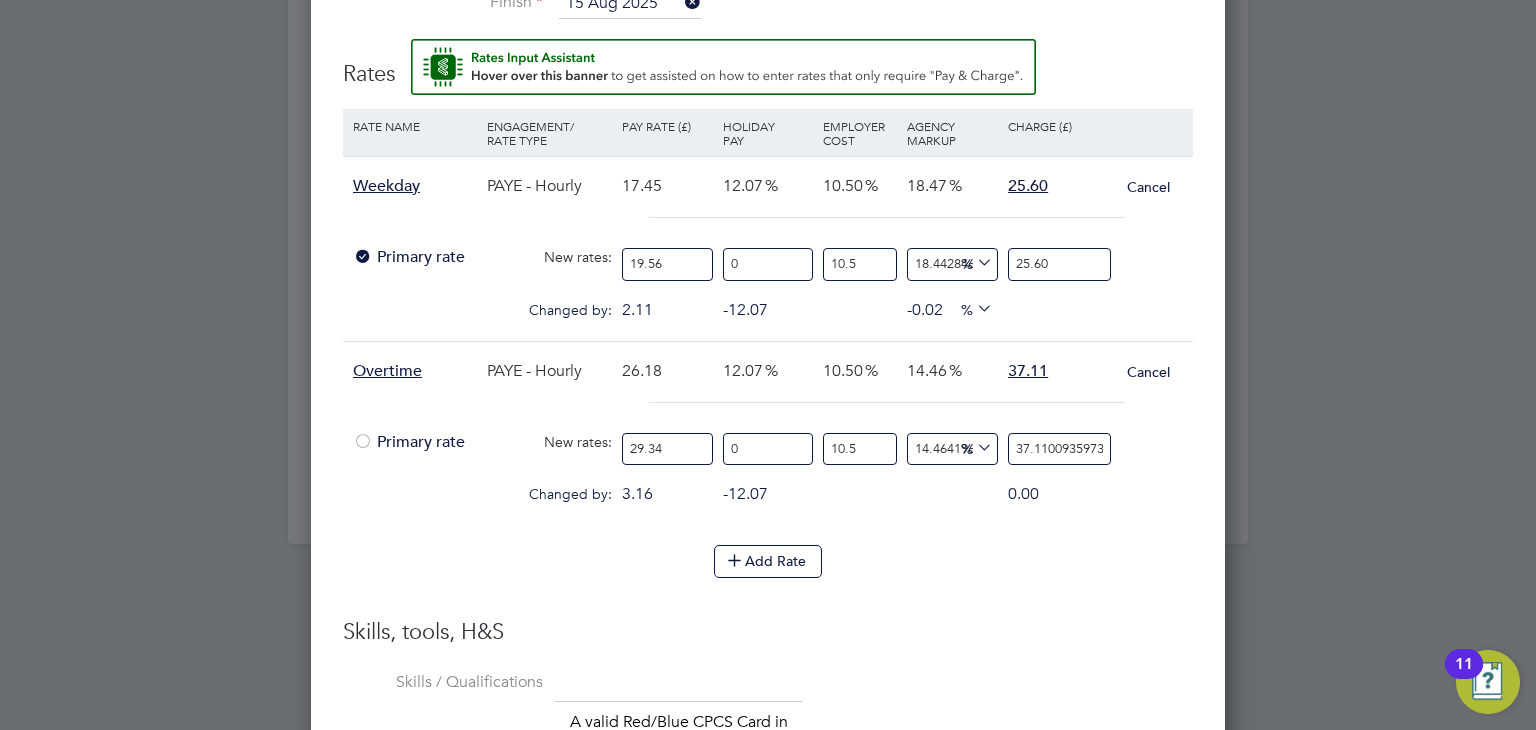 scroll, scrollTop: 0, scrollLeft: 32, axis: horizontal 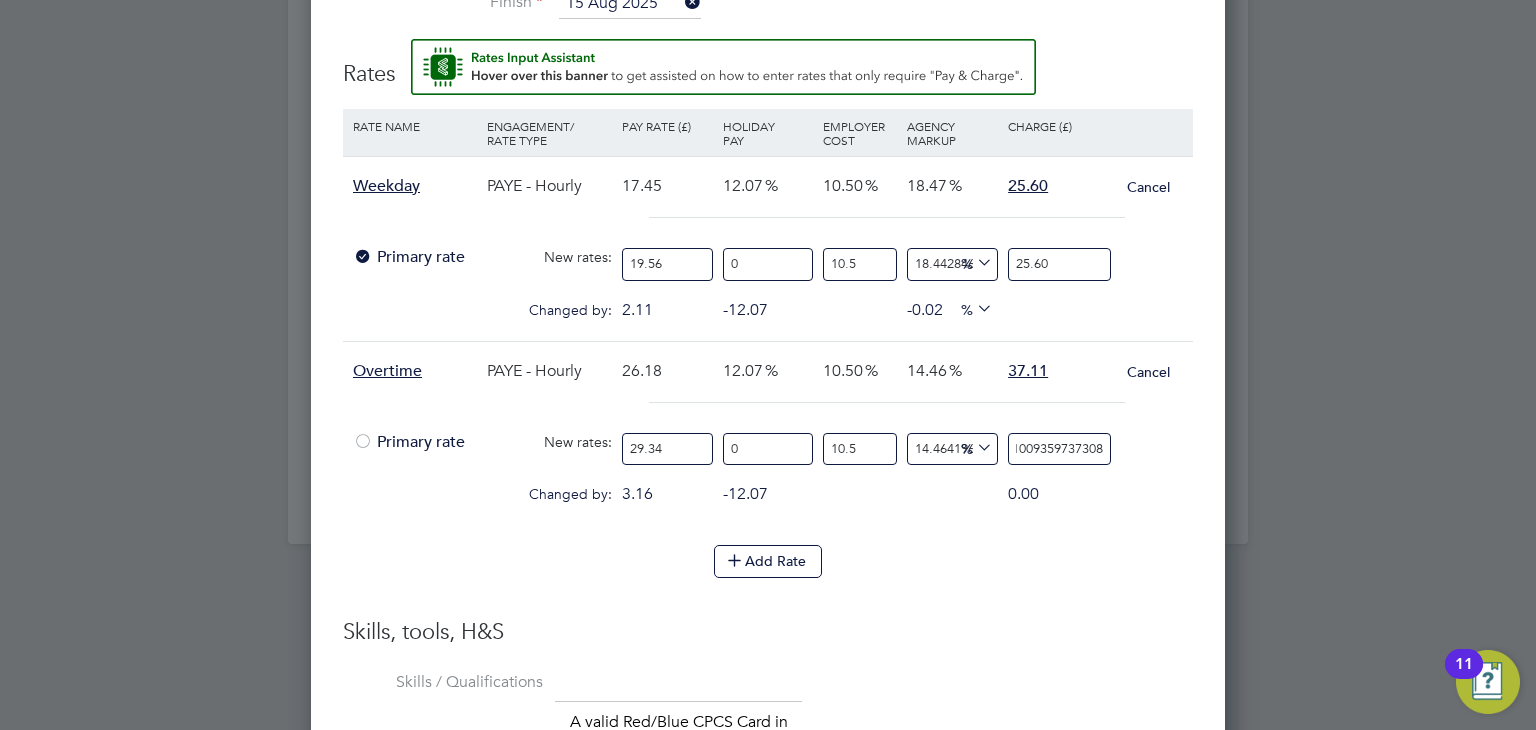 drag, startPoint x: 1010, startPoint y: 452, endPoint x: 1386, endPoint y: 448, distance: 376.02127 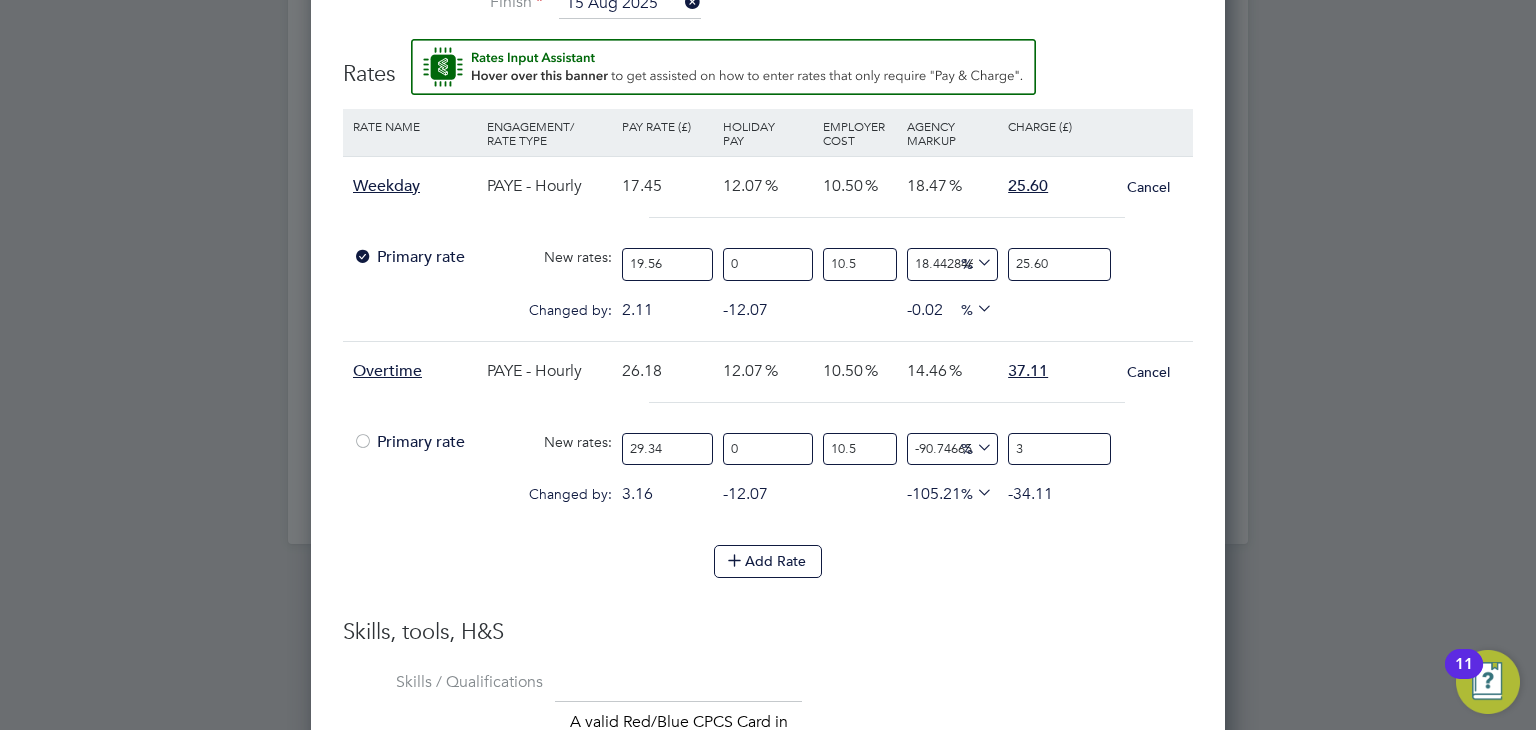 scroll, scrollTop: 0, scrollLeft: 0, axis: both 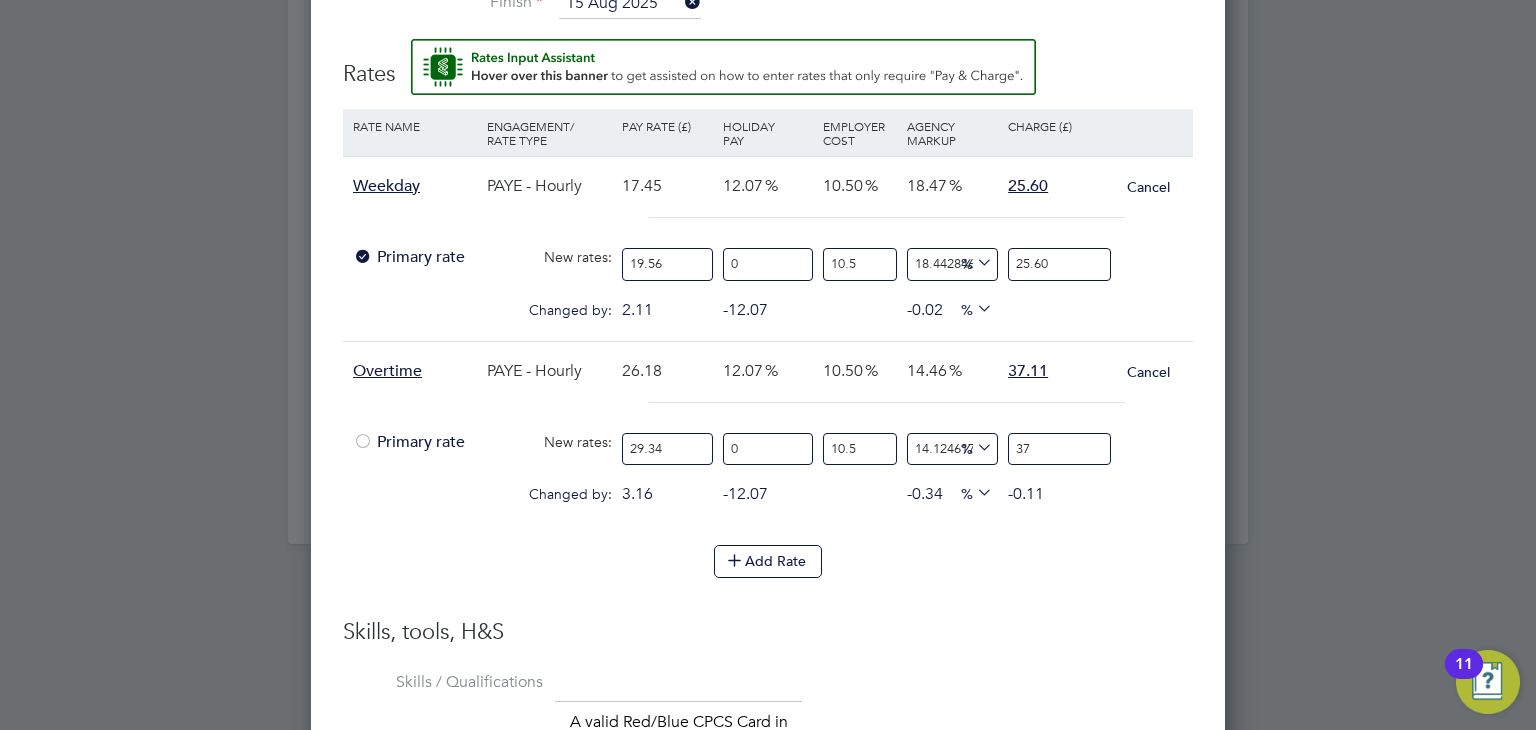 type on "1044.3306282714439" 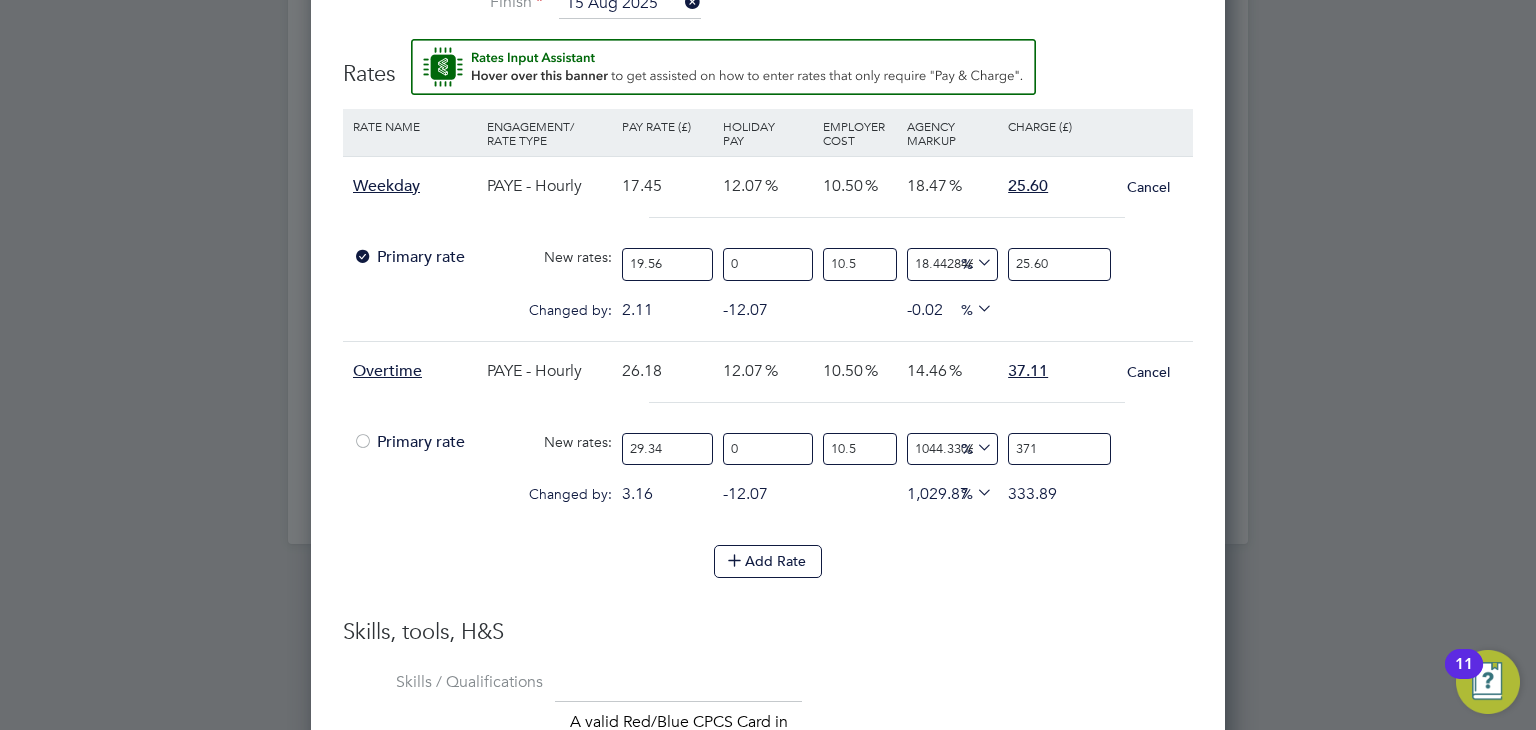 type on "11346.390731847247" 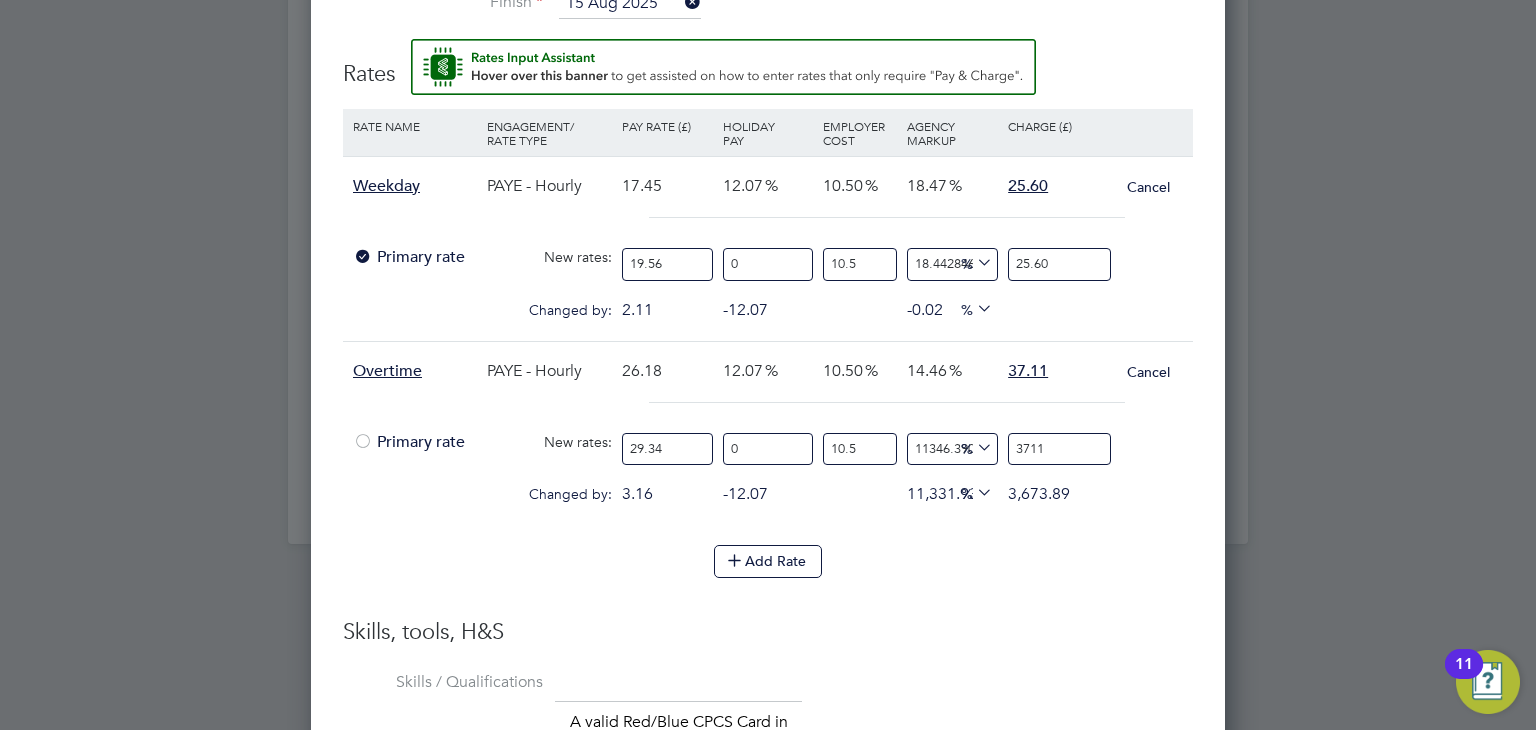type on "1044.3306282714439" 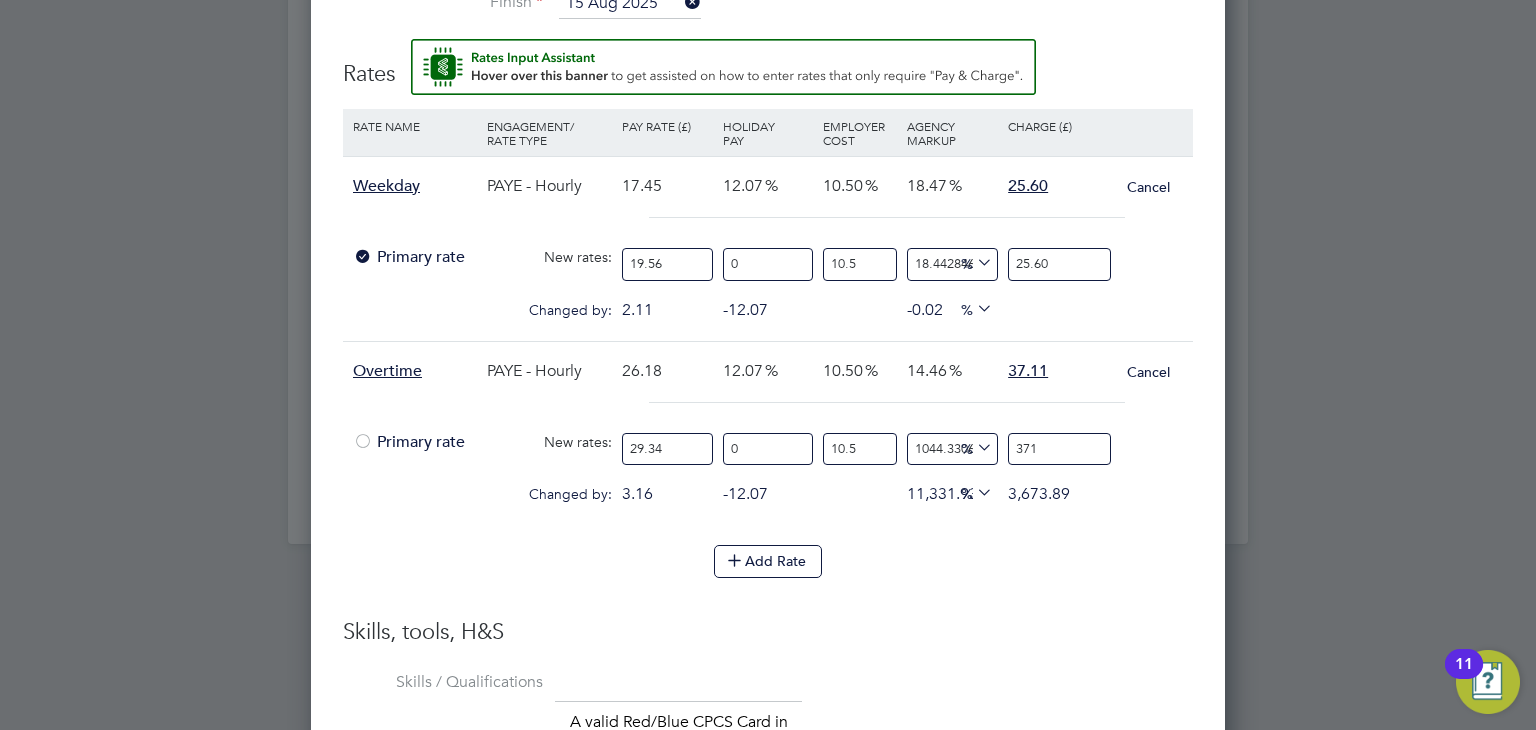 type on "14.124617913863673" 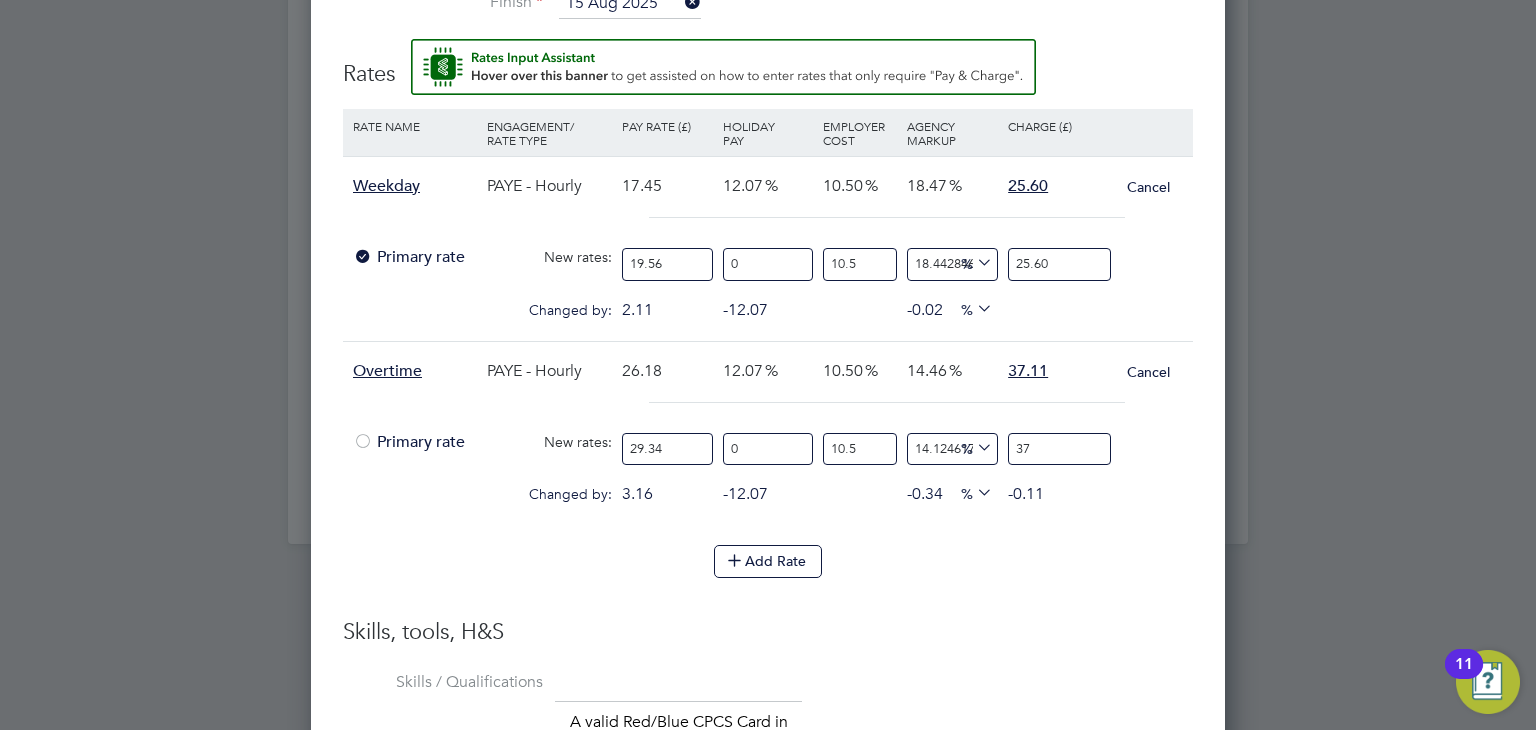 type on "14.433062827144386" 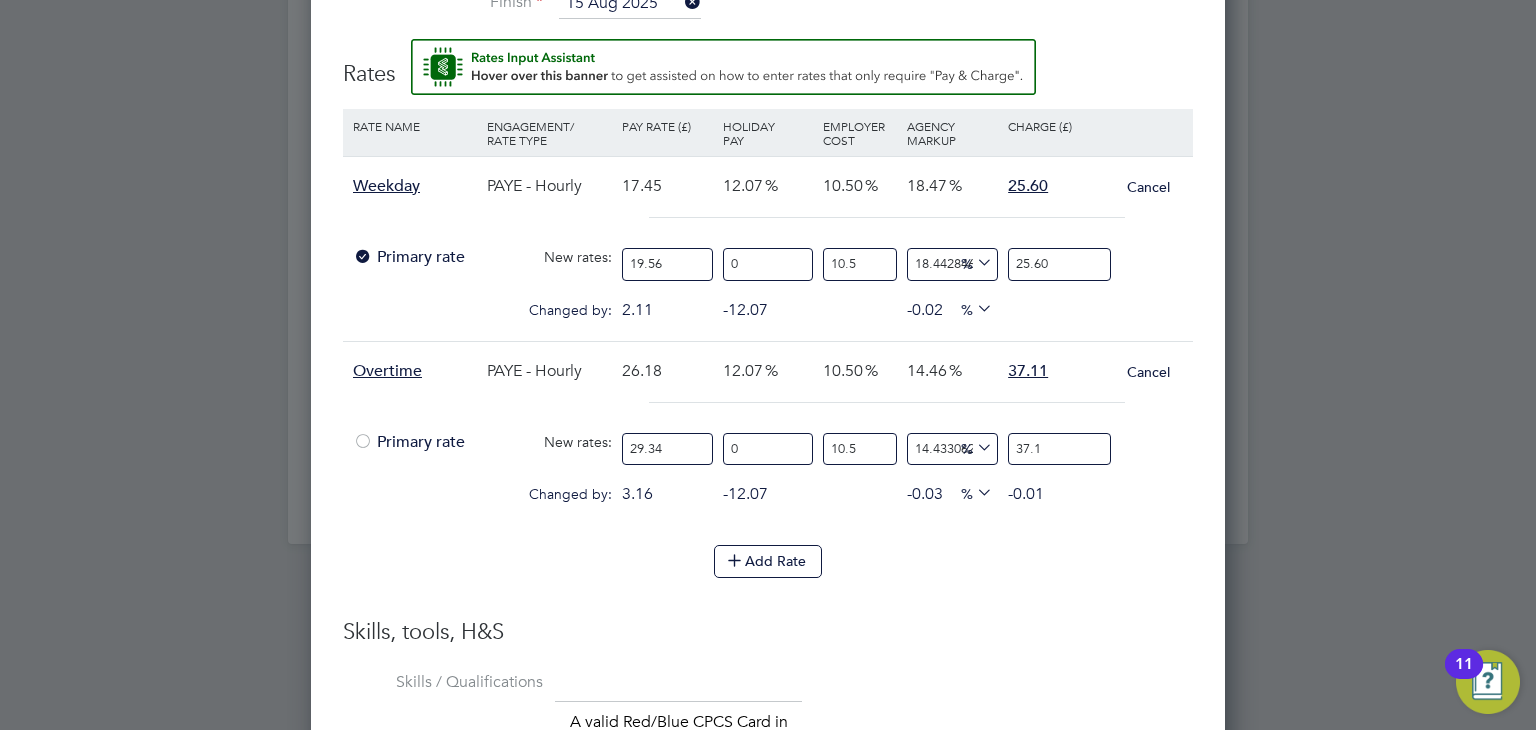 type on "14.463907318472458" 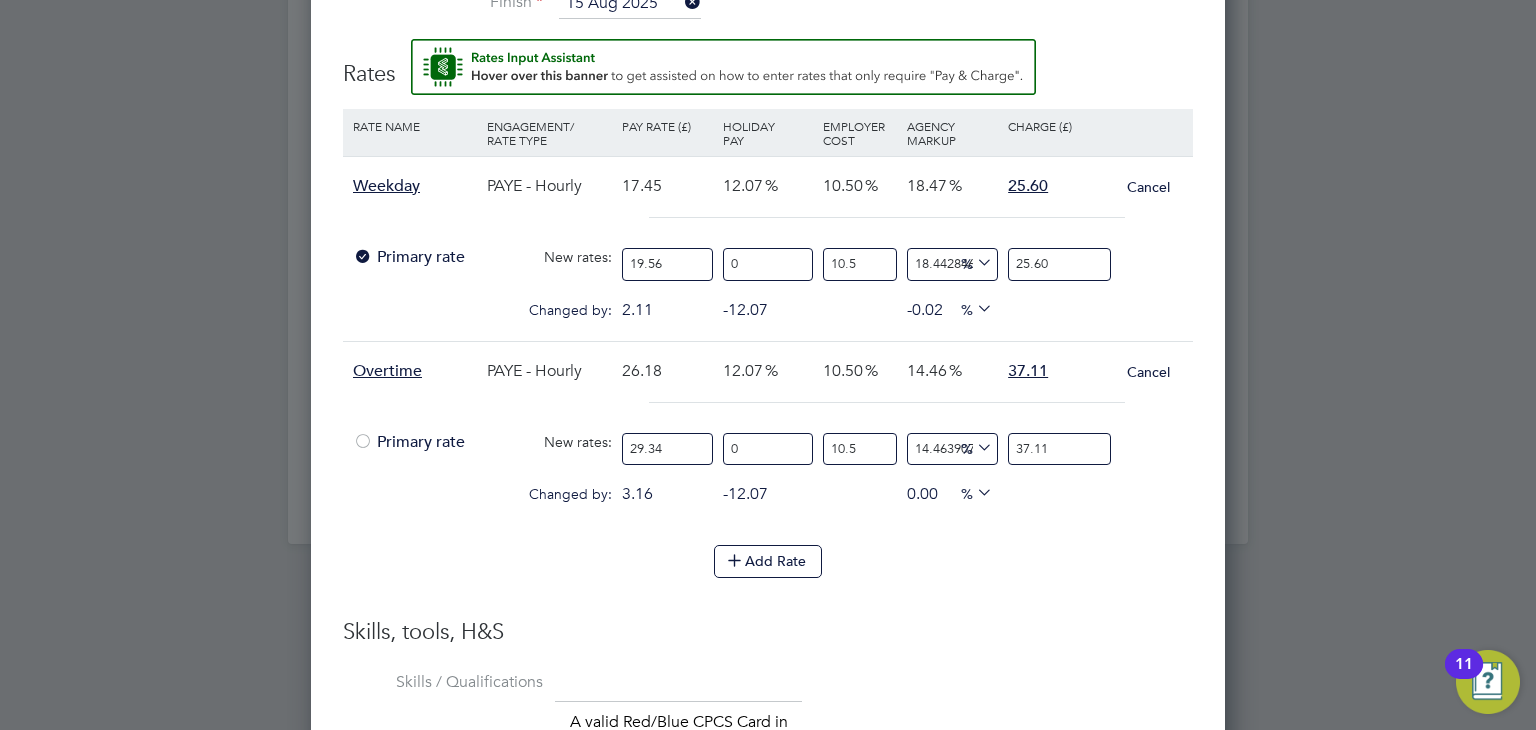 type on "37.11" 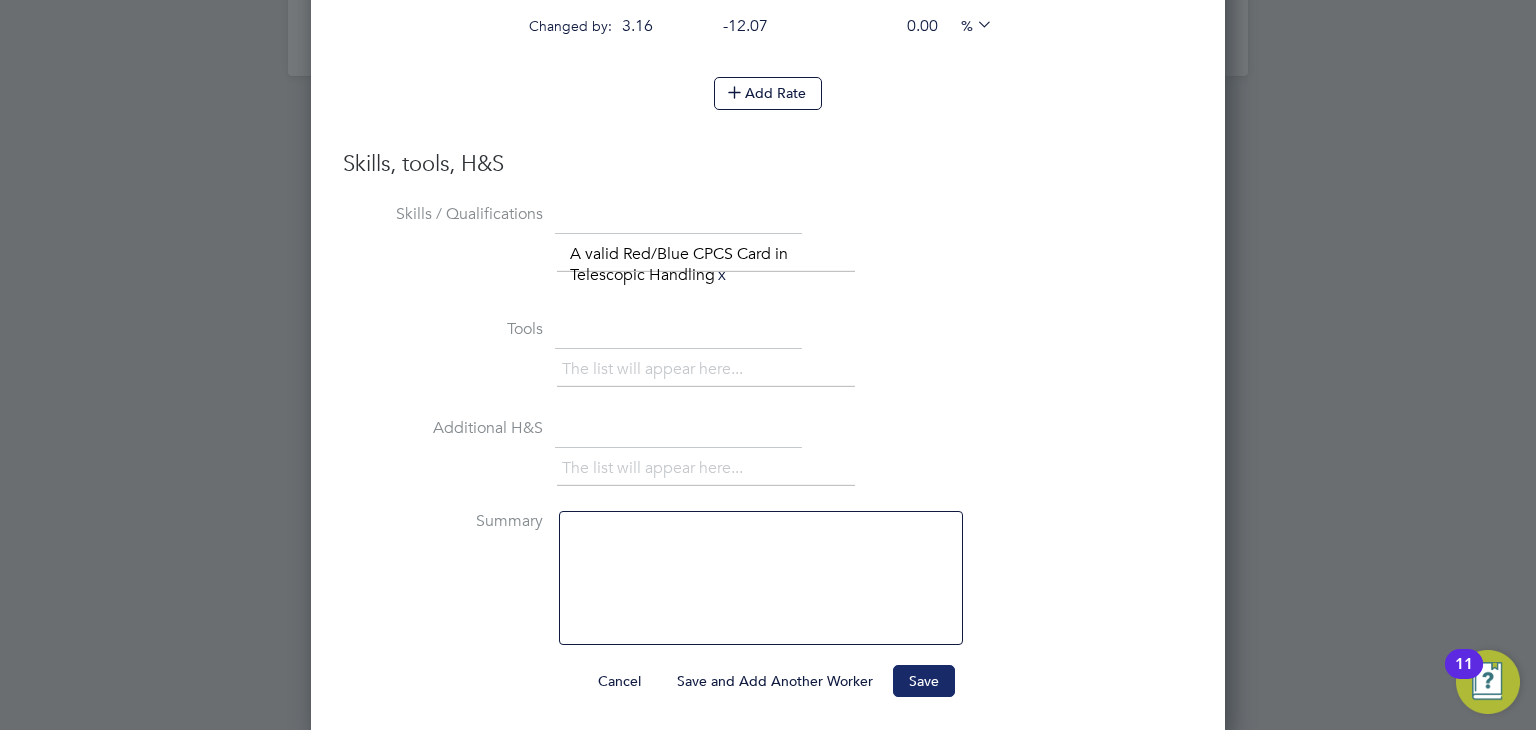 click on "Save" at bounding box center [924, 681] 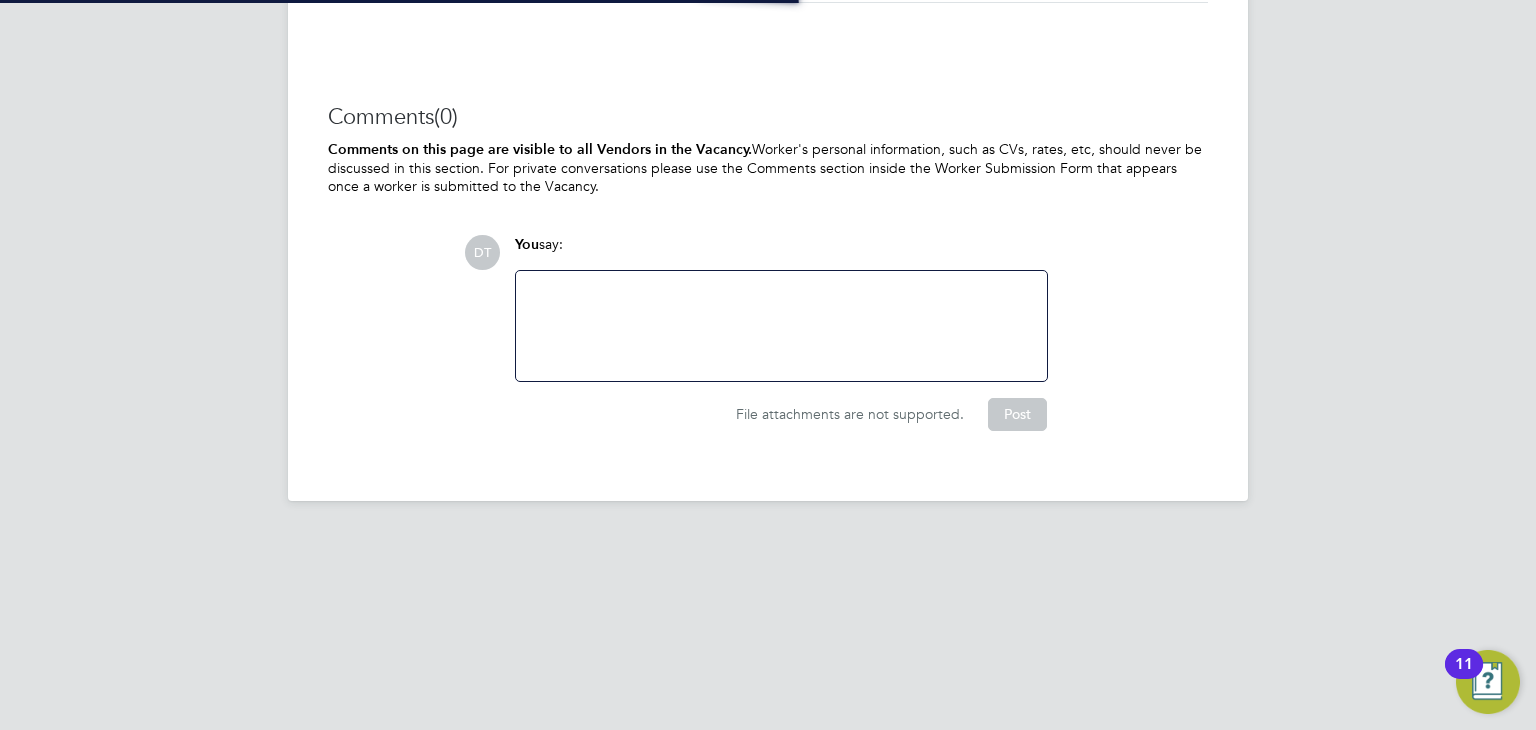 scroll, scrollTop: 1578, scrollLeft: 0, axis: vertical 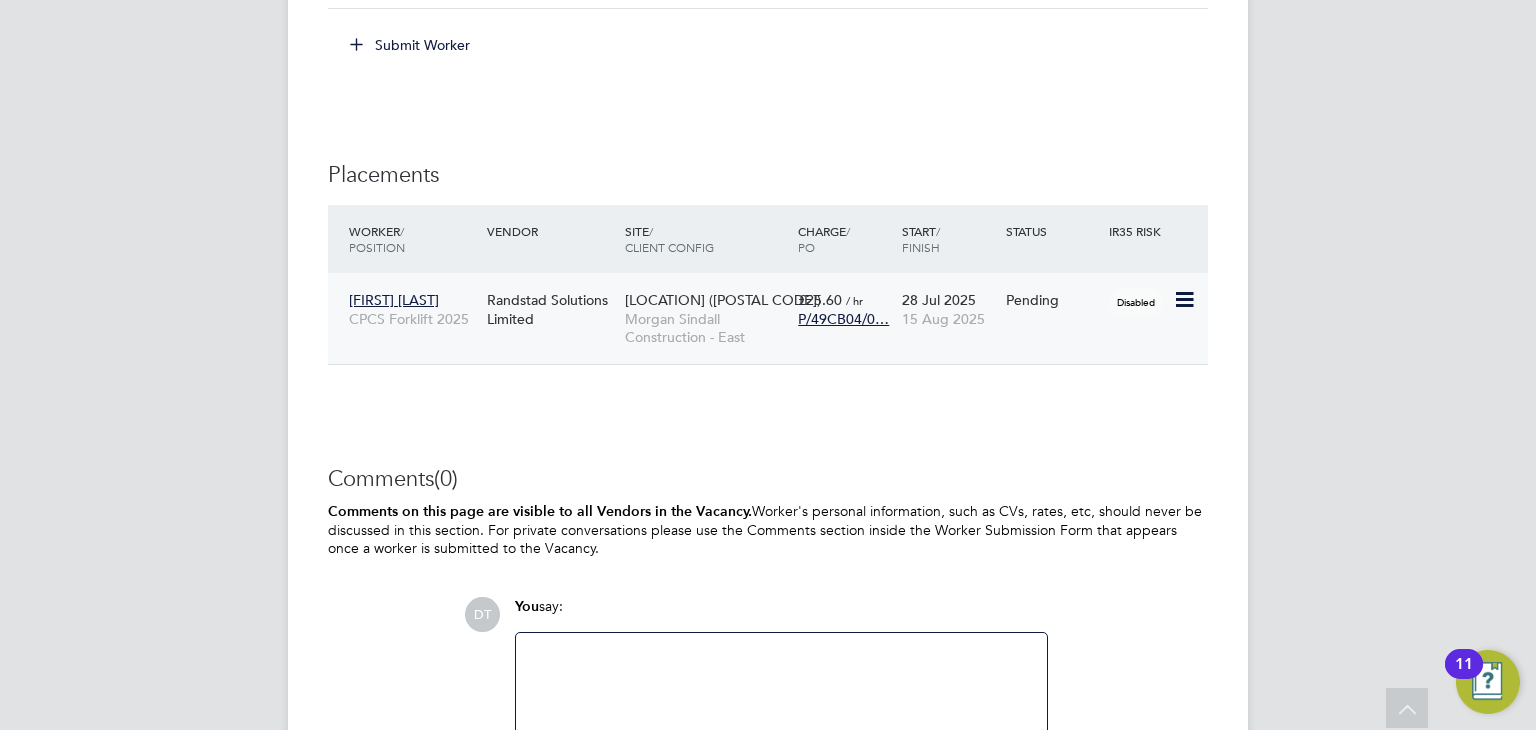 click 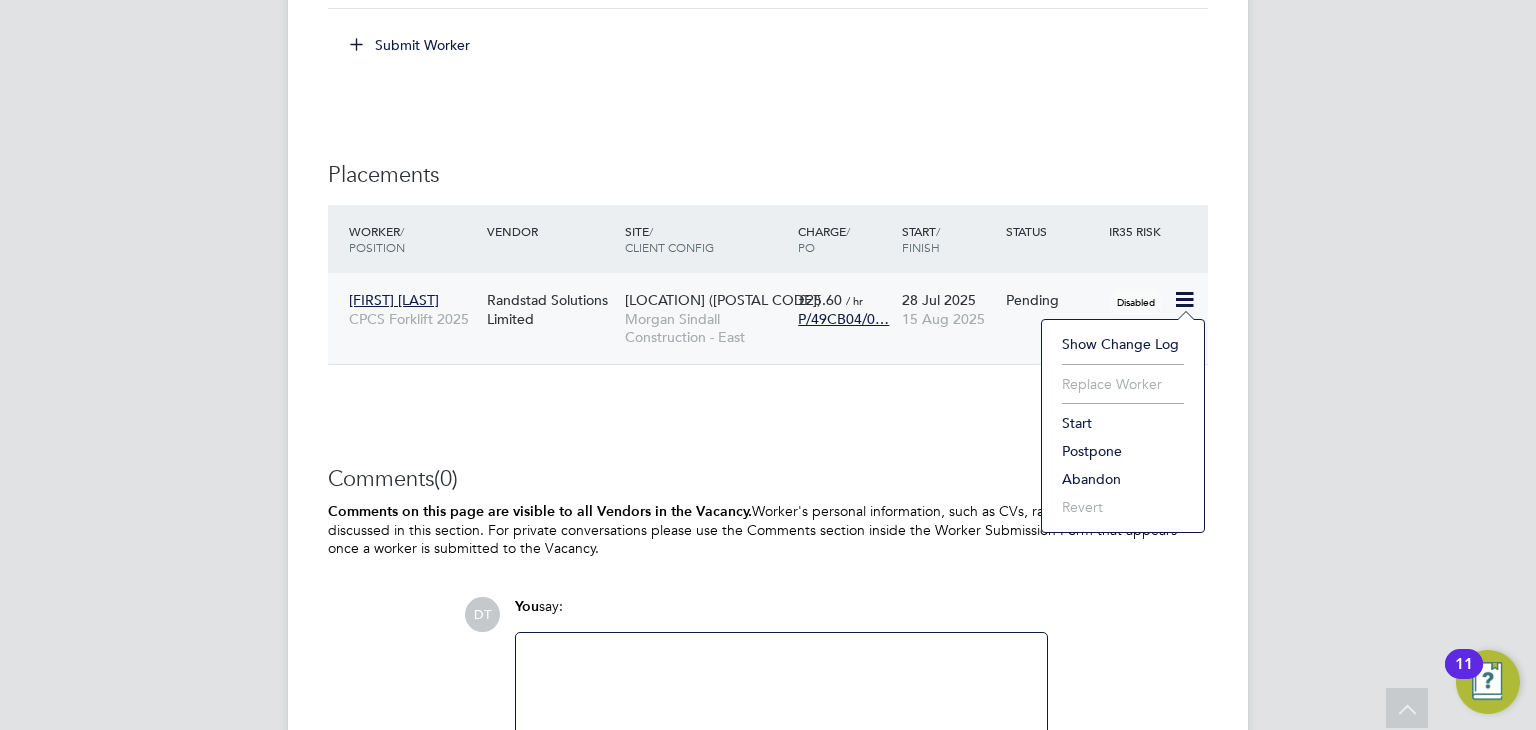 click on "Start" 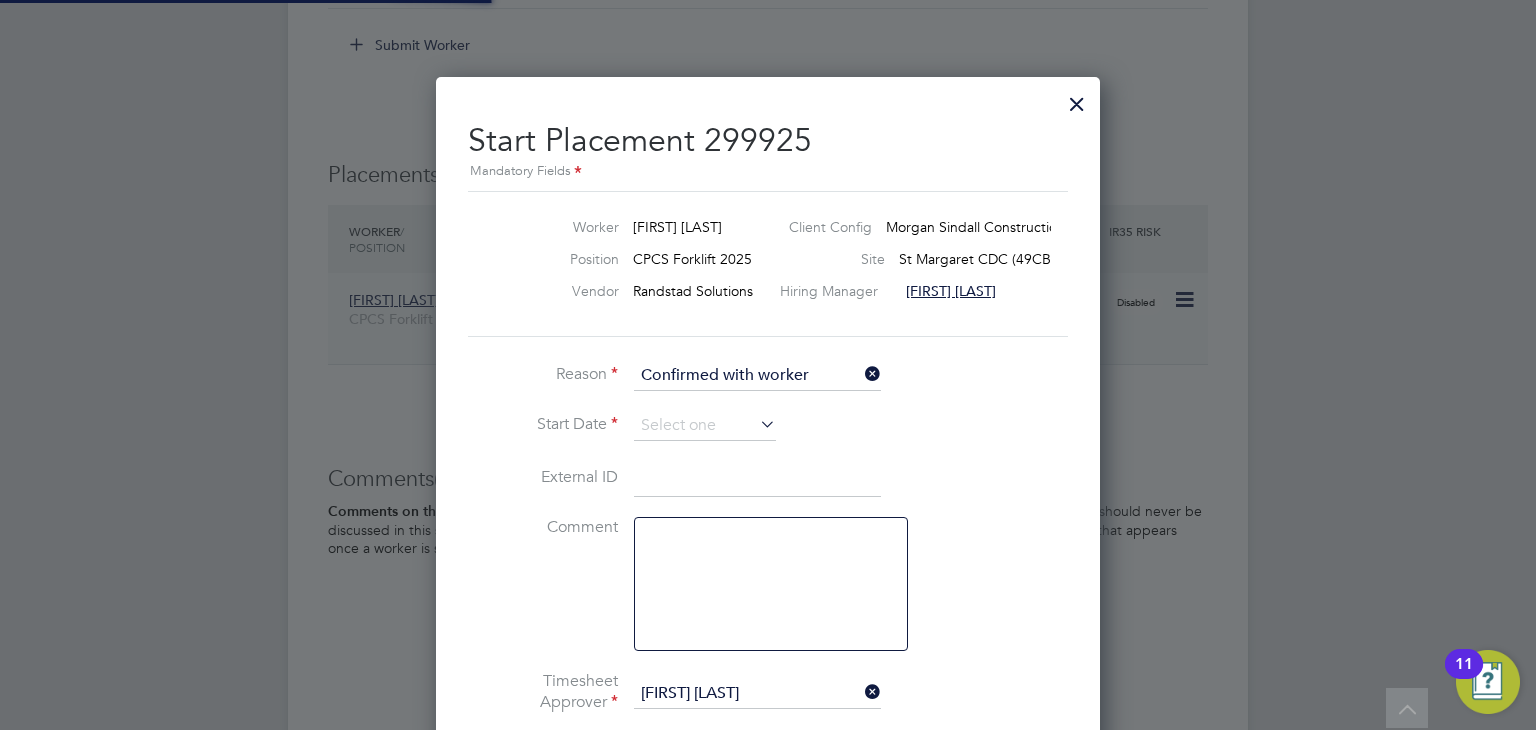 scroll, scrollTop: 11, scrollLeft: 9, axis: both 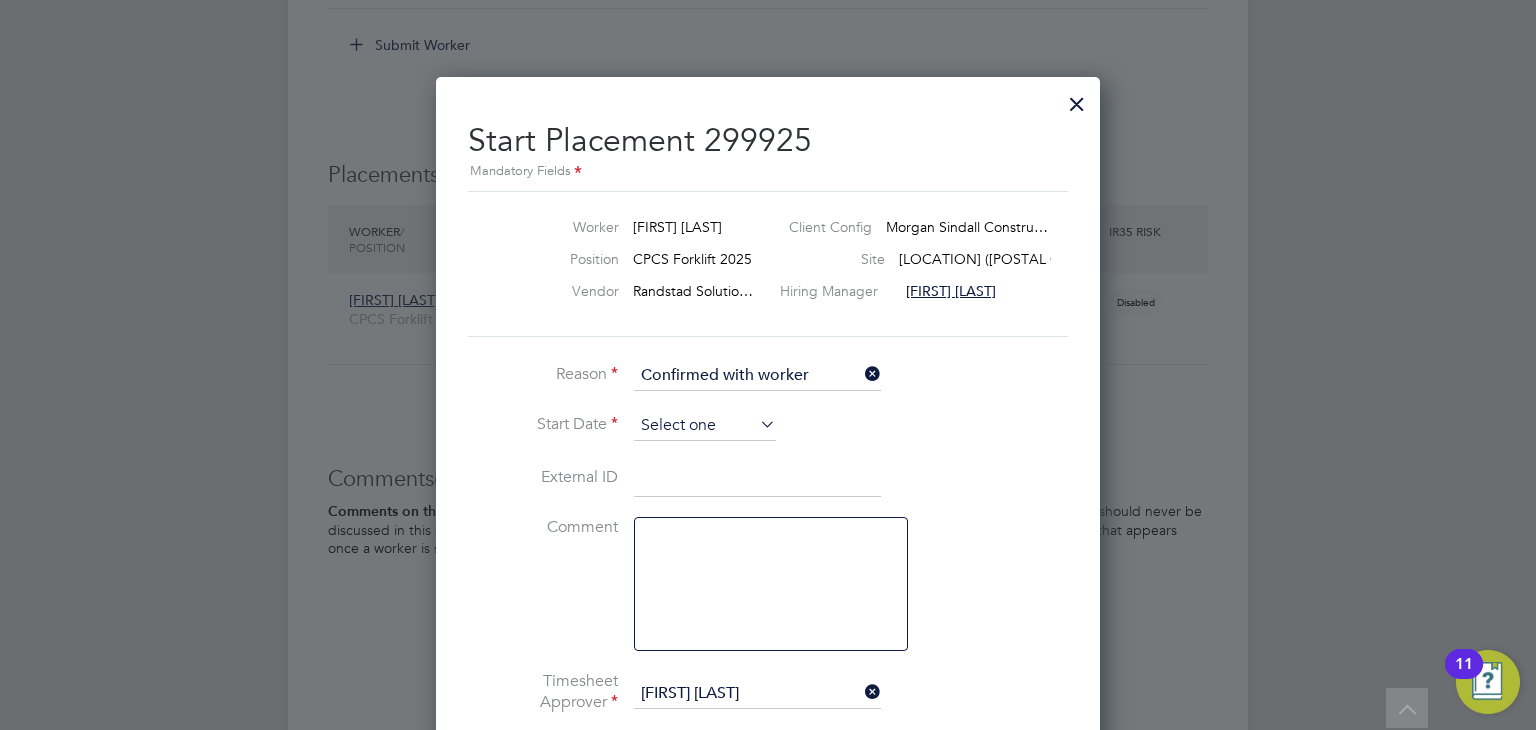 click 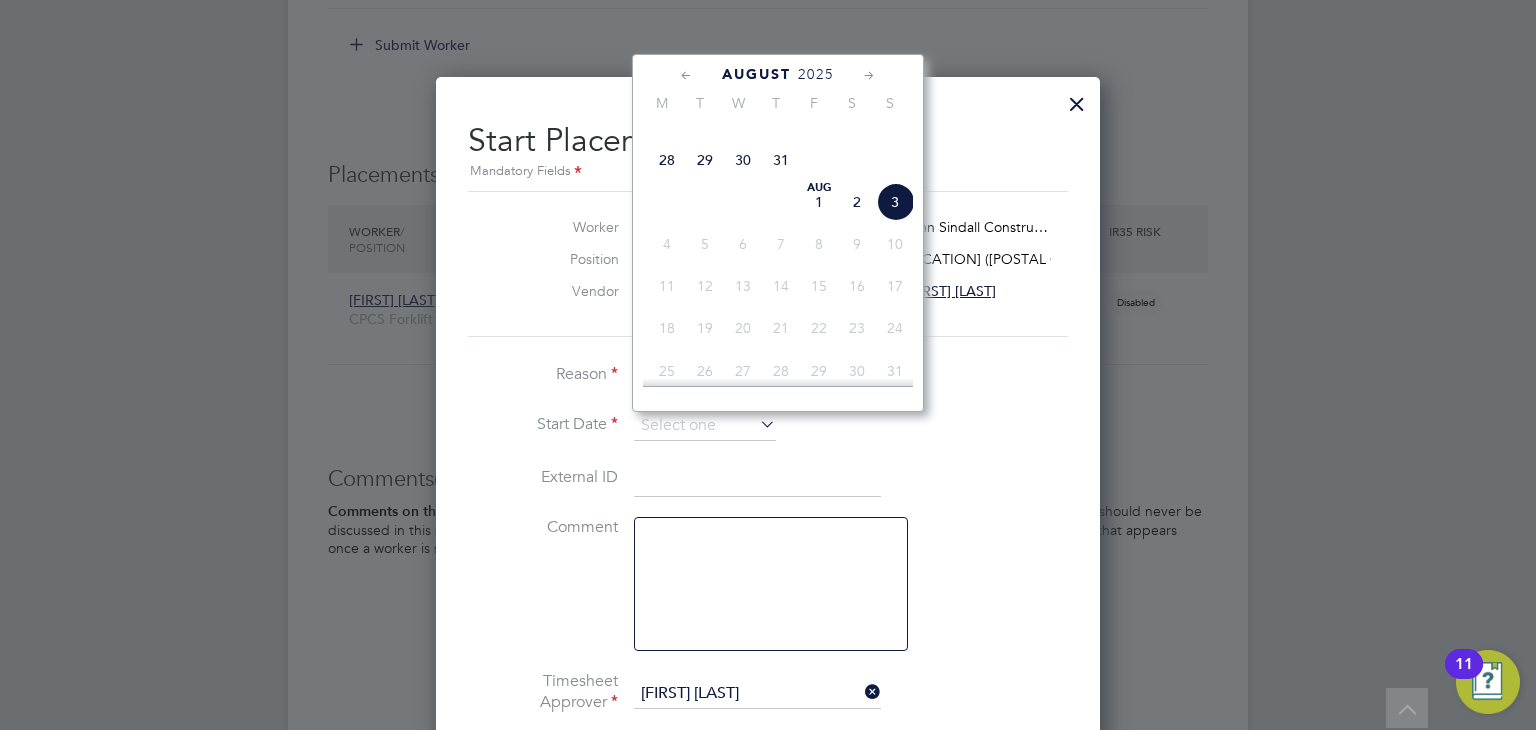 click on "28" 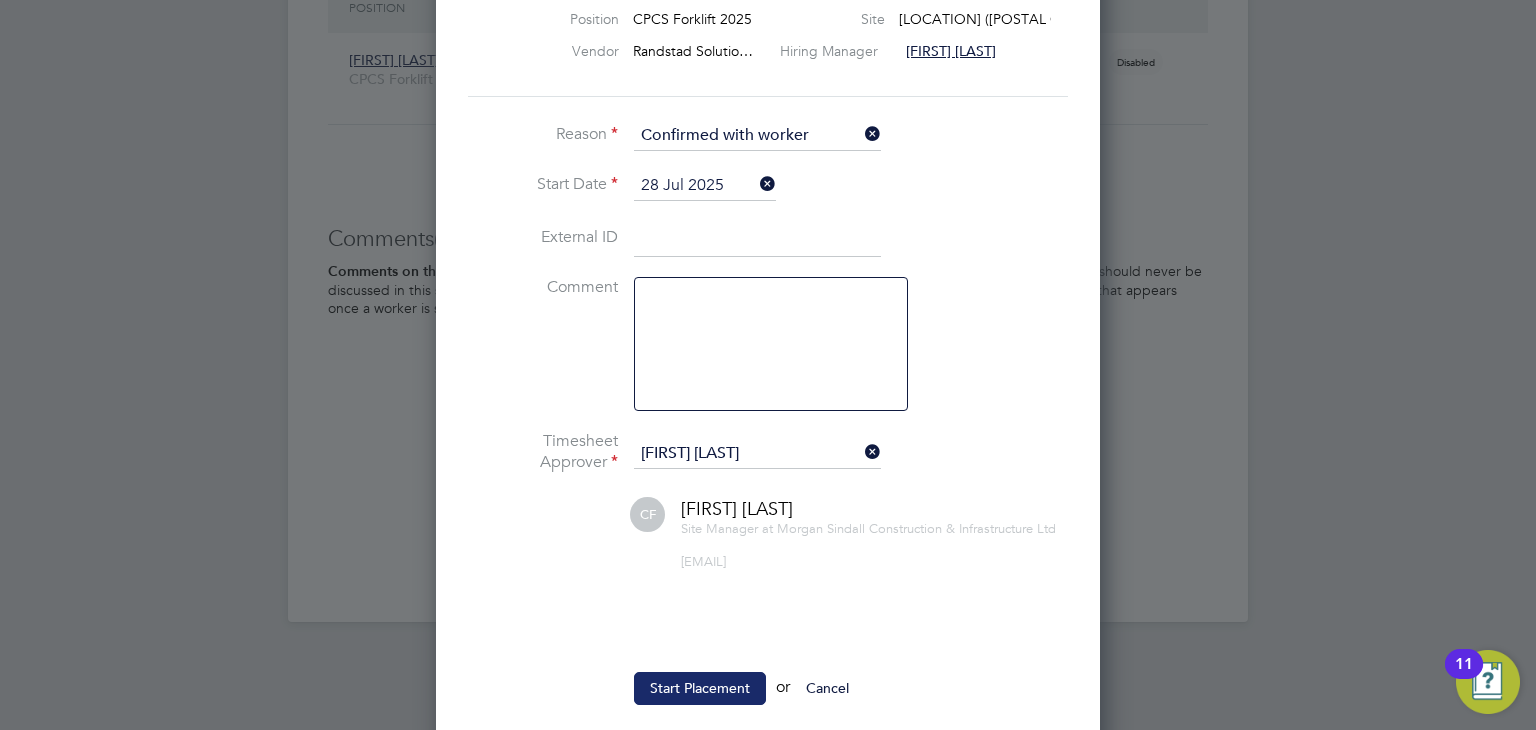 click on "Start Placement" 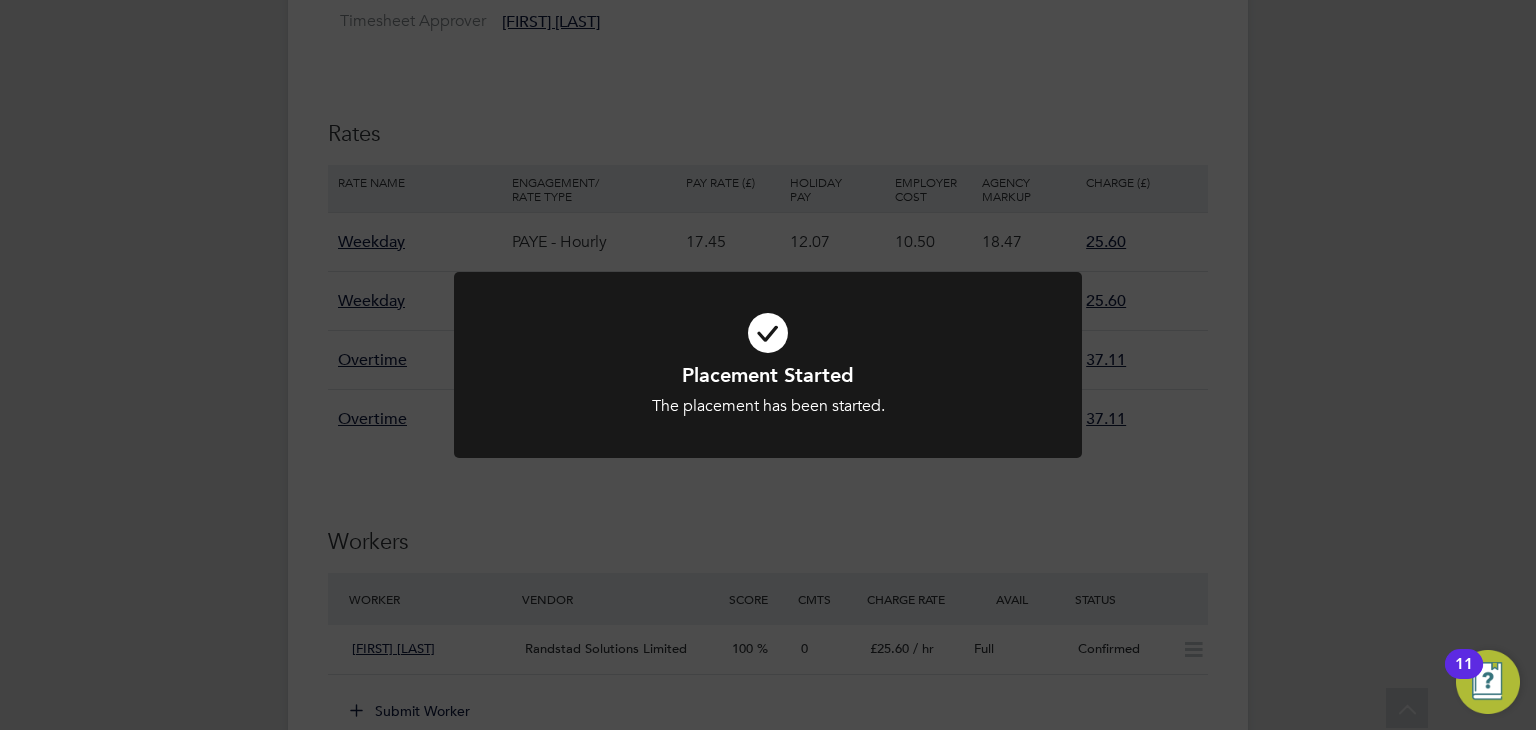 click on "Placement Started The placement has been started. Cancel Okay" 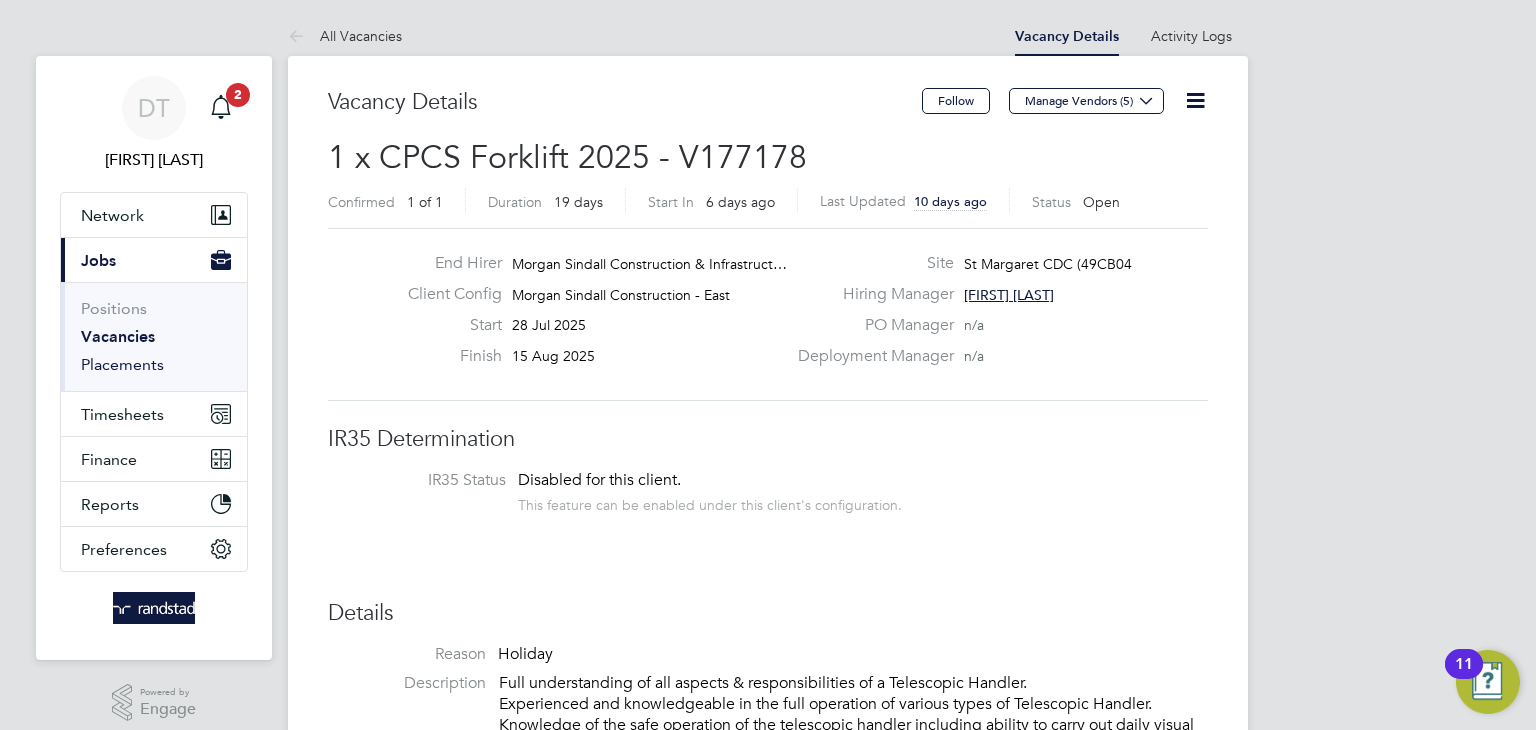 click on "Placements" at bounding box center [122, 364] 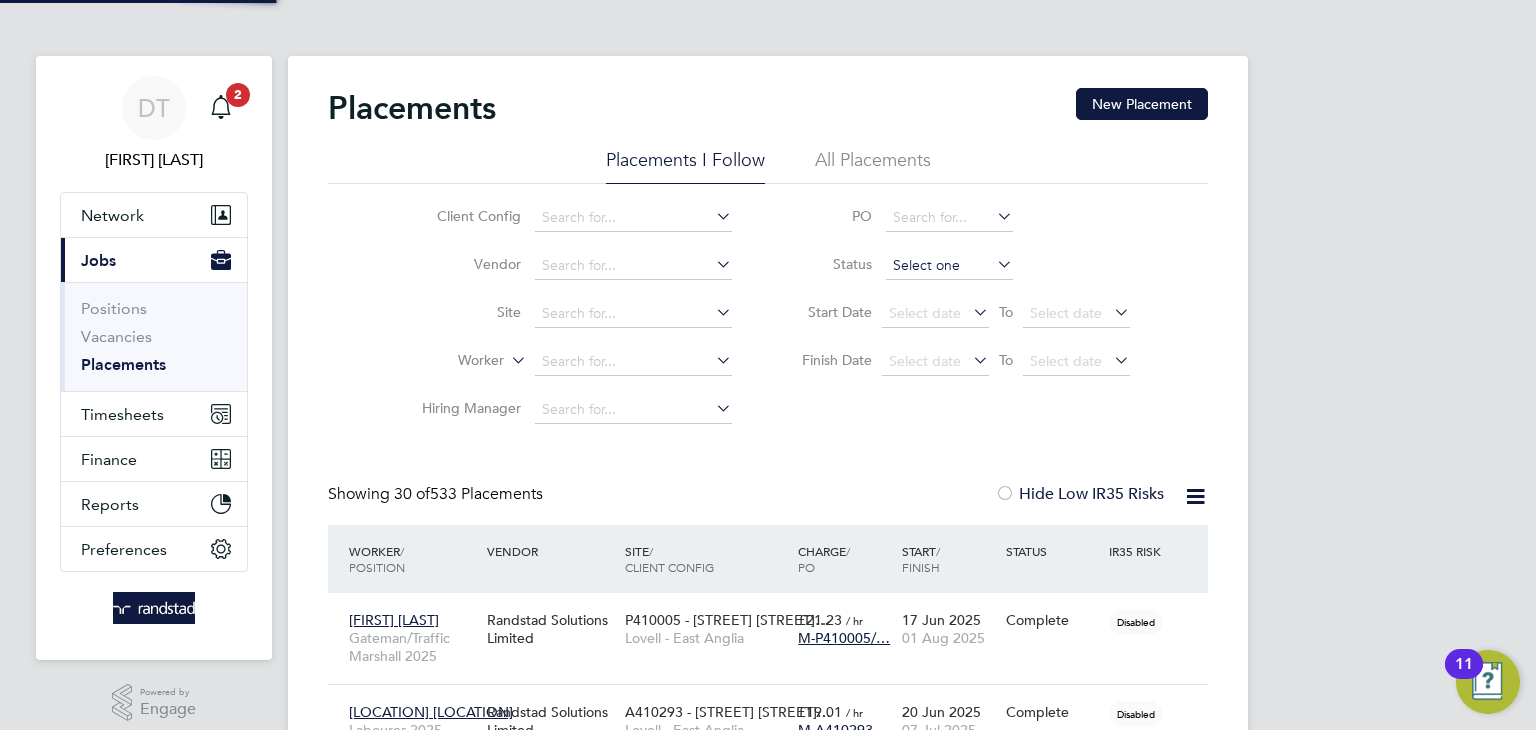click 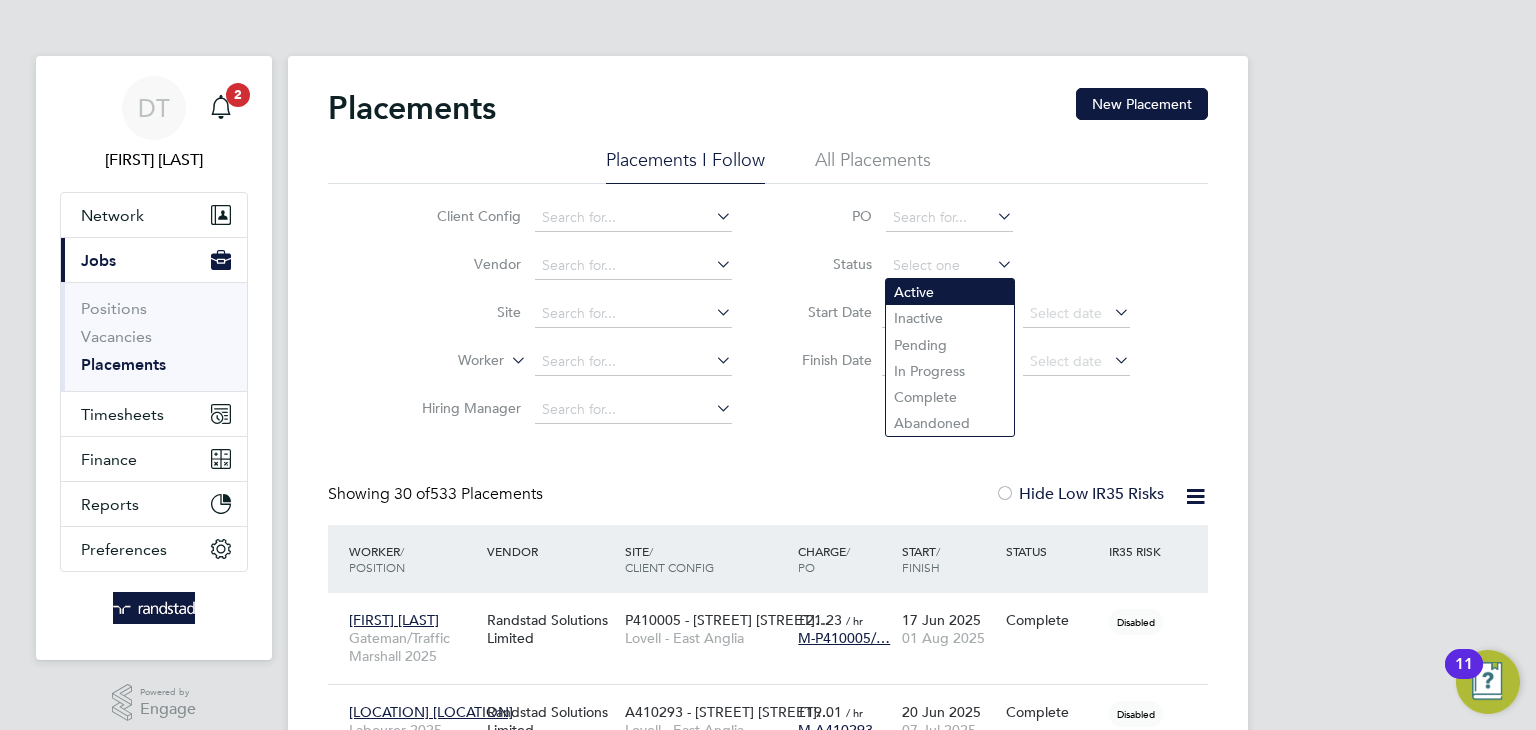click on "Active" 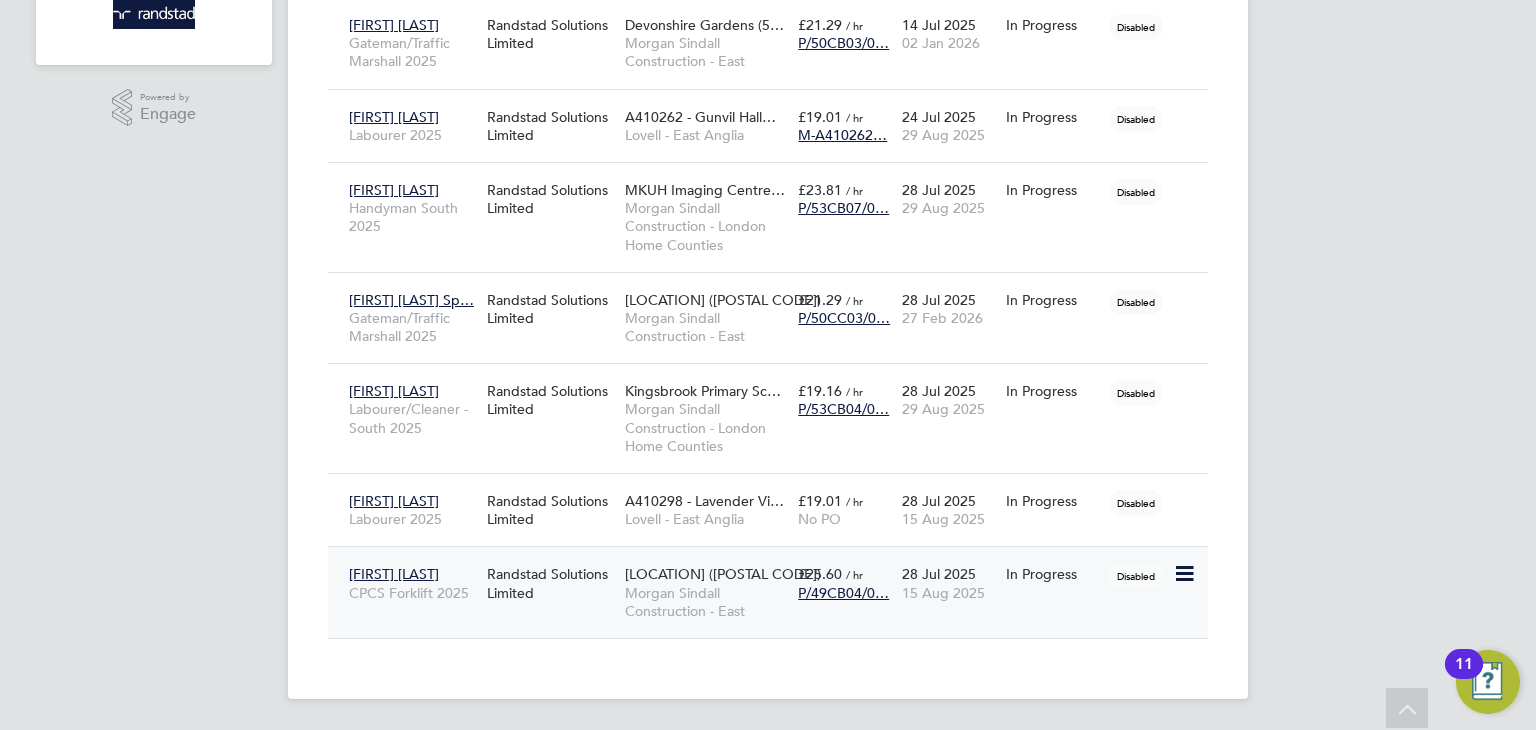 click on "Randstad Solutions Limited" 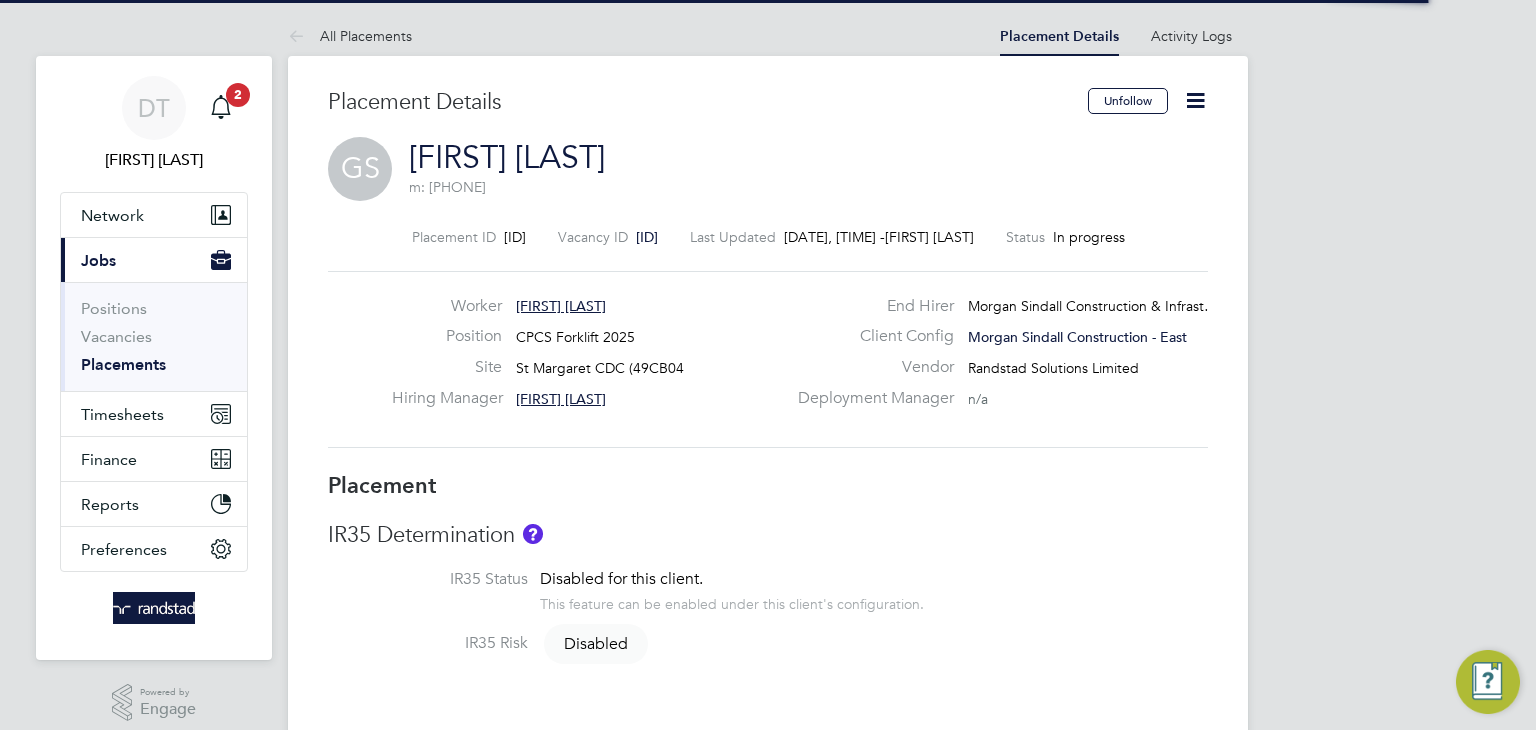 scroll, scrollTop: 0, scrollLeft: 0, axis: both 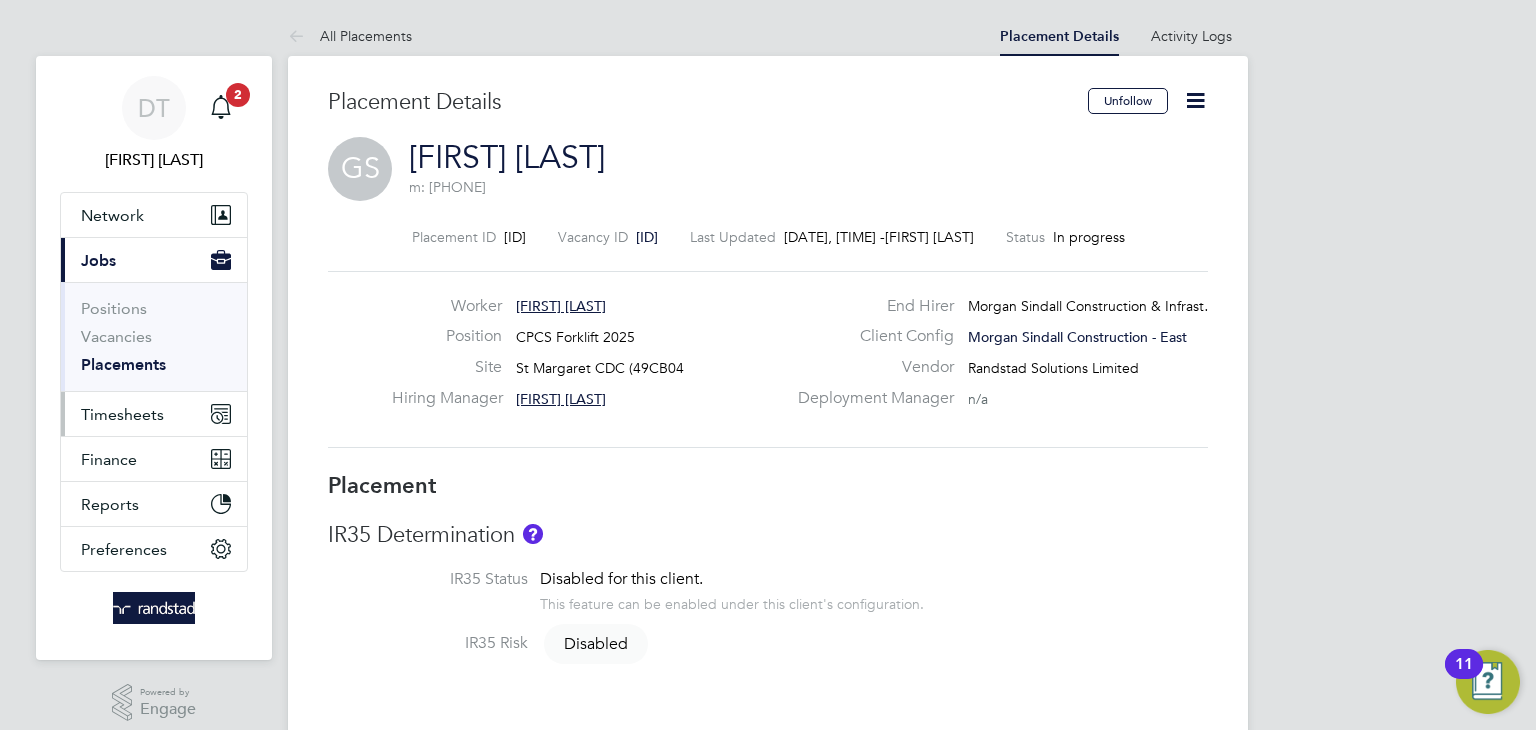click on "Timesheets" at bounding box center [154, 414] 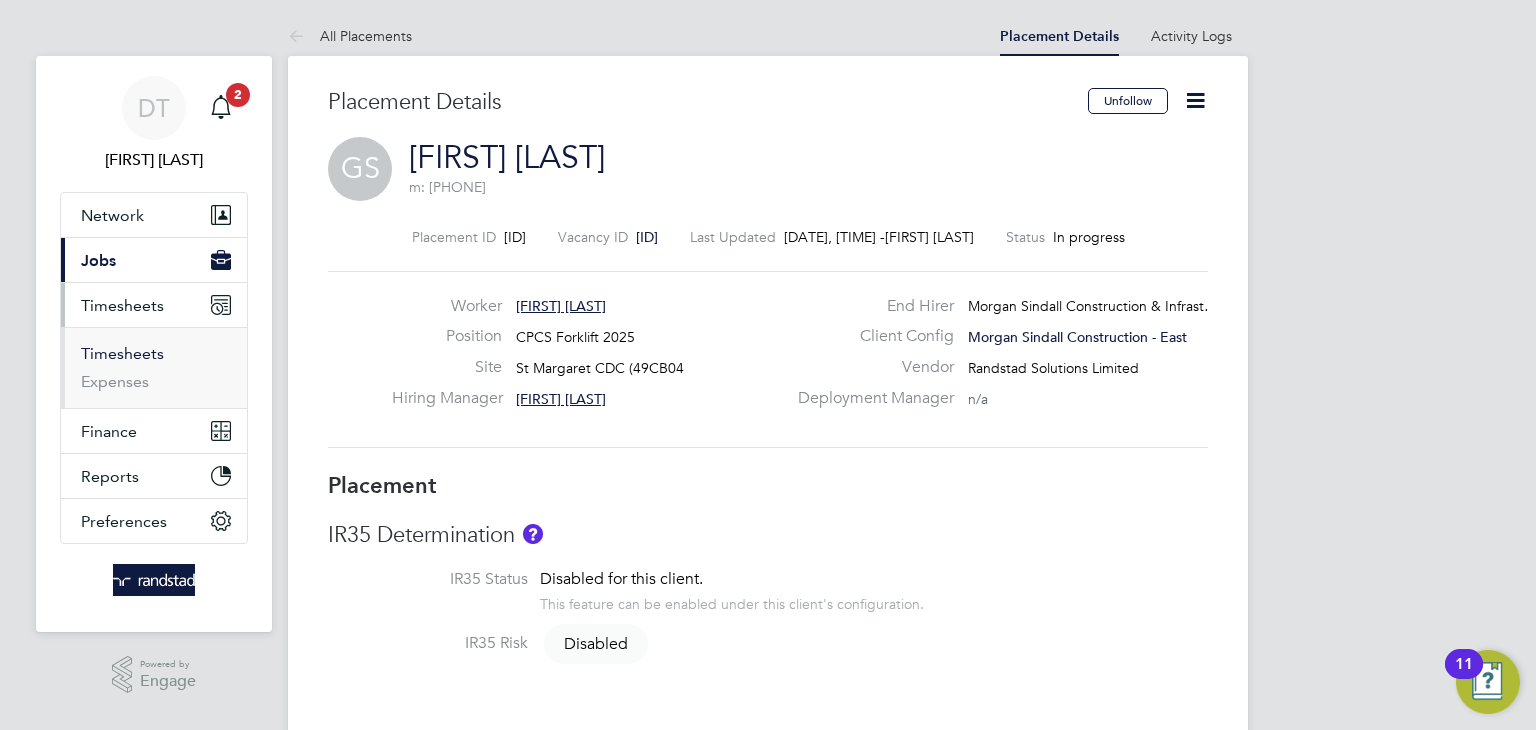 click on "Timesheets" at bounding box center (122, 353) 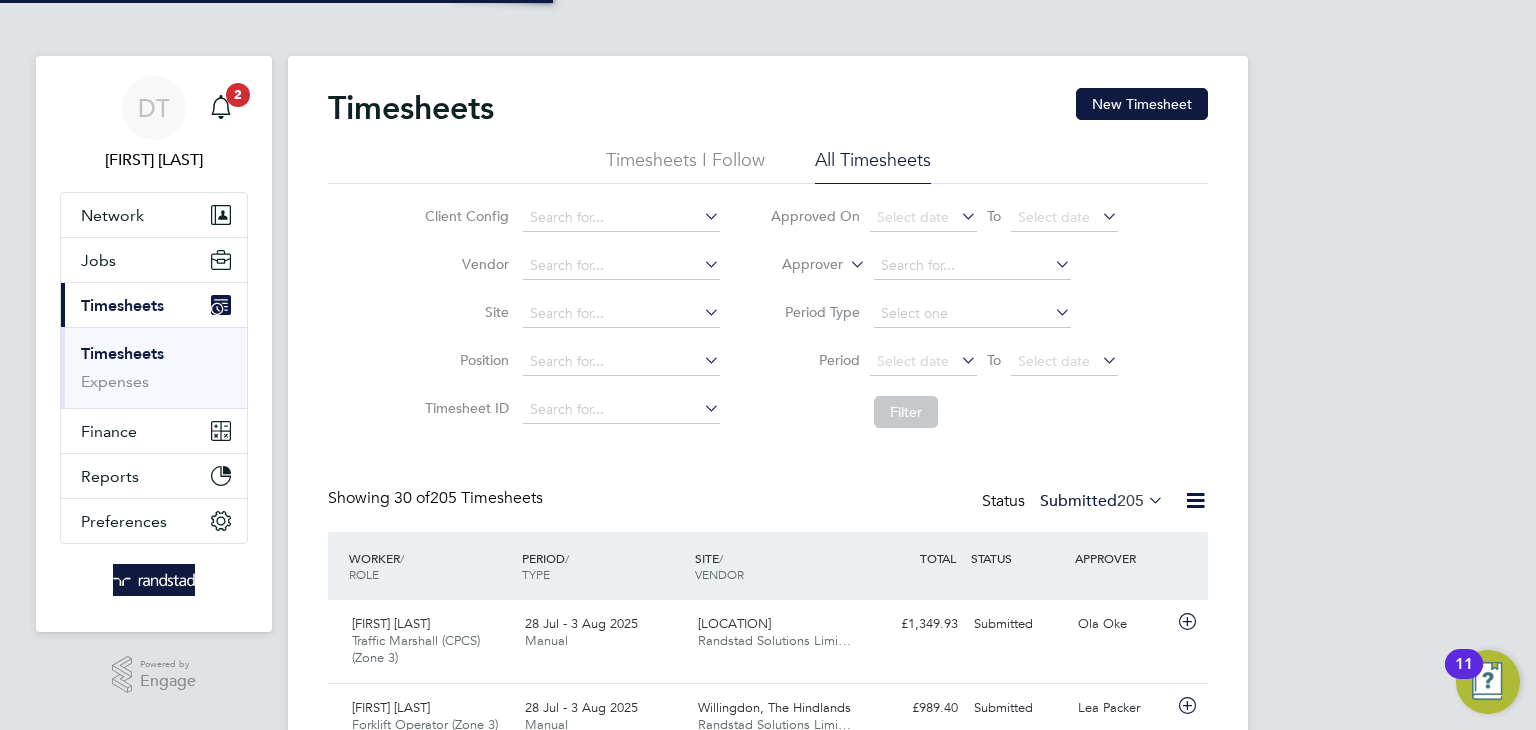 scroll, scrollTop: 10, scrollLeft: 10, axis: both 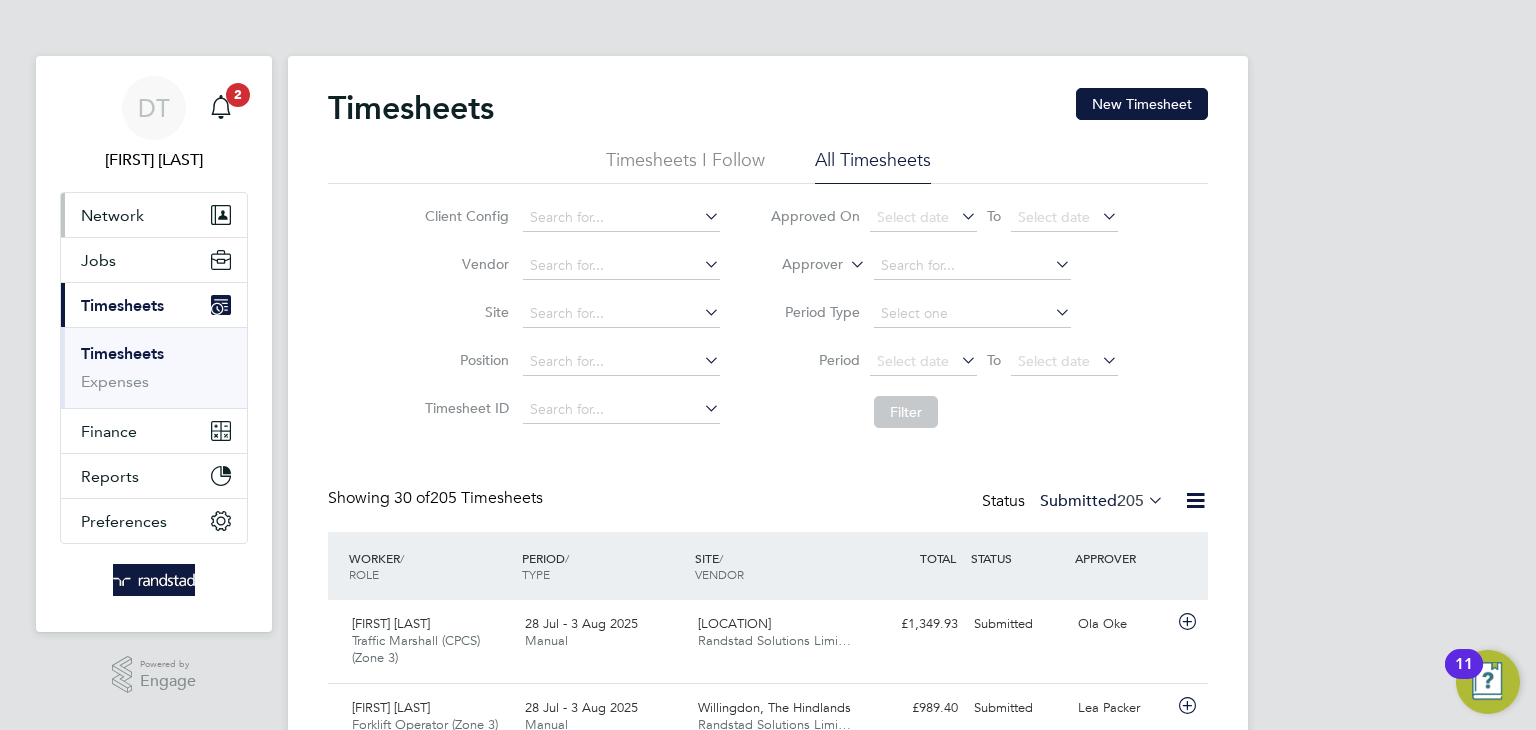click on "Network" at bounding box center [154, 215] 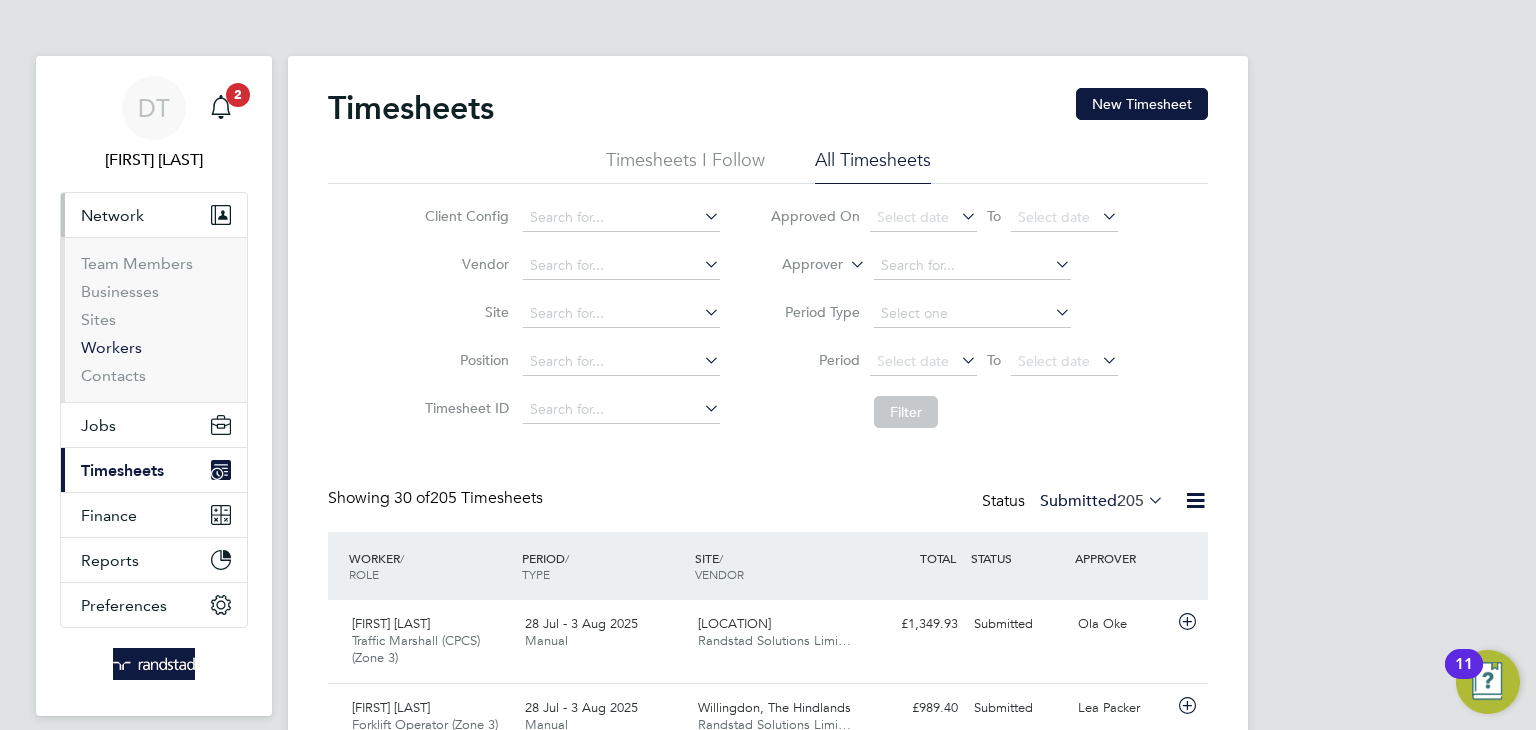 click on "Workers" at bounding box center [111, 347] 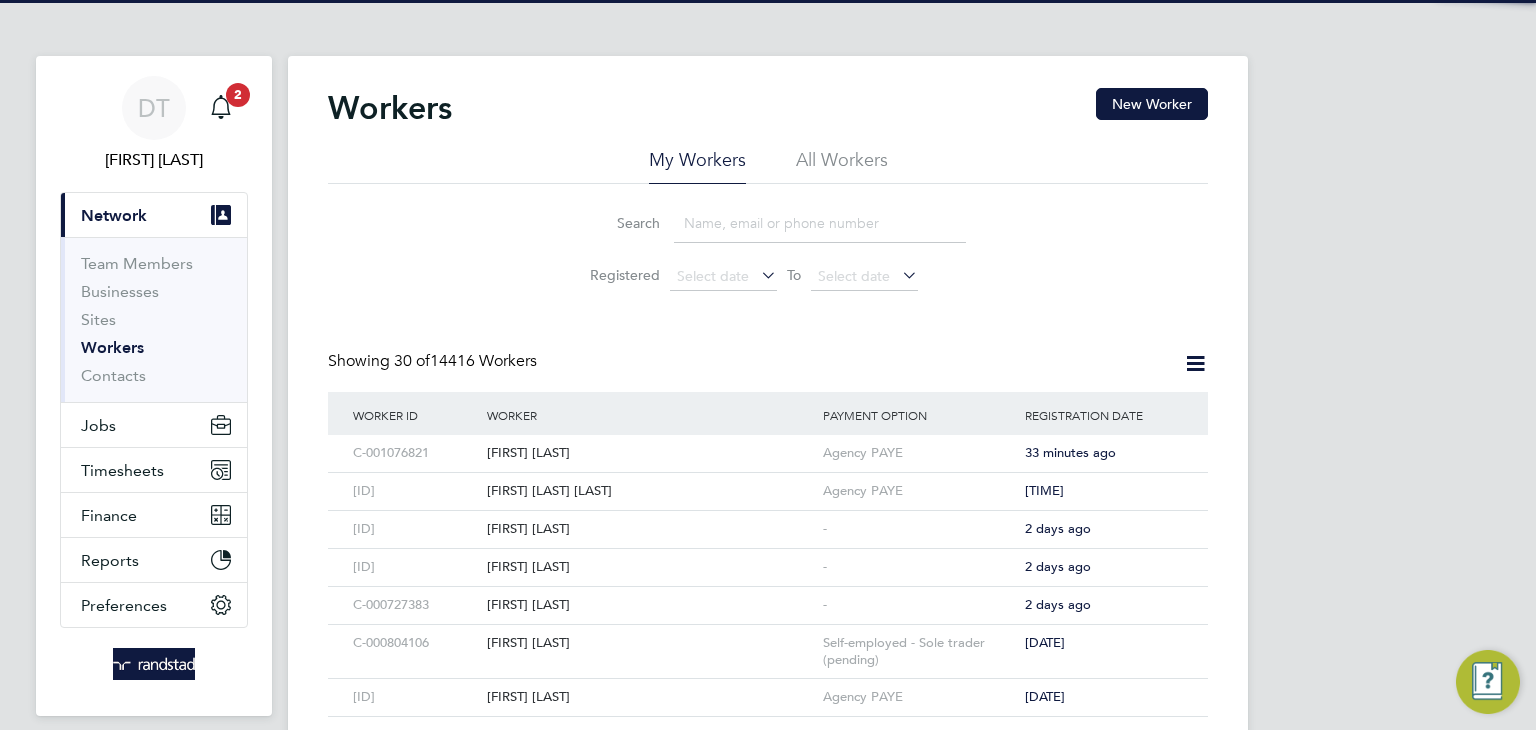 click 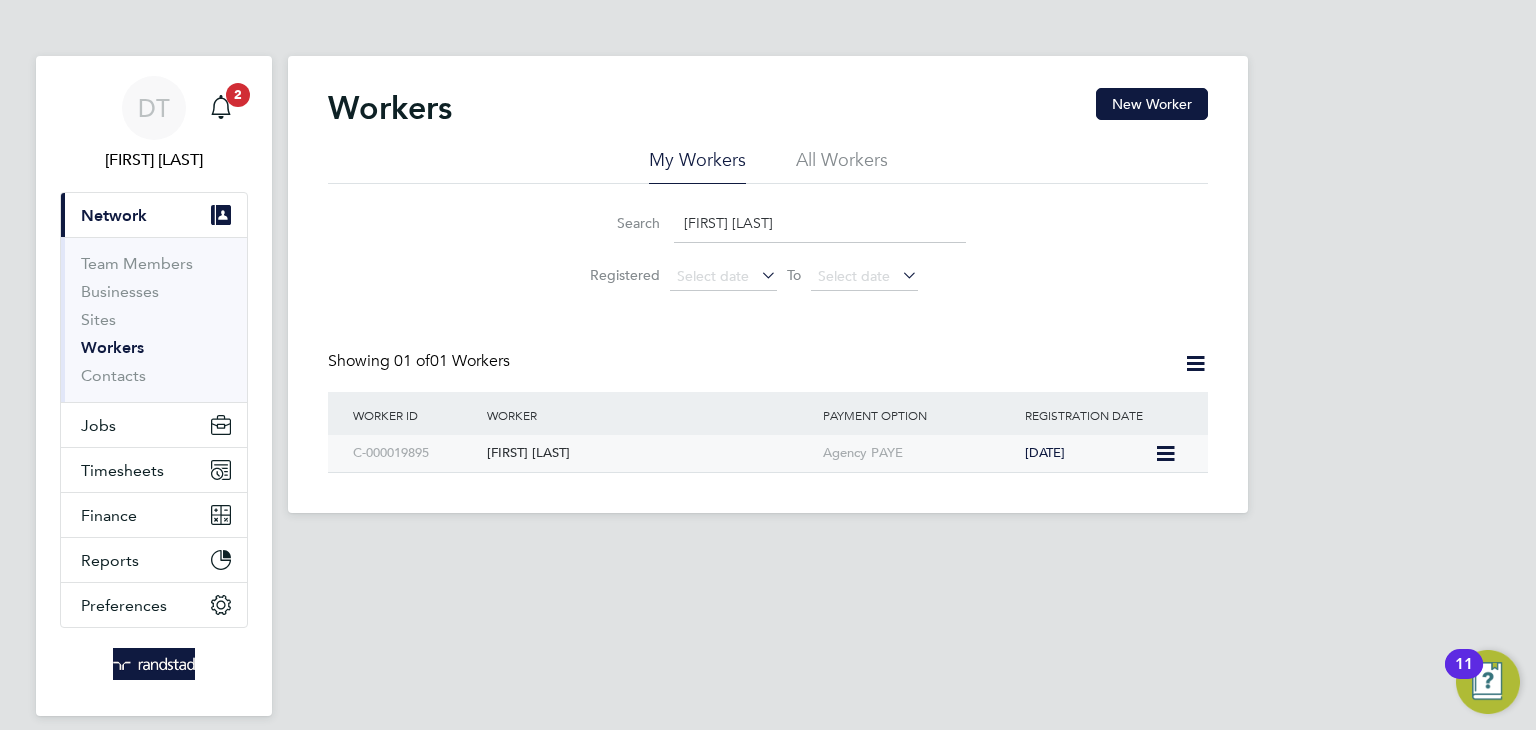 type on "[FIRST] [LAST]" 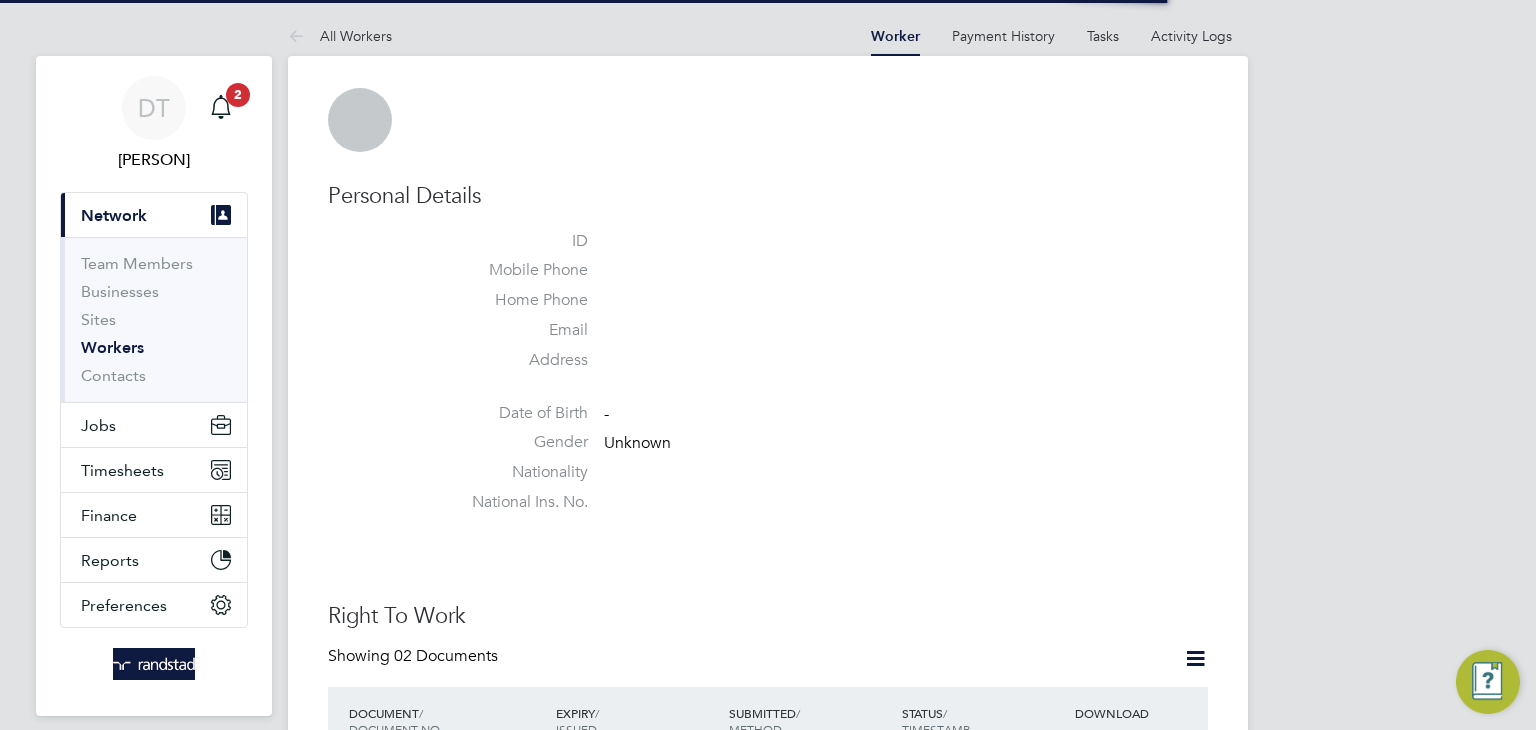 scroll, scrollTop: 0, scrollLeft: 0, axis: both 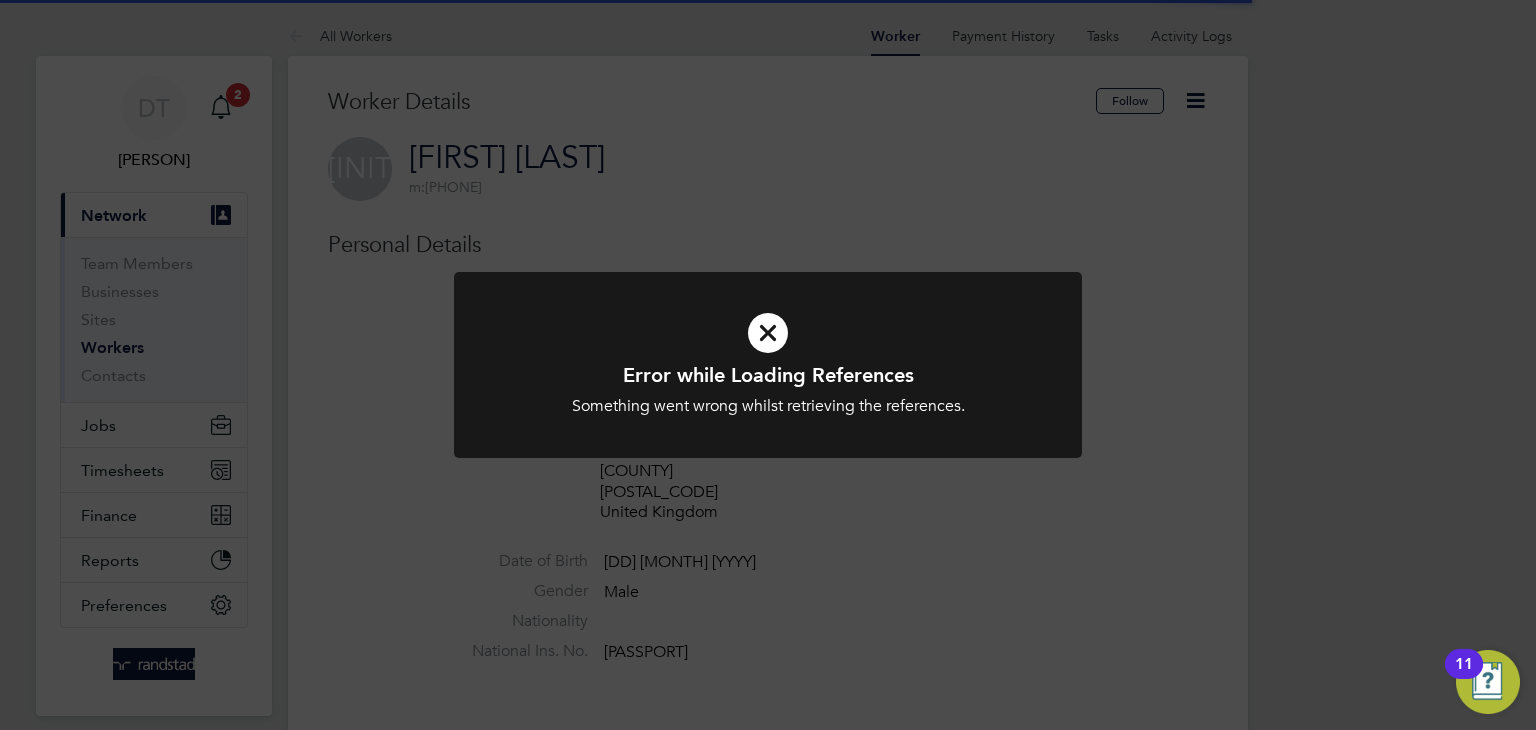 click on "Error while Loading References Something went wrong whilst retrieving the references. Cancel Okay" 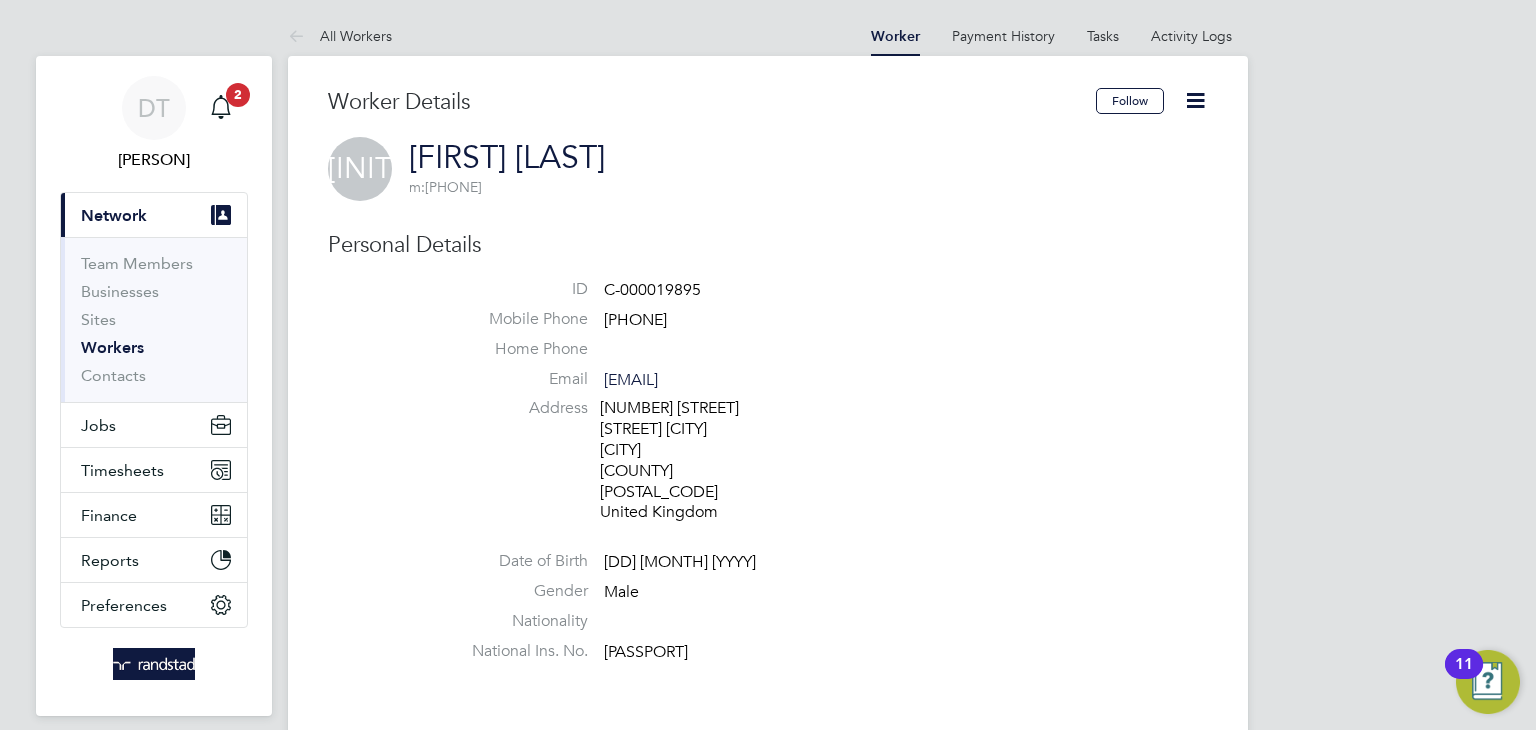click 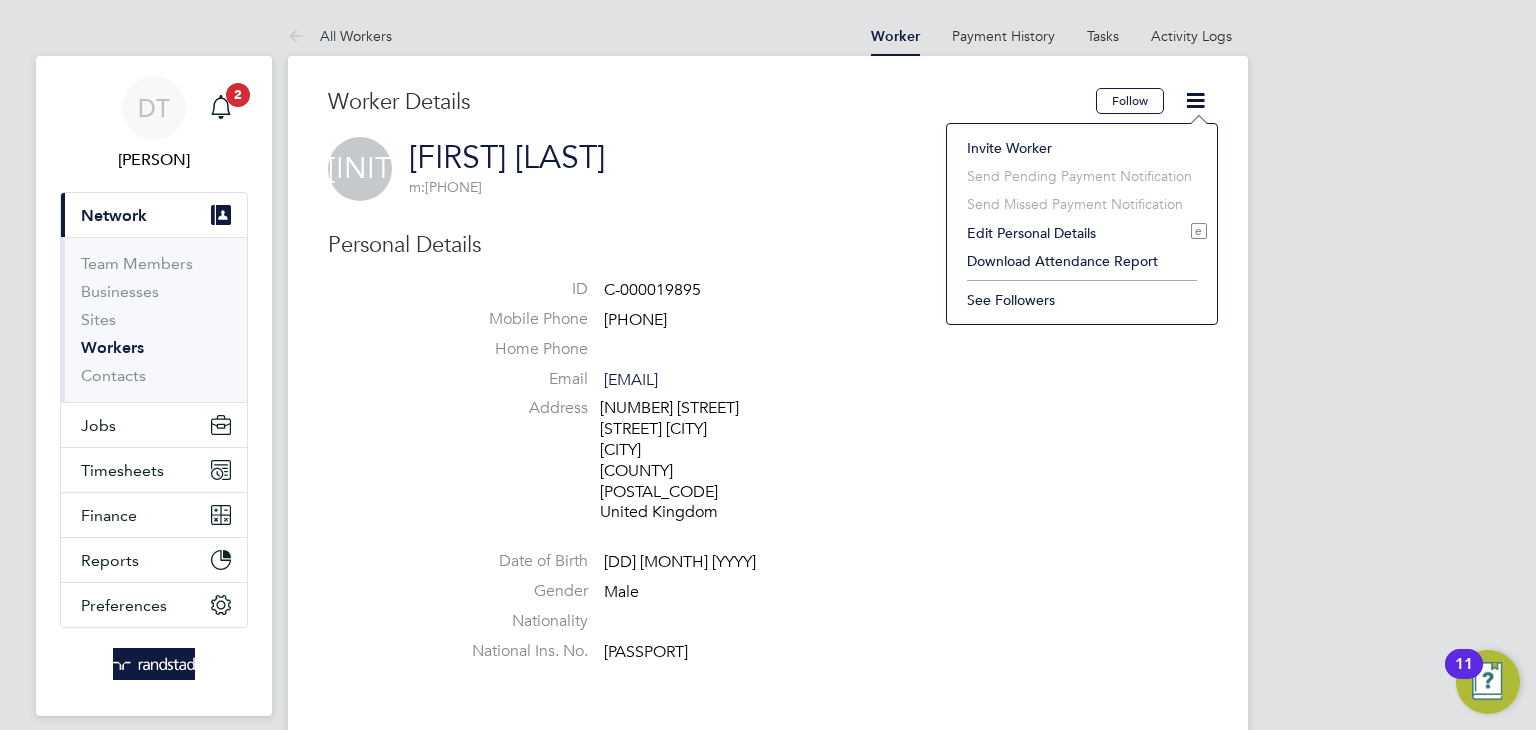 click on "Invite Worker" 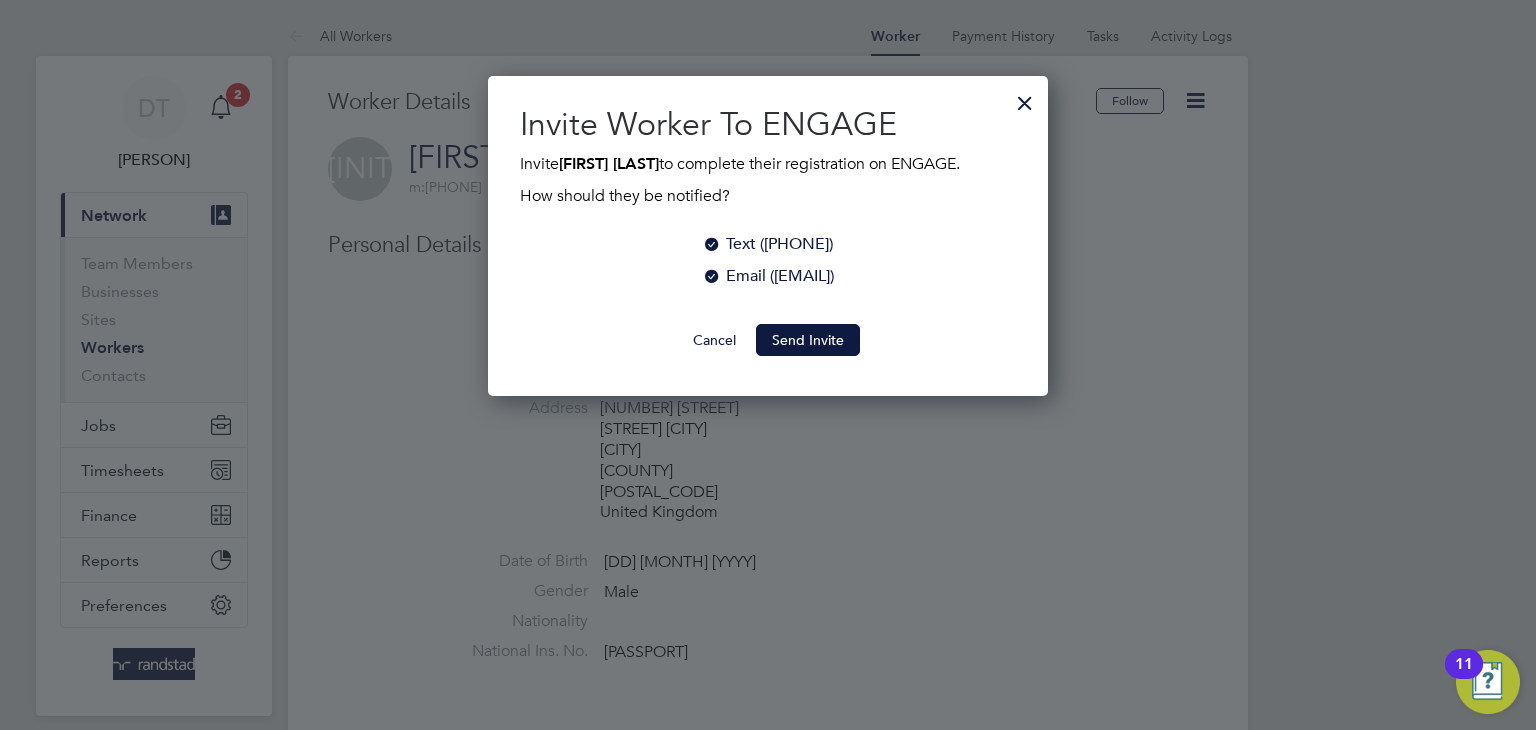 scroll, scrollTop: 9, scrollLeft: 10, axis: both 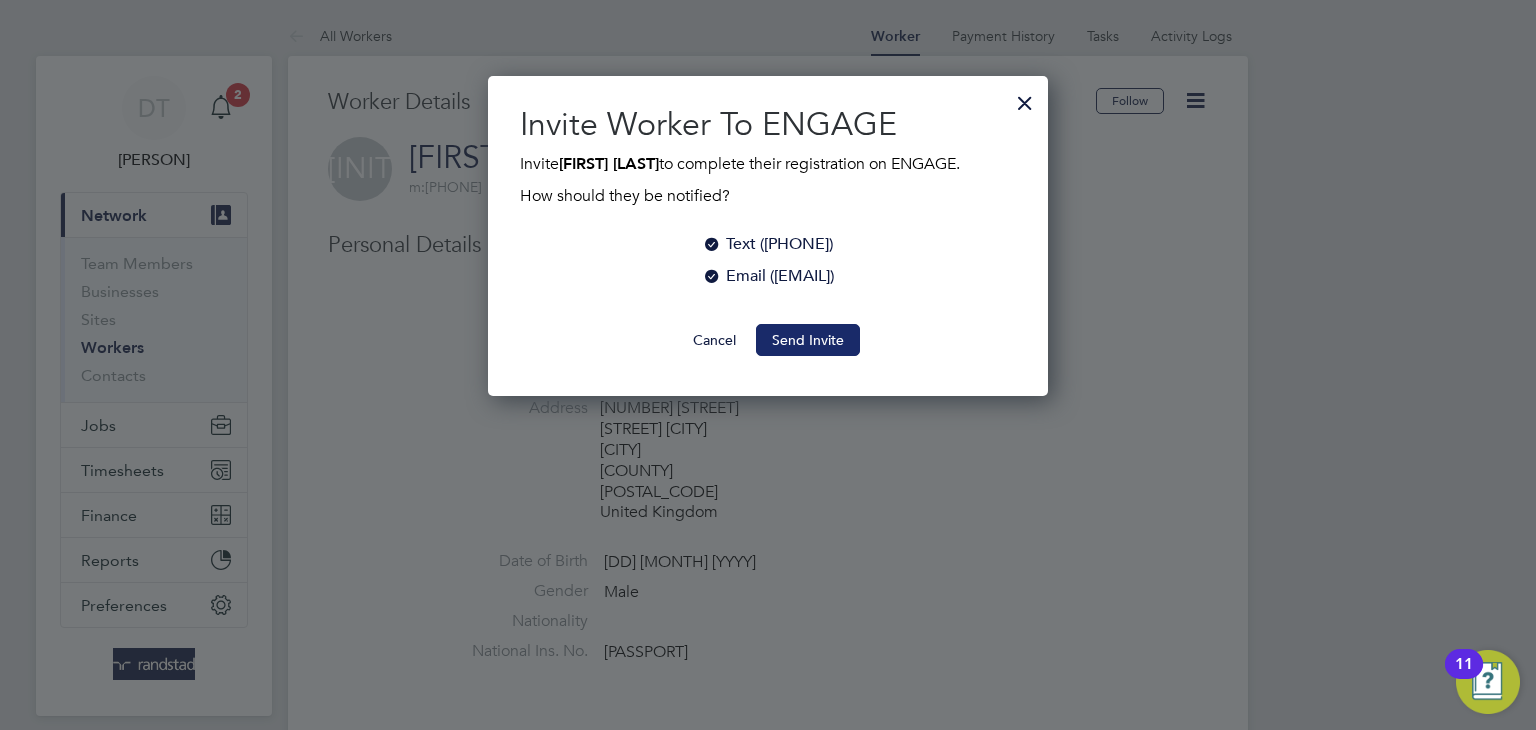 click on "Send Invite" at bounding box center [808, 340] 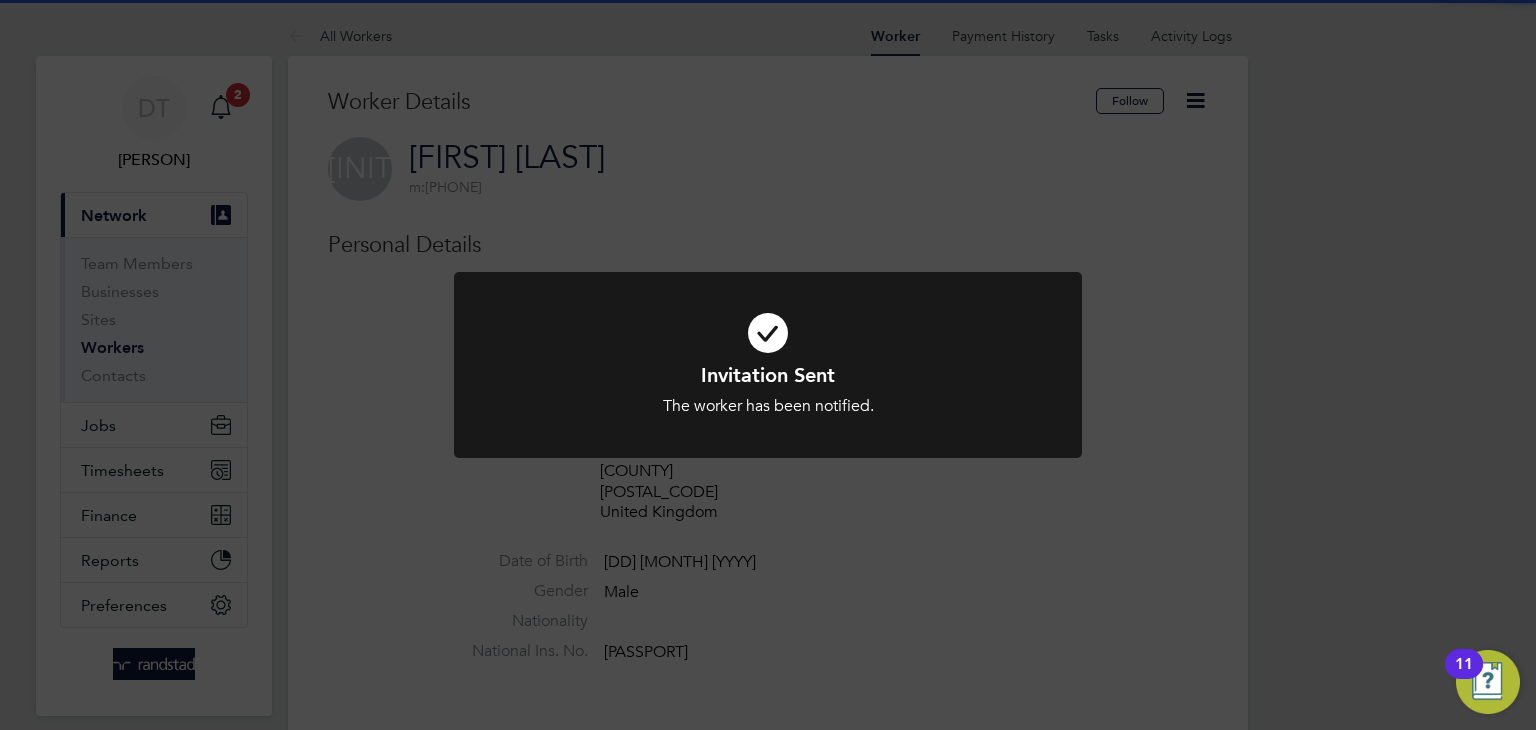 click on "Invitation Sent The worker has been notified. Cancel Okay" 